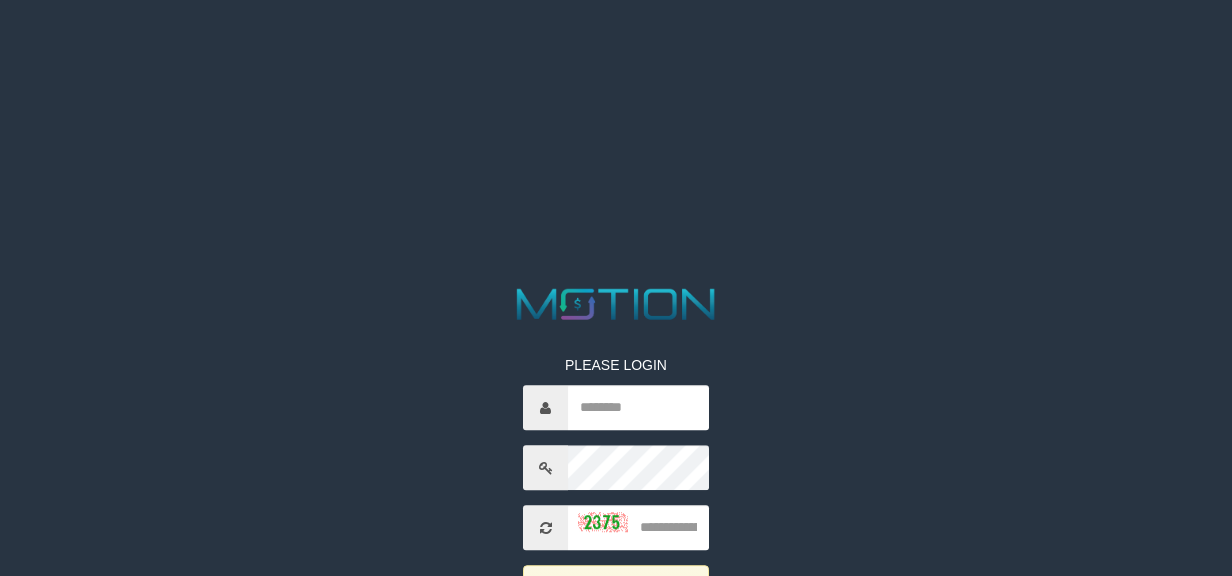 scroll, scrollTop: 0, scrollLeft: 0, axis: both 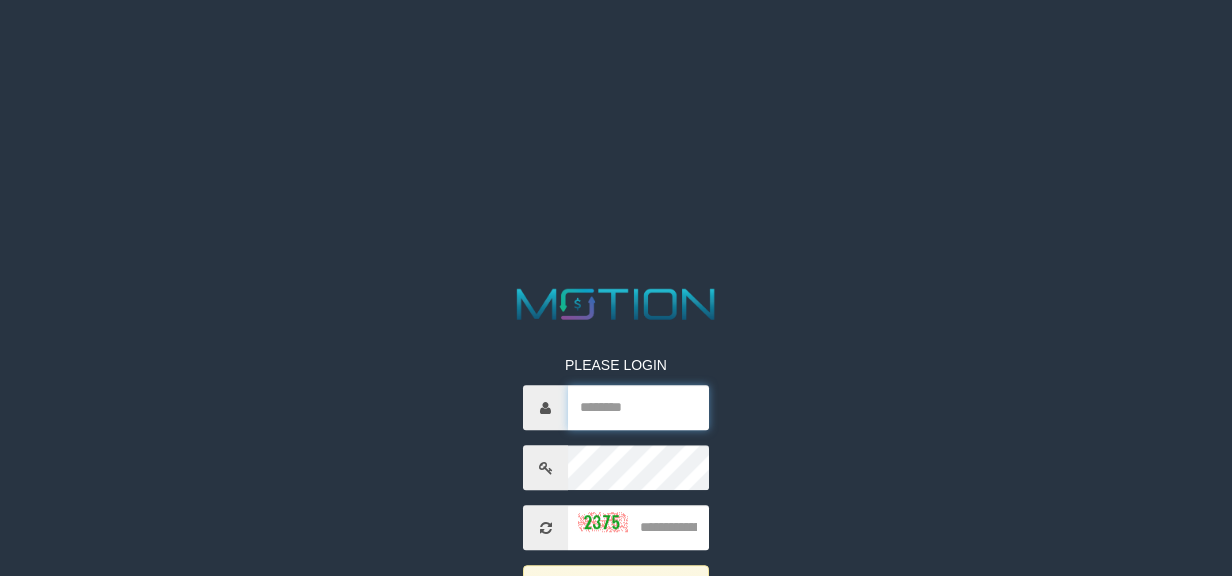 type on "**********" 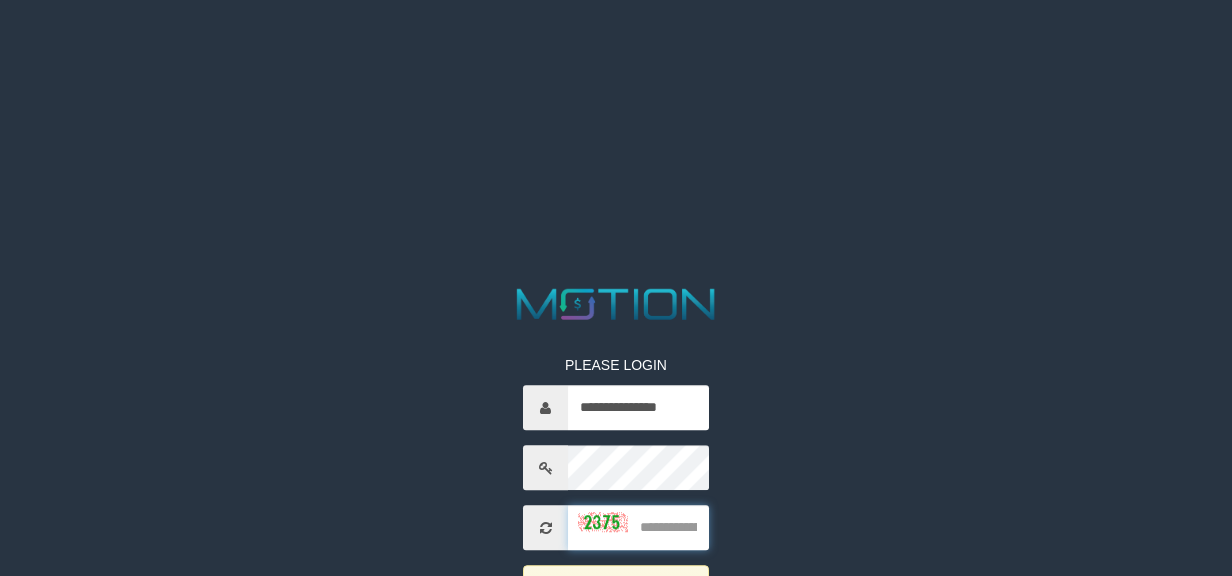 click at bounding box center (638, 528) 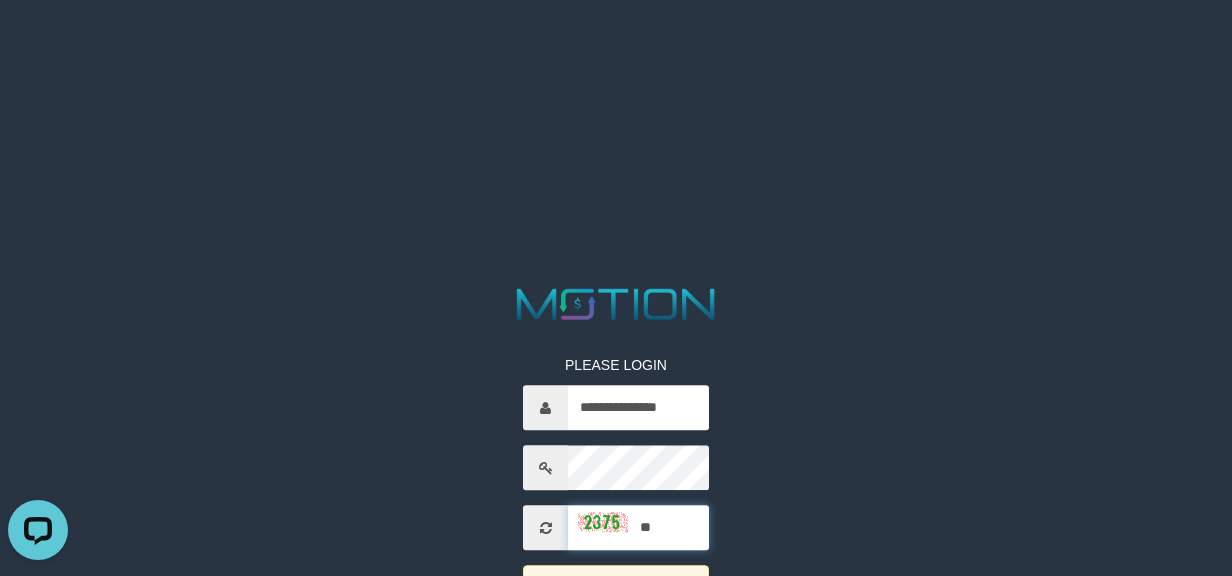 scroll, scrollTop: 0, scrollLeft: 0, axis: both 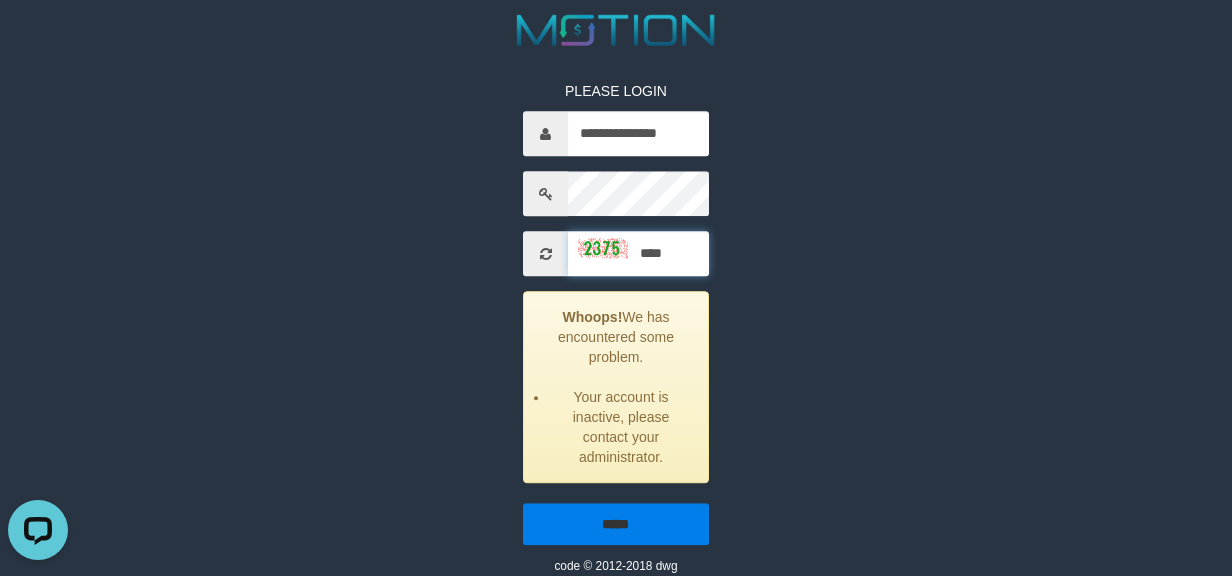 type on "****" 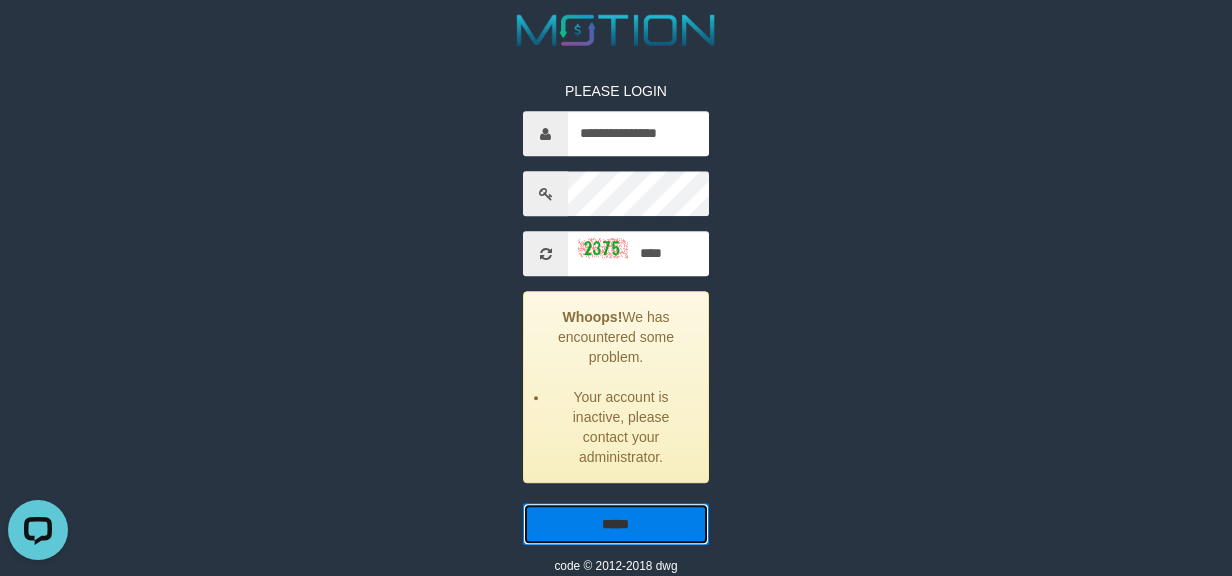 click on "*****" at bounding box center [615, 525] 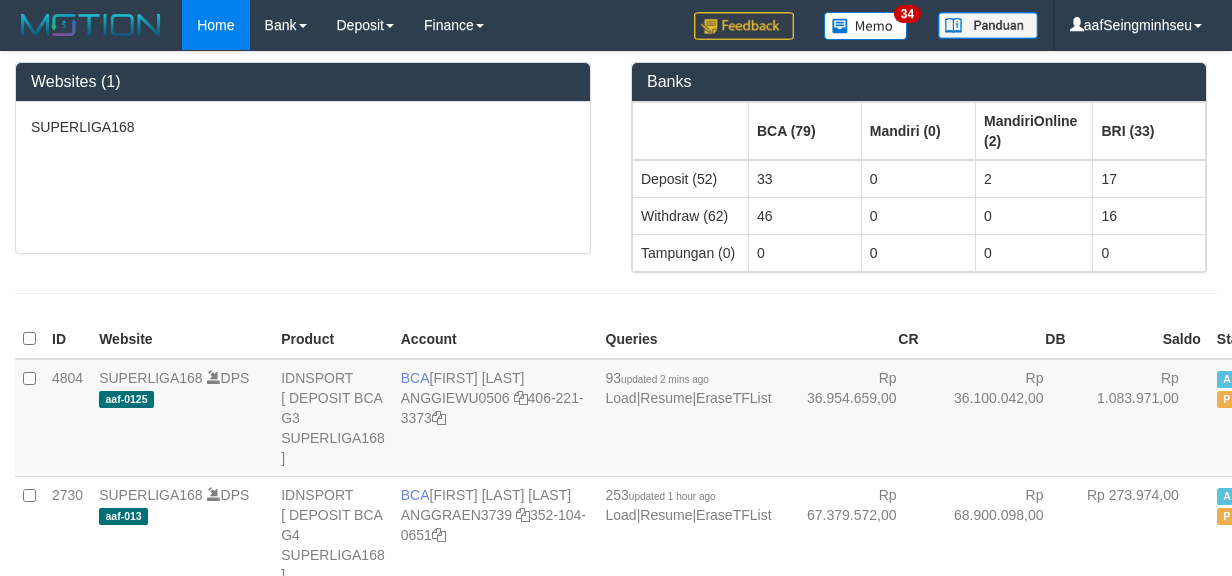 scroll, scrollTop: 0, scrollLeft: 0, axis: both 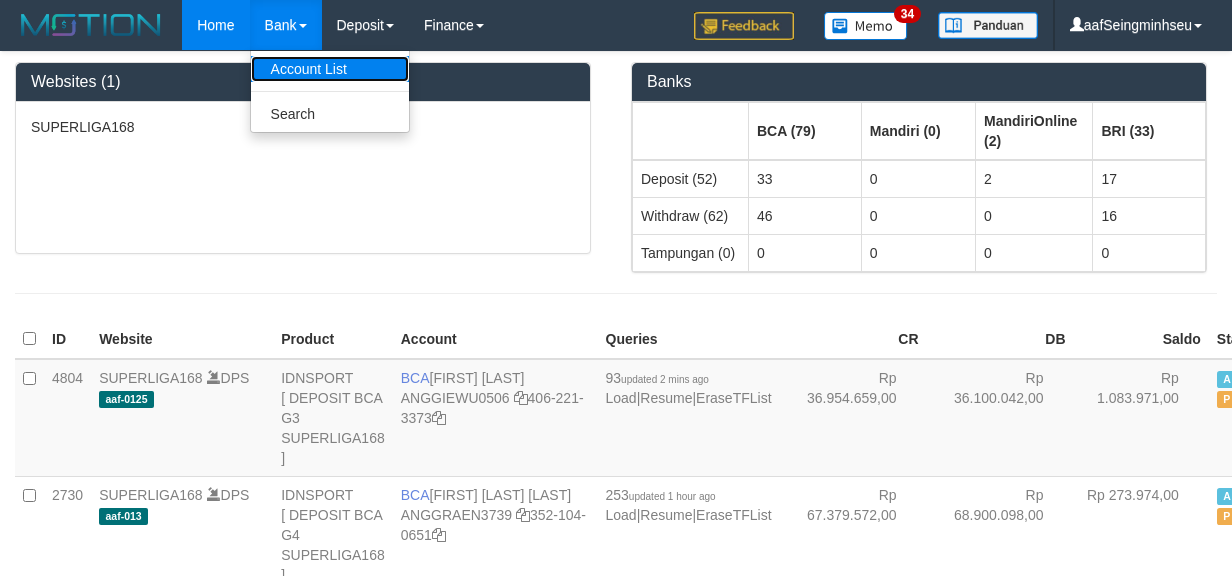 click on "Account List" at bounding box center (330, 69) 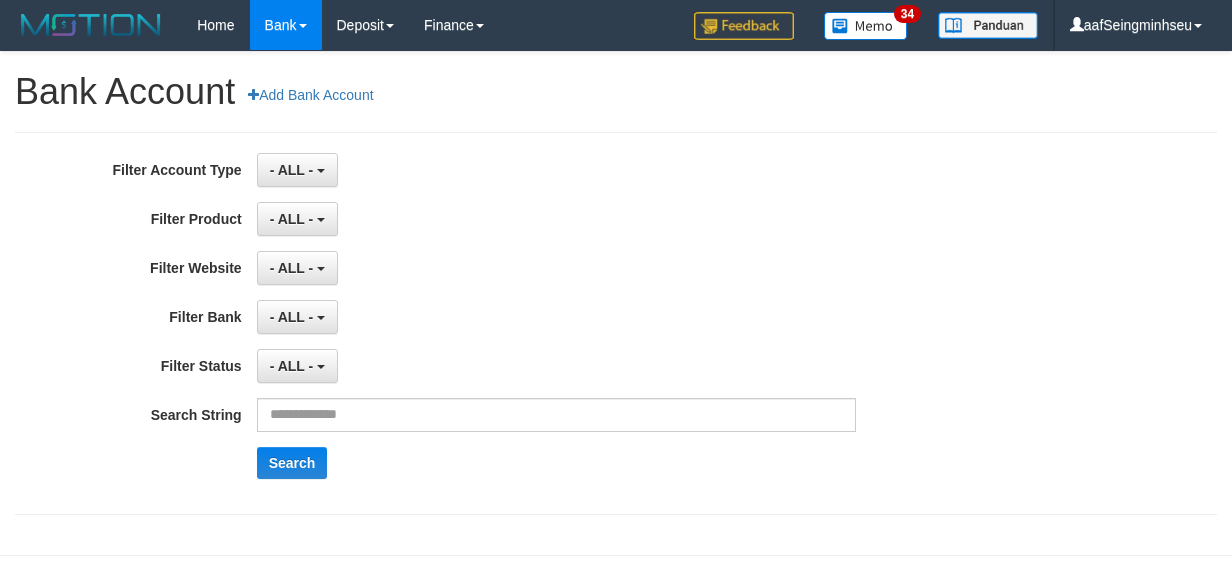 scroll, scrollTop: 0, scrollLeft: 0, axis: both 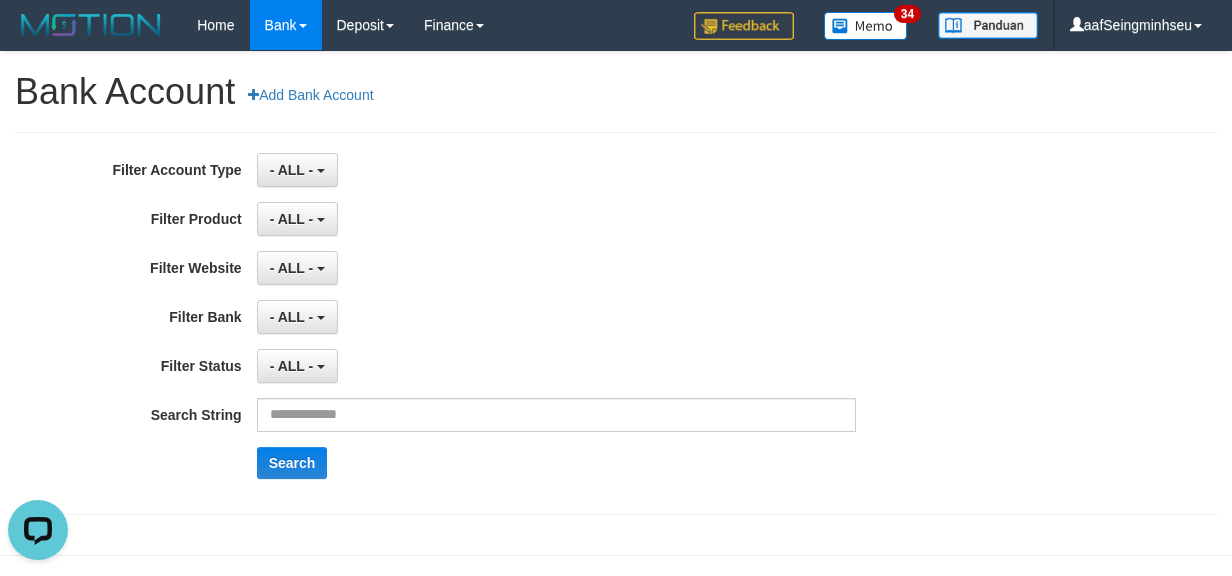click on "**********" at bounding box center [513, 323] 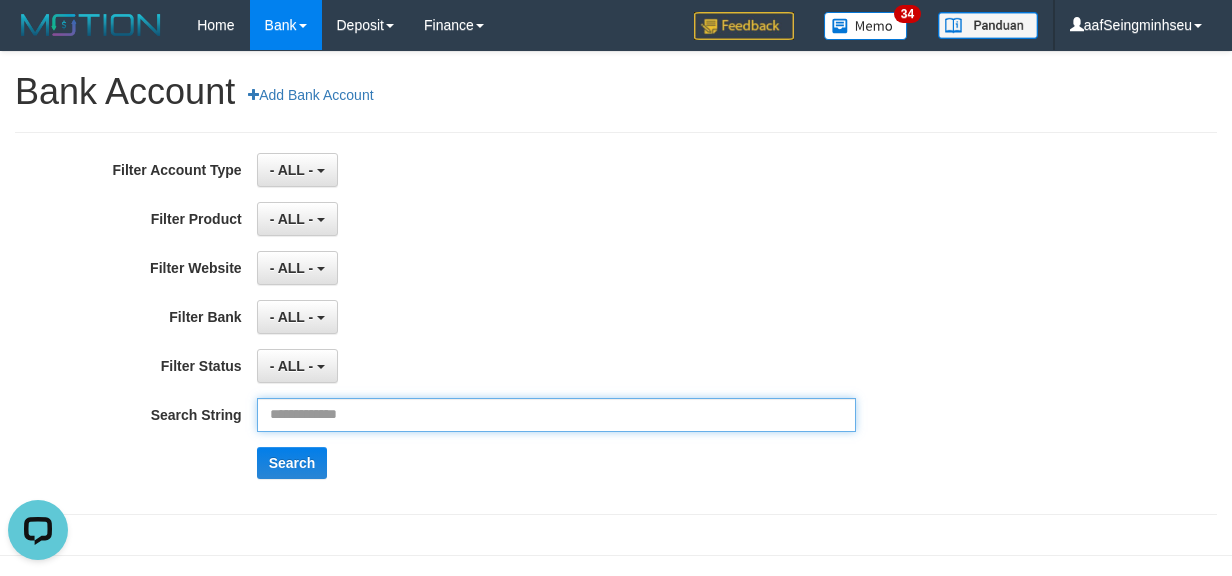 click at bounding box center [556, 415] 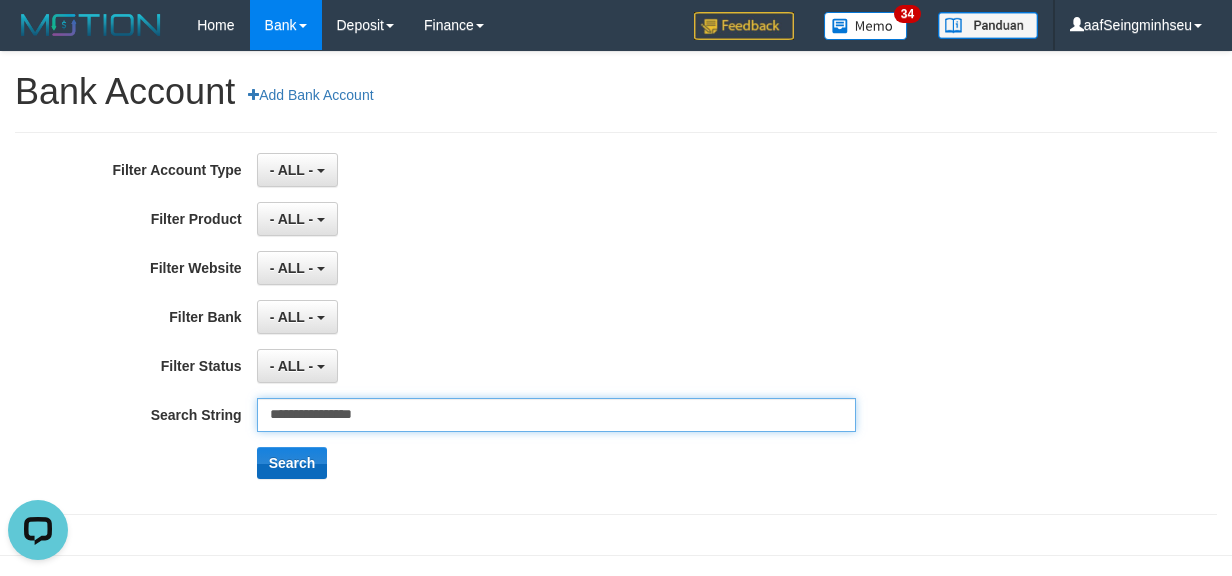 type on "**********" 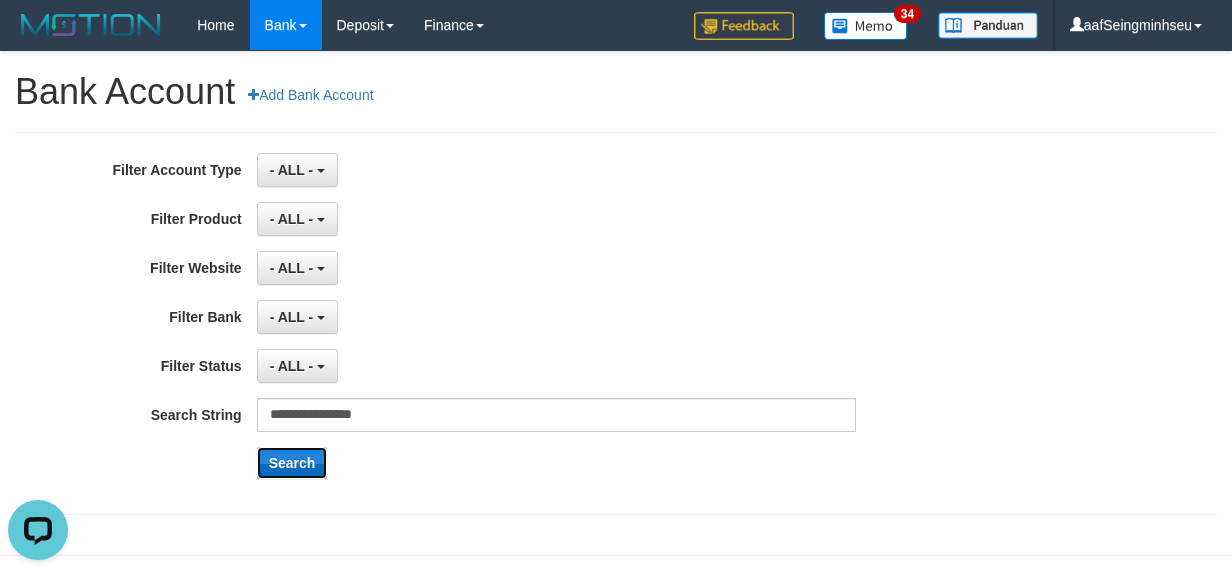 click on "Search" at bounding box center [292, 463] 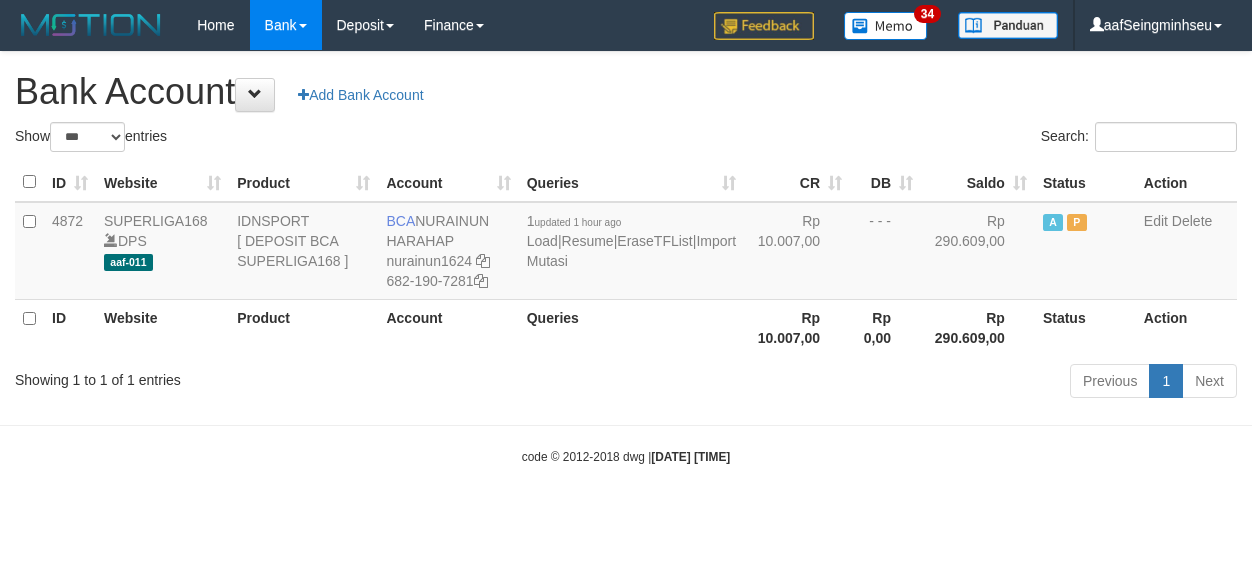 select on "***" 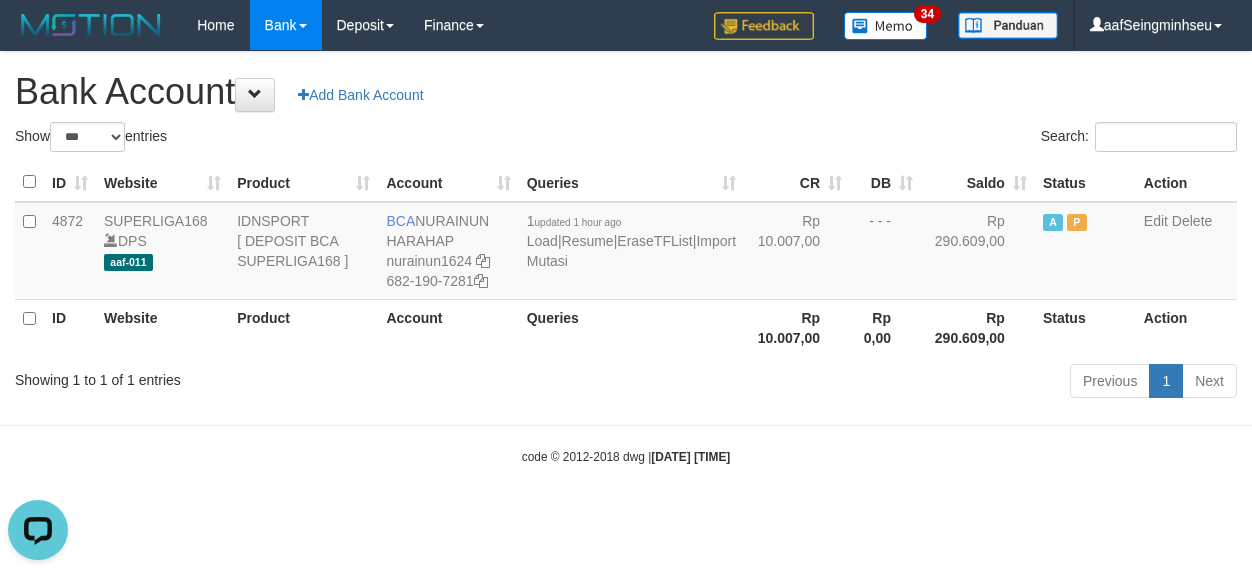 scroll, scrollTop: 0, scrollLeft: 0, axis: both 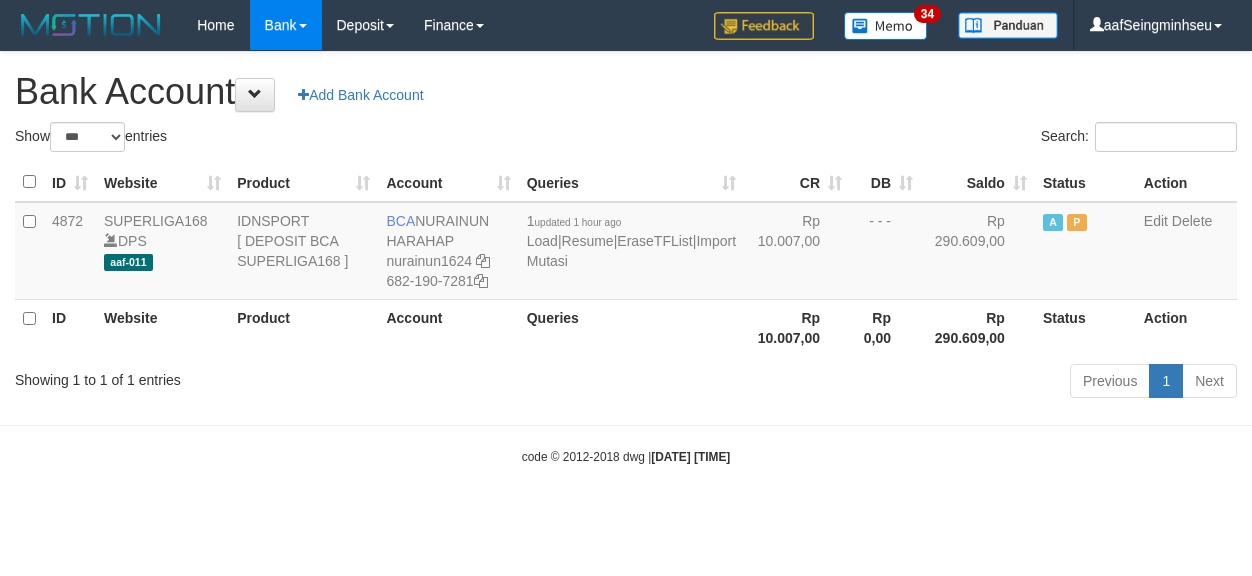 select on "***" 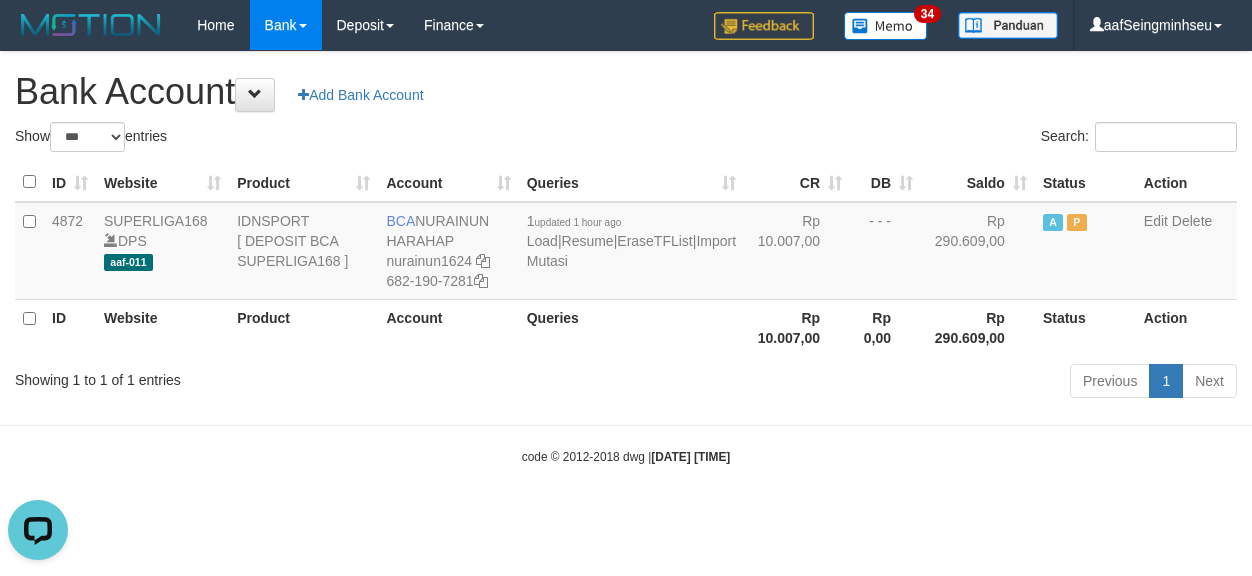 scroll, scrollTop: 0, scrollLeft: 0, axis: both 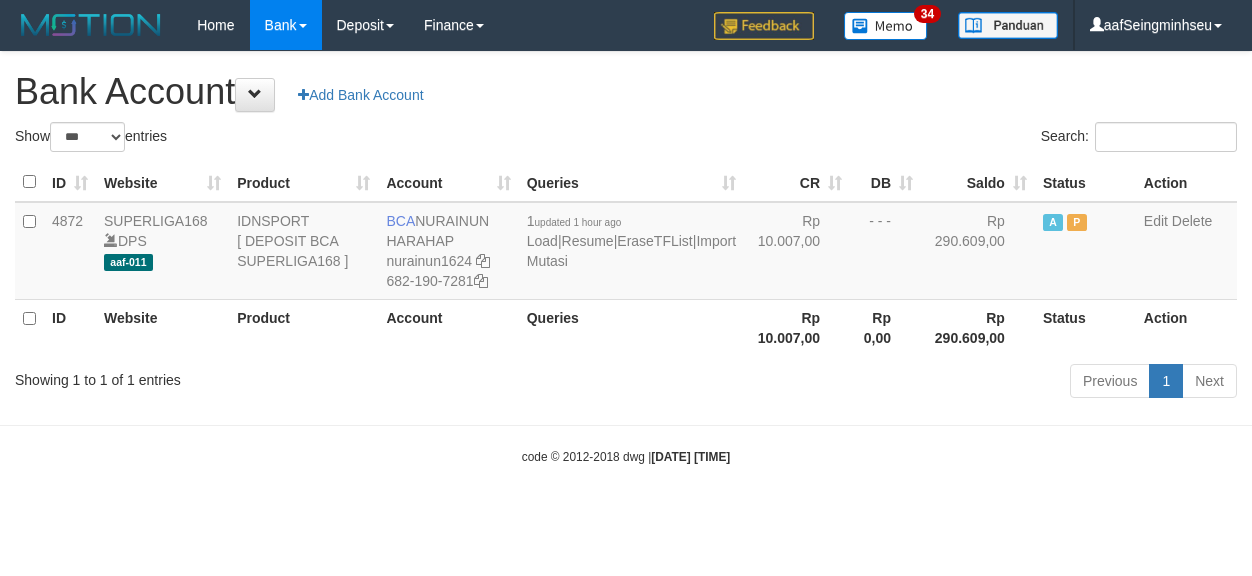 select on "***" 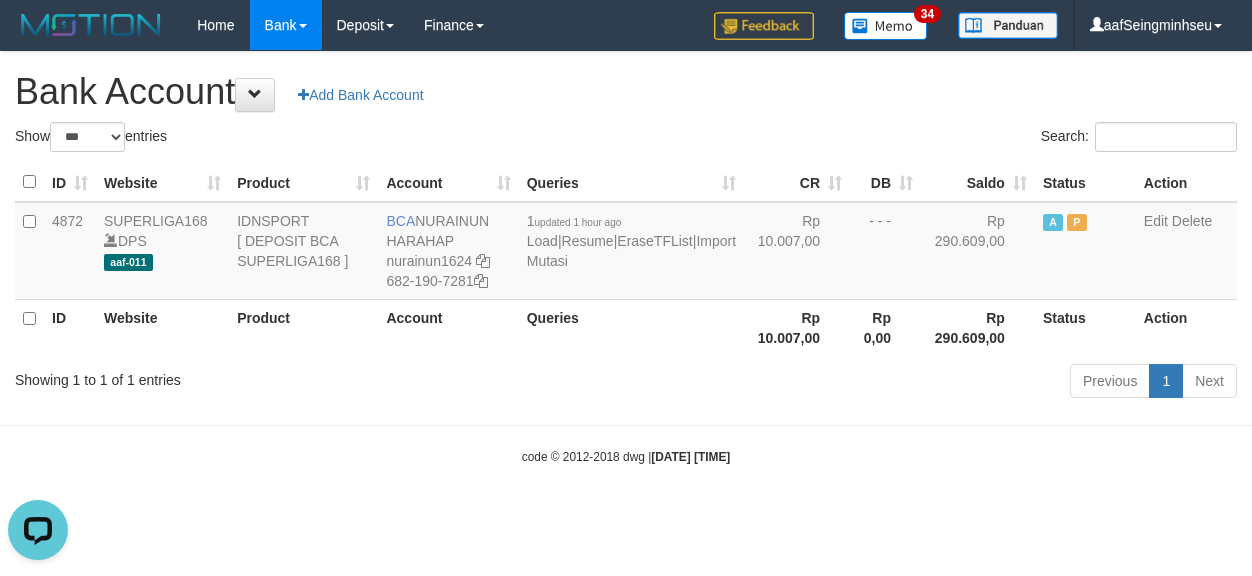 scroll, scrollTop: 0, scrollLeft: 0, axis: both 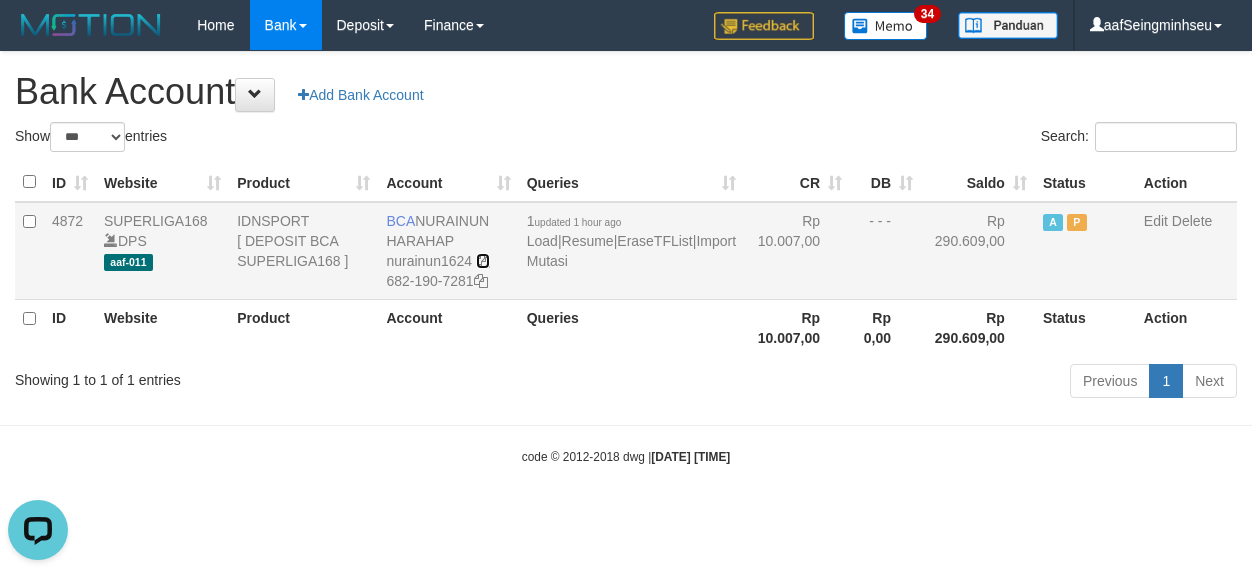 click at bounding box center (483, 261) 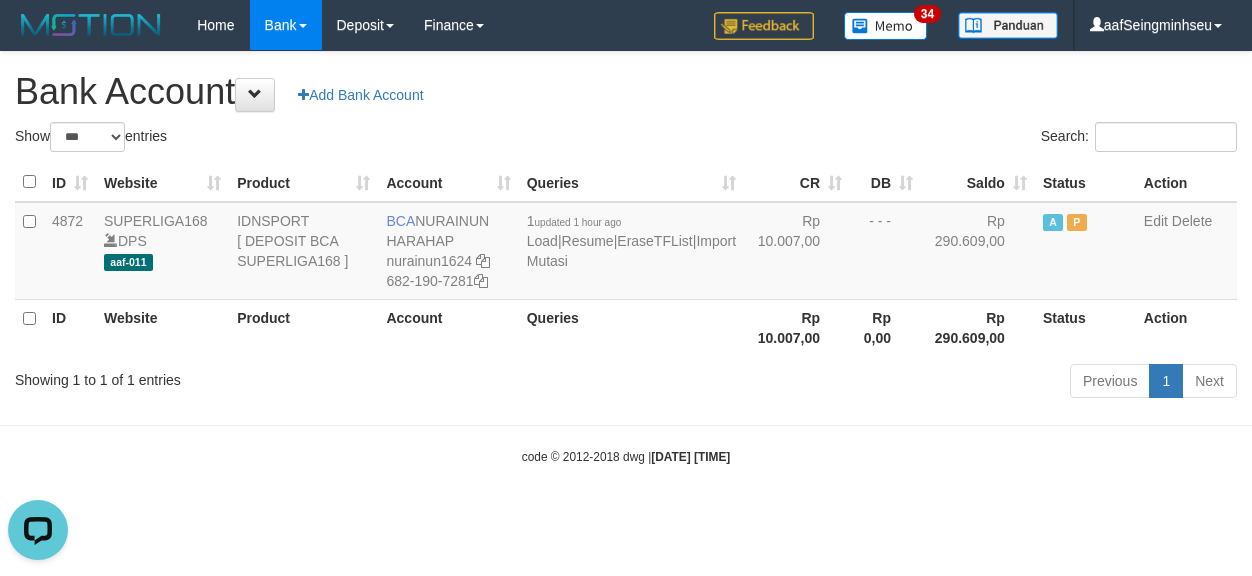 click on "Bank Account
Add Bank Account" at bounding box center (626, 92) 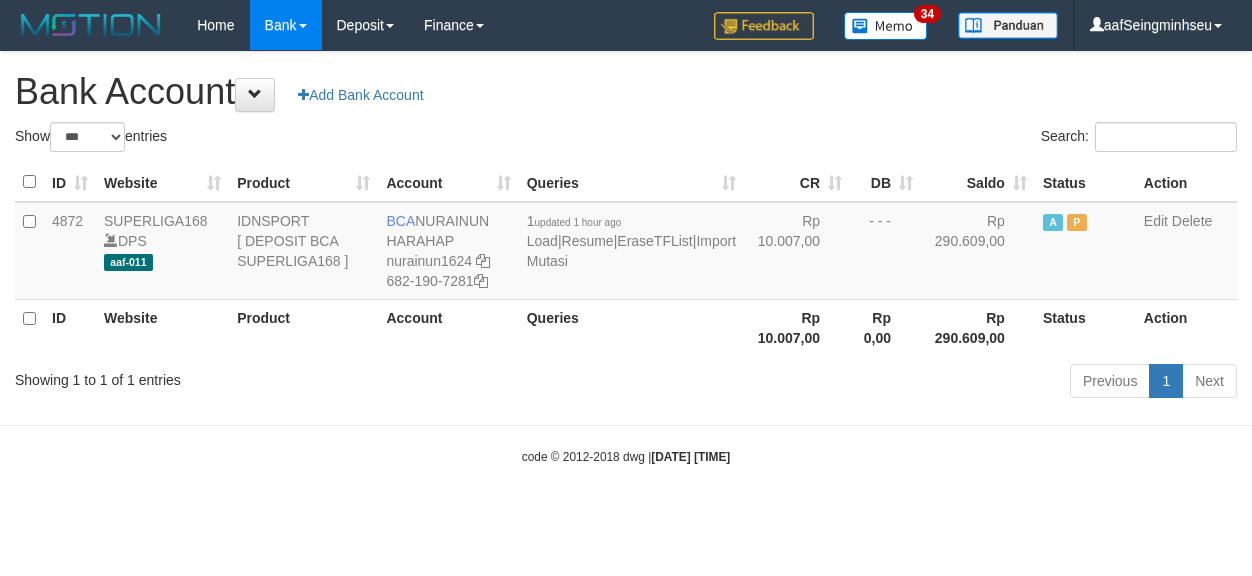 select on "***" 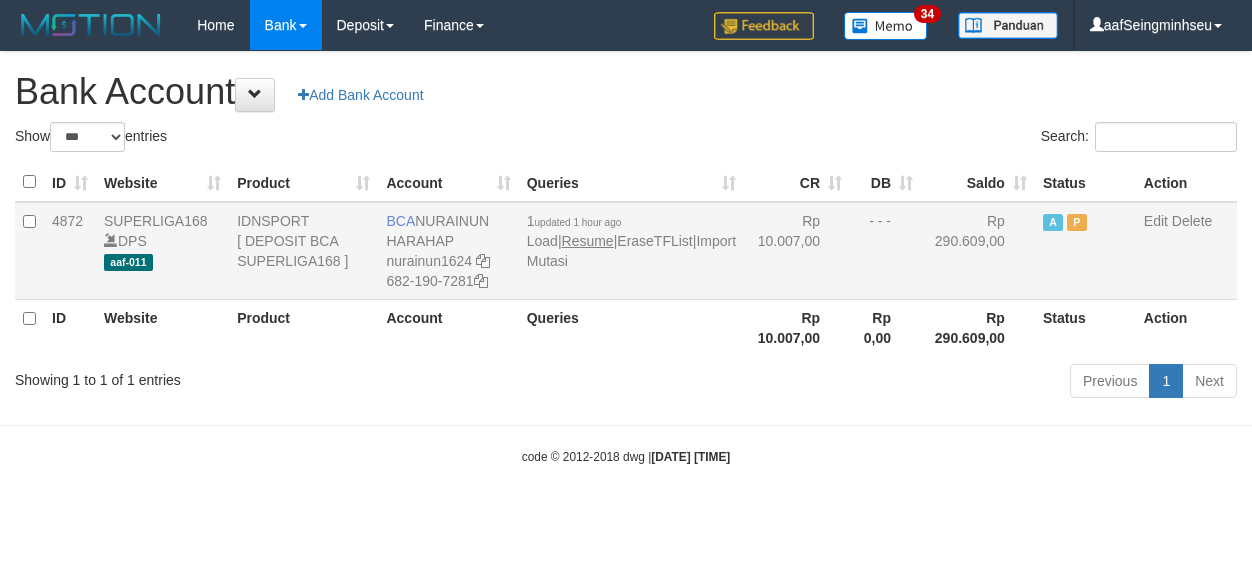 scroll, scrollTop: 0, scrollLeft: 0, axis: both 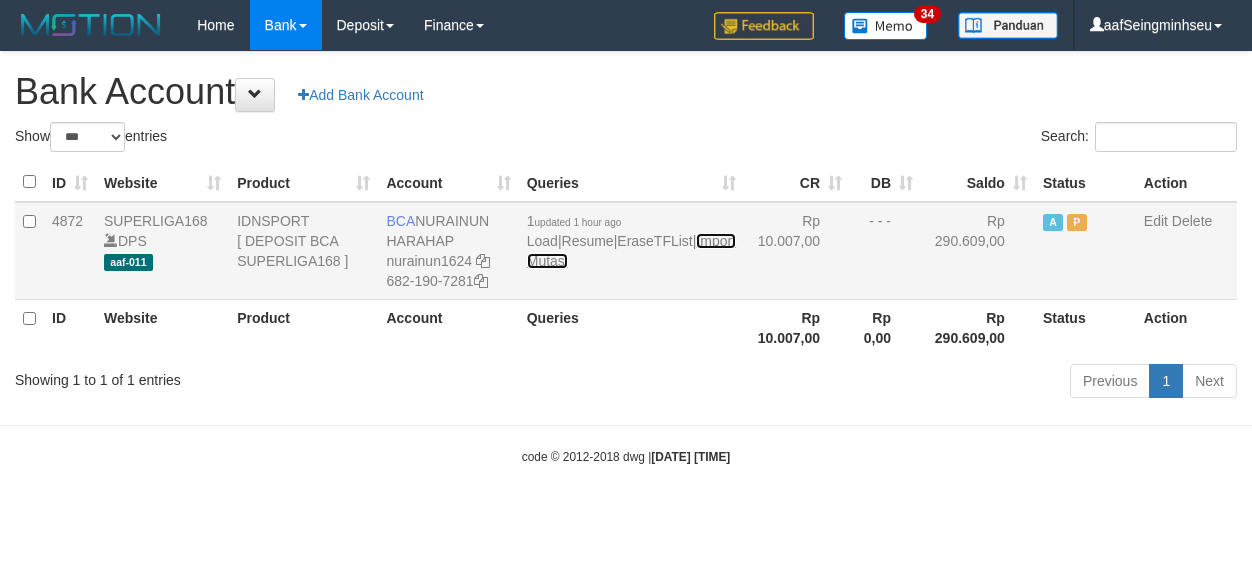 click on "Import Mutasi" at bounding box center (631, 251) 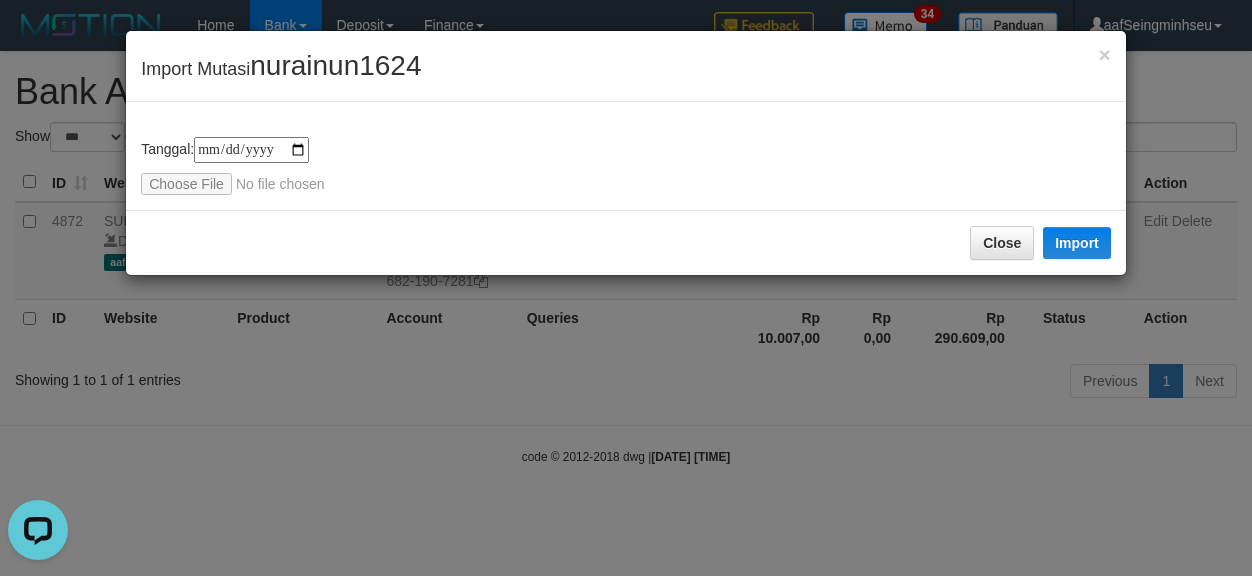 scroll, scrollTop: 0, scrollLeft: 0, axis: both 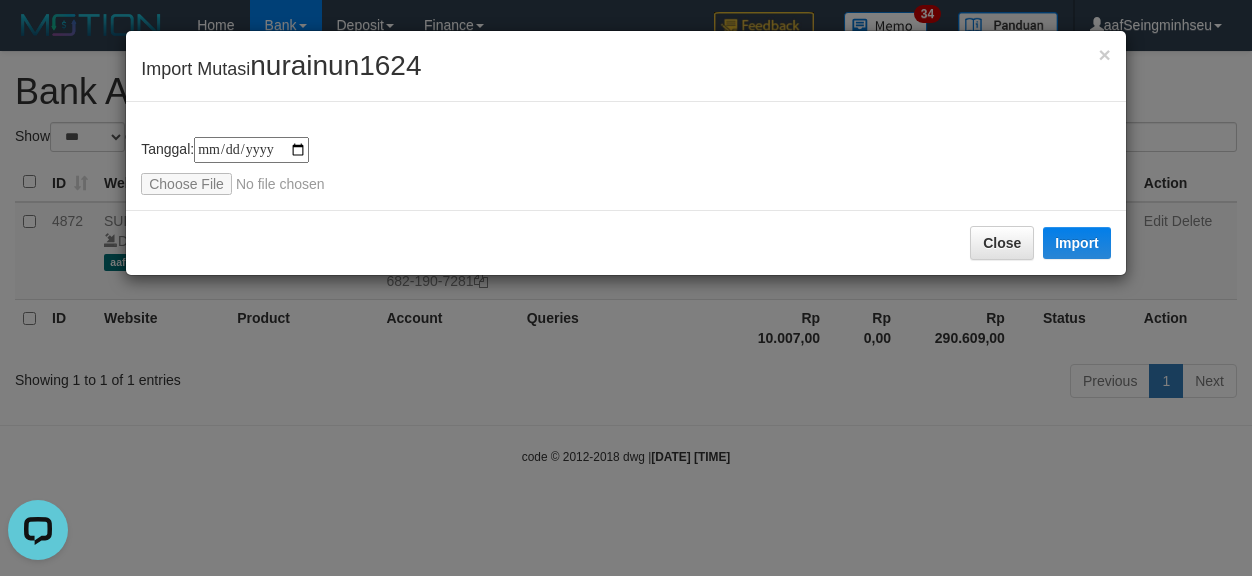 type on "**********" 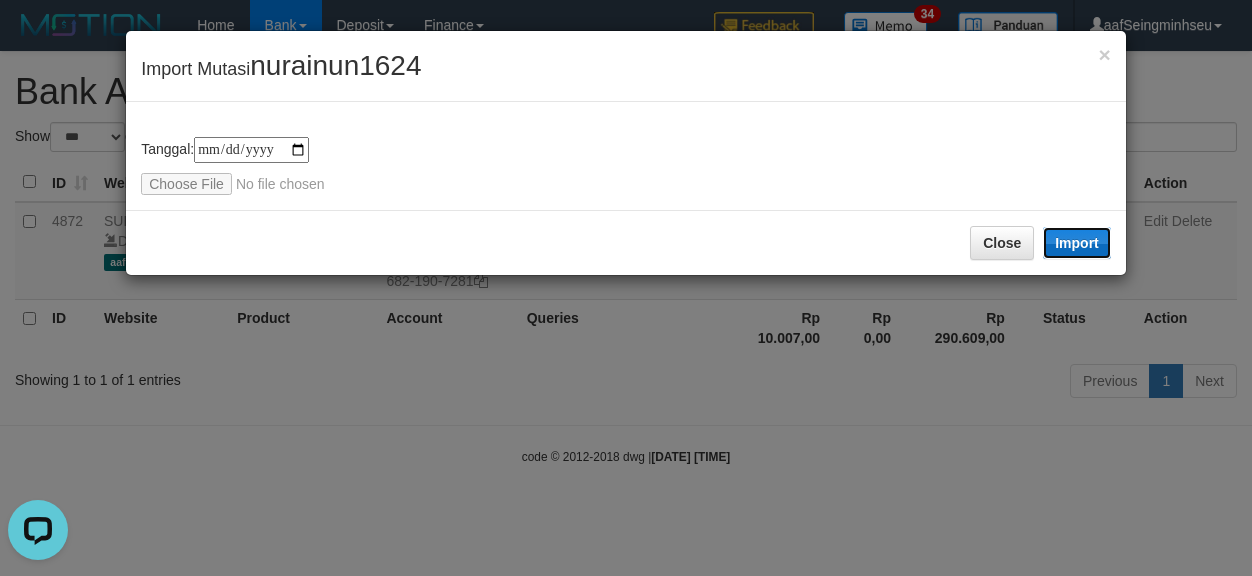 click on "Import" at bounding box center (1077, 243) 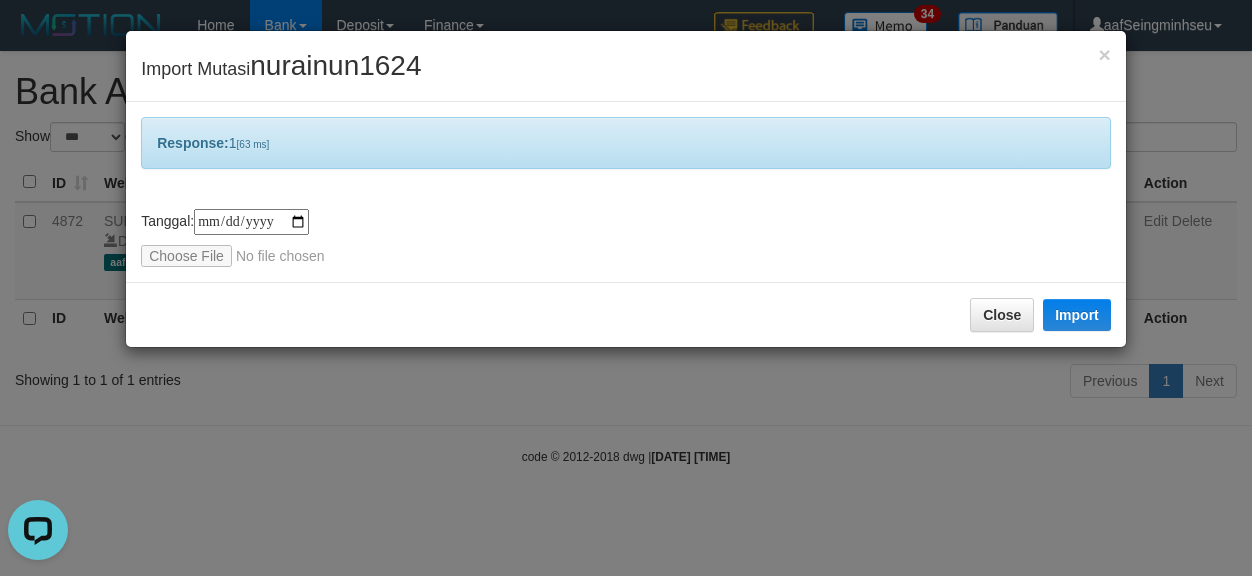 drag, startPoint x: 874, startPoint y: 202, endPoint x: 864, endPoint y: 182, distance: 22.36068 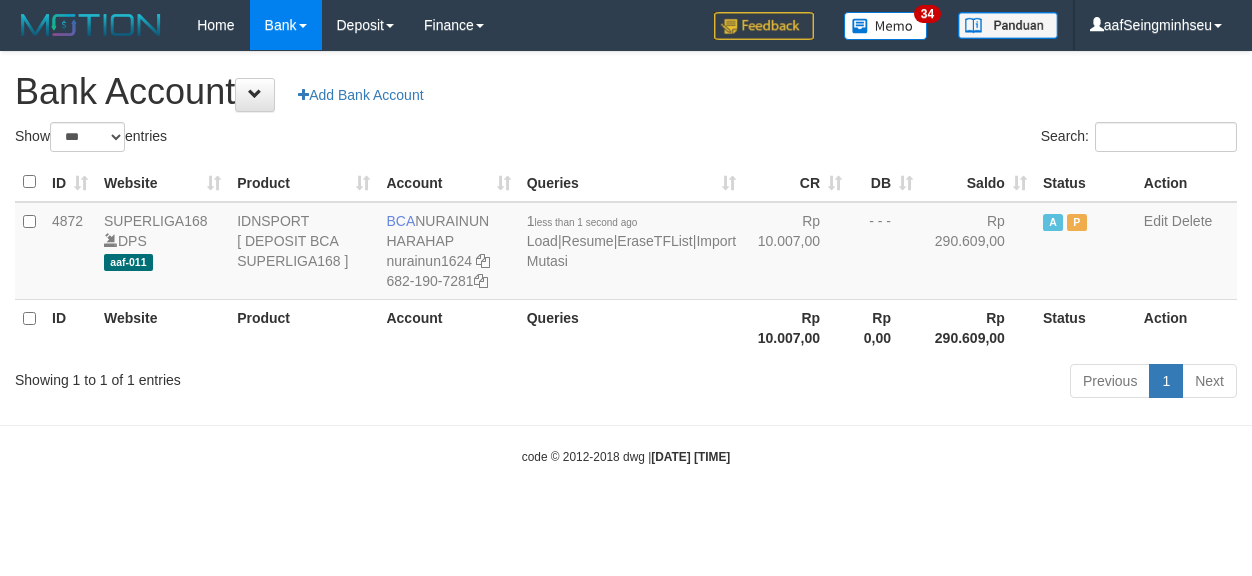 select on "***" 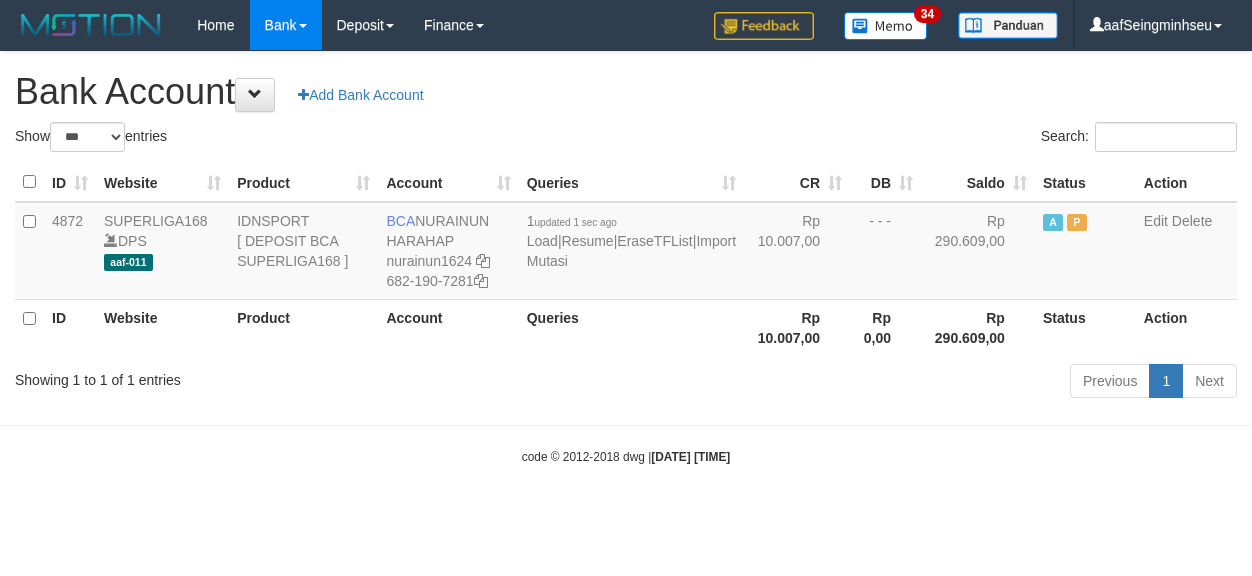 select on "***" 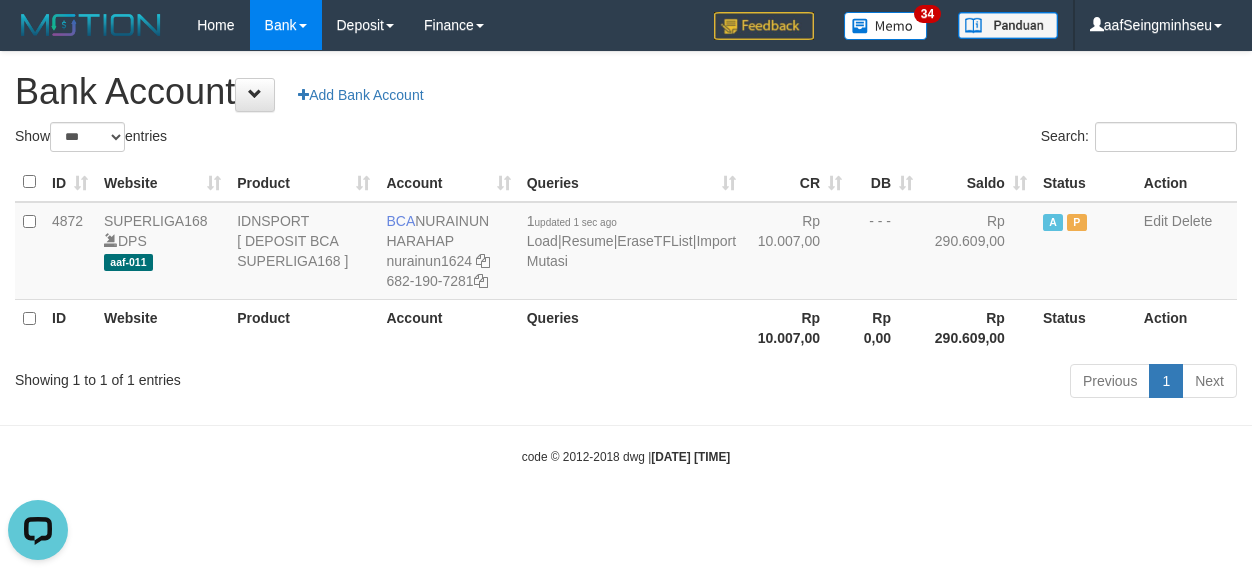scroll, scrollTop: 0, scrollLeft: 0, axis: both 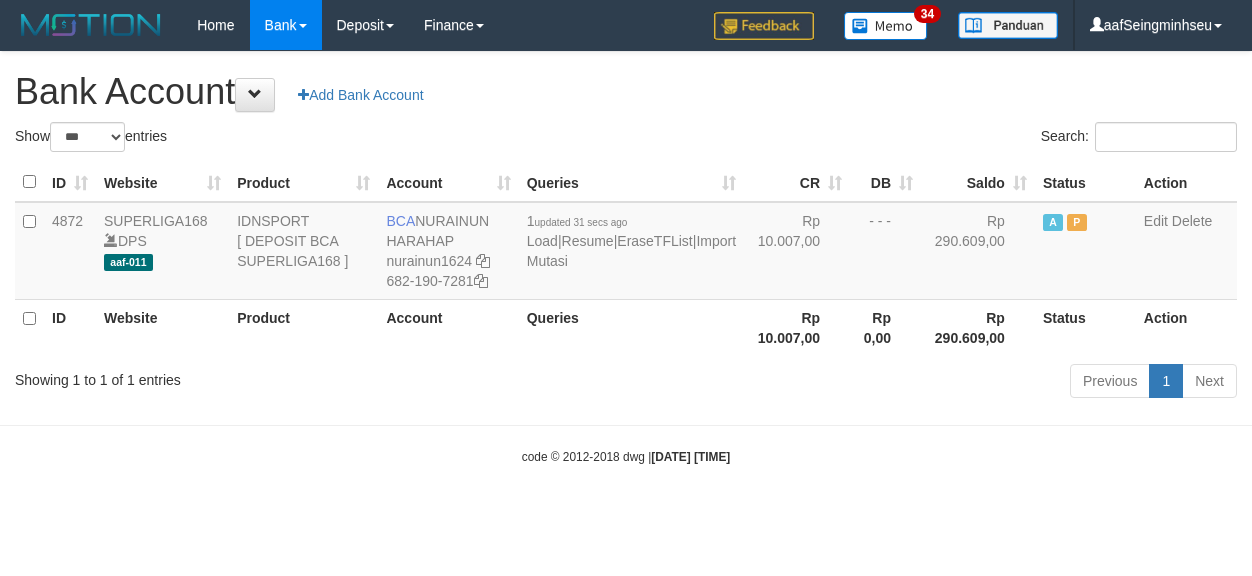select on "***" 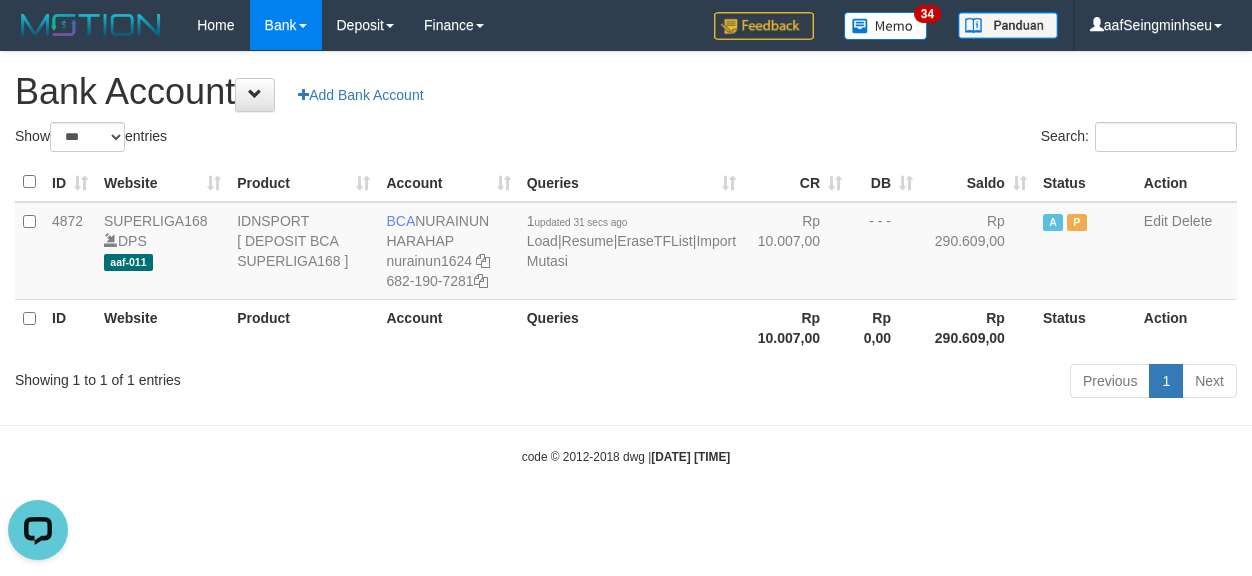 scroll, scrollTop: 0, scrollLeft: 0, axis: both 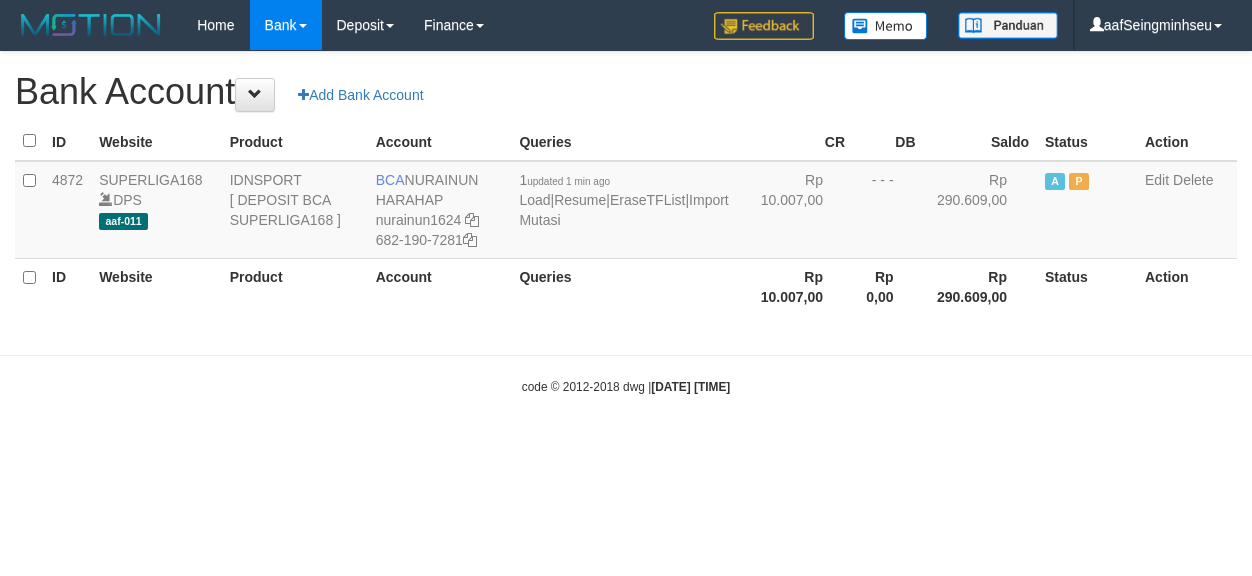 select on "***" 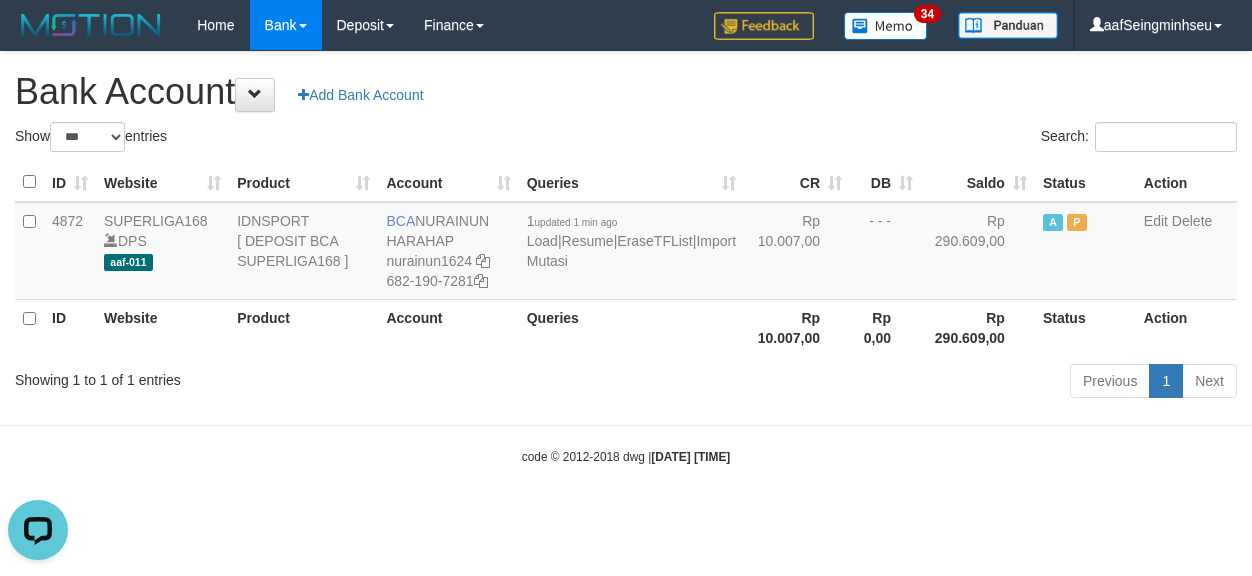 scroll, scrollTop: 0, scrollLeft: 0, axis: both 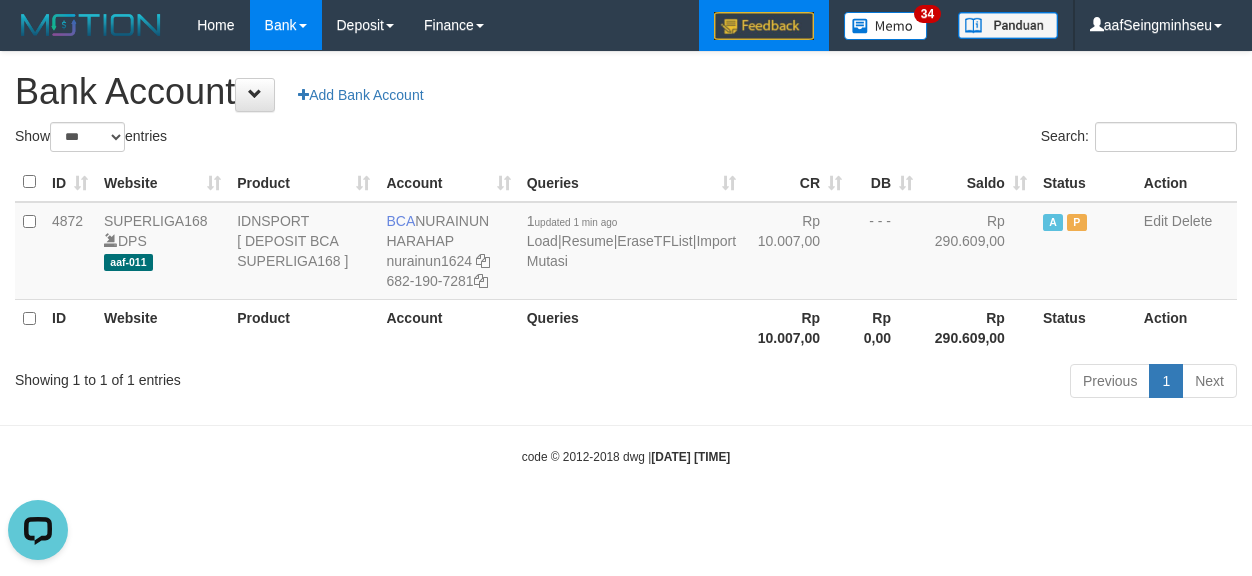 drag, startPoint x: 642, startPoint y: 92, endPoint x: 748, endPoint y: 0, distance: 140.35669 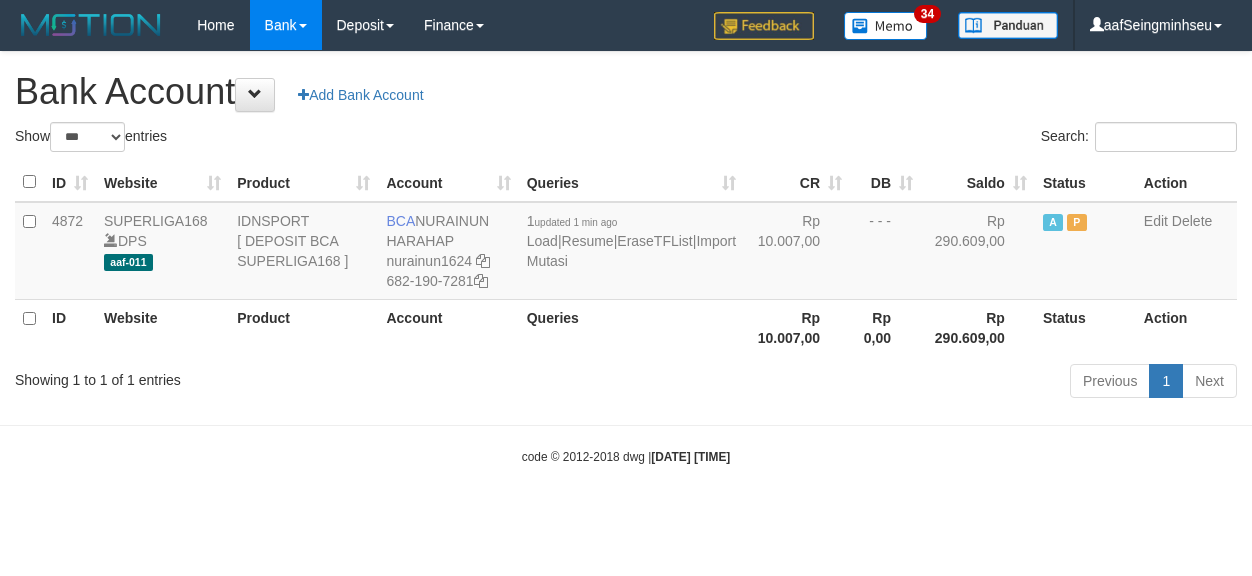 select on "***" 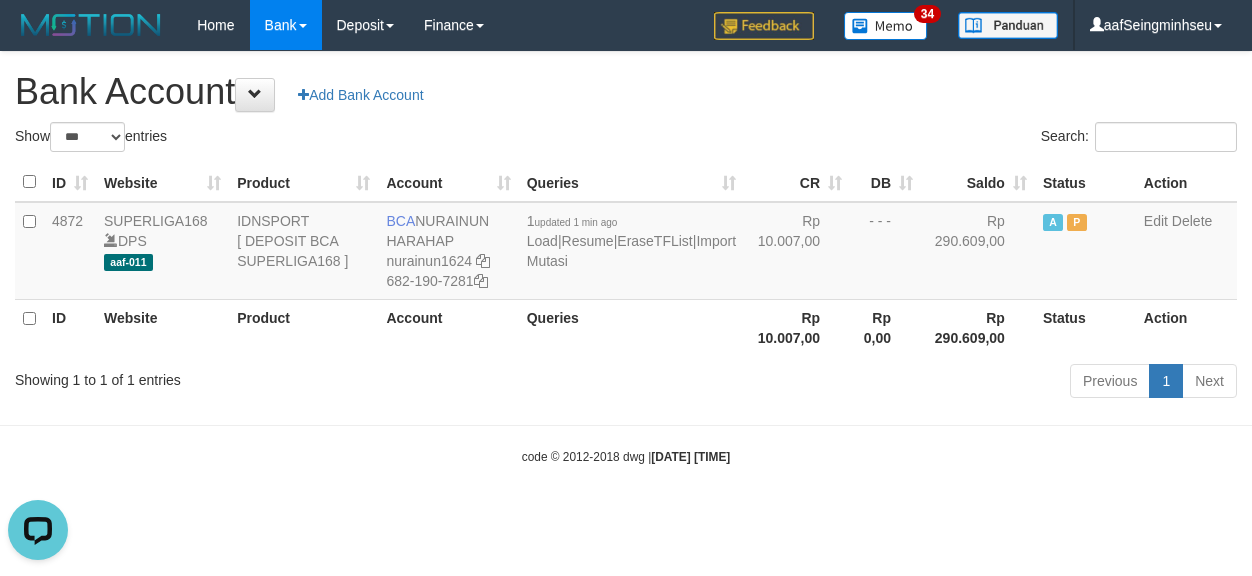 scroll, scrollTop: 0, scrollLeft: 0, axis: both 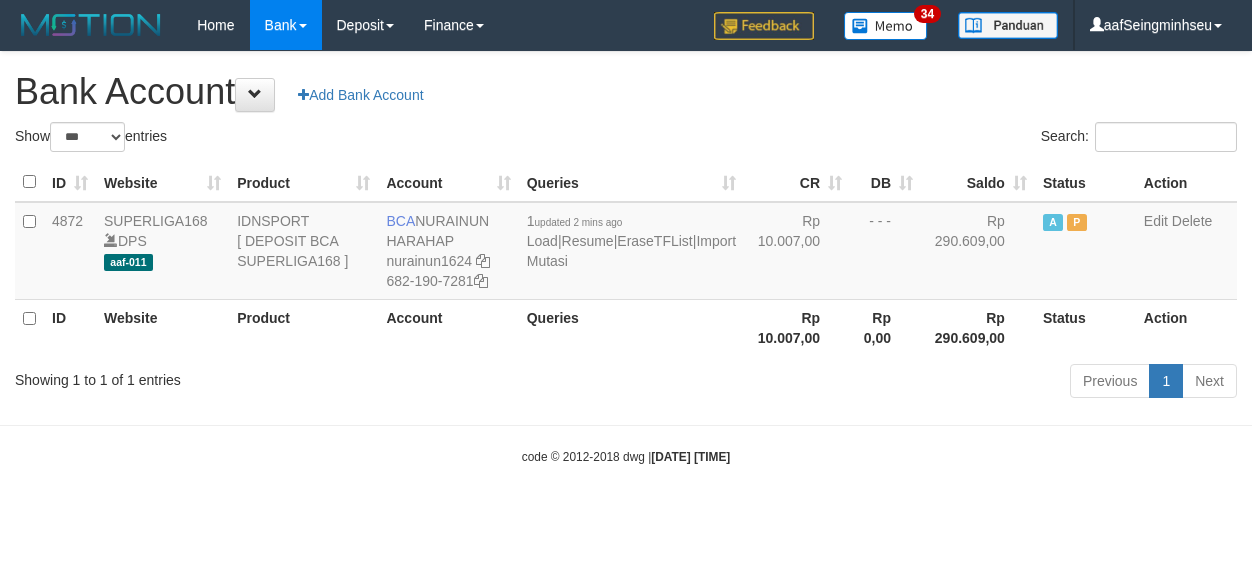 select on "***" 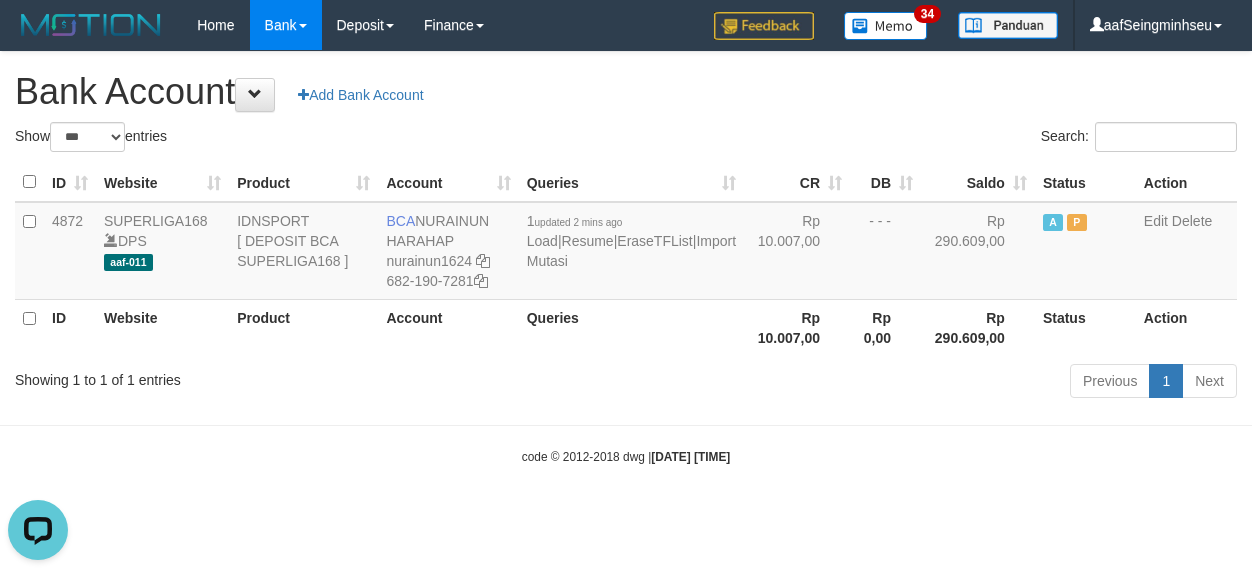scroll, scrollTop: 0, scrollLeft: 0, axis: both 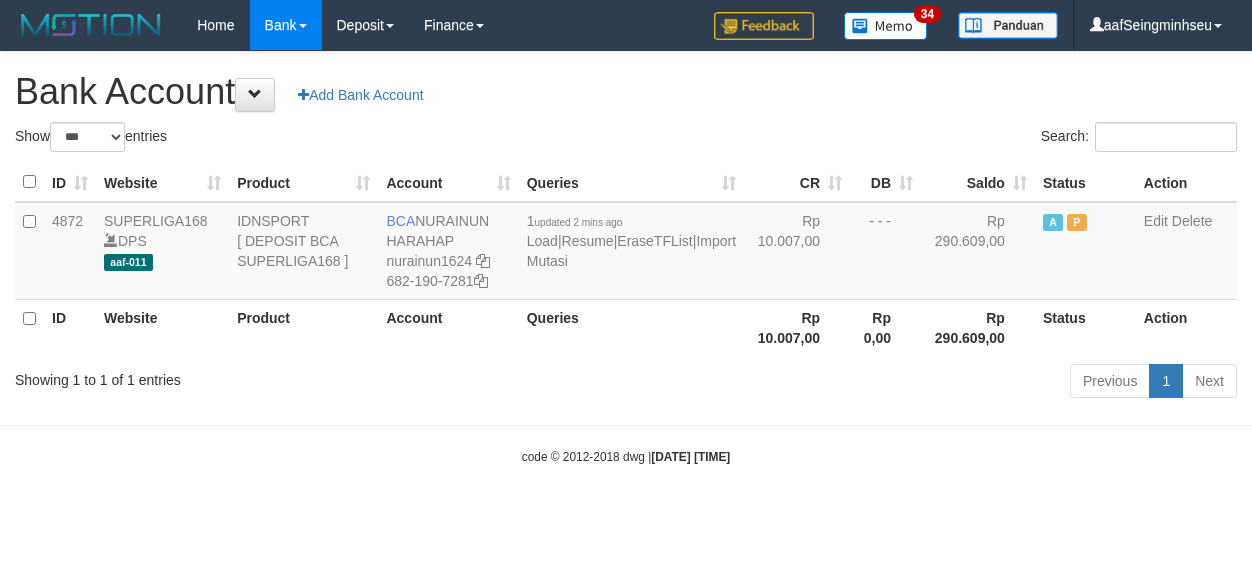 select on "***" 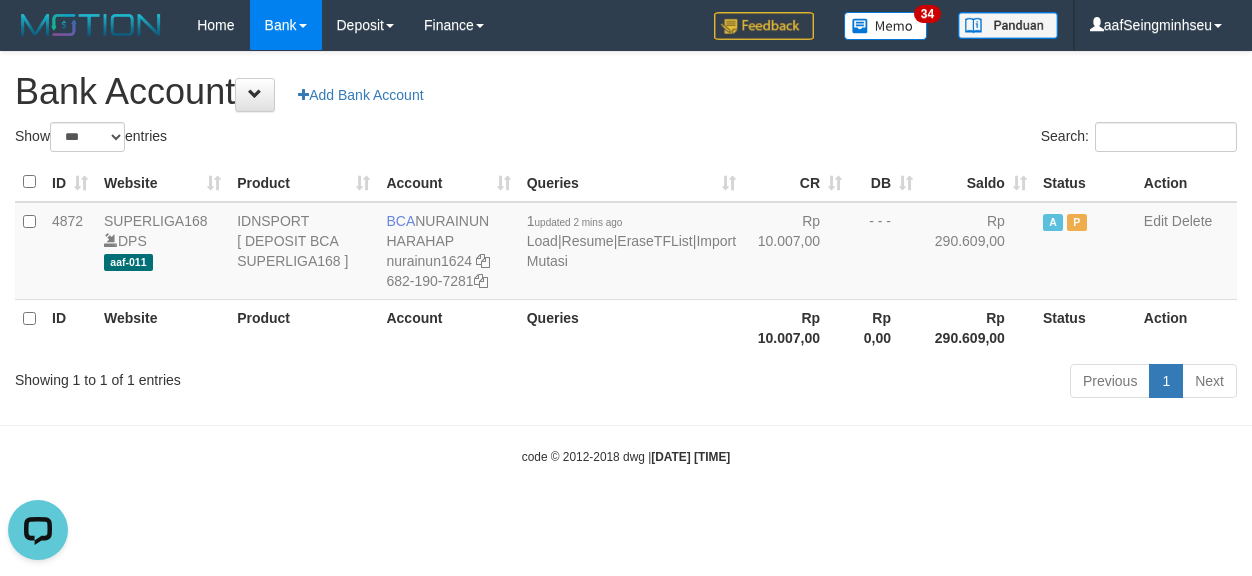 scroll, scrollTop: 0, scrollLeft: 0, axis: both 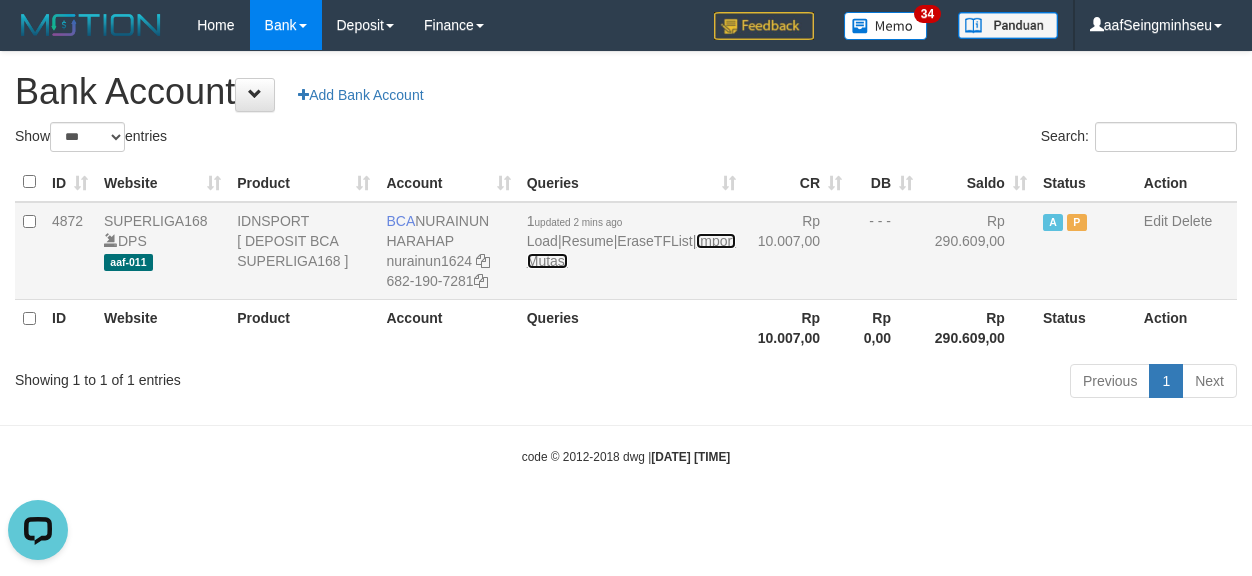 click on "Import Mutasi" at bounding box center [631, 251] 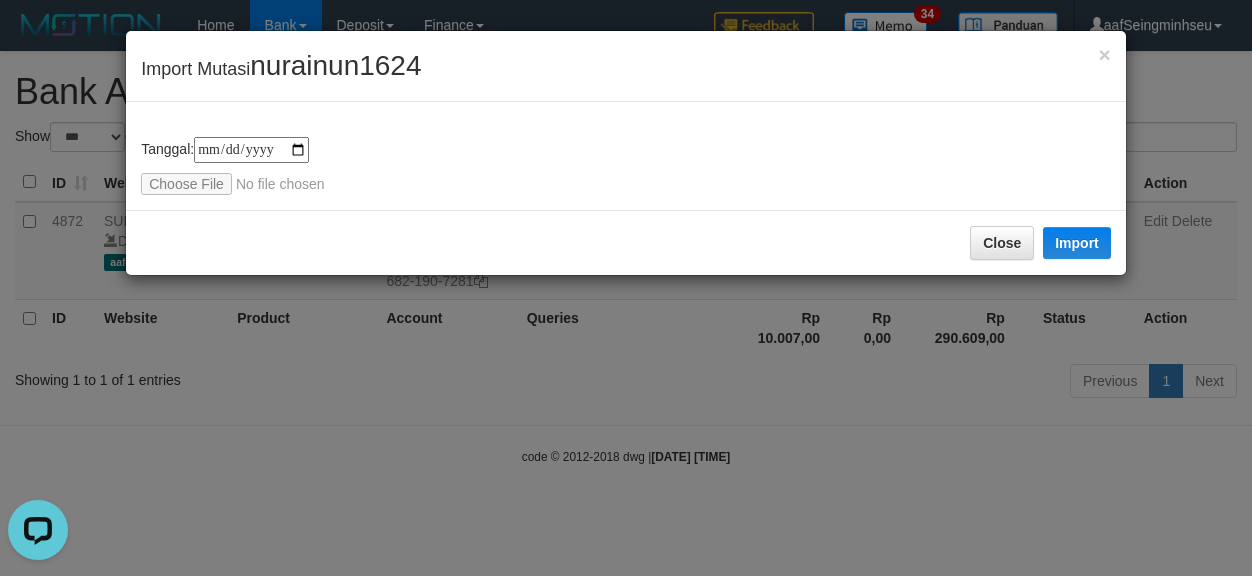 type on "**********" 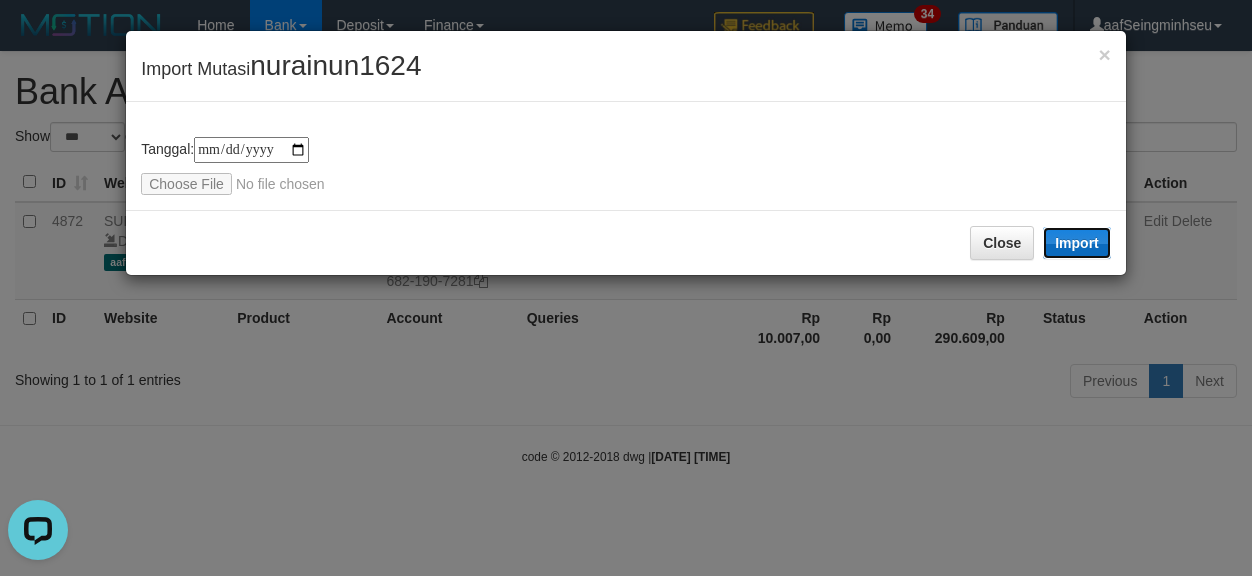 click on "Import" at bounding box center (1077, 243) 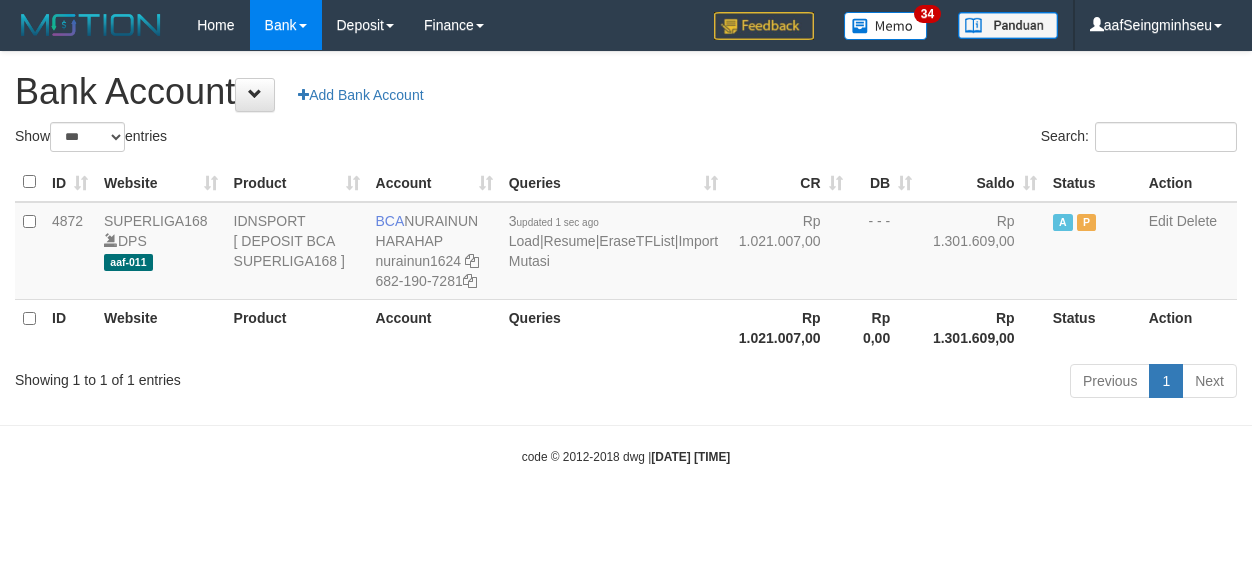 select on "***" 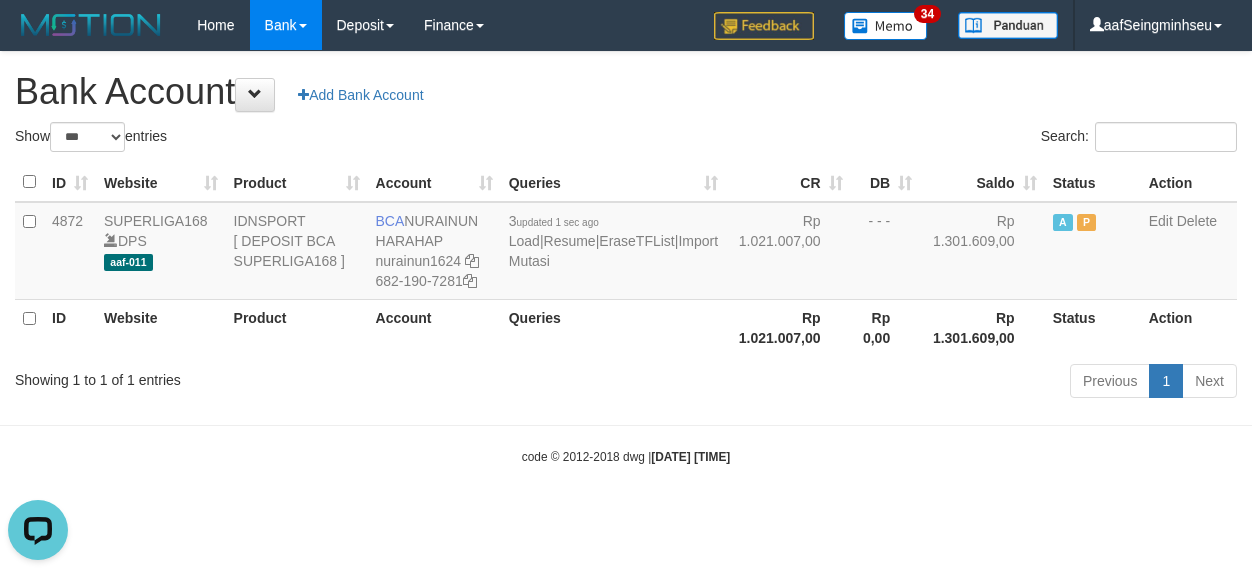 scroll, scrollTop: 0, scrollLeft: 0, axis: both 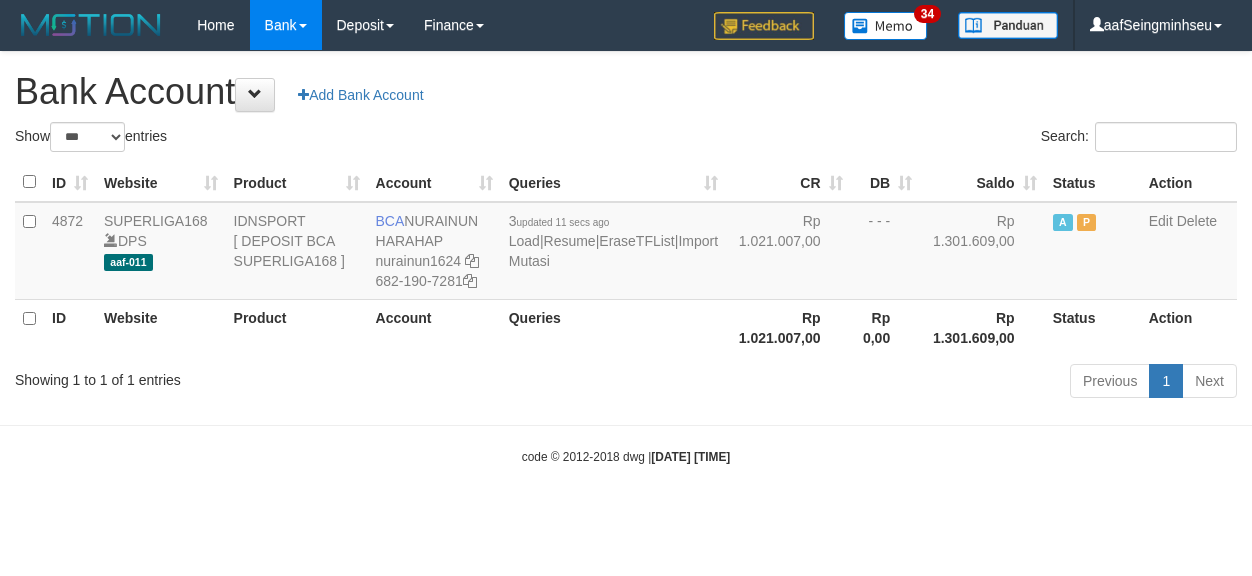select on "***" 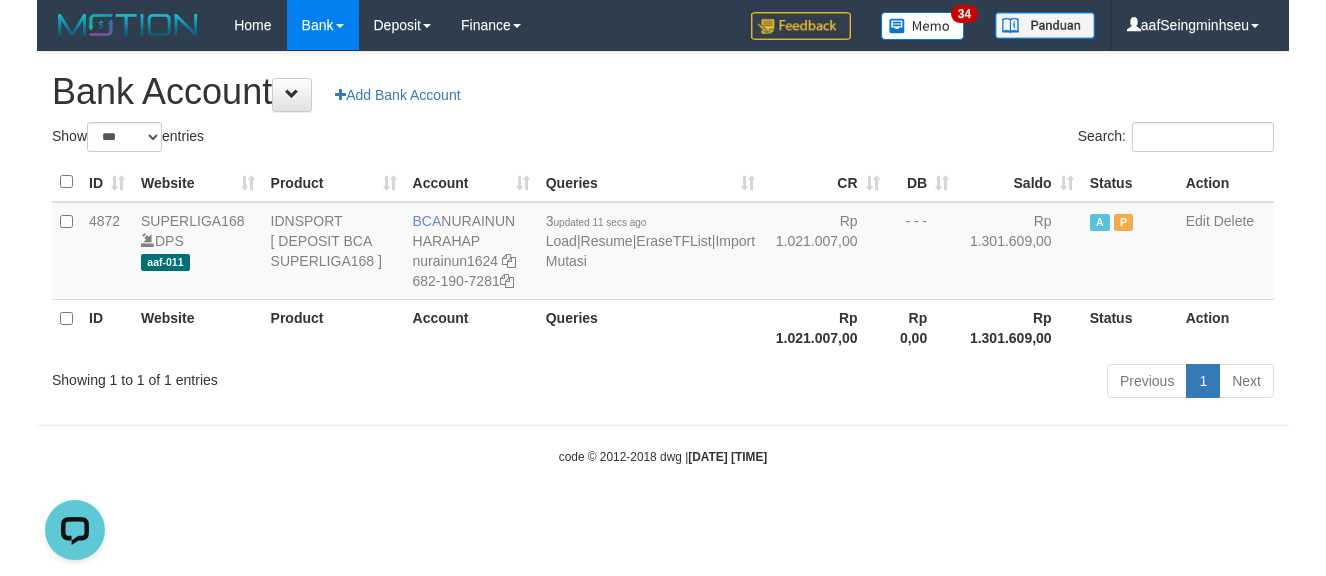 scroll, scrollTop: 0, scrollLeft: 0, axis: both 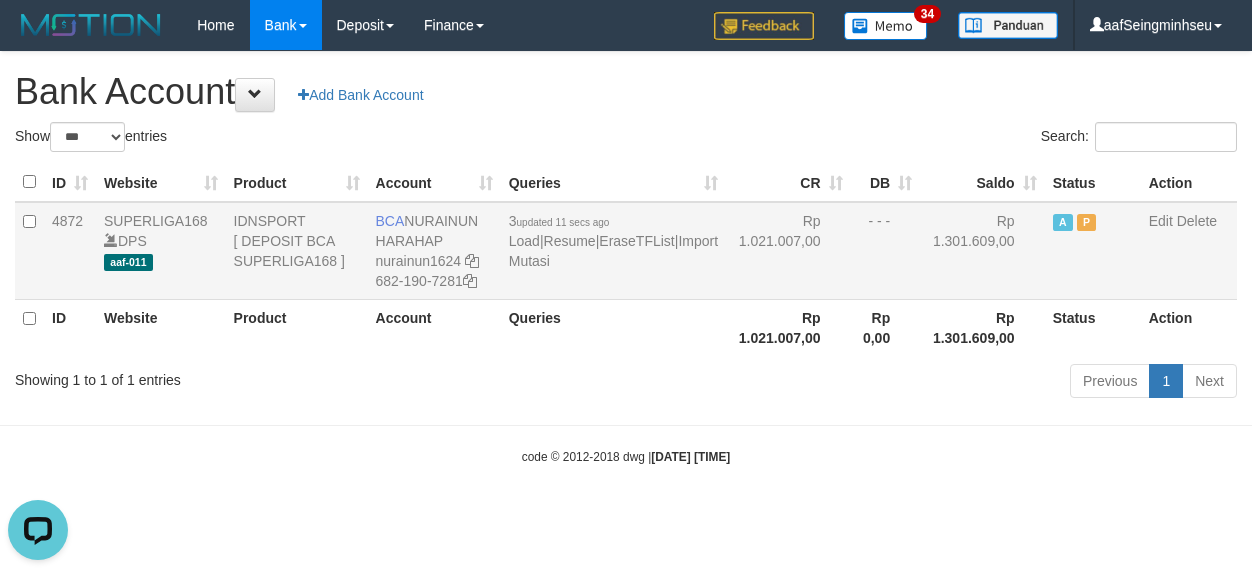 drag, startPoint x: 202, startPoint y: 325, endPoint x: 94, endPoint y: 230, distance: 143.83672 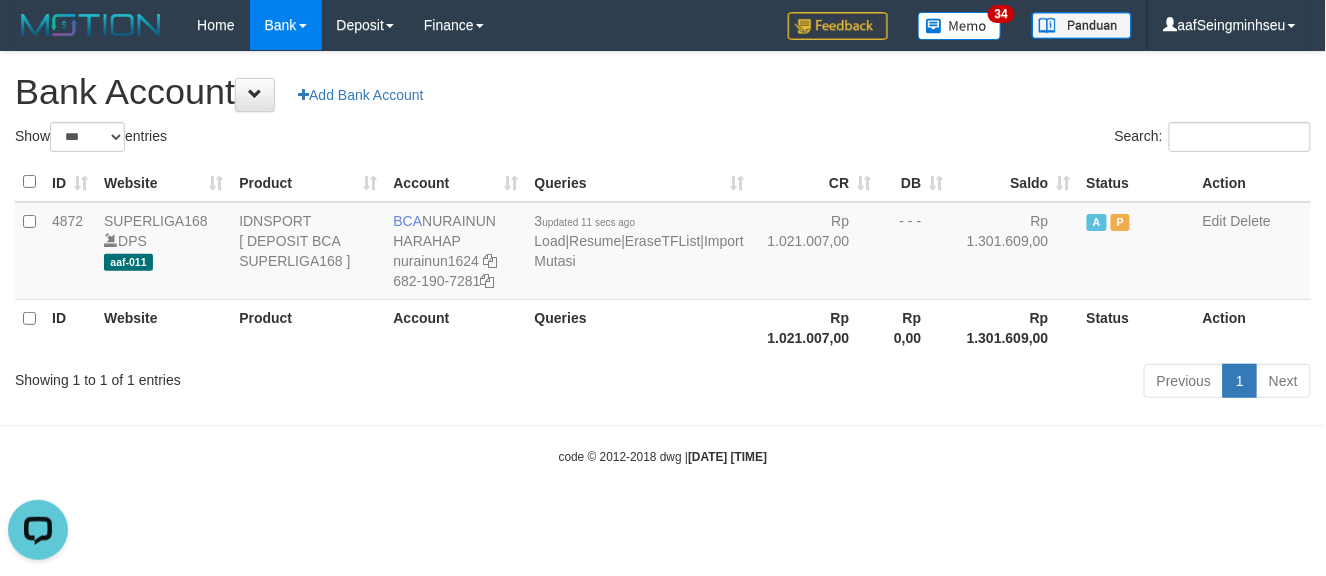 drag, startPoint x: 852, startPoint y: 513, endPoint x: 906, endPoint y: 396, distance: 128.86038 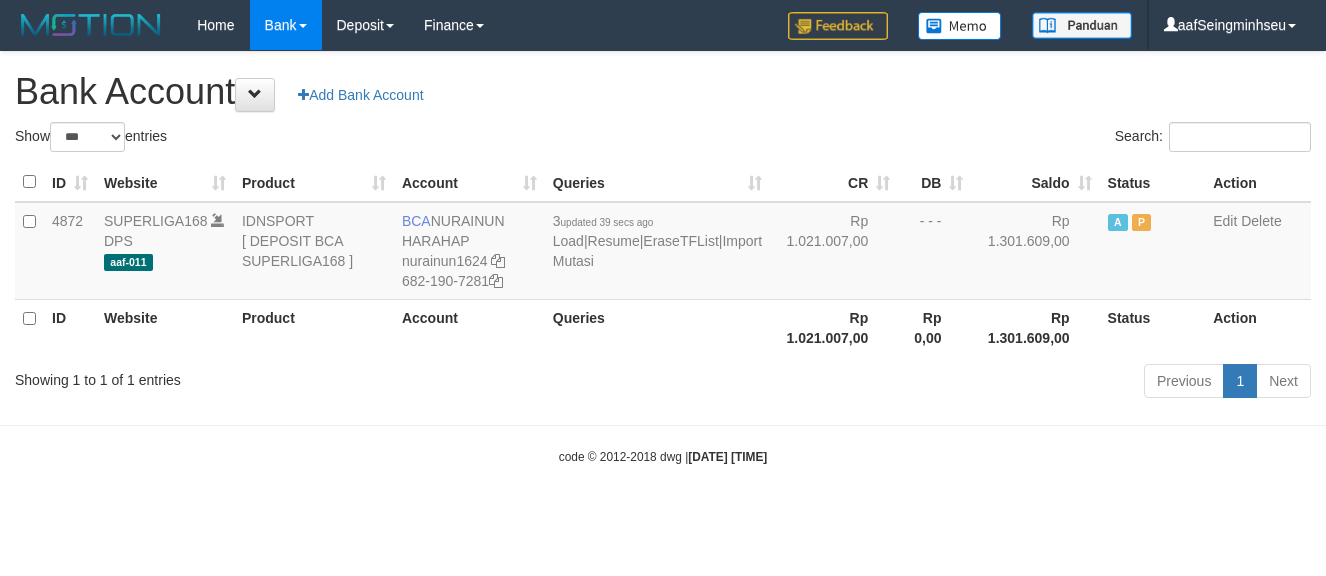 select on "***" 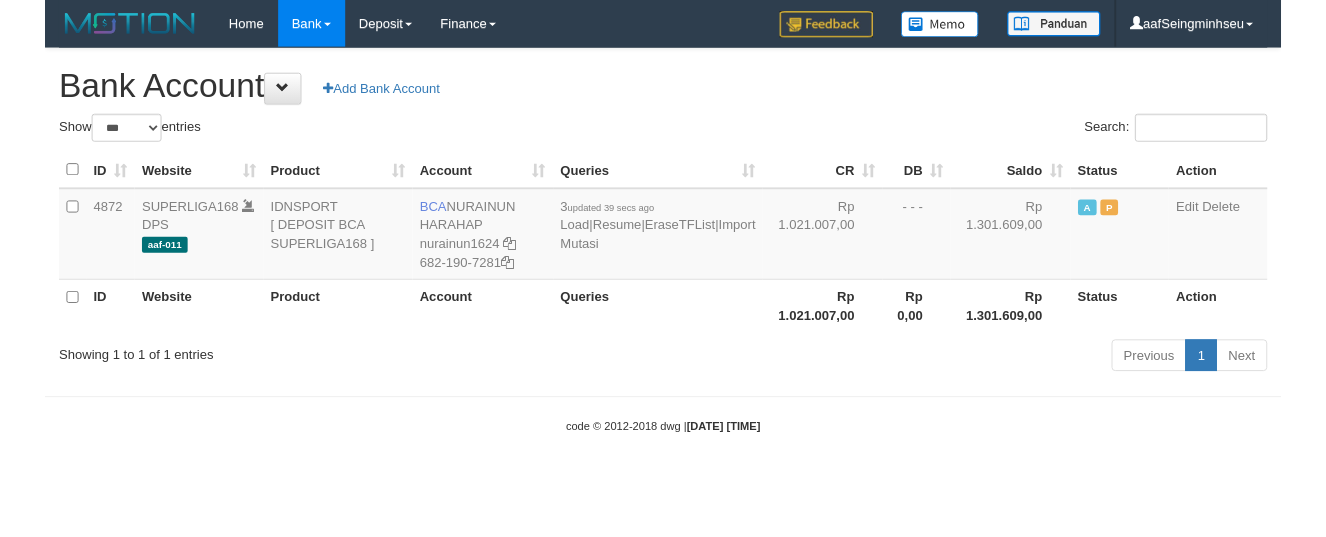 scroll, scrollTop: 0, scrollLeft: 0, axis: both 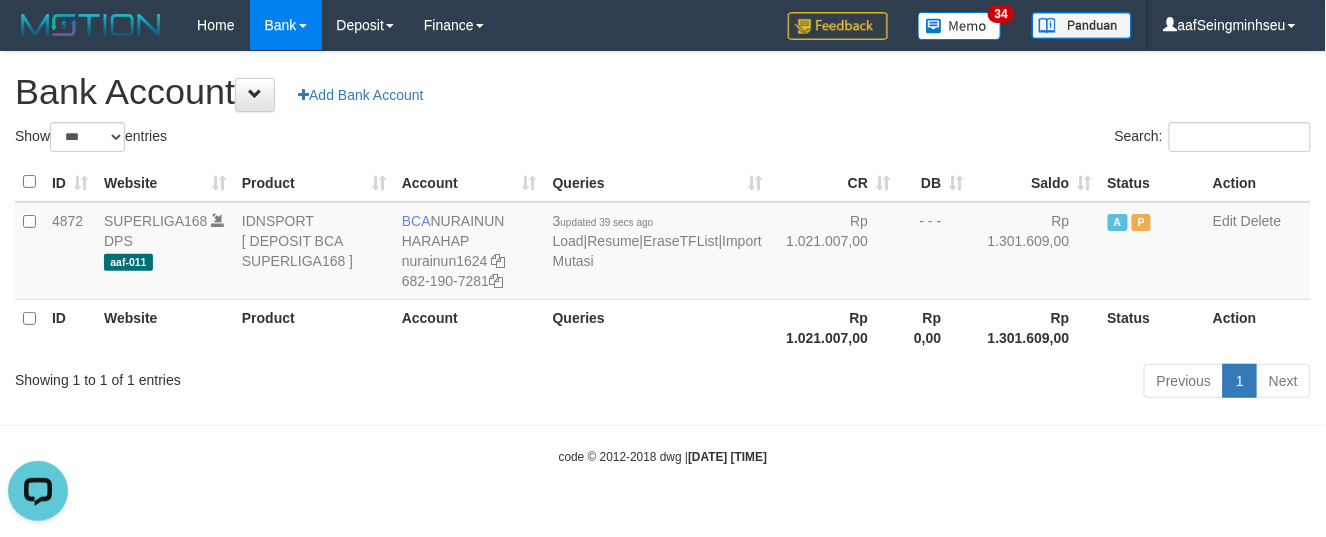 click on "Bank Account
Add Bank Account" at bounding box center [663, 92] 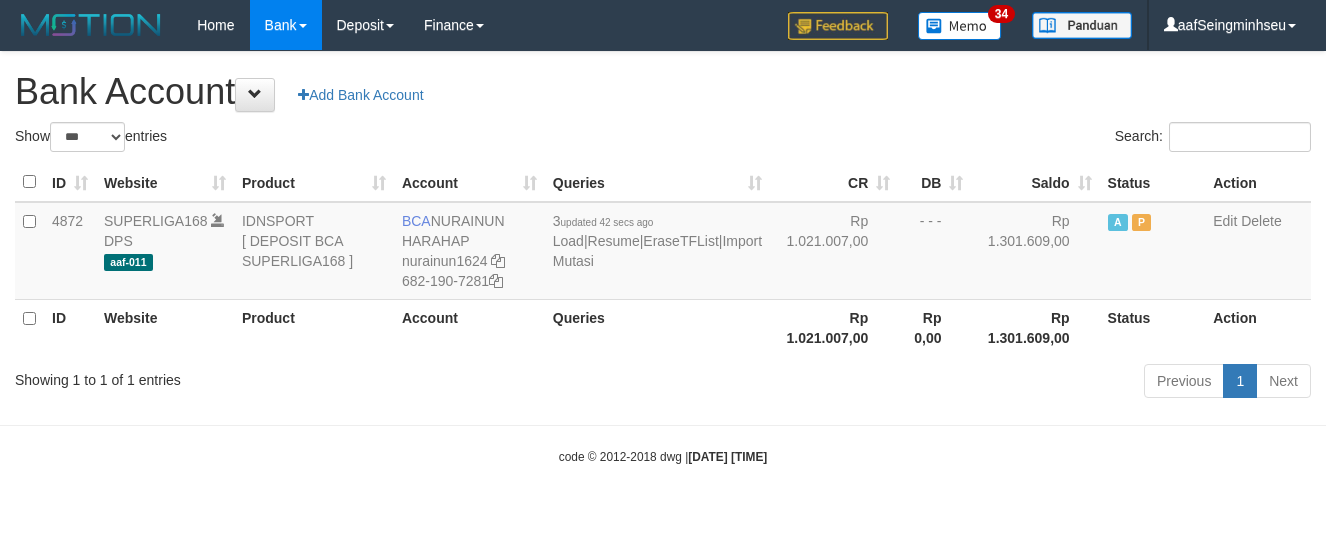 select on "***" 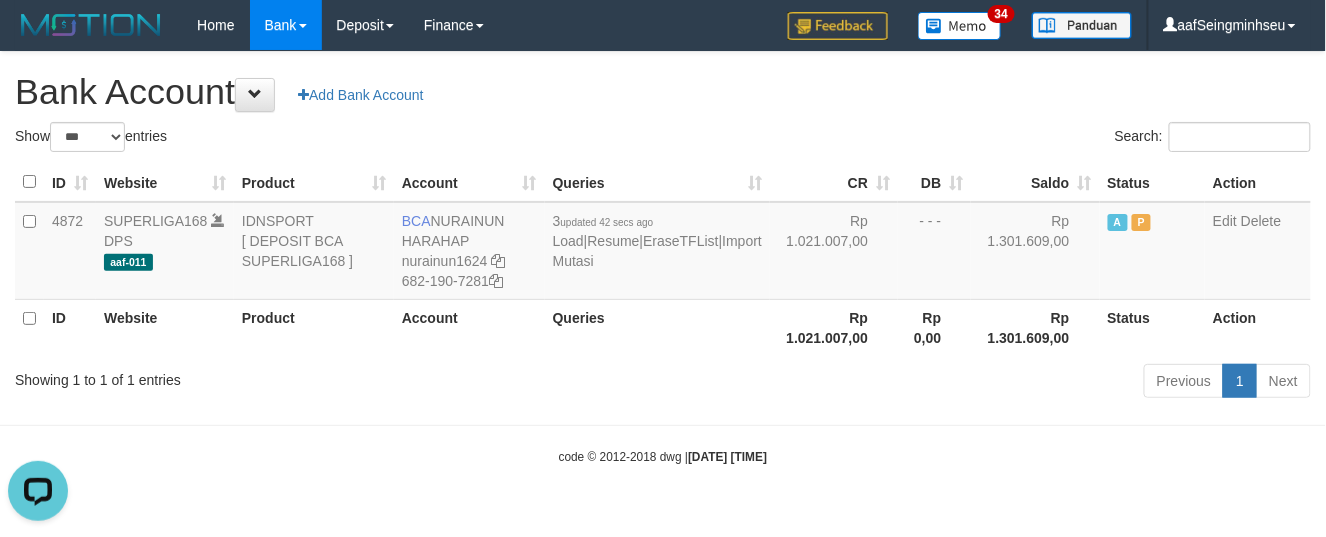scroll, scrollTop: 0, scrollLeft: 0, axis: both 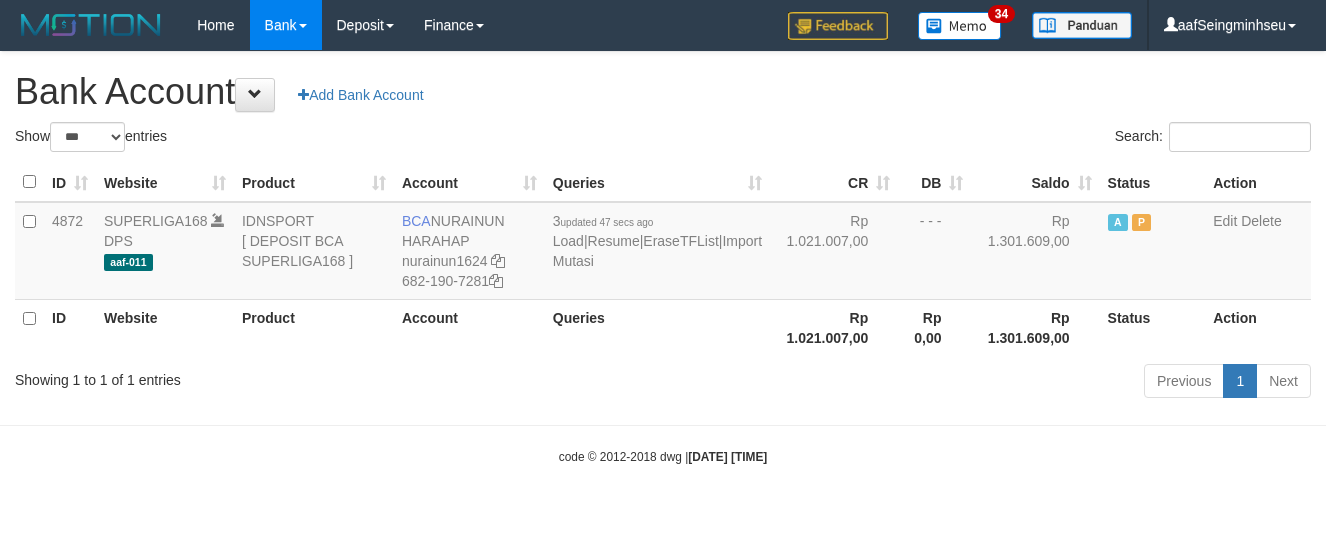 select on "***" 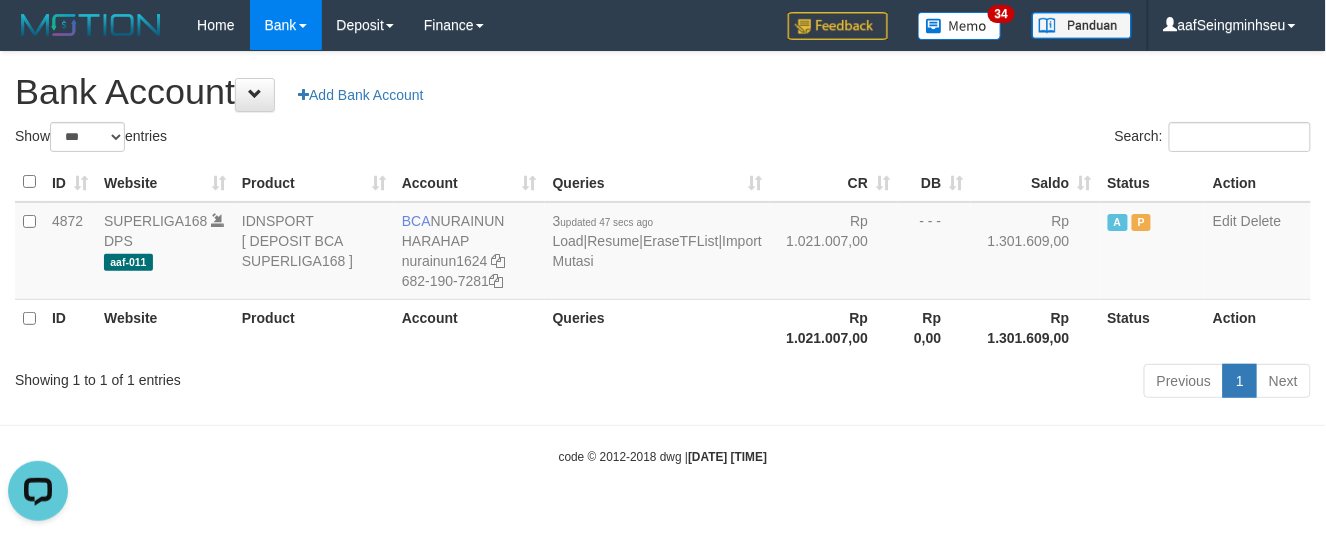 scroll, scrollTop: 0, scrollLeft: 0, axis: both 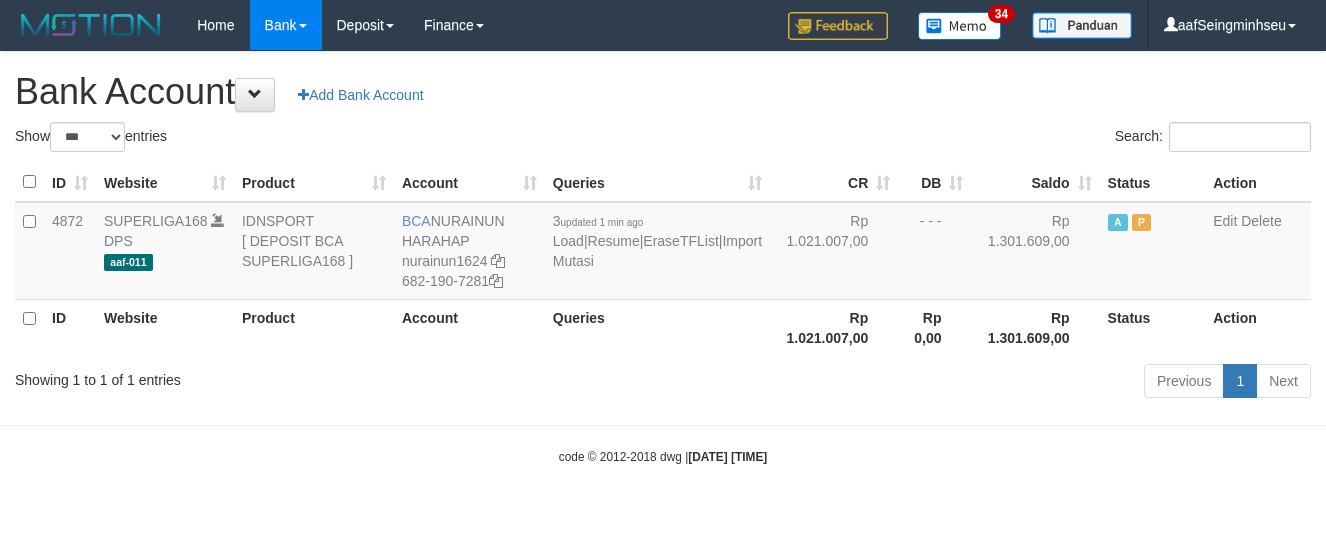 select on "***" 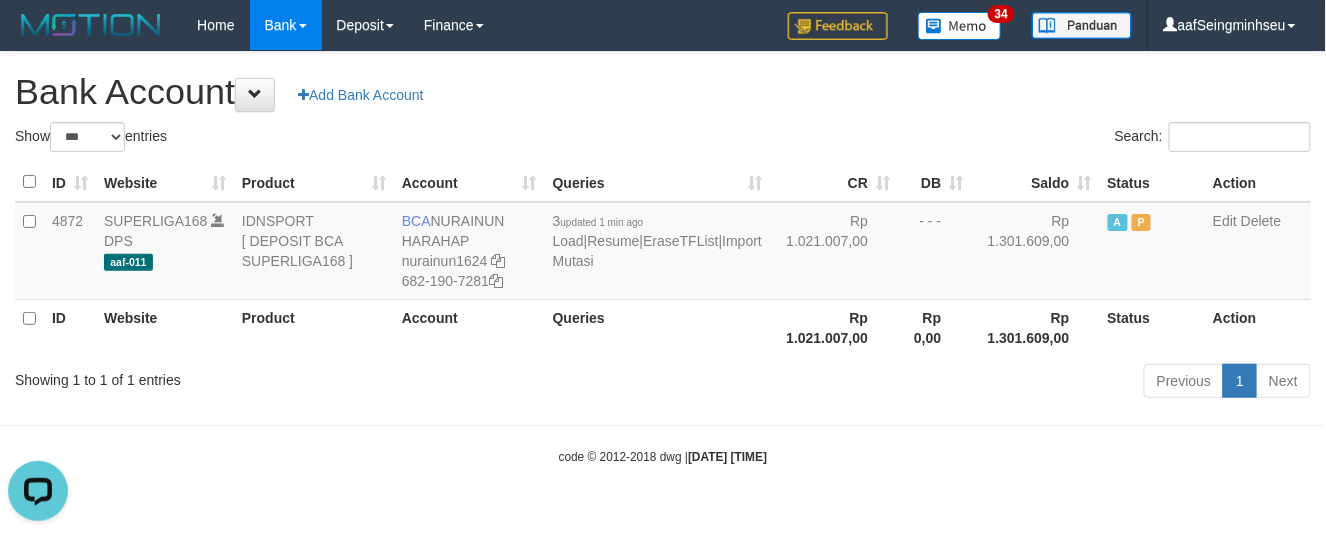 scroll, scrollTop: 0, scrollLeft: 0, axis: both 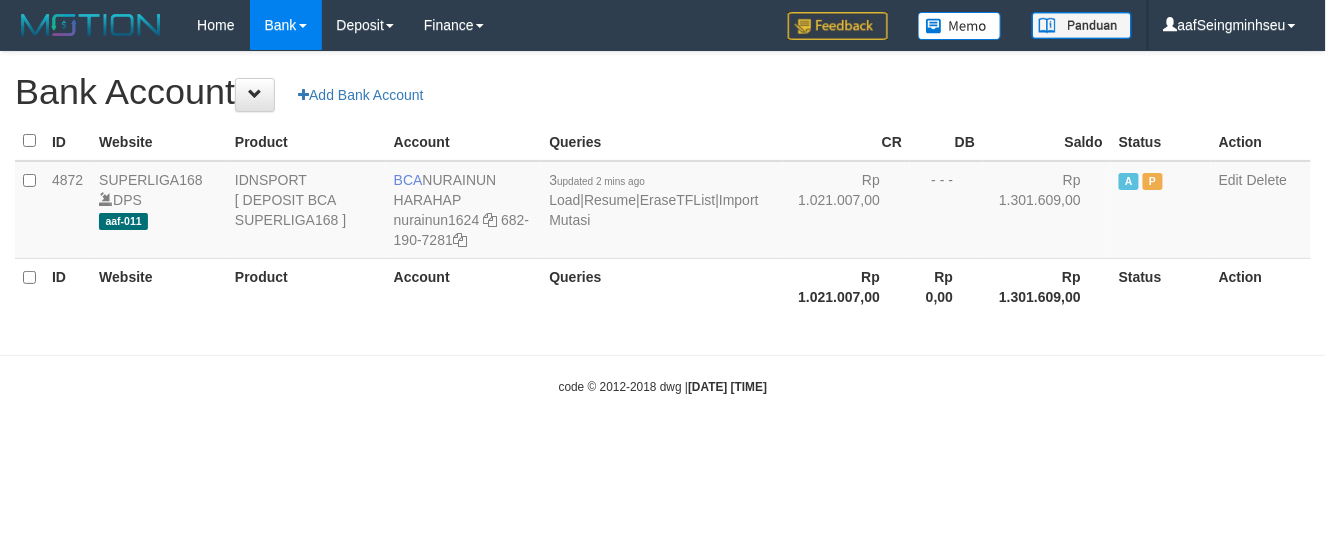 select on "***" 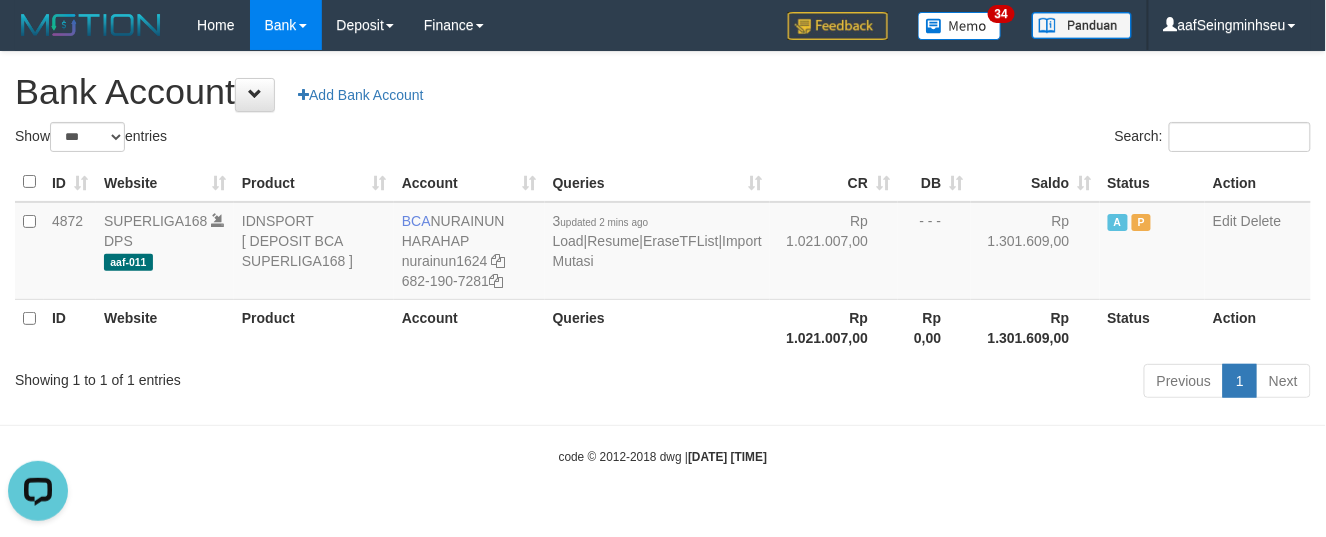 scroll, scrollTop: 0, scrollLeft: 0, axis: both 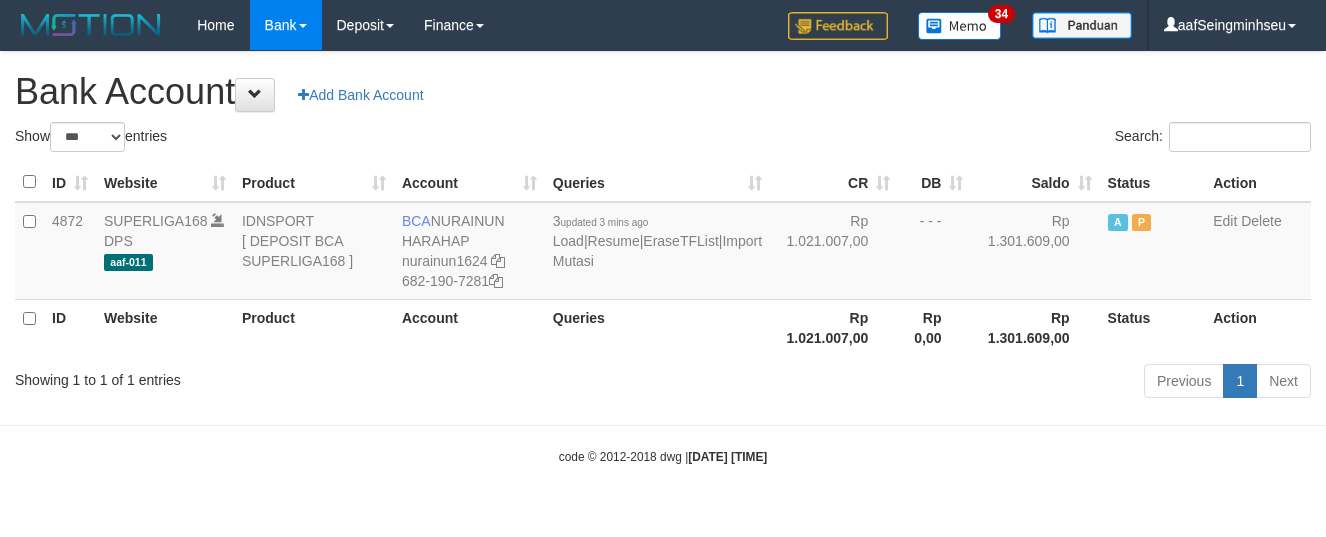 select on "***" 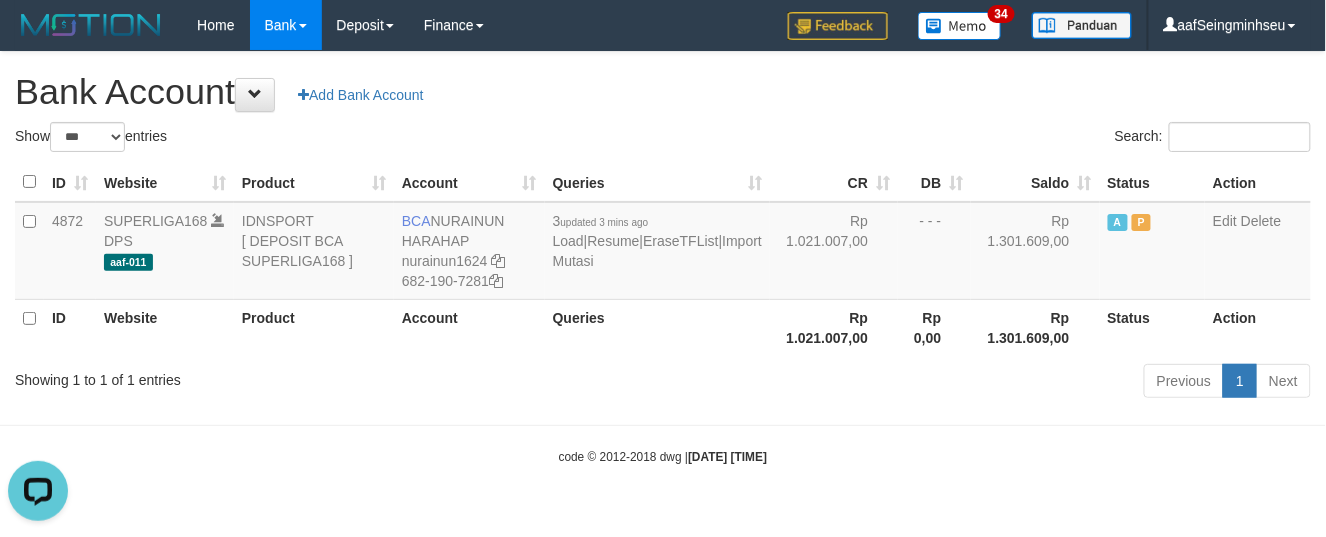 scroll, scrollTop: 0, scrollLeft: 0, axis: both 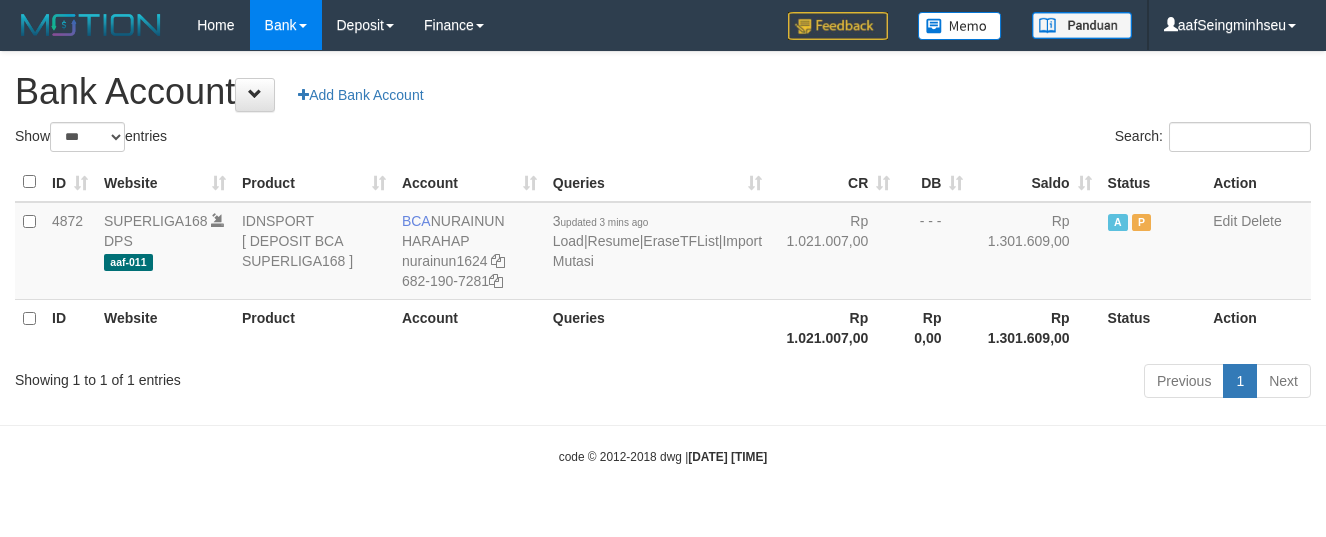 select on "***" 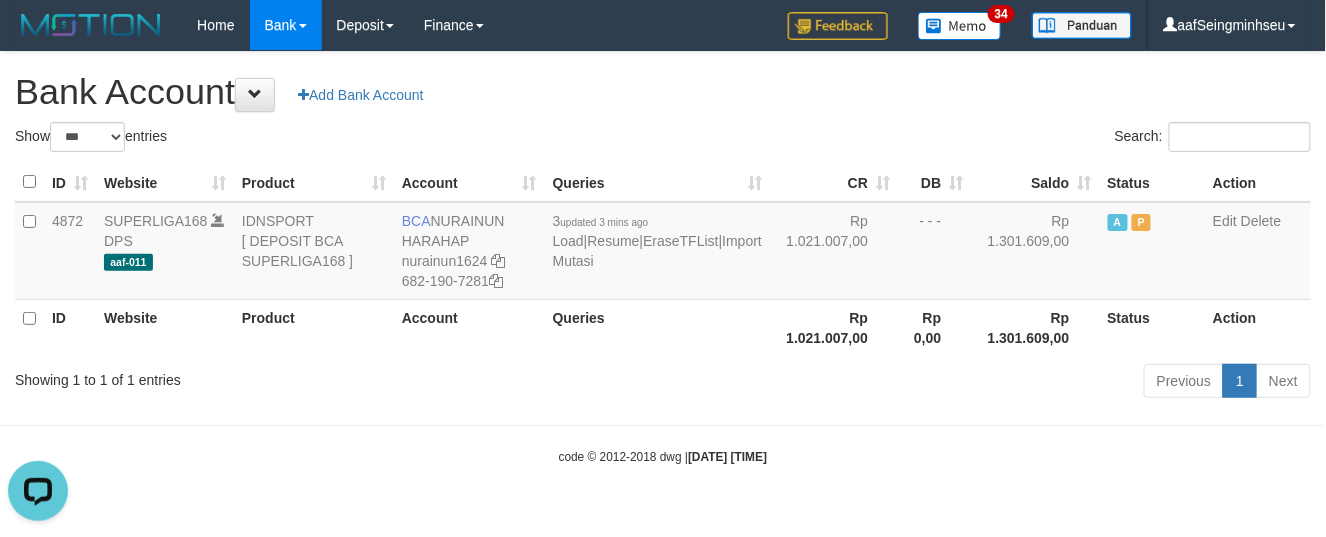 scroll, scrollTop: 0, scrollLeft: 0, axis: both 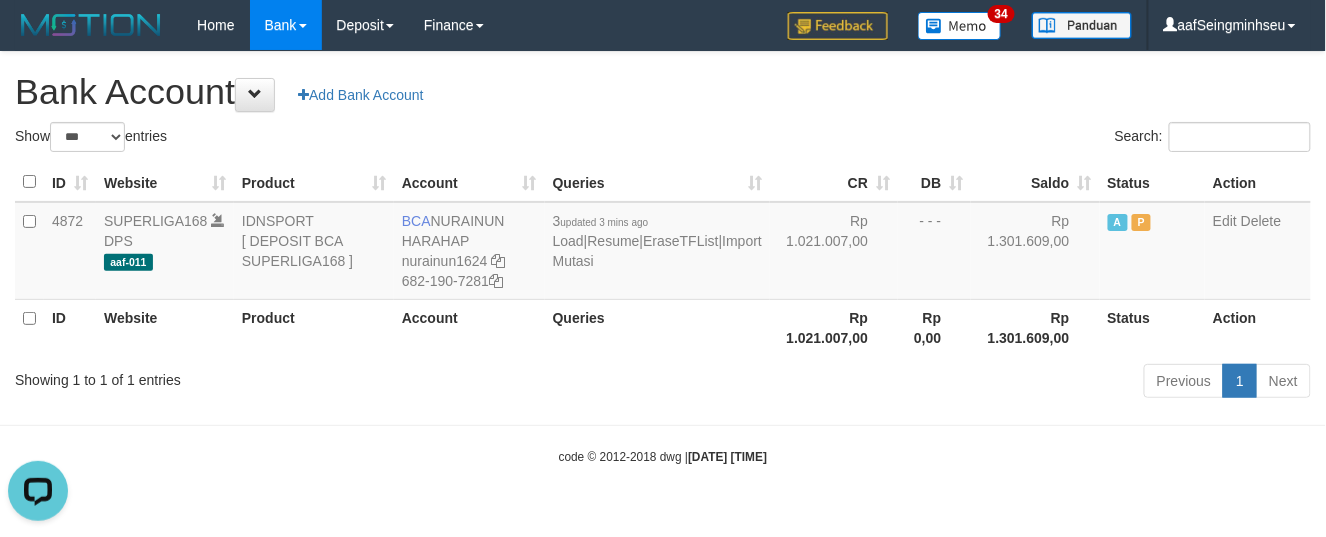 drag, startPoint x: 669, startPoint y: 126, endPoint x: 581, endPoint y: 90, distance: 95.07891 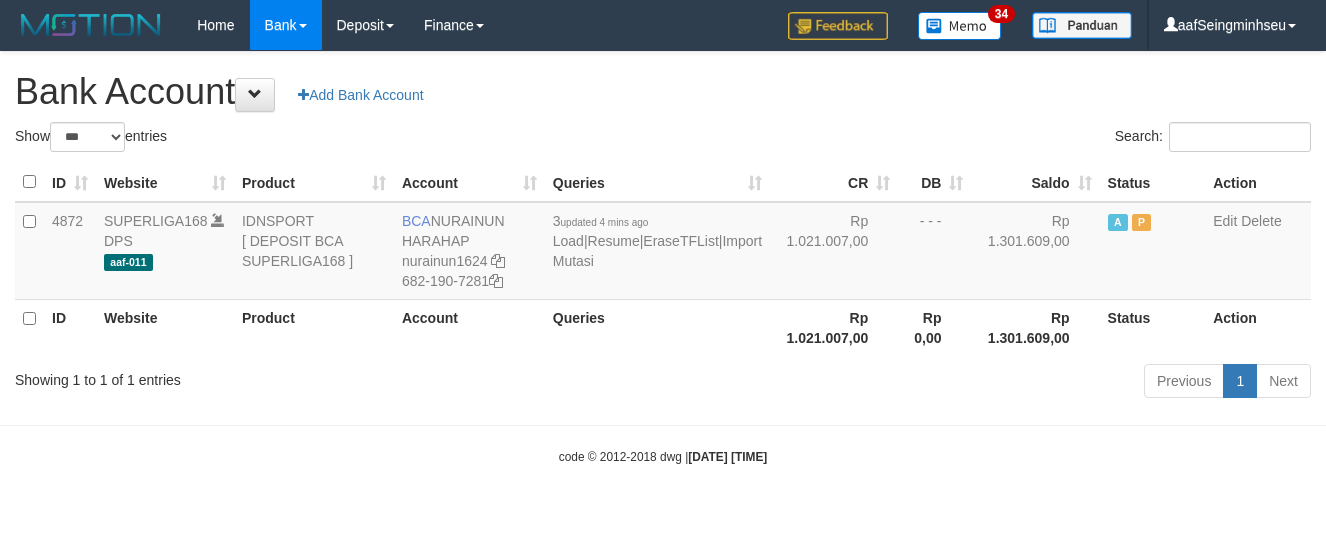 select on "***" 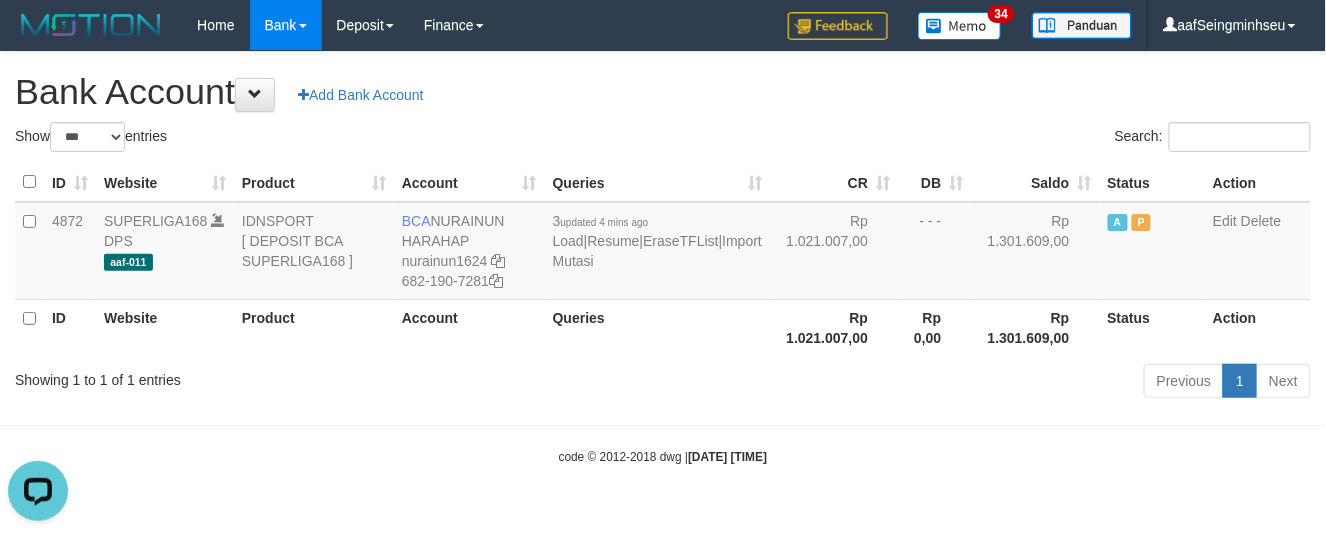 scroll, scrollTop: 0, scrollLeft: 0, axis: both 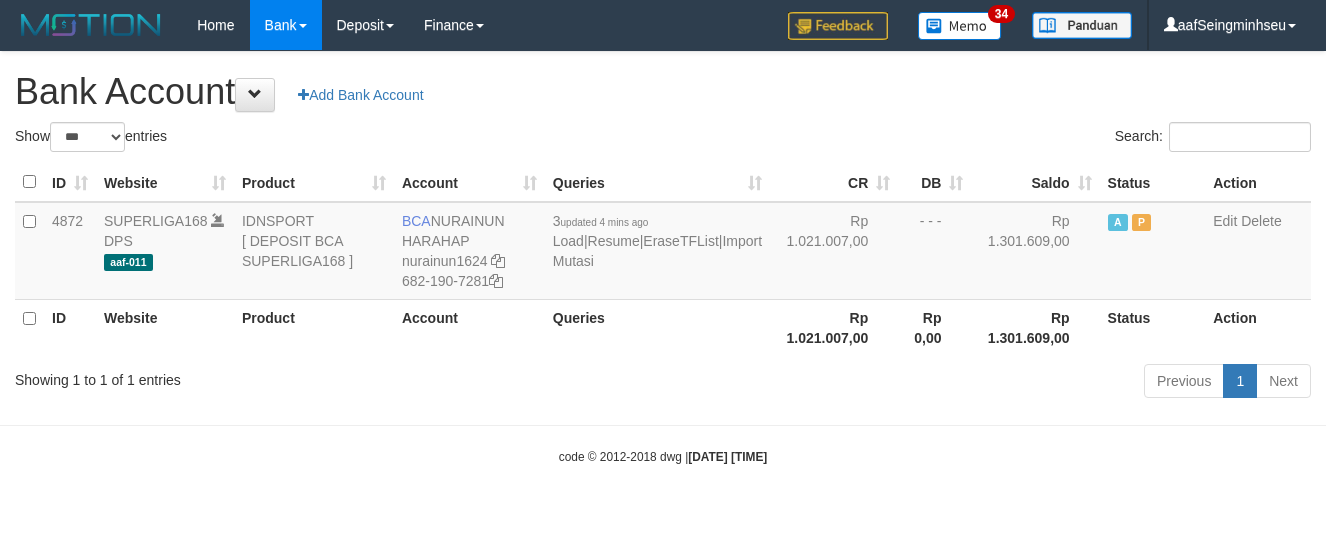 select on "***" 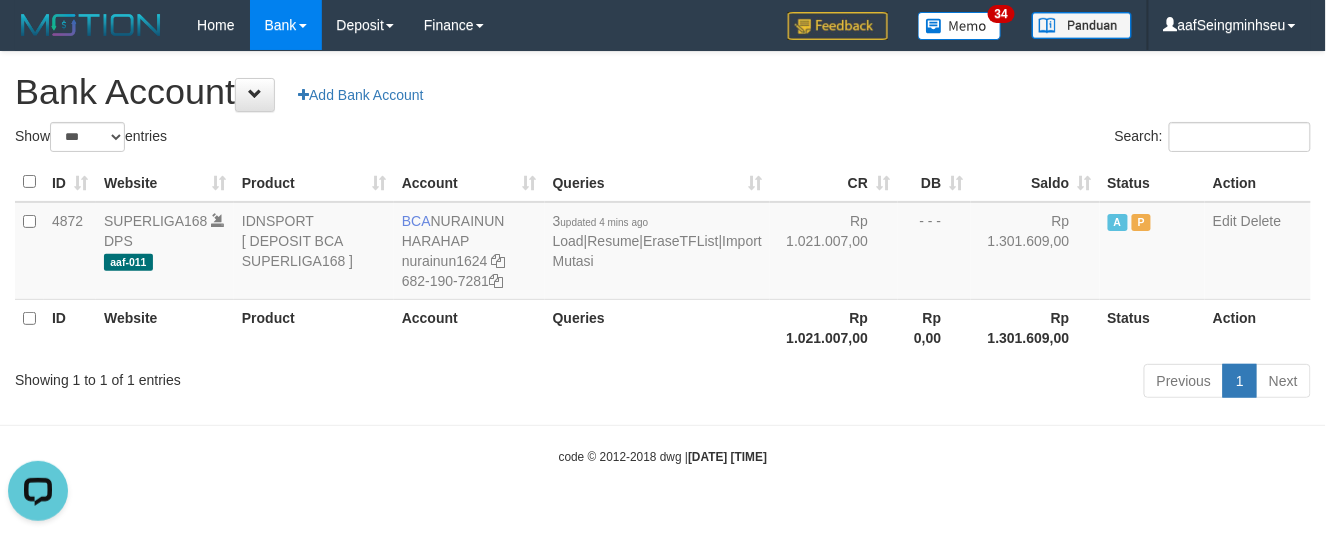 scroll, scrollTop: 0, scrollLeft: 0, axis: both 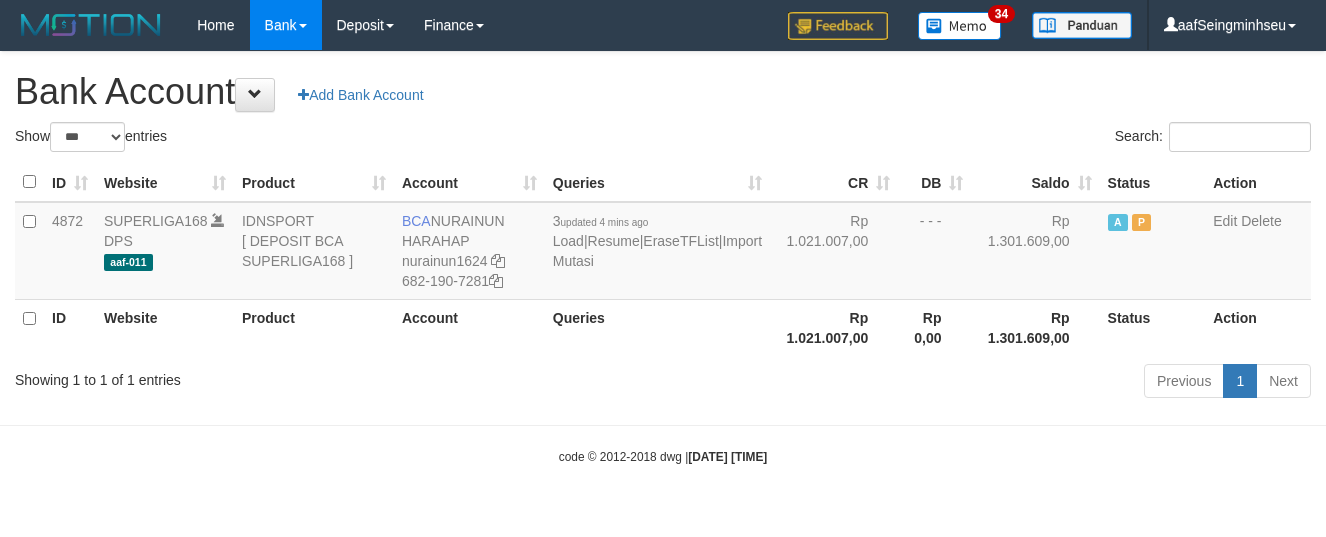 select on "***" 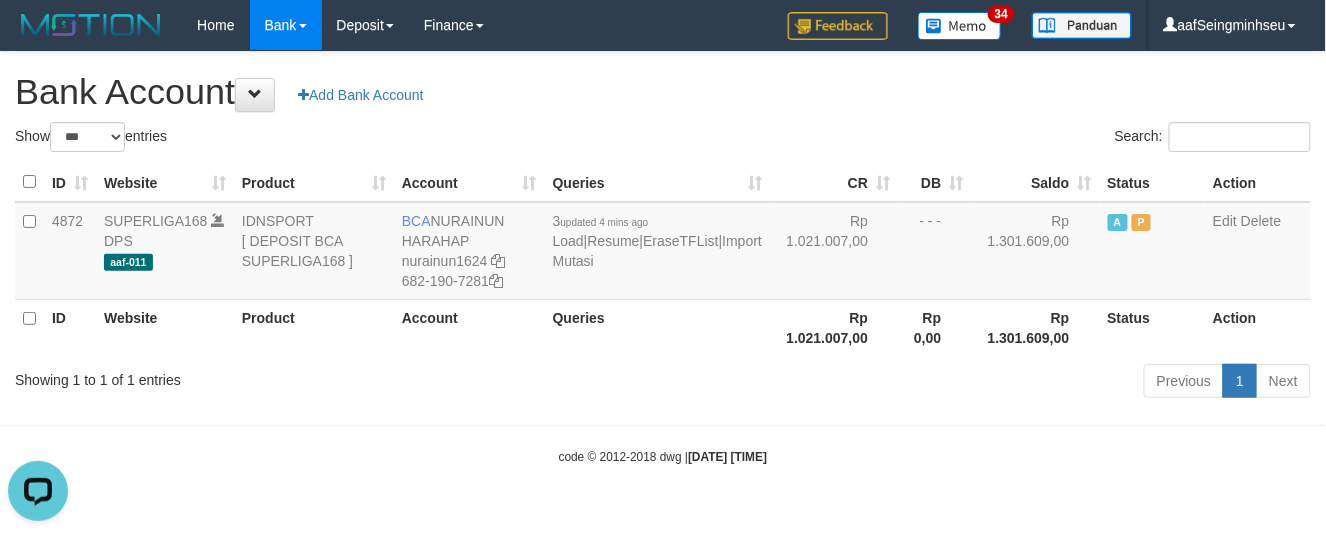 scroll, scrollTop: 0, scrollLeft: 0, axis: both 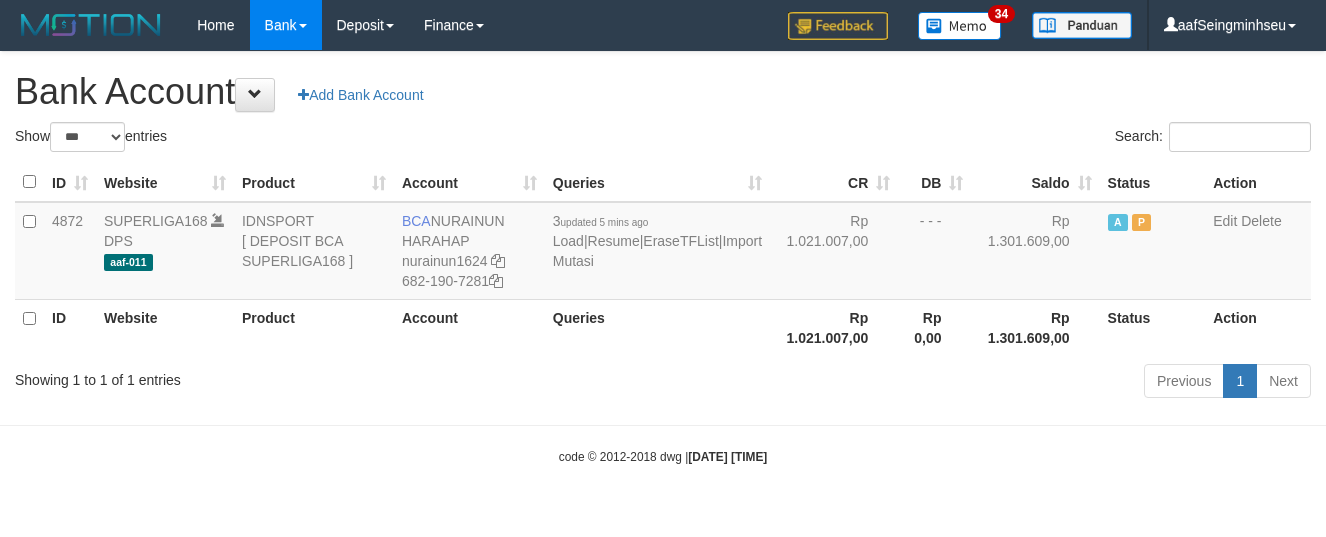 select on "***" 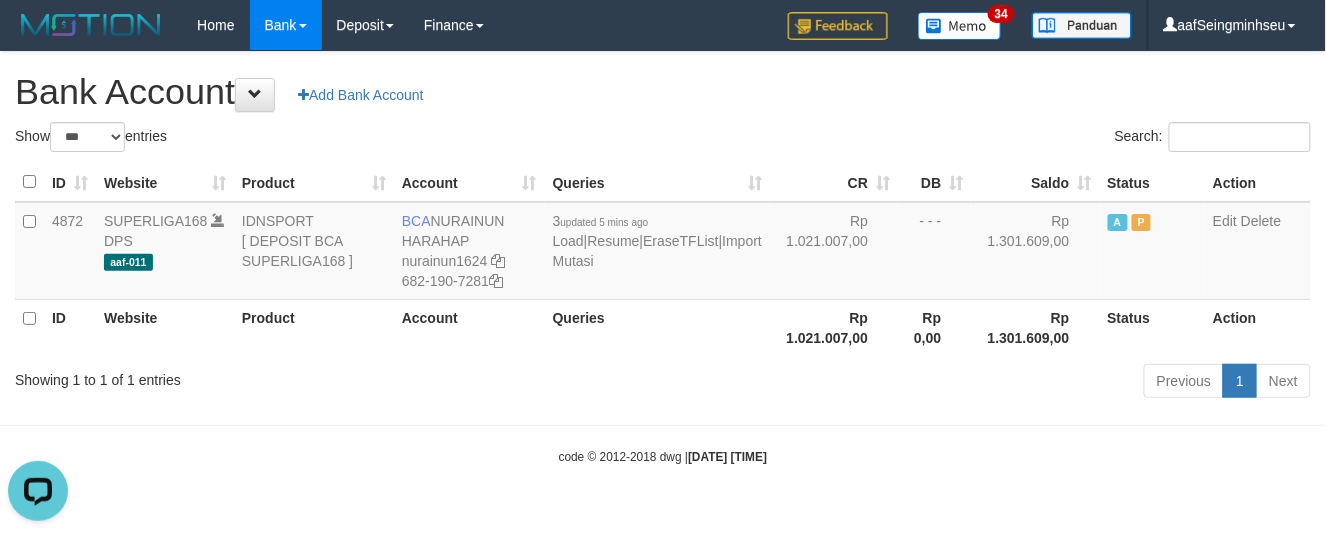 scroll, scrollTop: 0, scrollLeft: 0, axis: both 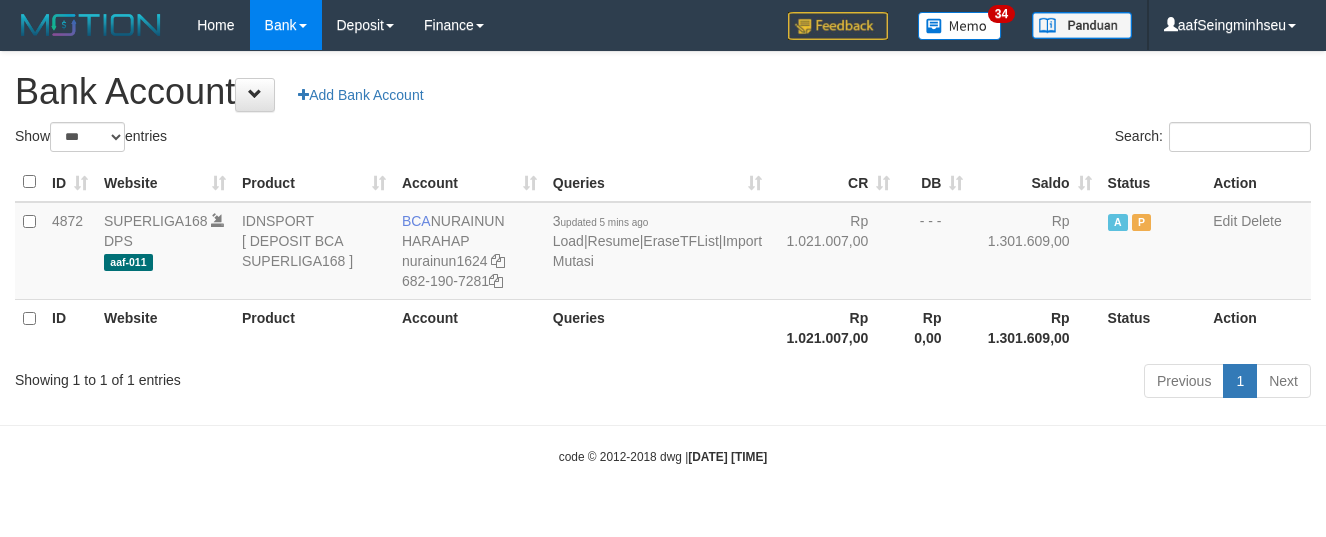 select on "***" 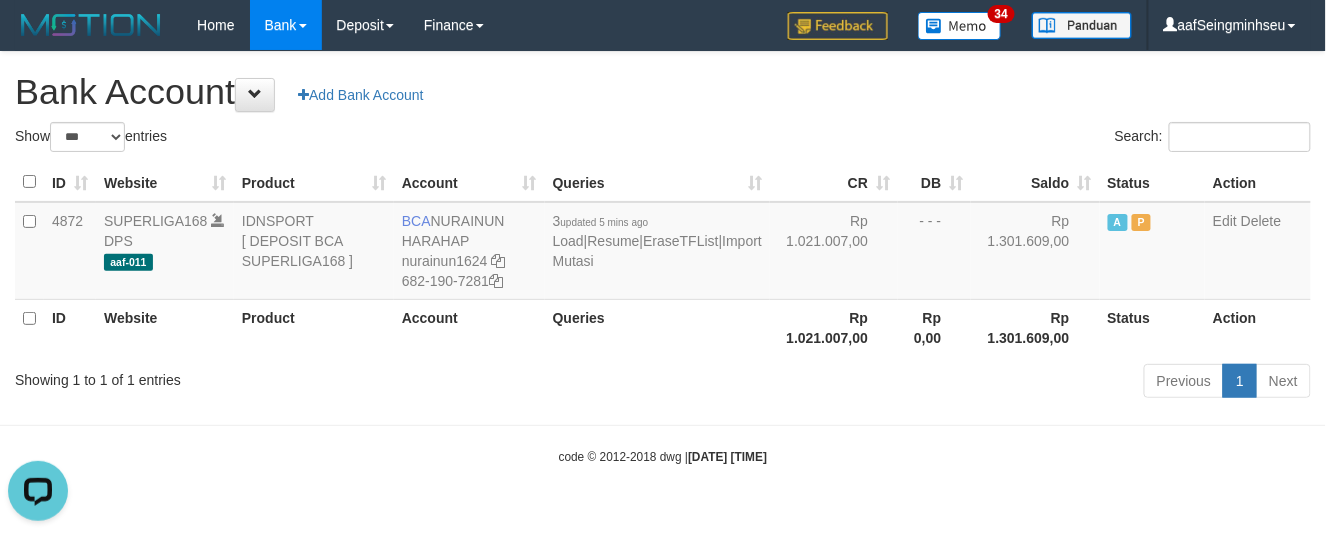 scroll, scrollTop: 0, scrollLeft: 0, axis: both 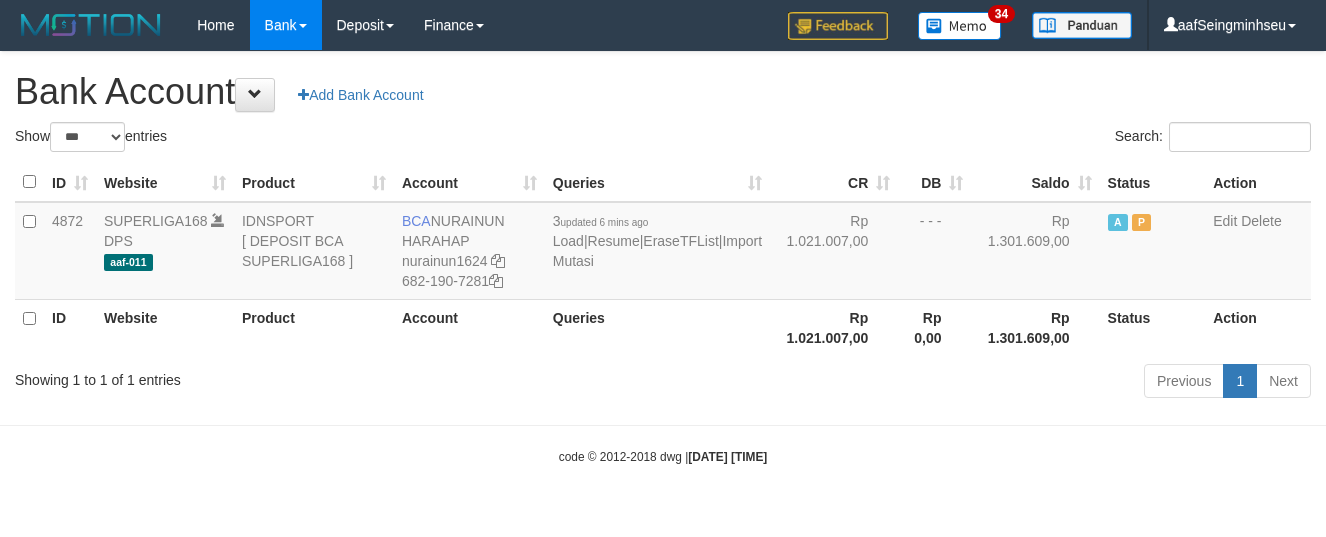select on "***" 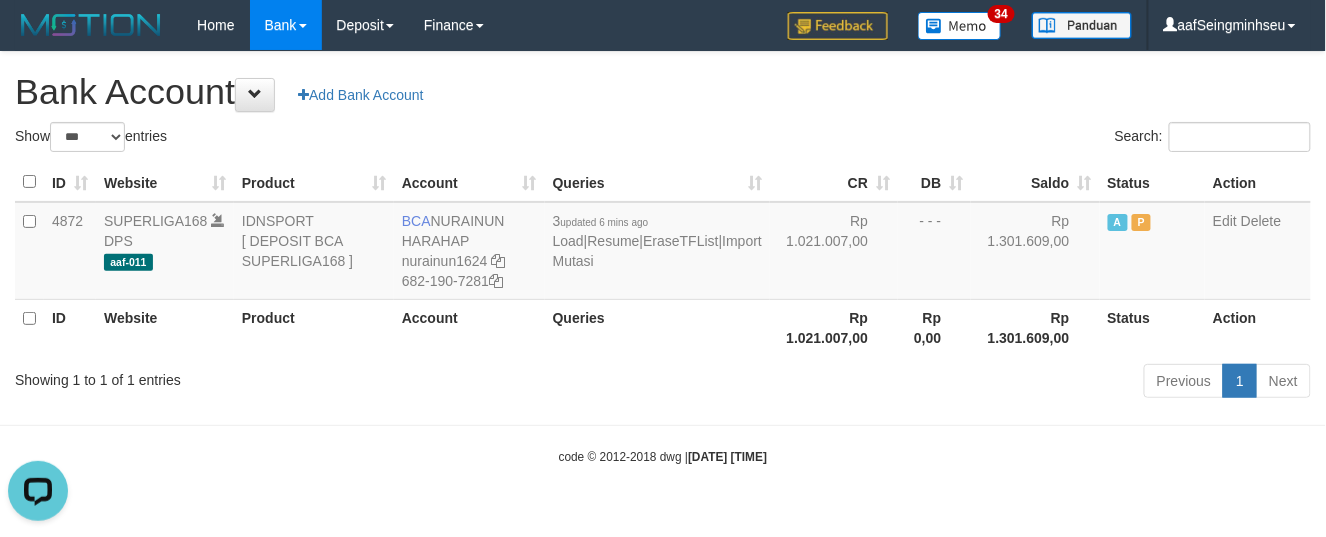scroll, scrollTop: 0, scrollLeft: 0, axis: both 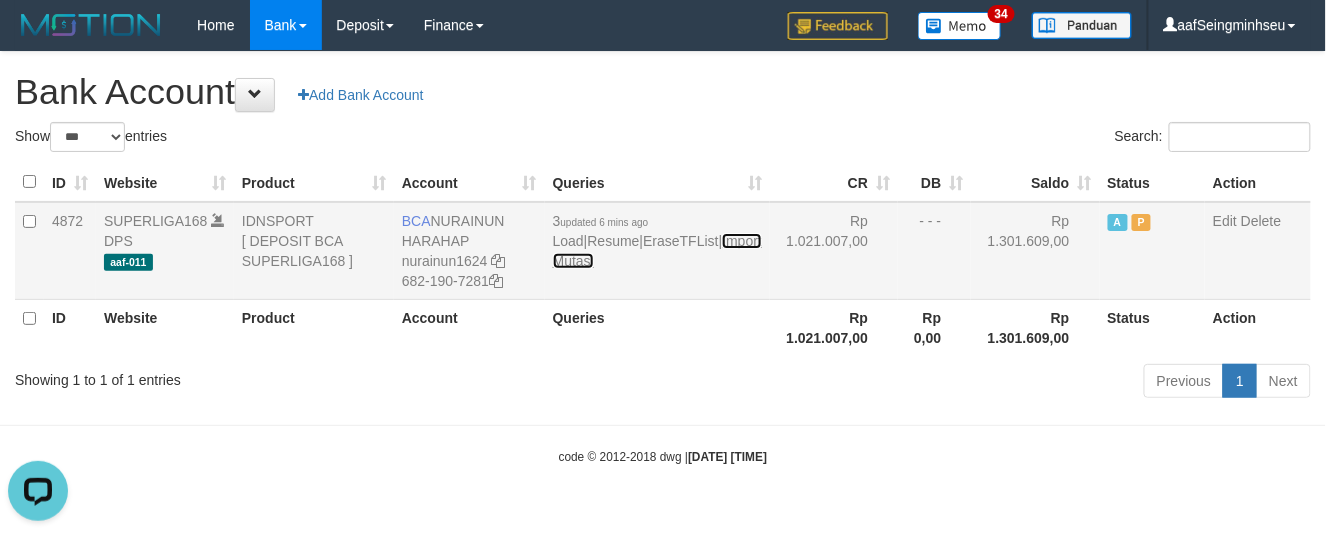 click on "Import Mutasi" at bounding box center (657, 251) 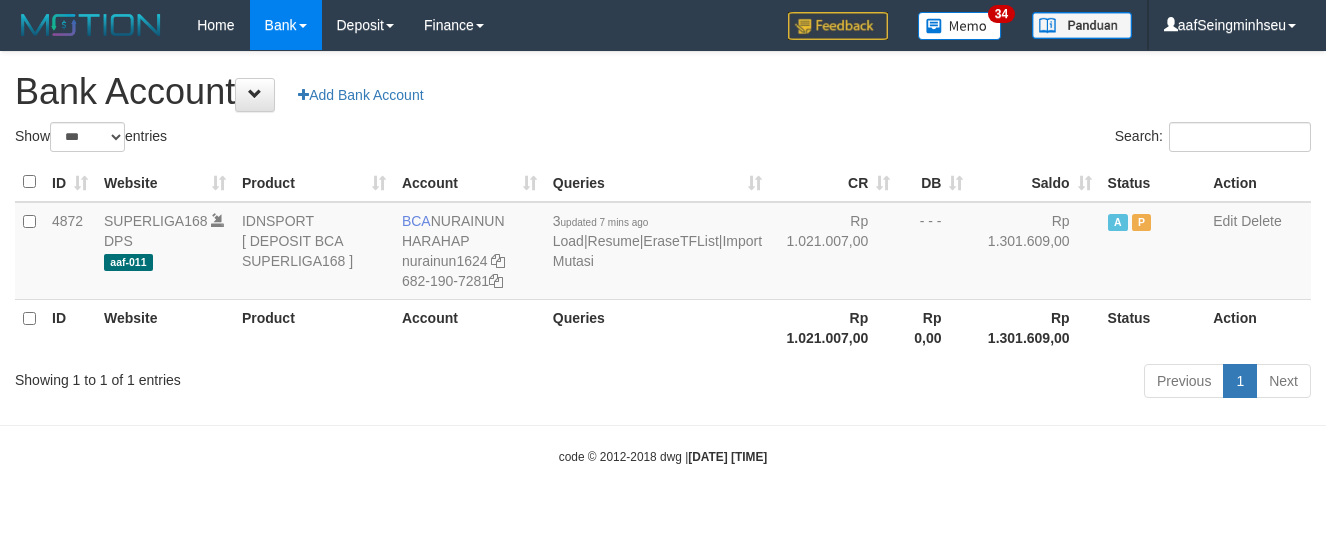 select on "***" 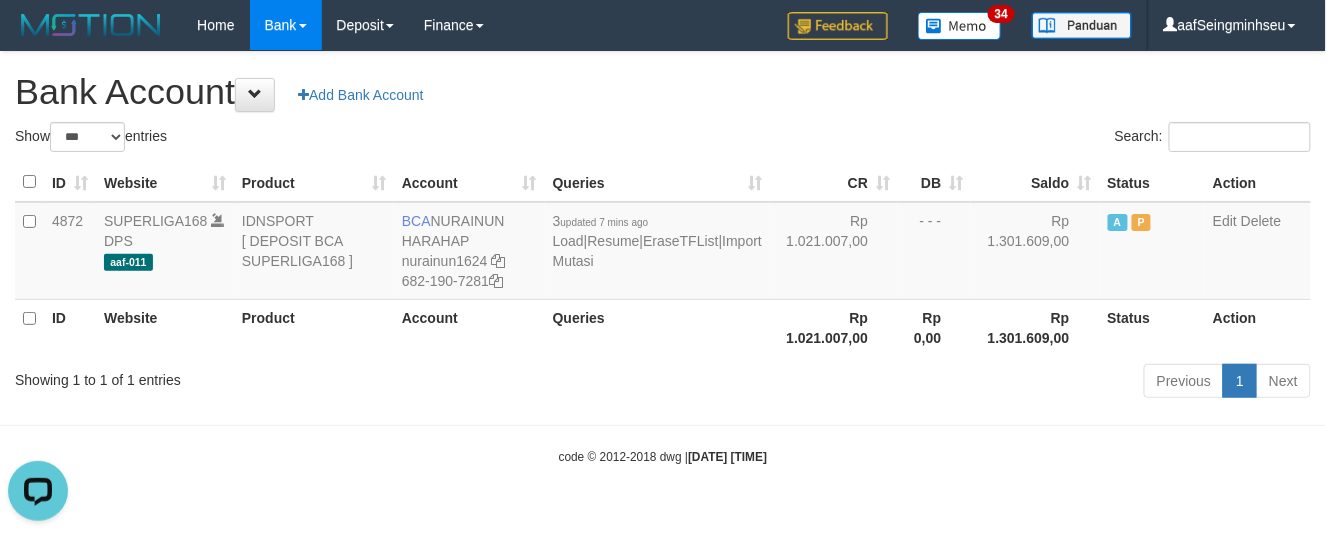 scroll, scrollTop: 0, scrollLeft: 0, axis: both 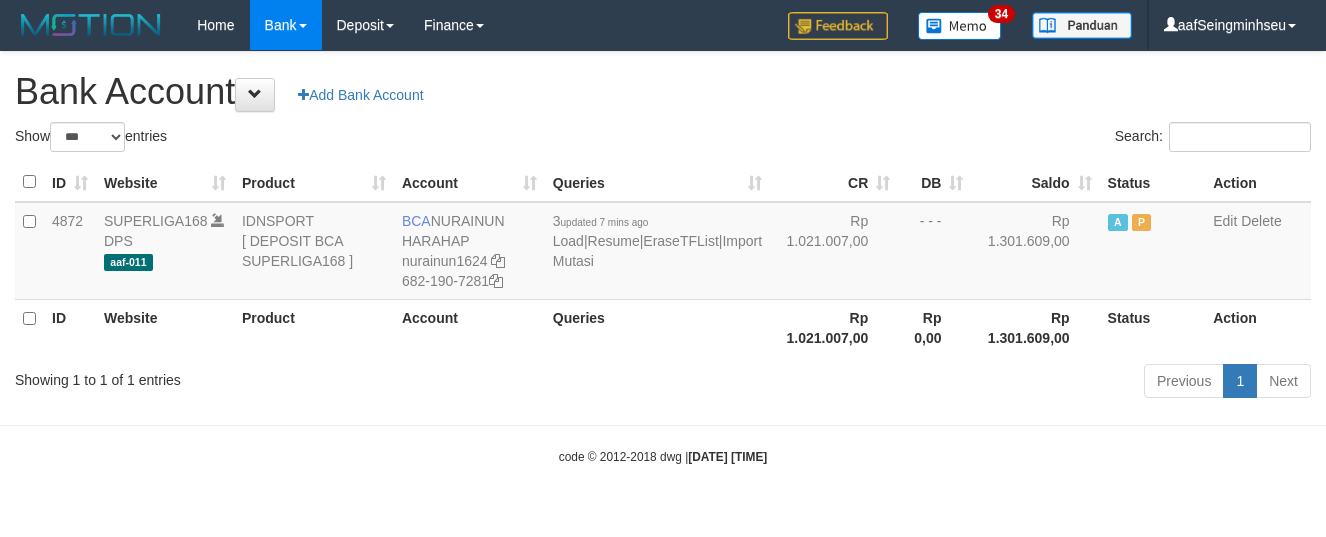 select on "***" 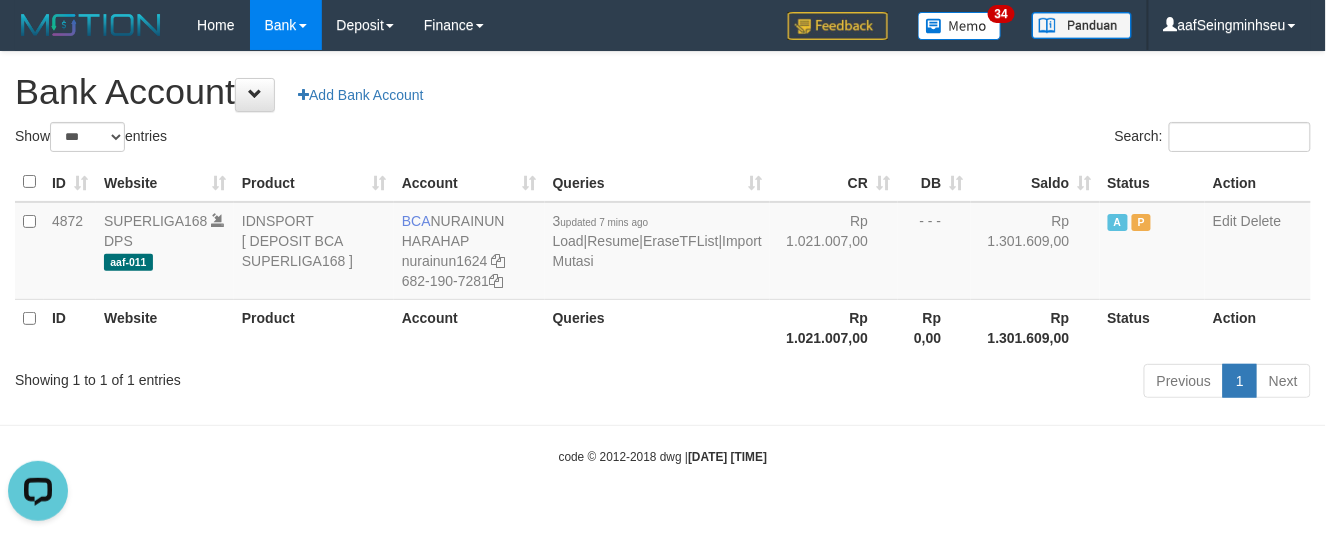 scroll, scrollTop: 0, scrollLeft: 0, axis: both 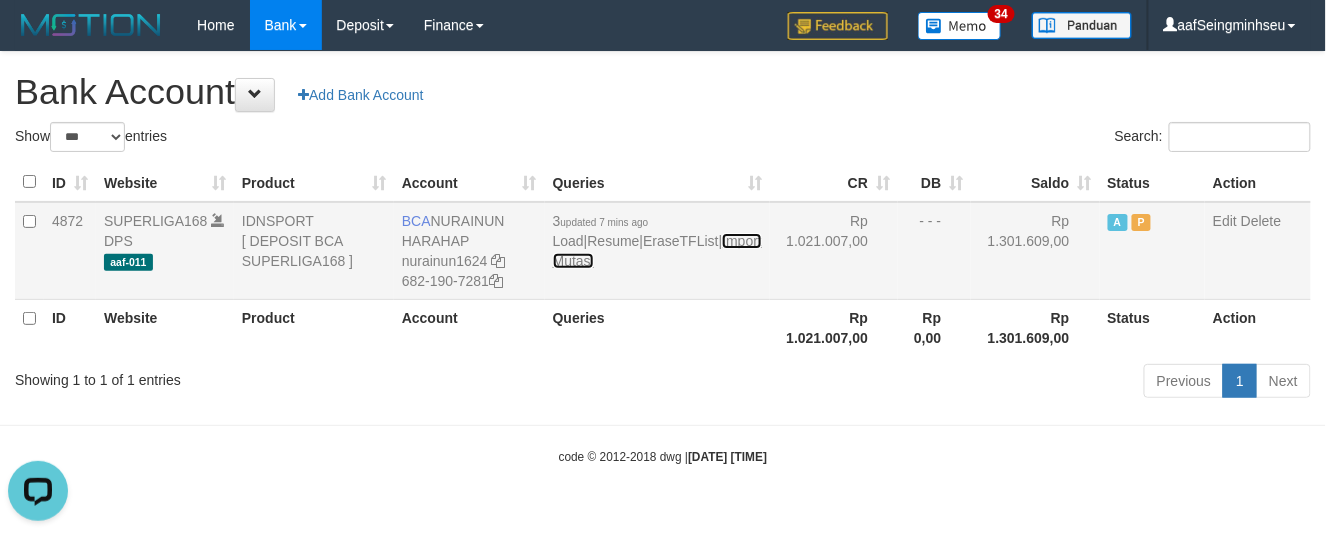 click on "Import Mutasi" at bounding box center (657, 251) 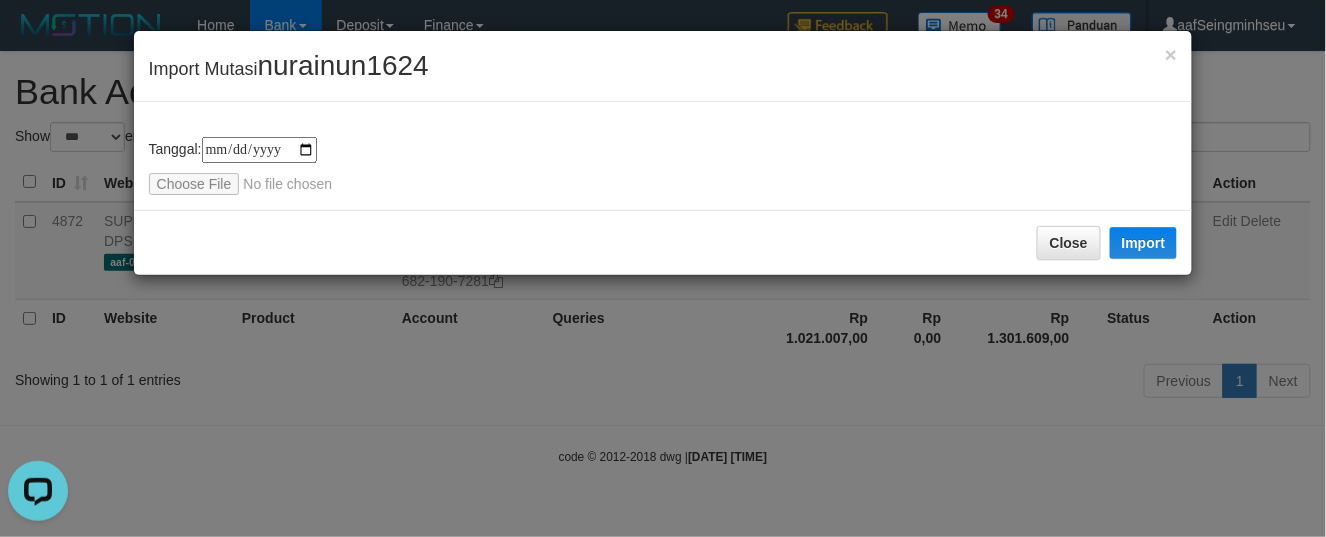 type on "**********" 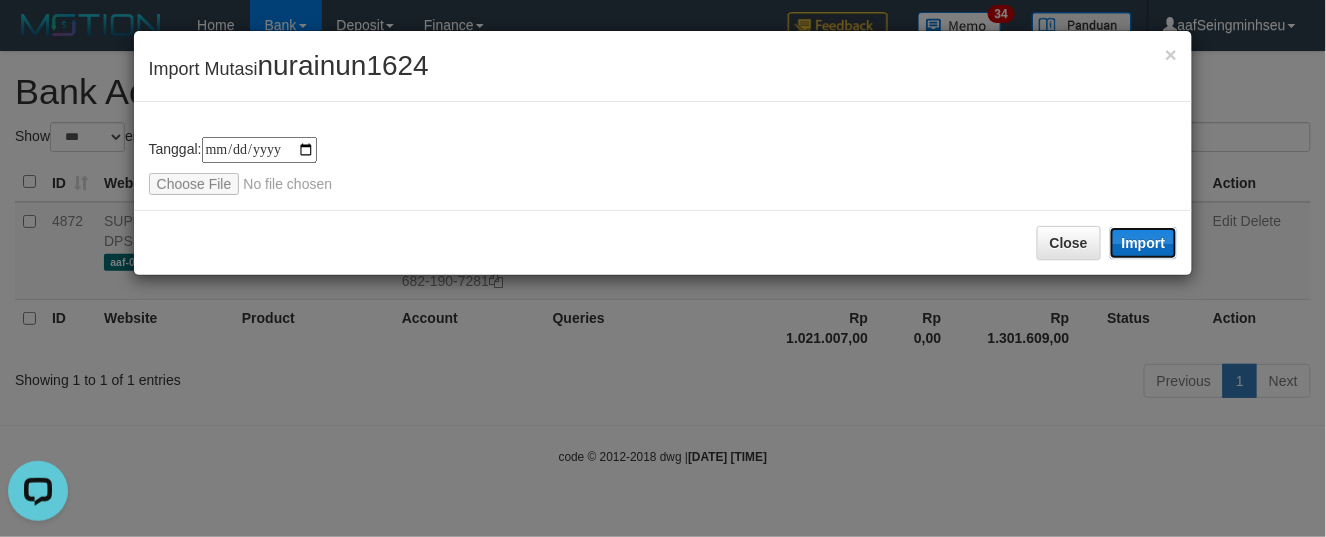 click on "Import" at bounding box center (1144, 243) 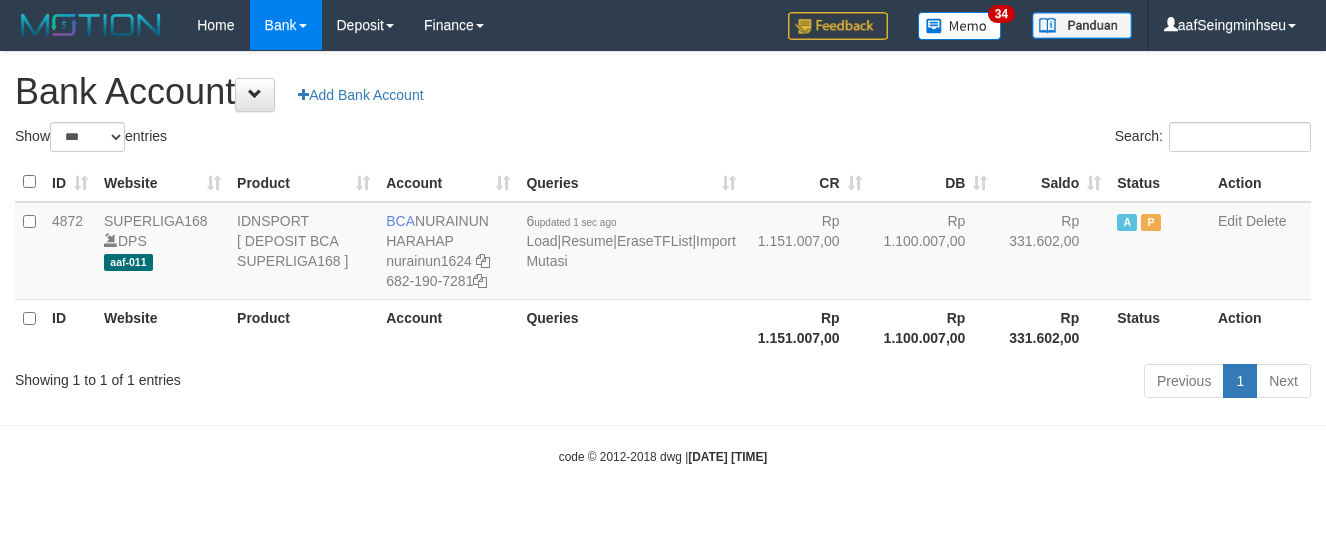 select on "***" 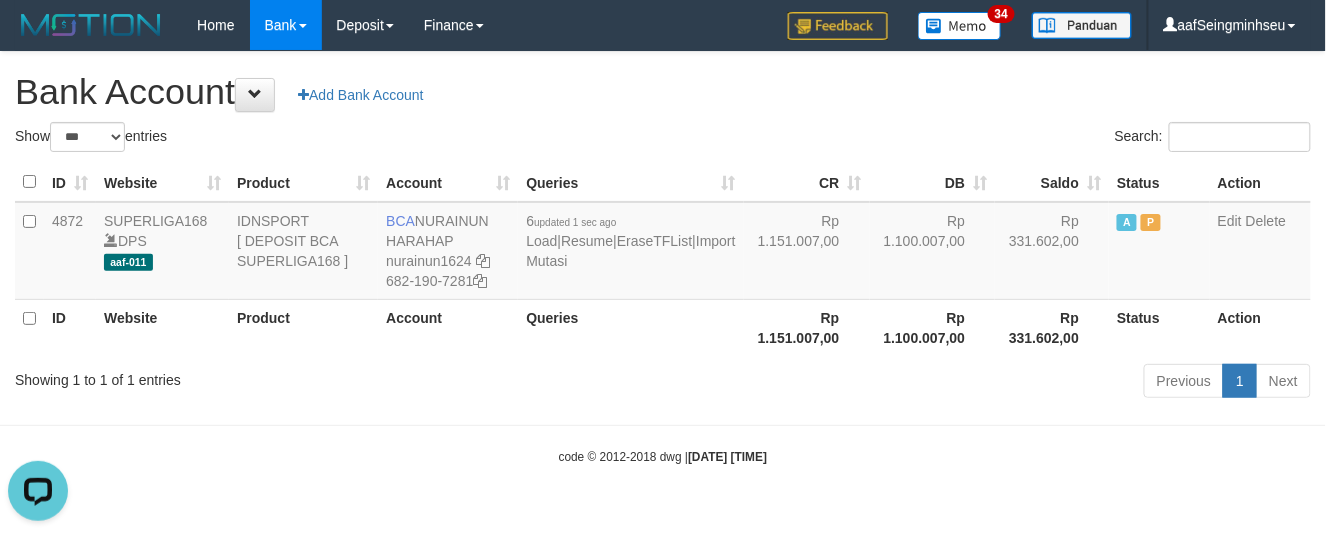 scroll, scrollTop: 0, scrollLeft: 0, axis: both 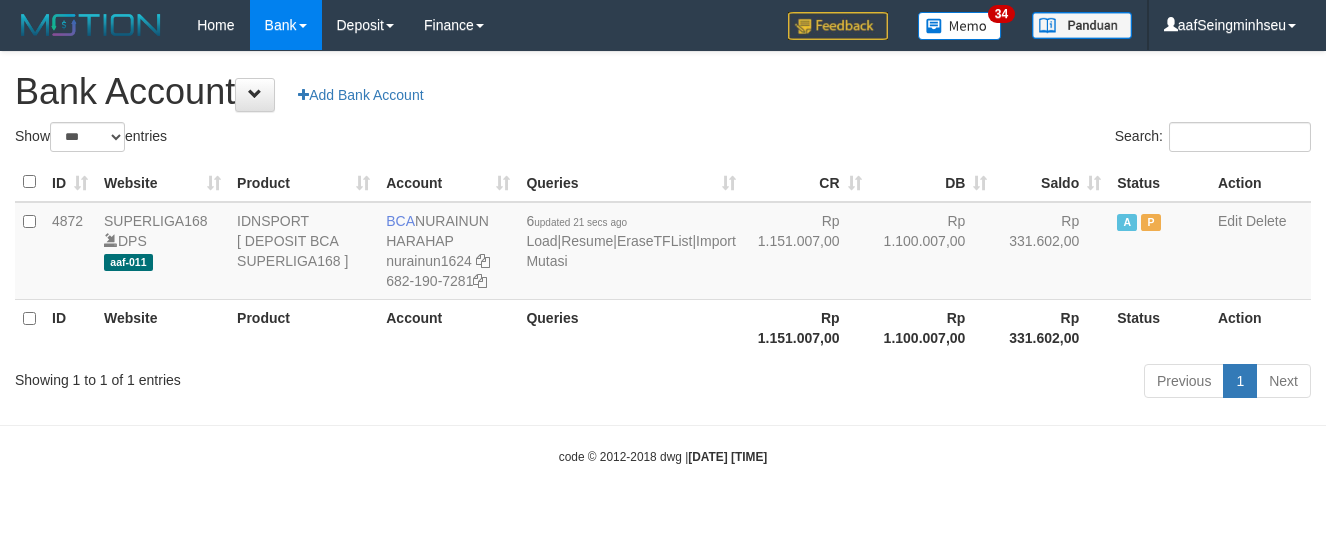 select on "***" 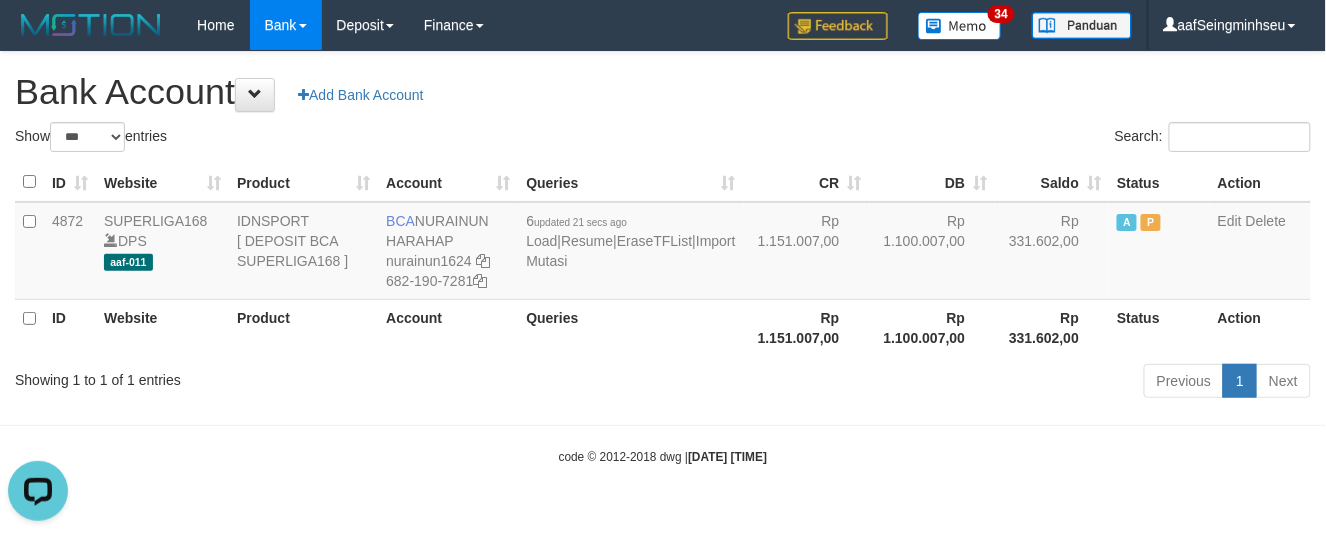 scroll, scrollTop: 0, scrollLeft: 0, axis: both 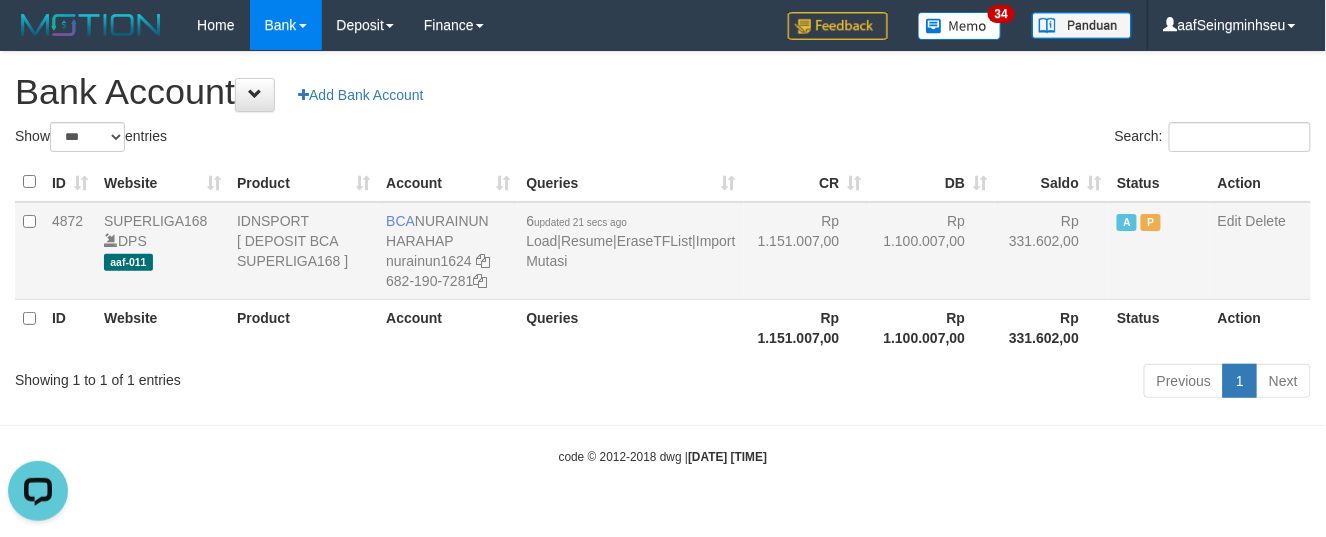 drag, startPoint x: 434, startPoint y: 220, endPoint x: 492, endPoint y: 248, distance: 64.40497 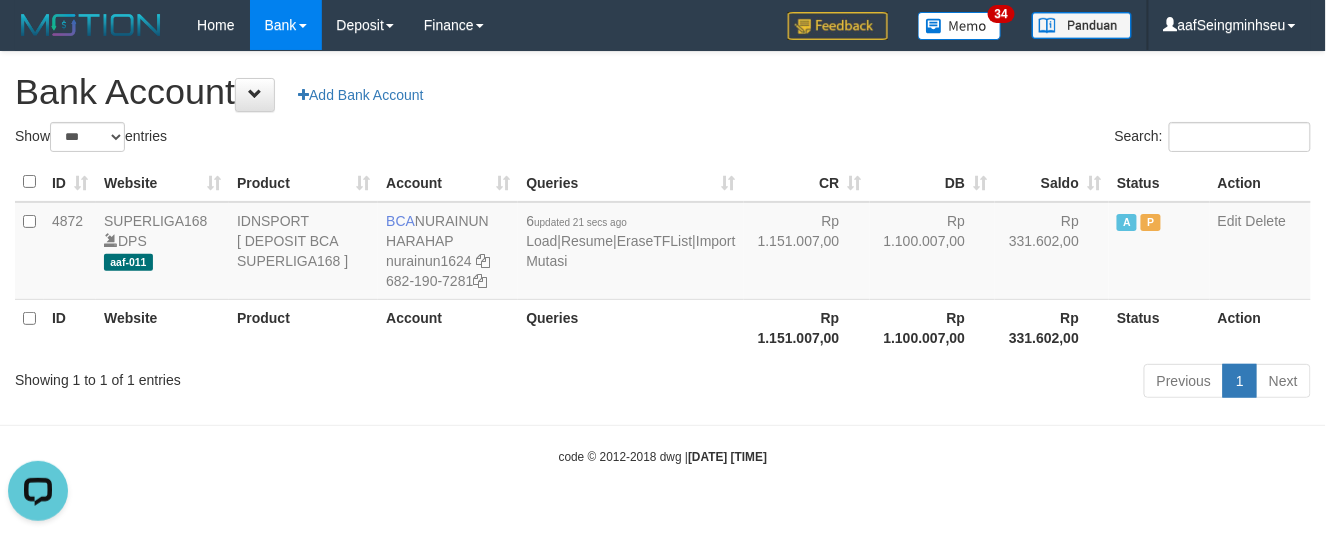 copy on "NURAINUN HARAHAP" 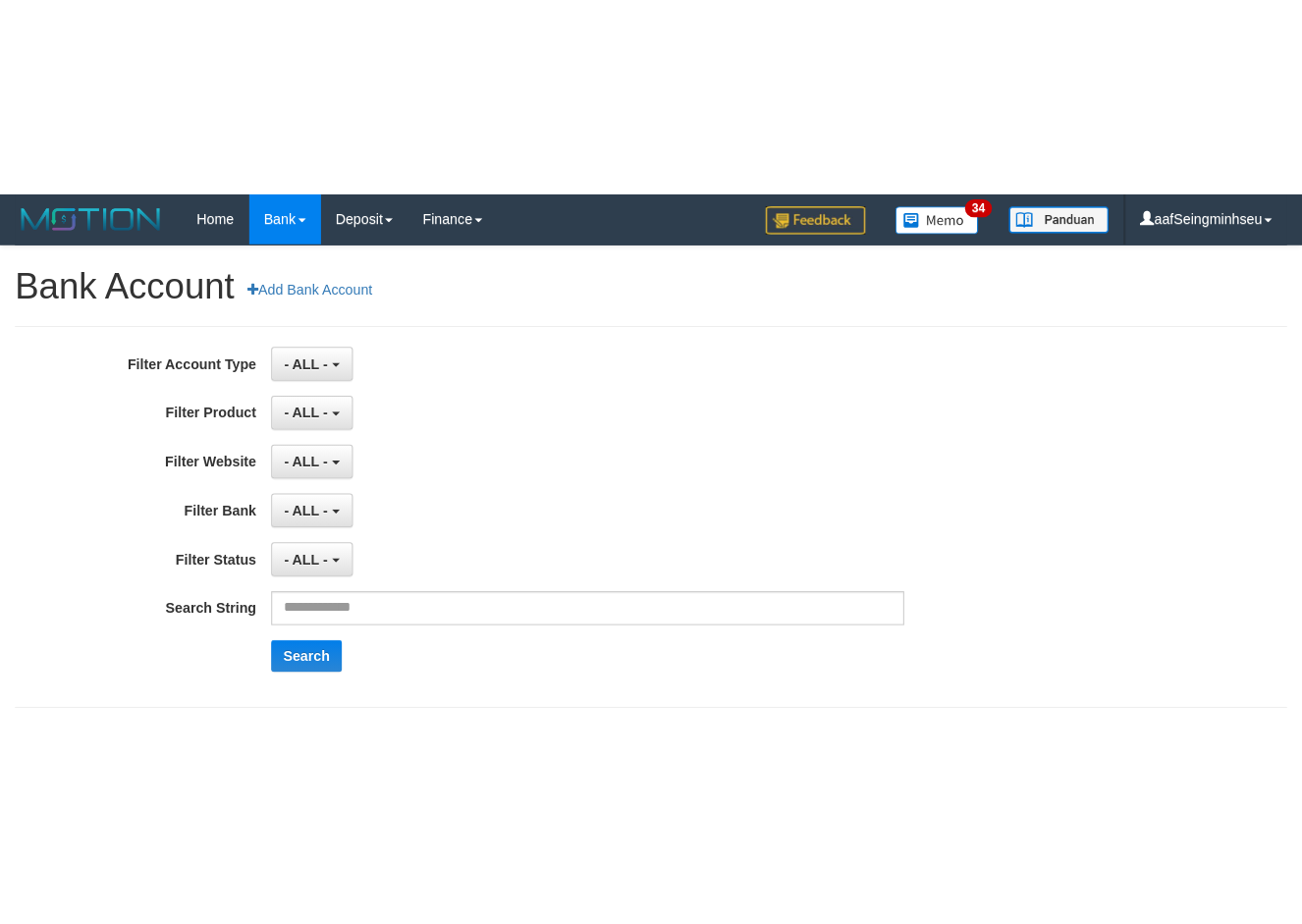 scroll, scrollTop: 0, scrollLeft: 0, axis: both 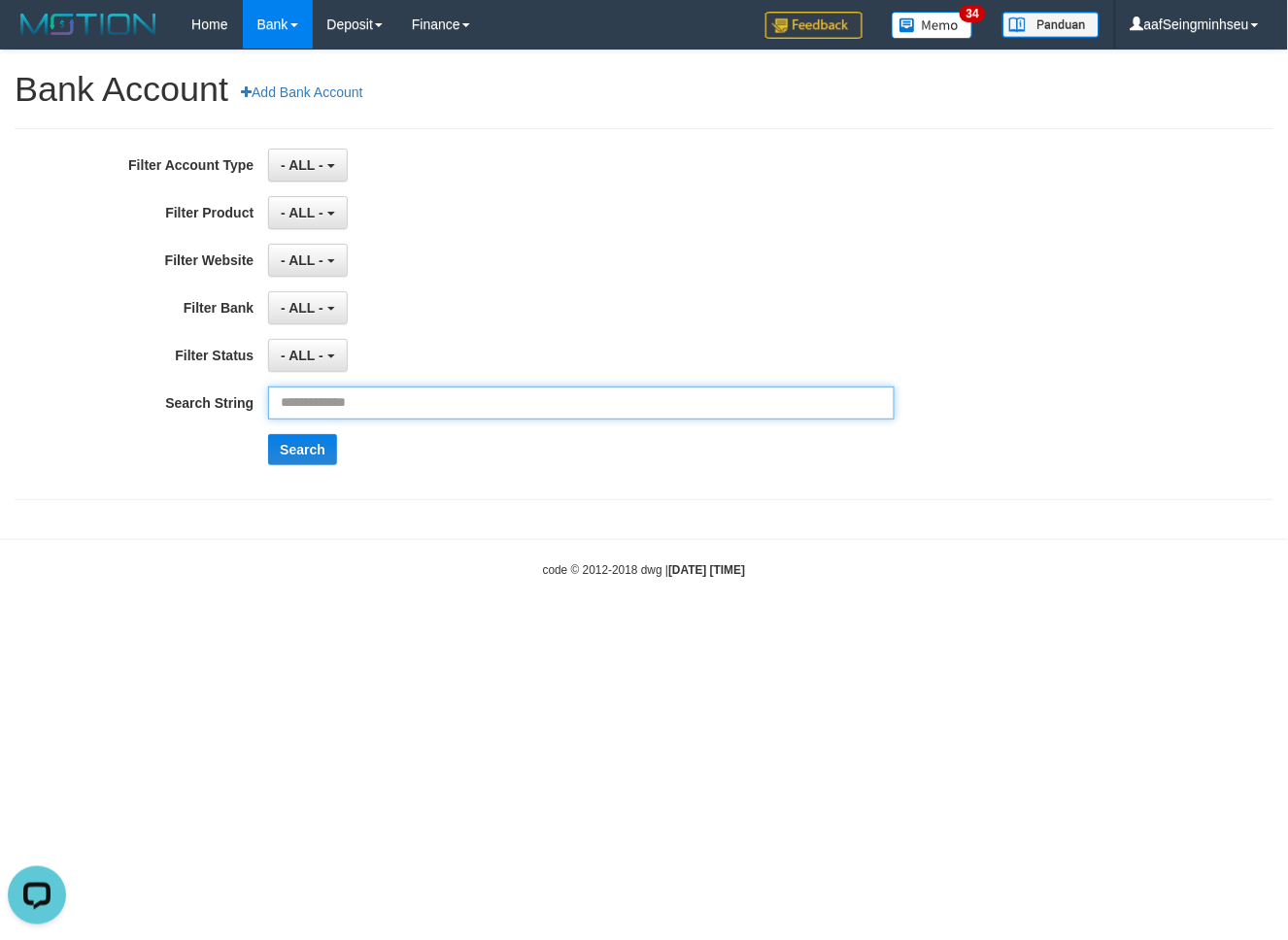 click at bounding box center [581, 403] 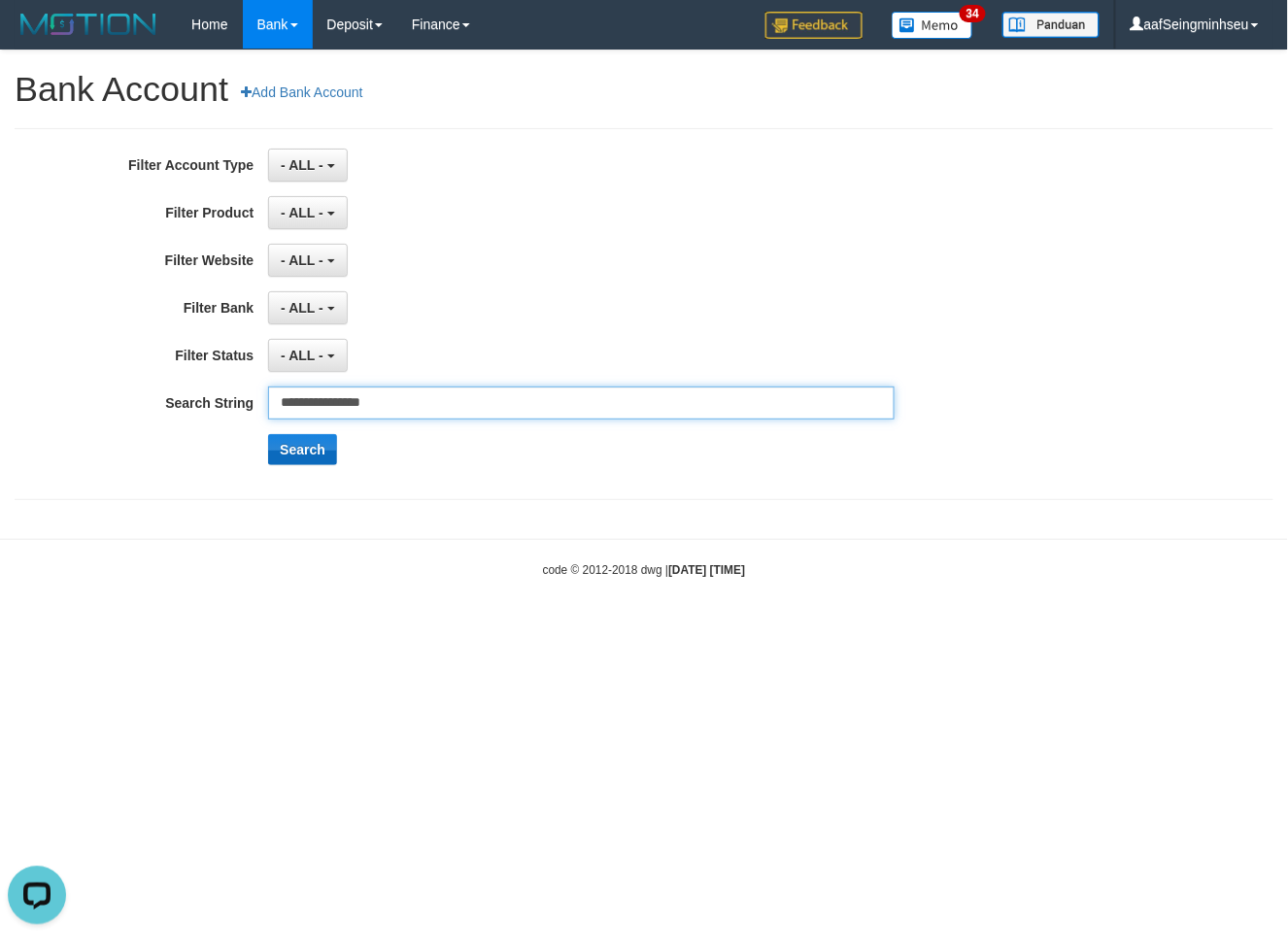 type on "**********" 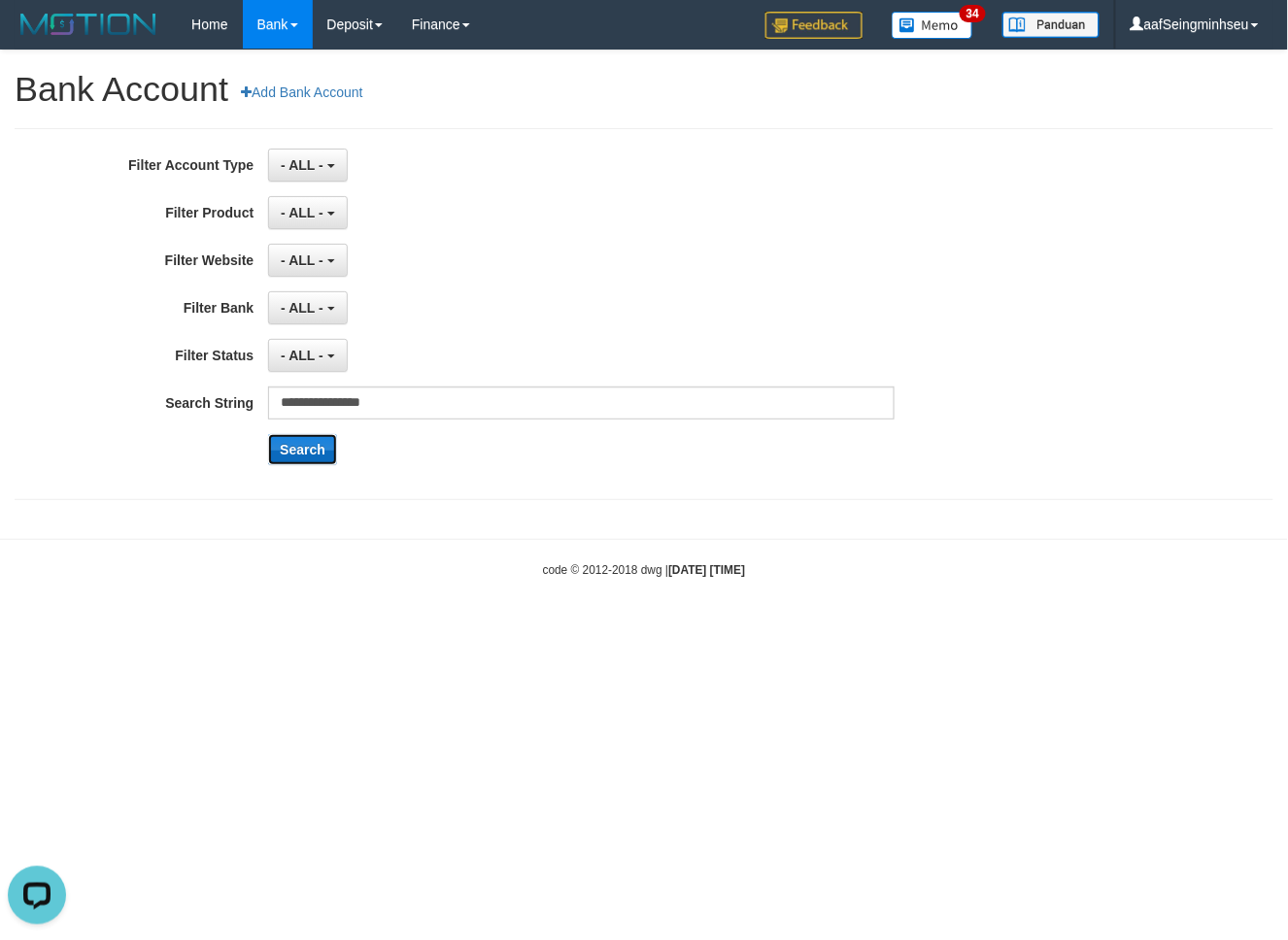 click on "Search" at bounding box center [302, 450] 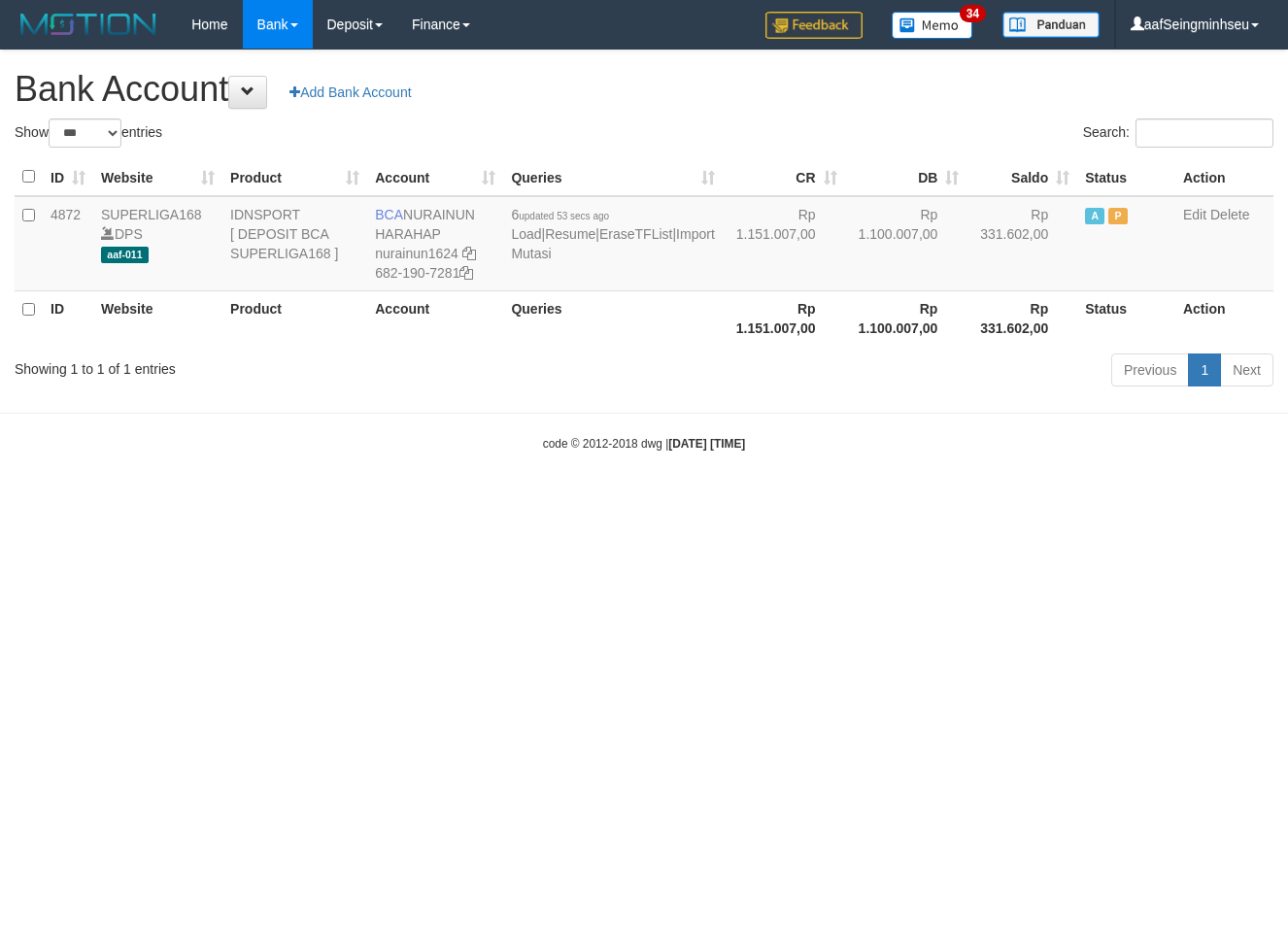select on "***" 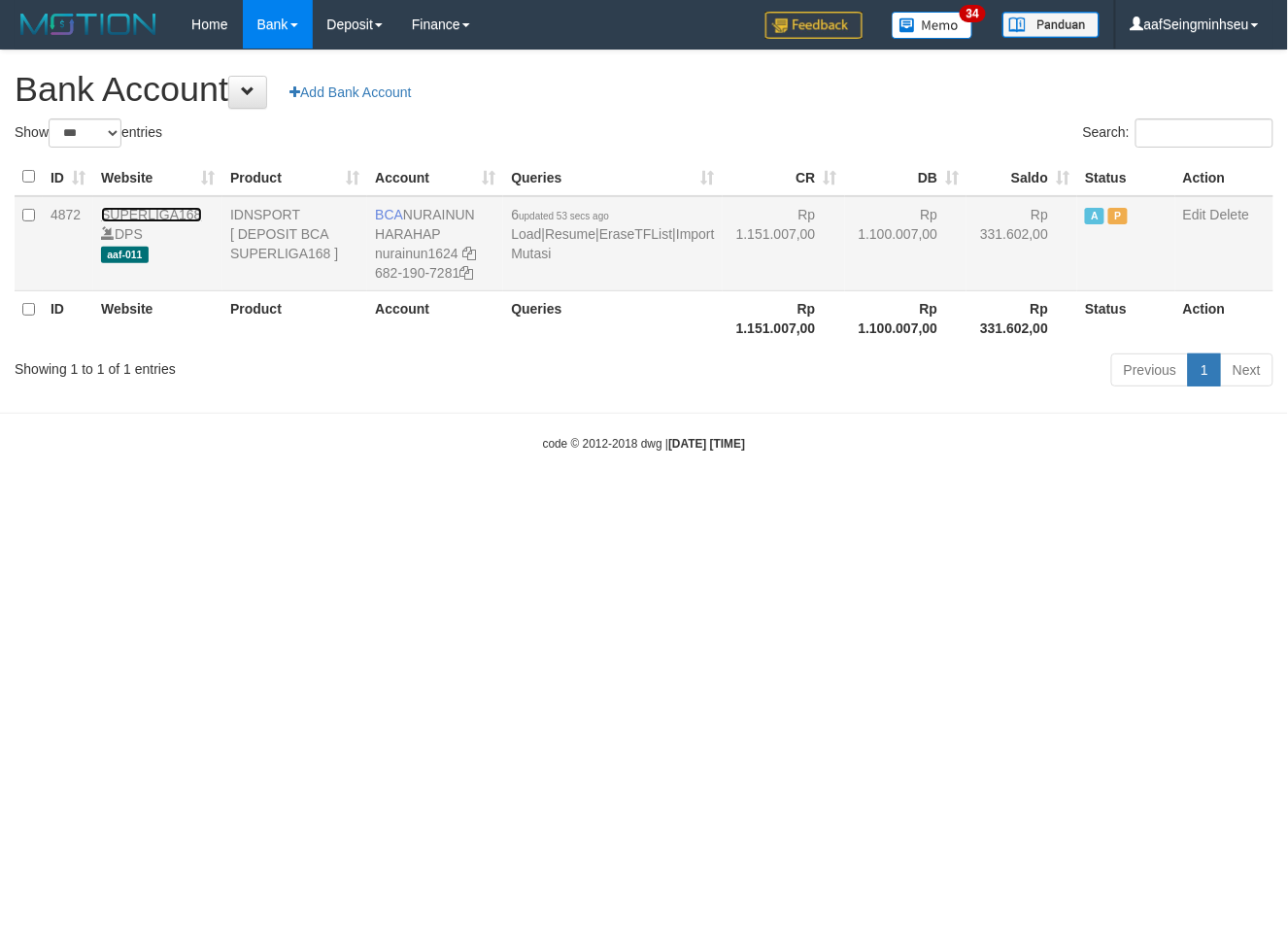 click on "SUPERLIGA168" at bounding box center (152, 215) 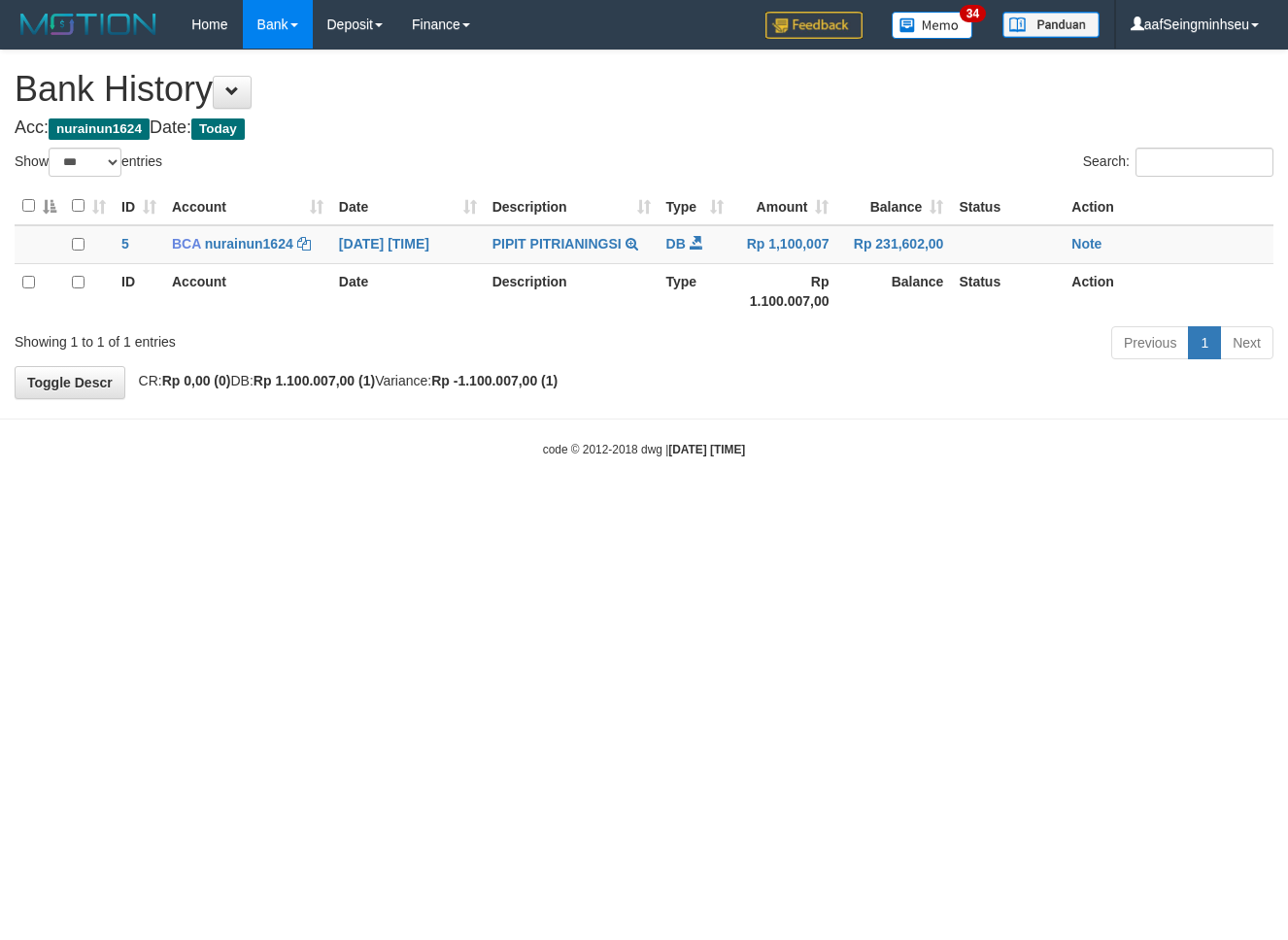 select on "***" 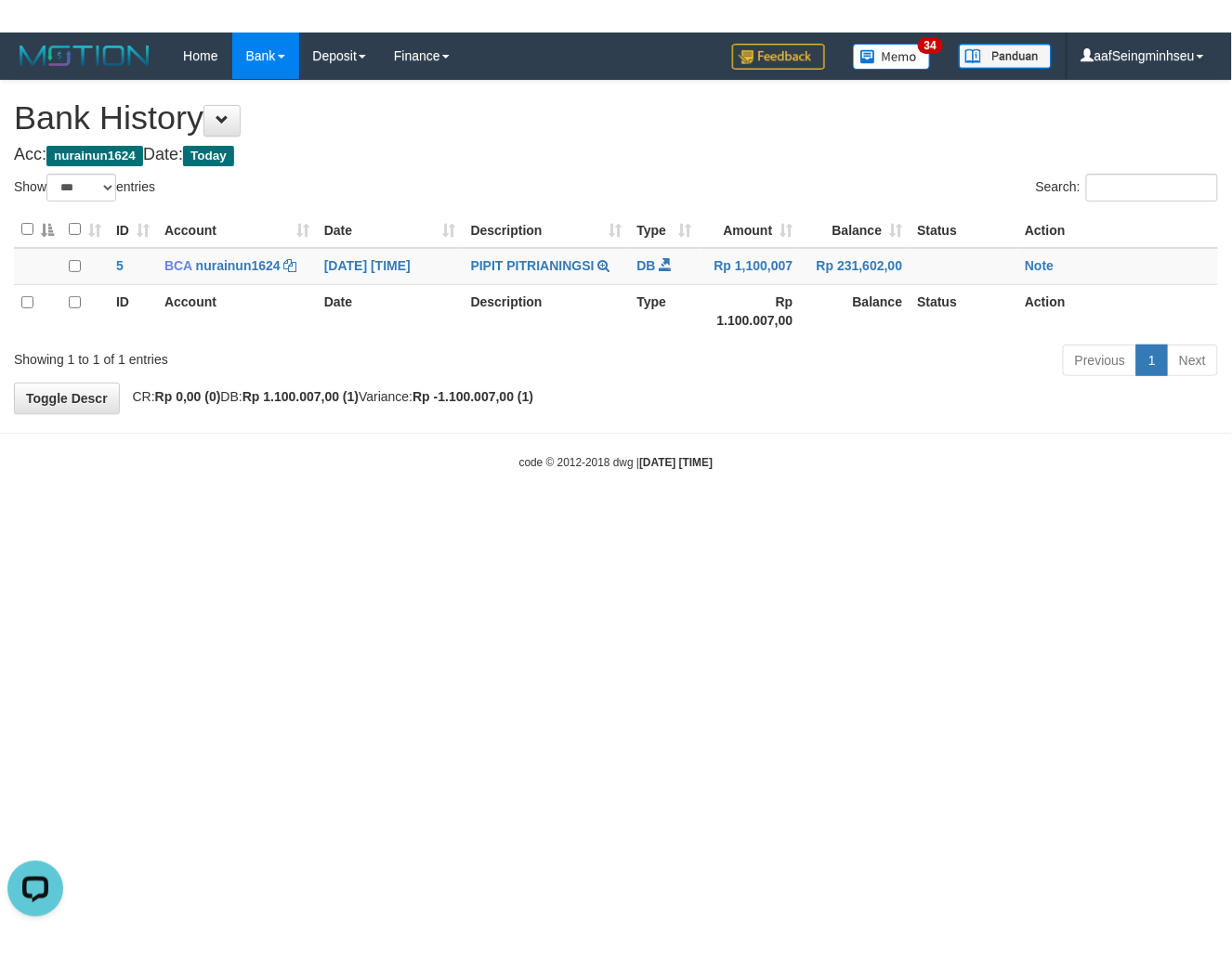 scroll, scrollTop: 0, scrollLeft: 0, axis: both 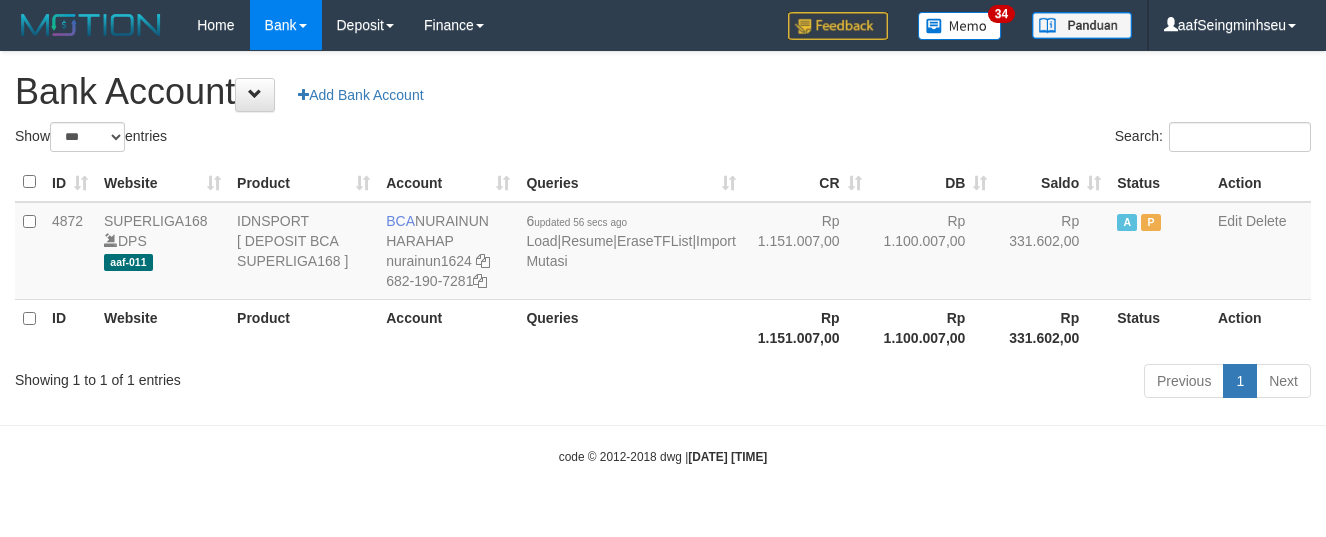 select on "***" 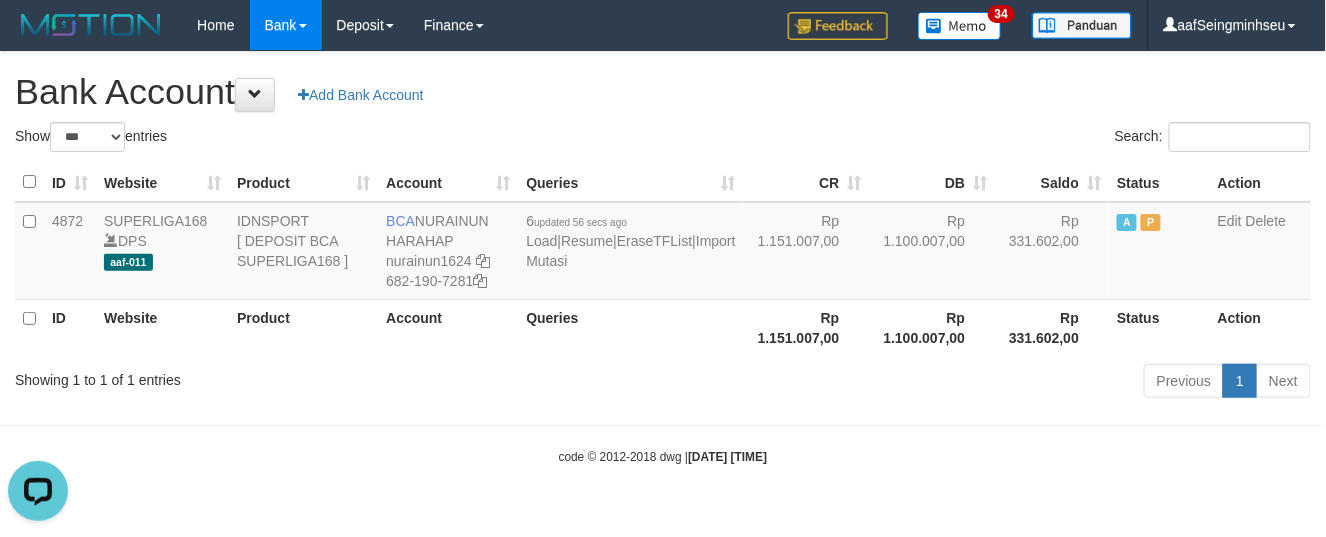 scroll, scrollTop: 0, scrollLeft: 0, axis: both 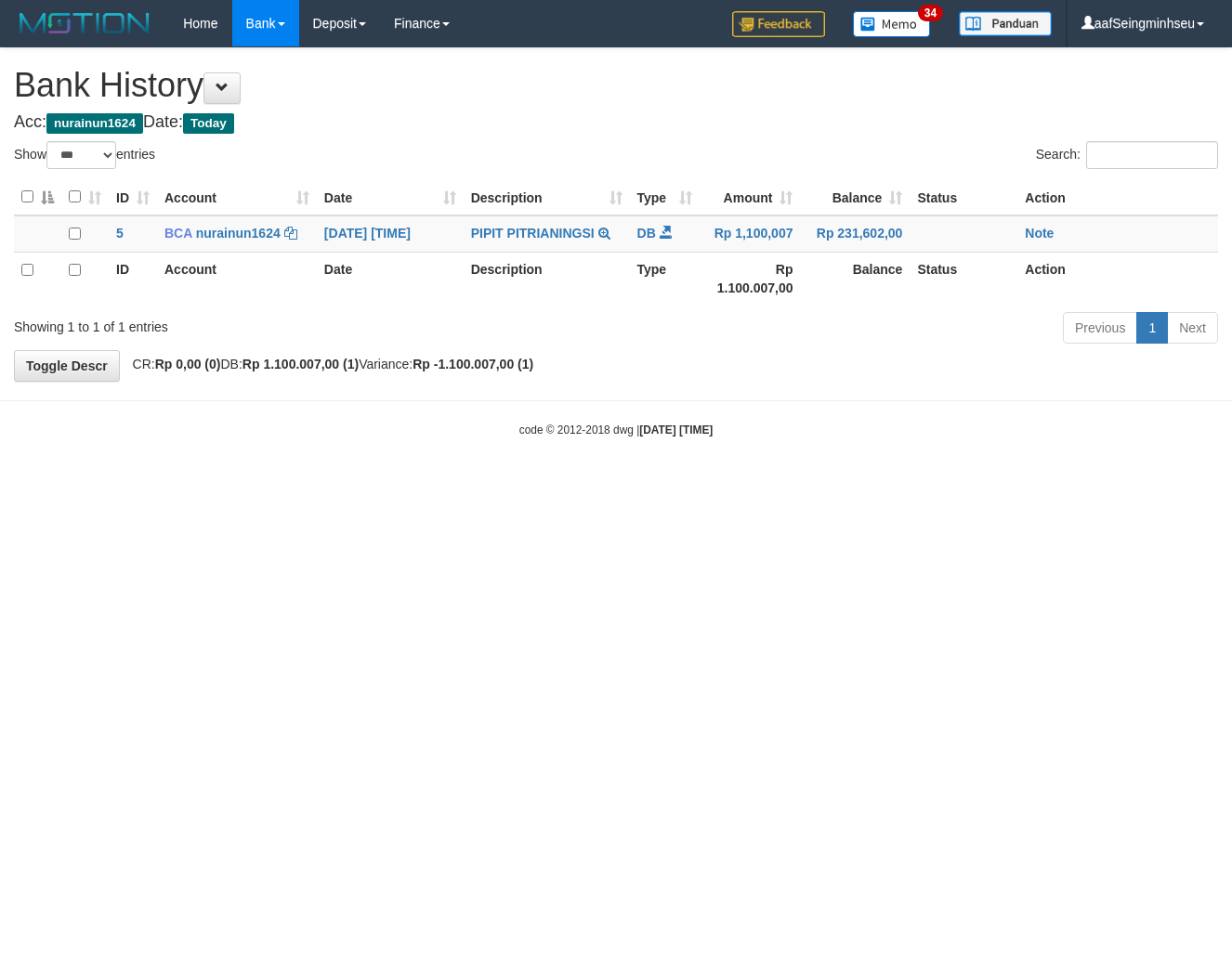 select on "***" 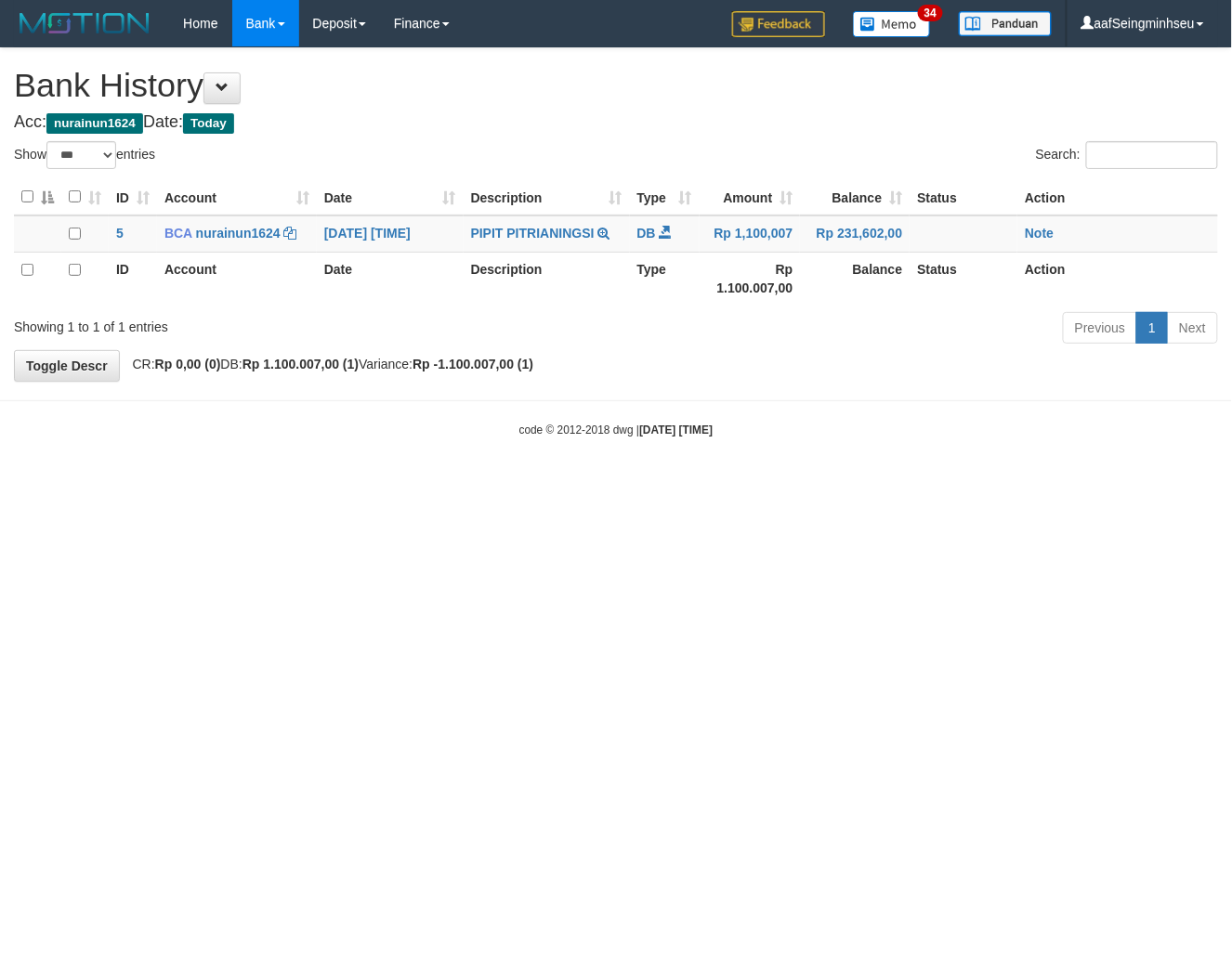 click on "Toggle navigation
Home
Bank
Account List
Search
Deposit
DPS List
Finance
Financial Data
aafSeingminhseu
My Profile
Log Out
34
Bank History
Today" at bounding box center [616, 242] 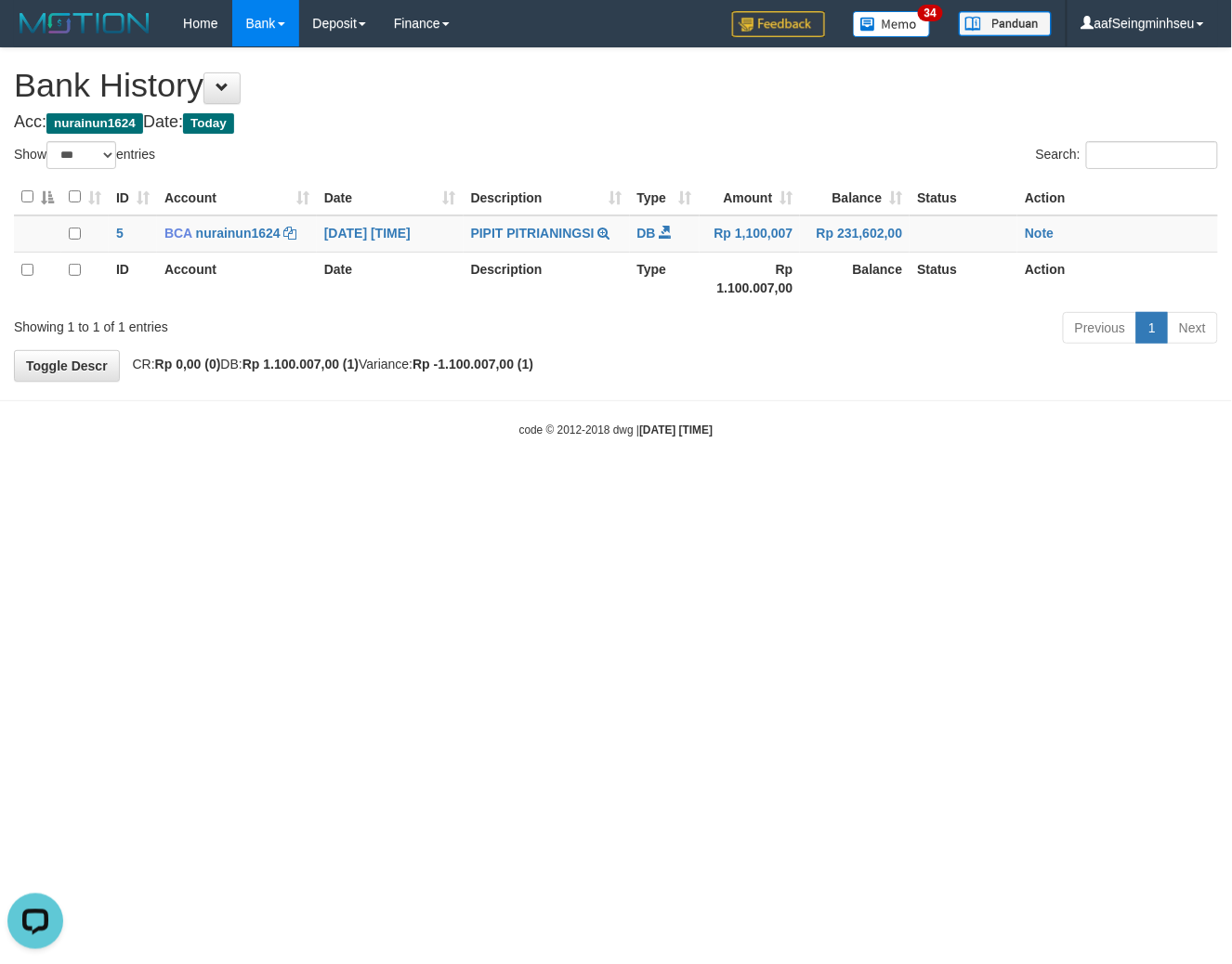 scroll, scrollTop: 0, scrollLeft: 0, axis: both 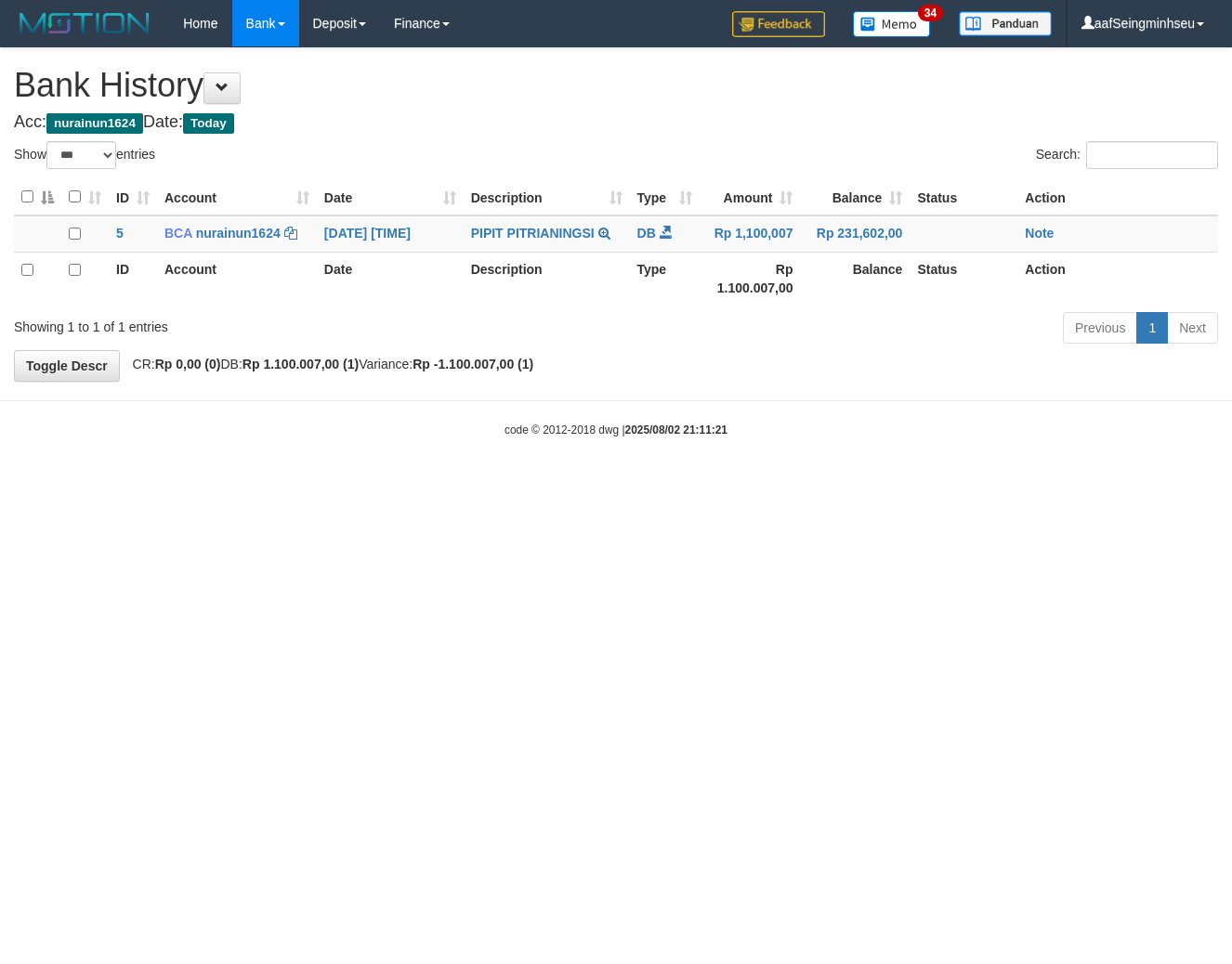 select on "***" 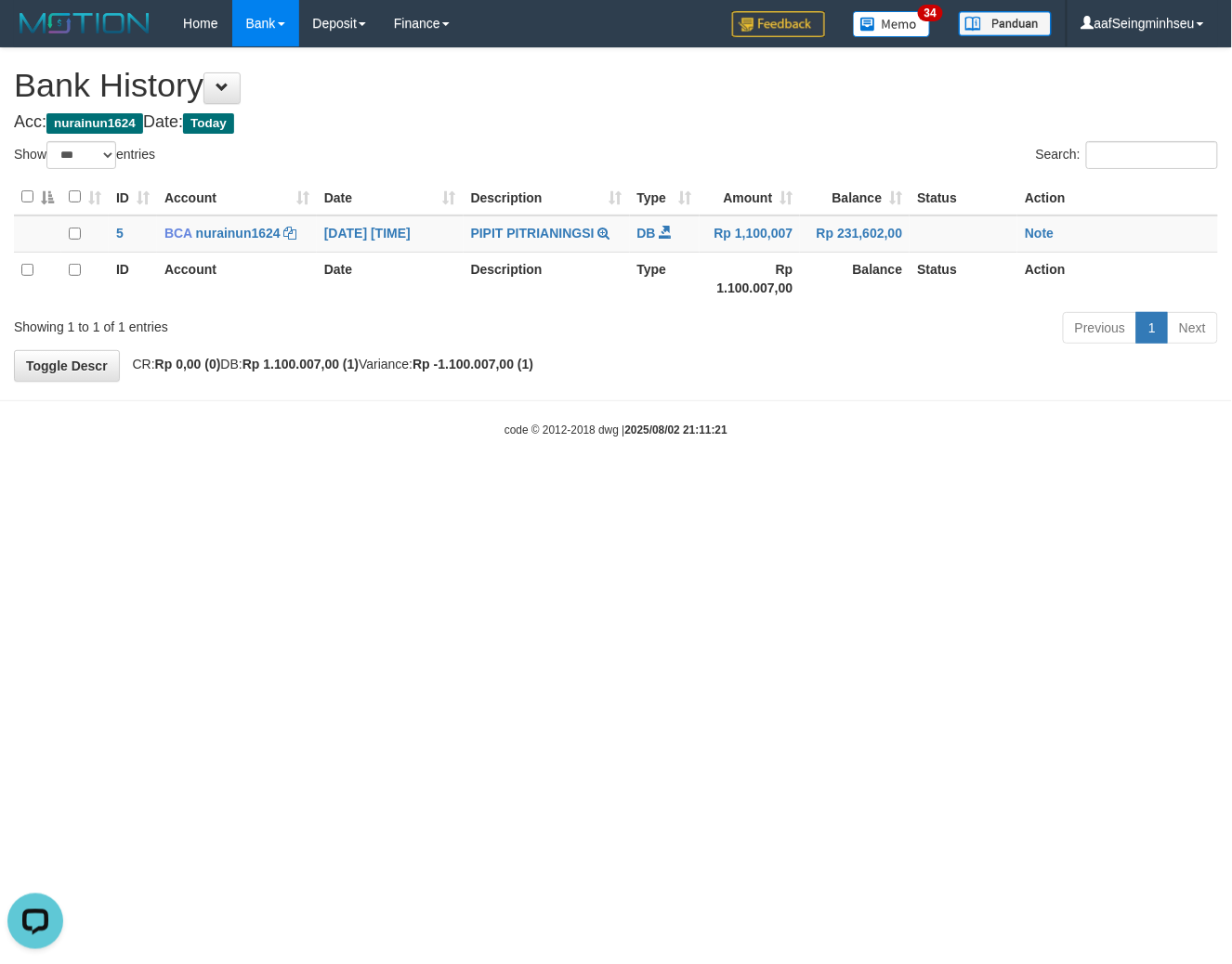 scroll, scrollTop: 0, scrollLeft: 0, axis: both 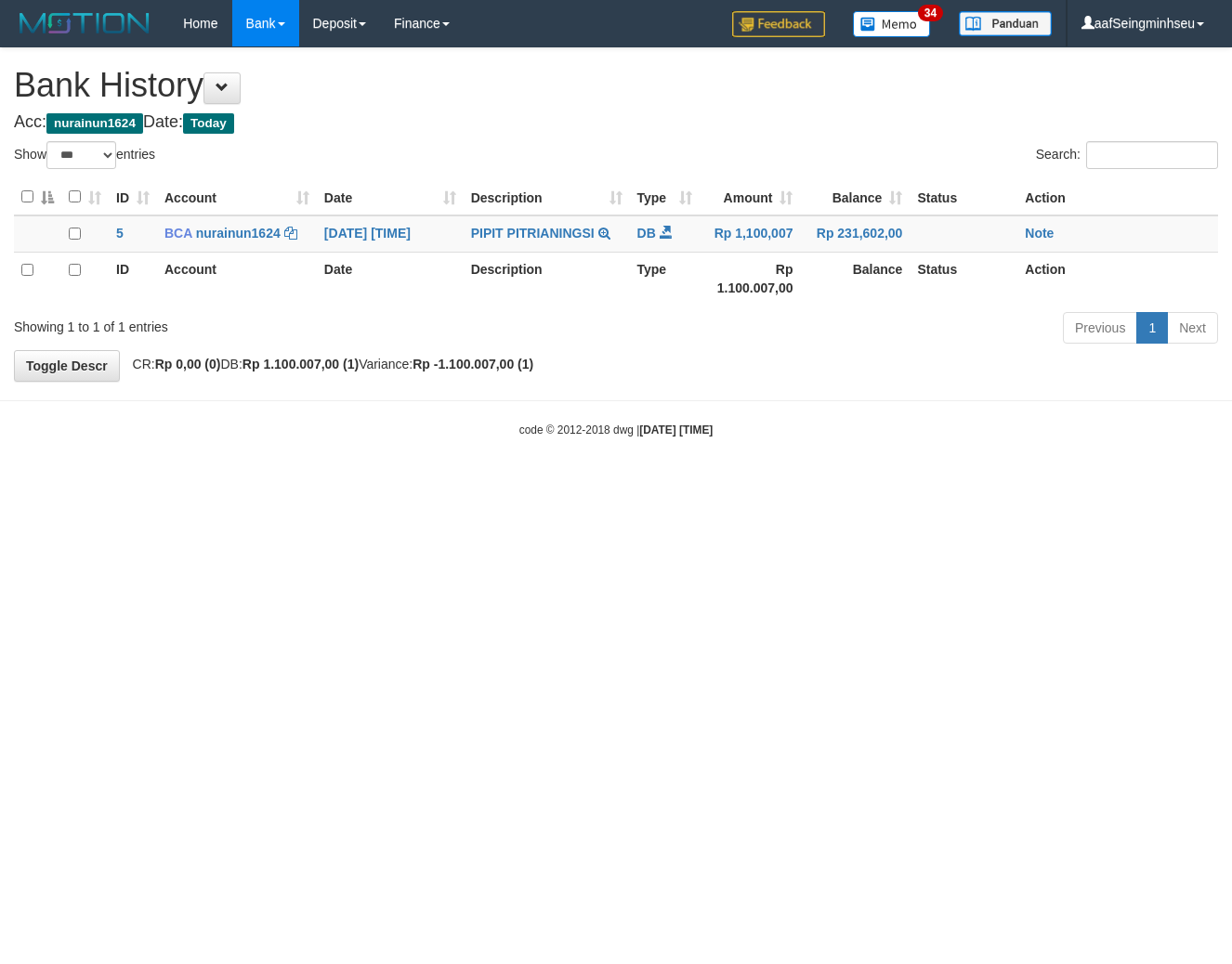 select on "***" 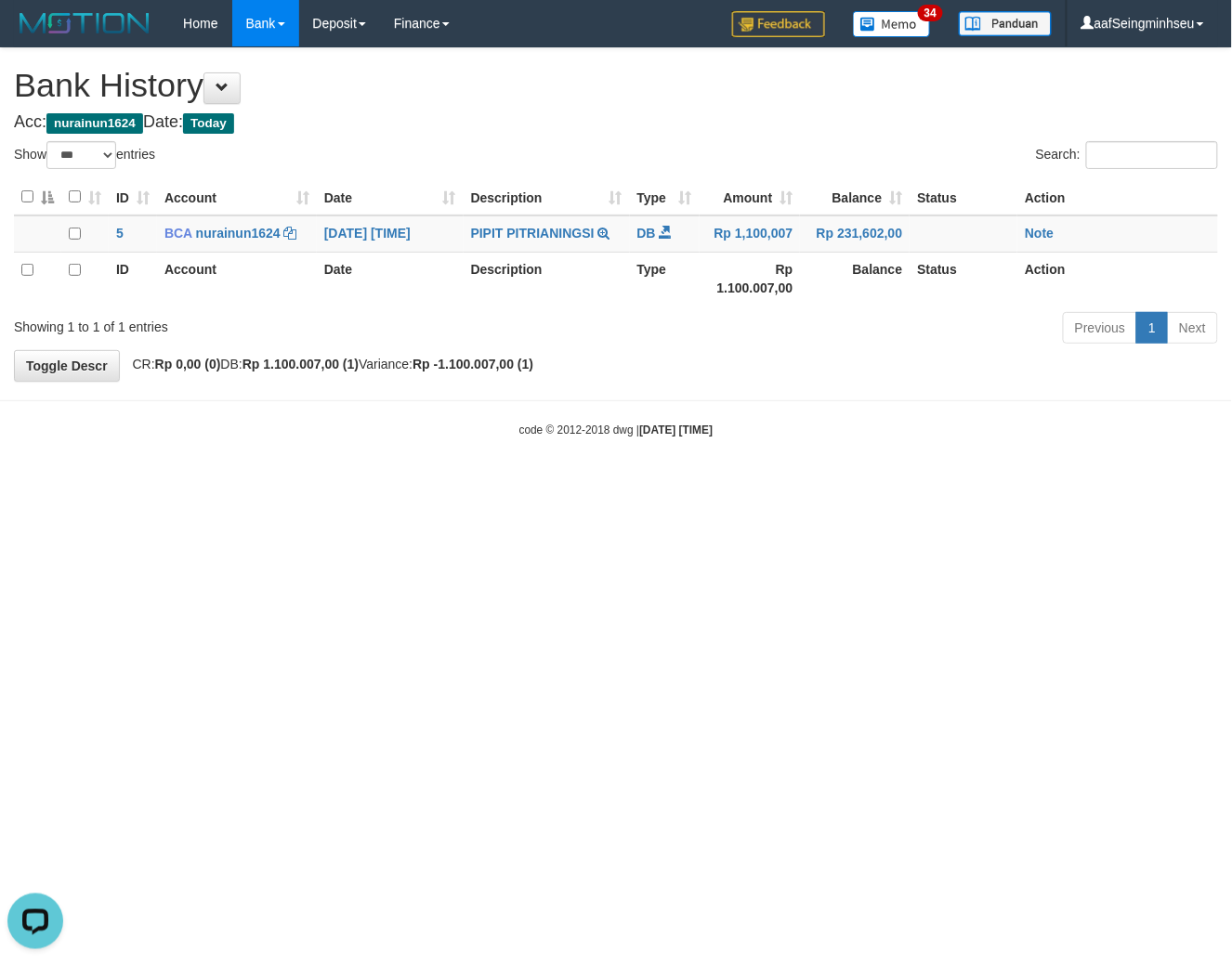 scroll, scrollTop: 0, scrollLeft: 0, axis: both 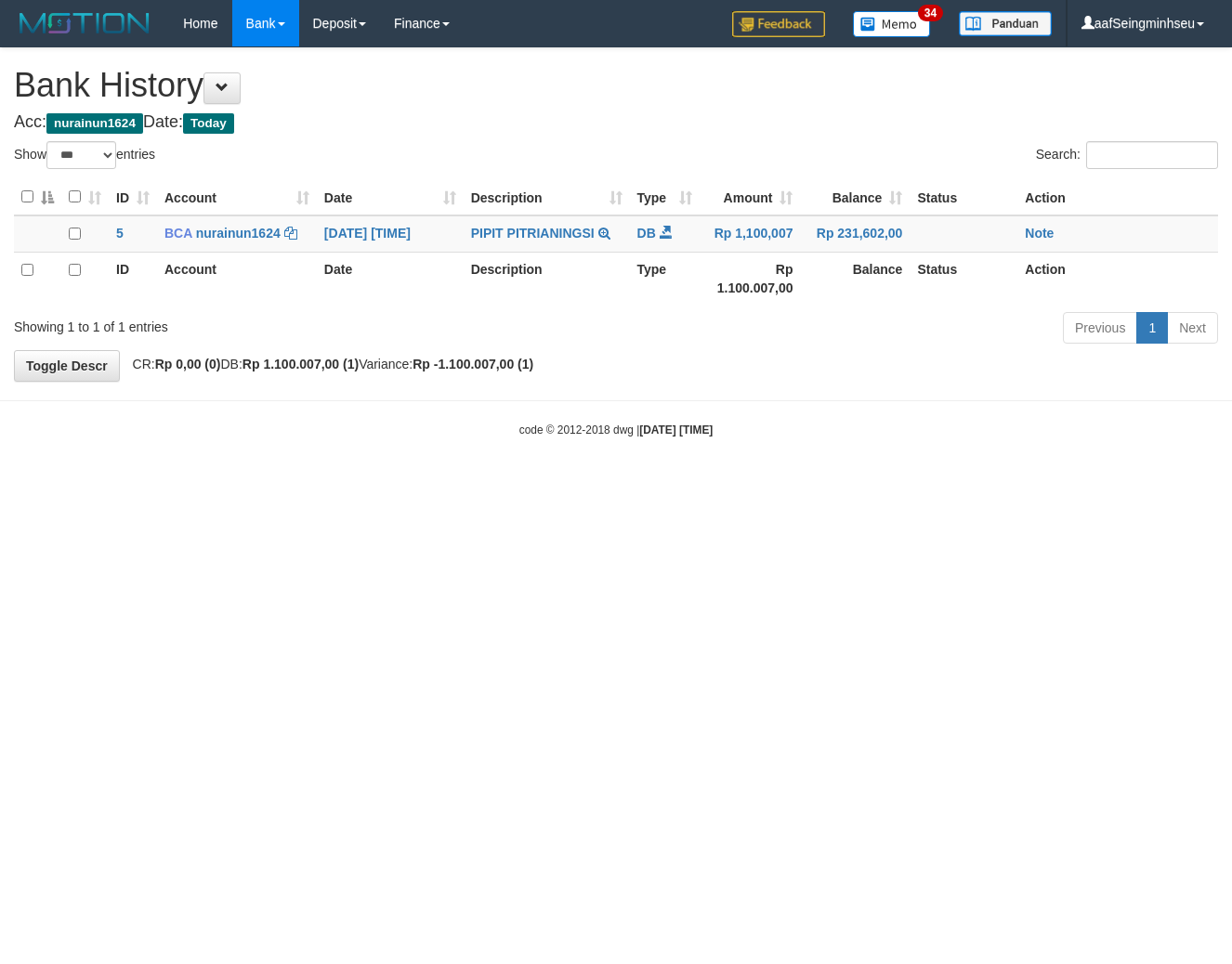 select on "***" 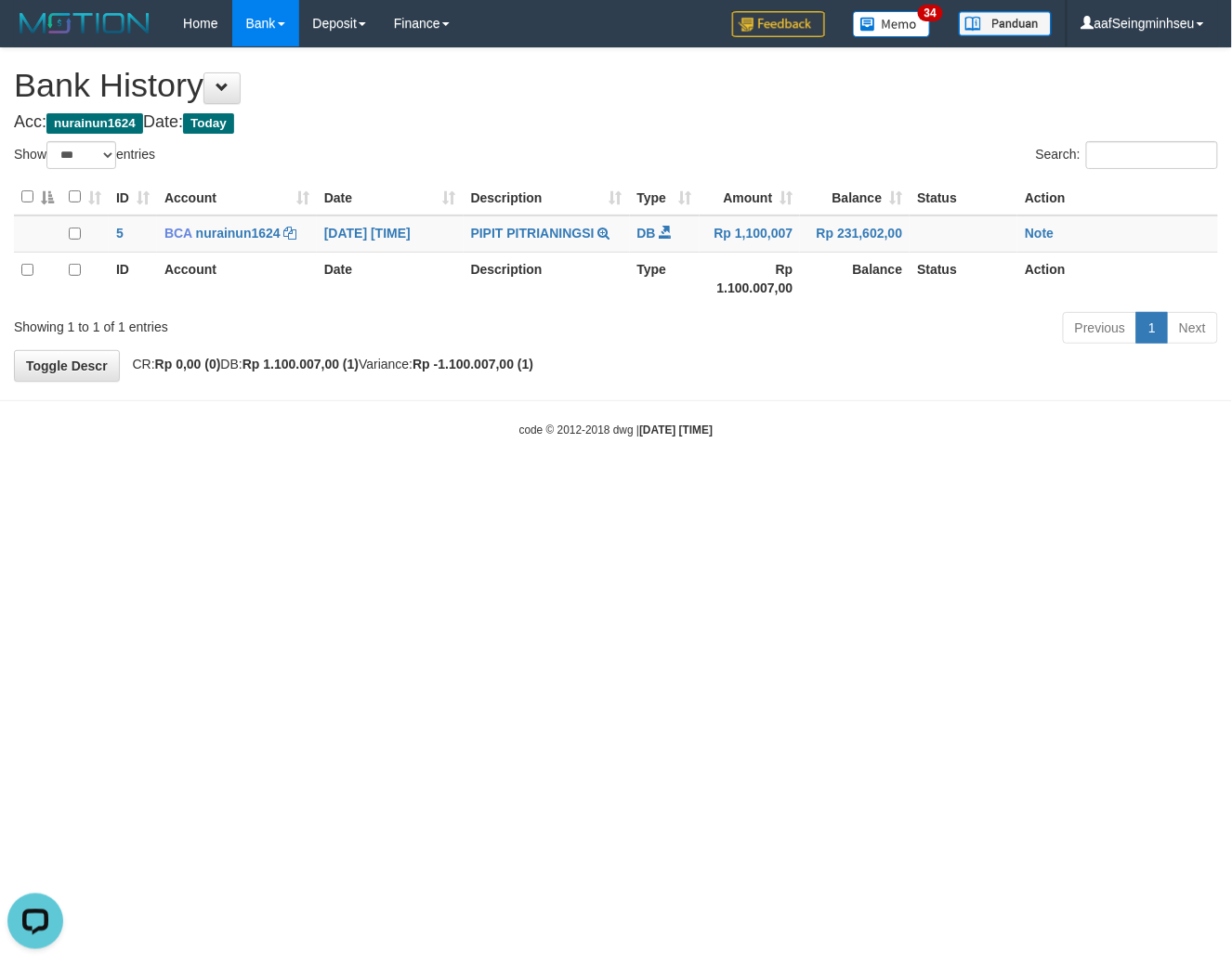 scroll, scrollTop: 0, scrollLeft: 0, axis: both 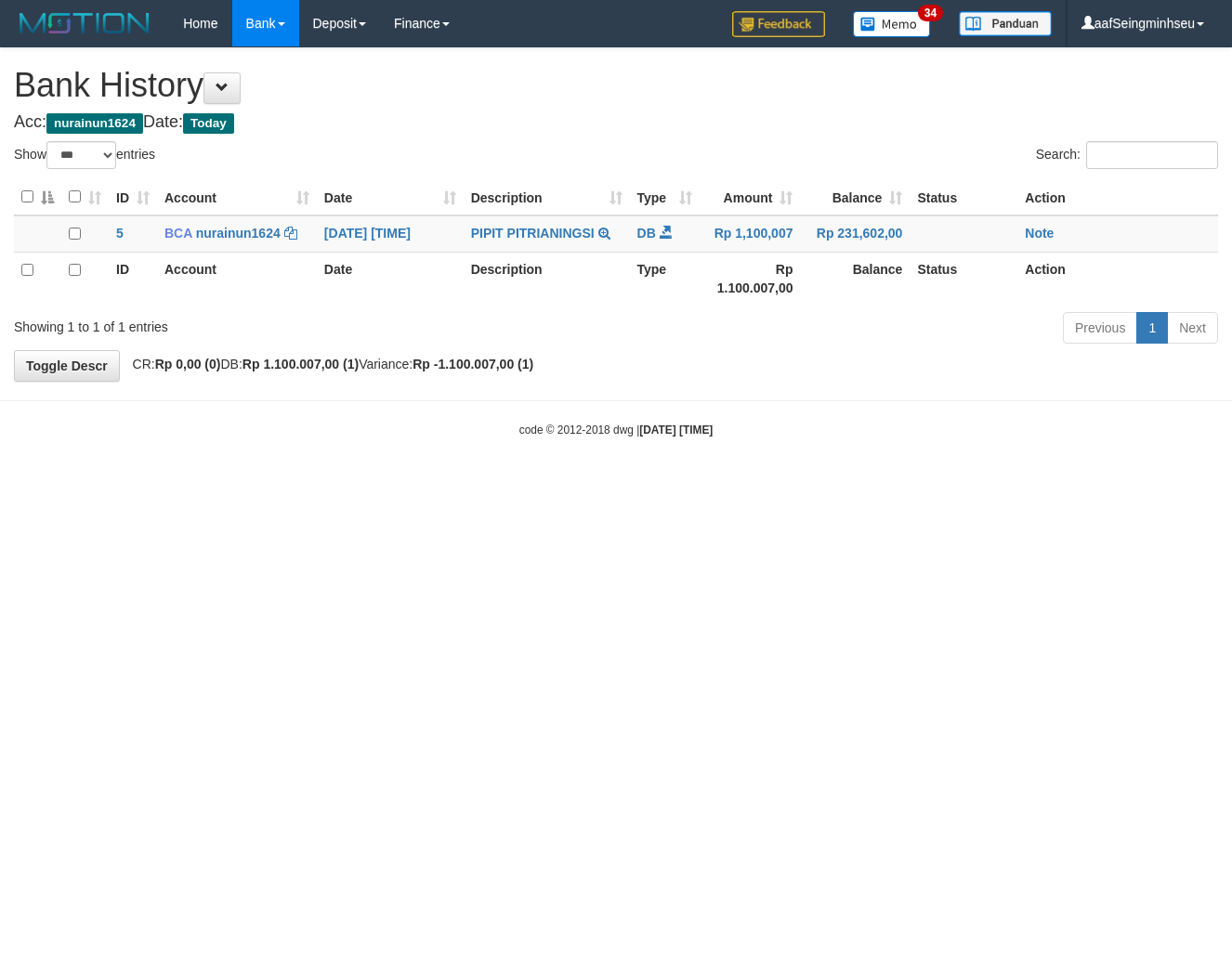 select on "***" 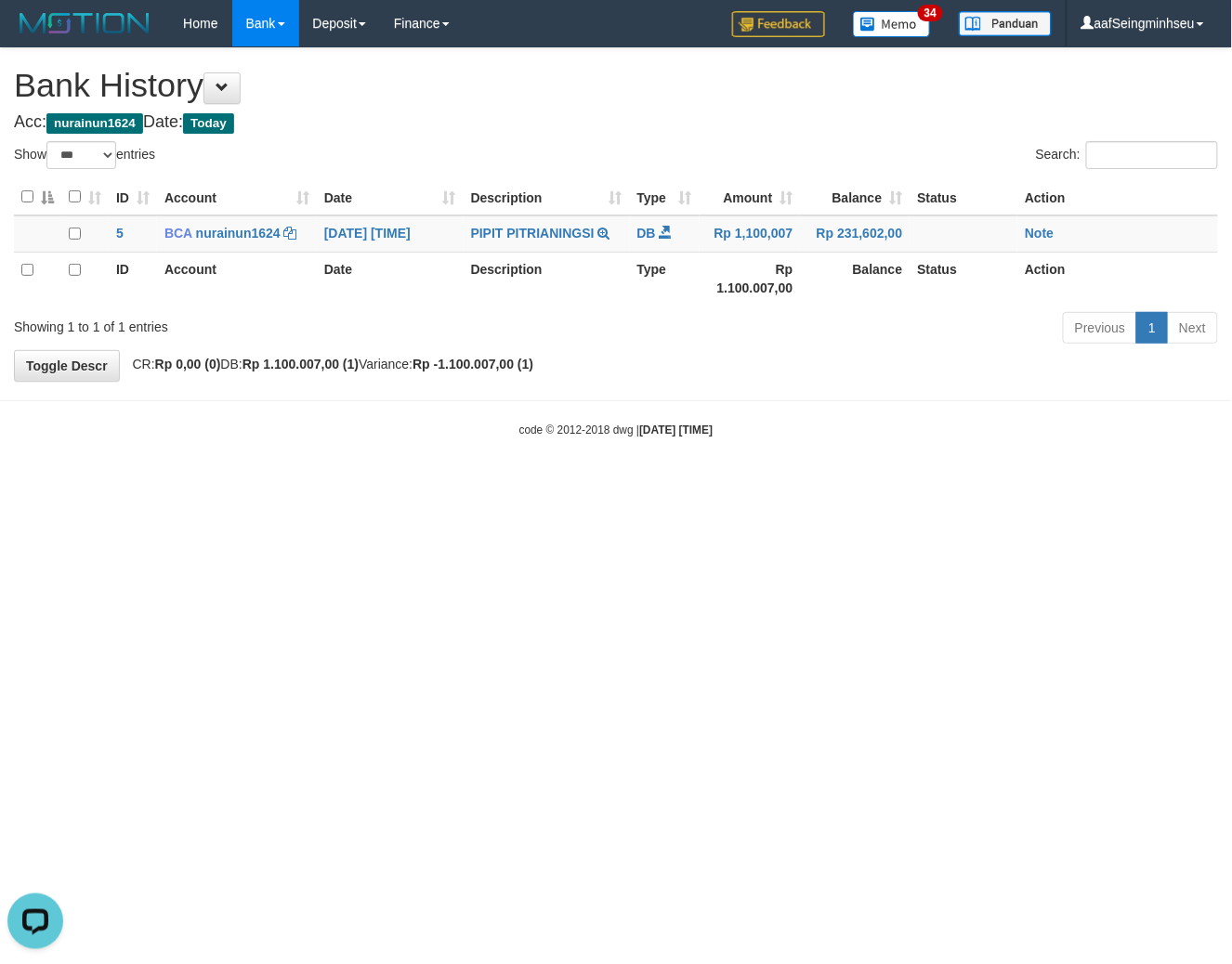 scroll, scrollTop: 0, scrollLeft: 0, axis: both 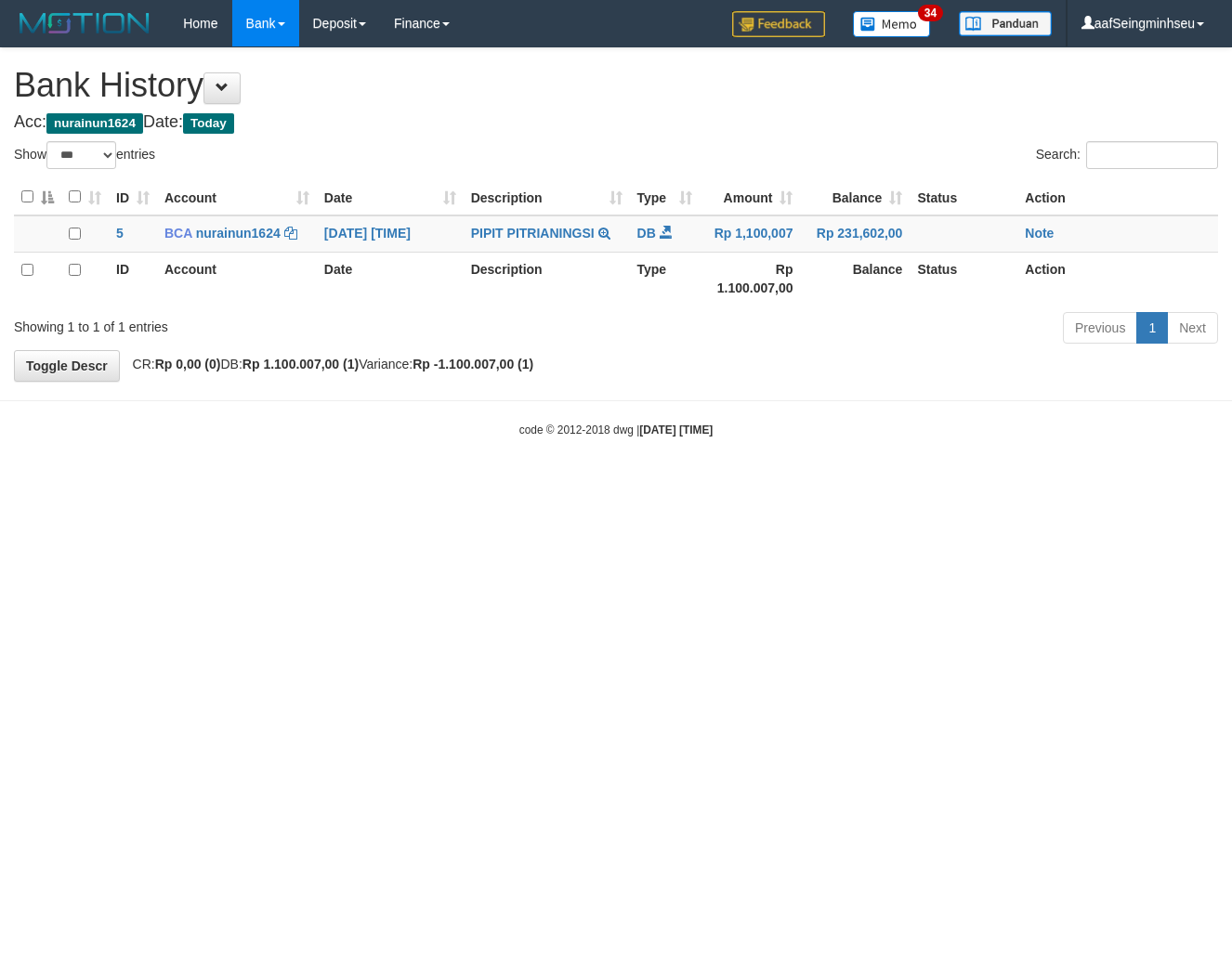 select on "***" 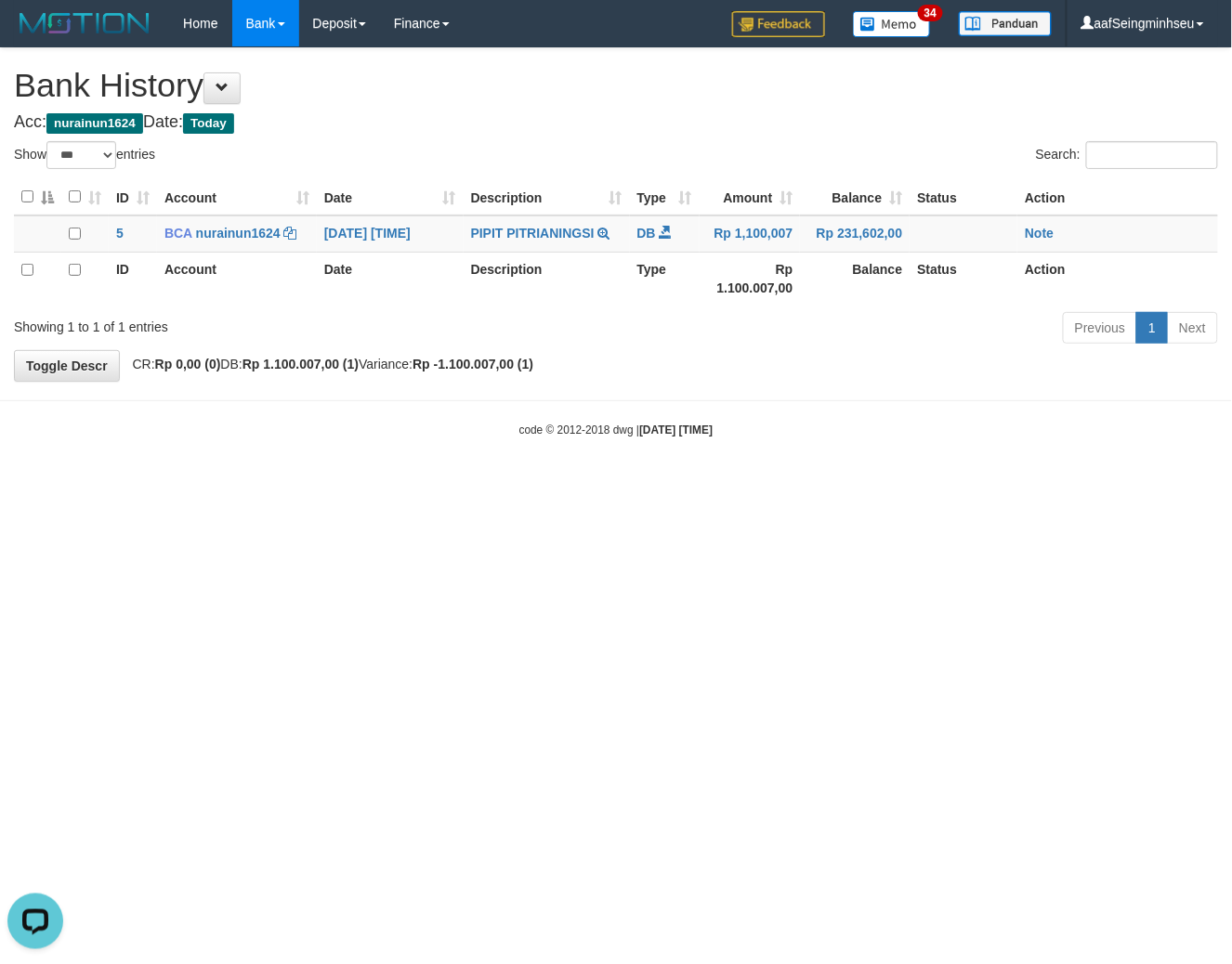 scroll, scrollTop: 0, scrollLeft: 0, axis: both 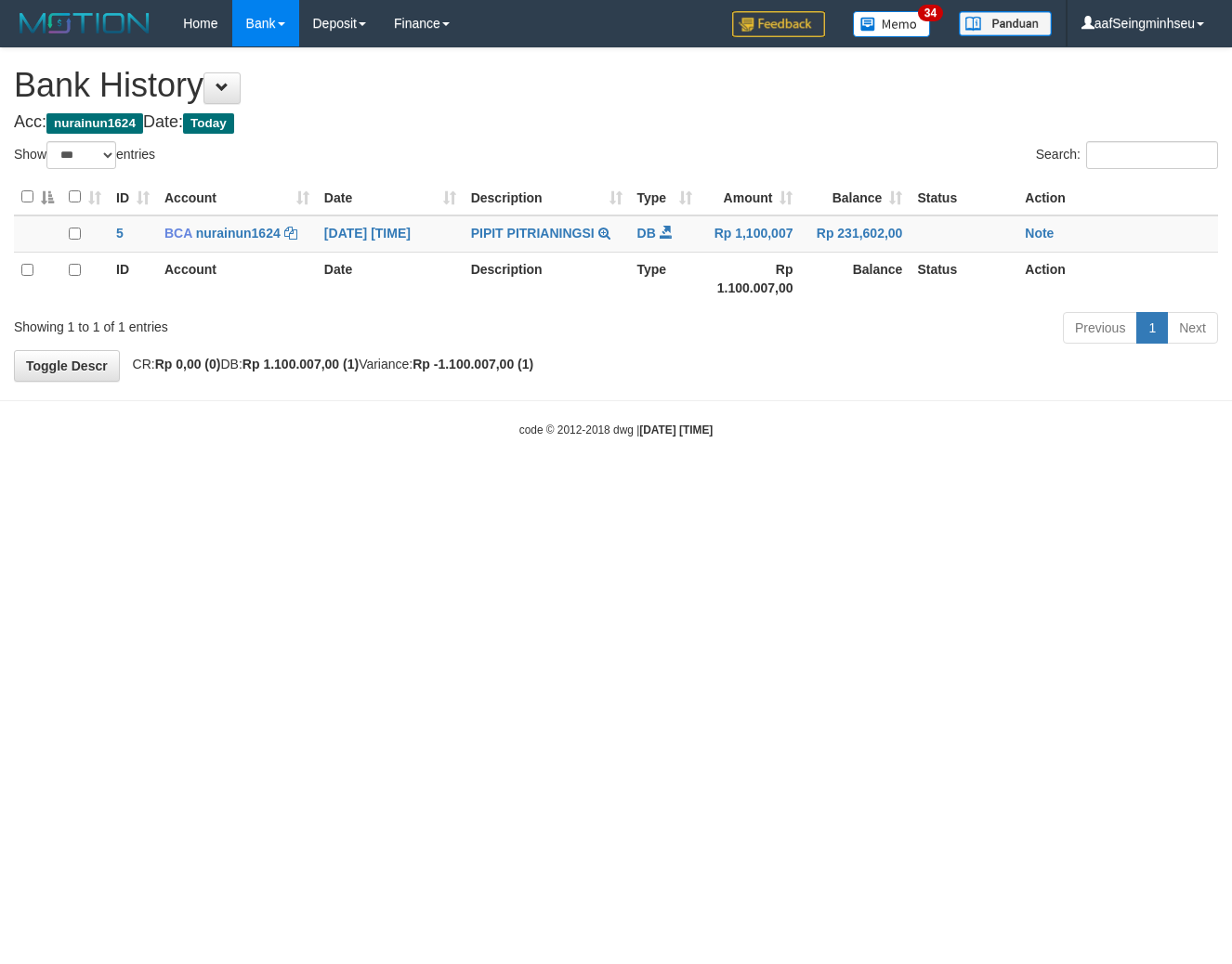 select on "***" 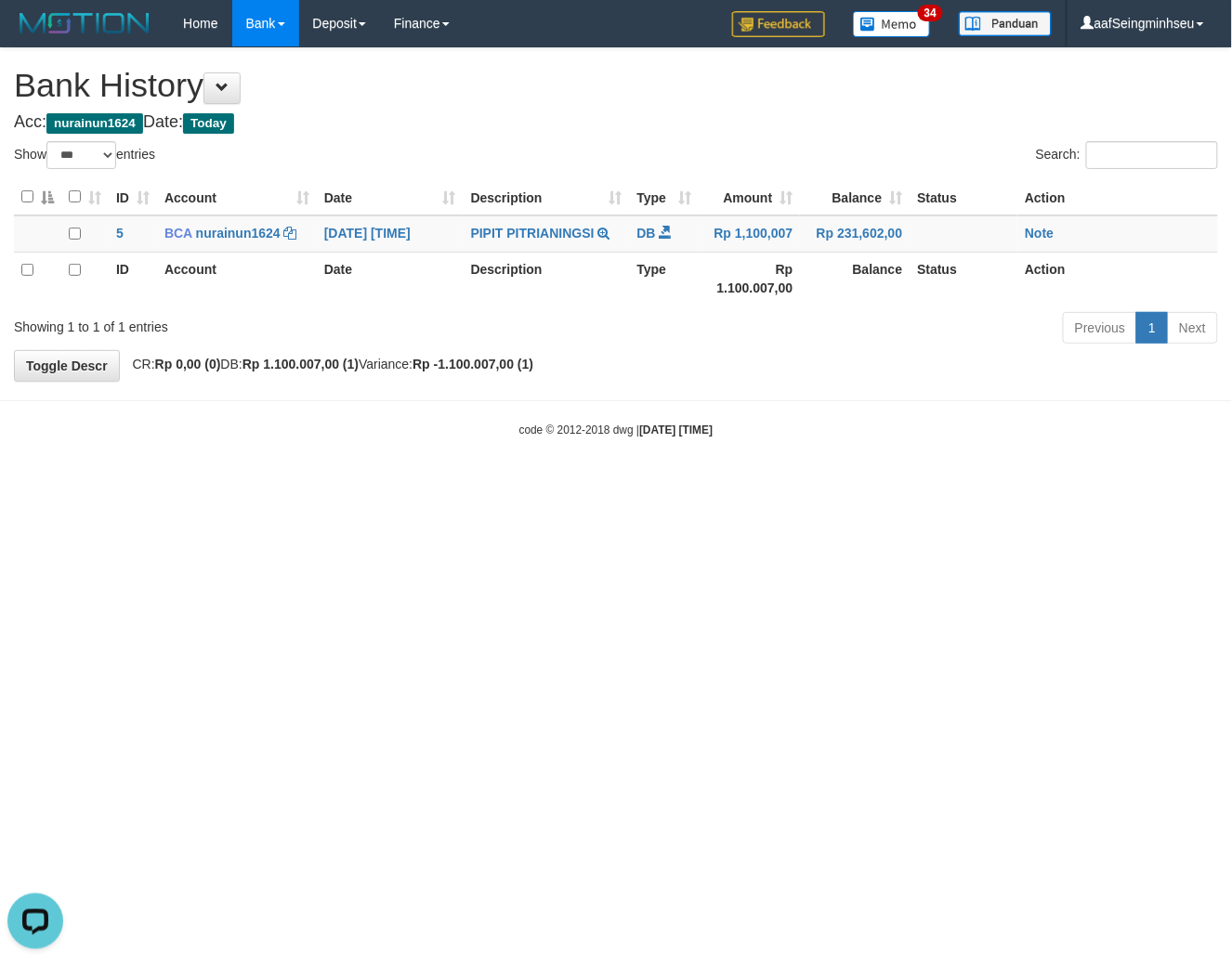 scroll, scrollTop: 0, scrollLeft: 0, axis: both 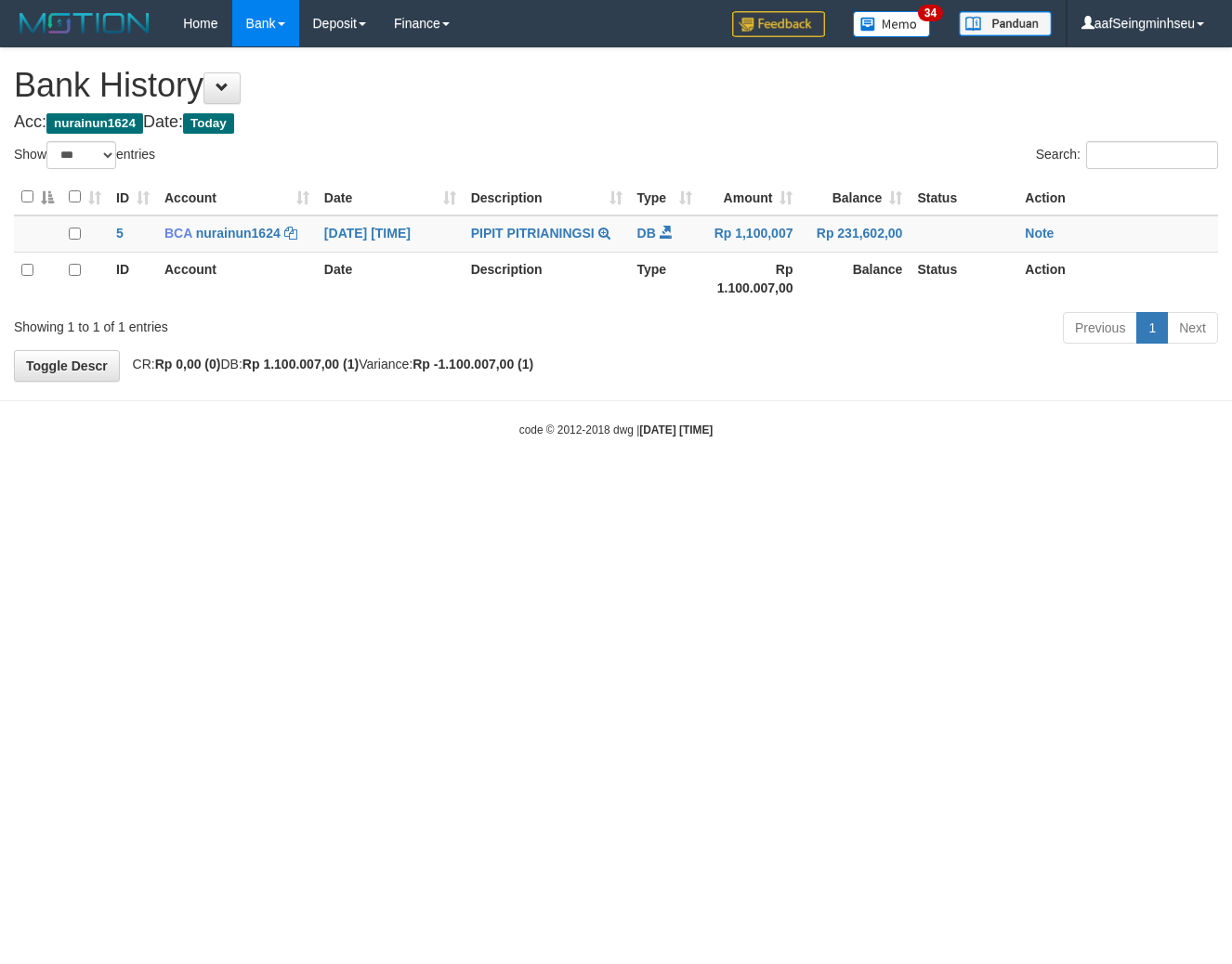select on "***" 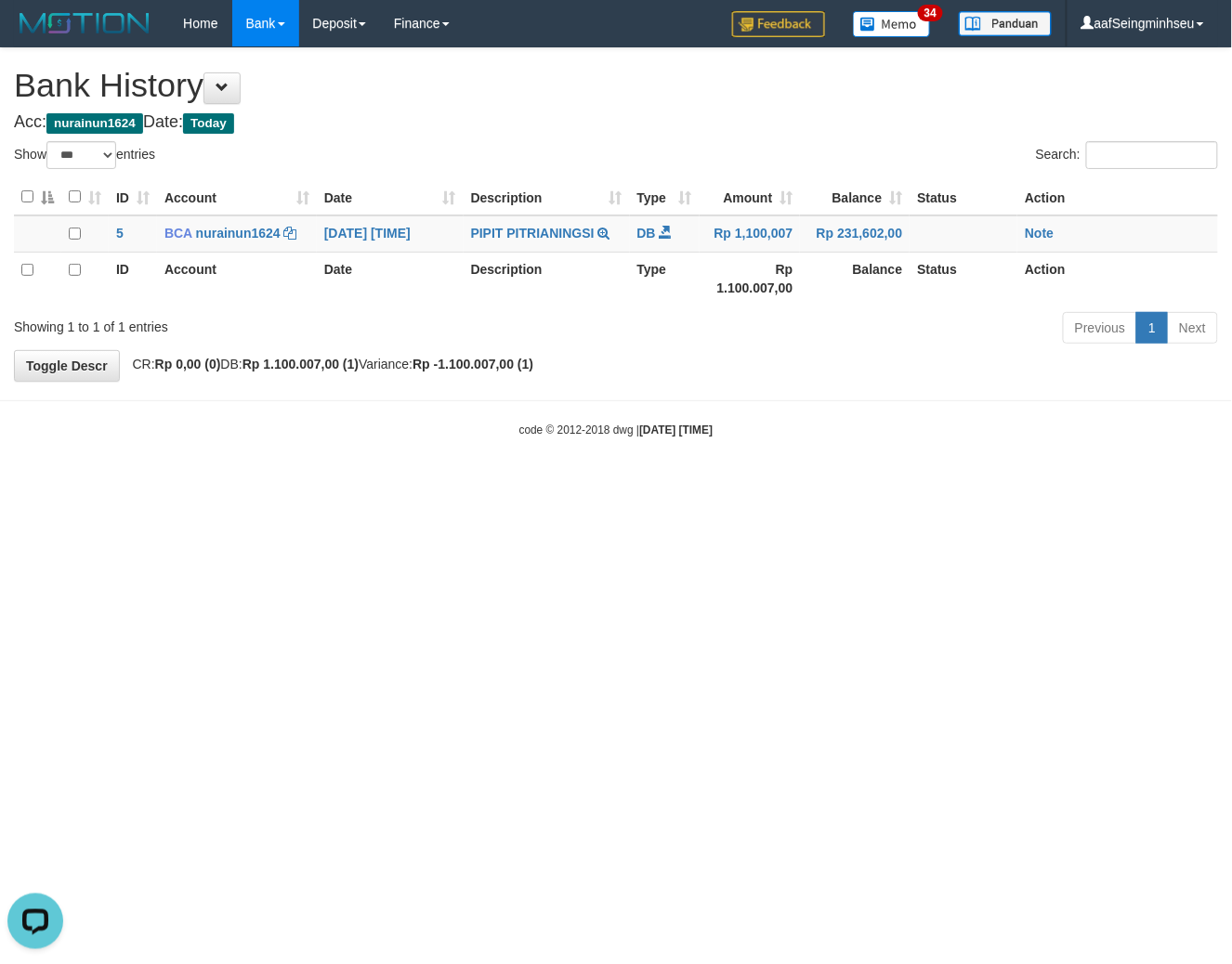 scroll, scrollTop: 0, scrollLeft: 0, axis: both 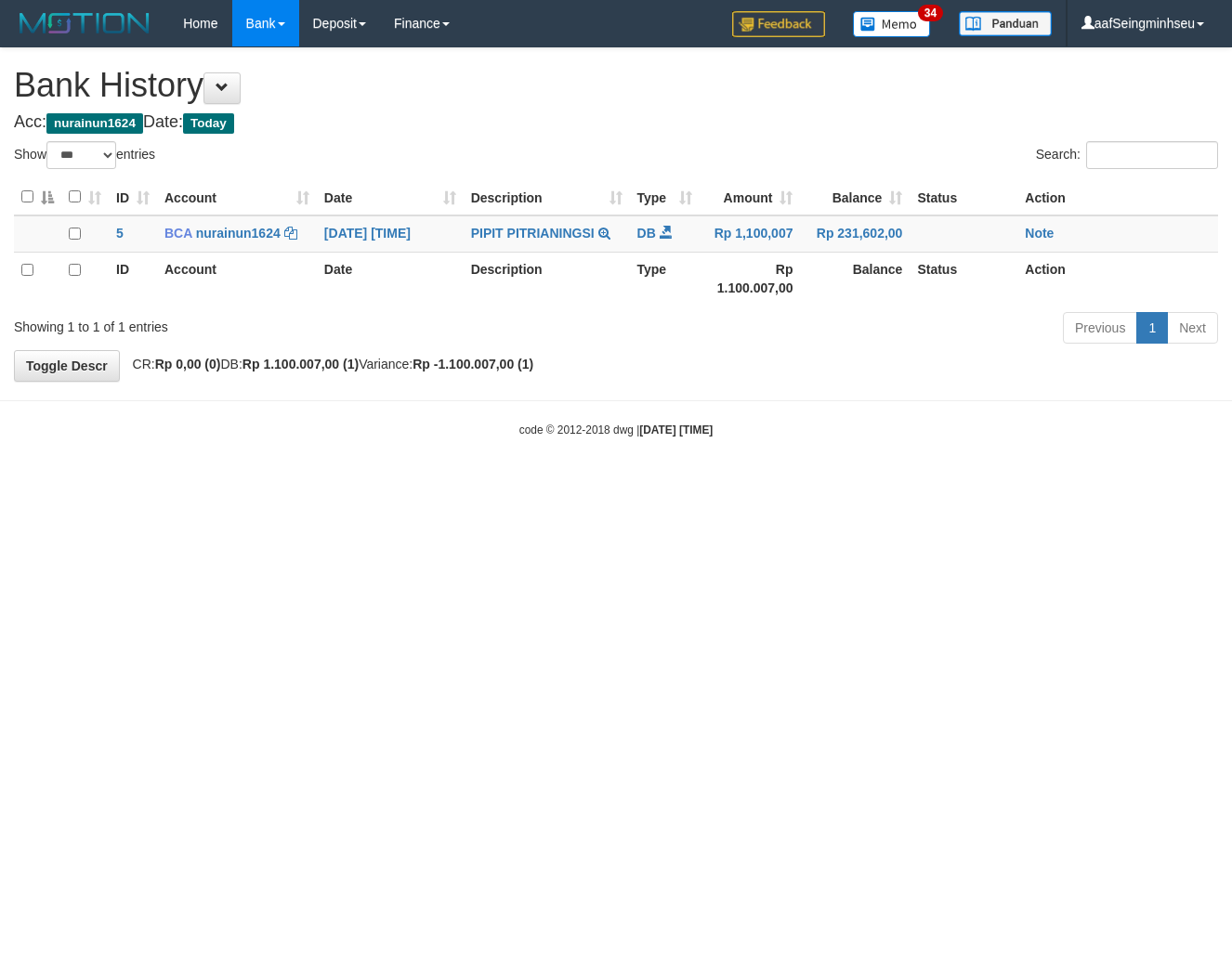 select on "***" 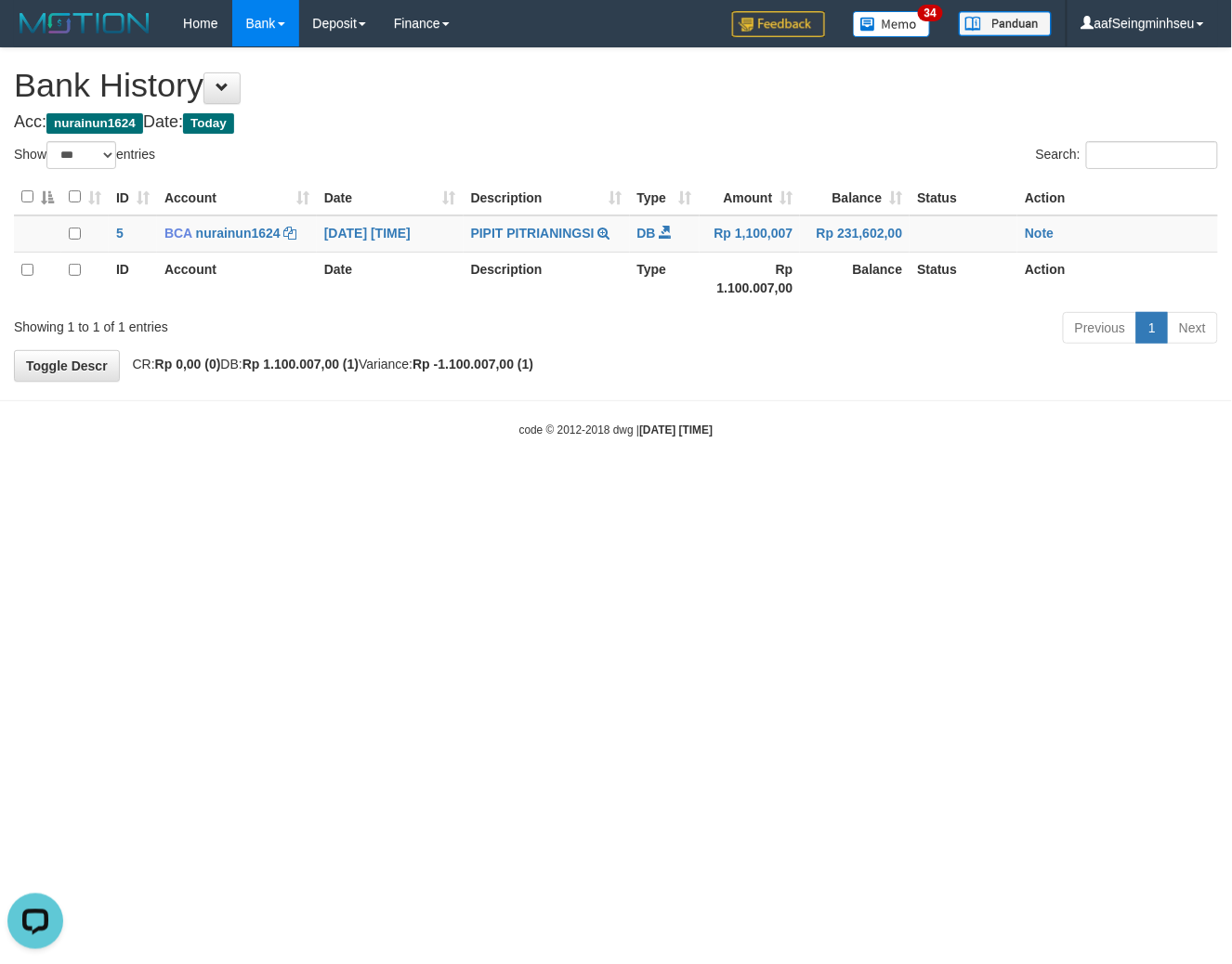scroll, scrollTop: 0, scrollLeft: 0, axis: both 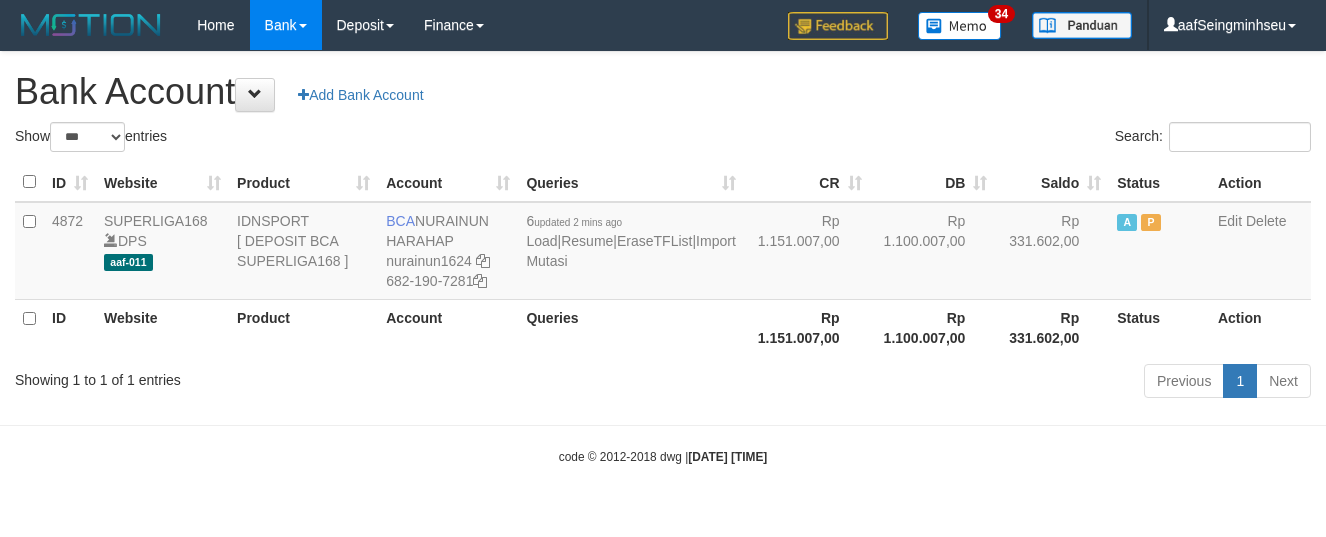select on "***" 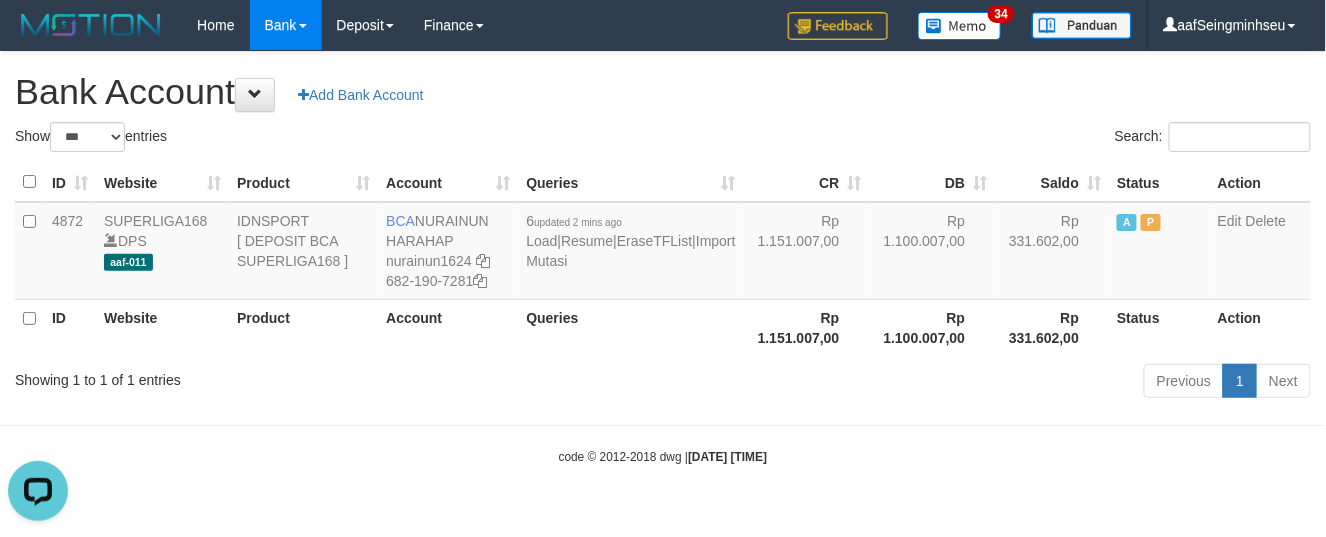 scroll, scrollTop: 0, scrollLeft: 0, axis: both 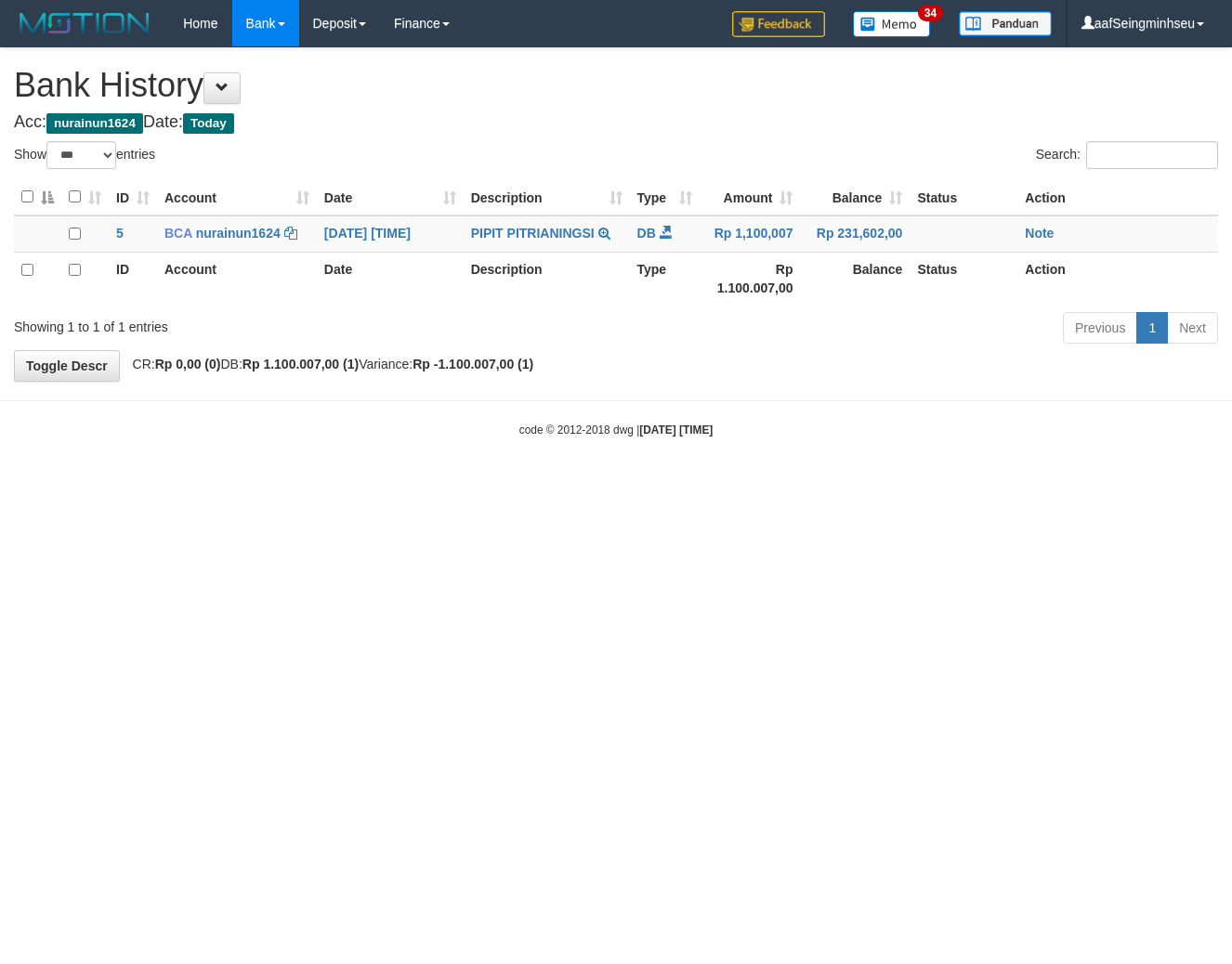 select on "***" 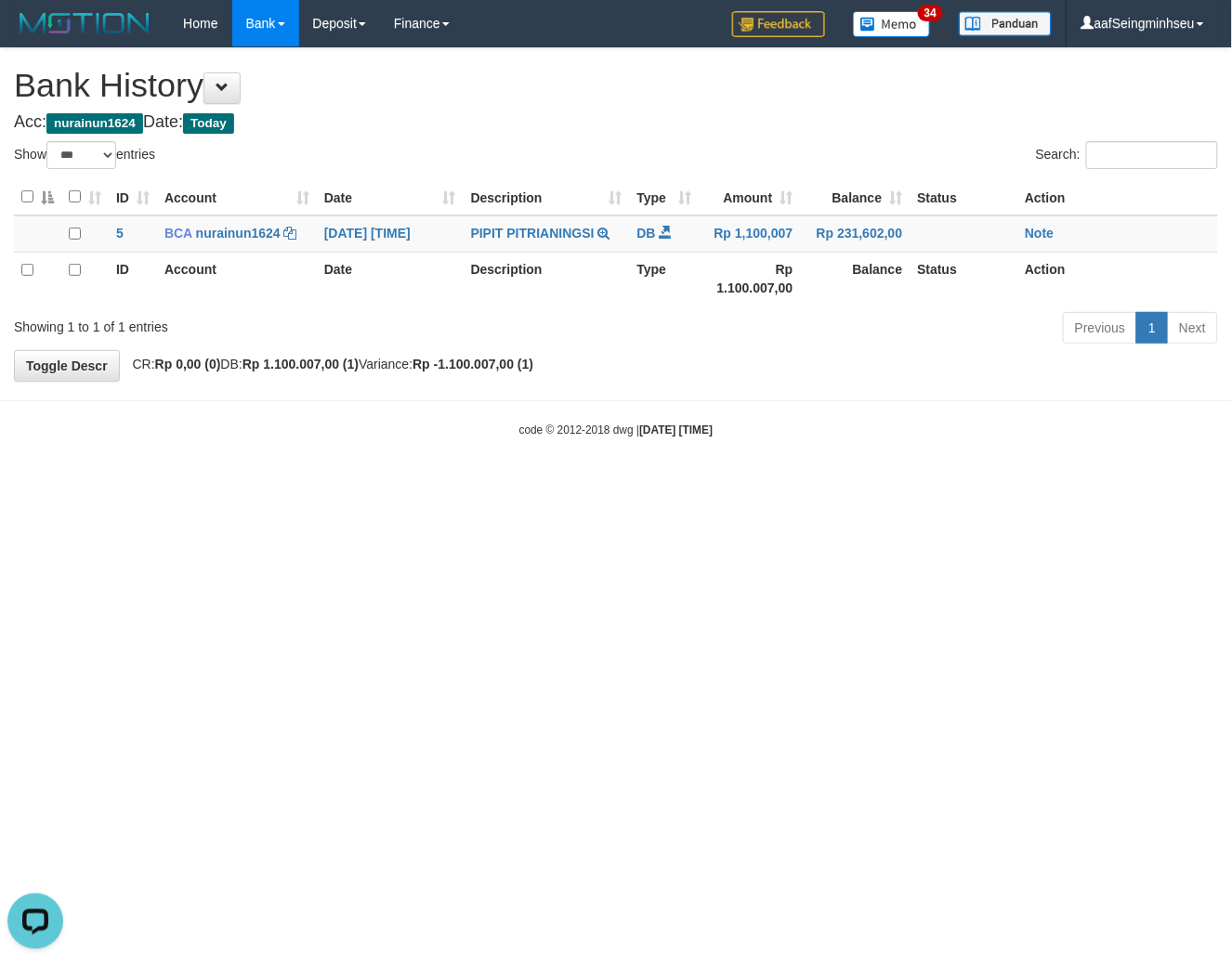 scroll, scrollTop: 0, scrollLeft: 0, axis: both 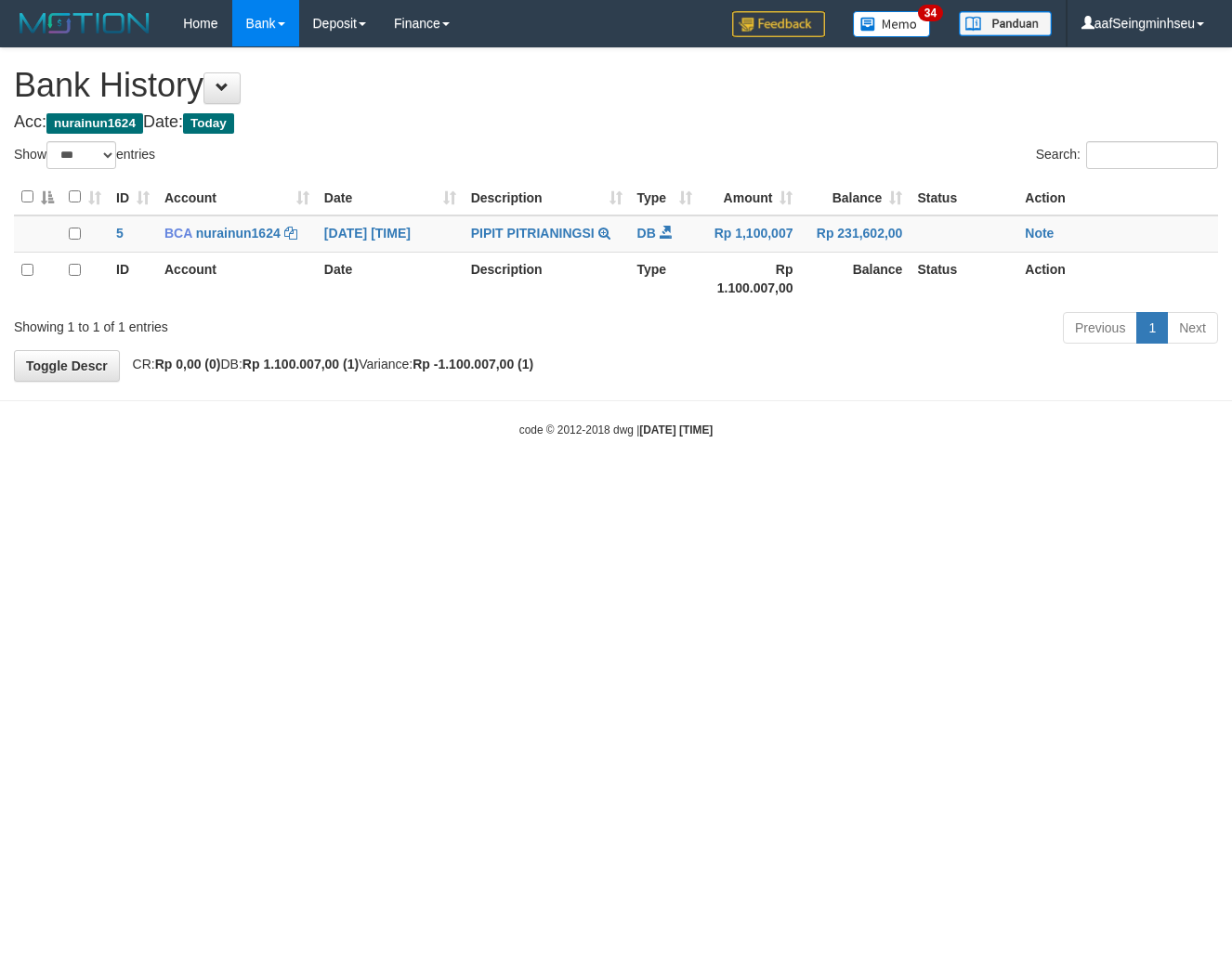 select on "***" 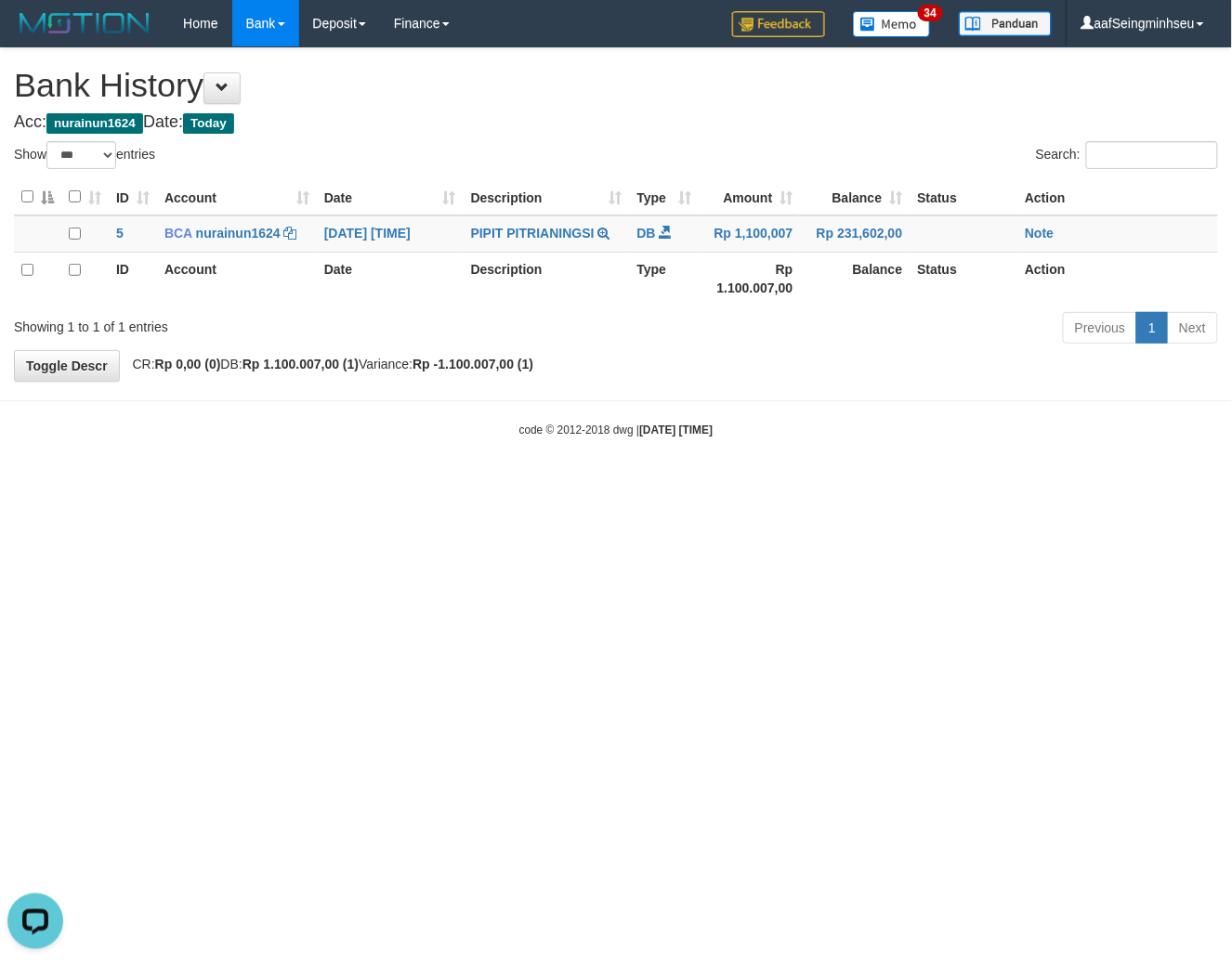 scroll, scrollTop: 0, scrollLeft: 0, axis: both 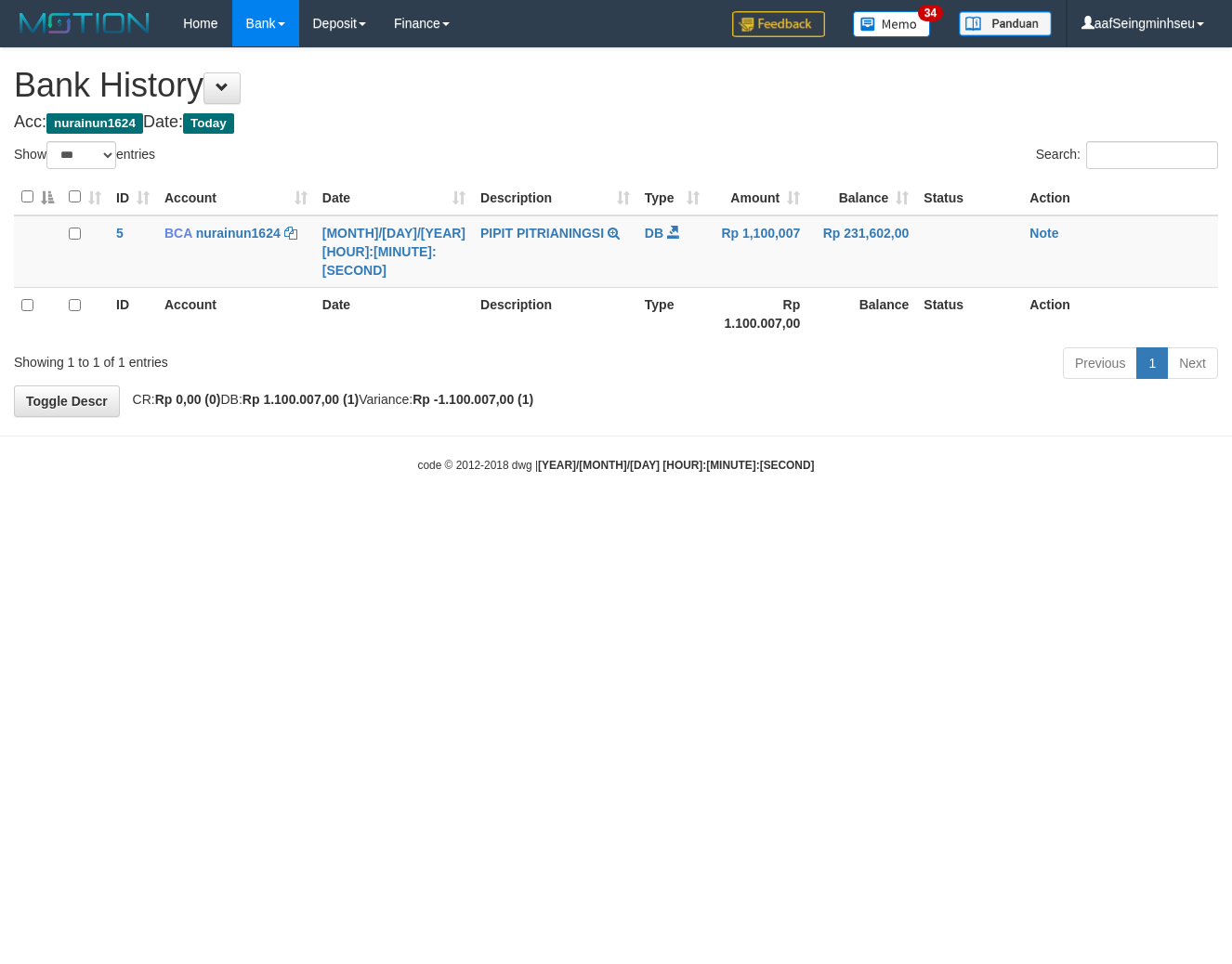 select on "***" 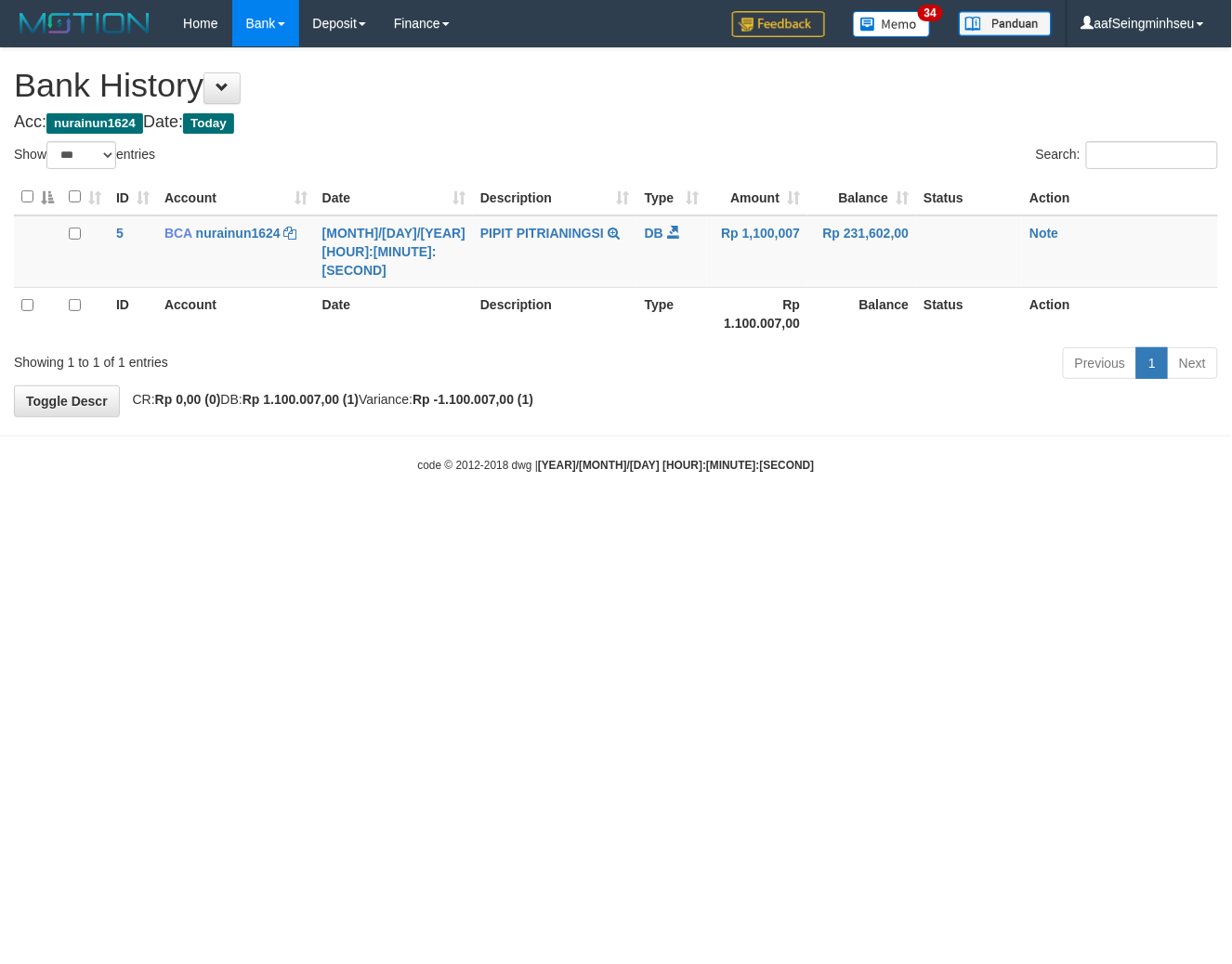 scroll, scrollTop: 0, scrollLeft: 0, axis: both 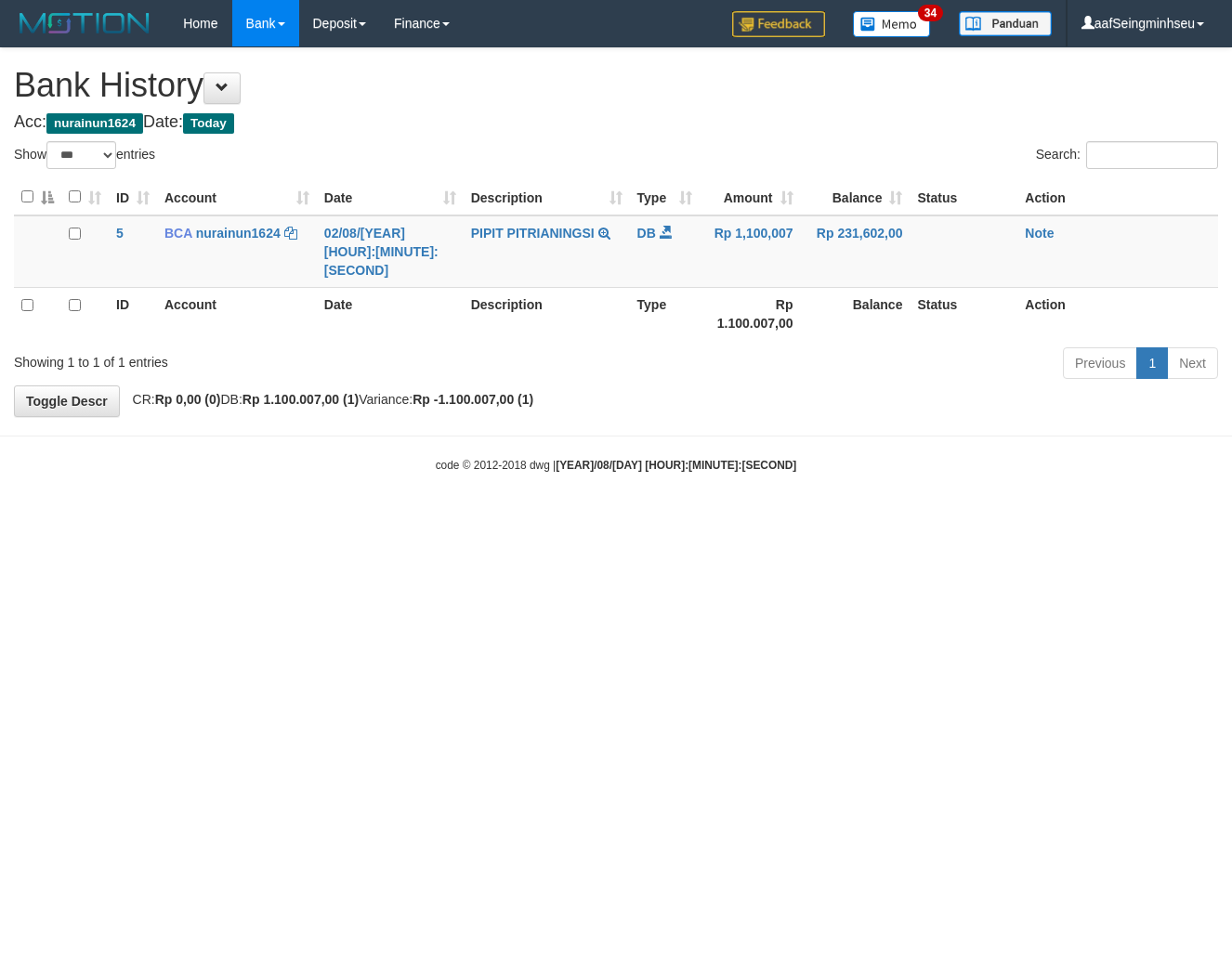 select on "***" 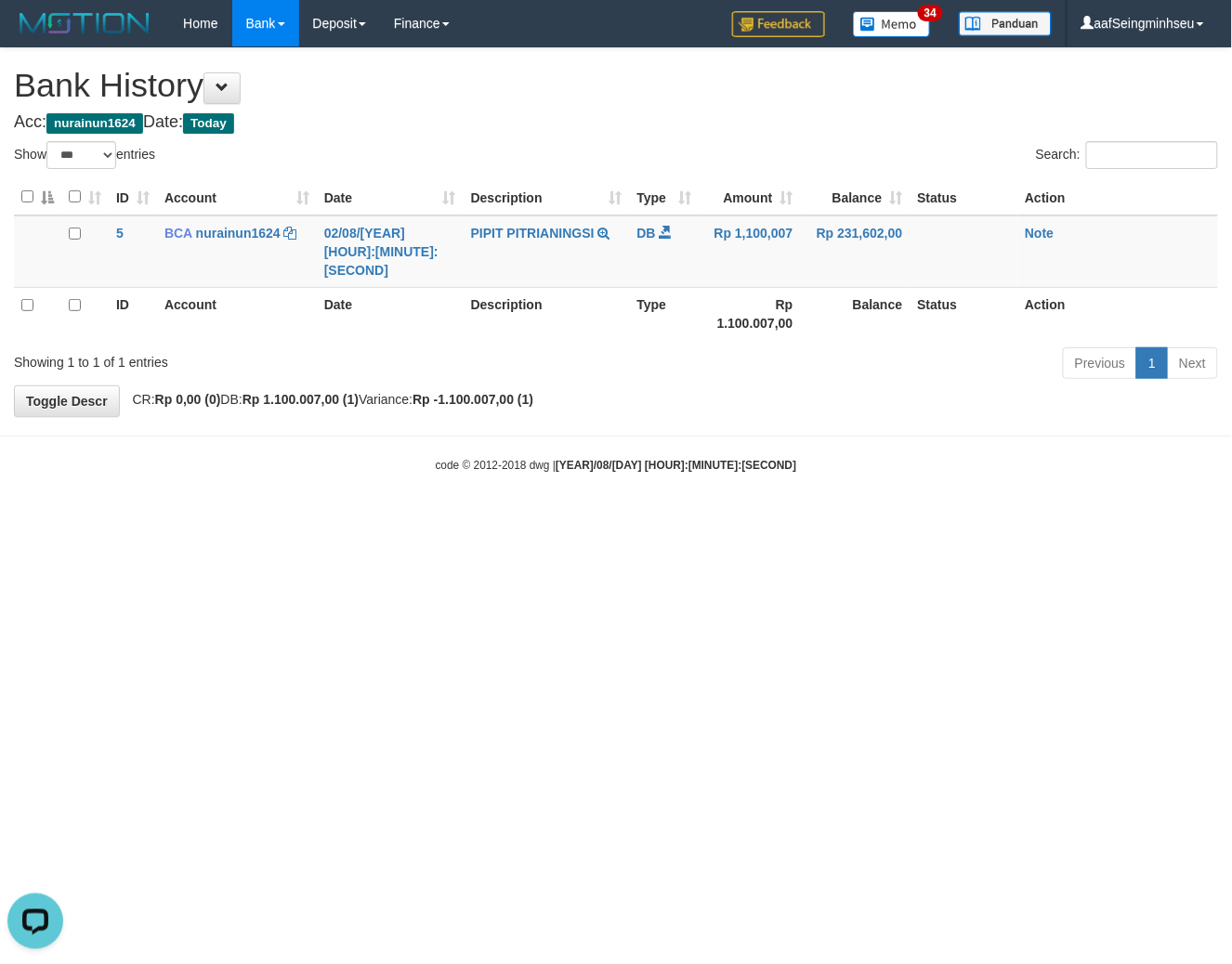 scroll, scrollTop: 0, scrollLeft: 0, axis: both 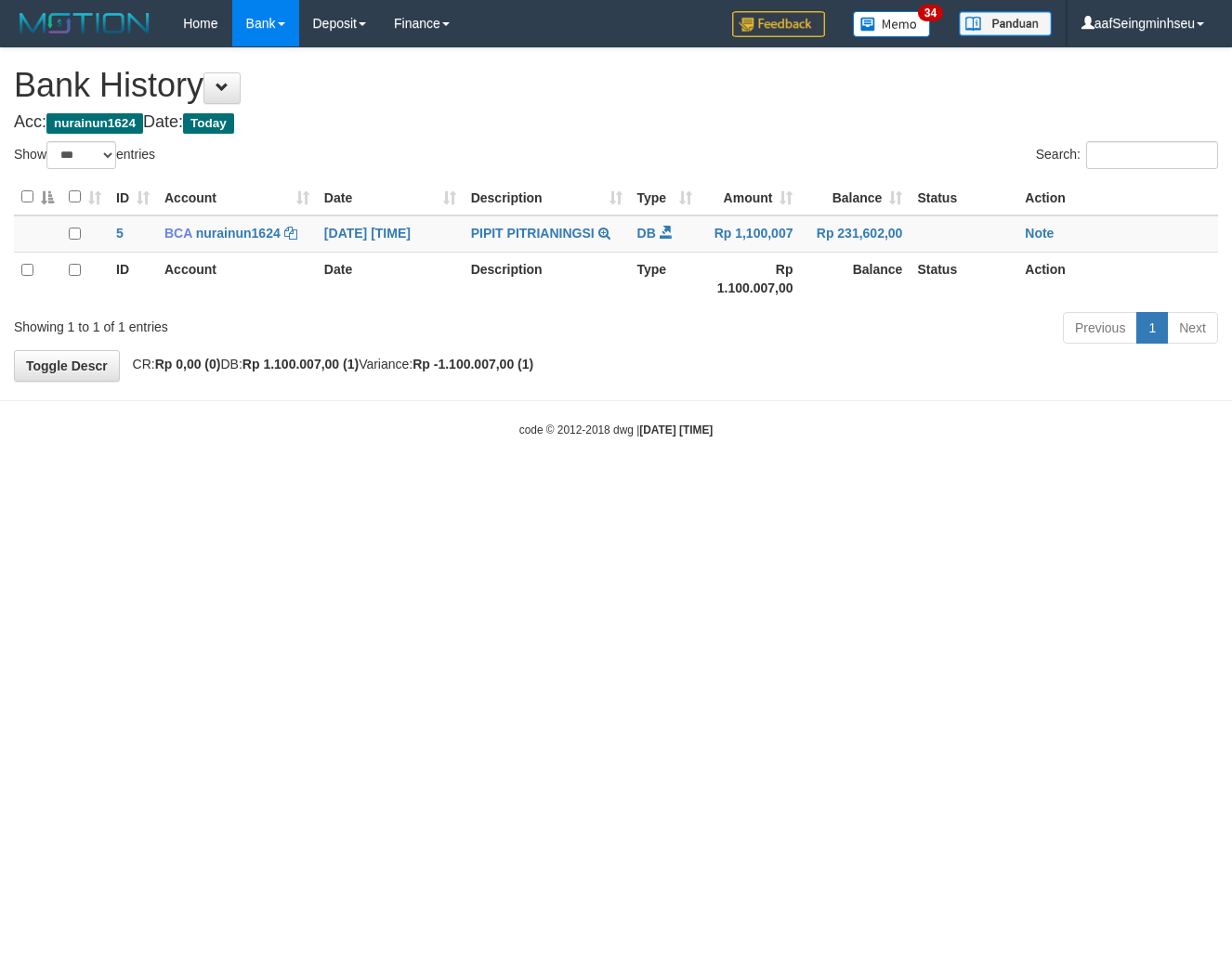 select on "***" 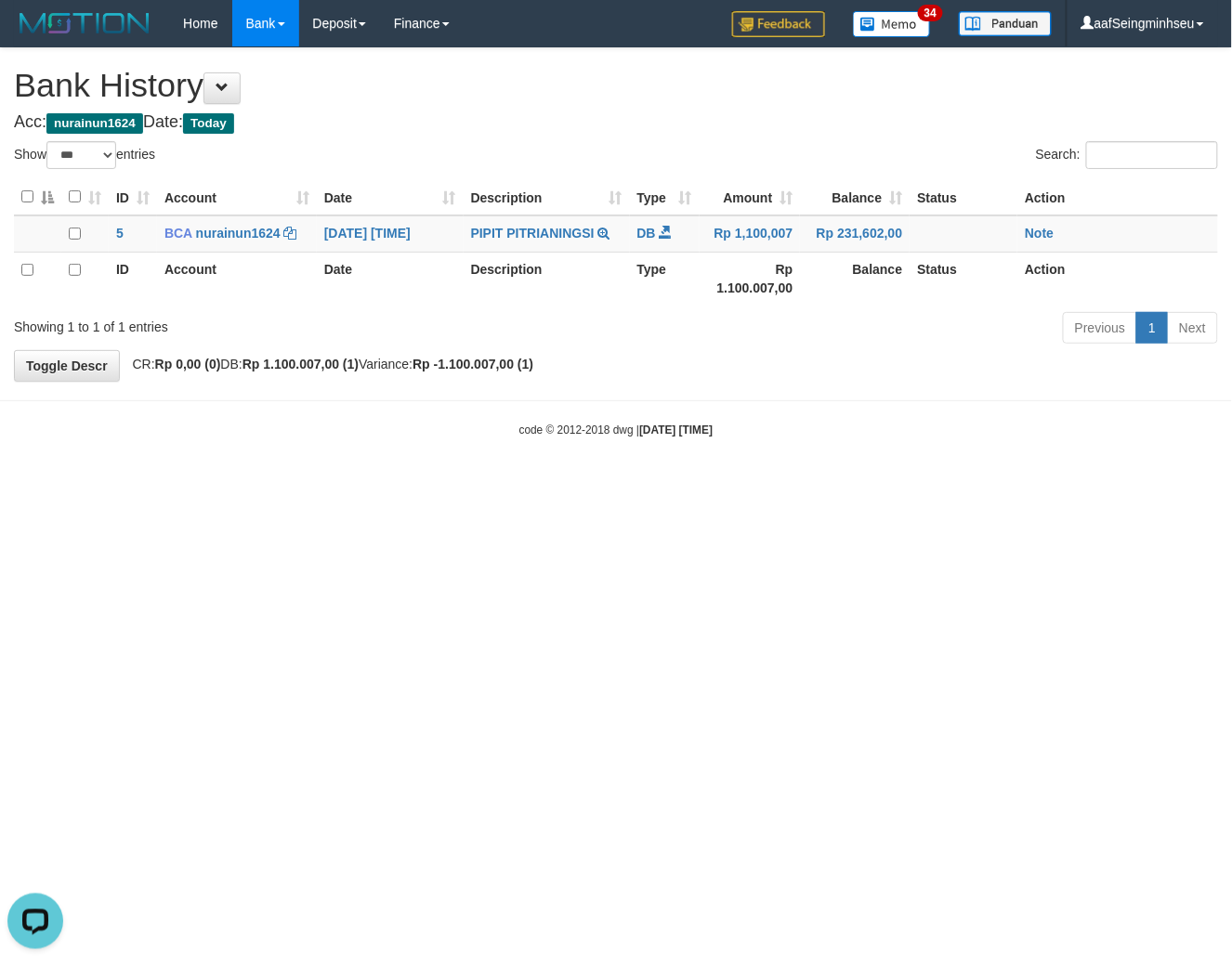 scroll, scrollTop: 0, scrollLeft: 0, axis: both 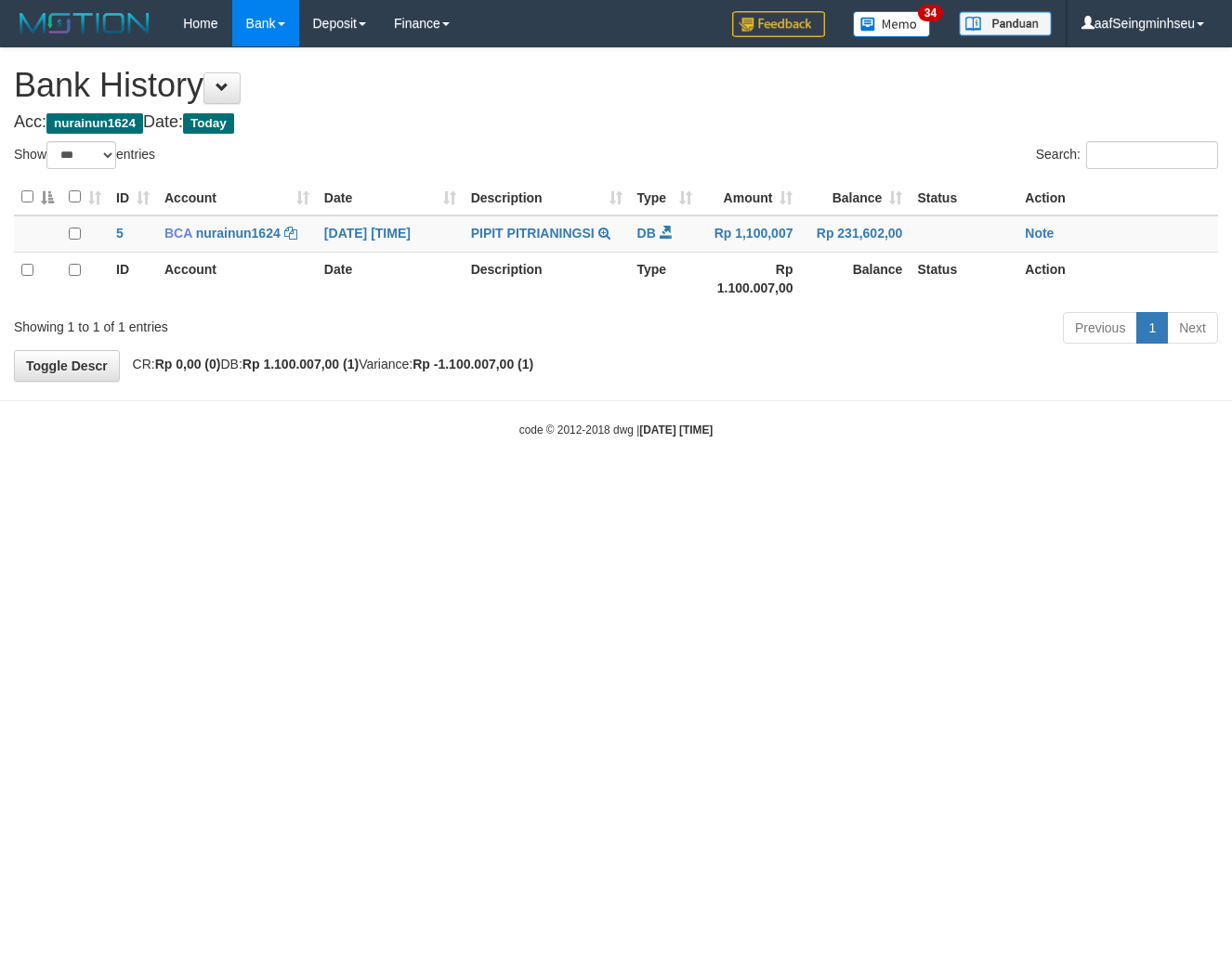 select on "***" 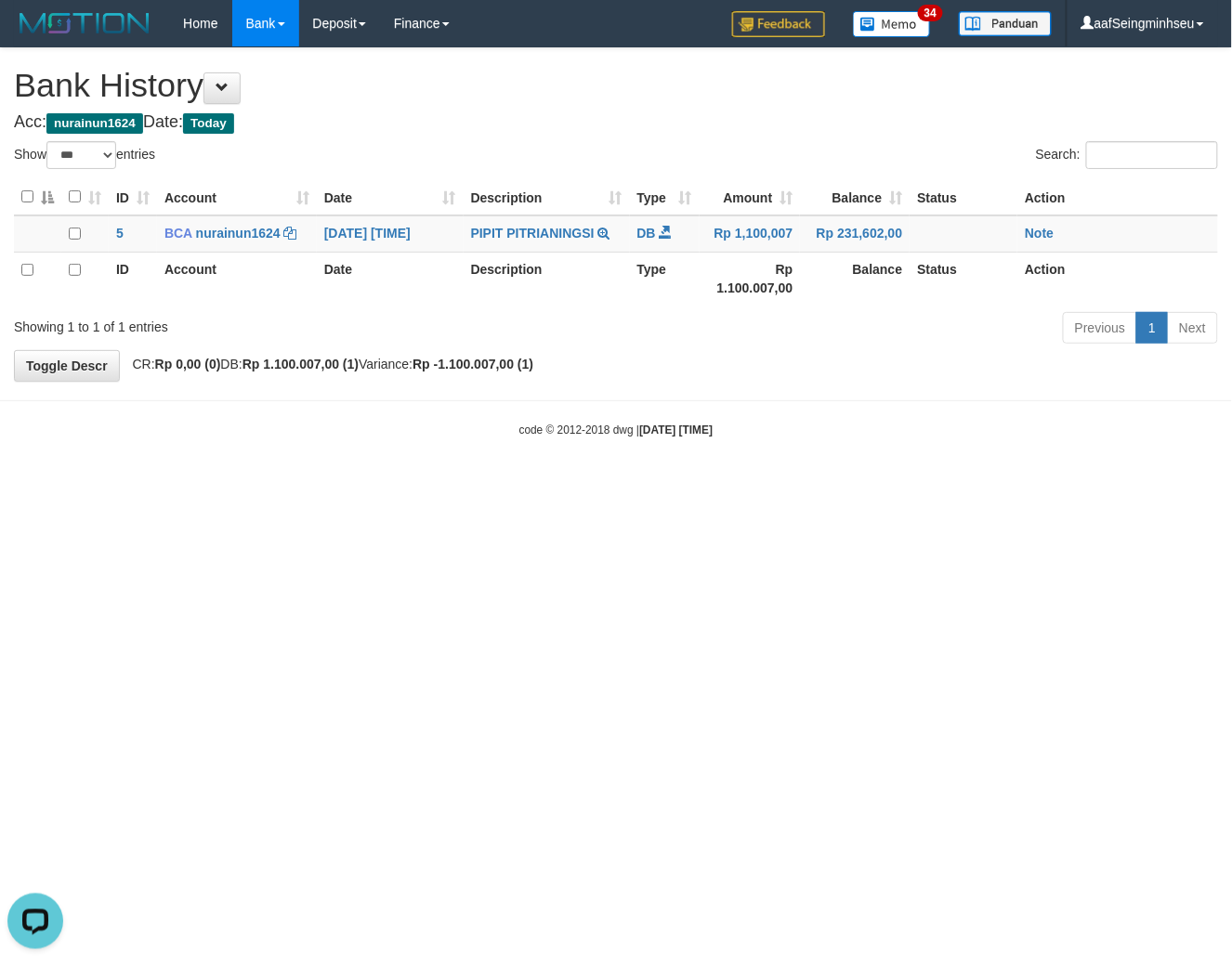 scroll, scrollTop: 0, scrollLeft: 0, axis: both 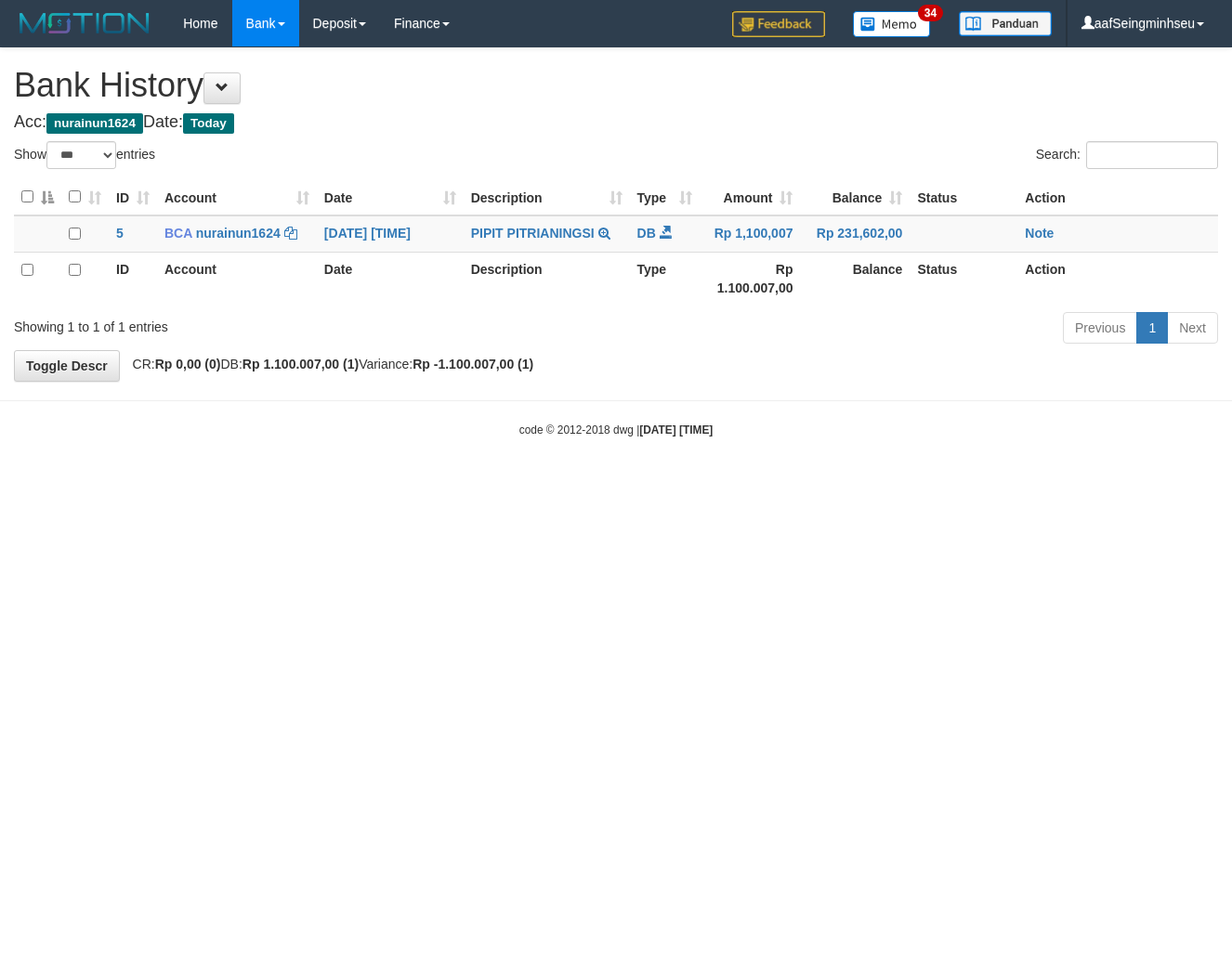 select on "***" 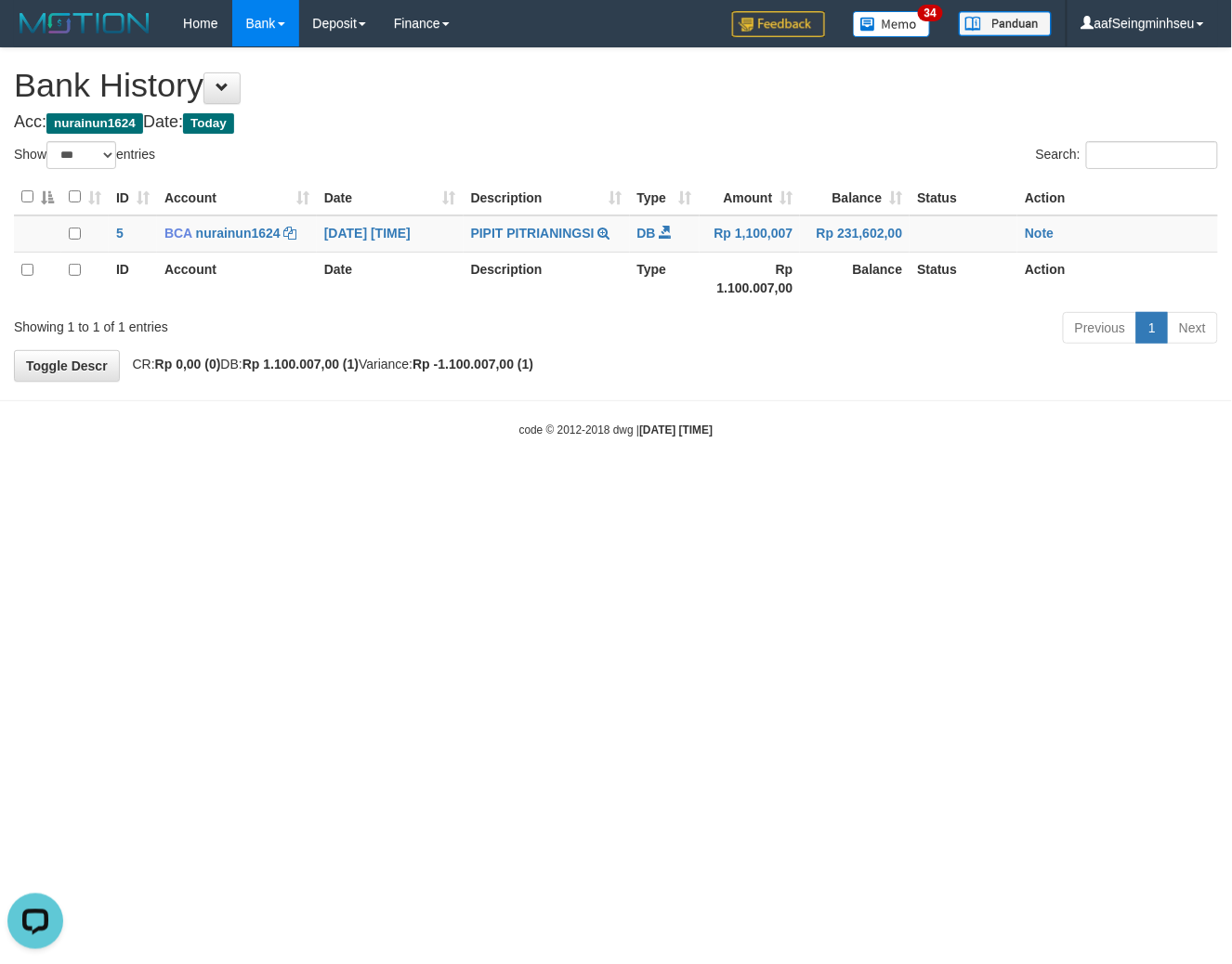 scroll, scrollTop: 0, scrollLeft: 0, axis: both 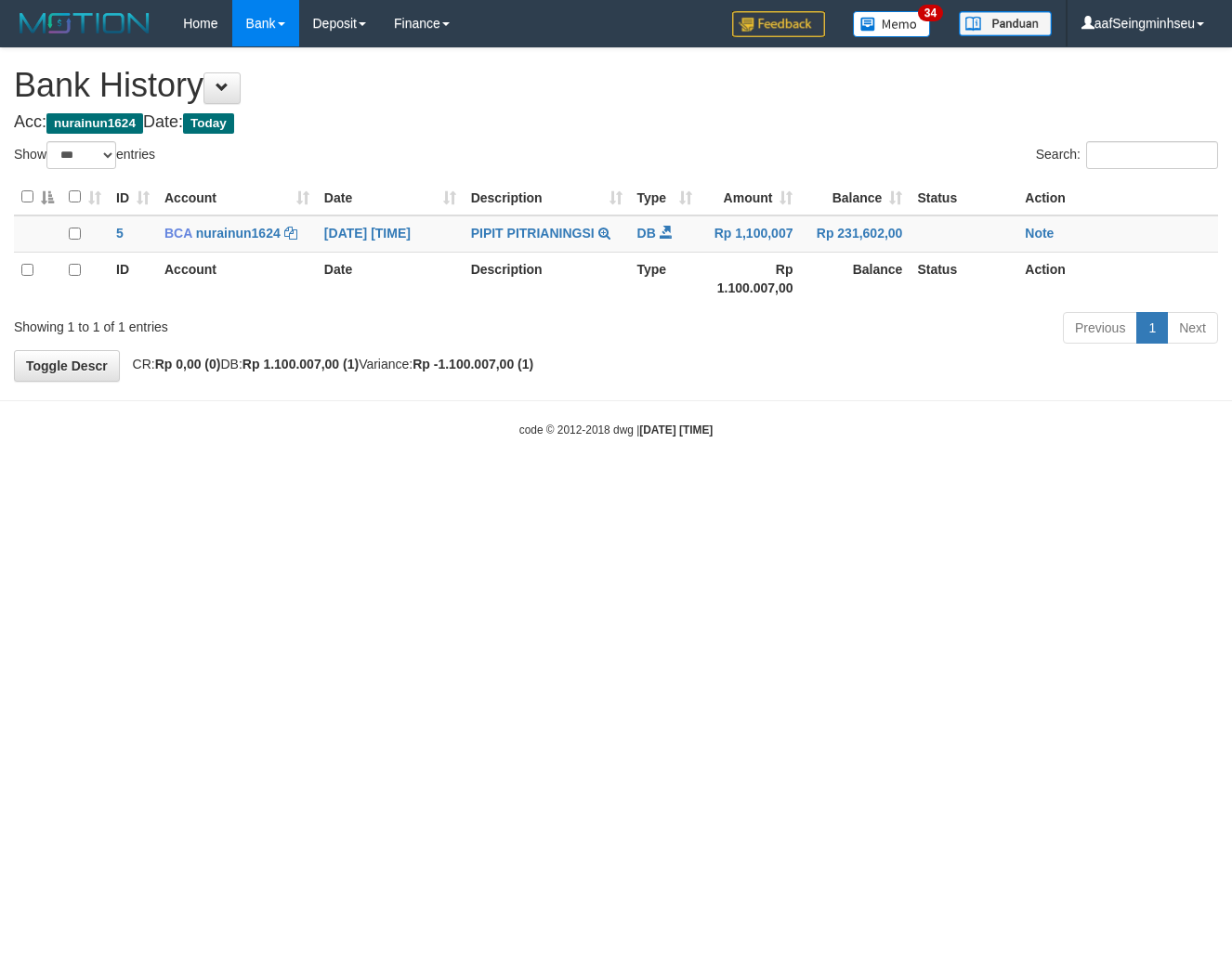select on "***" 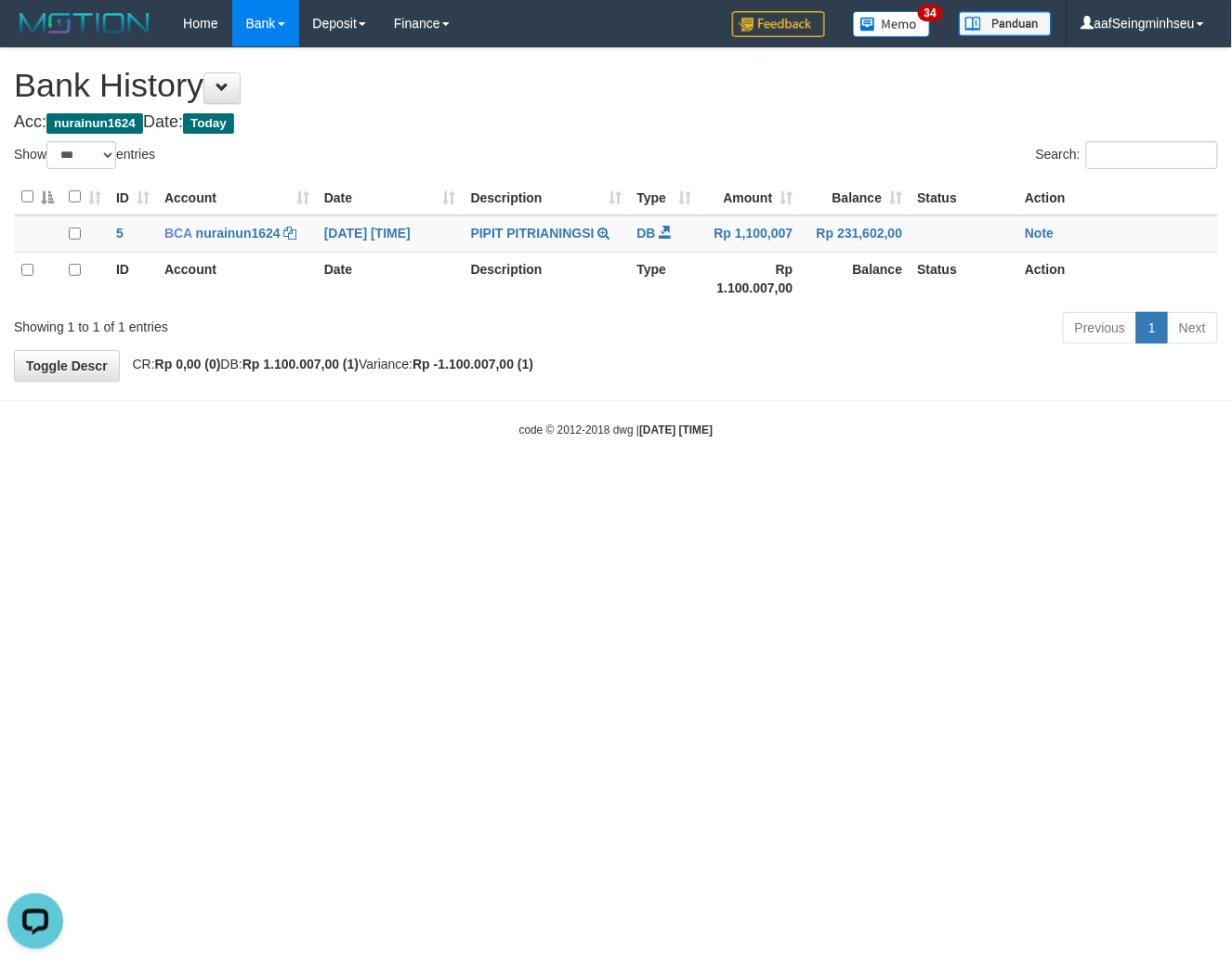 scroll, scrollTop: 0, scrollLeft: 0, axis: both 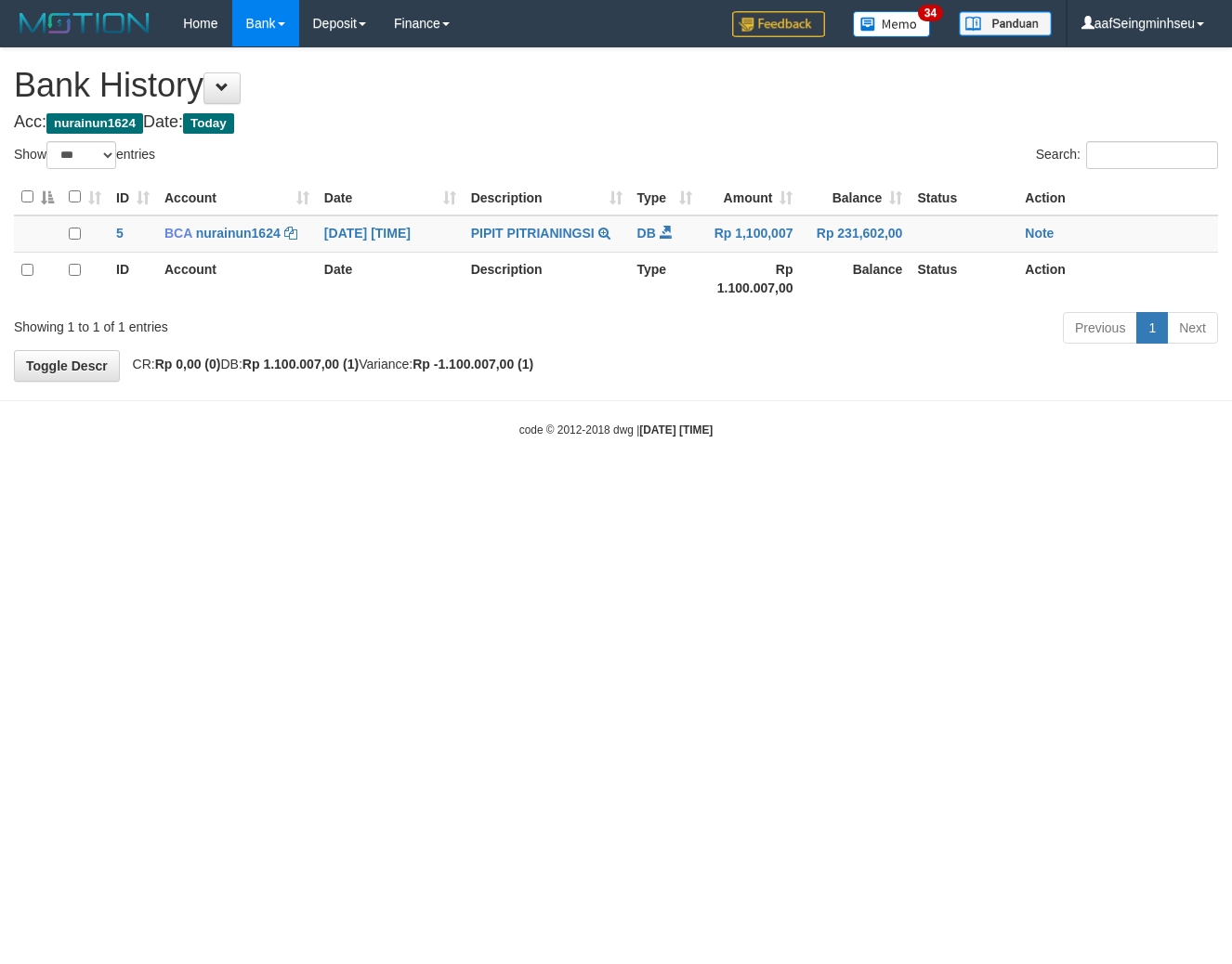 select on "***" 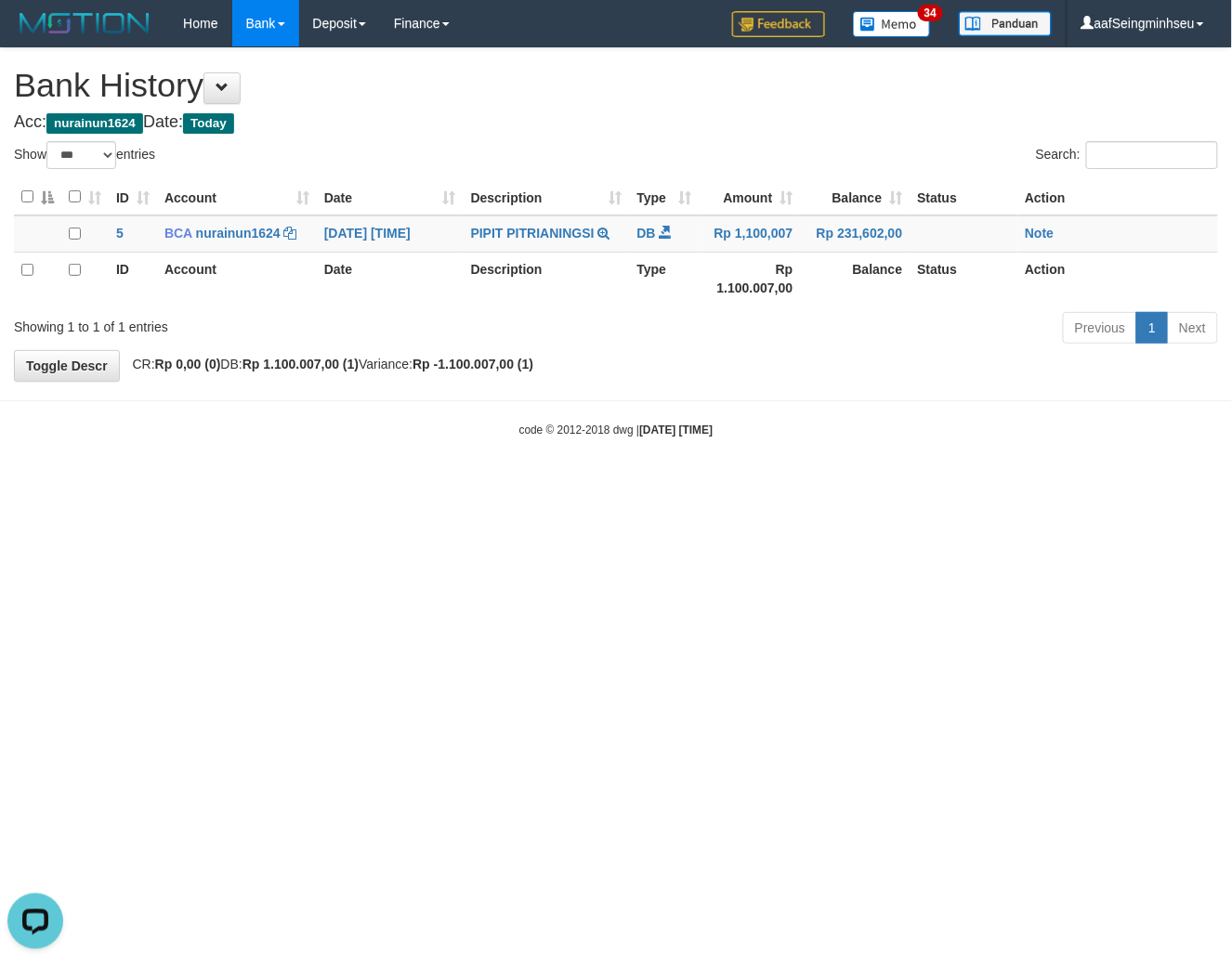 scroll, scrollTop: 0, scrollLeft: 0, axis: both 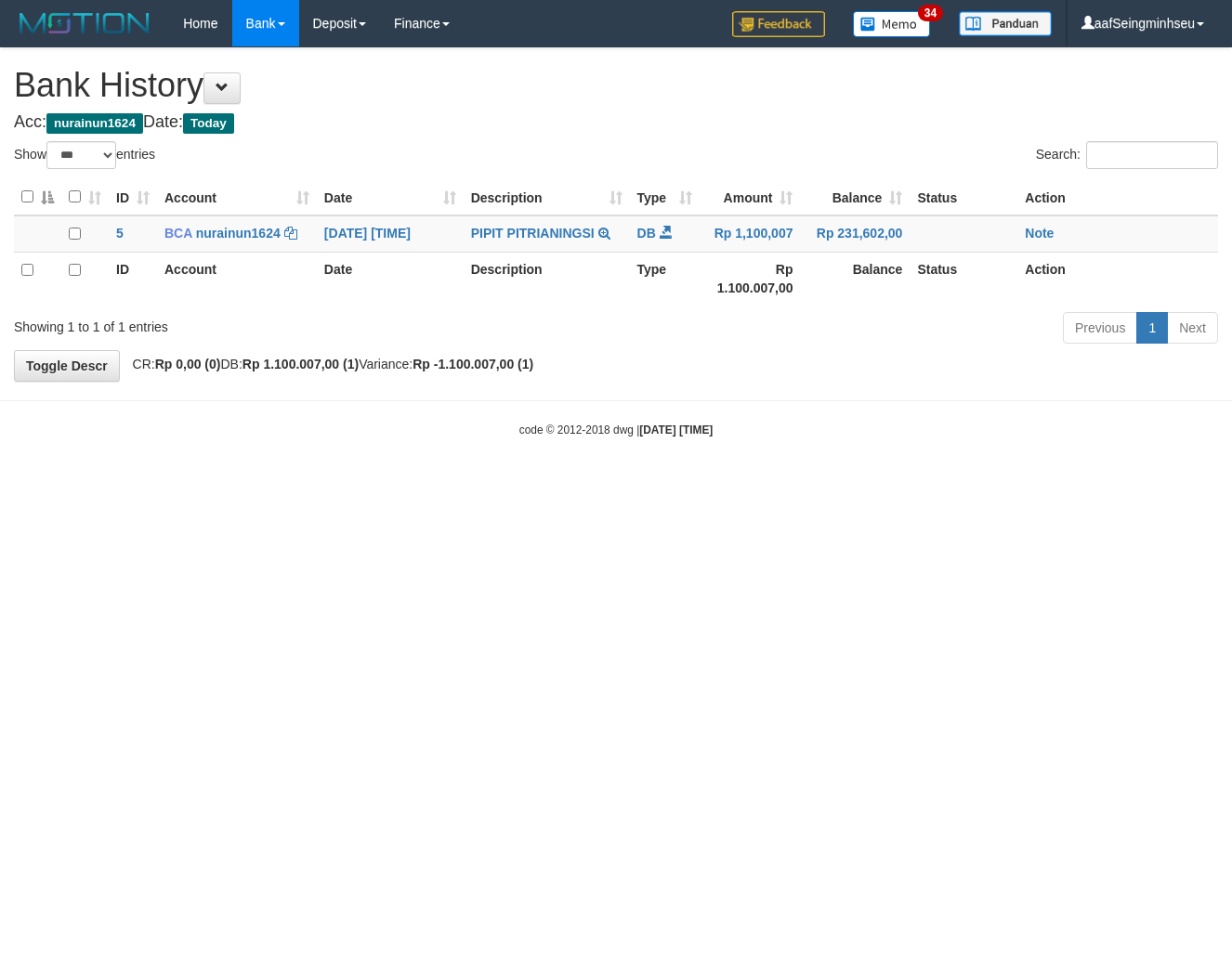 select on "***" 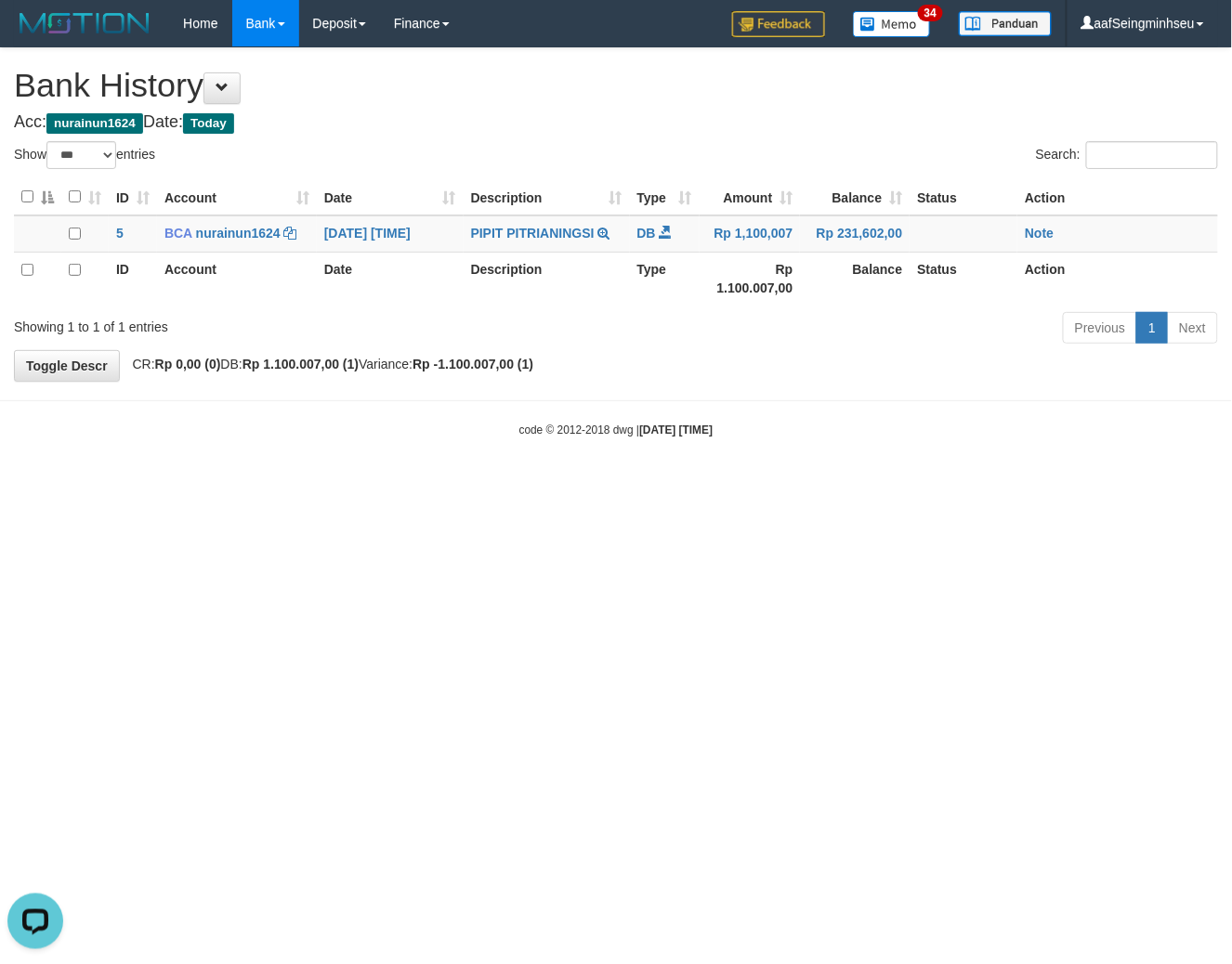 scroll, scrollTop: 0, scrollLeft: 0, axis: both 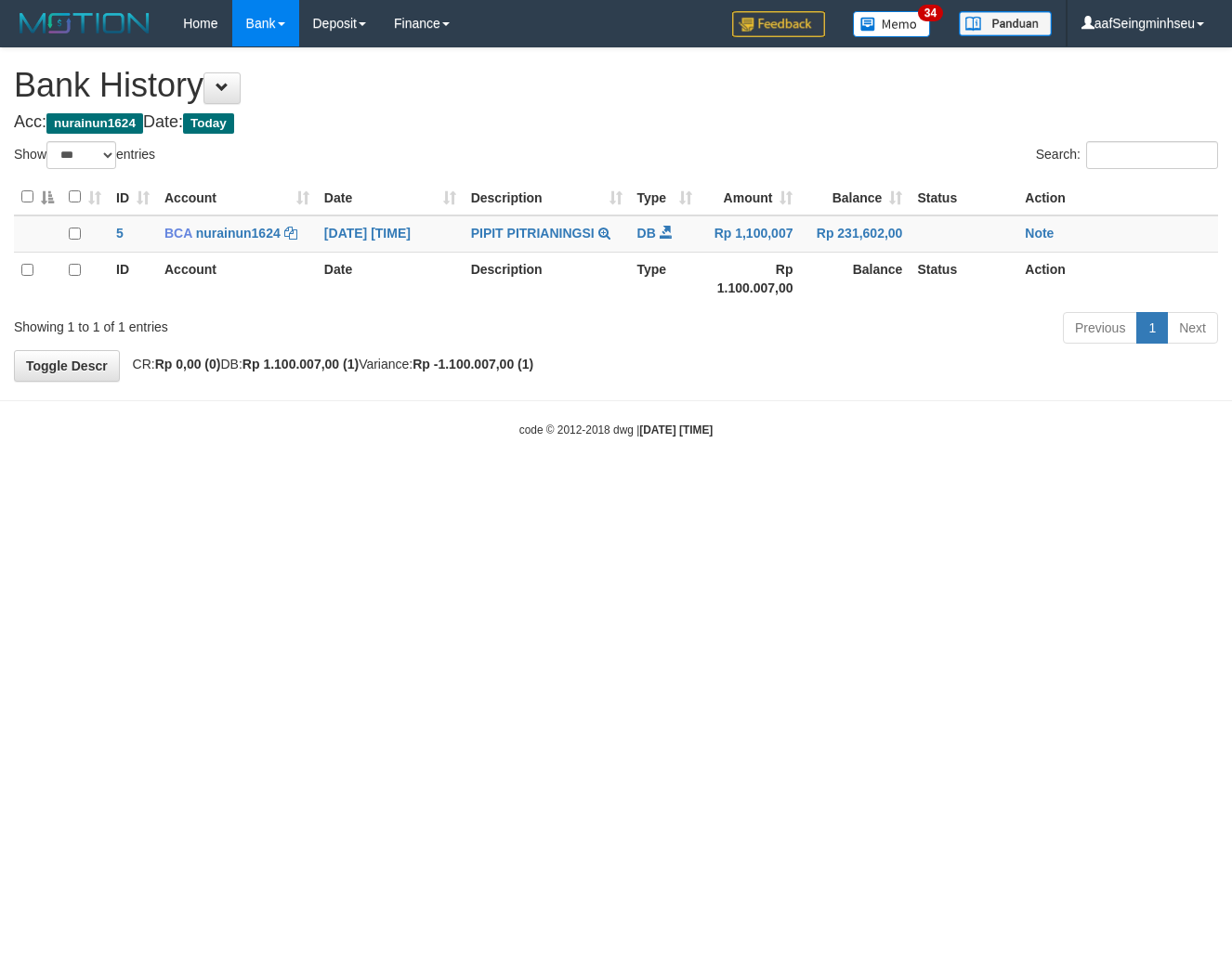 select on "***" 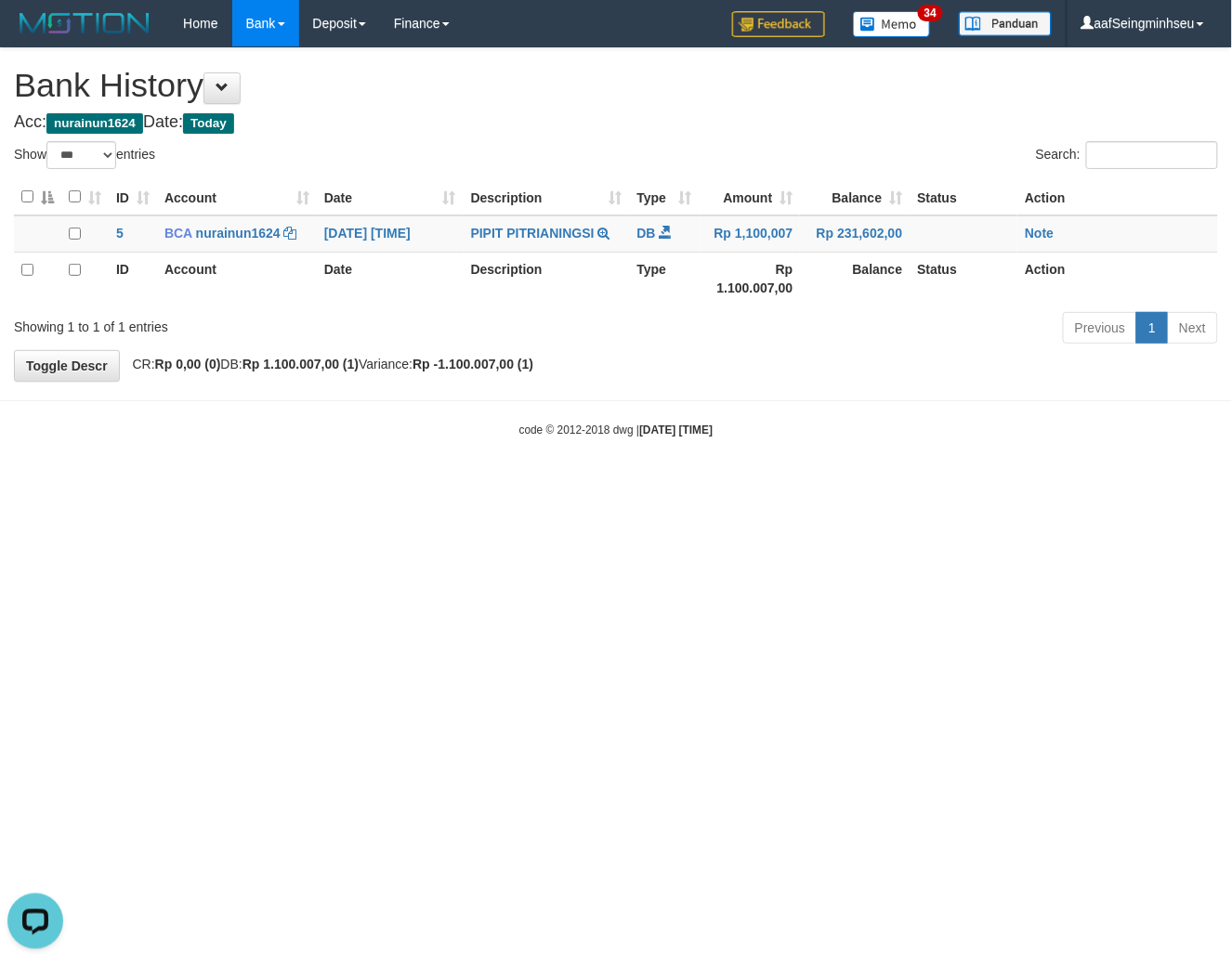 scroll, scrollTop: 0, scrollLeft: 0, axis: both 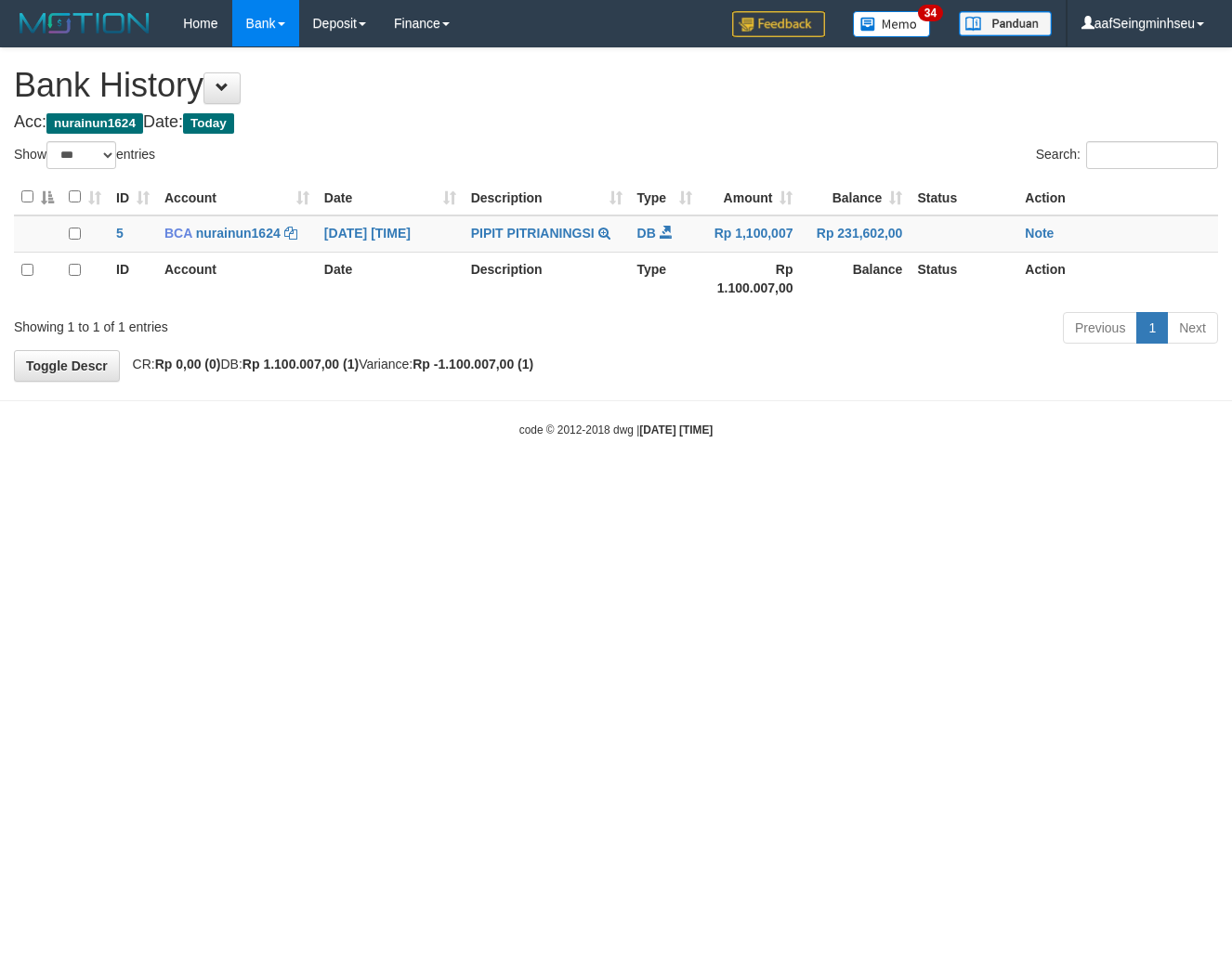 select on "***" 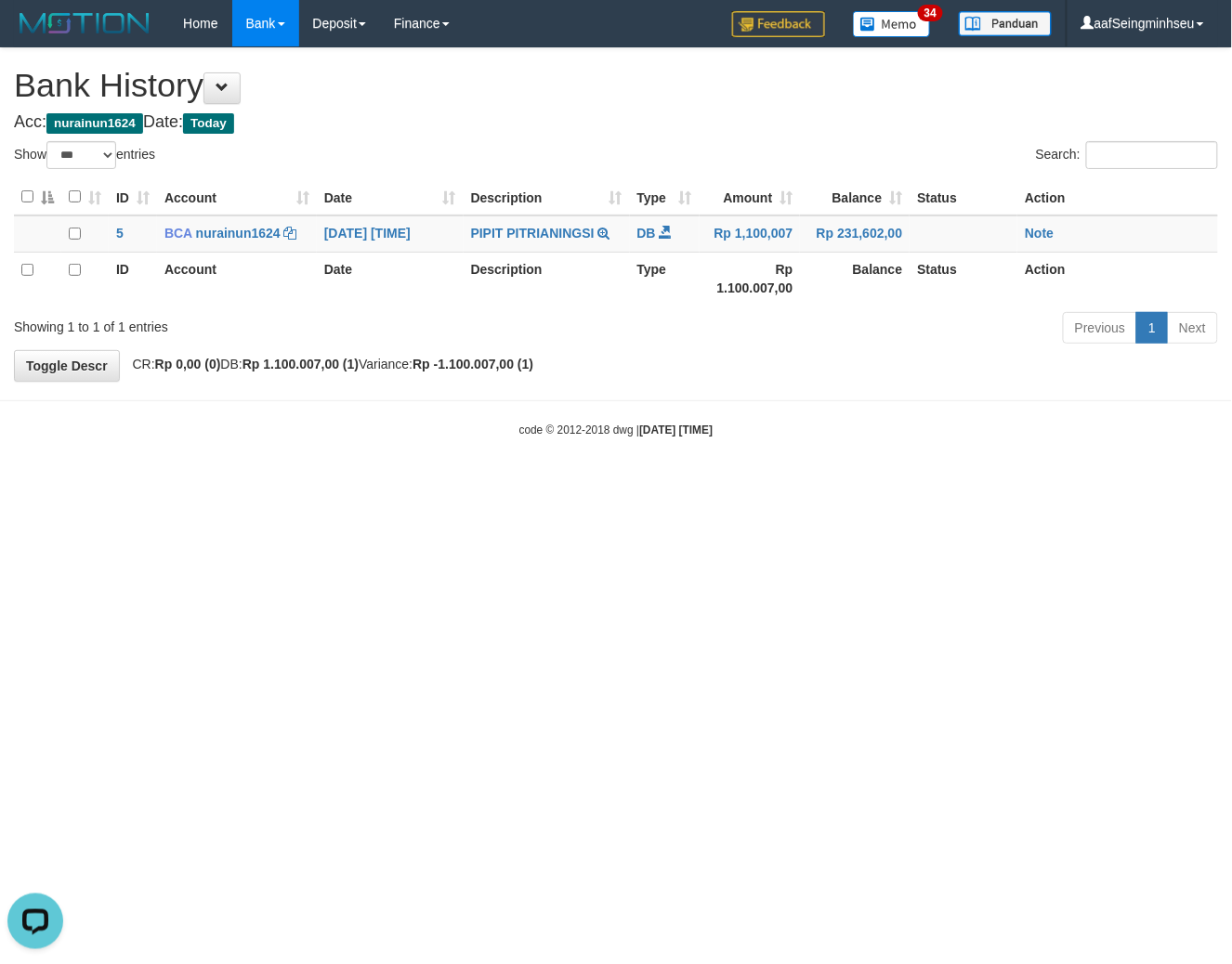 scroll, scrollTop: 0, scrollLeft: 0, axis: both 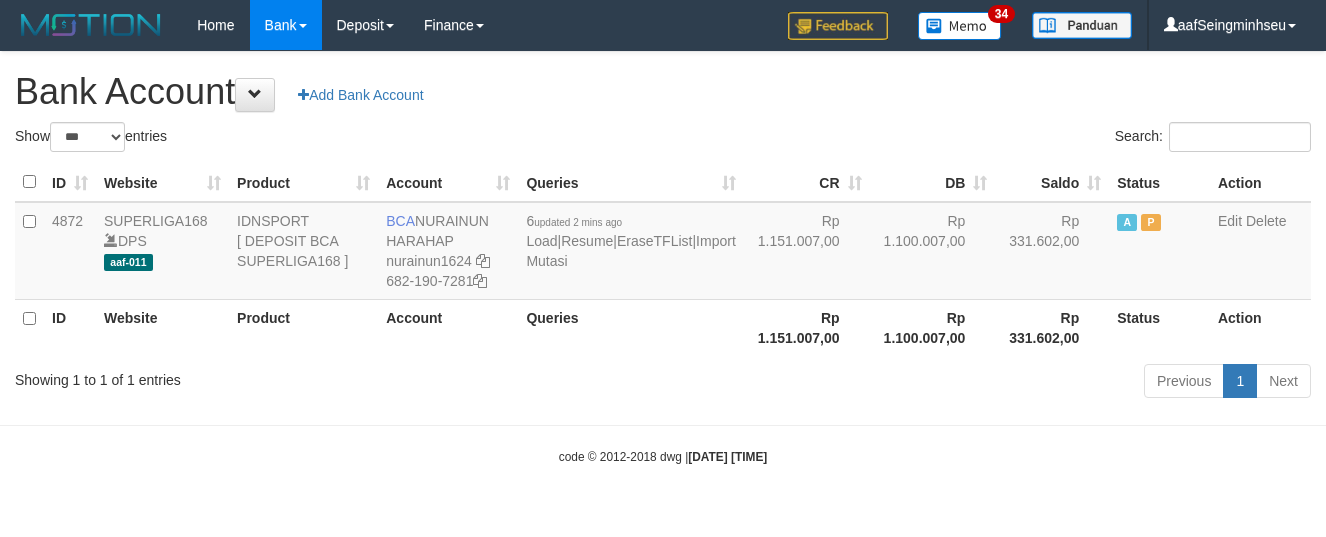 select on "***" 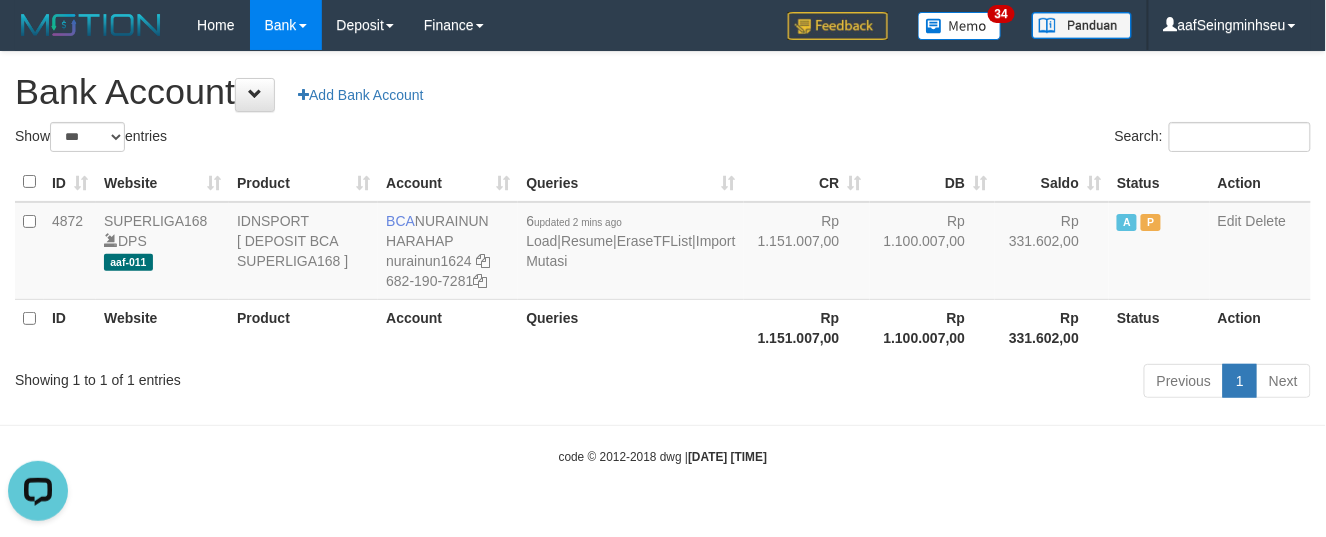 scroll, scrollTop: 0, scrollLeft: 0, axis: both 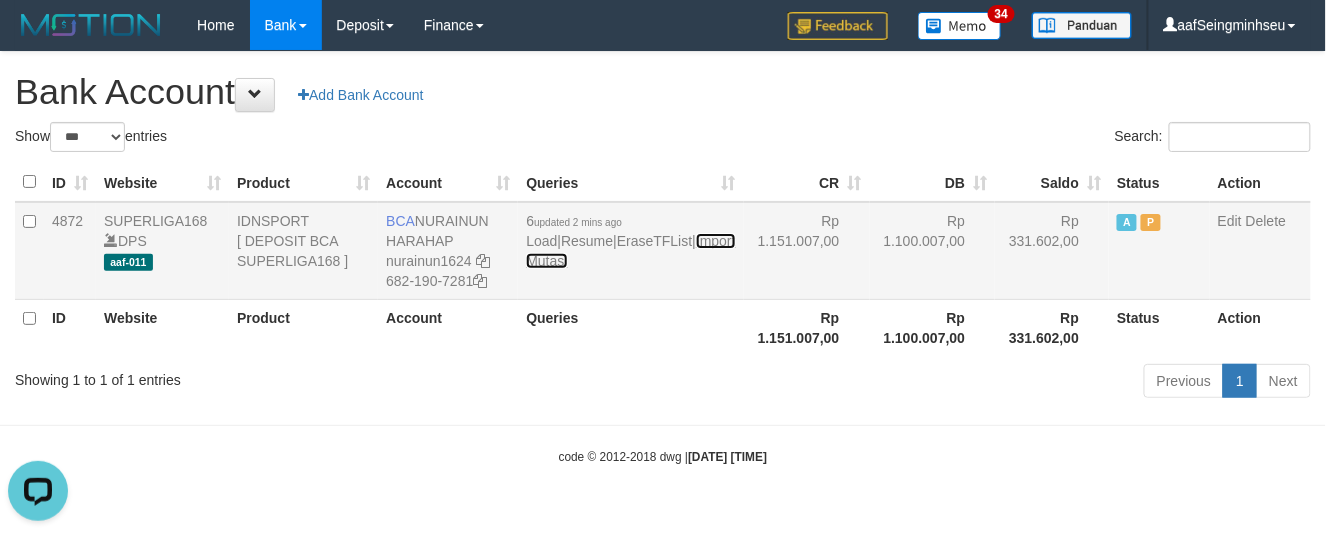 click on "Import Mutasi" at bounding box center [630, 251] 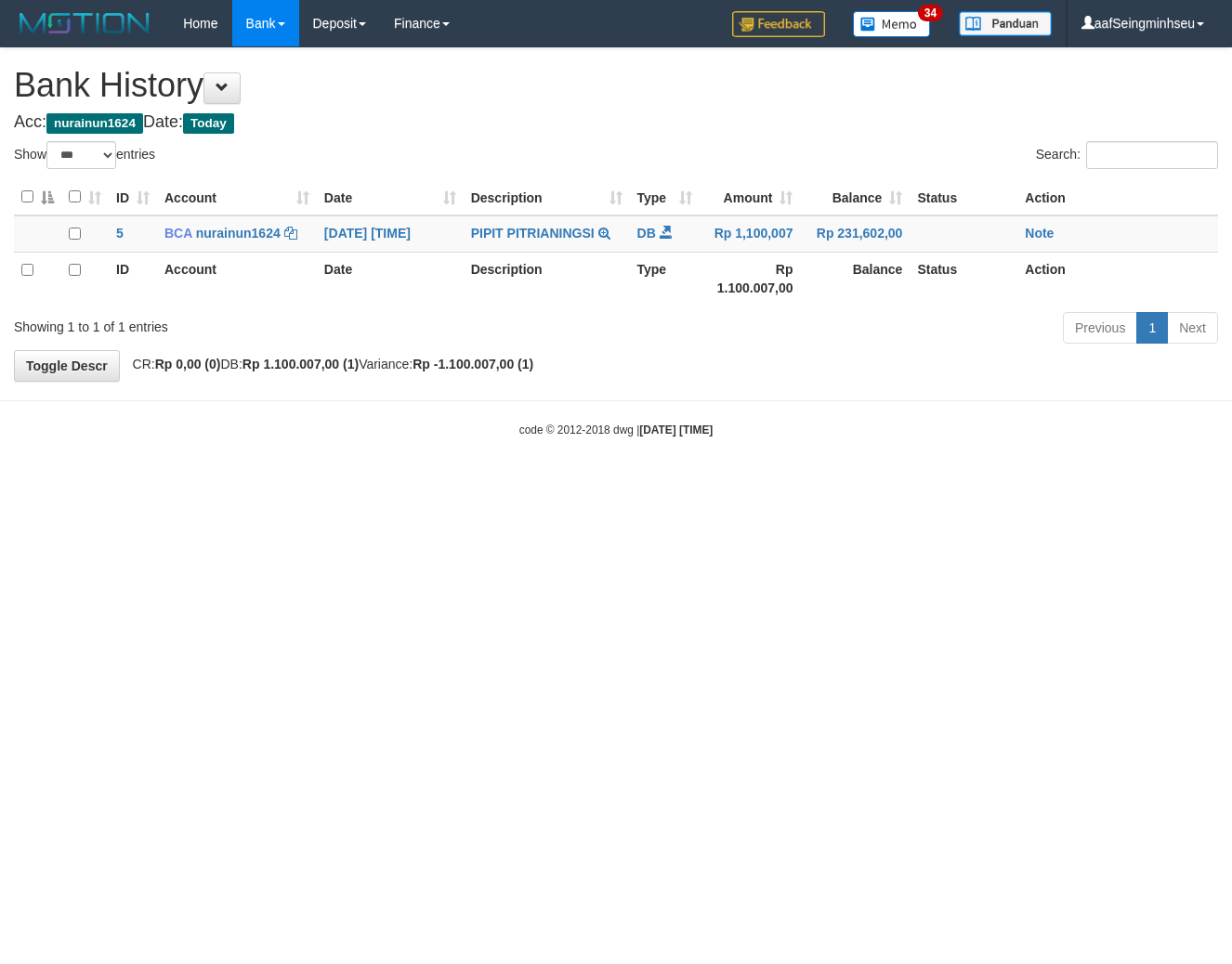 select on "***" 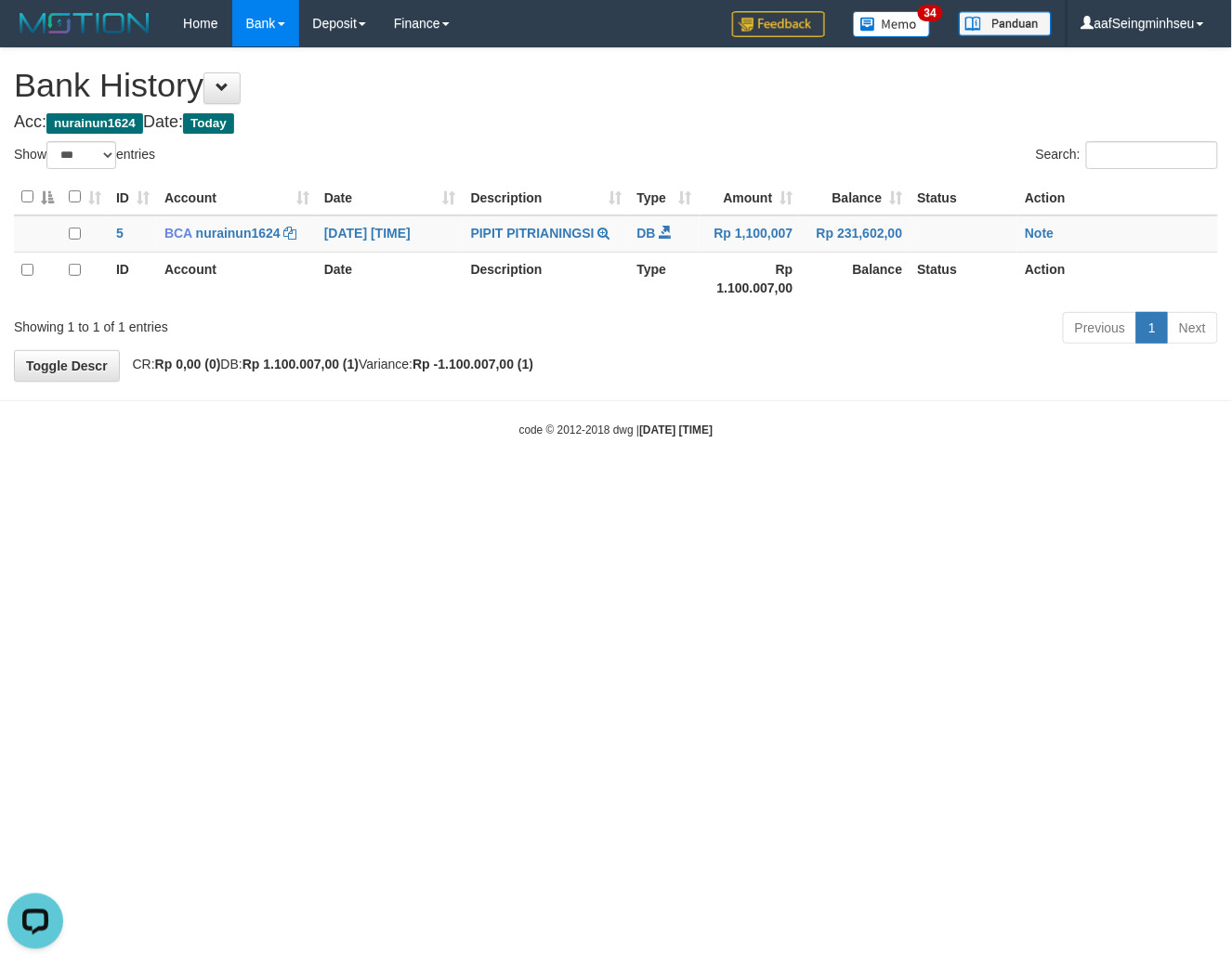 scroll, scrollTop: 0, scrollLeft: 0, axis: both 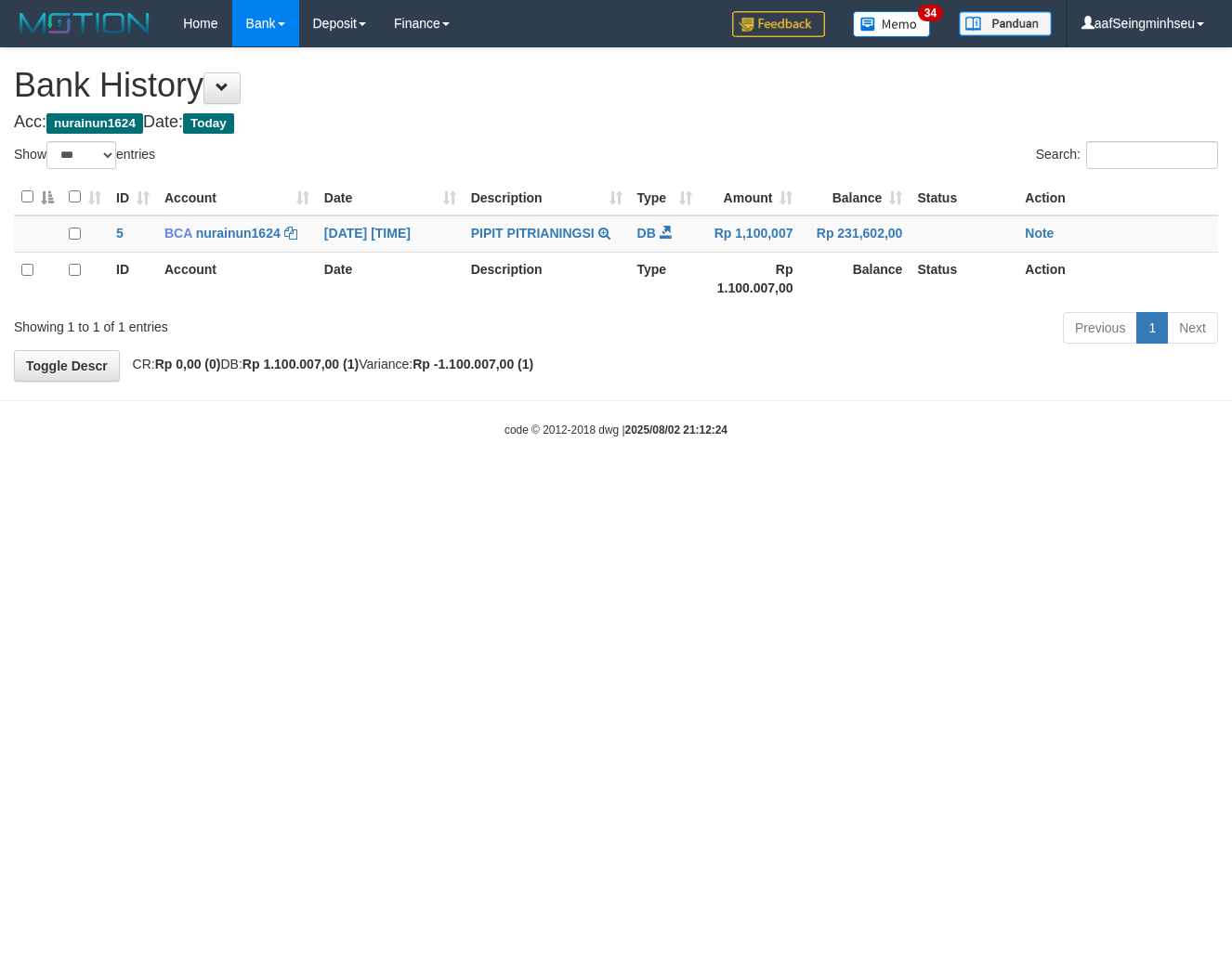 select on "***" 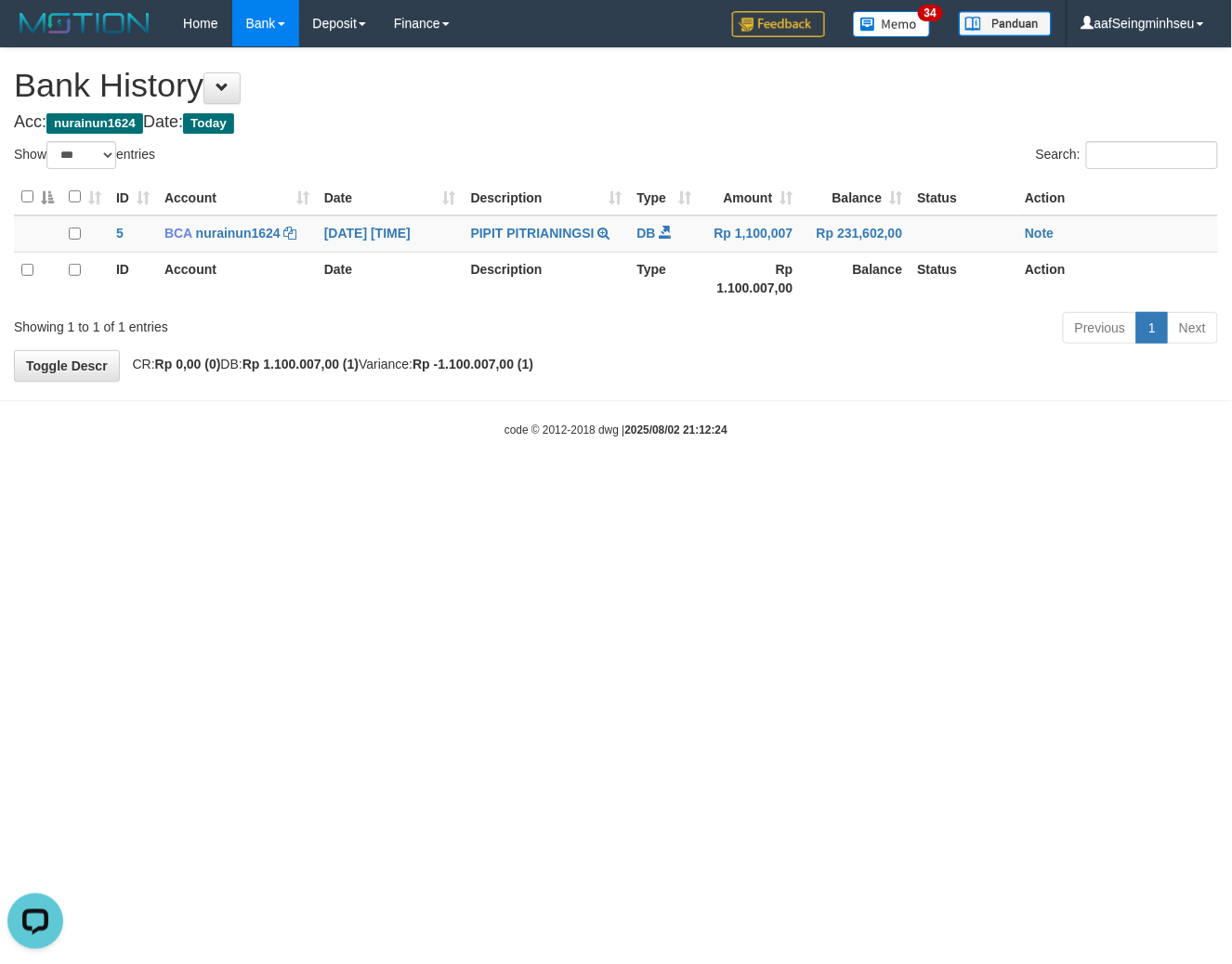 scroll, scrollTop: 0, scrollLeft: 0, axis: both 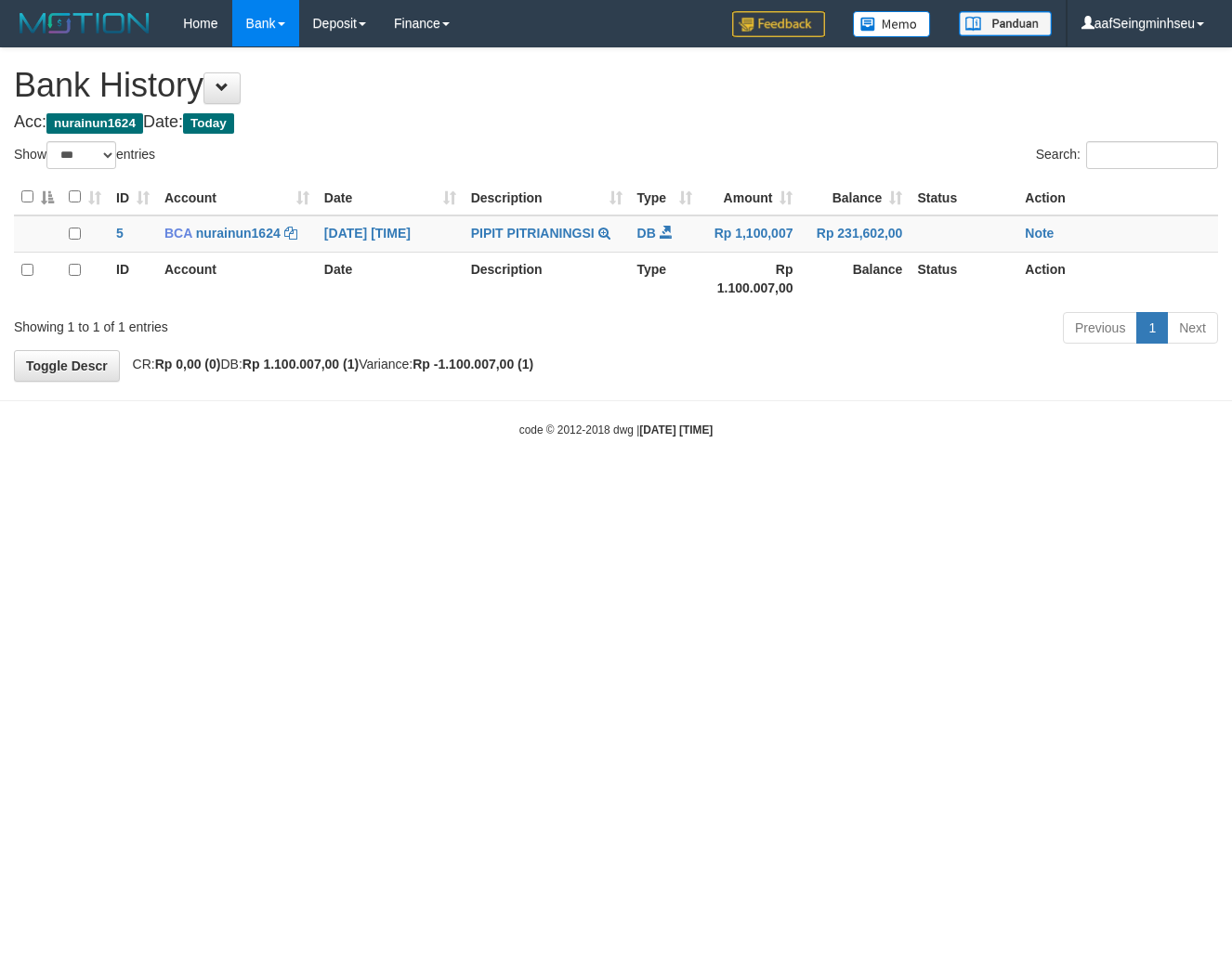 select on "***" 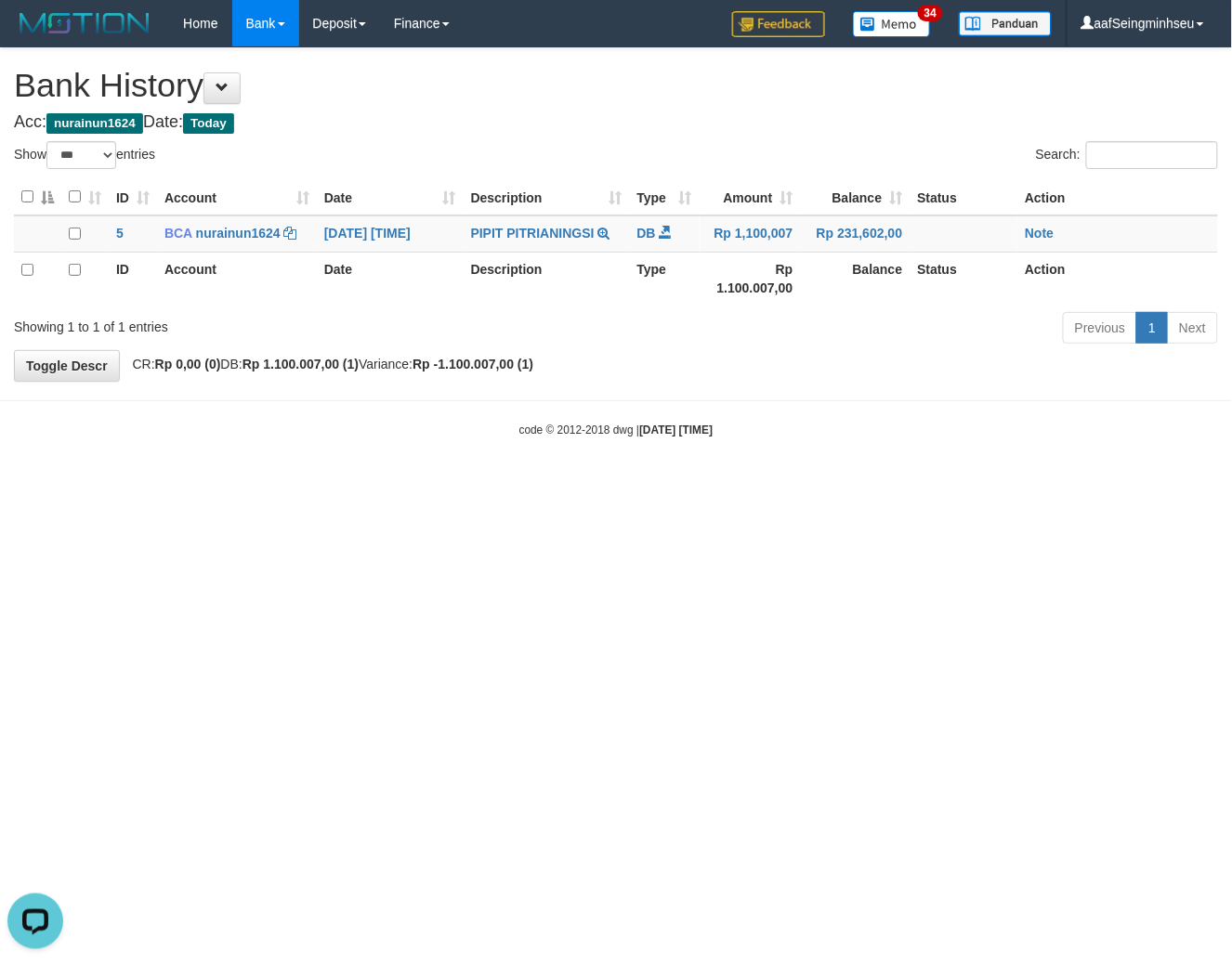 scroll, scrollTop: 0, scrollLeft: 0, axis: both 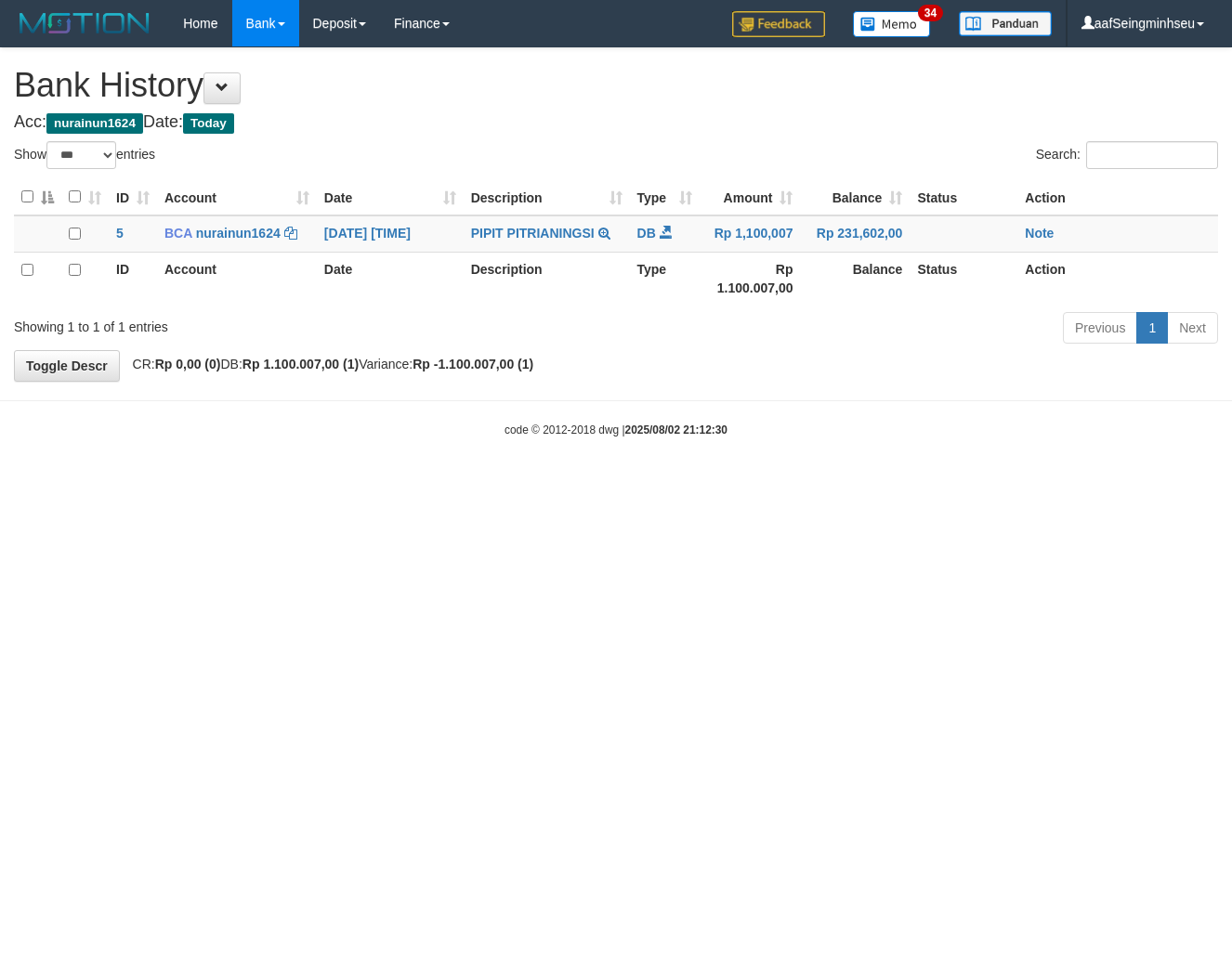 select on "***" 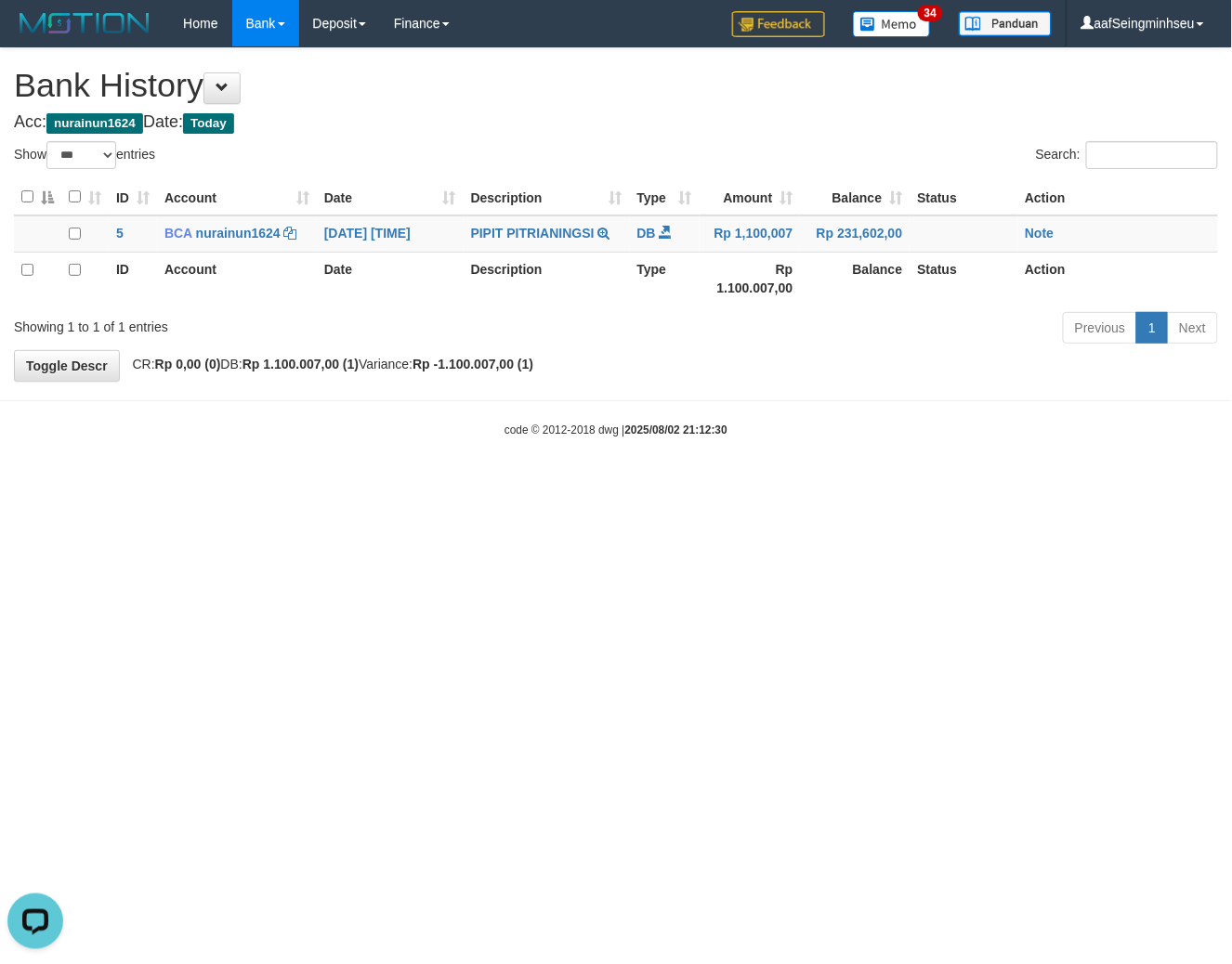 scroll, scrollTop: 0, scrollLeft: 0, axis: both 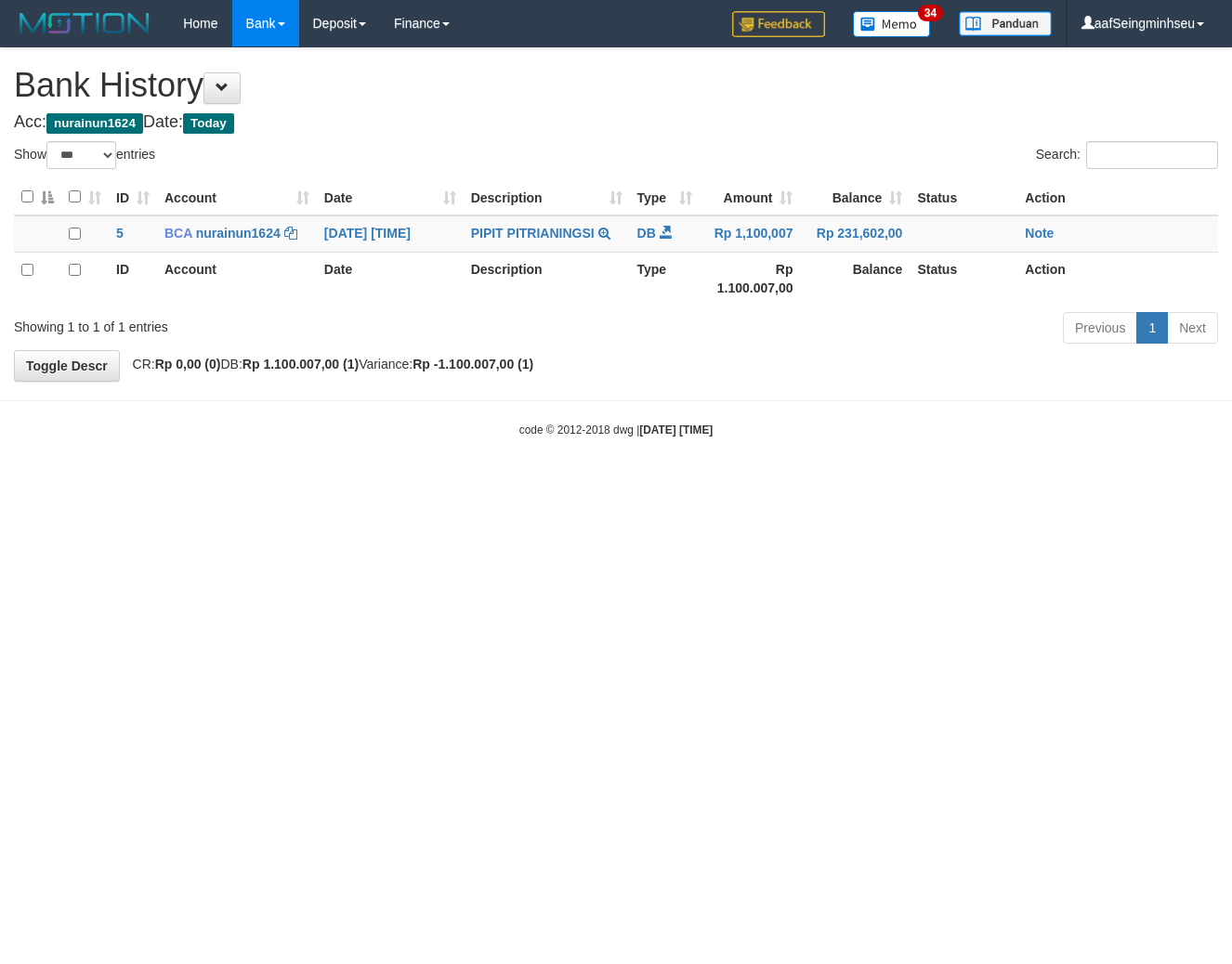 select on "***" 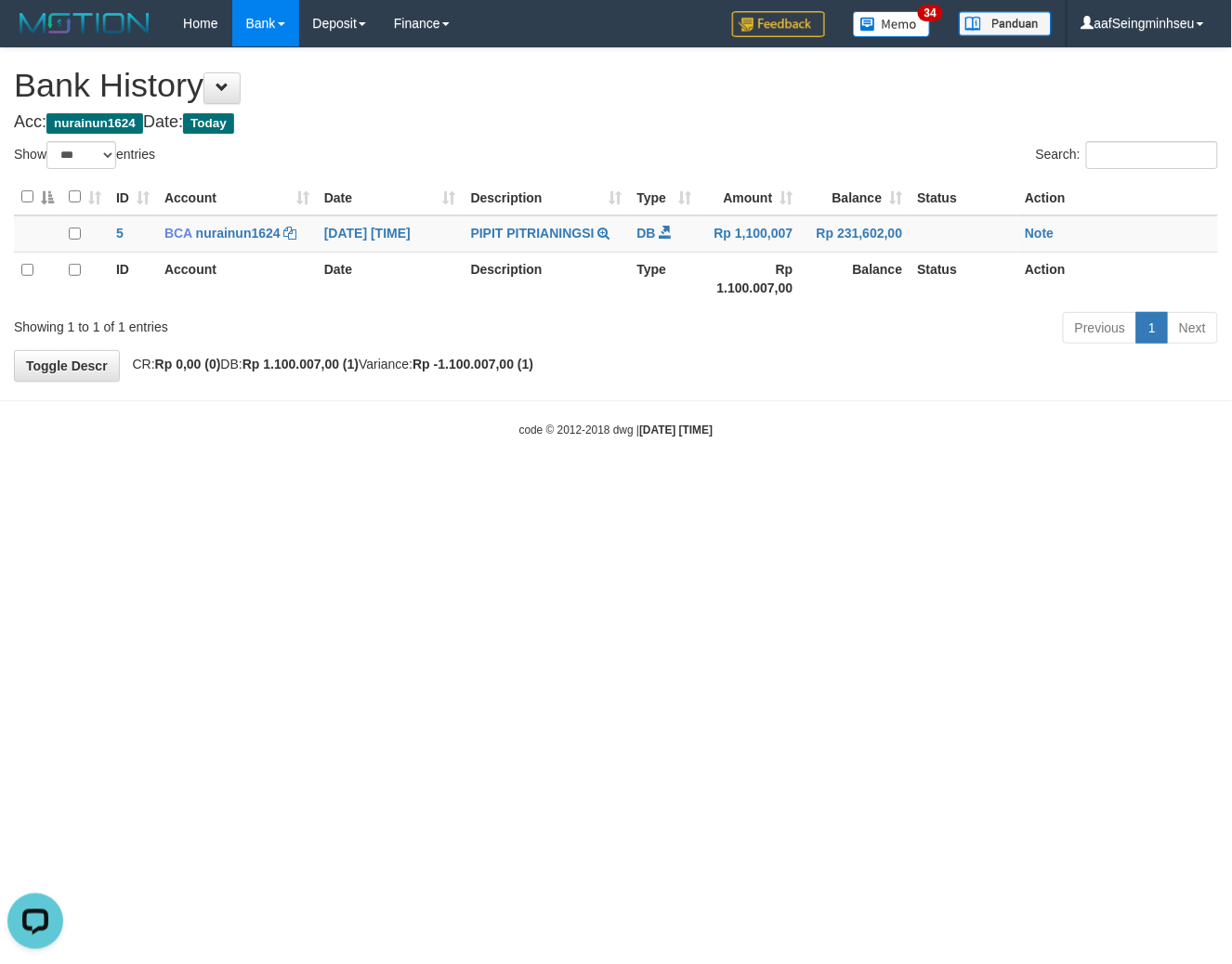 scroll, scrollTop: 0, scrollLeft: 0, axis: both 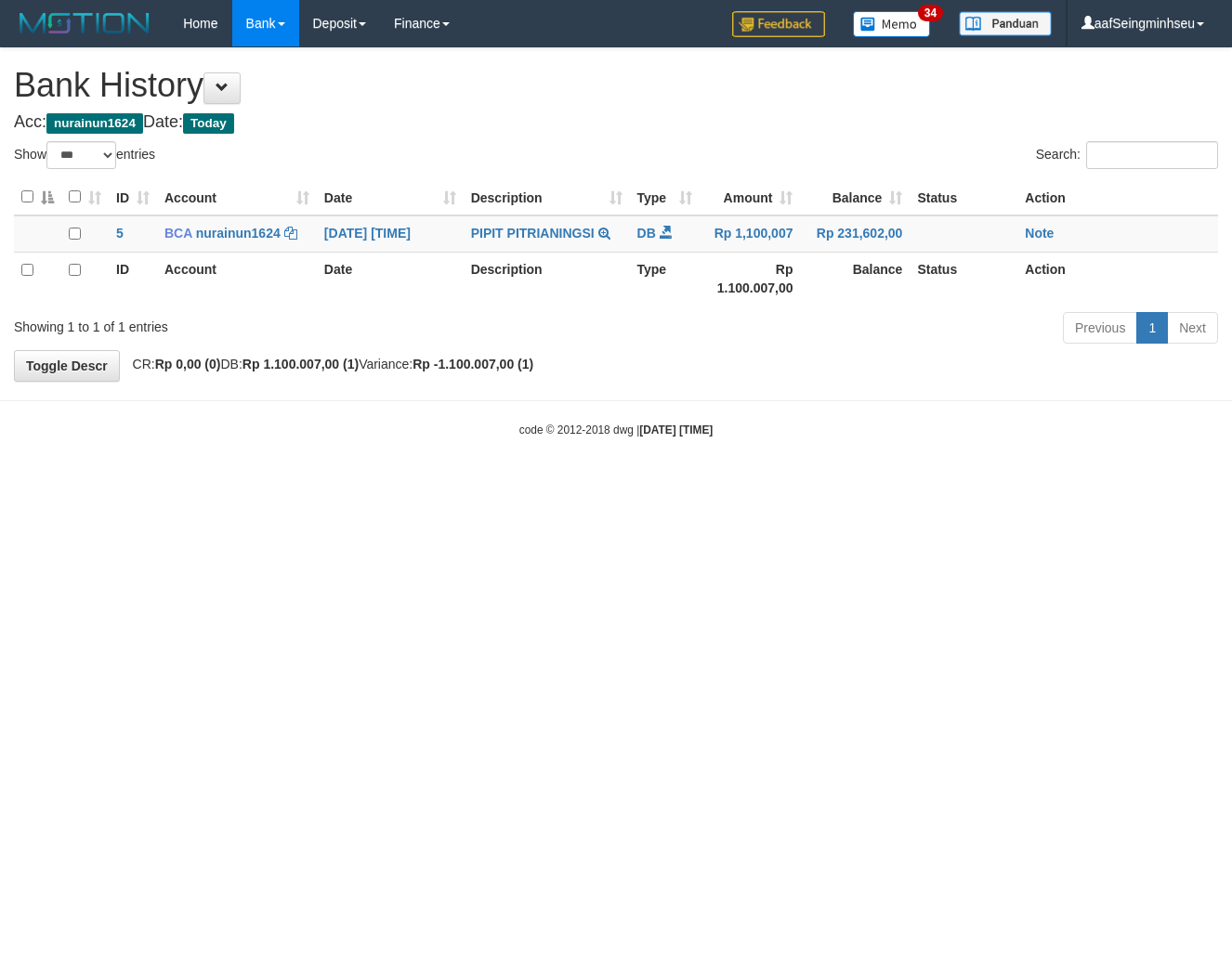 select on "***" 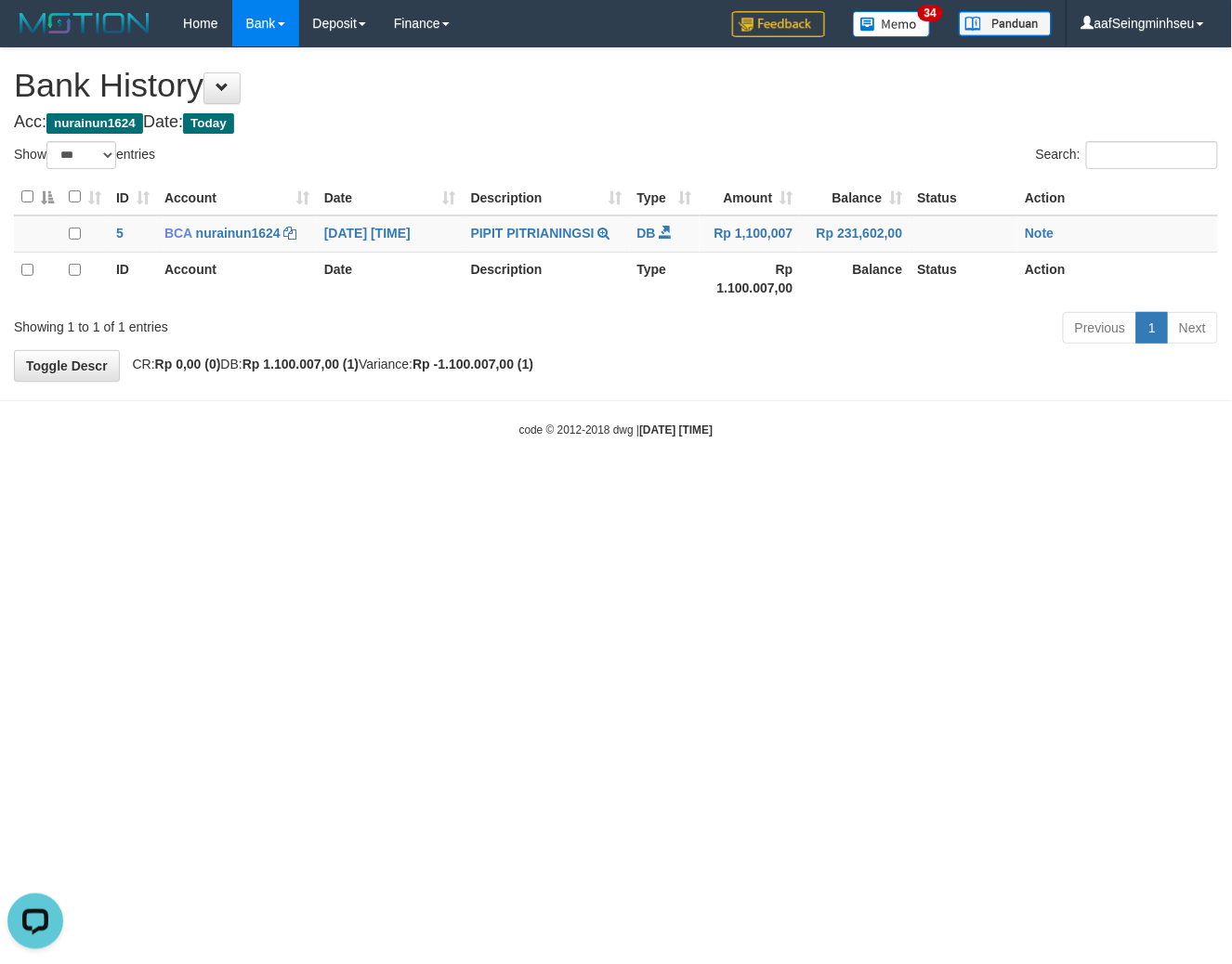 scroll, scrollTop: 0, scrollLeft: 0, axis: both 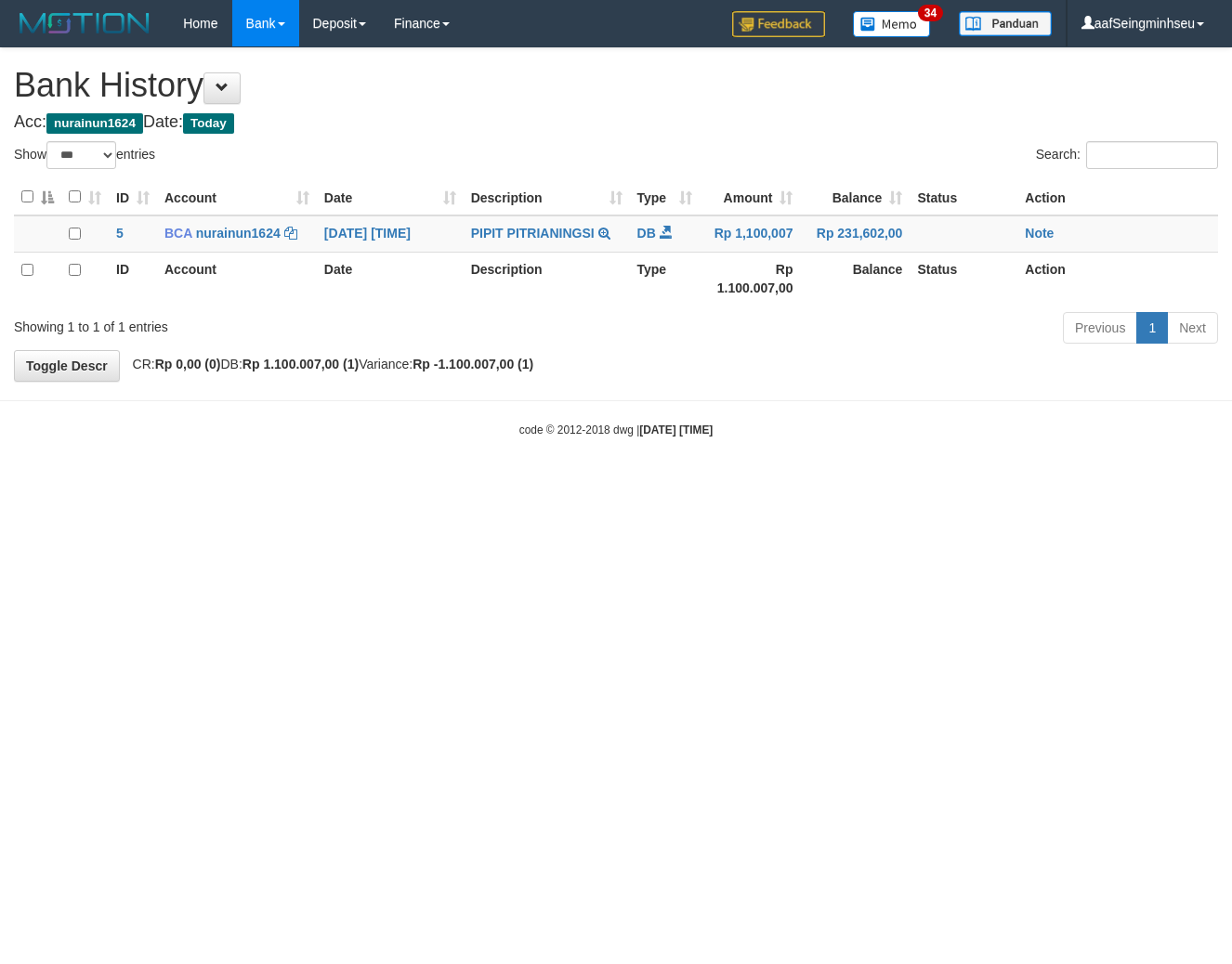 select on "***" 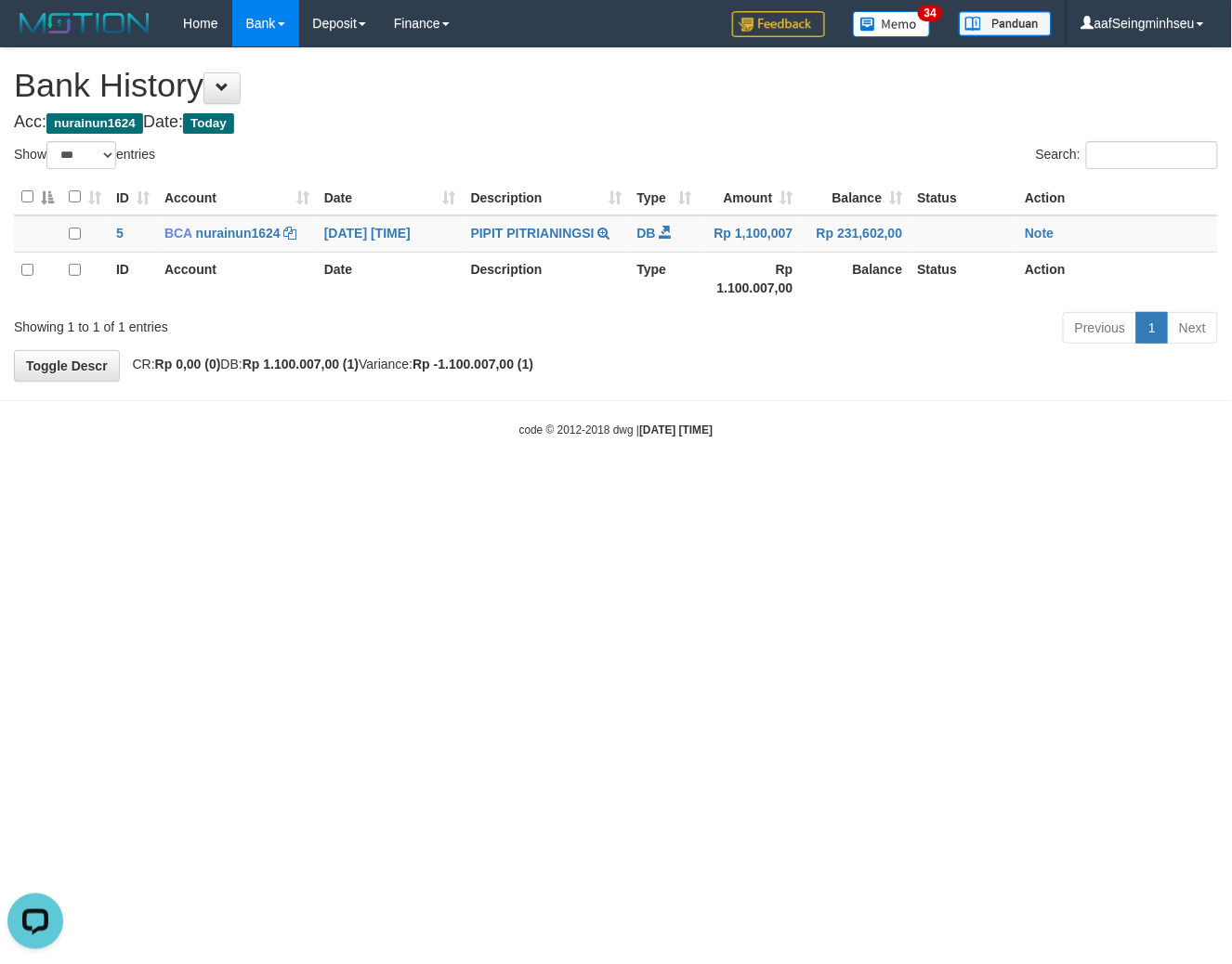 scroll, scrollTop: 0, scrollLeft: 0, axis: both 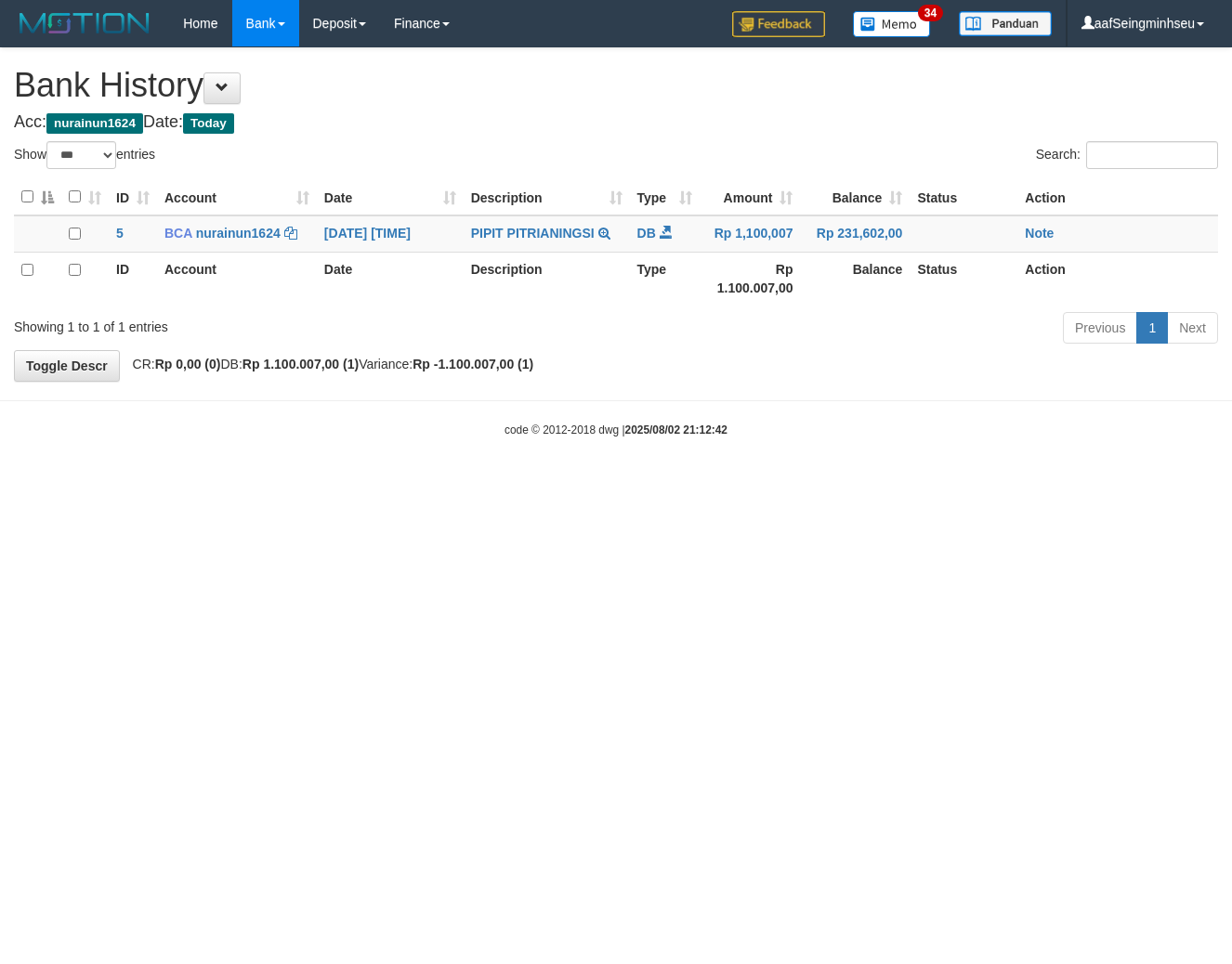 select on "***" 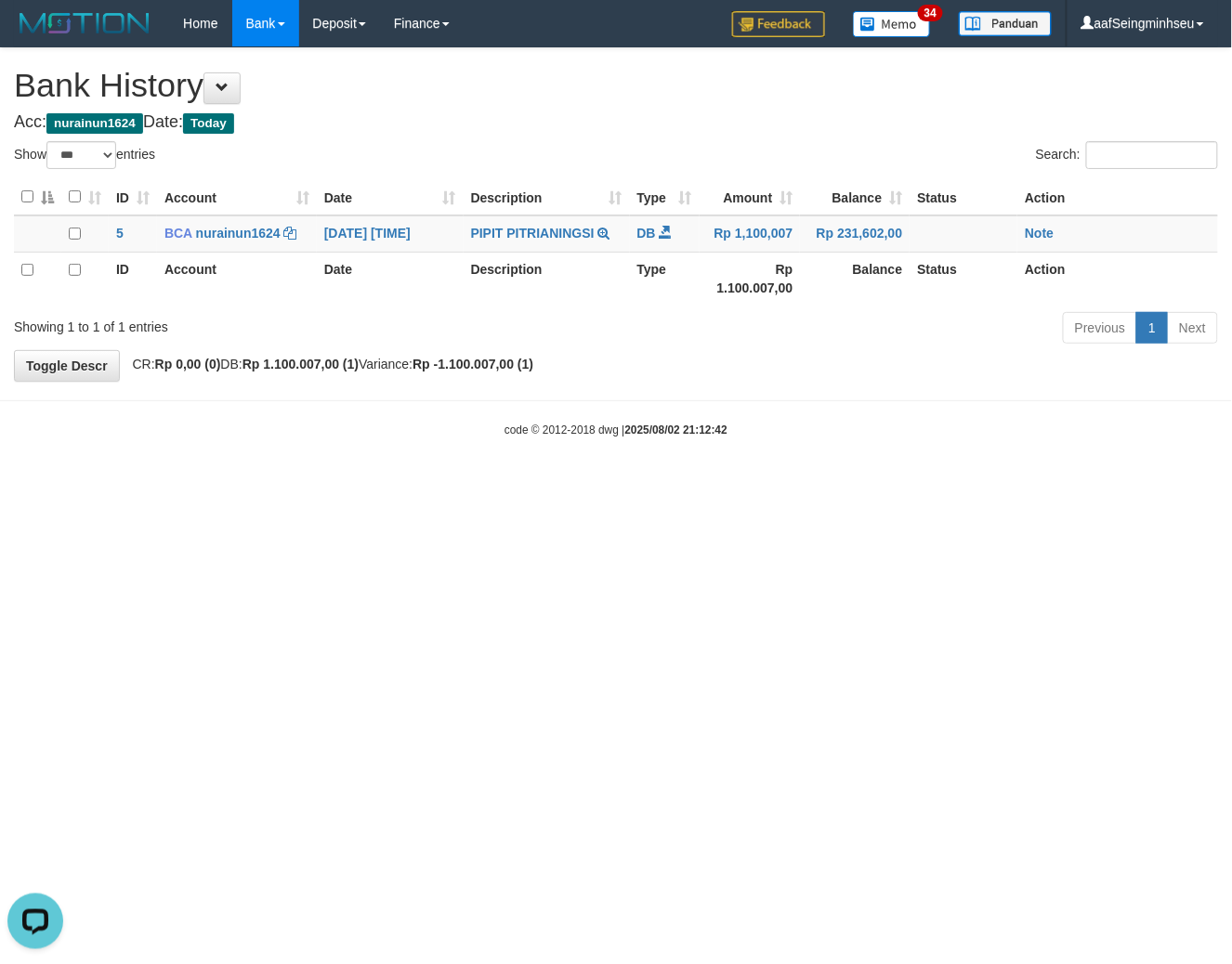 scroll, scrollTop: 0, scrollLeft: 0, axis: both 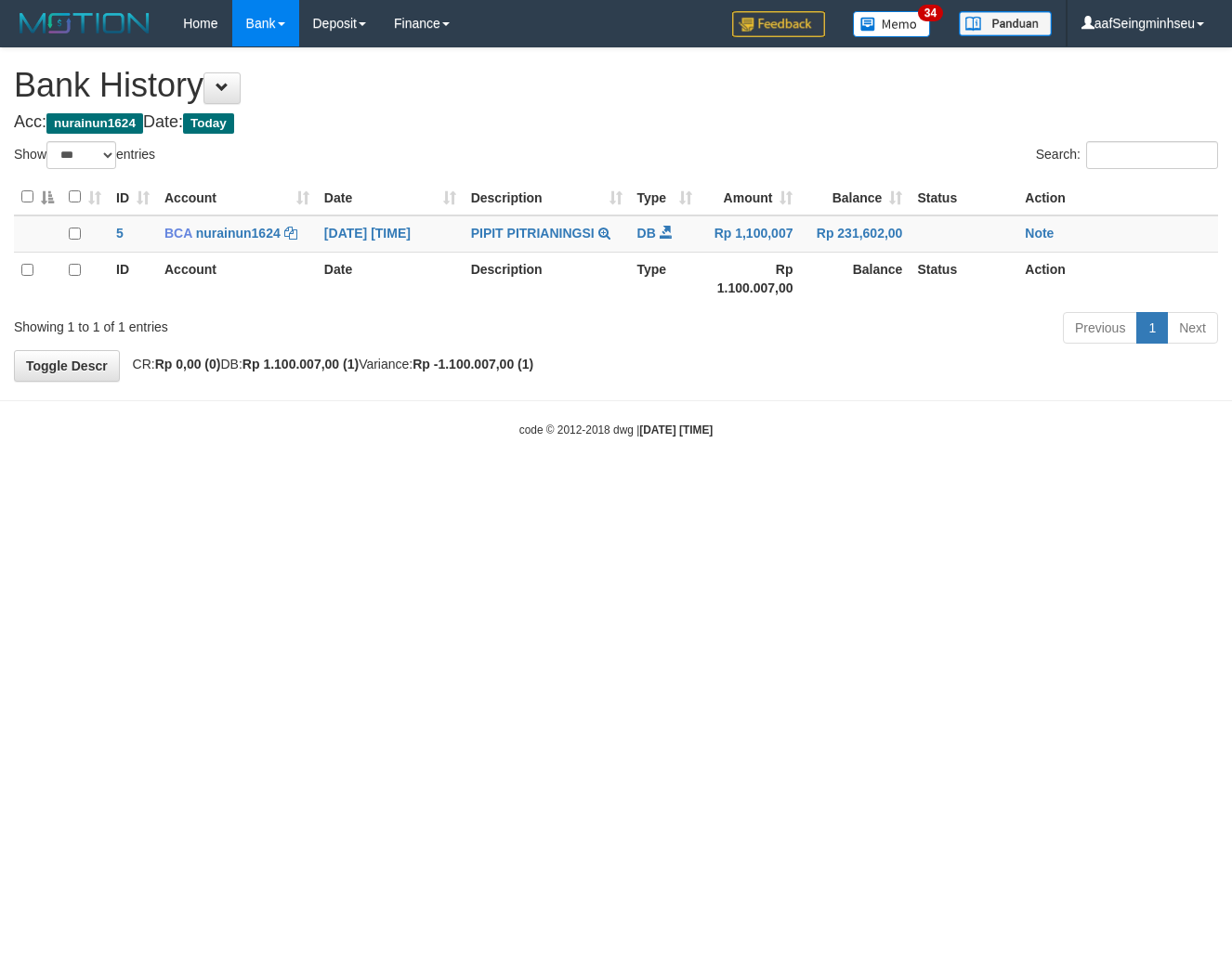 select on "***" 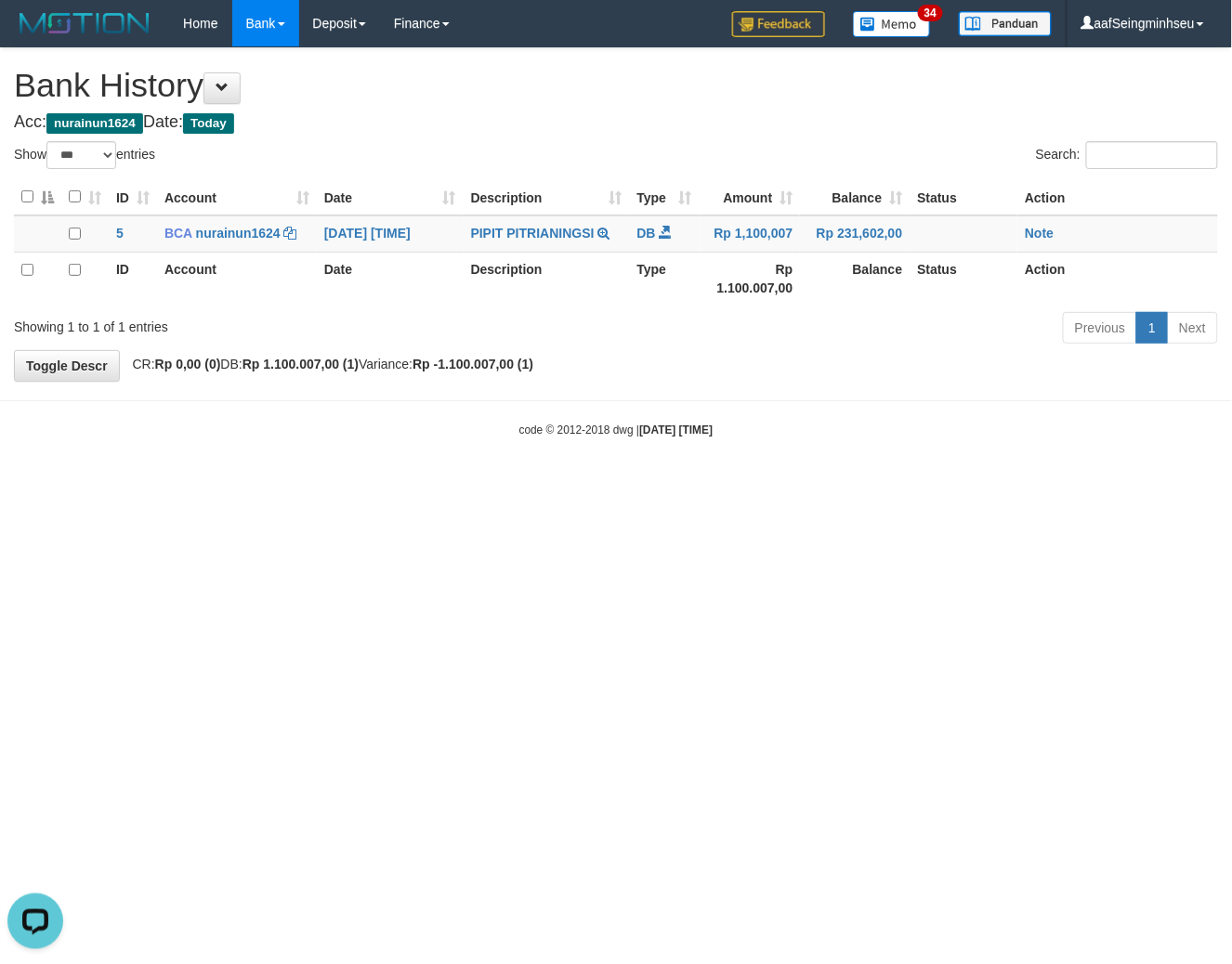 scroll, scrollTop: 0, scrollLeft: 0, axis: both 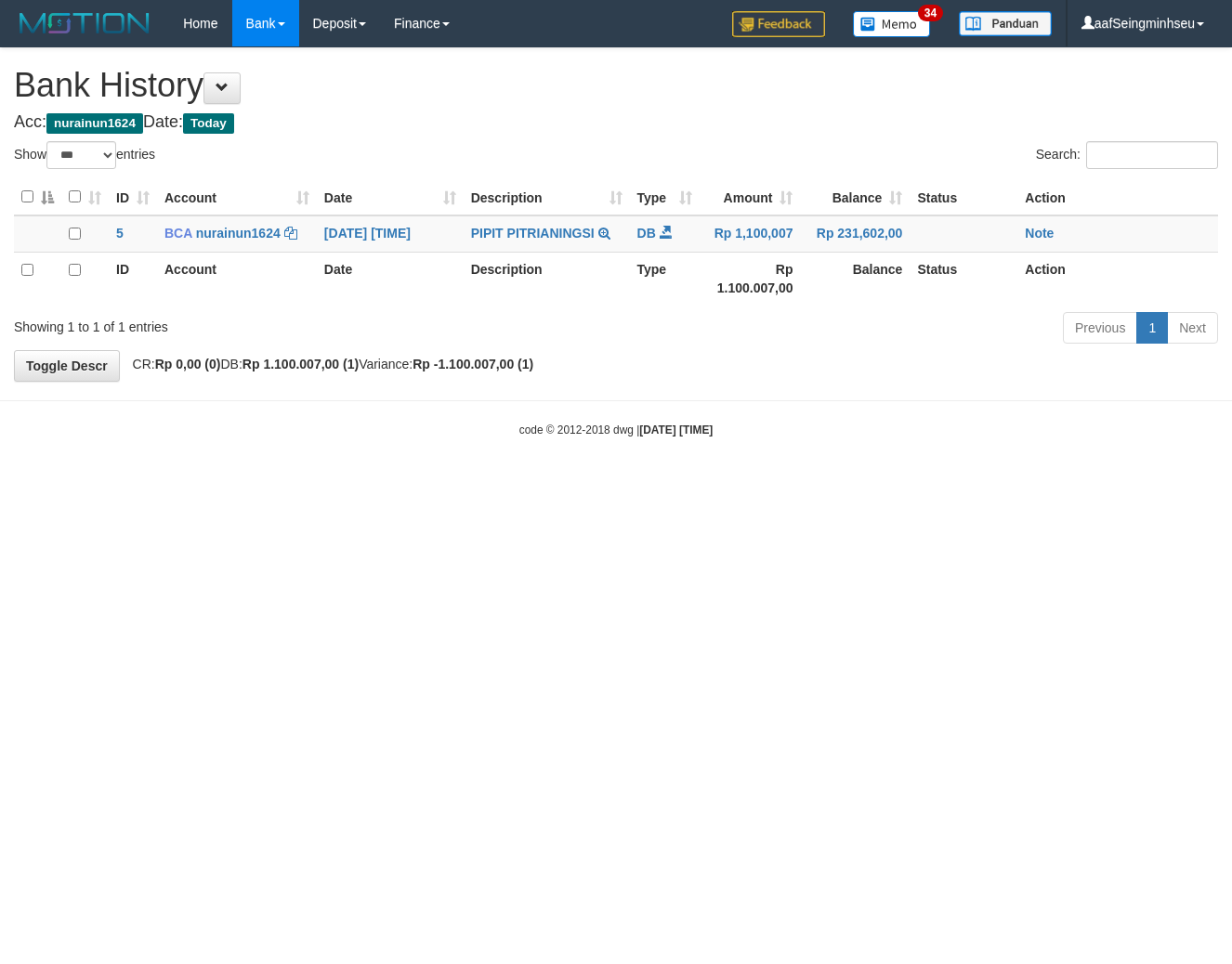 select on "***" 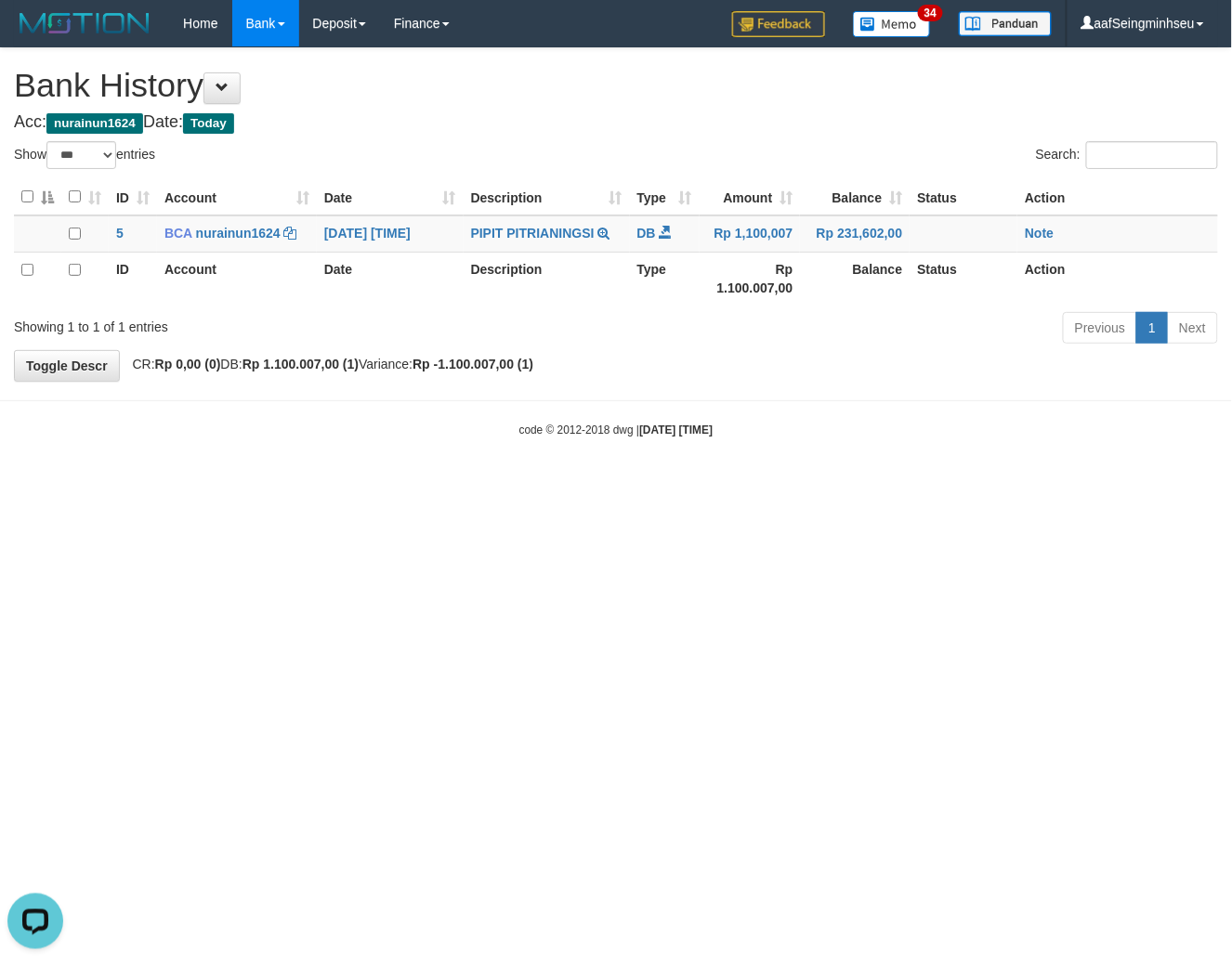 scroll, scrollTop: 0, scrollLeft: 0, axis: both 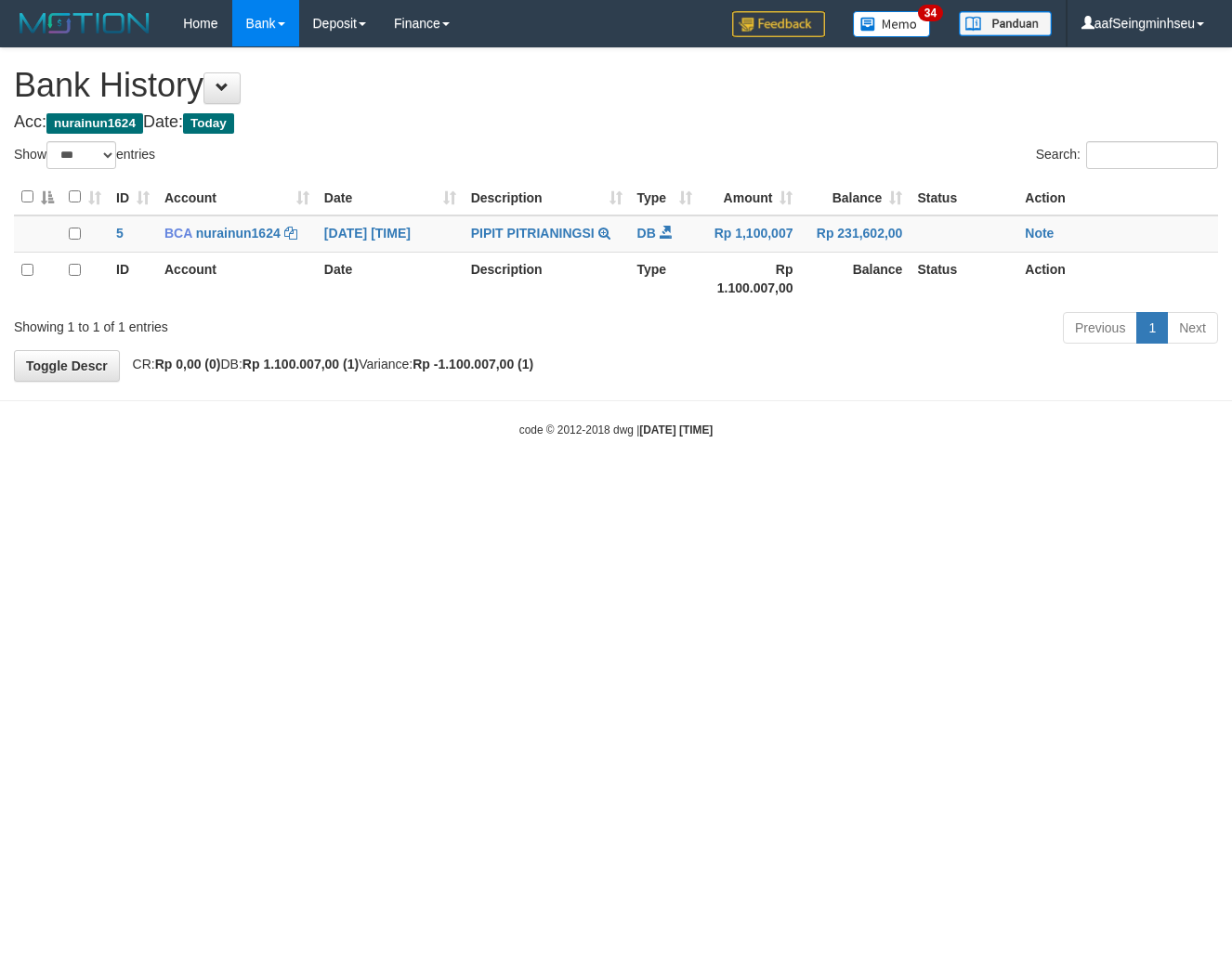 select on "***" 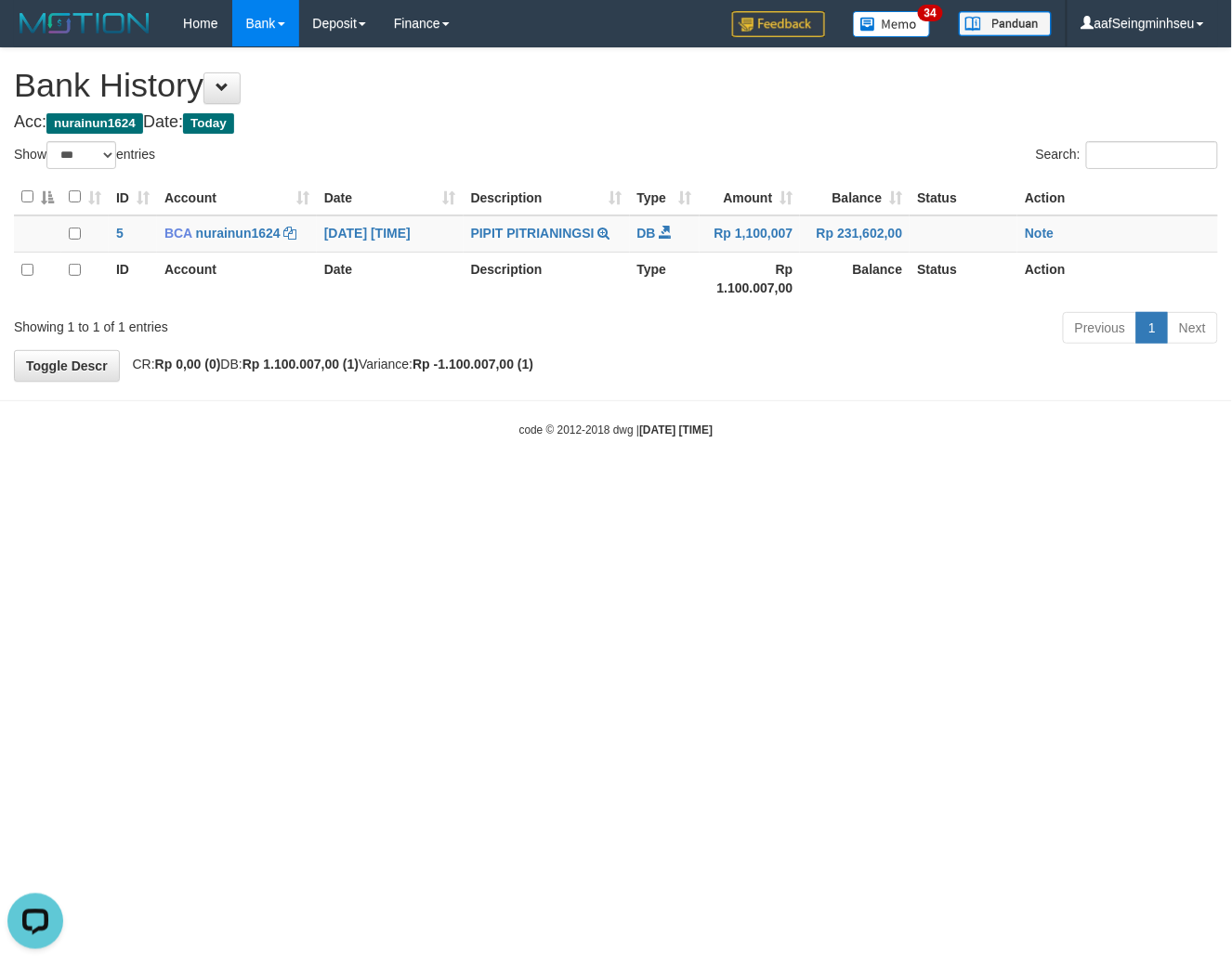 scroll, scrollTop: 0, scrollLeft: 0, axis: both 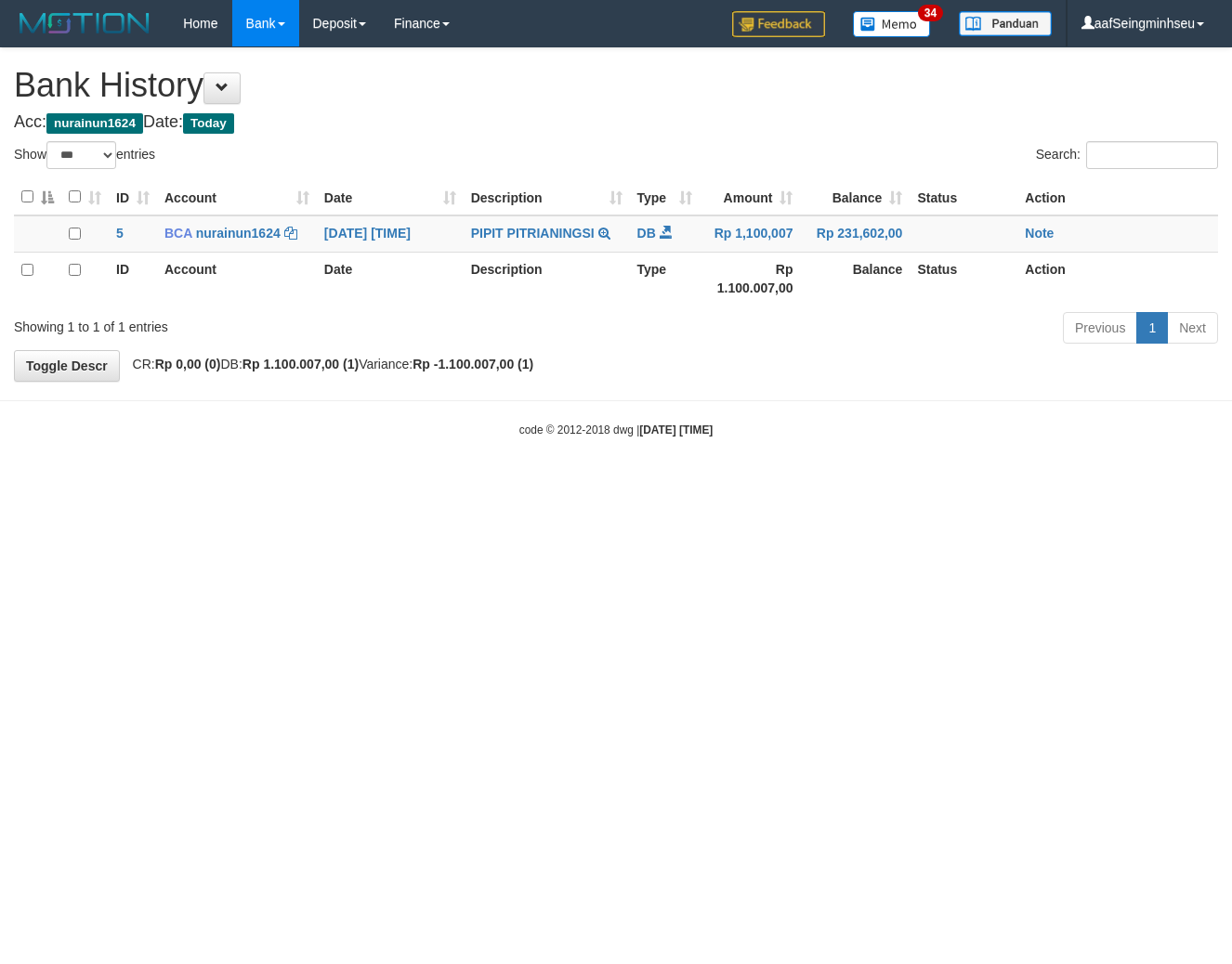 select on "***" 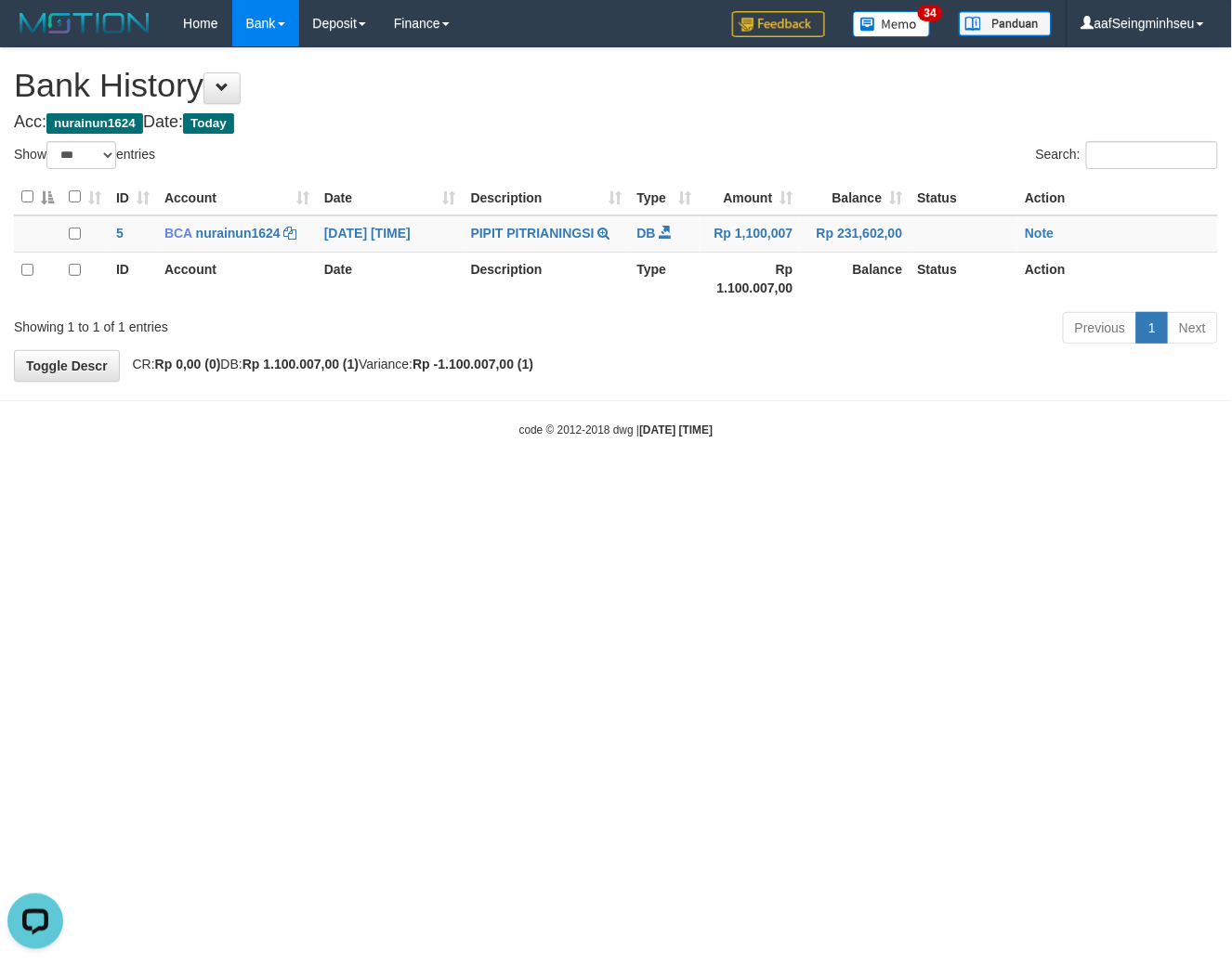 scroll, scrollTop: 0, scrollLeft: 0, axis: both 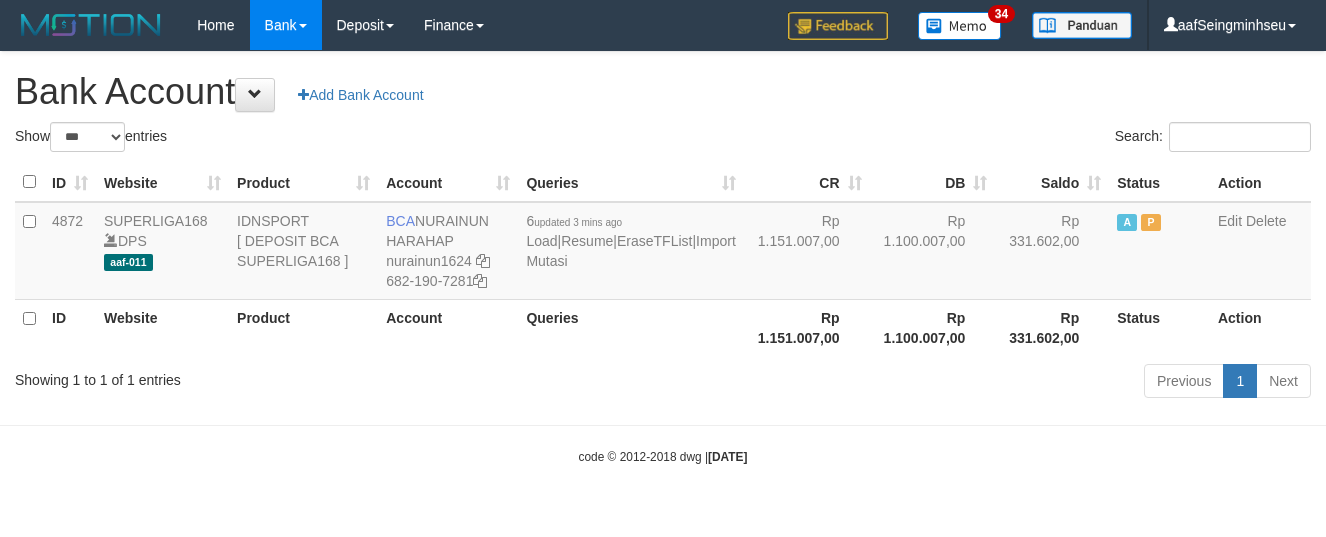 select on "***" 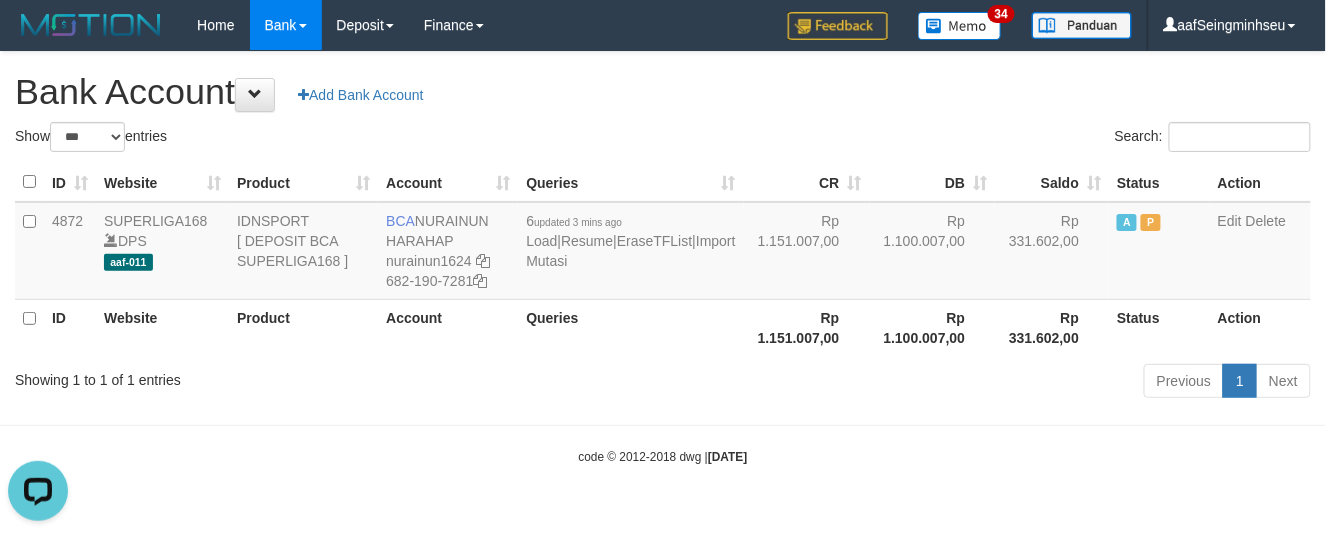 scroll, scrollTop: 0, scrollLeft: 0, axis: both 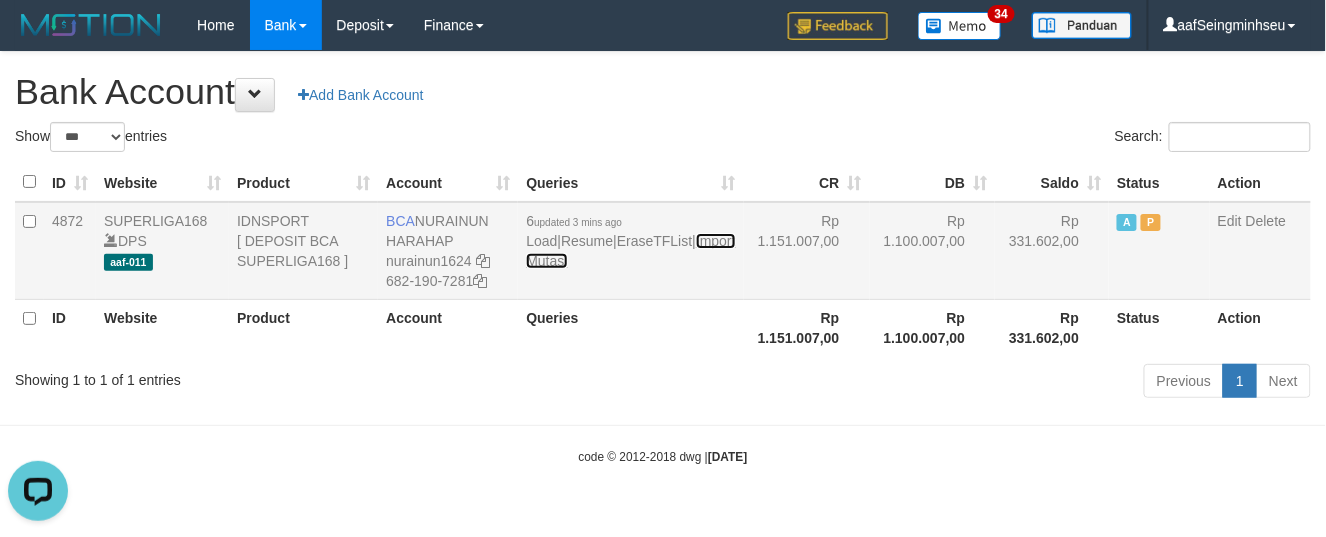 click on "Import Mutasi" at bounding box center [630, 251] 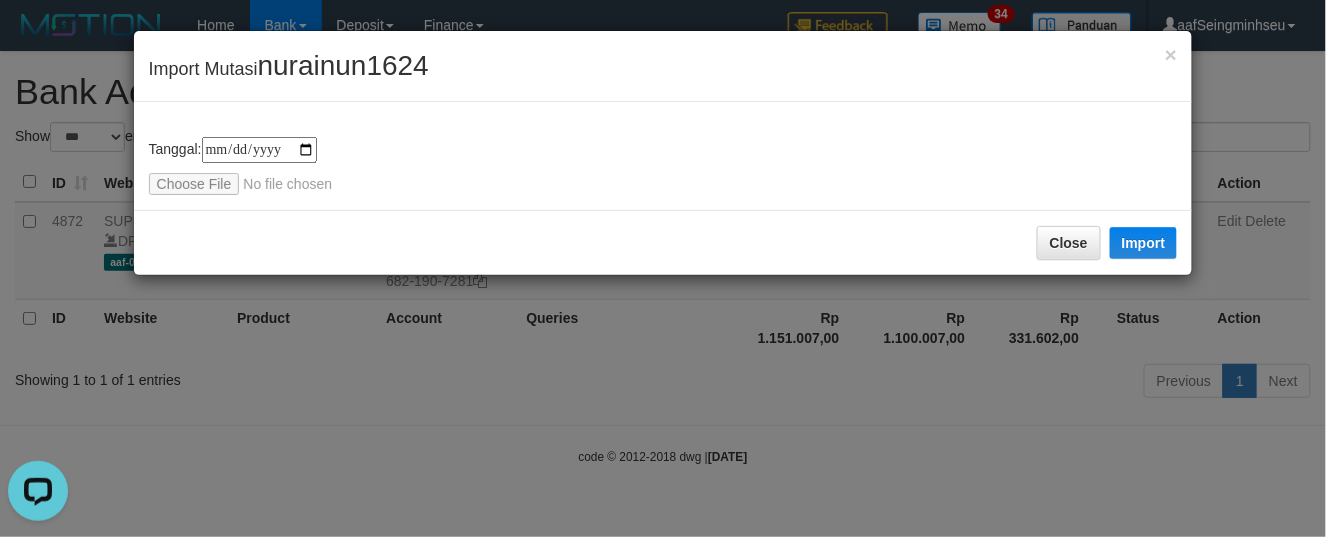 type on "**********" 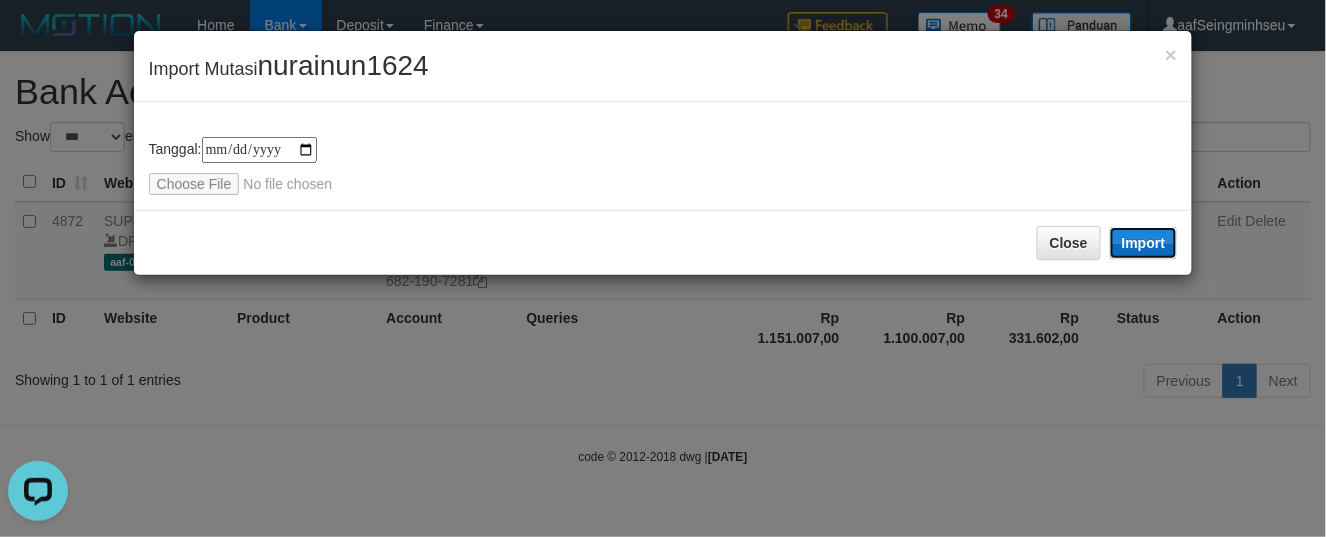click on "Import" at bounding box center (1144, 243) 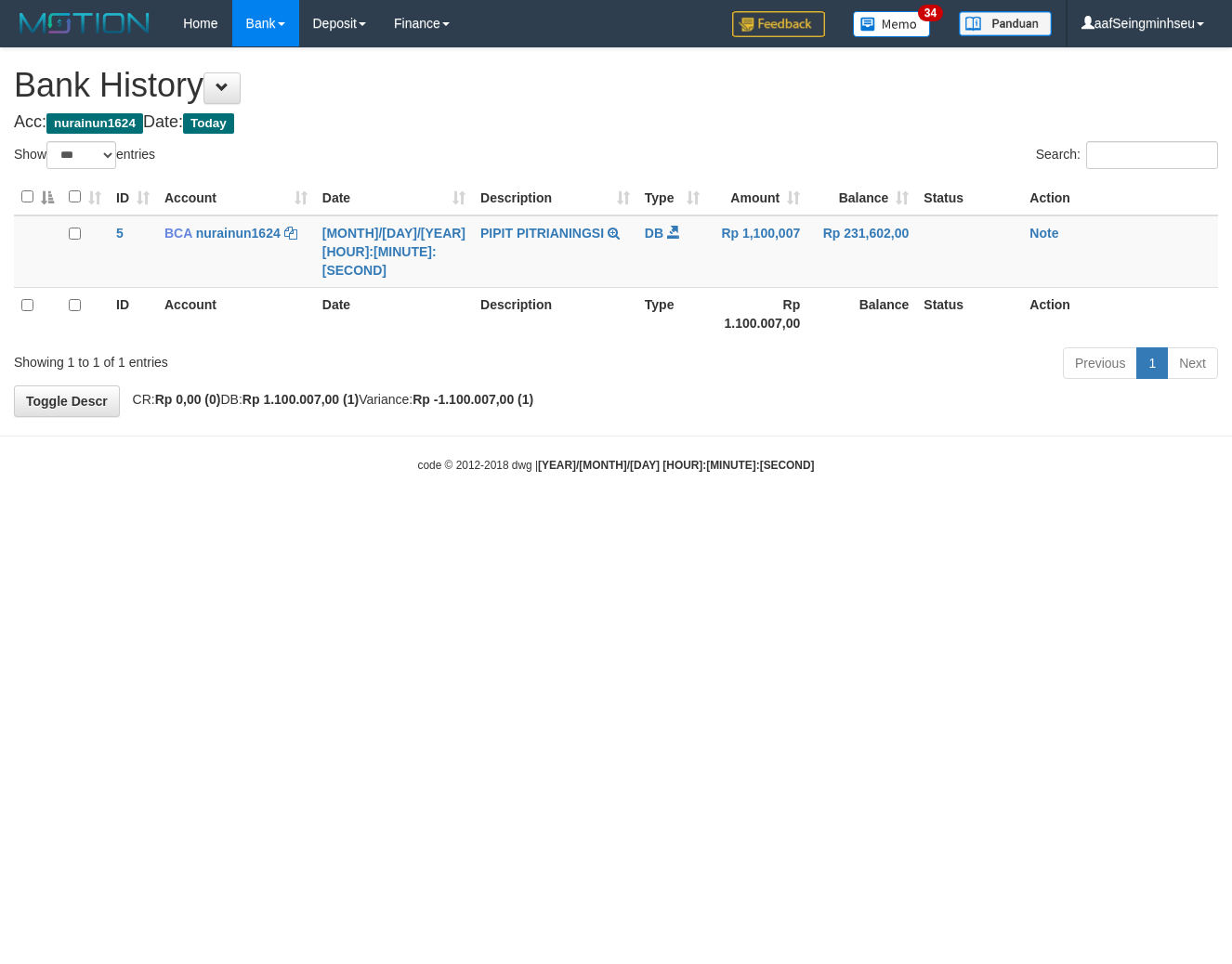 select on "***" 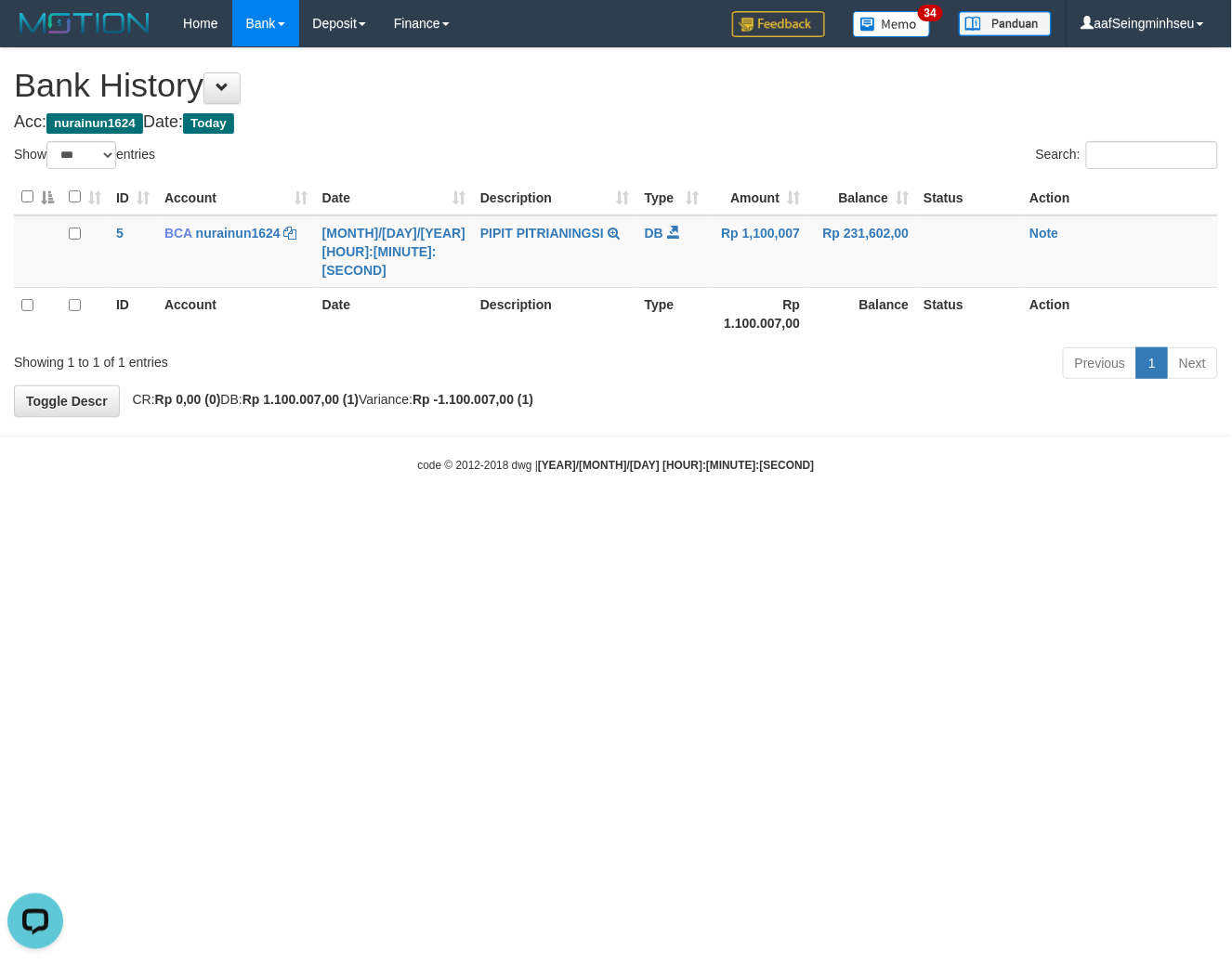 scroll, scrollTop: 0, scrollLeft: 0, axis: both 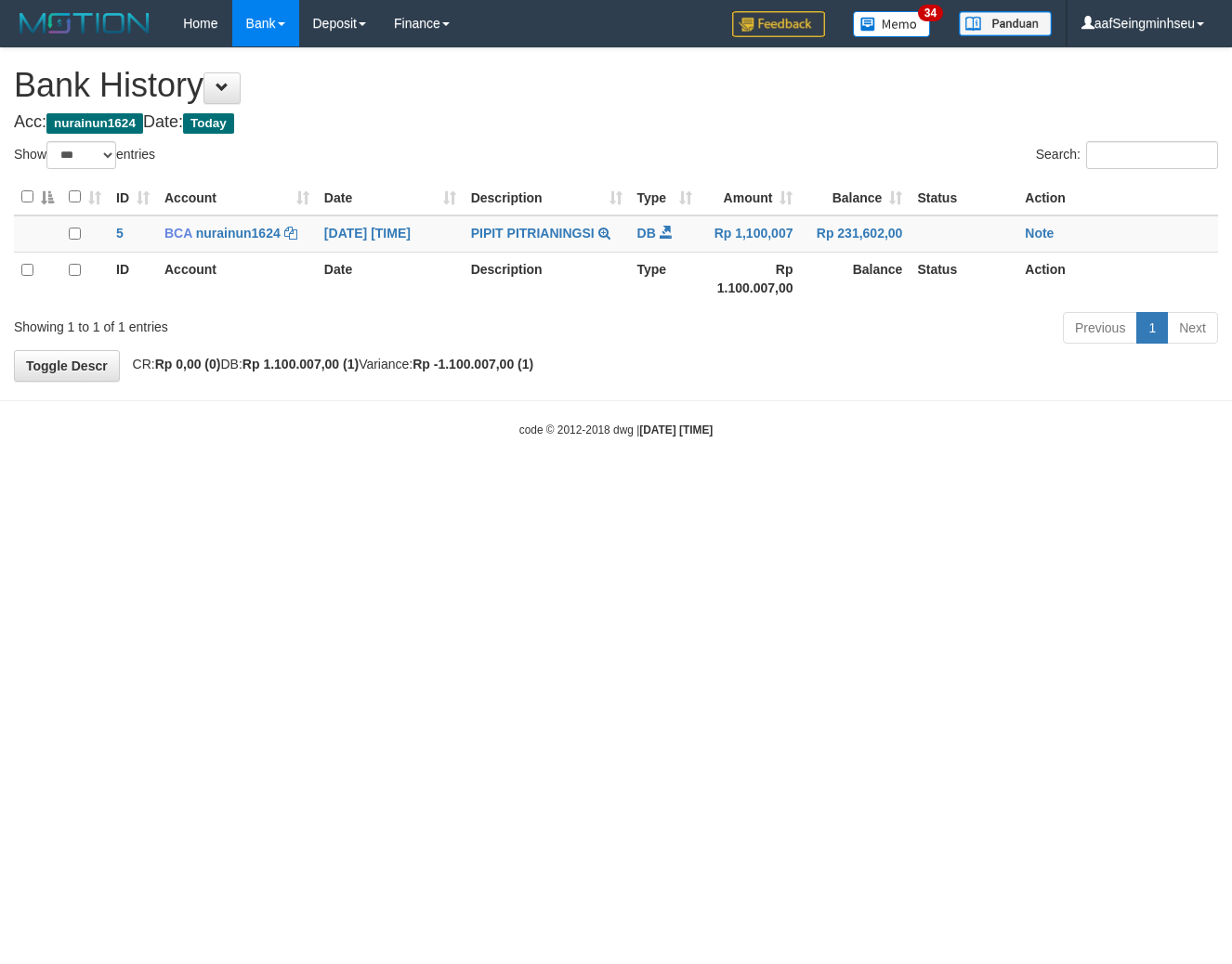 select on "***" 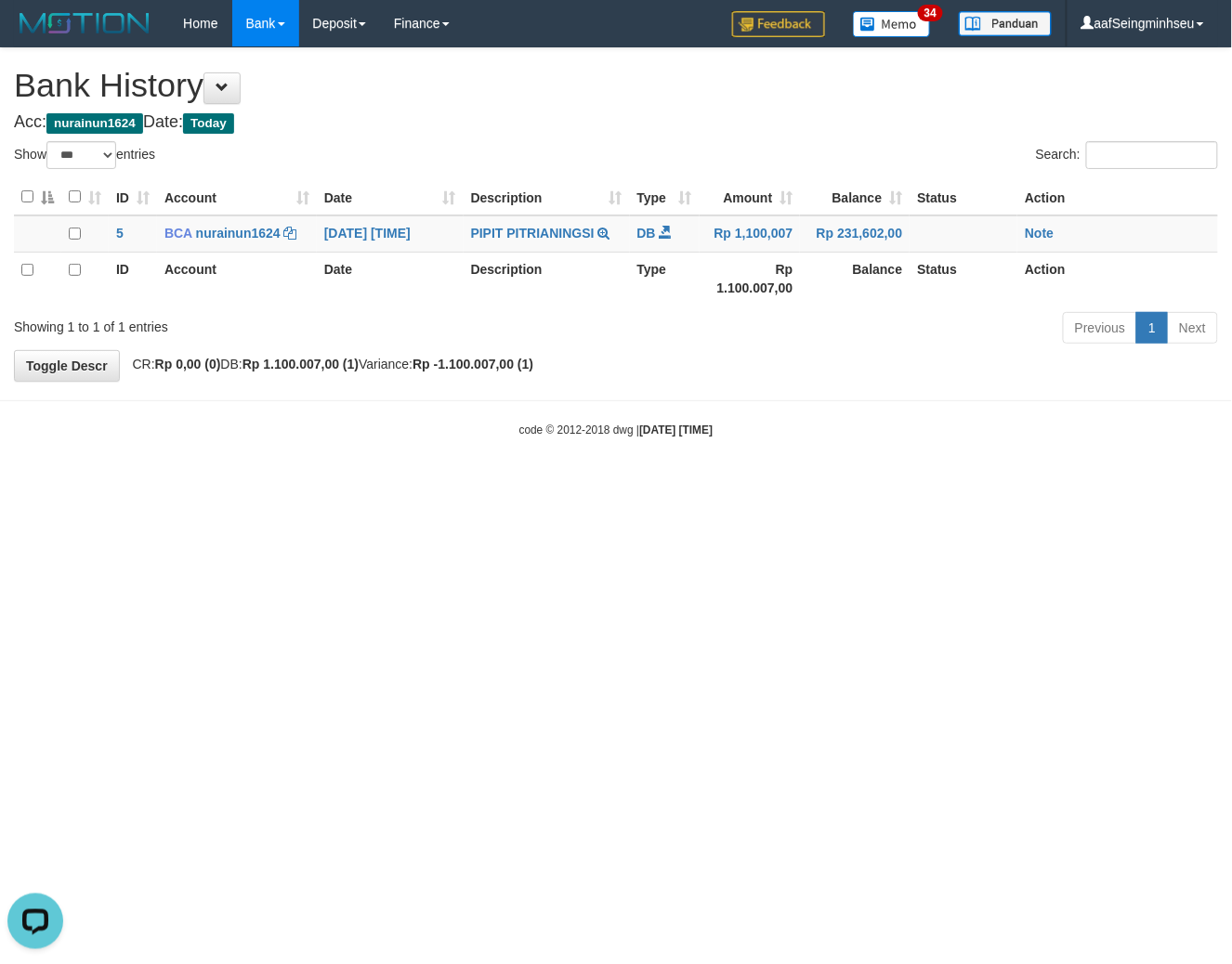 scroll, scrollTop: 0, scrollLeft: 0, axis: both 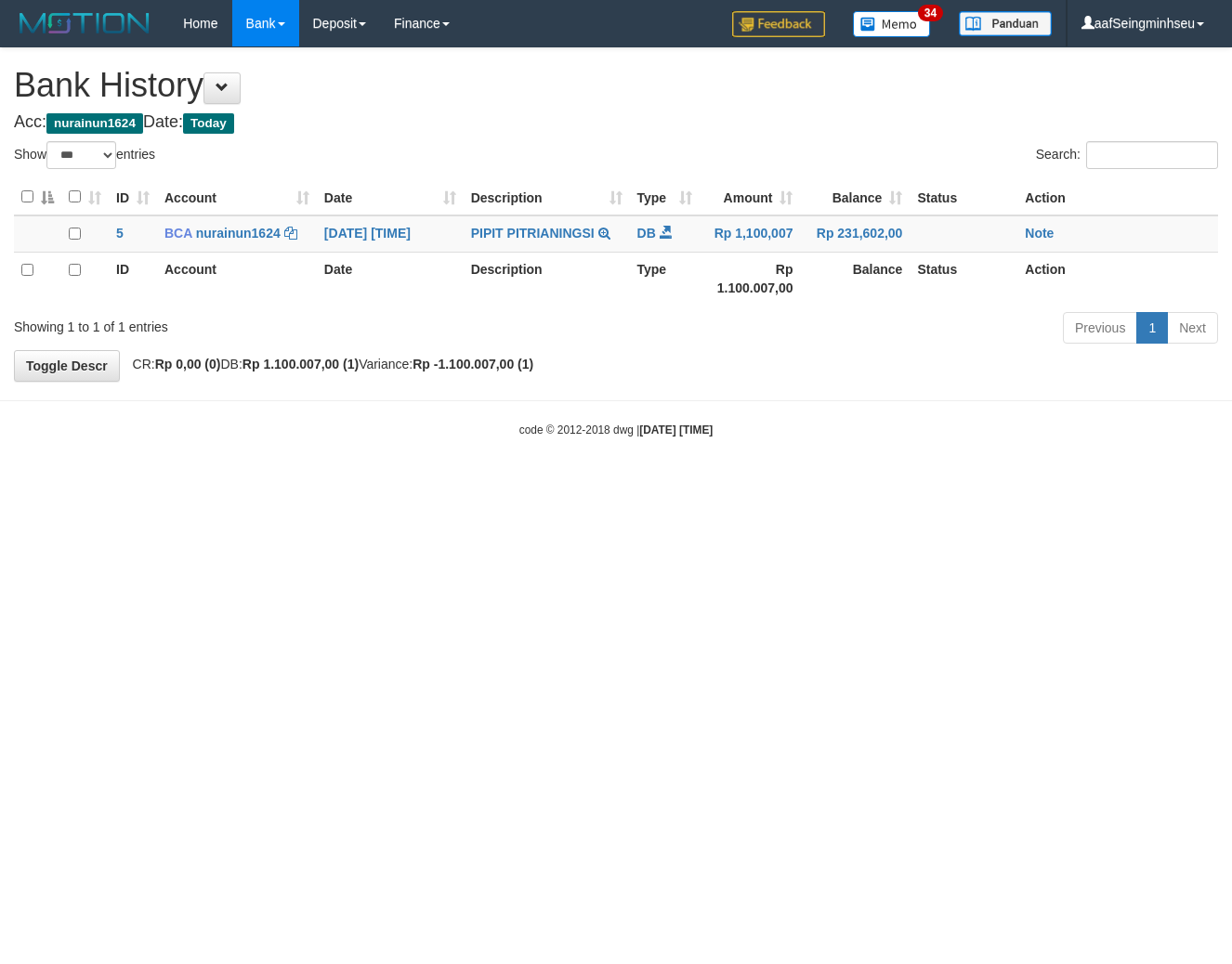 select on "***" 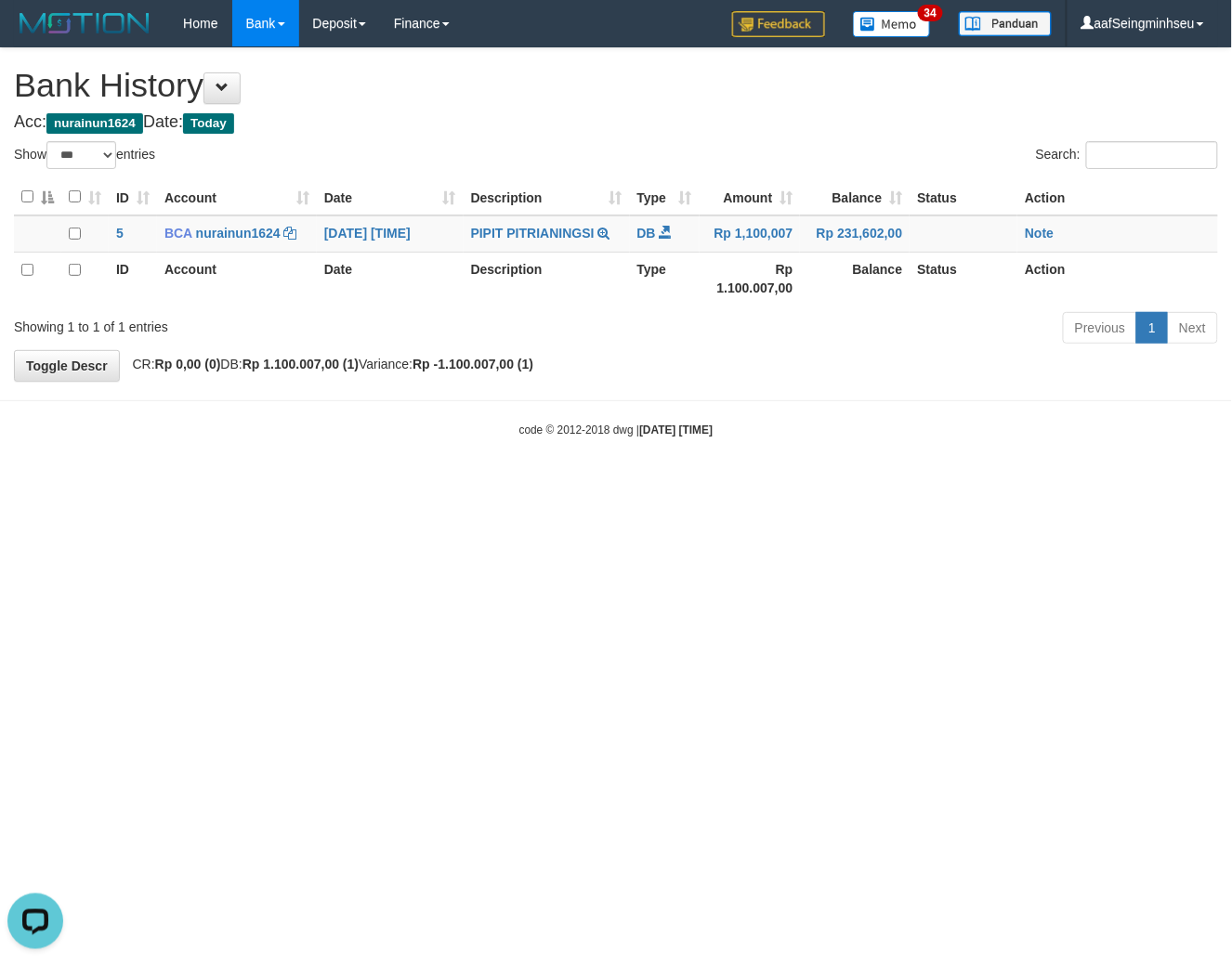 scroll, scrollTop: 0, scrollLeft: 0, axis: both 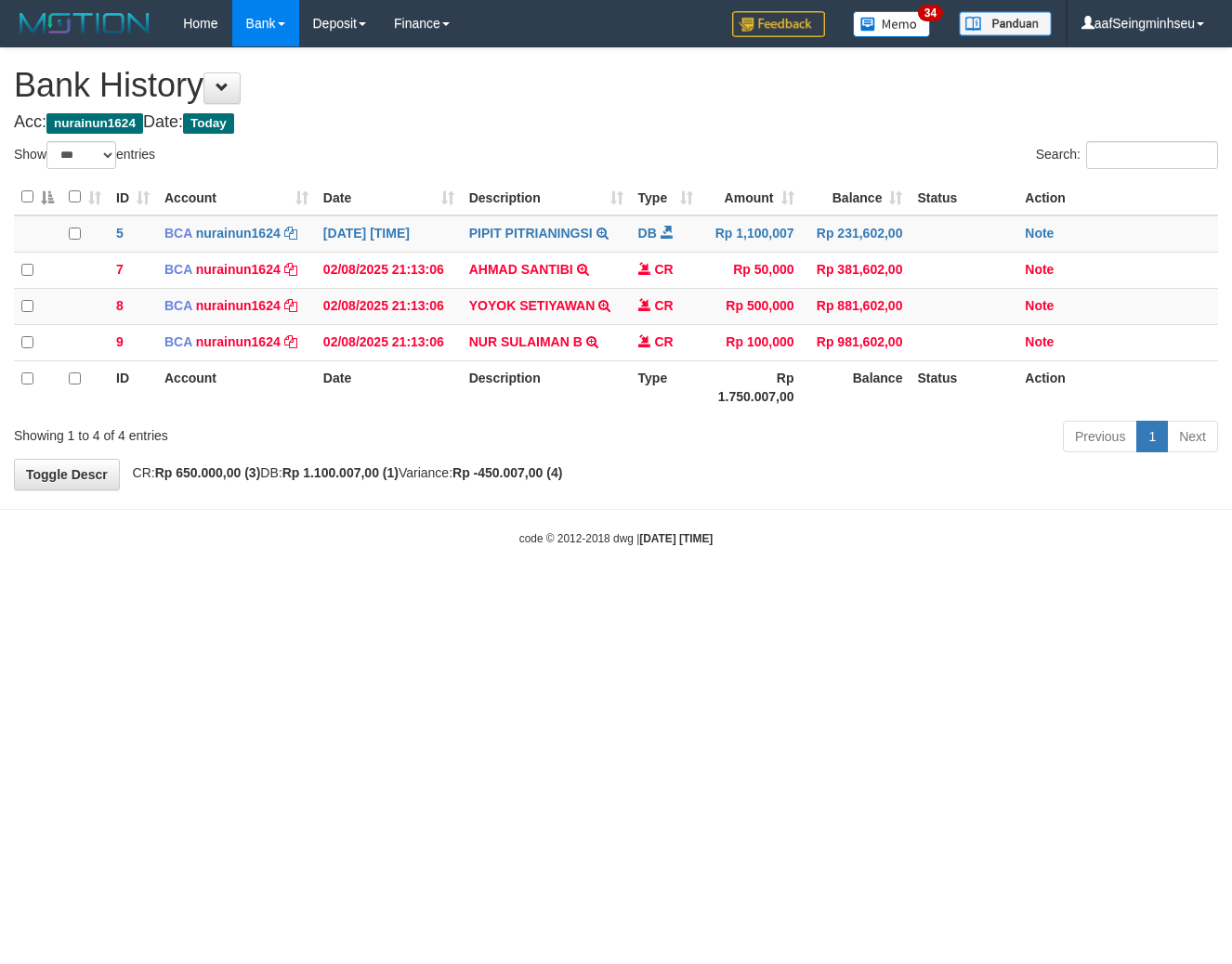 select on "***" 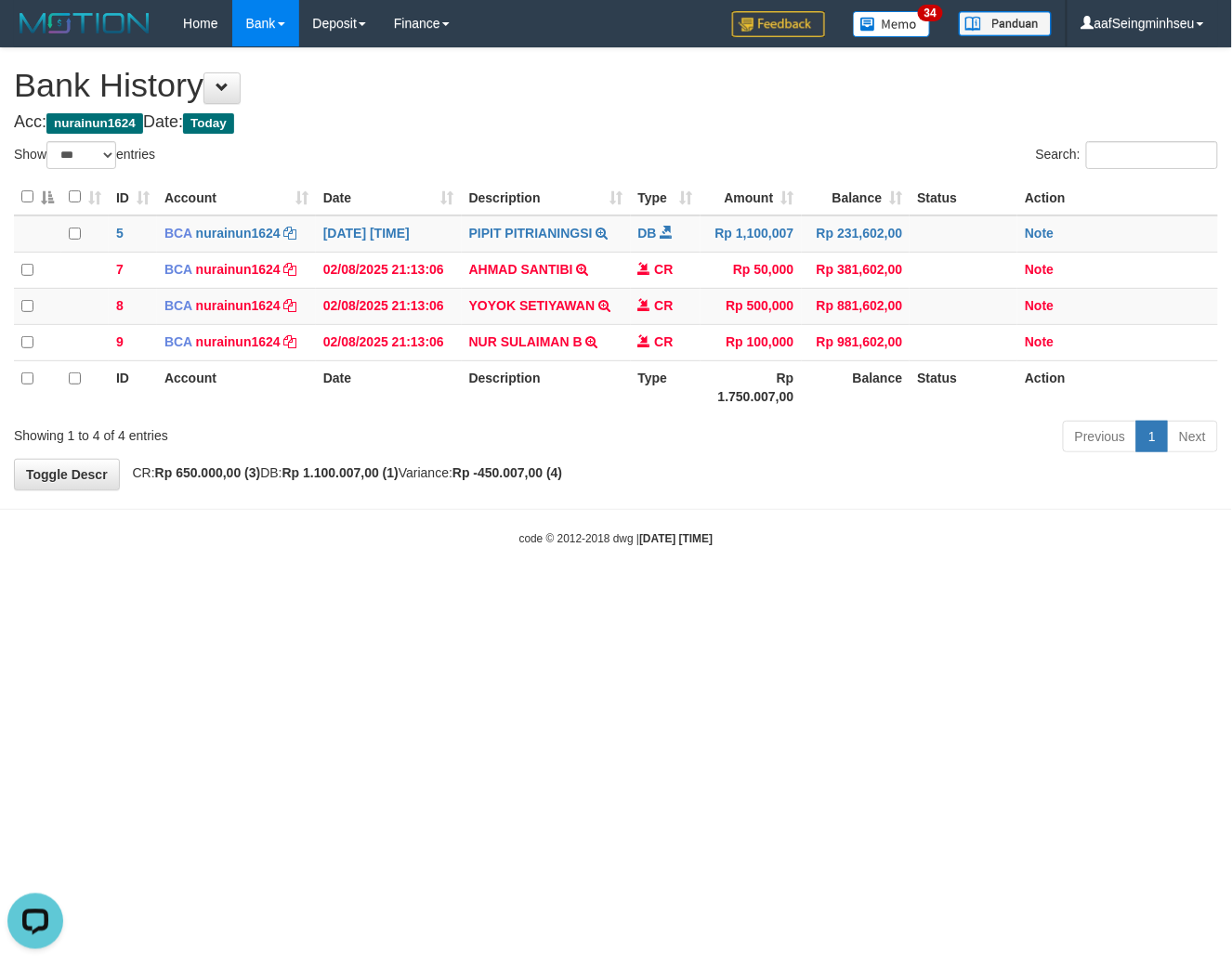 scroll, scrollTop: 0, scrollLeft: 0, axis: both 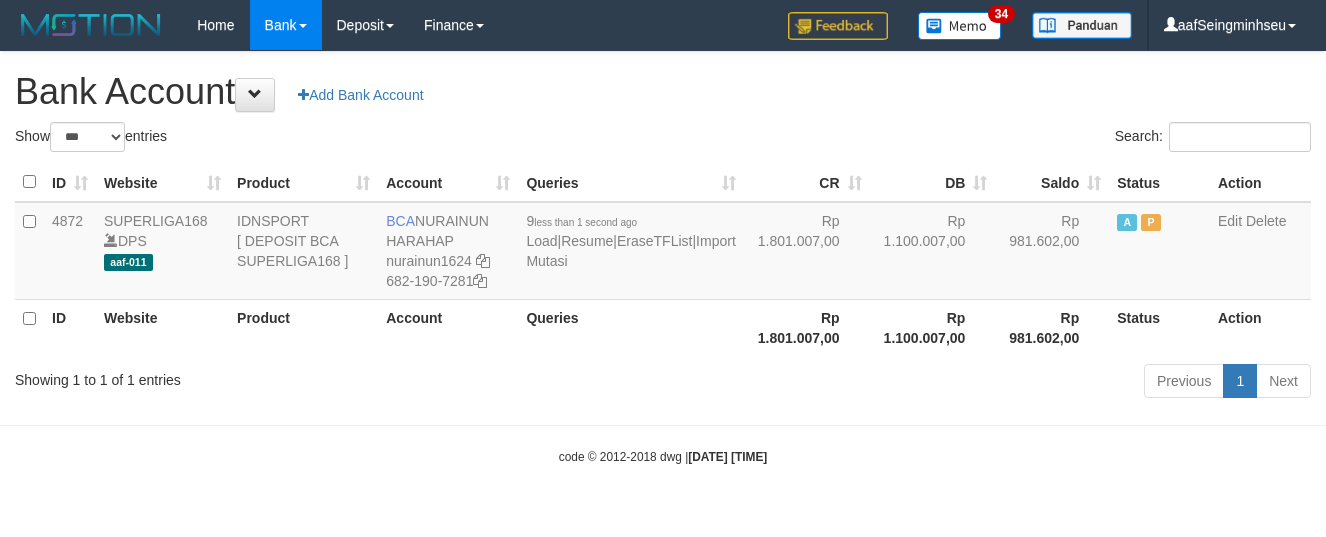 select on "***" 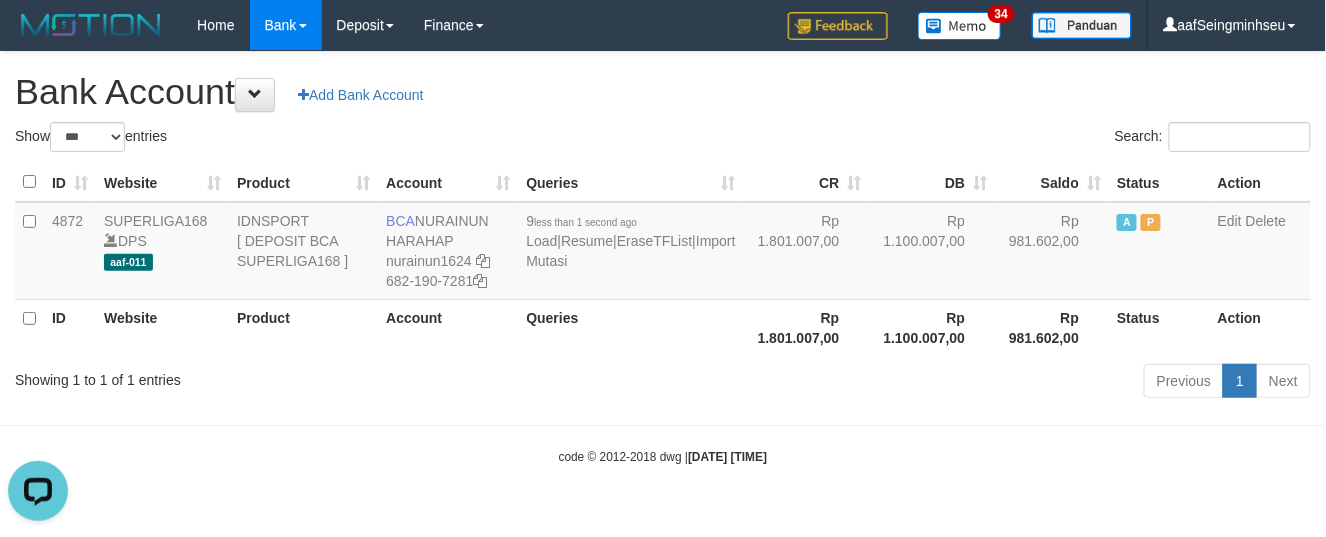 scroll, scrollTop: 0, scrollLeft: 0, axis: both 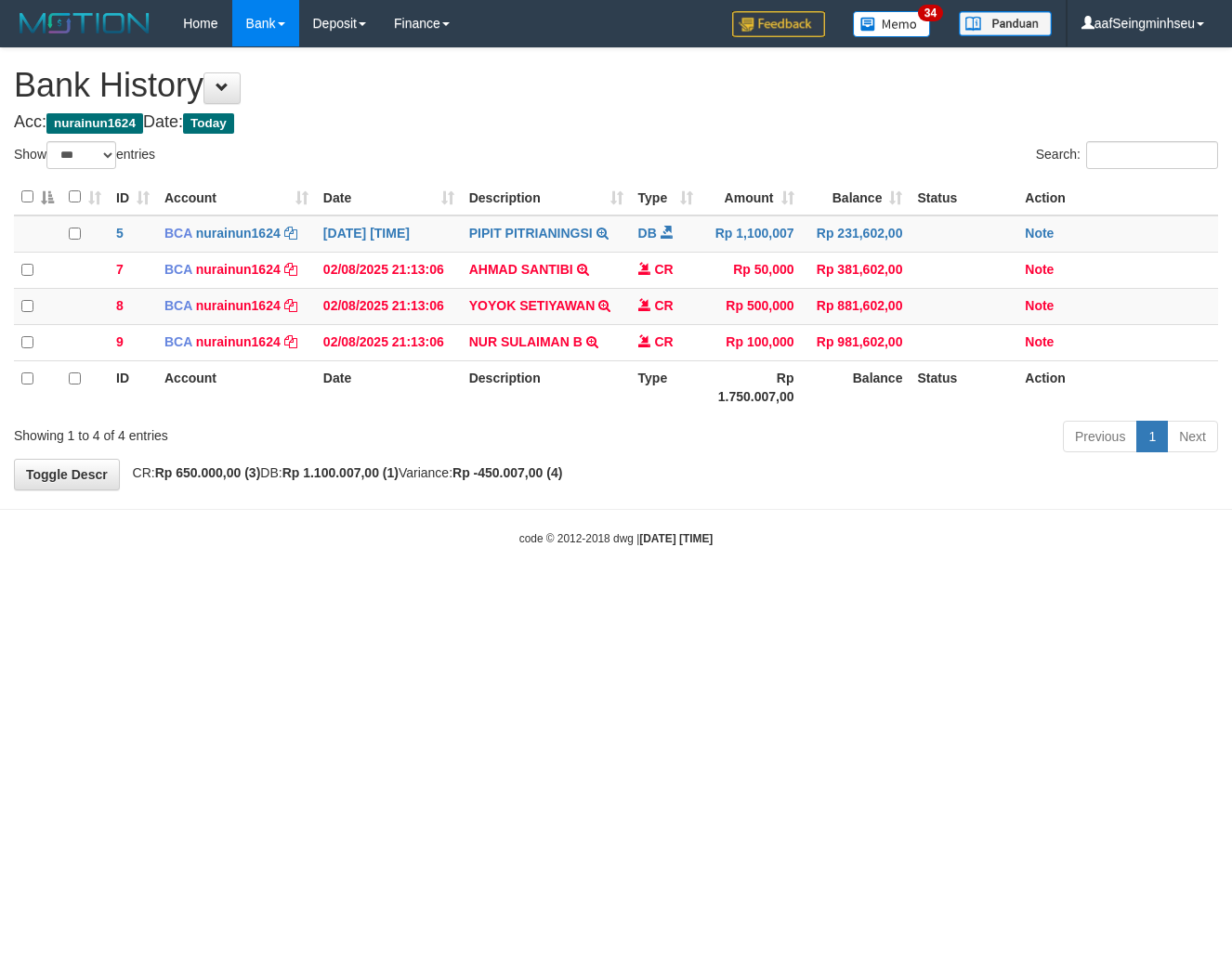 select on "***" 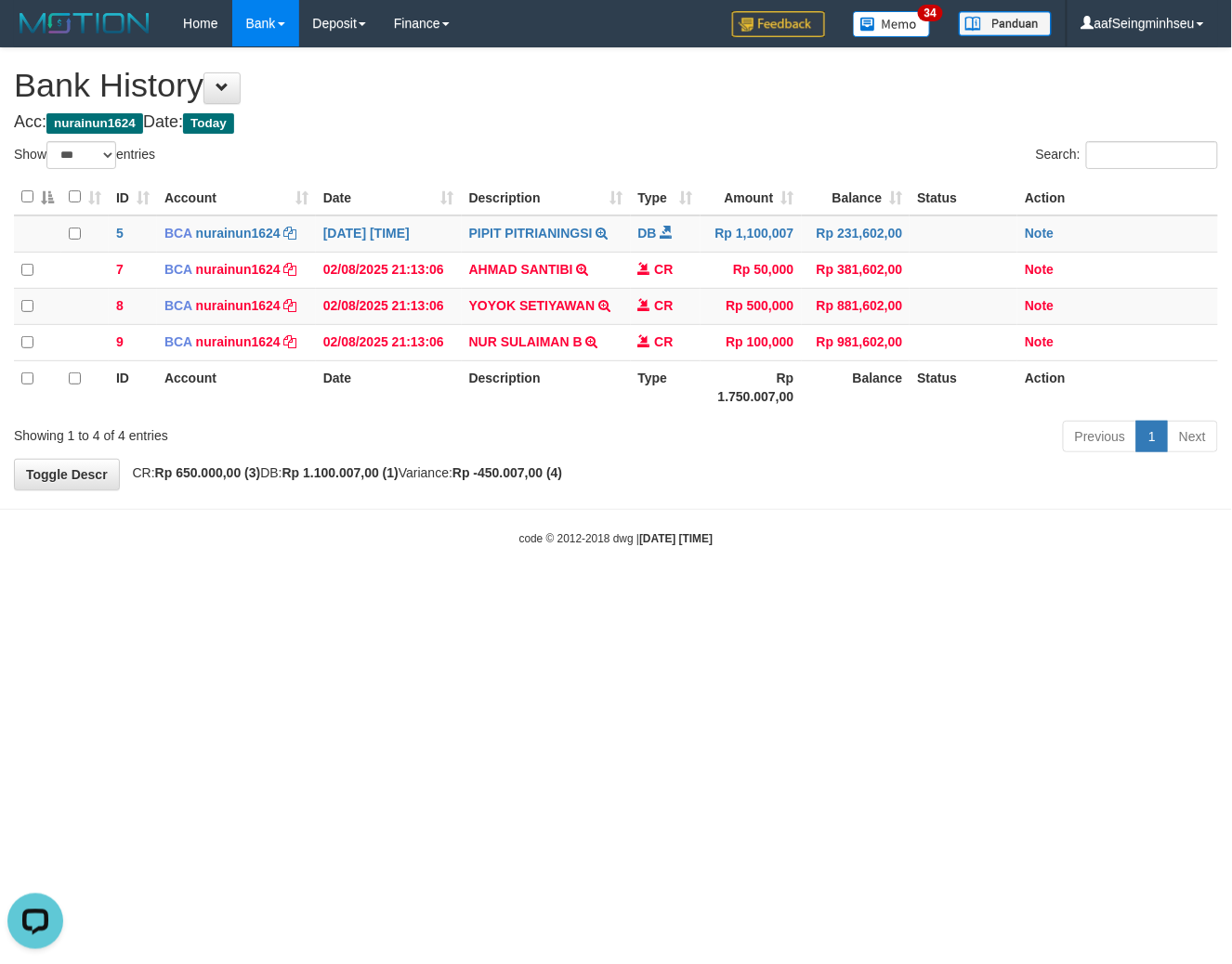 scroll, scrollTop: 0, scrollLeft: 0, axis: both 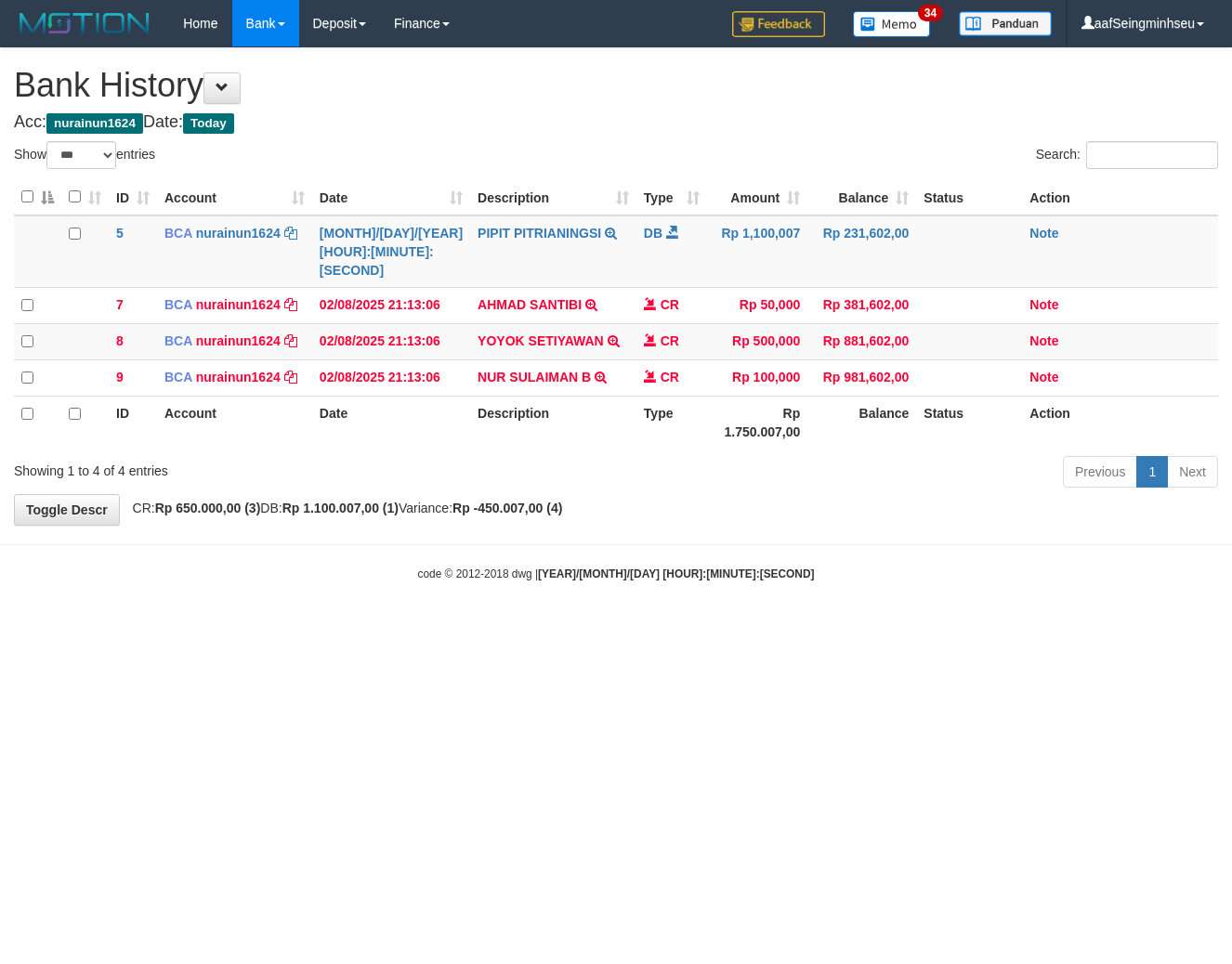 select on "***" 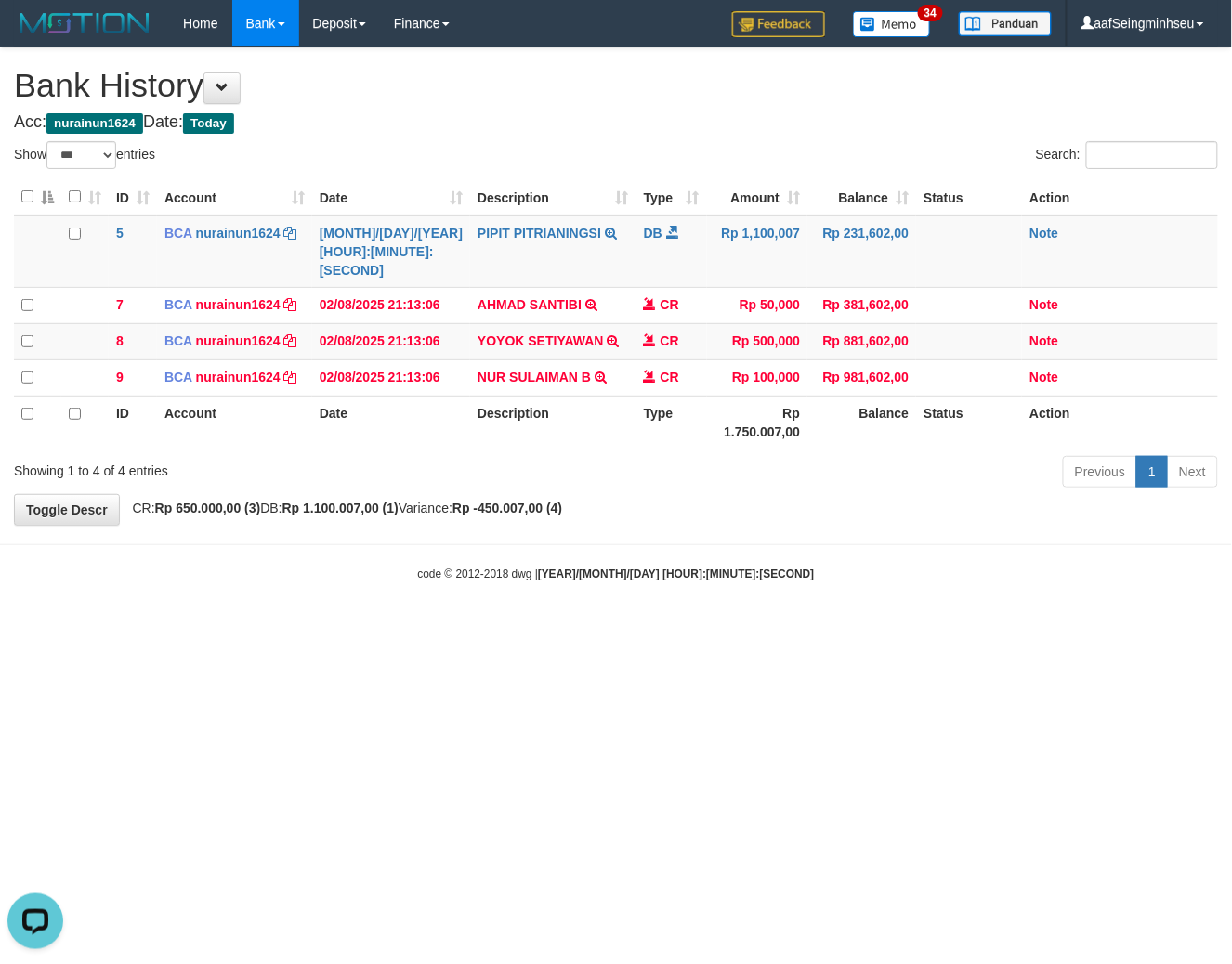 scroll, scrollTop: 0, scrollLeft: 0, axis: both 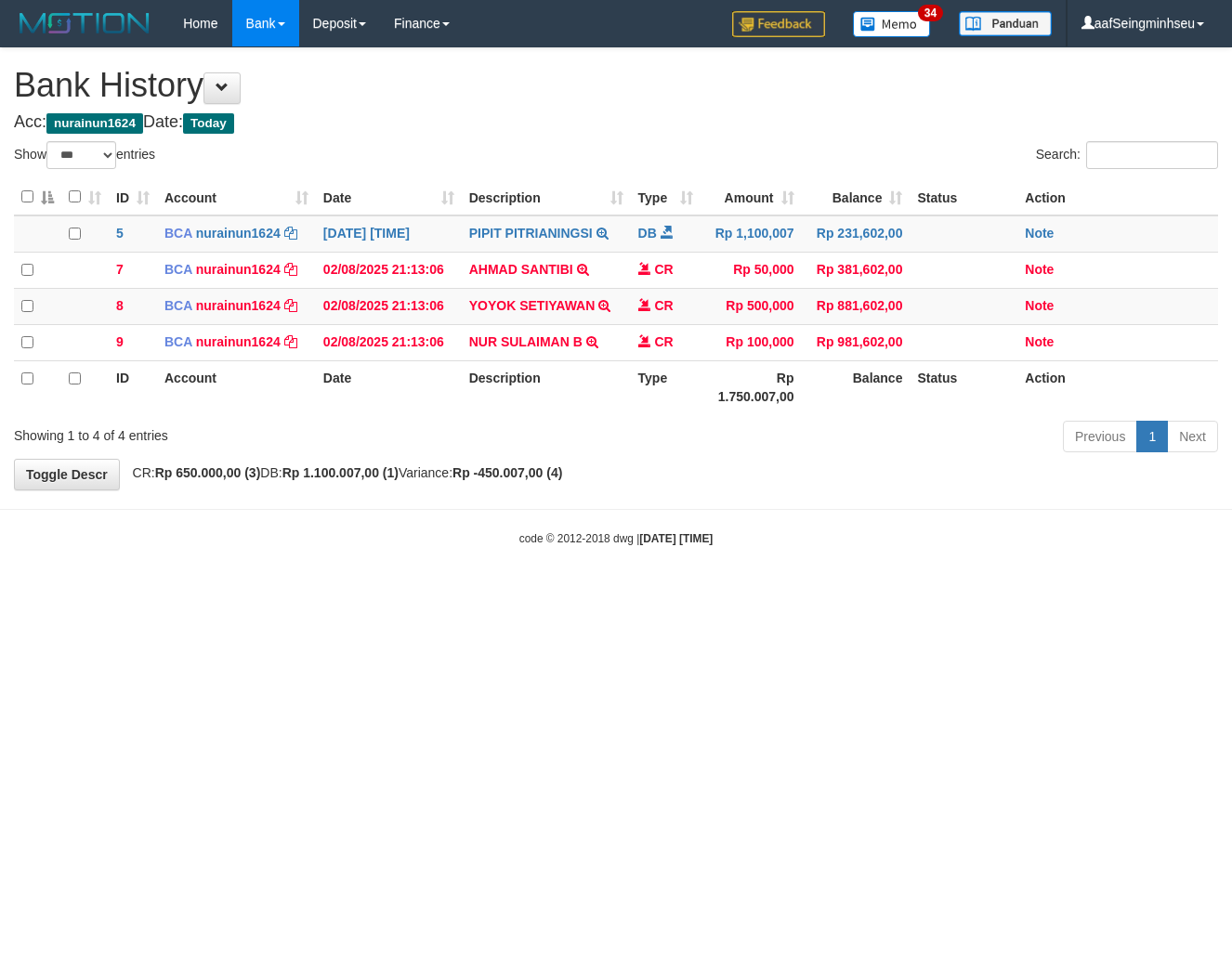 select on "***" 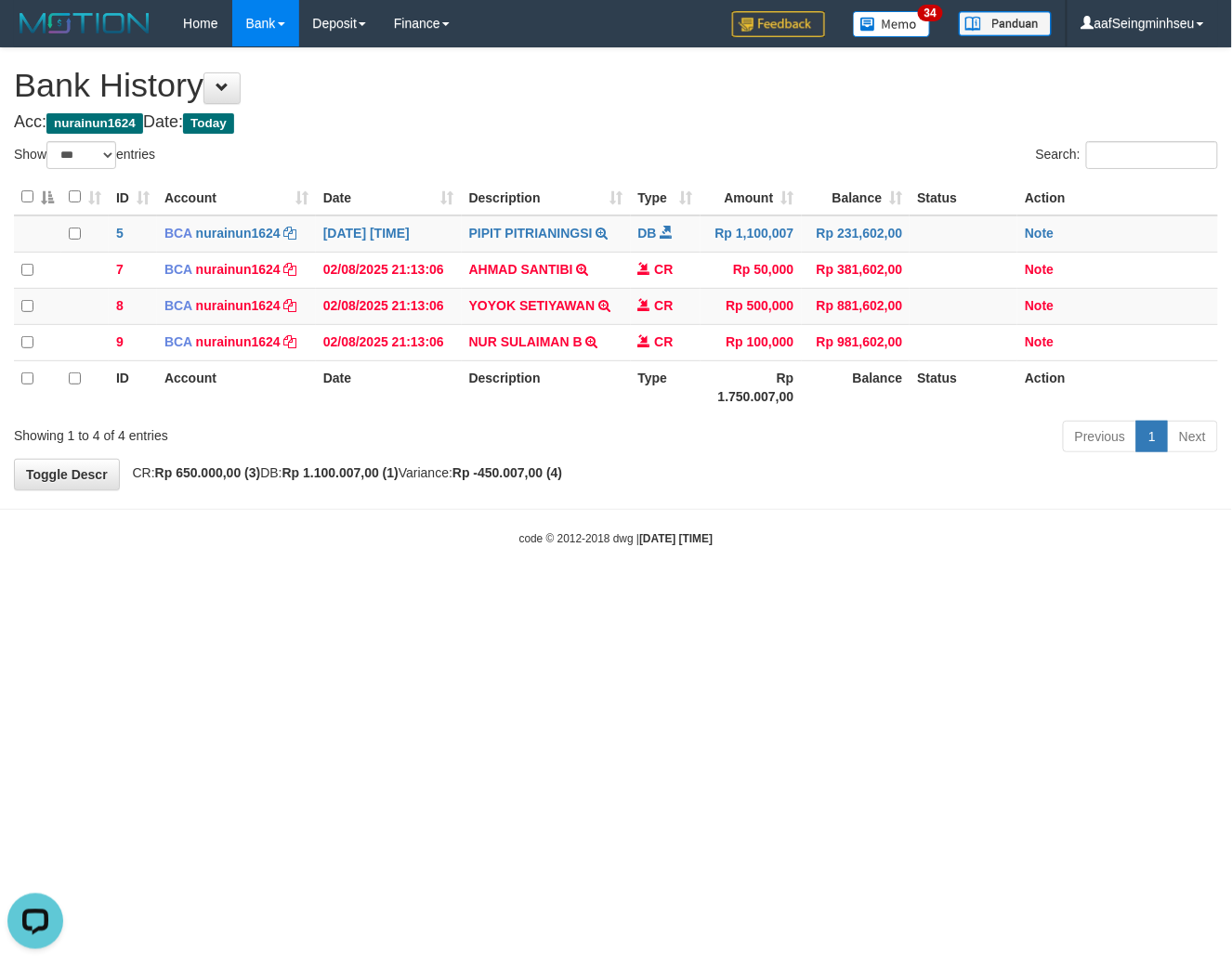 scroll, scrollTop: 0, scrollLeft: 0, axis: both 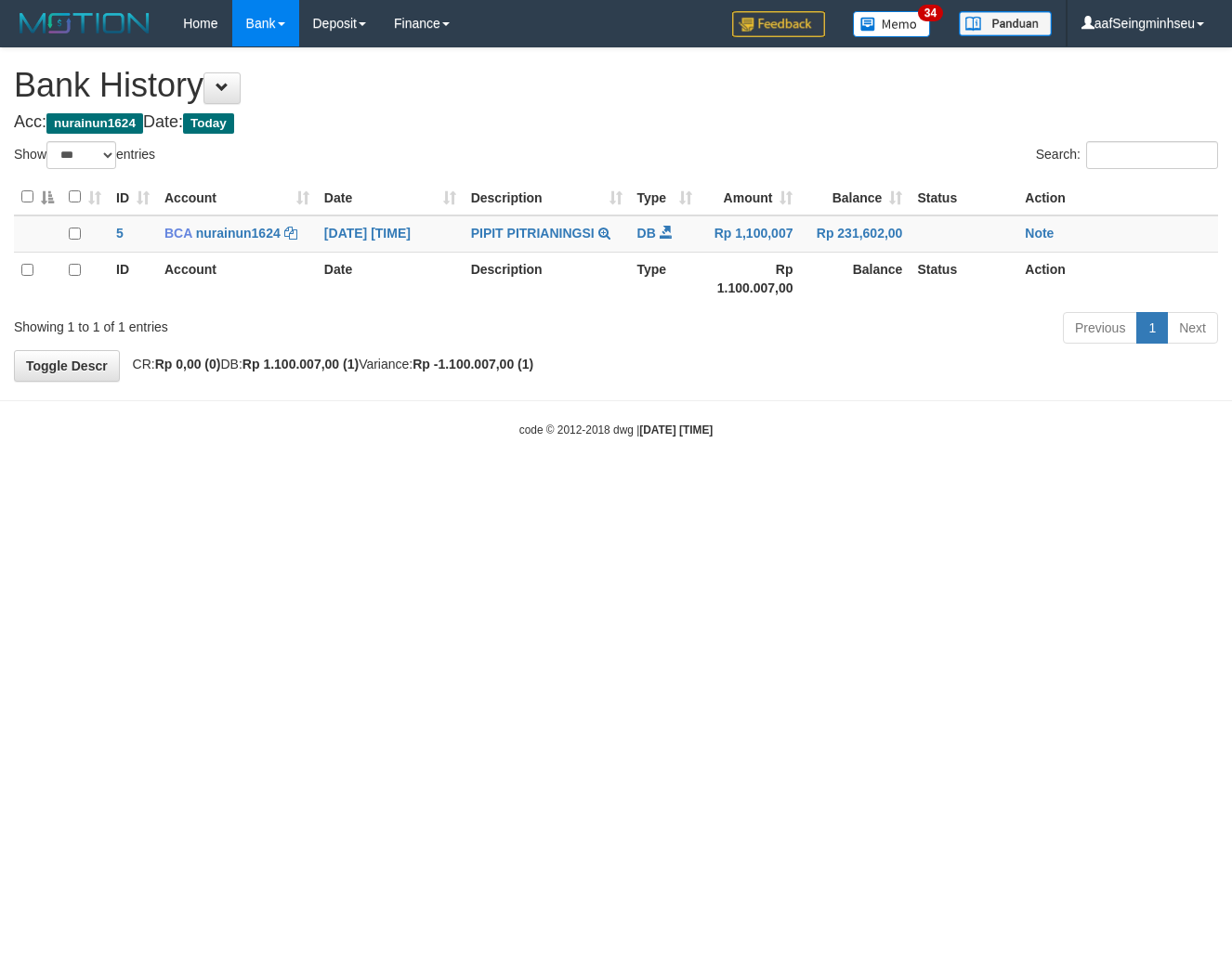 select on "***" 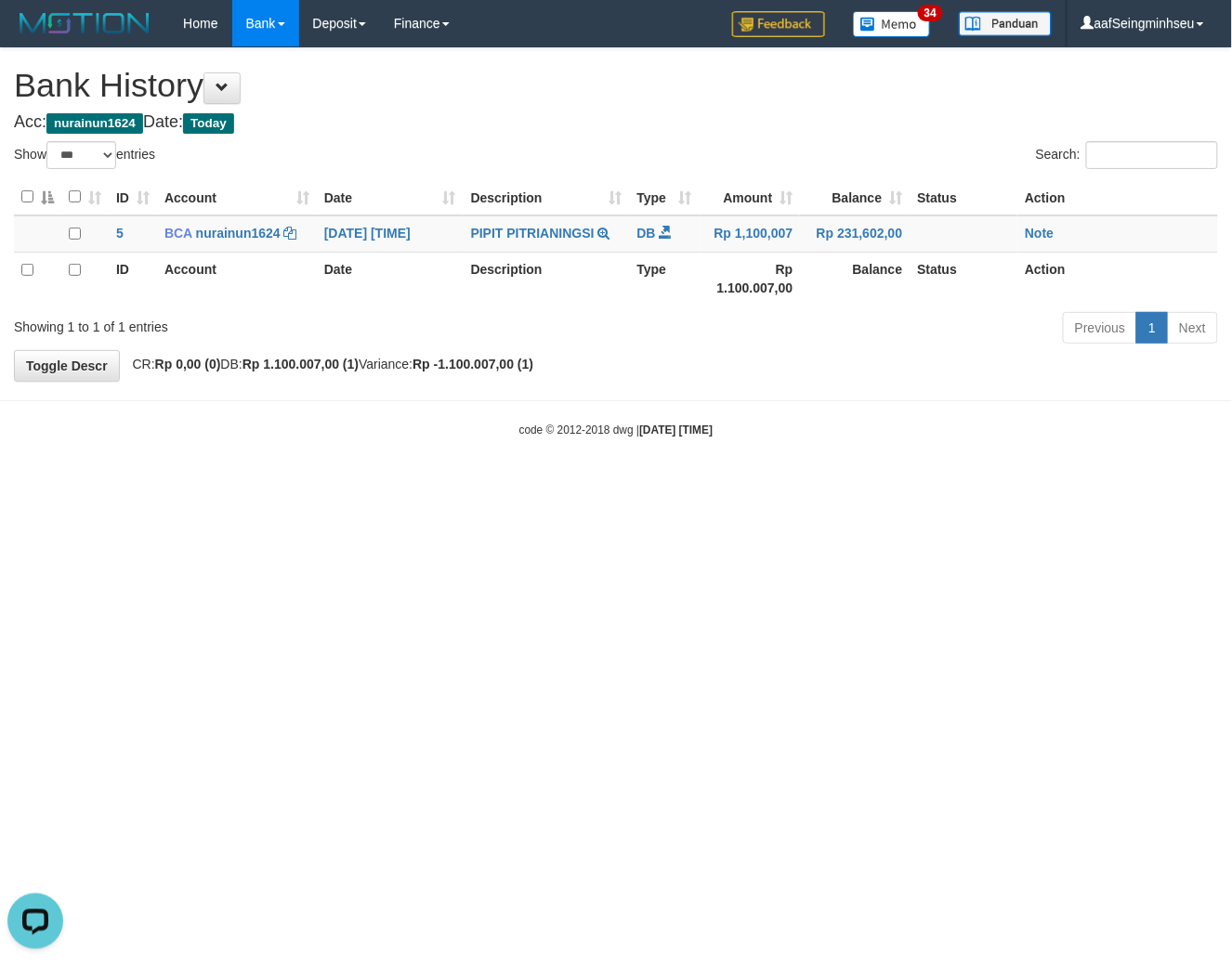 scroll, scrollTop: 0, scrollLeft: 0, axis: both 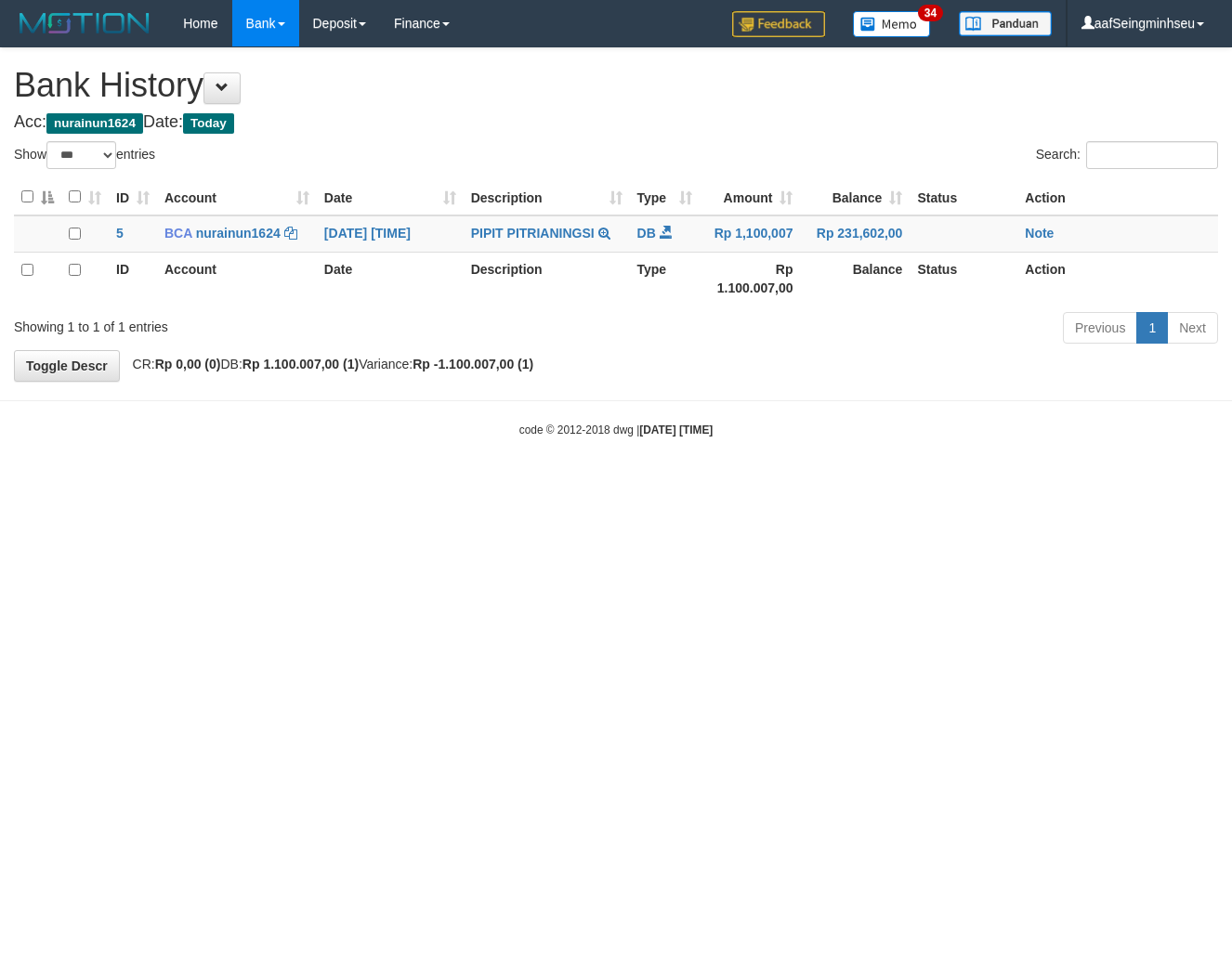 select on "***" 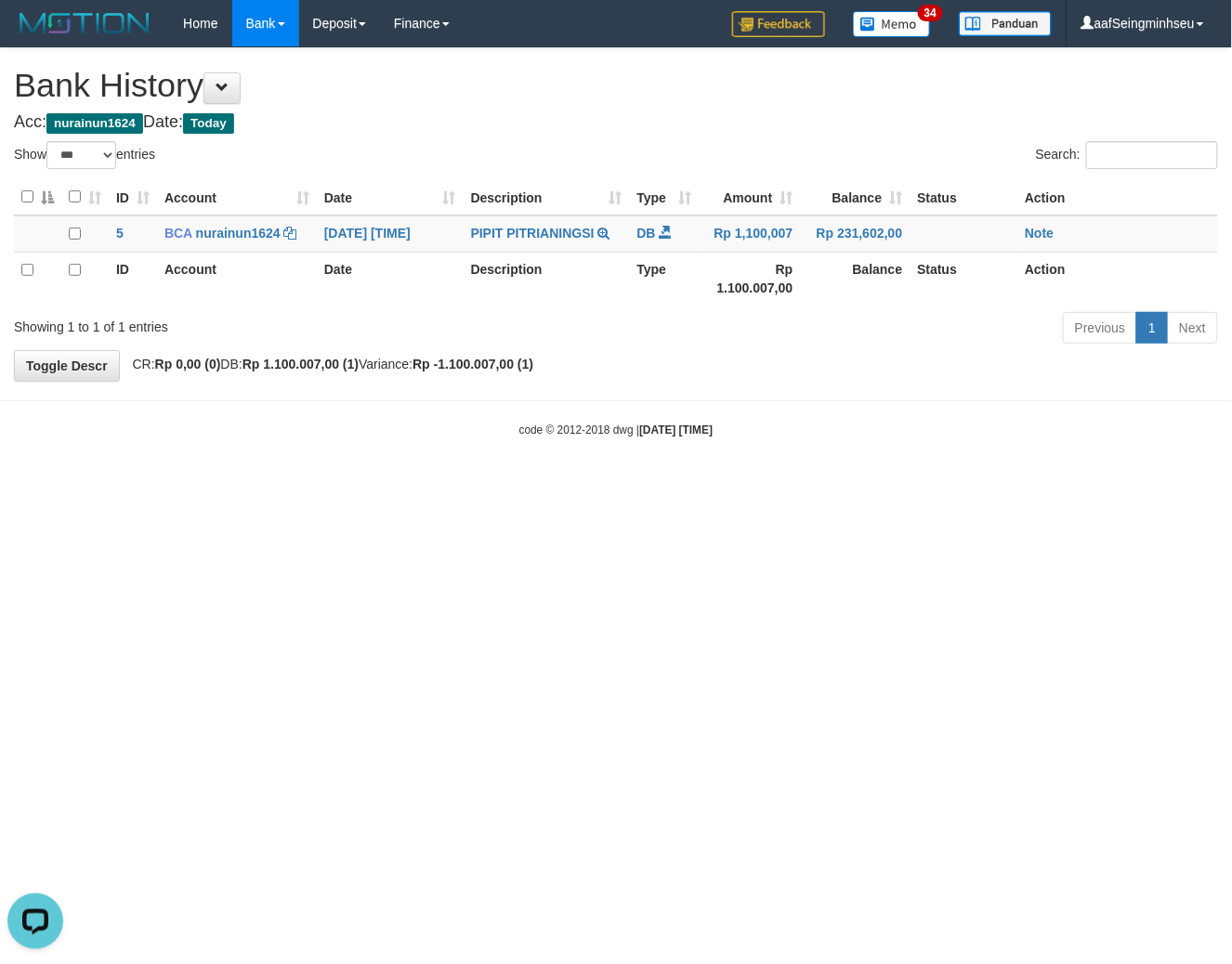scroll, scrollTop: 0, scrollLeft: 0, axis: both 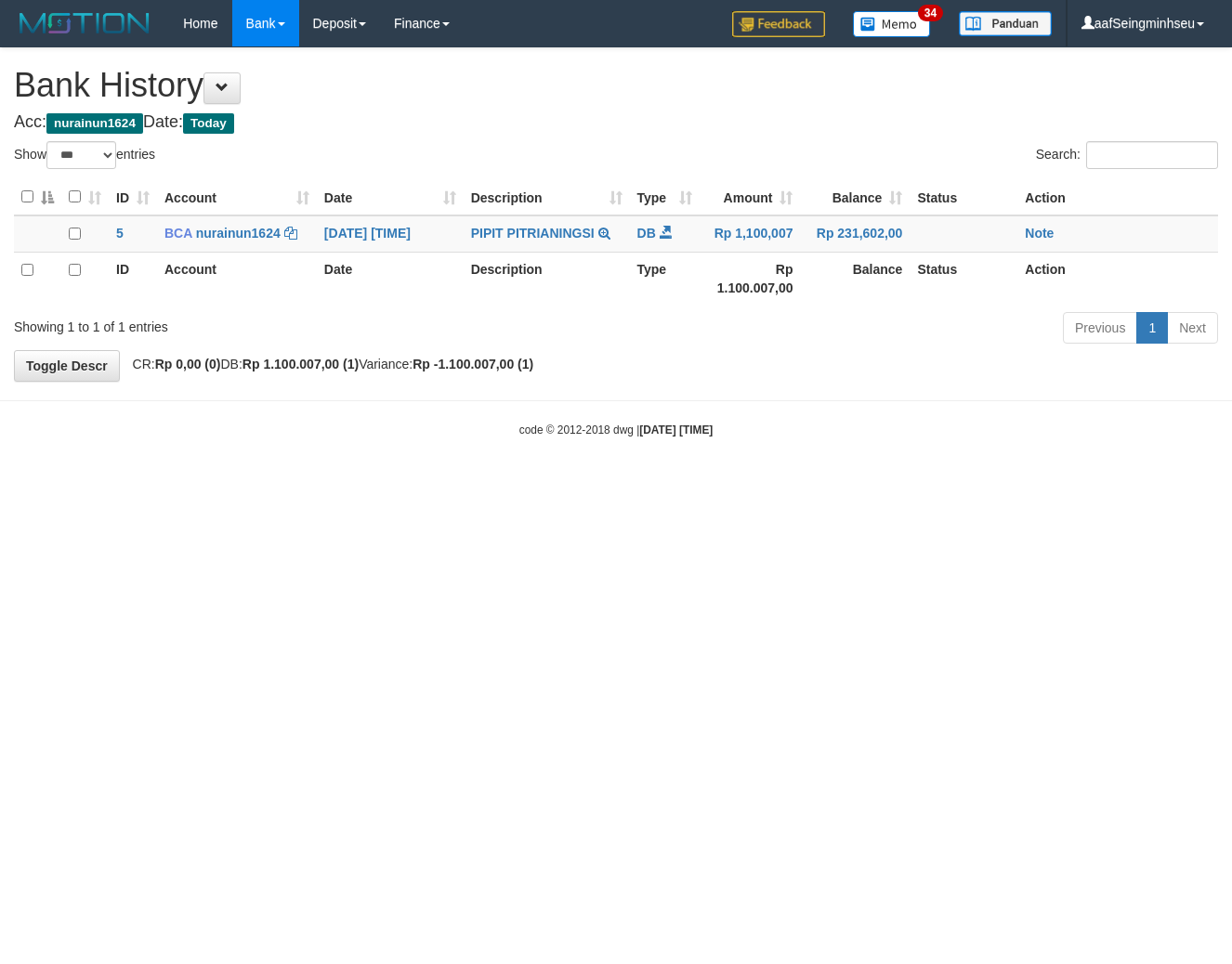 select on "***" 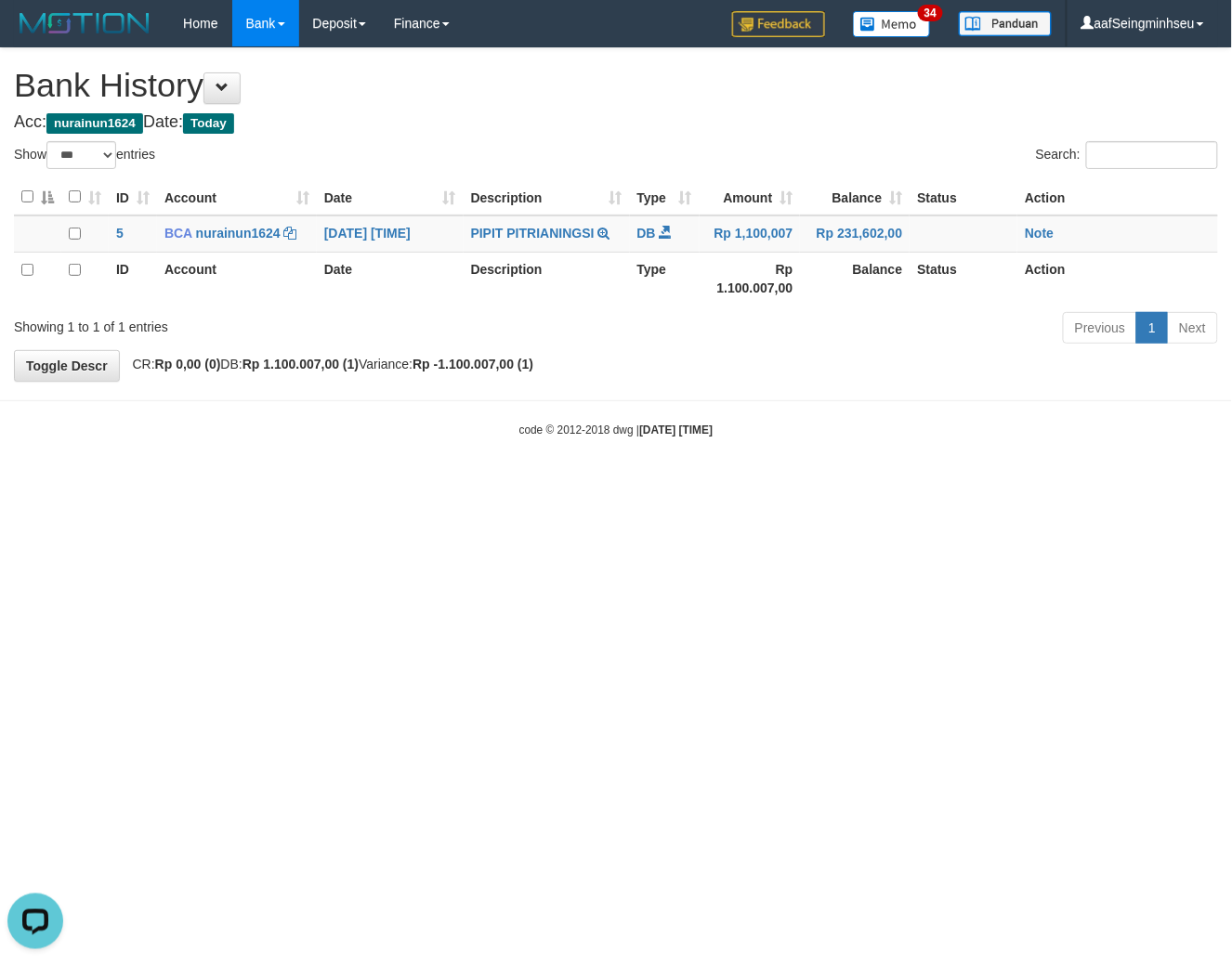scroll, scrollTop: 0, scrollLeft: 0, axis: both 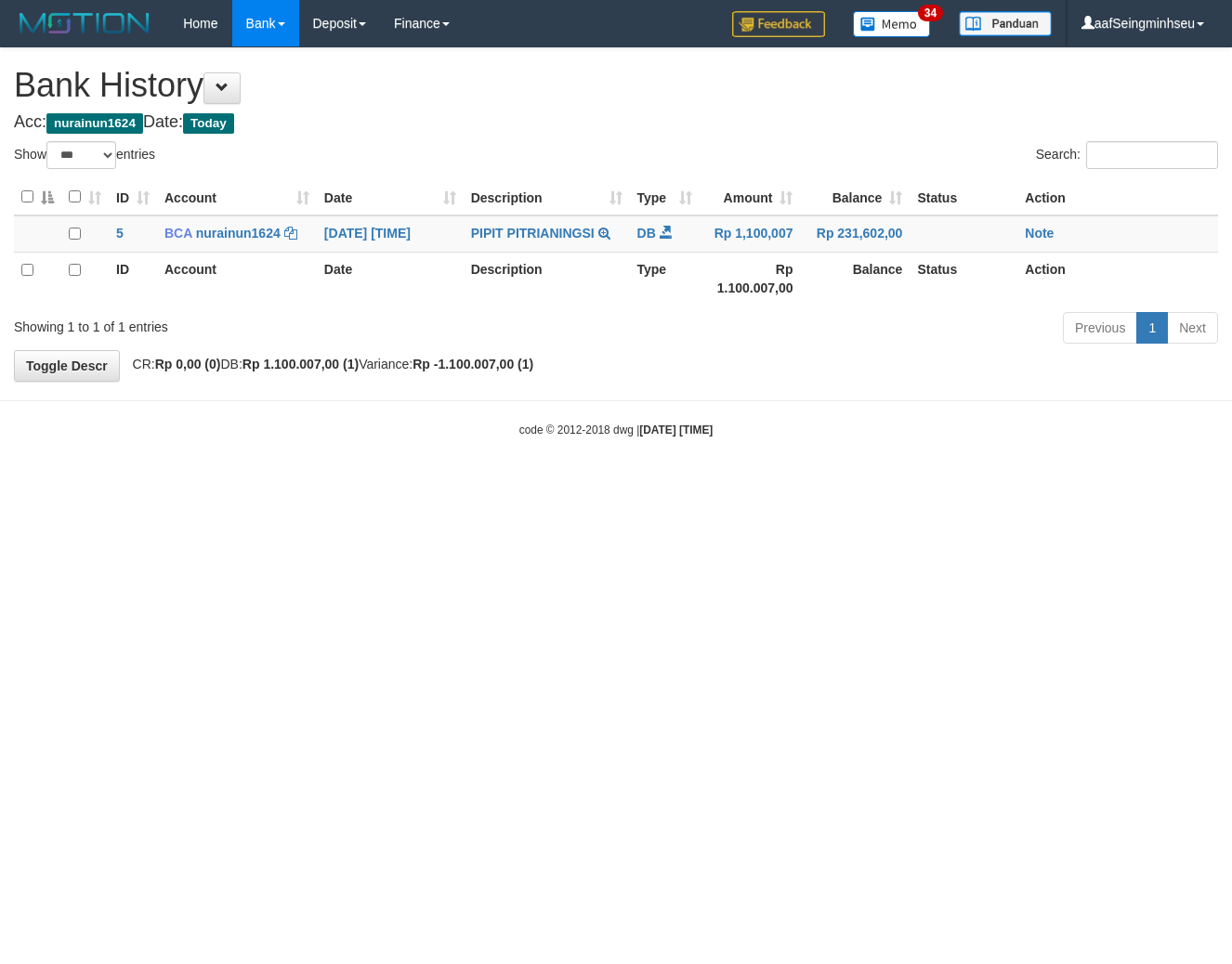 select on "***" 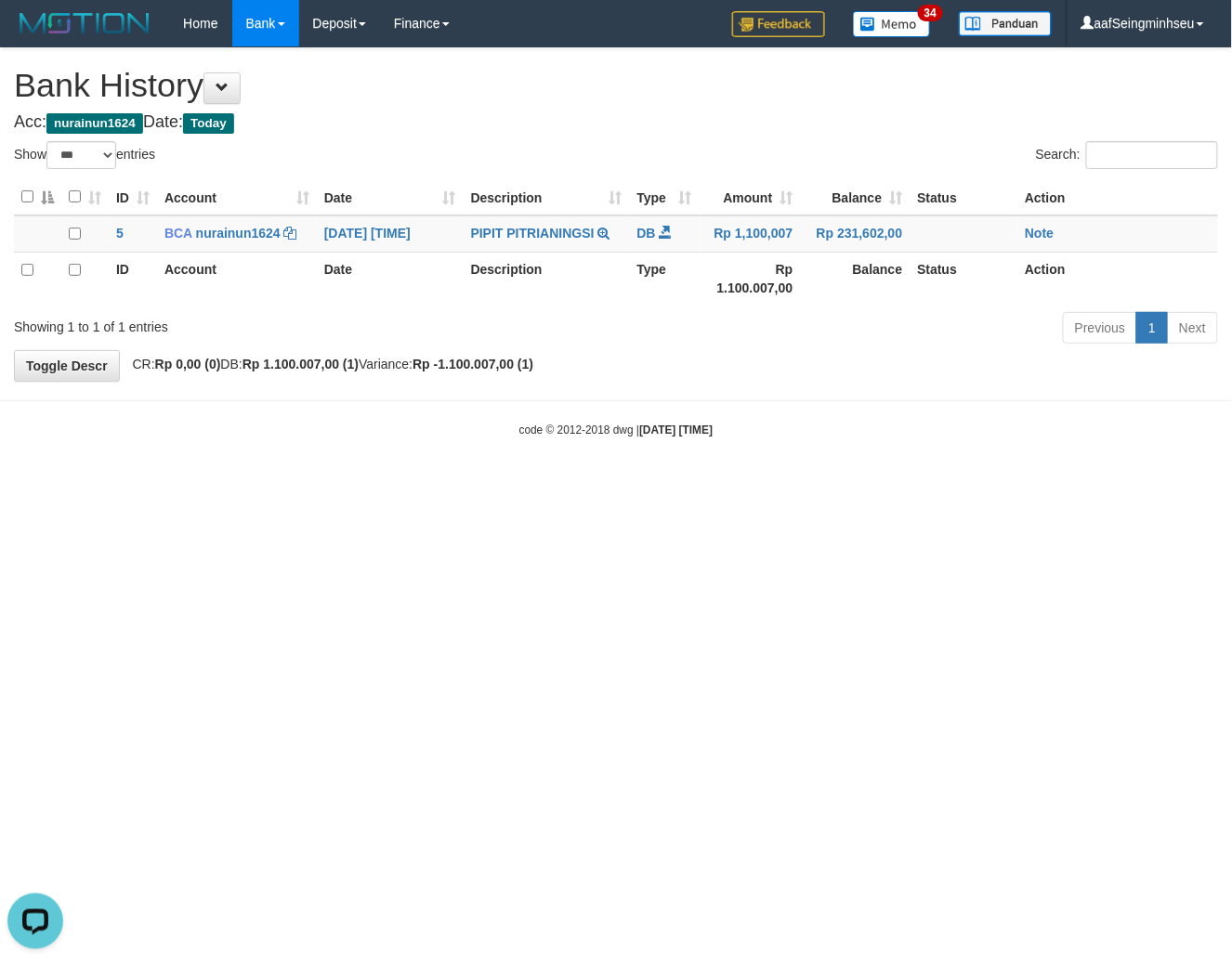 scroll, scrollTop: 0, scrollLeft: 0, axis: both 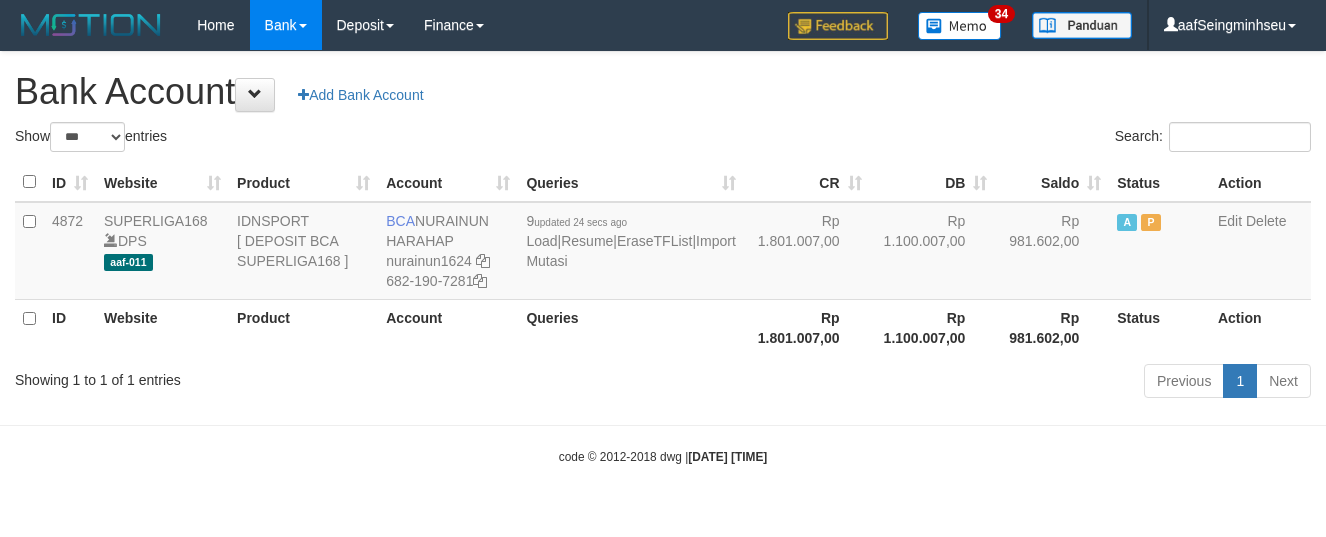 select on "***" 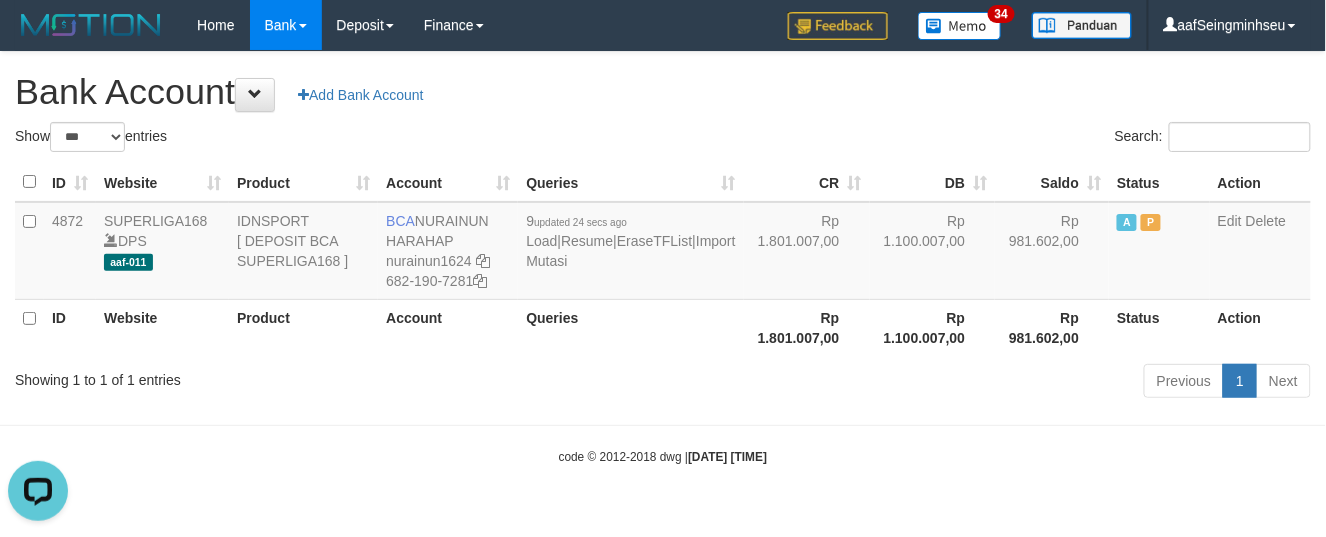 scroll, scrollTop: 0, scrollLeft: 0, axis: both 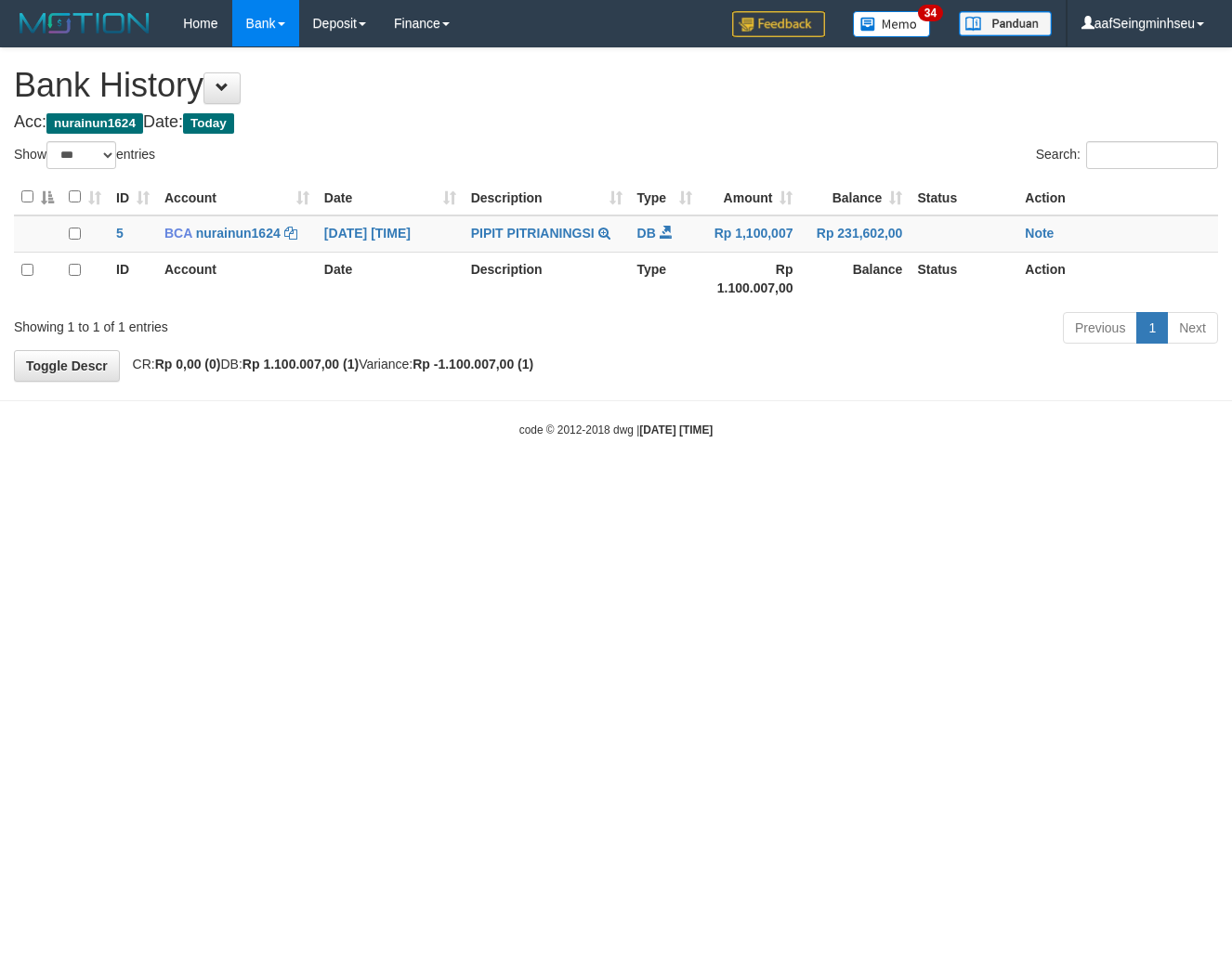 select on "***" 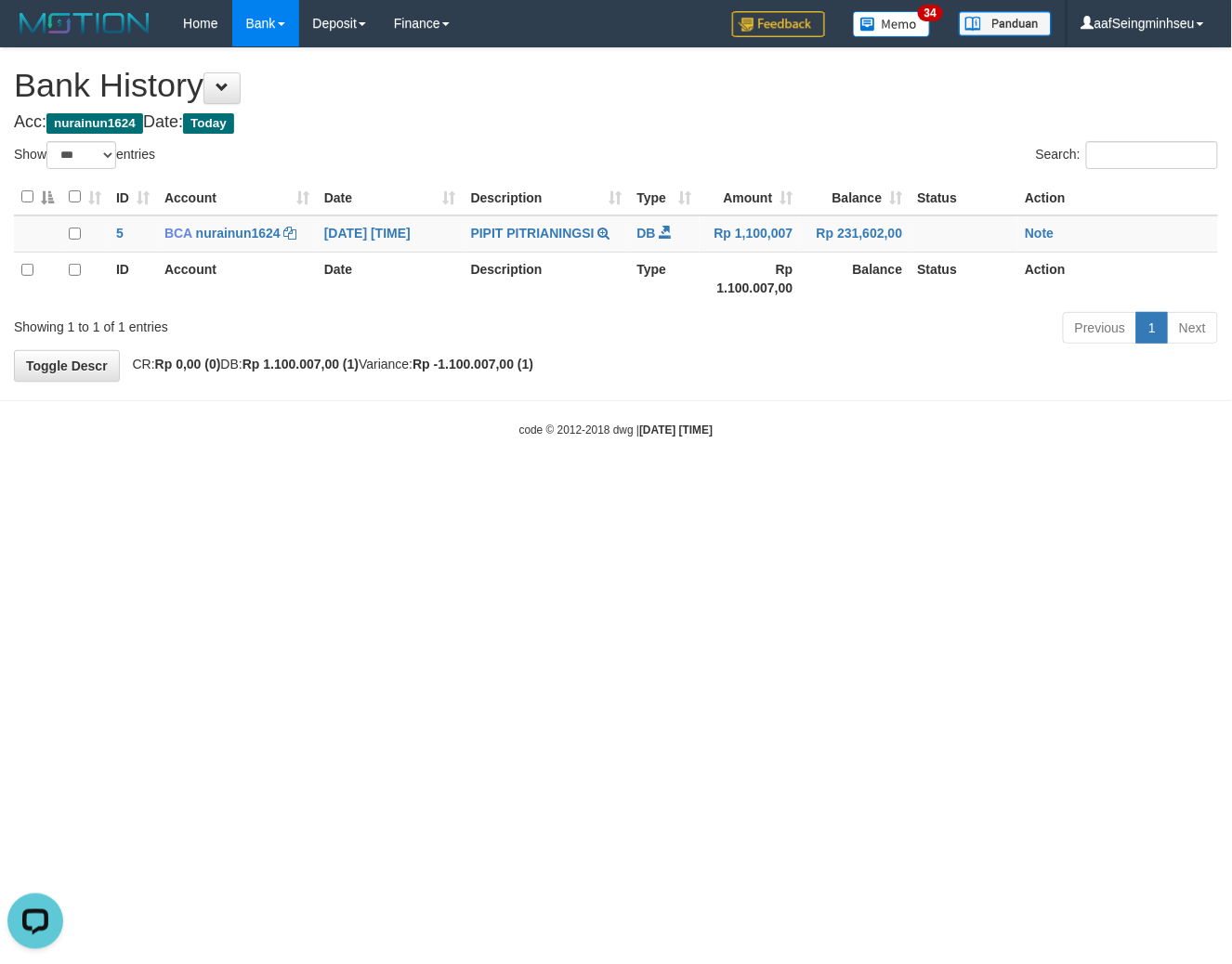 scroll, scrollTop: 0, scrollLeft: 0, axis: both 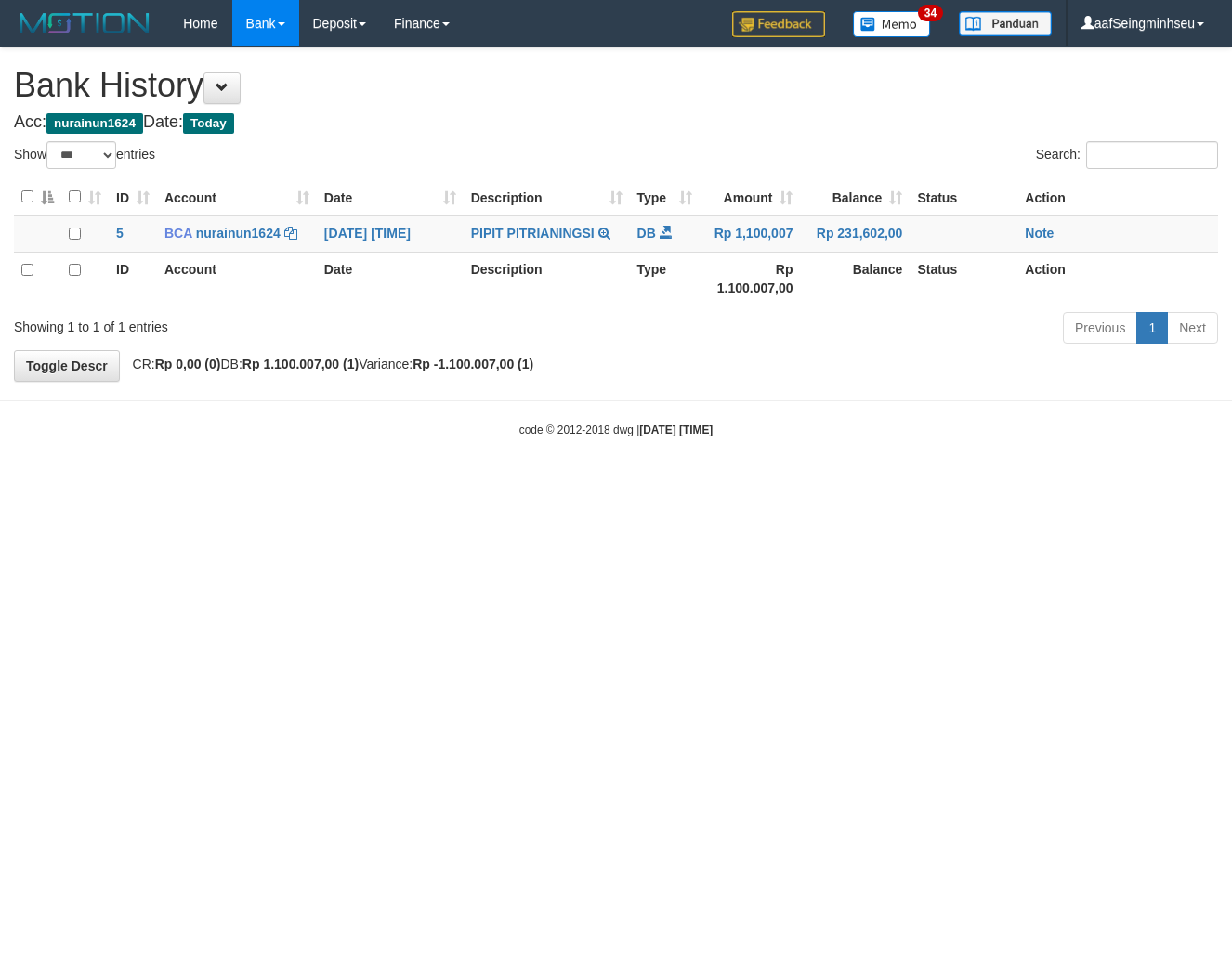 select on "***" 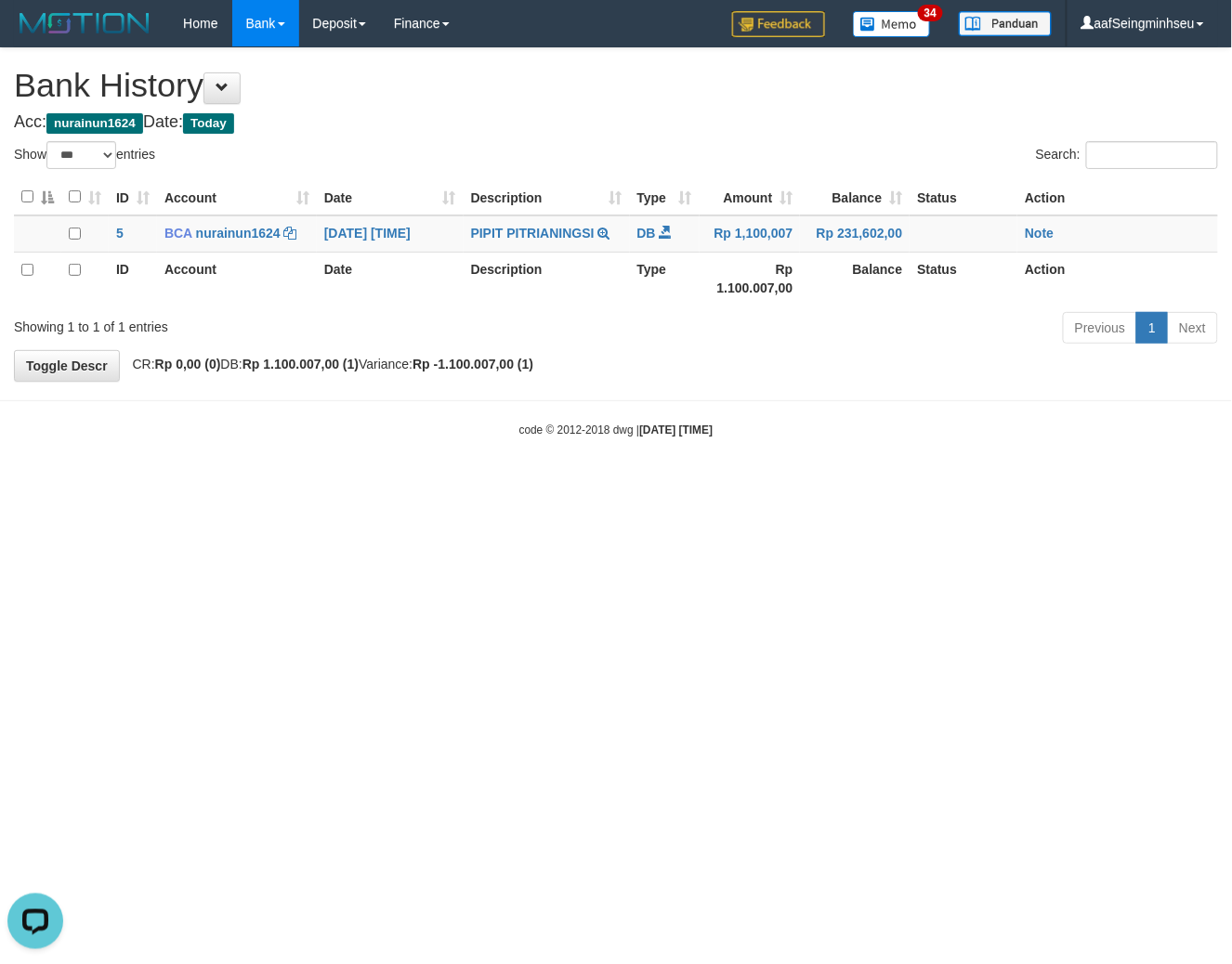 scroll, scrollTop: 0, scrollLeft: 0, axis: both 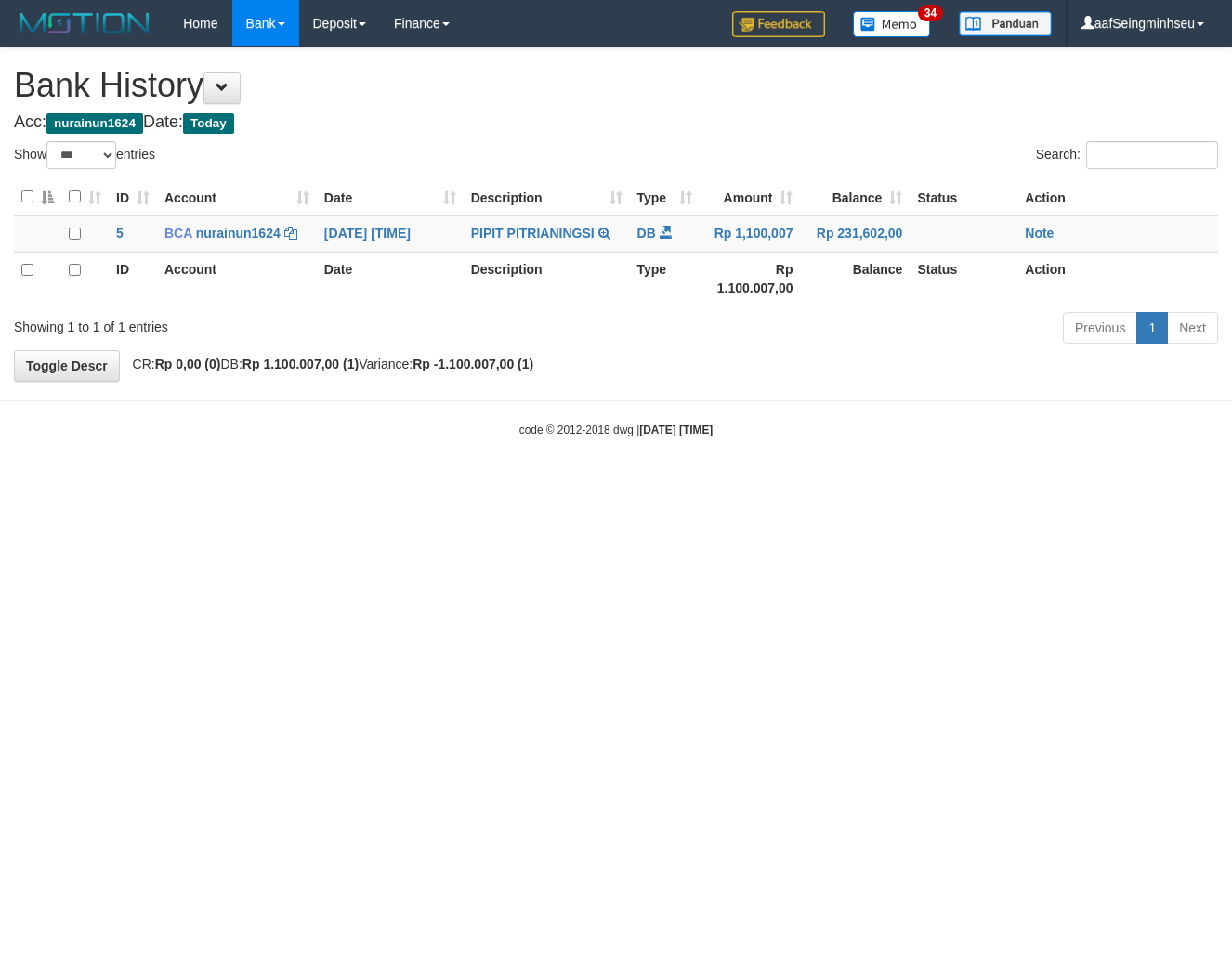 select on "***" 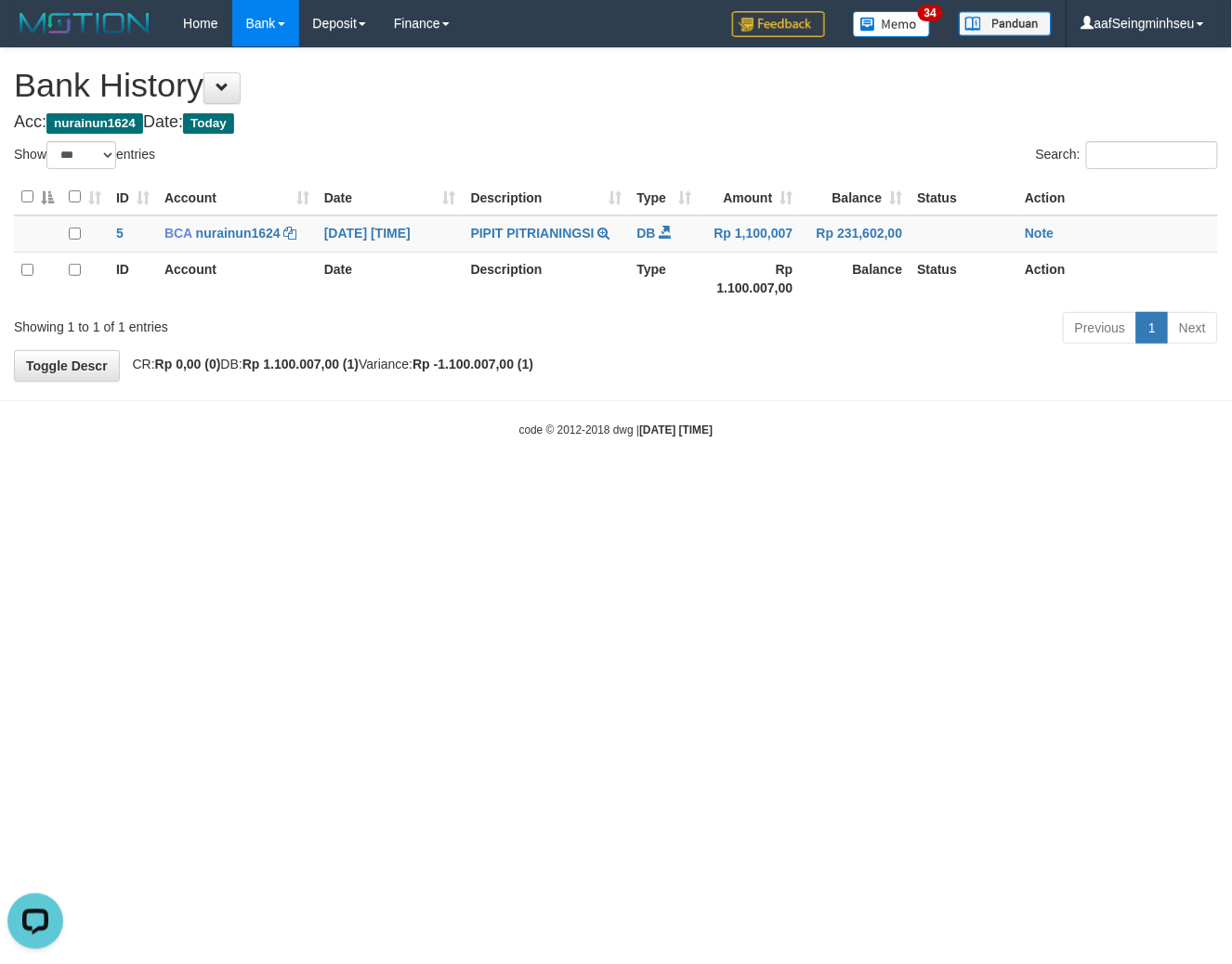 scroll, scrollTop: 0, scrollLeft: 0, axis: both 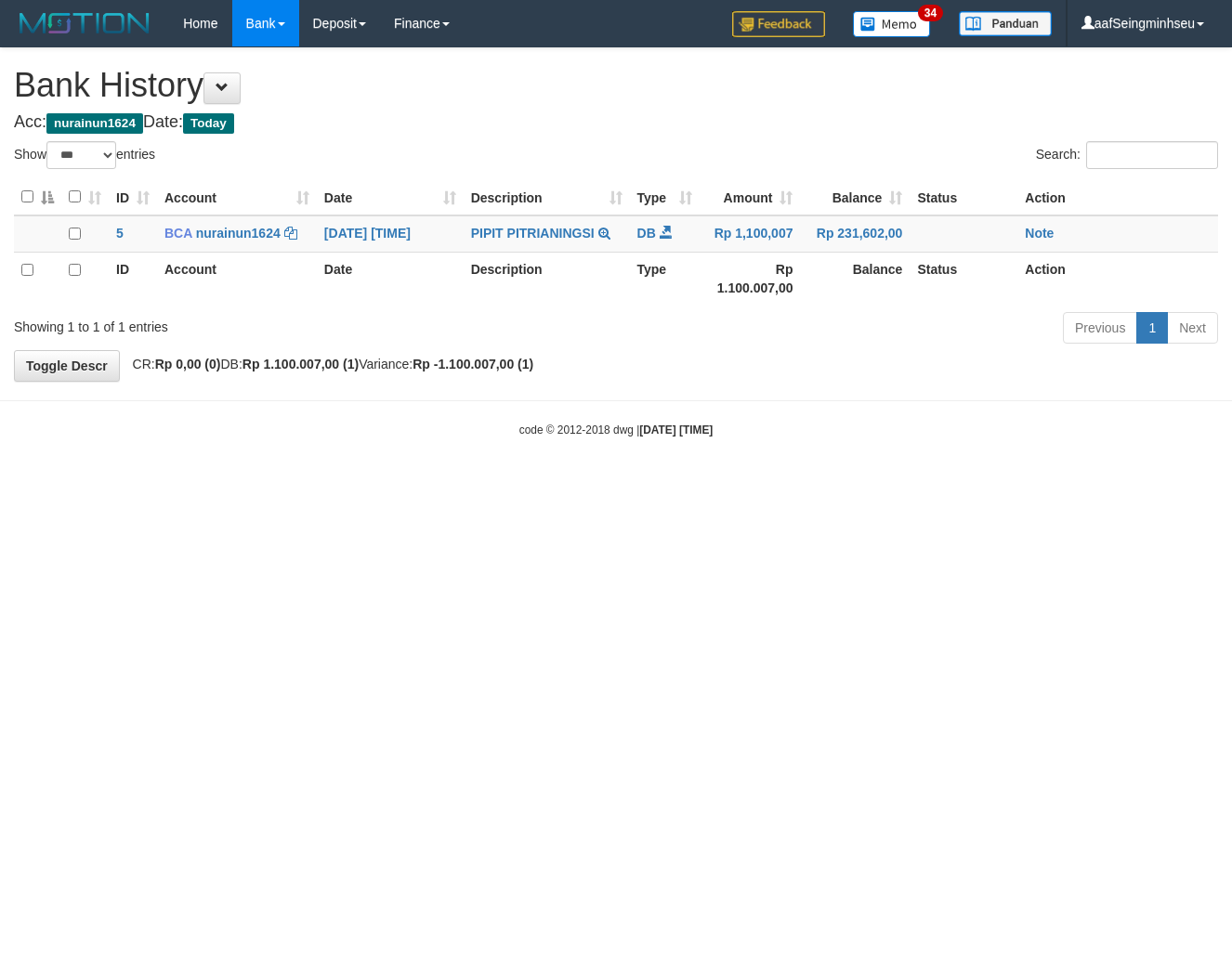select on "***" 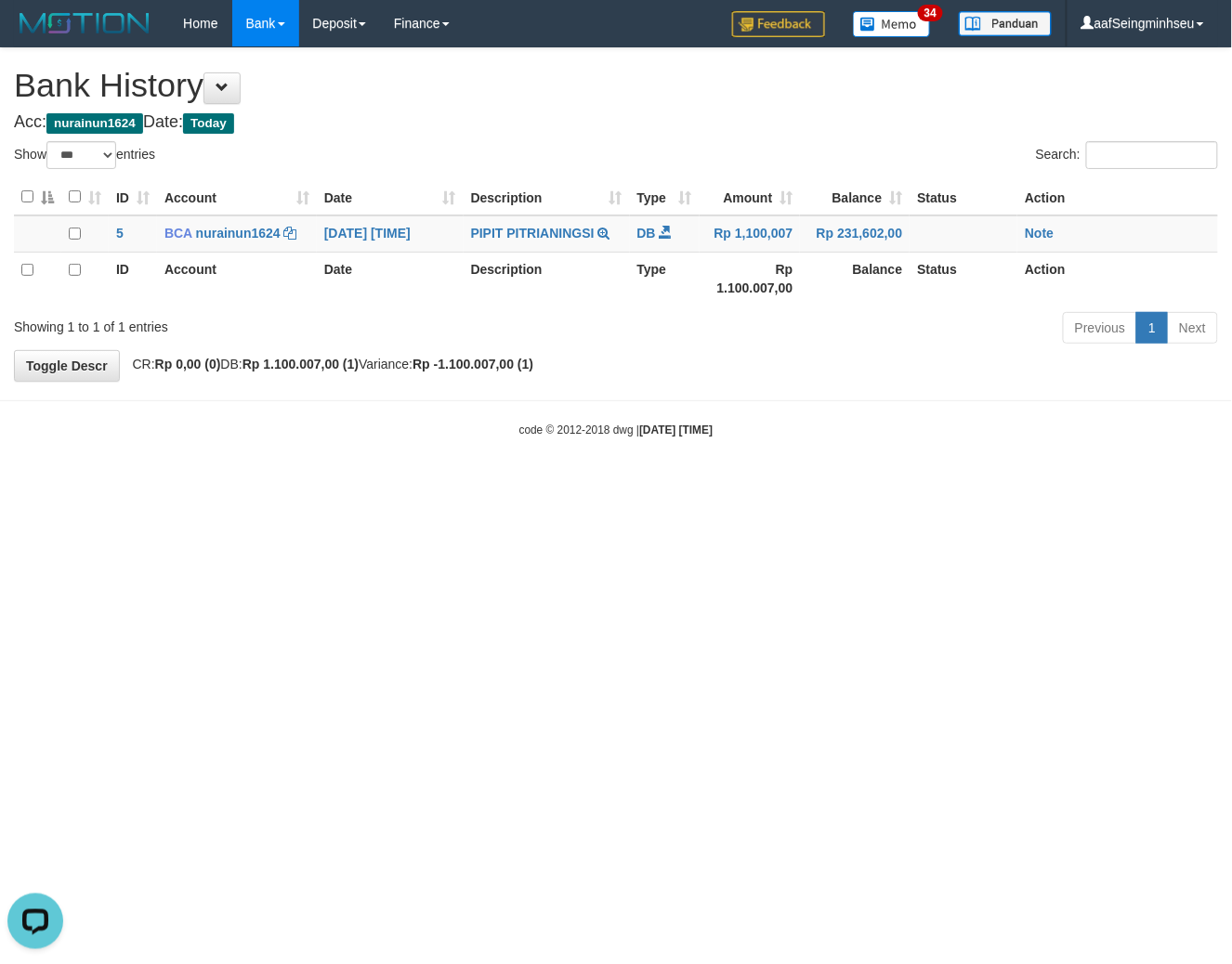 scroll, scrollTop: 0, scrollLeft: 0, axis: both 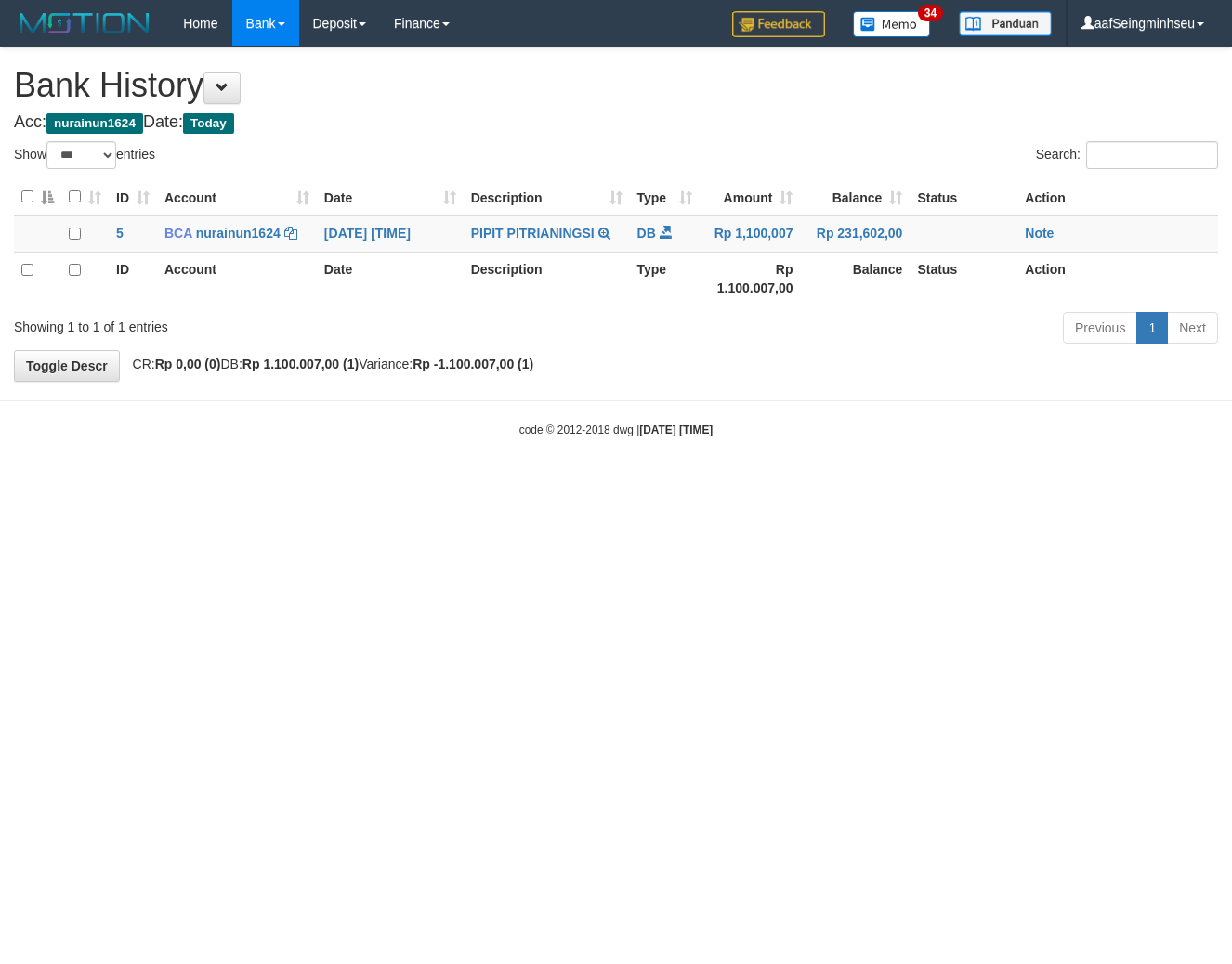select on "***" 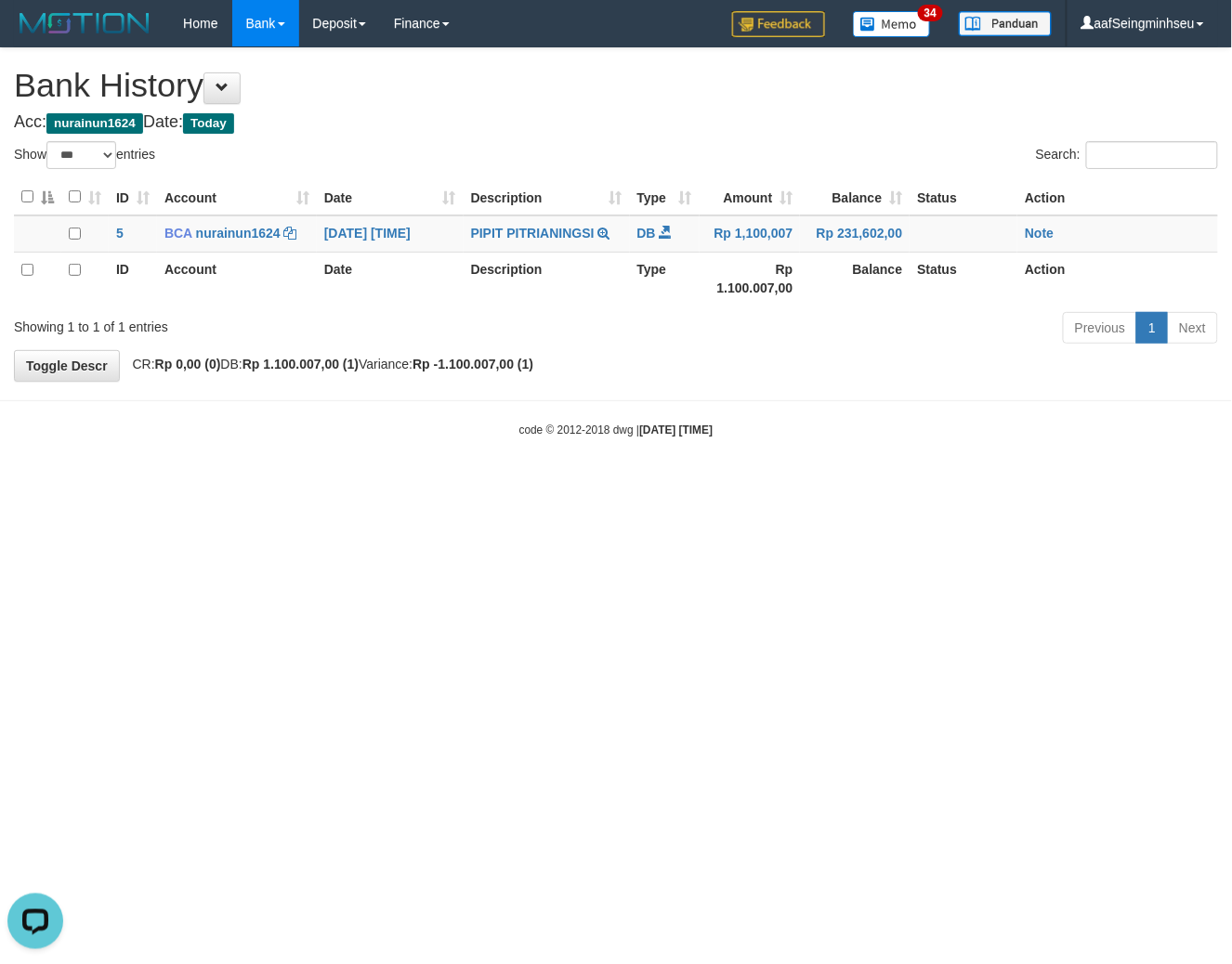 scroll, scrollTop: 0, scrollLeft: 0, axis: both 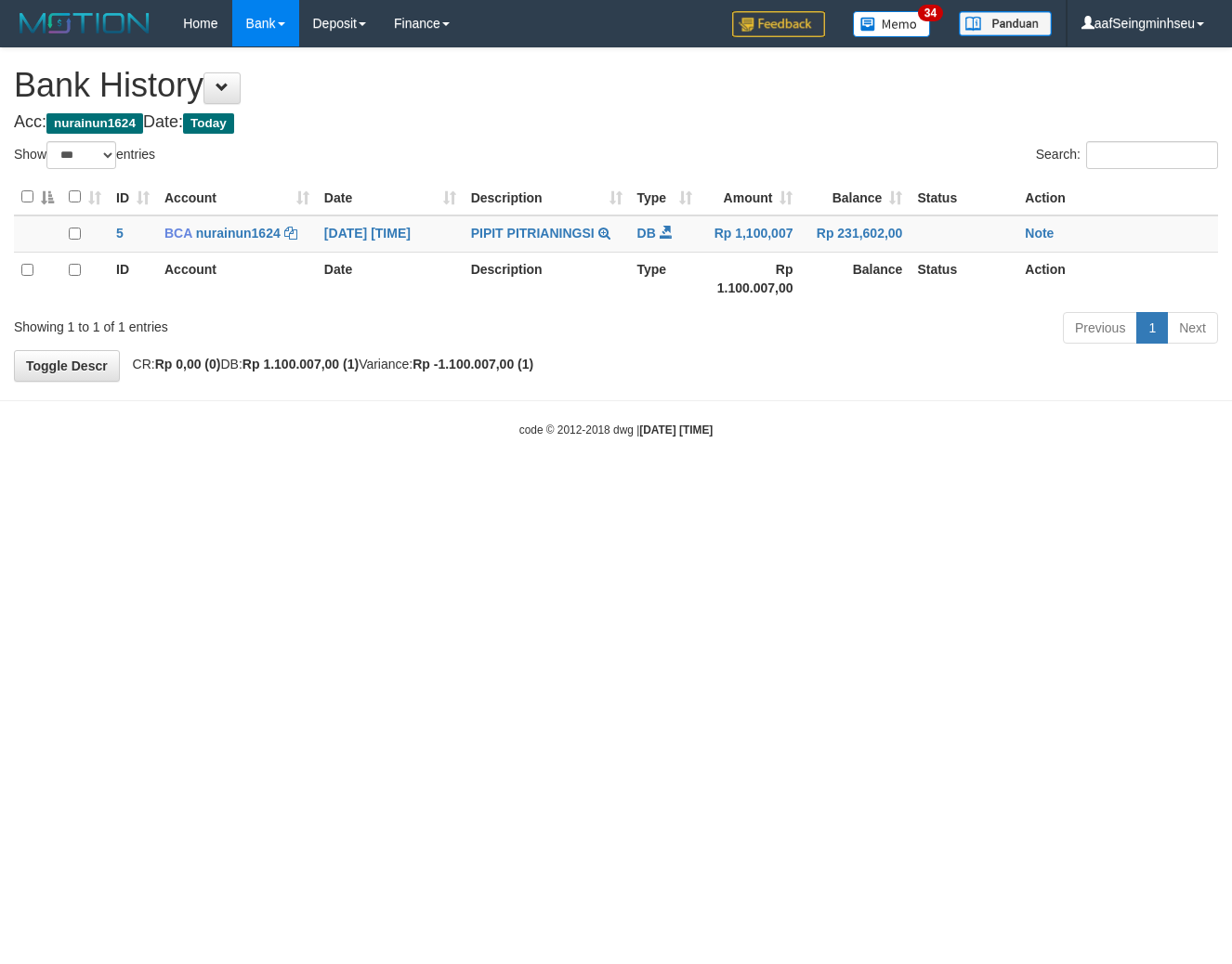 select on "***" 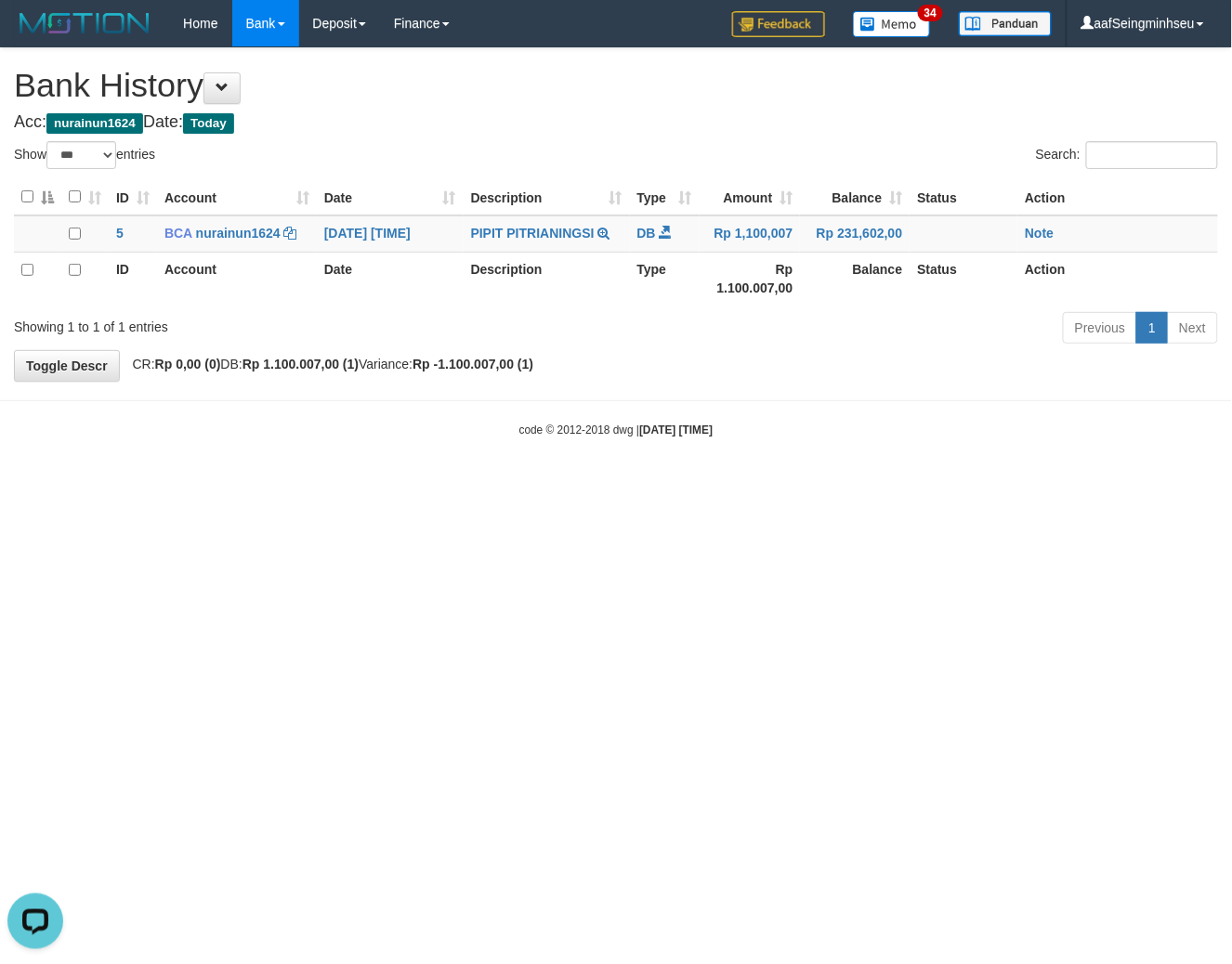scroll, scrollTop: 0, scrollLeft: 0, axis: both 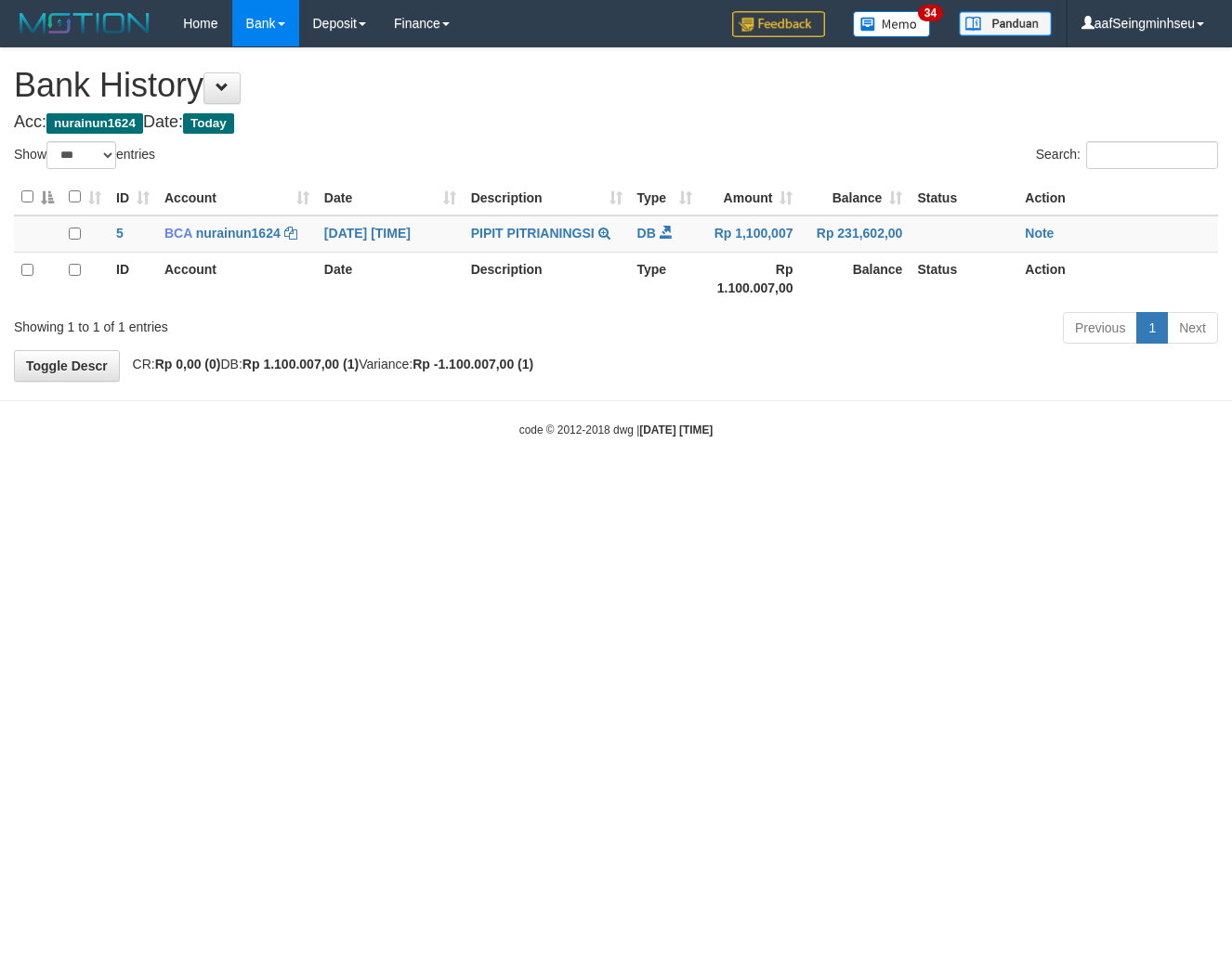 select on "***" 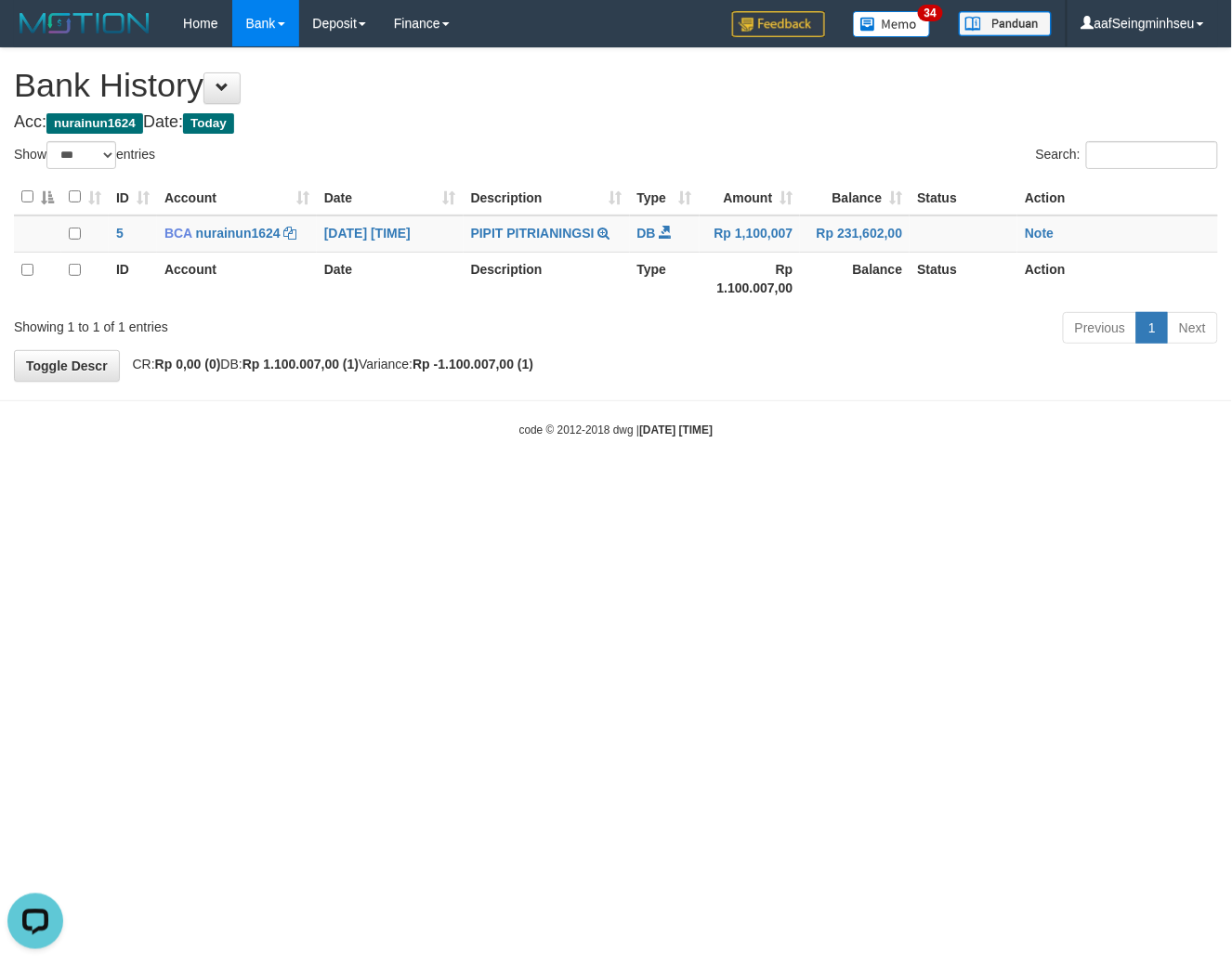 scroll, scrollTop: 0, scrollLeft: 0, axis: both 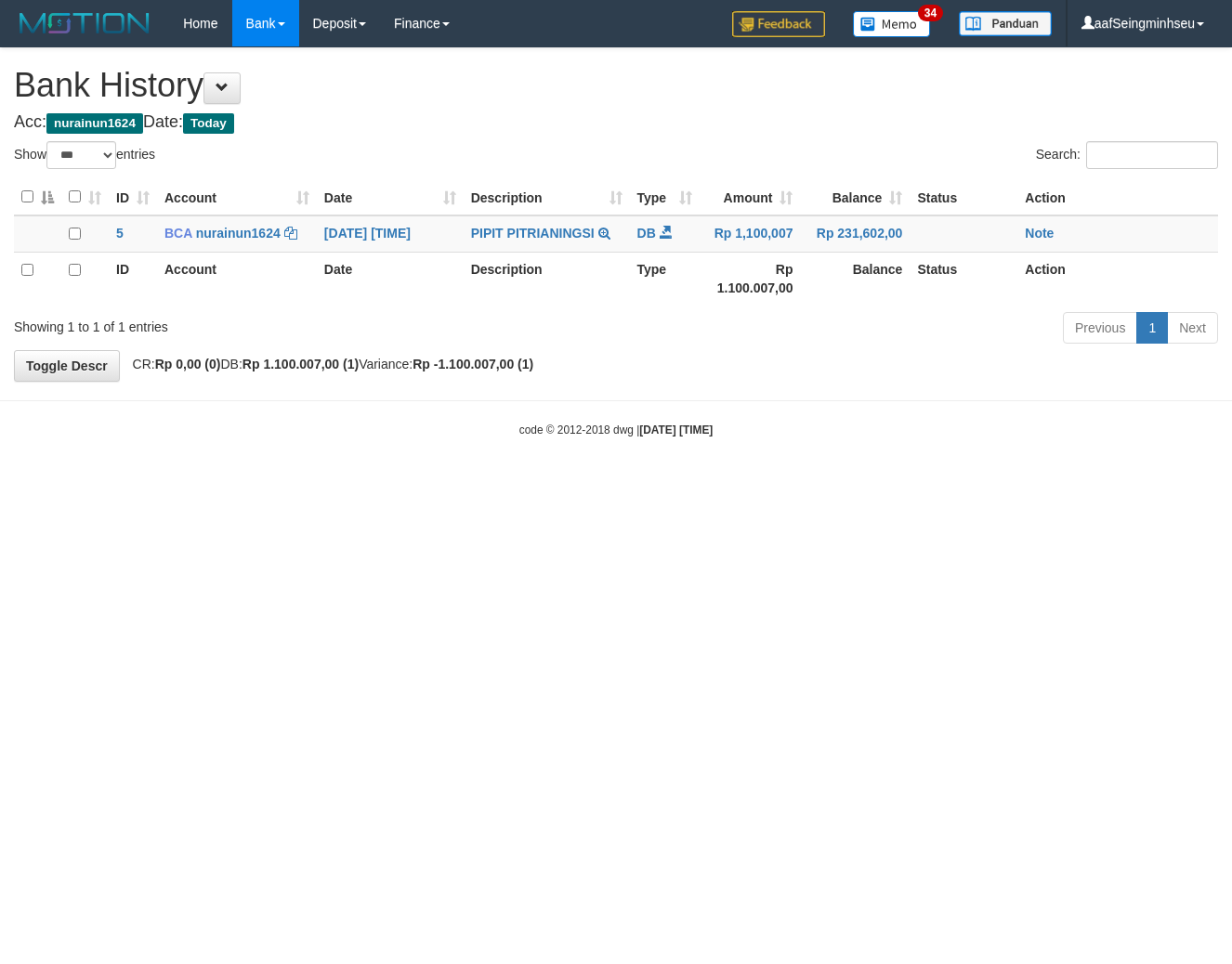 select on "***" 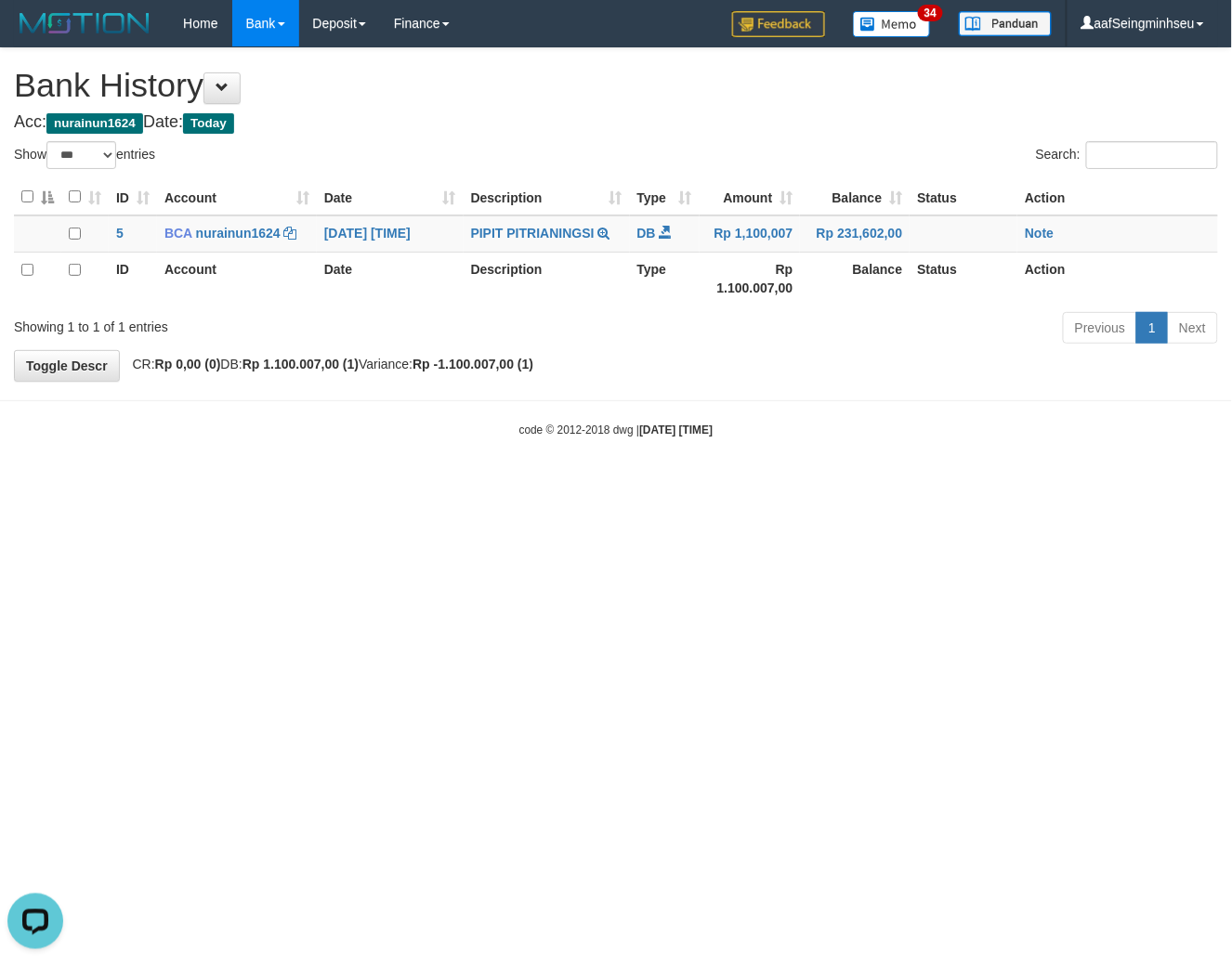 scroll, scrollTop: 0, scrollLeft: 0, axis: both 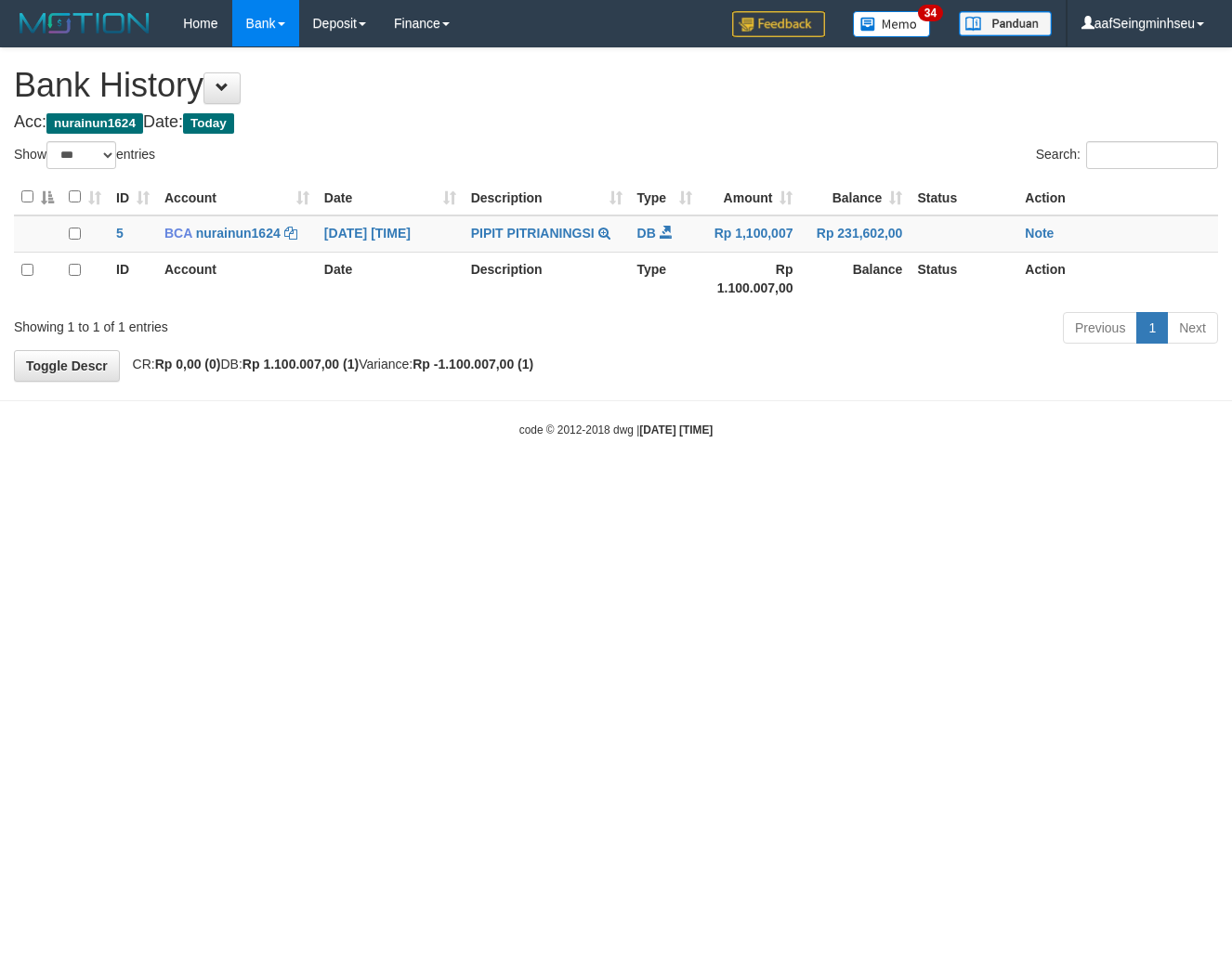 select on "***" 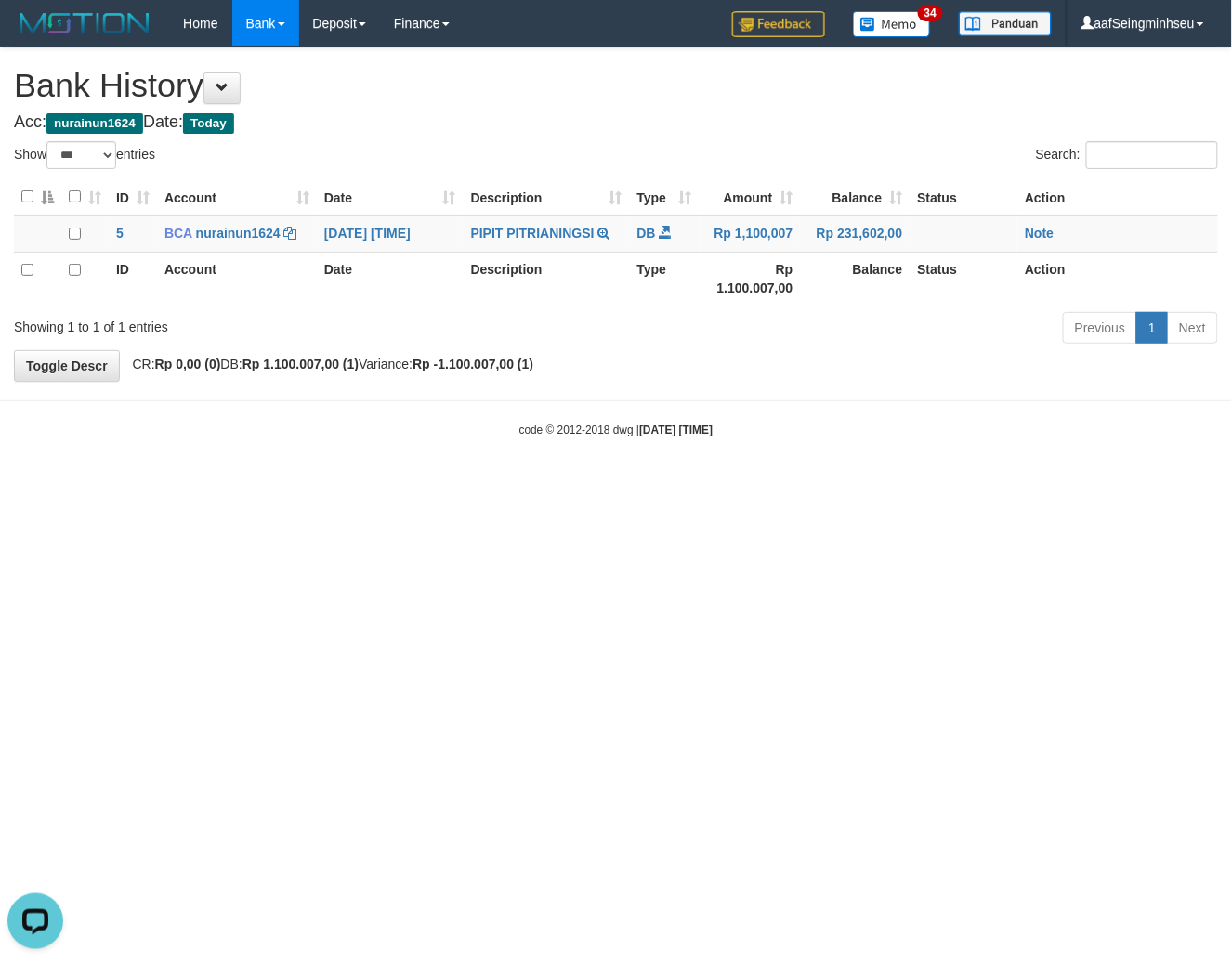 scroll, scrollTop: 0, scrollLeft: 0, axis: both 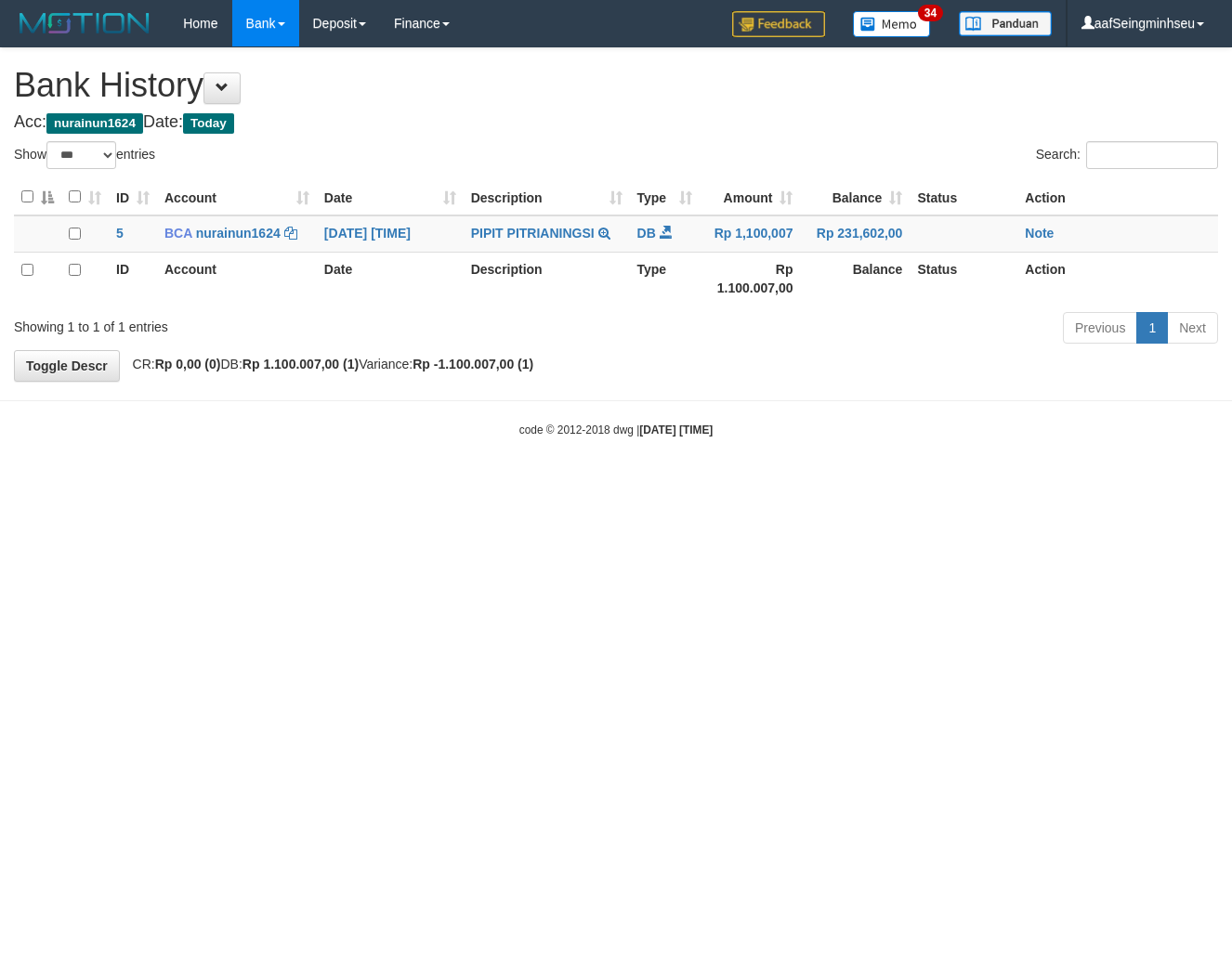 select on "***" 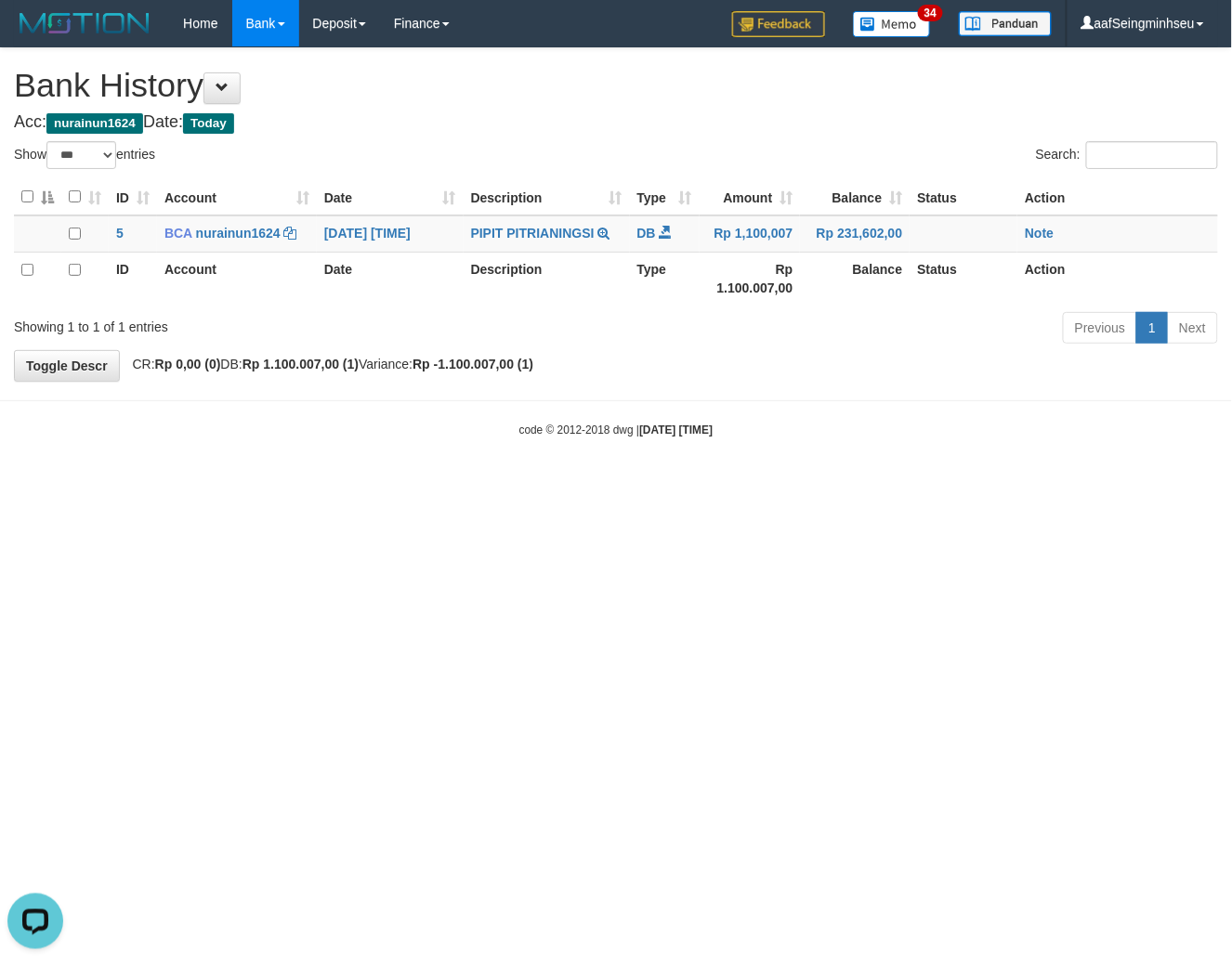 scroll, scrollTop: 0, scrollLeft: 0, axis: both 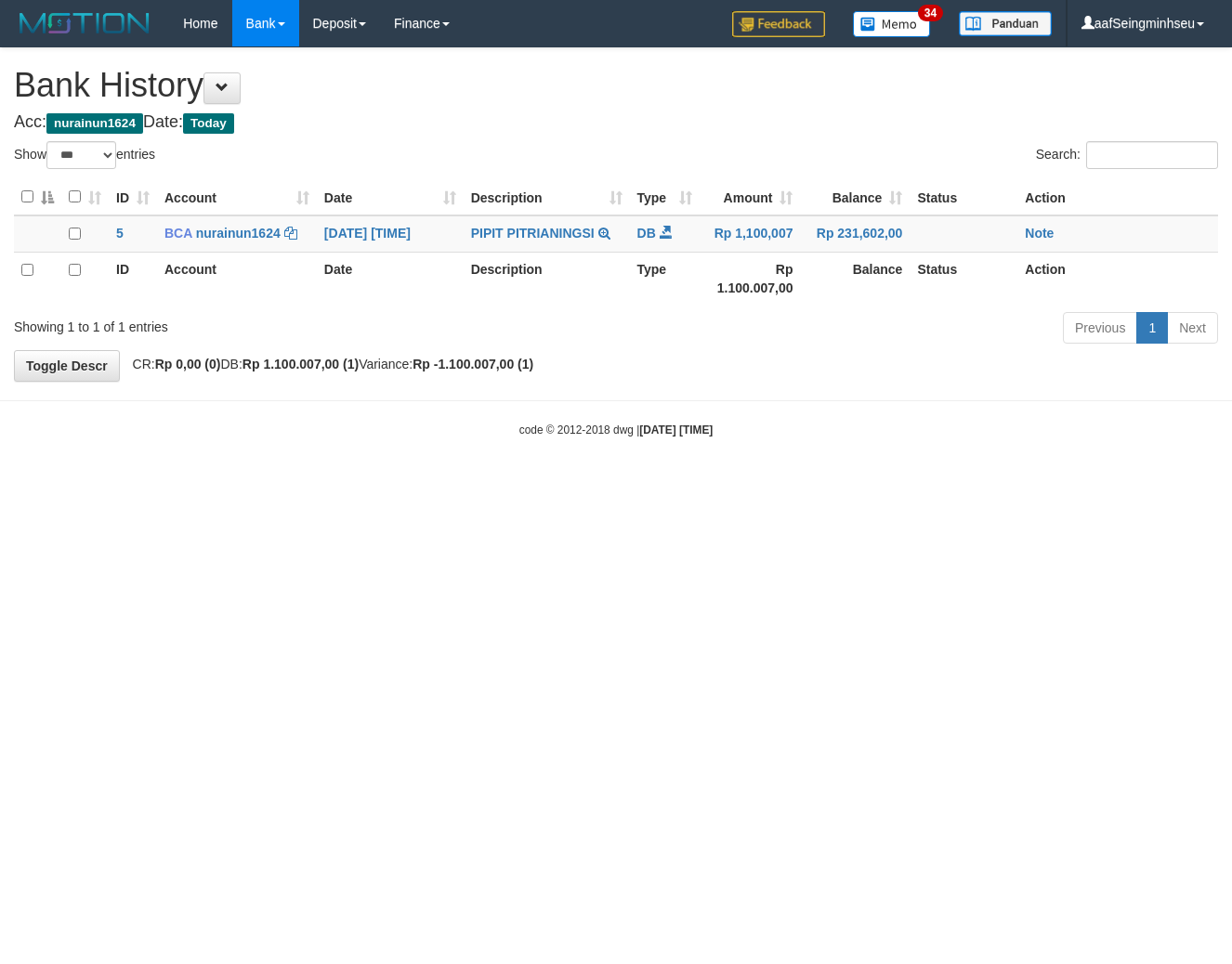select on "***" 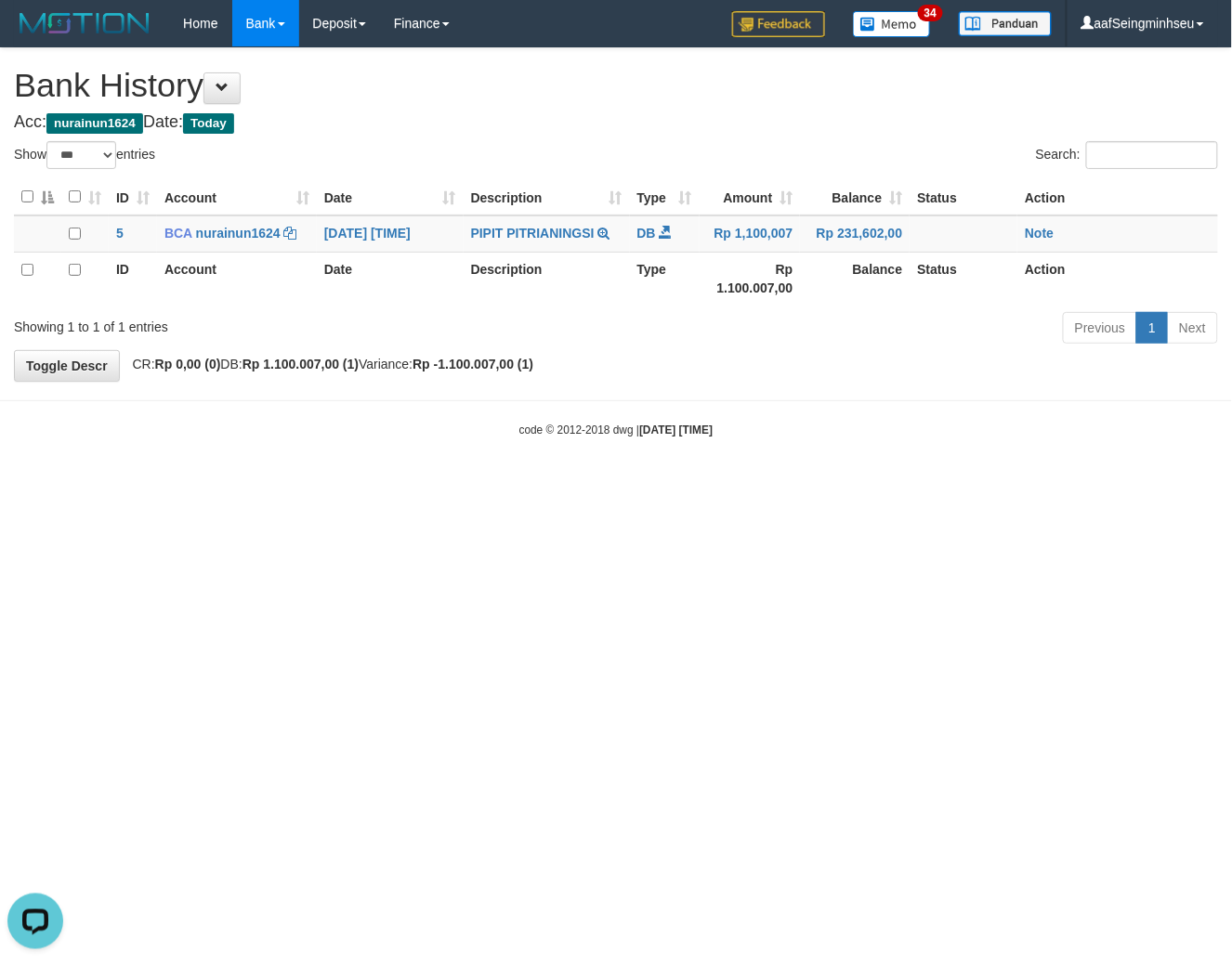 scroll, scrollTop: 0, scrollLeft: 0, axis: both 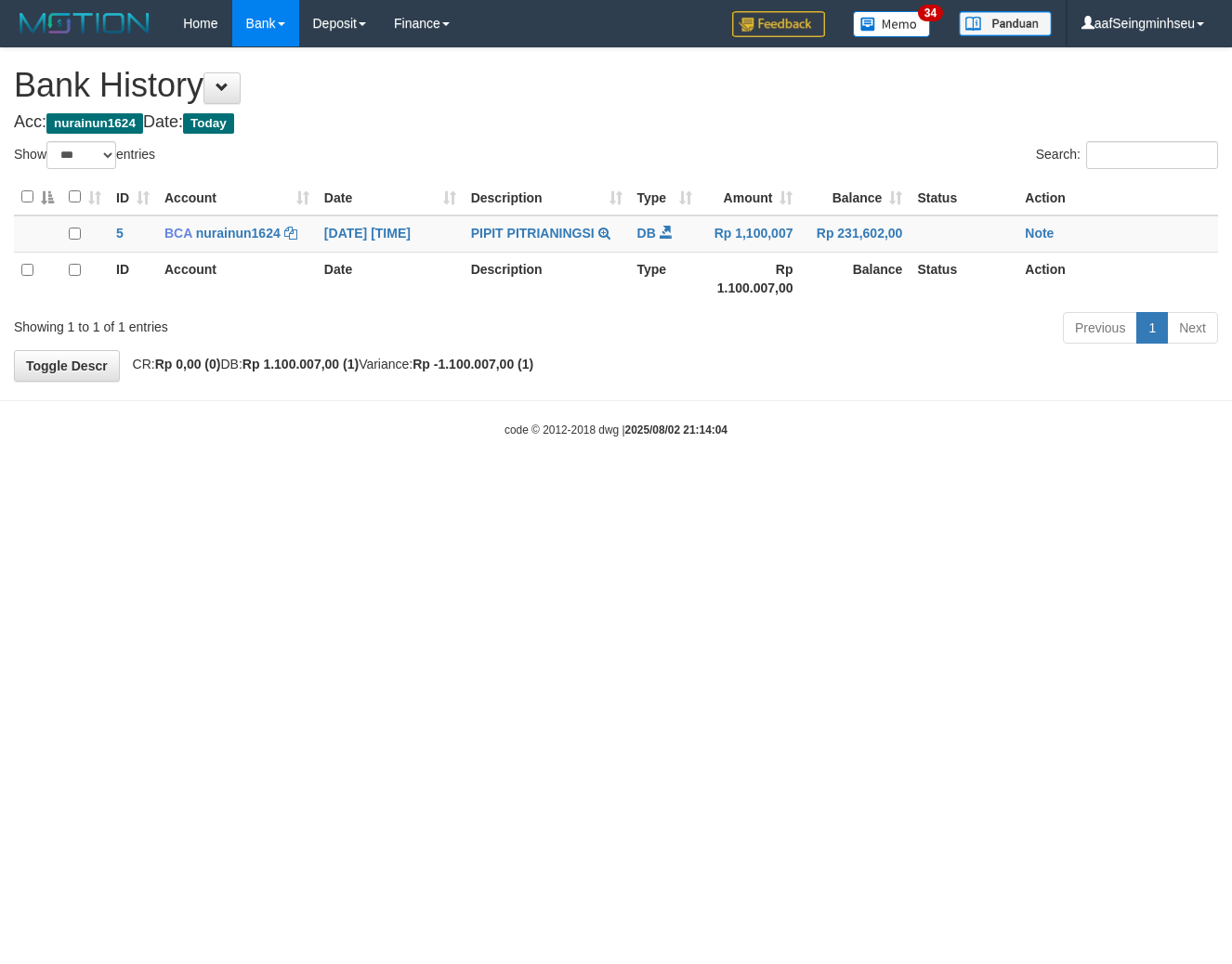 select on "***" 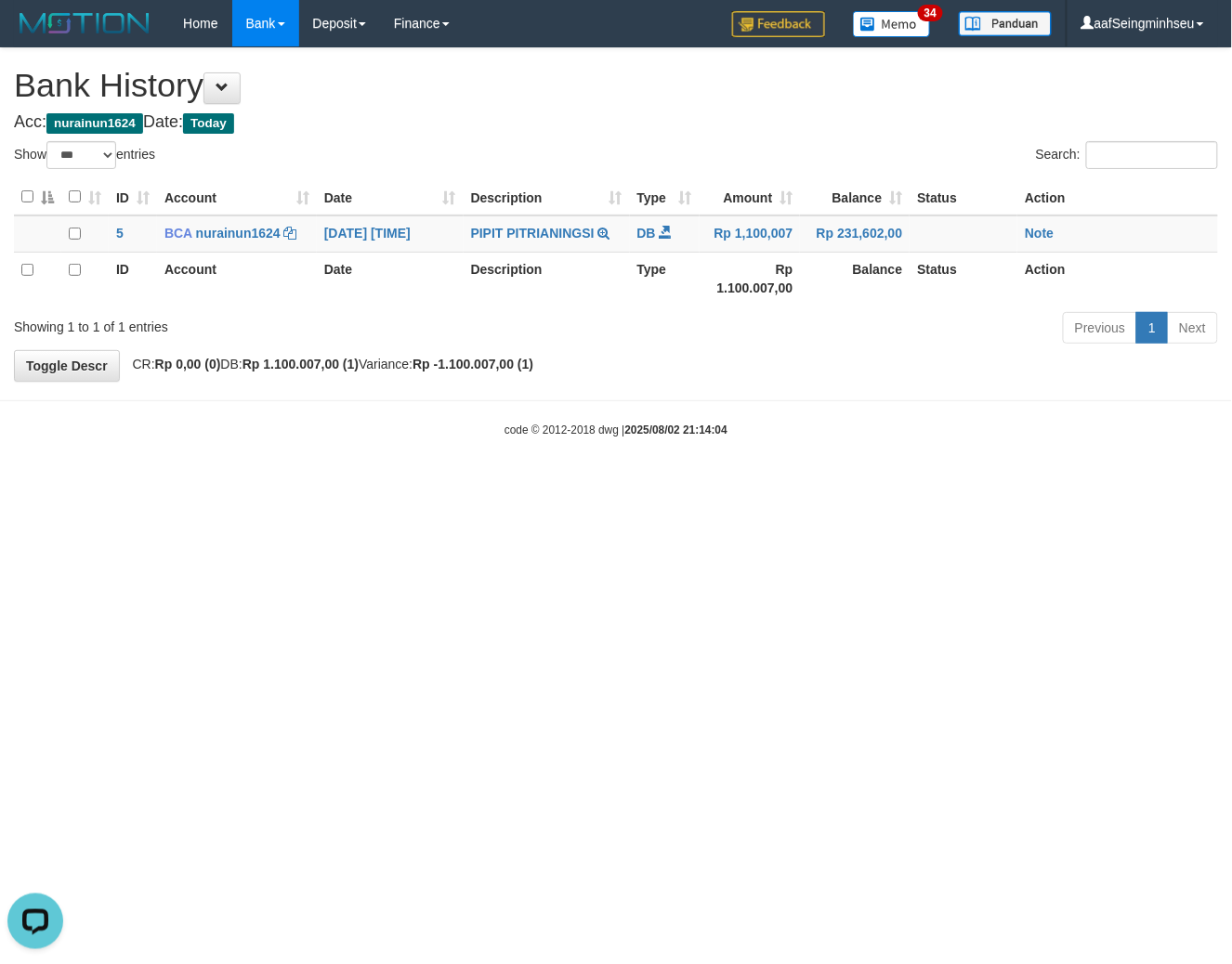 scroll, scrollTop: 0, scrollLeft: 0, axis: both 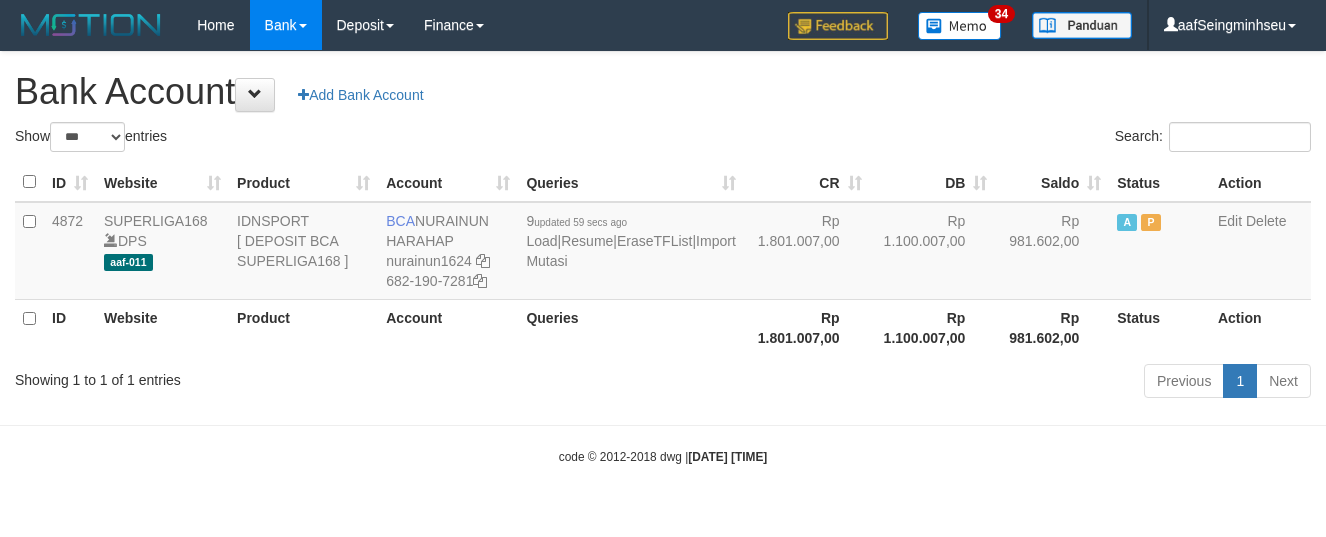 select on "***" 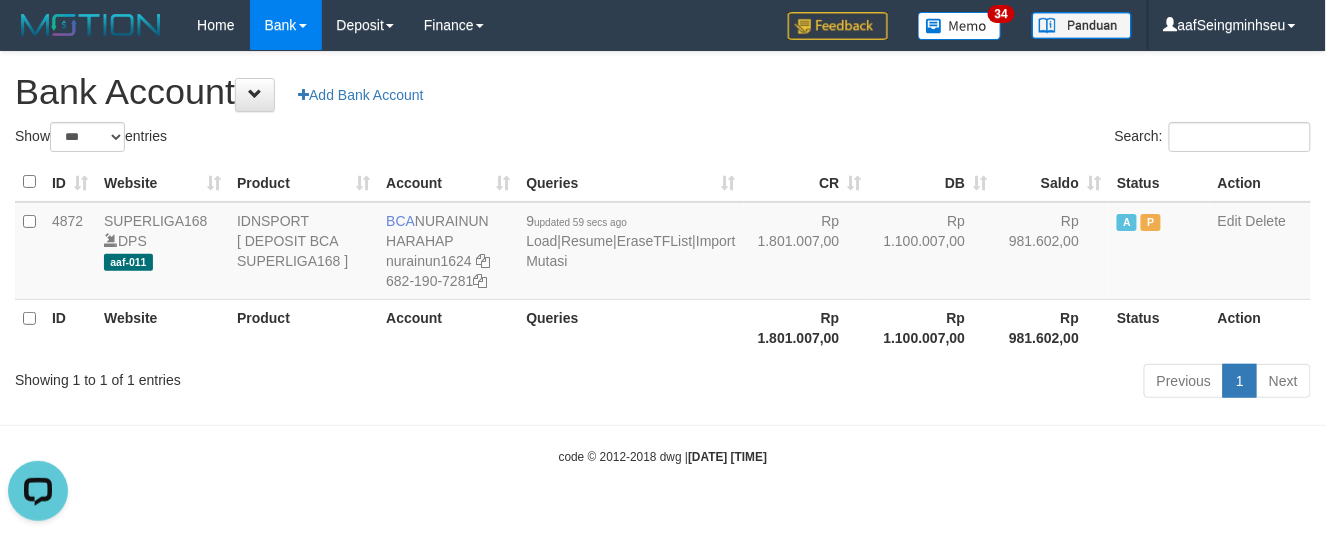 scroll, scrollTop: 0, scrollLeft: 0, axis: both 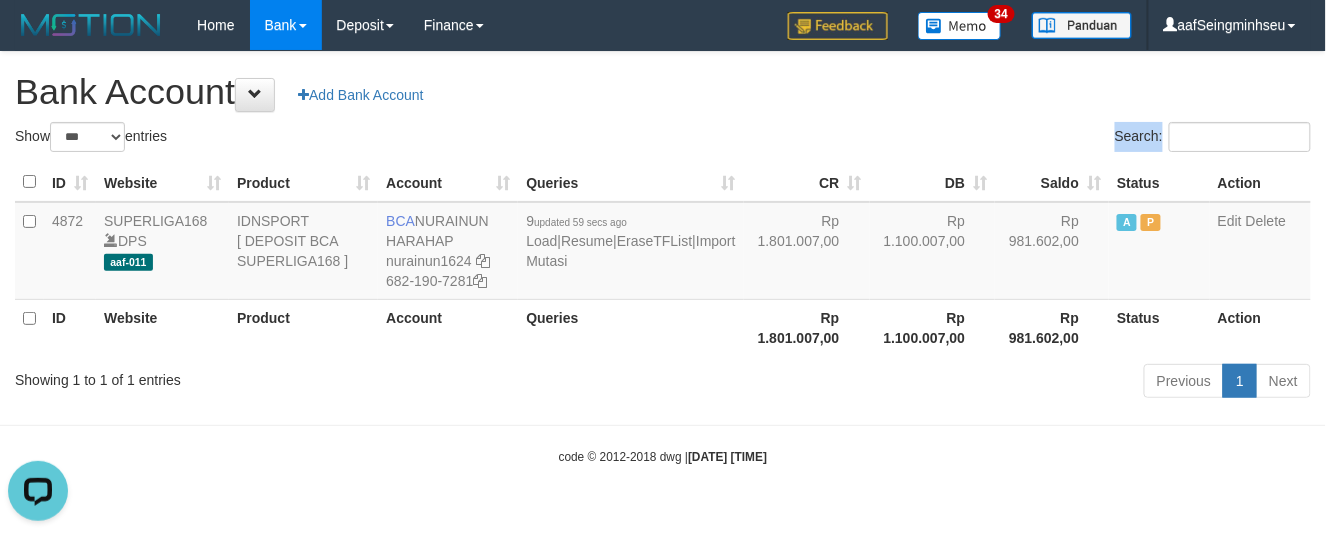 click on "Show  ** ** ** *** ***  entries Search:
ID Website Product Account Queries CR DB Saldo Status Action
4872
SUPERLIGA168
DPS
aaf-011
IDNSPORT
[ DEPOSIT BCA SUPERLIGA168 ]
BCA
NURAINUN HARAHAP
nurainun1624
682-190-7281
9  updated 59 secs ago
Load
|
Resume
|
EraseTFList
|
Import Mutasi
Rp 1.801.007,00
Rp 1.100.007,00
Rp 981.602,00
A
P
Edit
Delete
ID Website Product Account Queries Status" at bounding box center [663, 263] 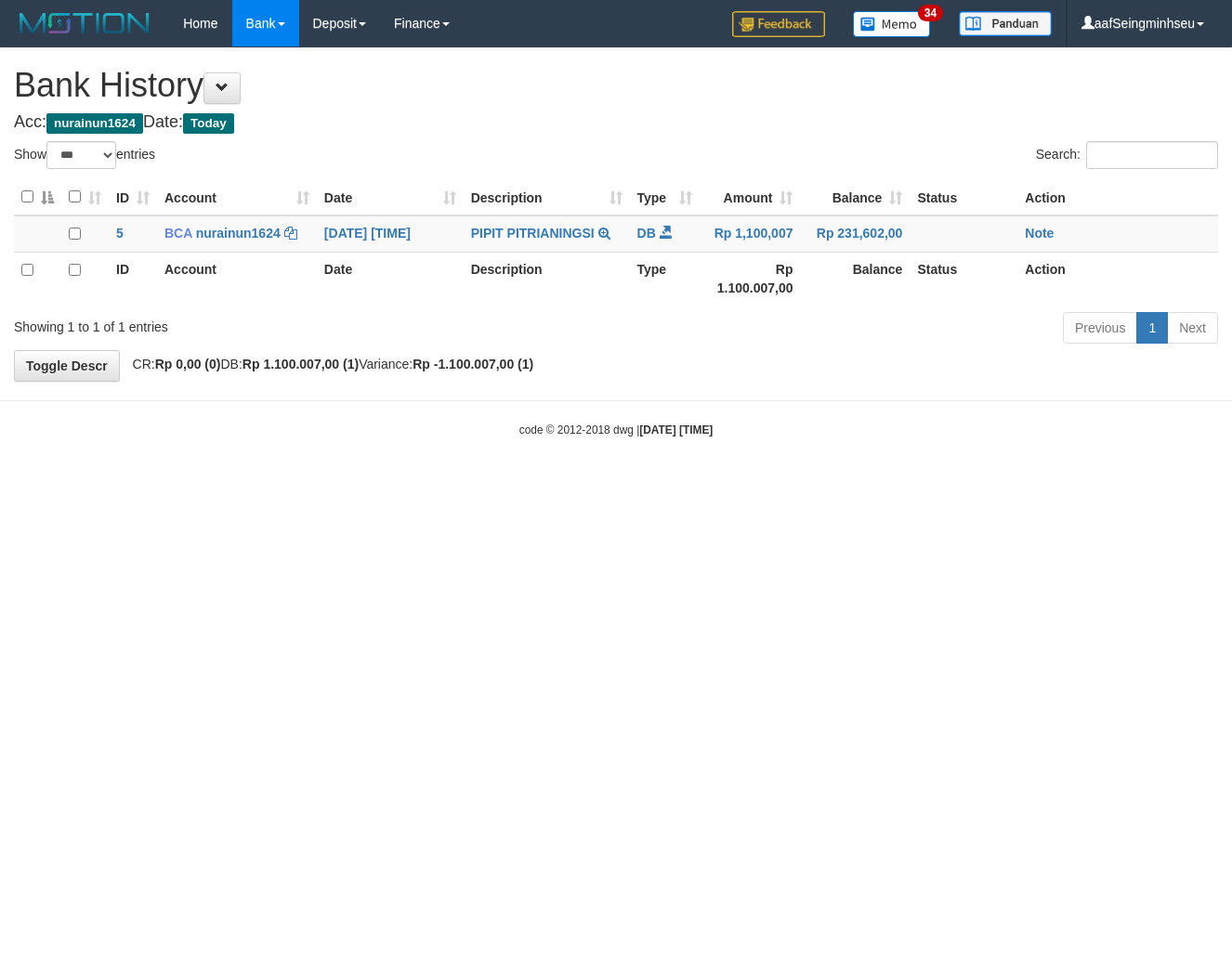 select on "***" 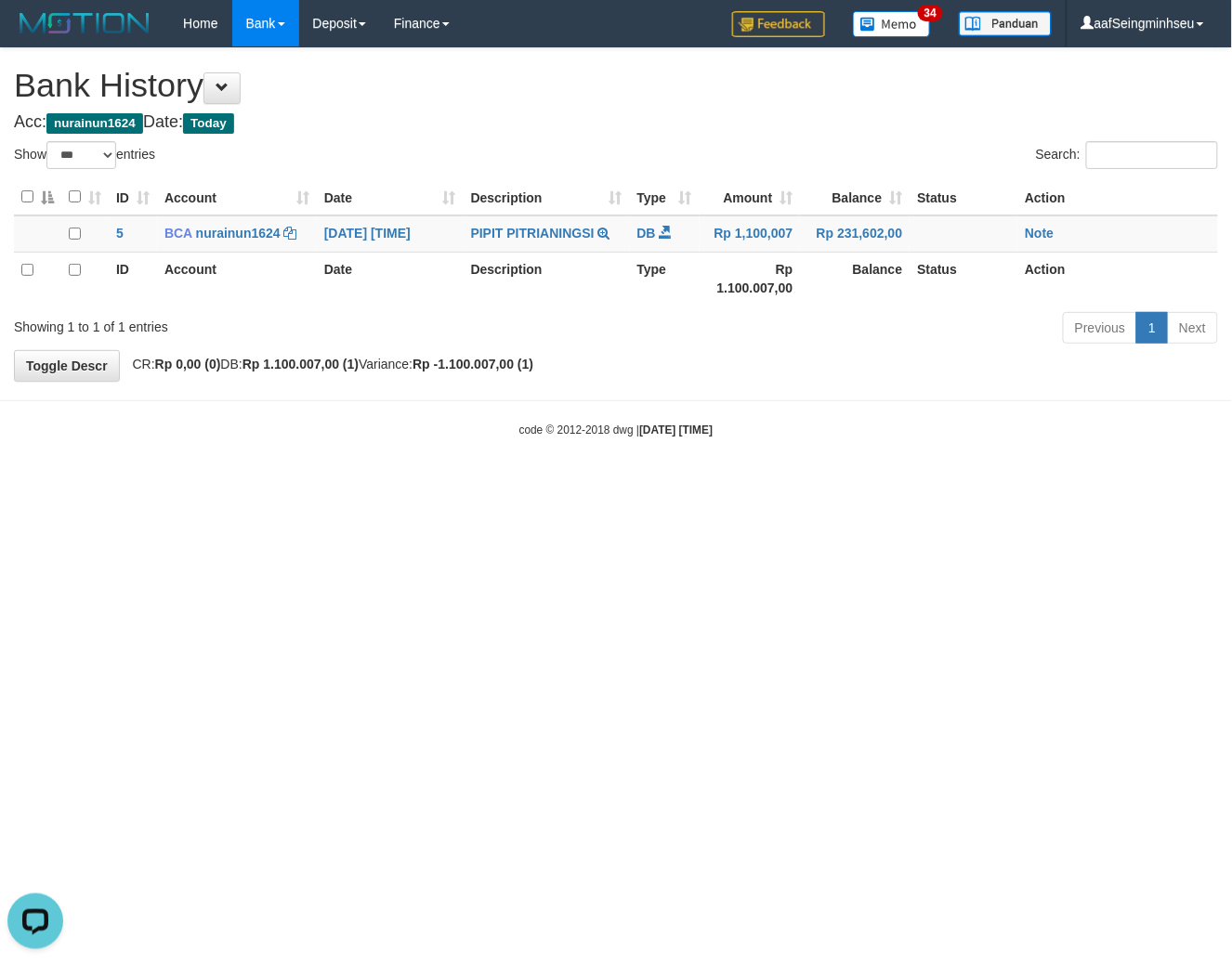 scroll, scrollTop: 0, scrollLeft: 0, axis: both 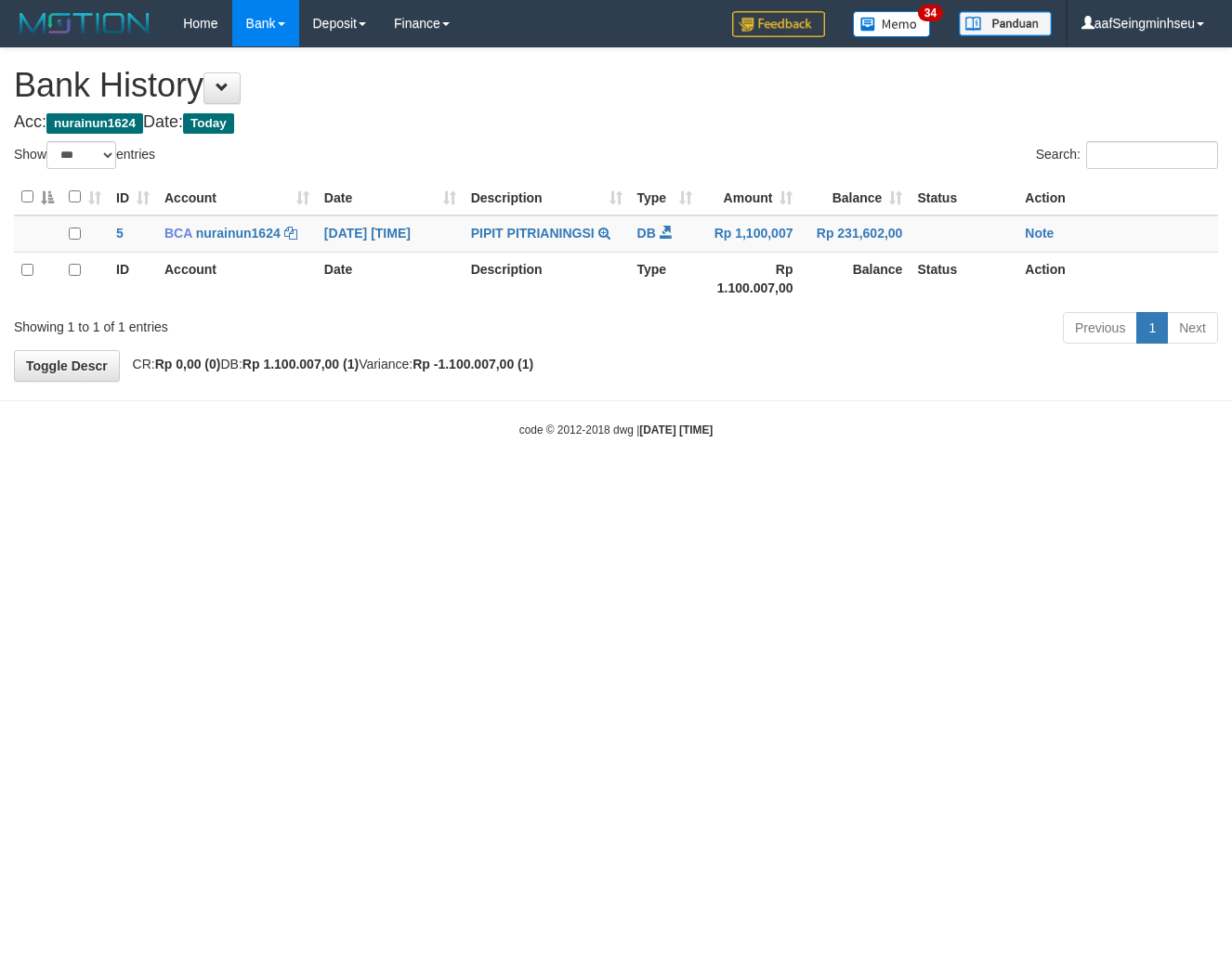 select on "***" 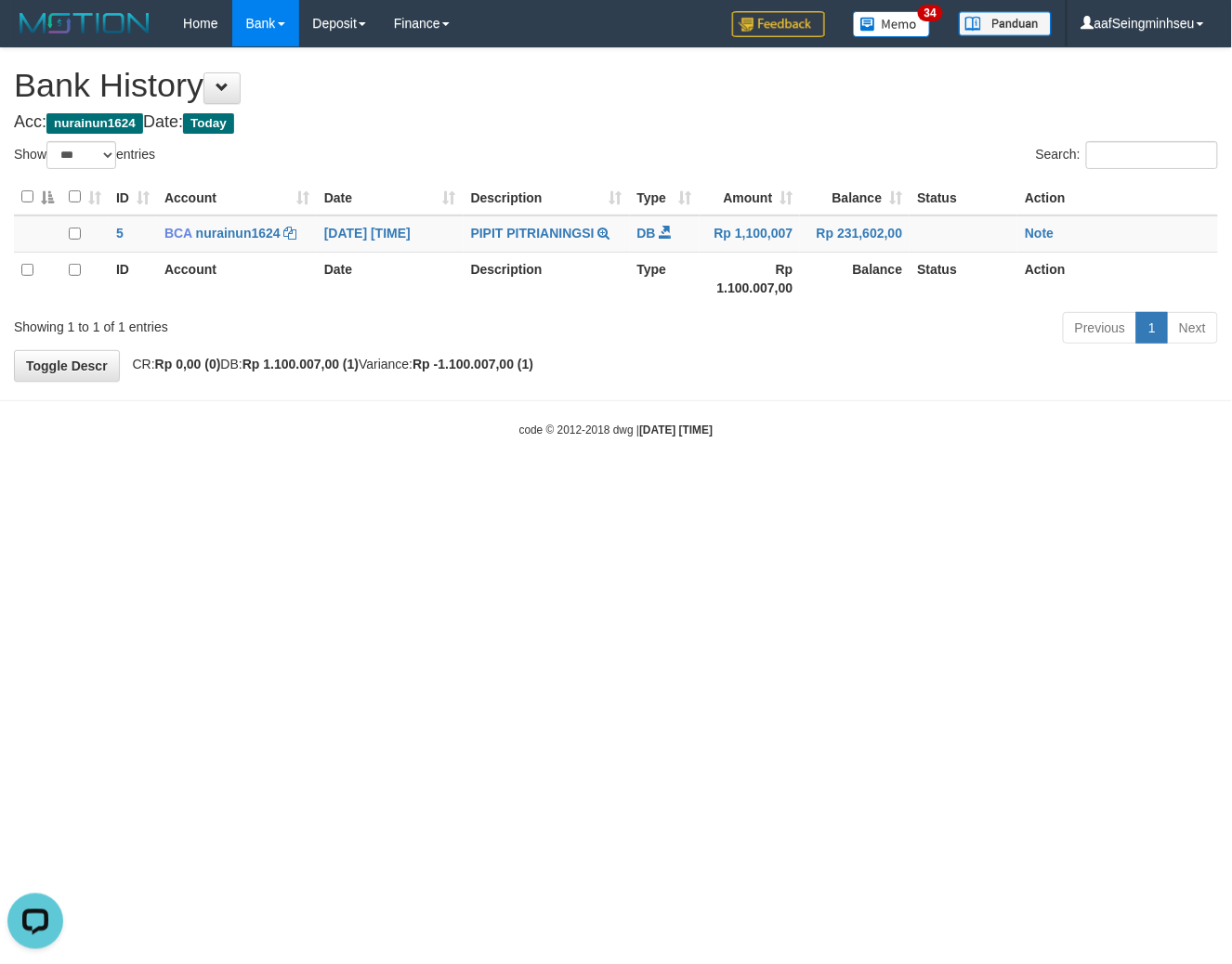 scroll, scrollTop: 0, scrollLeft: 0, axis: both 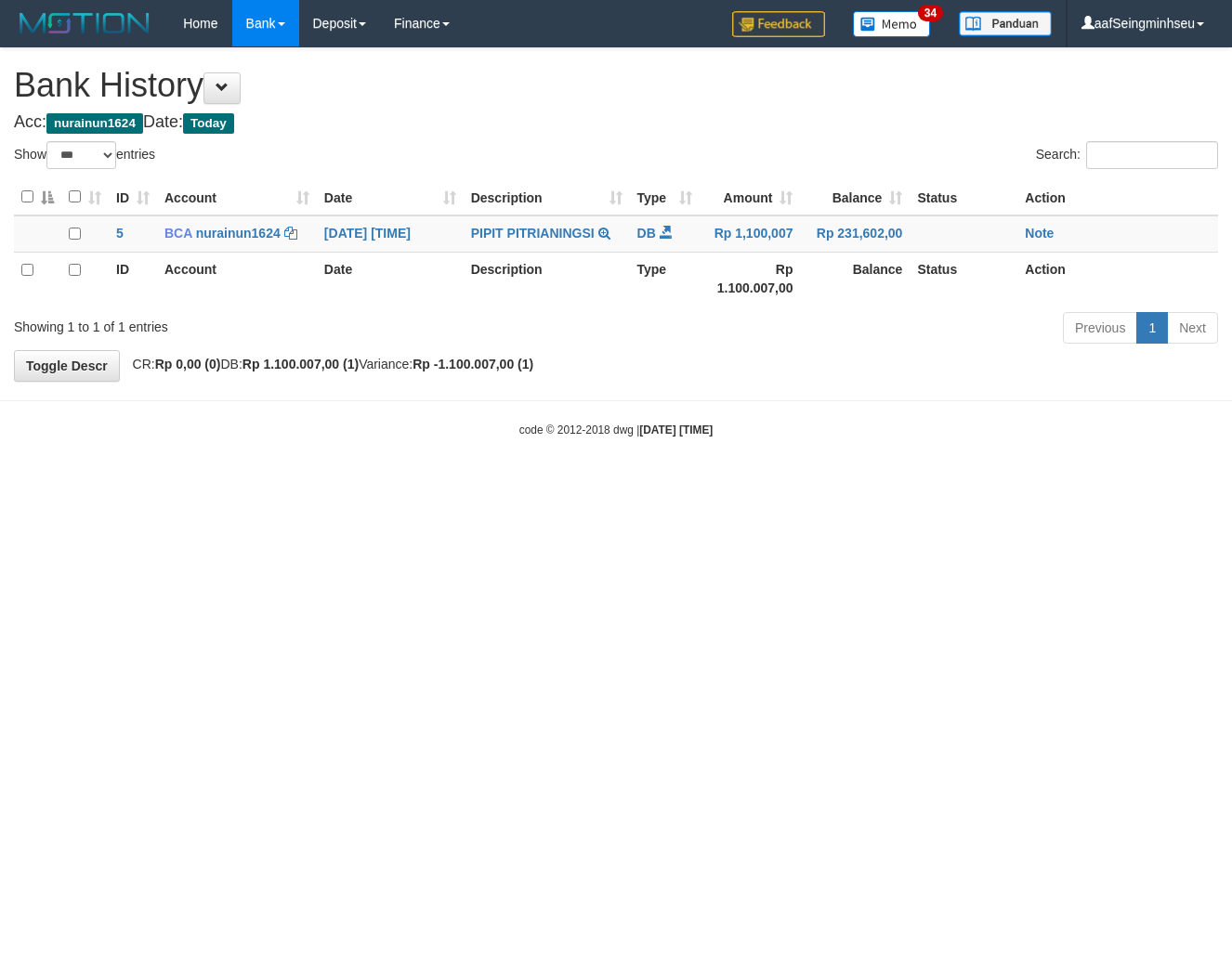 select on "***" 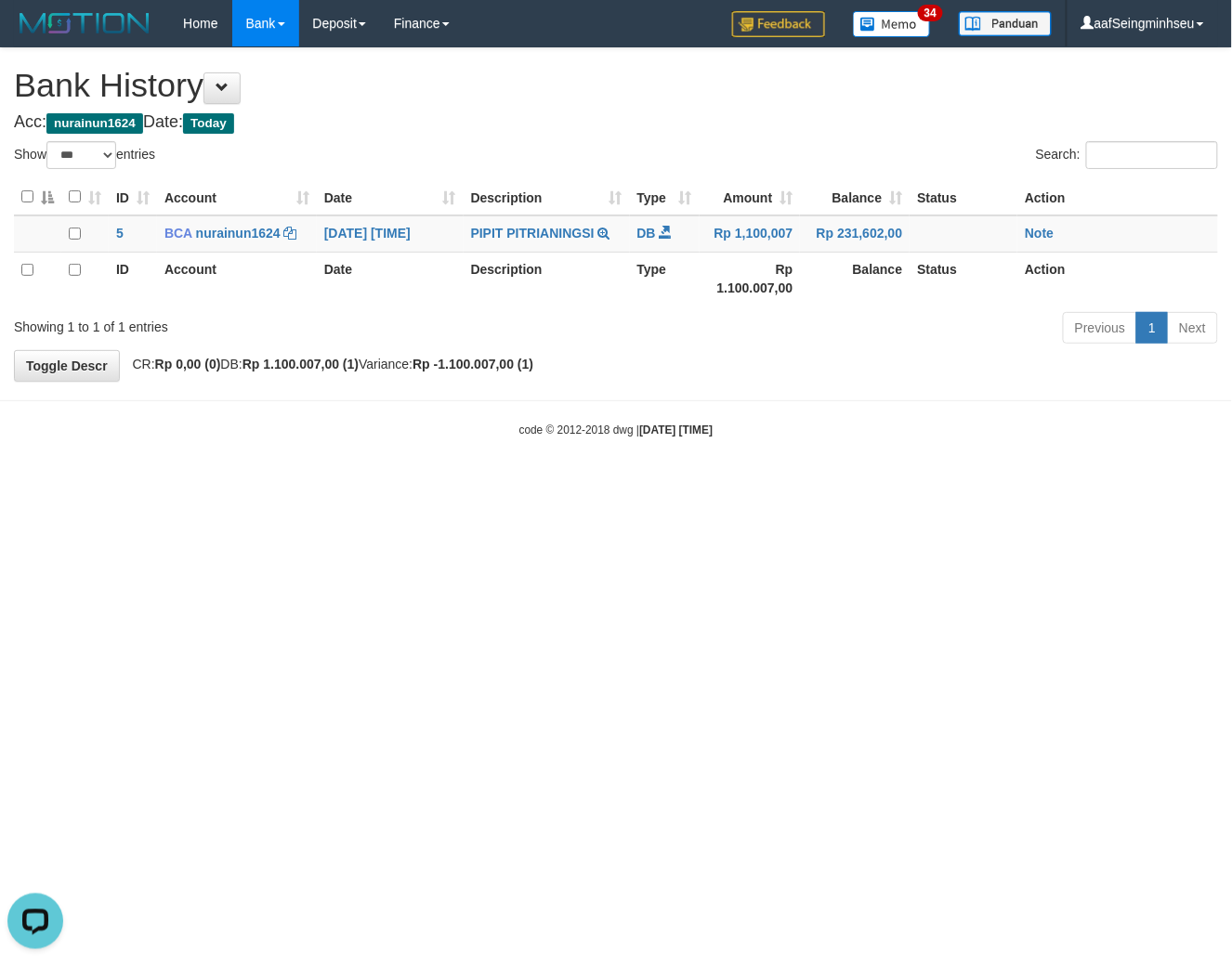scroll, scrollTop: 0, scrollLeft: 0, axis: both 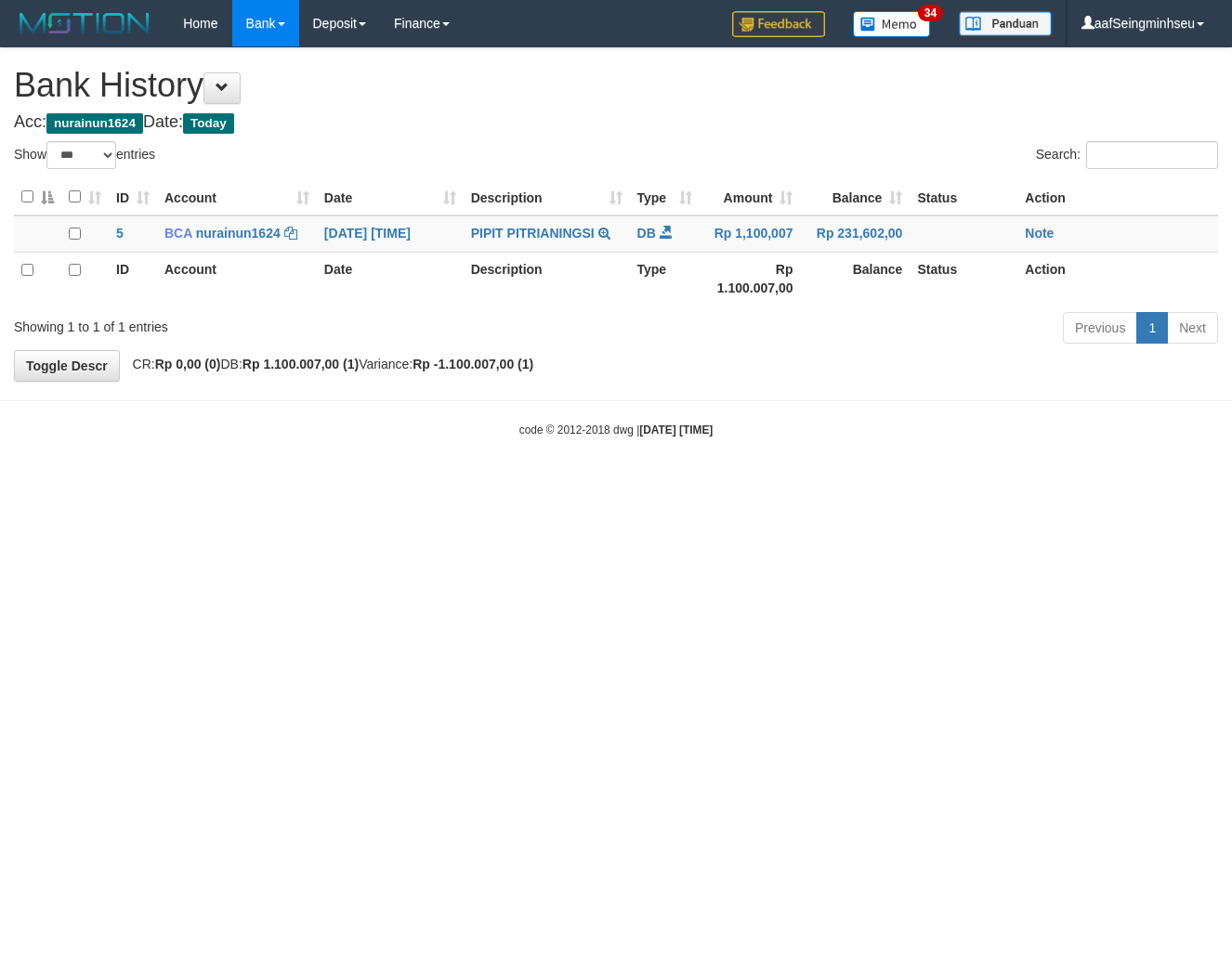 select on "***" 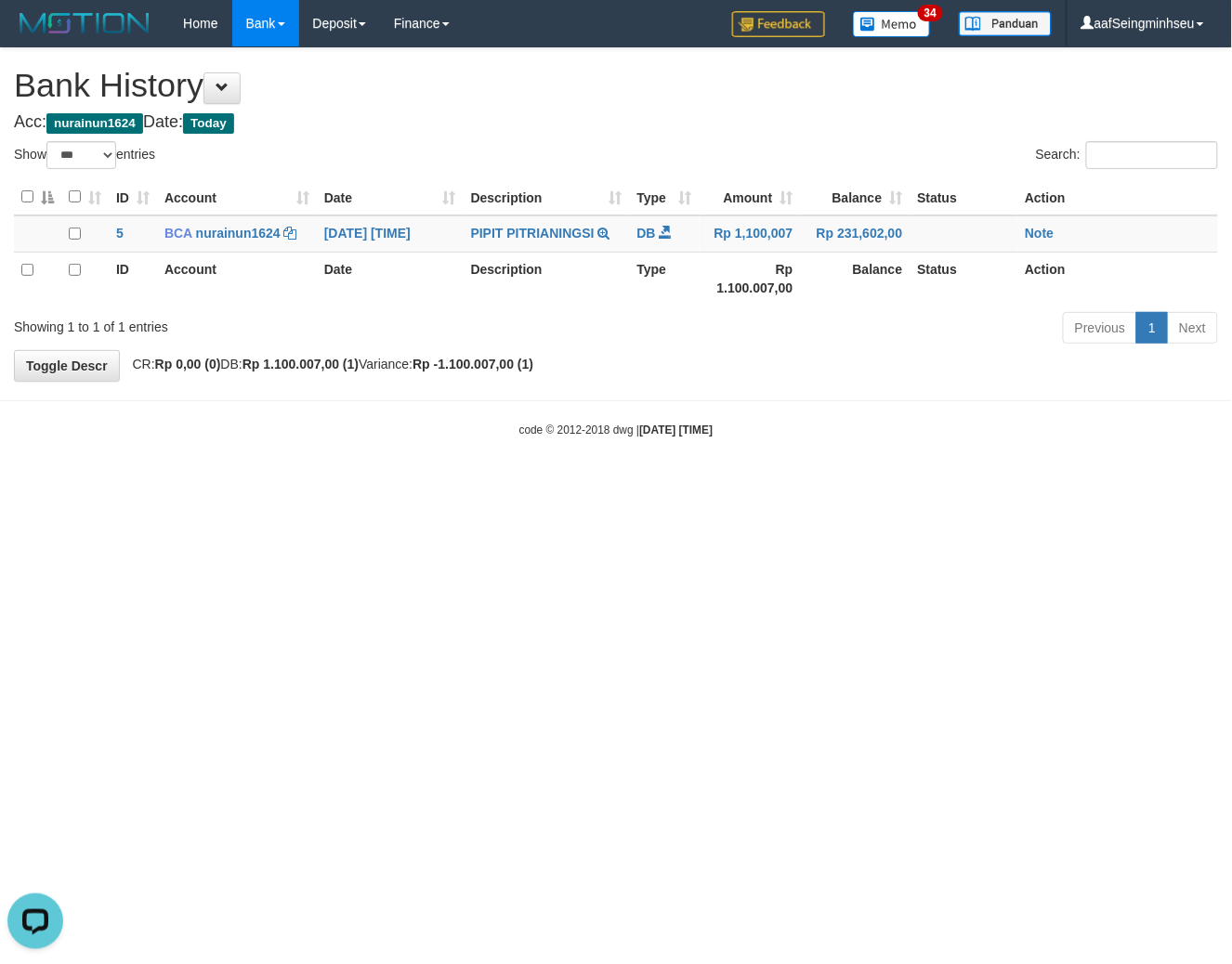 scroll, scrollTop: 0, scrollLeft: 0, axis: both 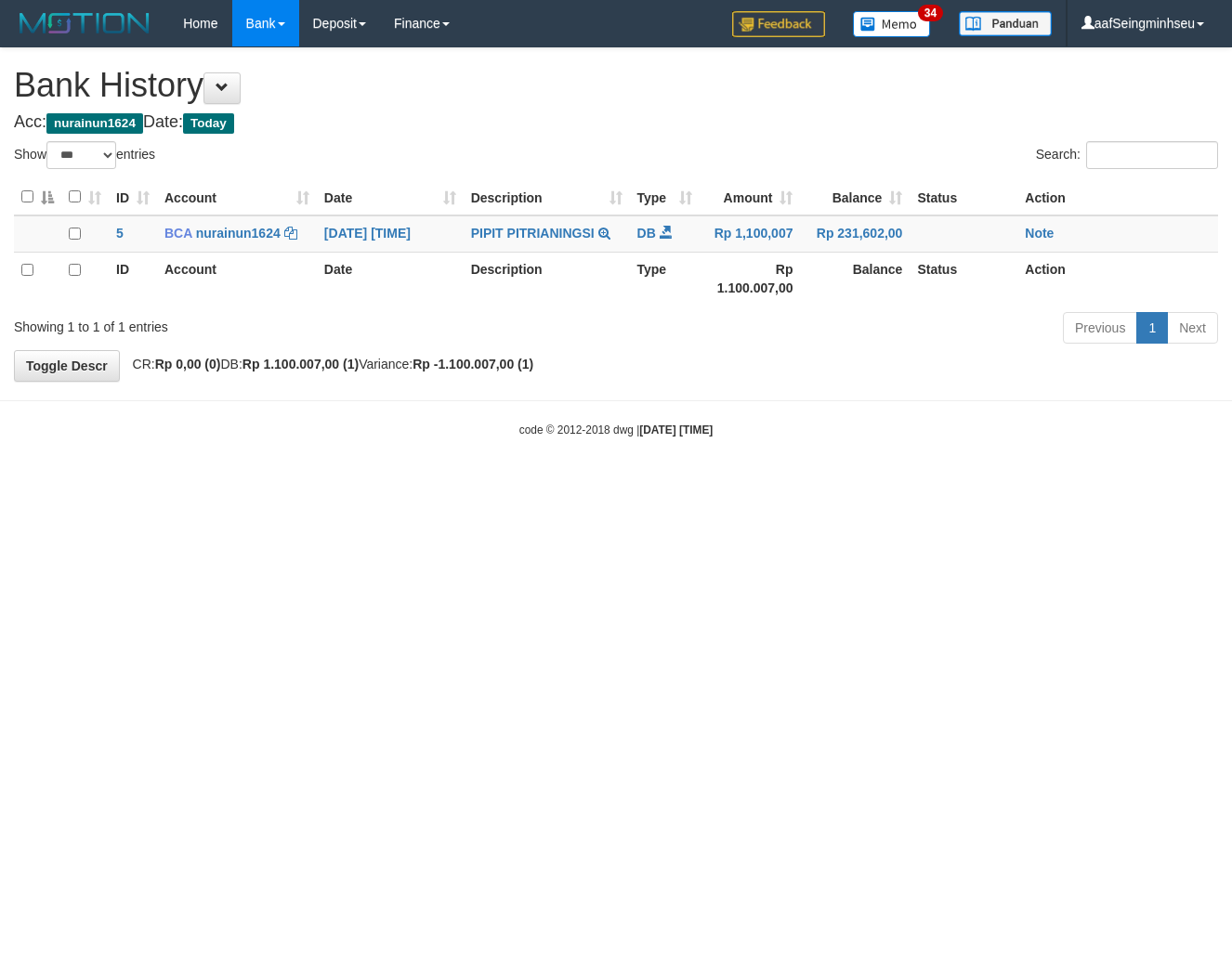 select on "***" 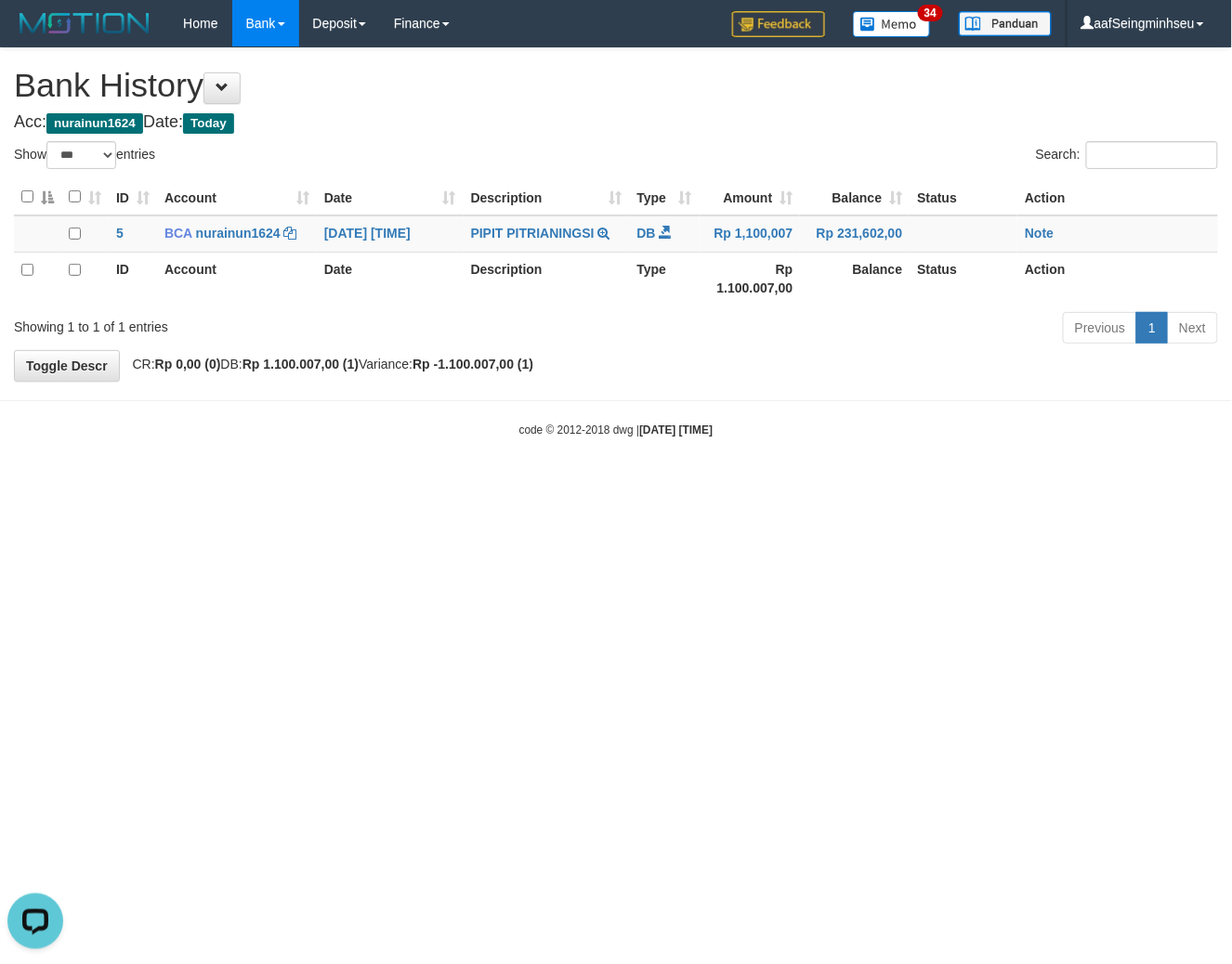 scroll, scrollTop: 0, scrollLeft: 0, axis: both 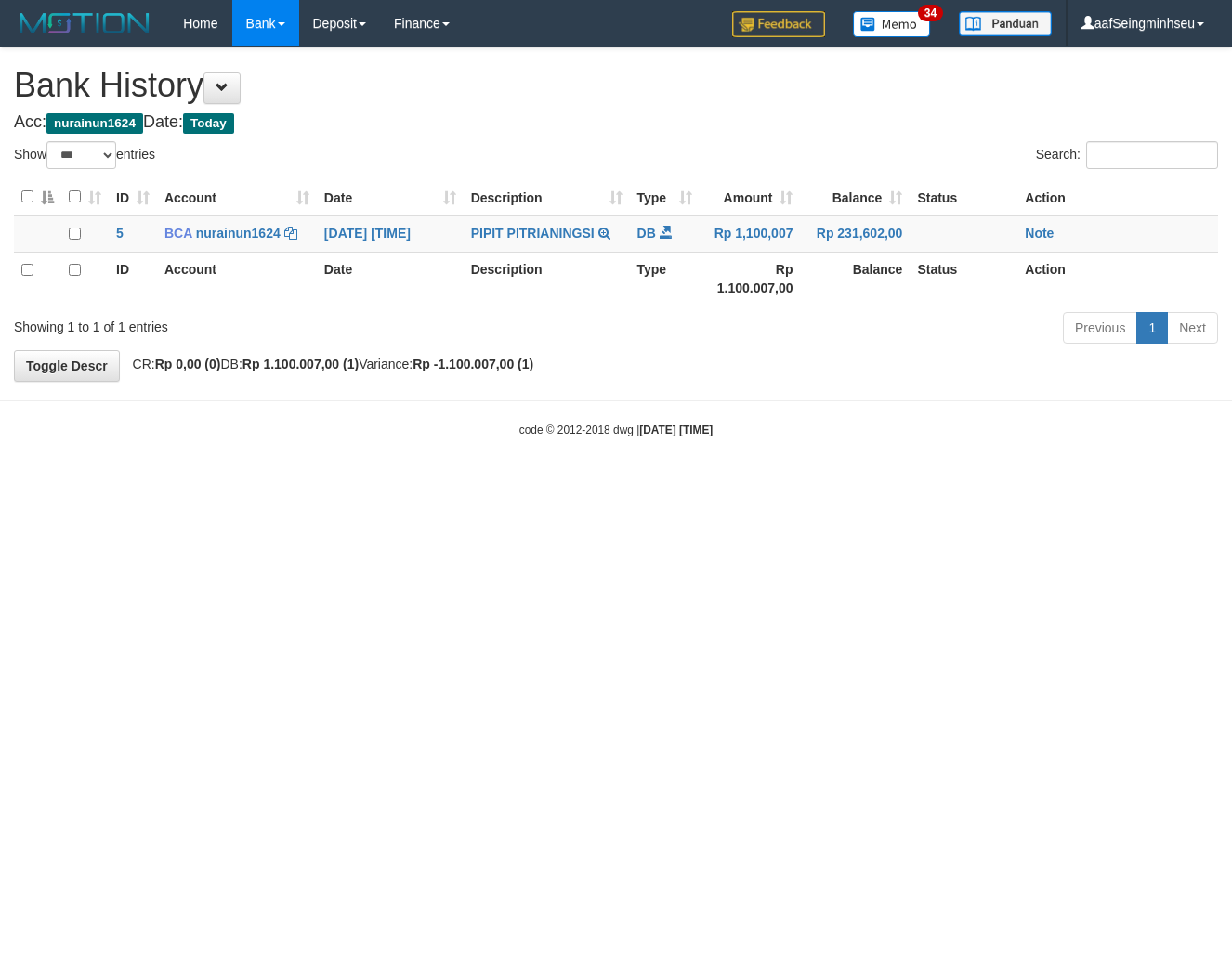 select on "***" 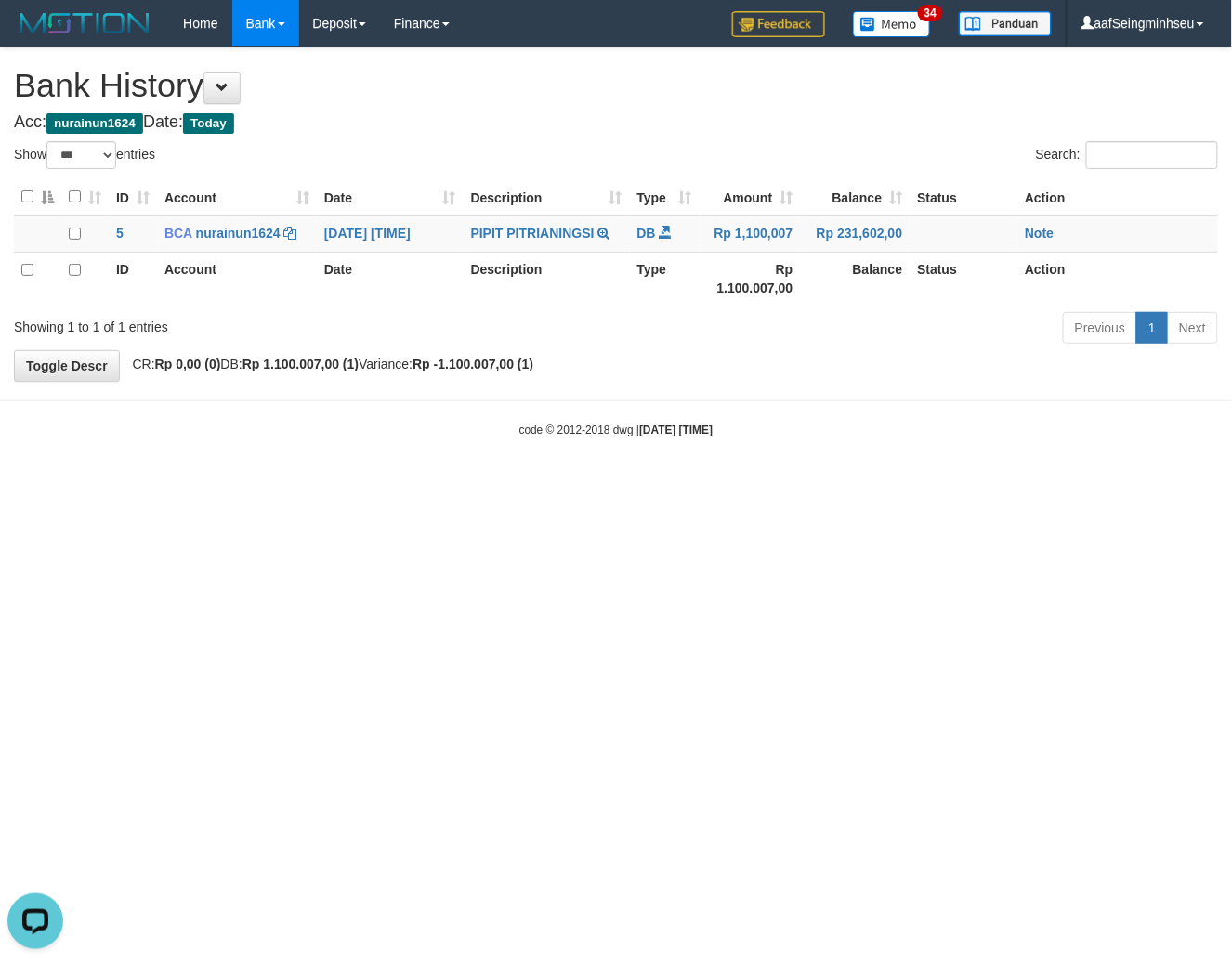 scroll, scrollTop: 0, scrollLeft: 0, axis: both 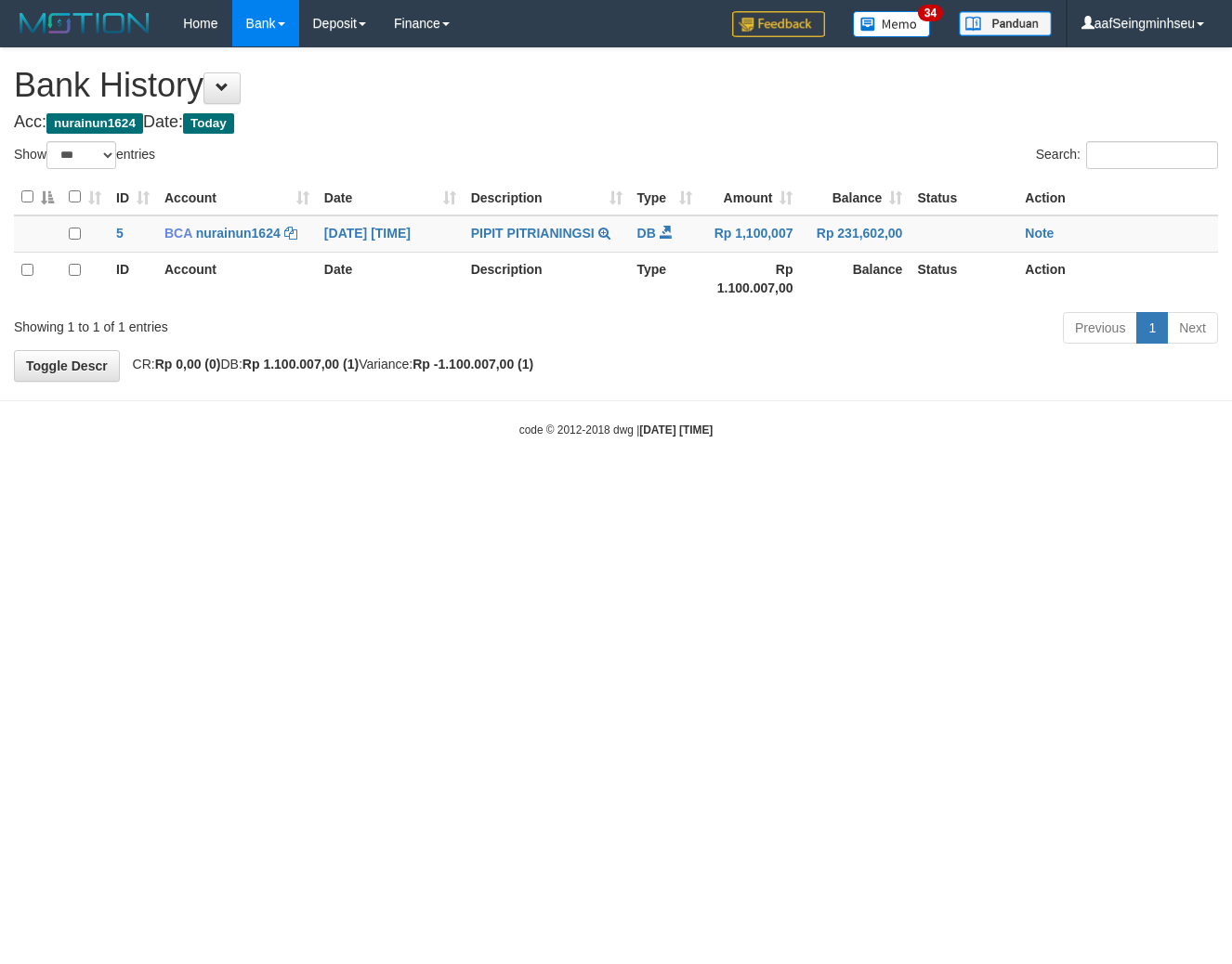 select on "***" 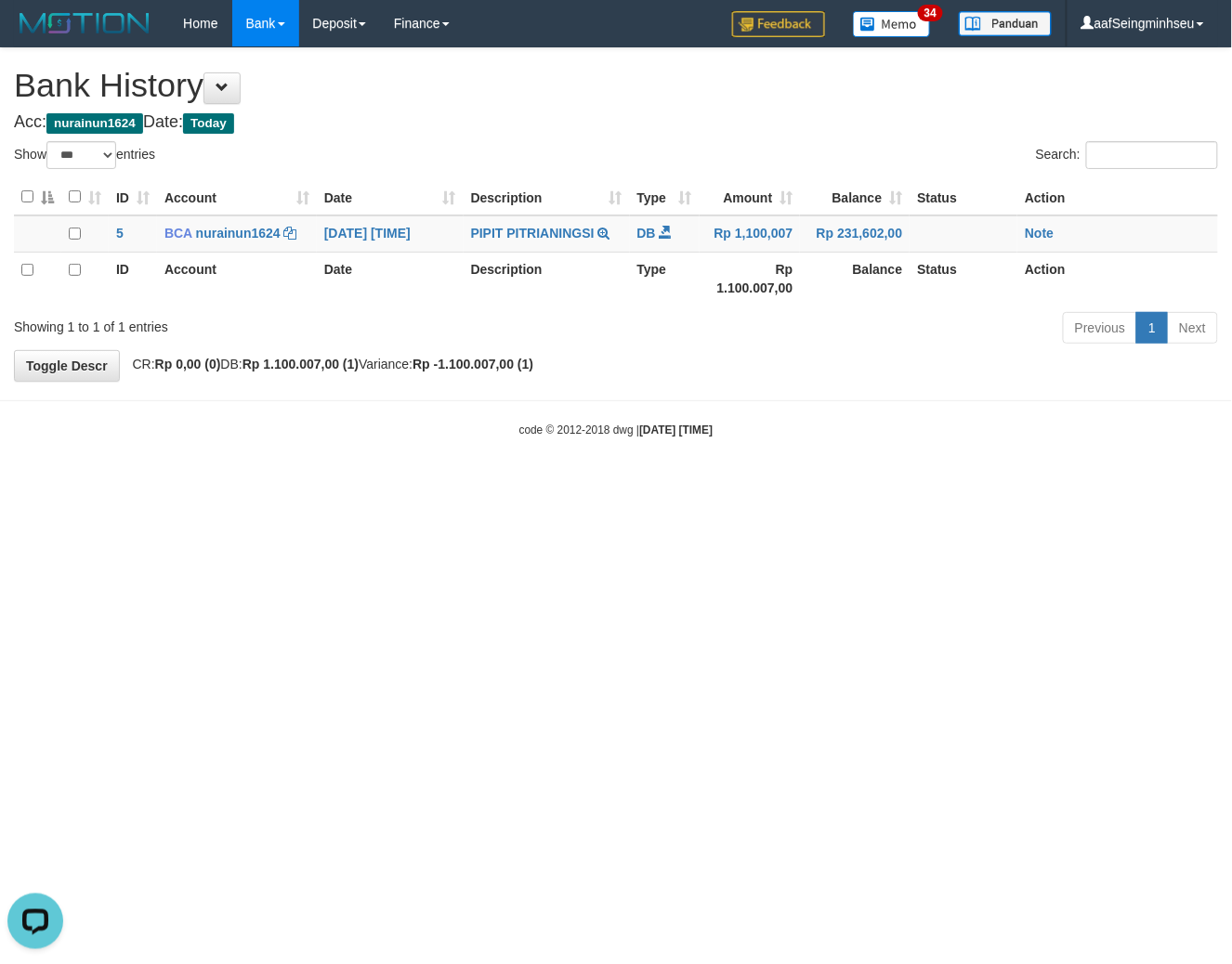 scroll, scrollTop: 0, scrollLeft: 0, axis: both 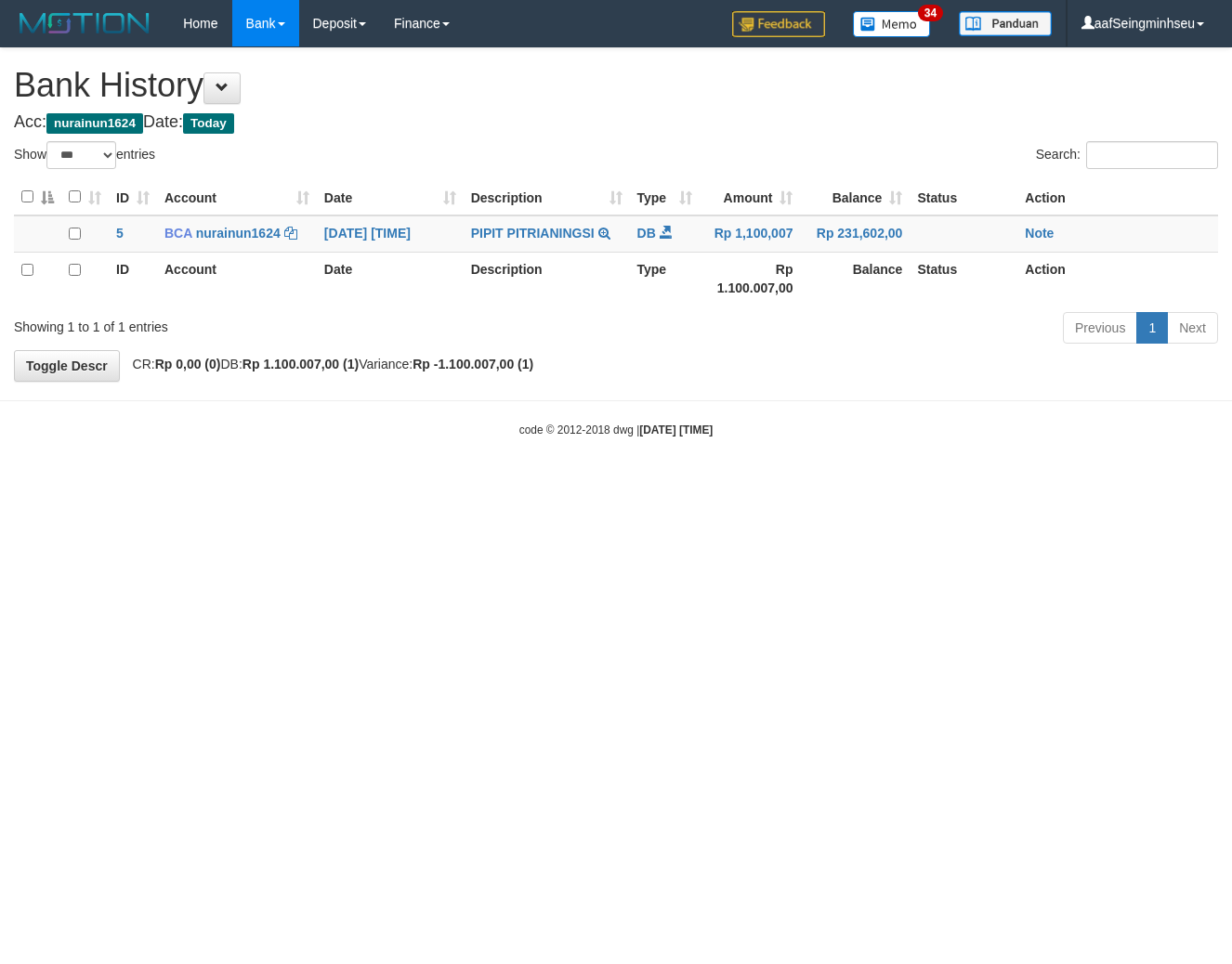 select on "***" 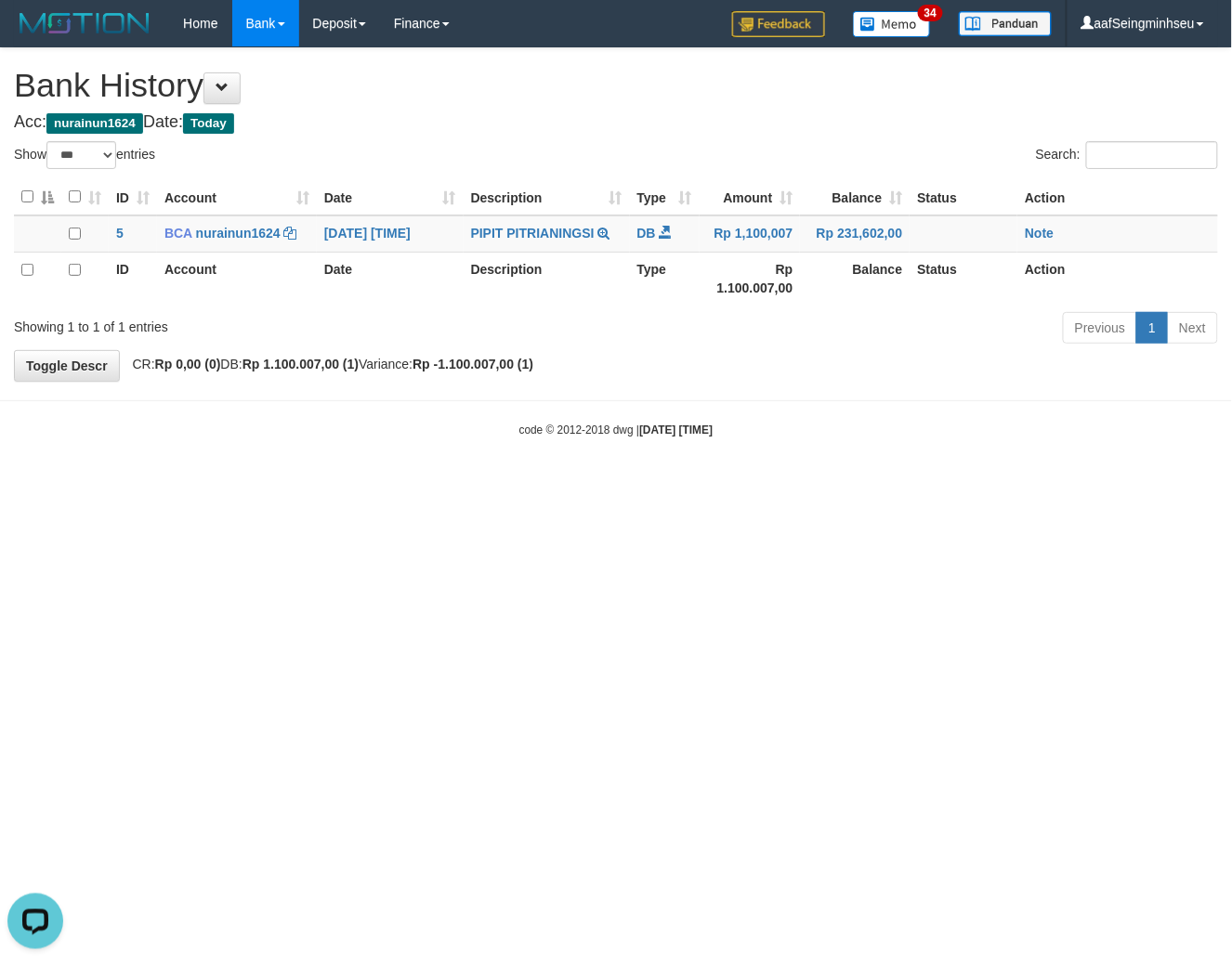 scroll, scrollTop: 0, scrollLeft: 0, axis: both 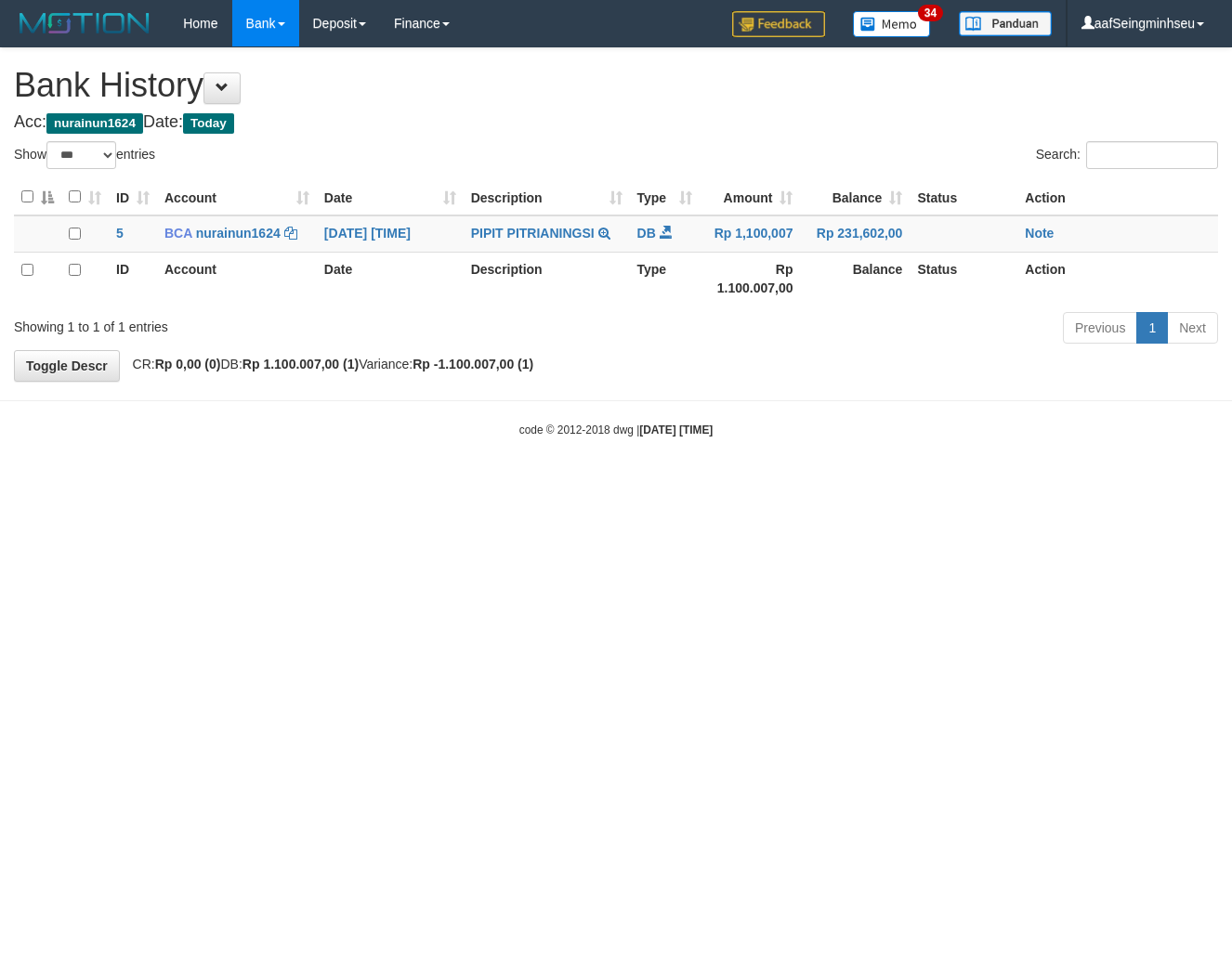 select on "***" 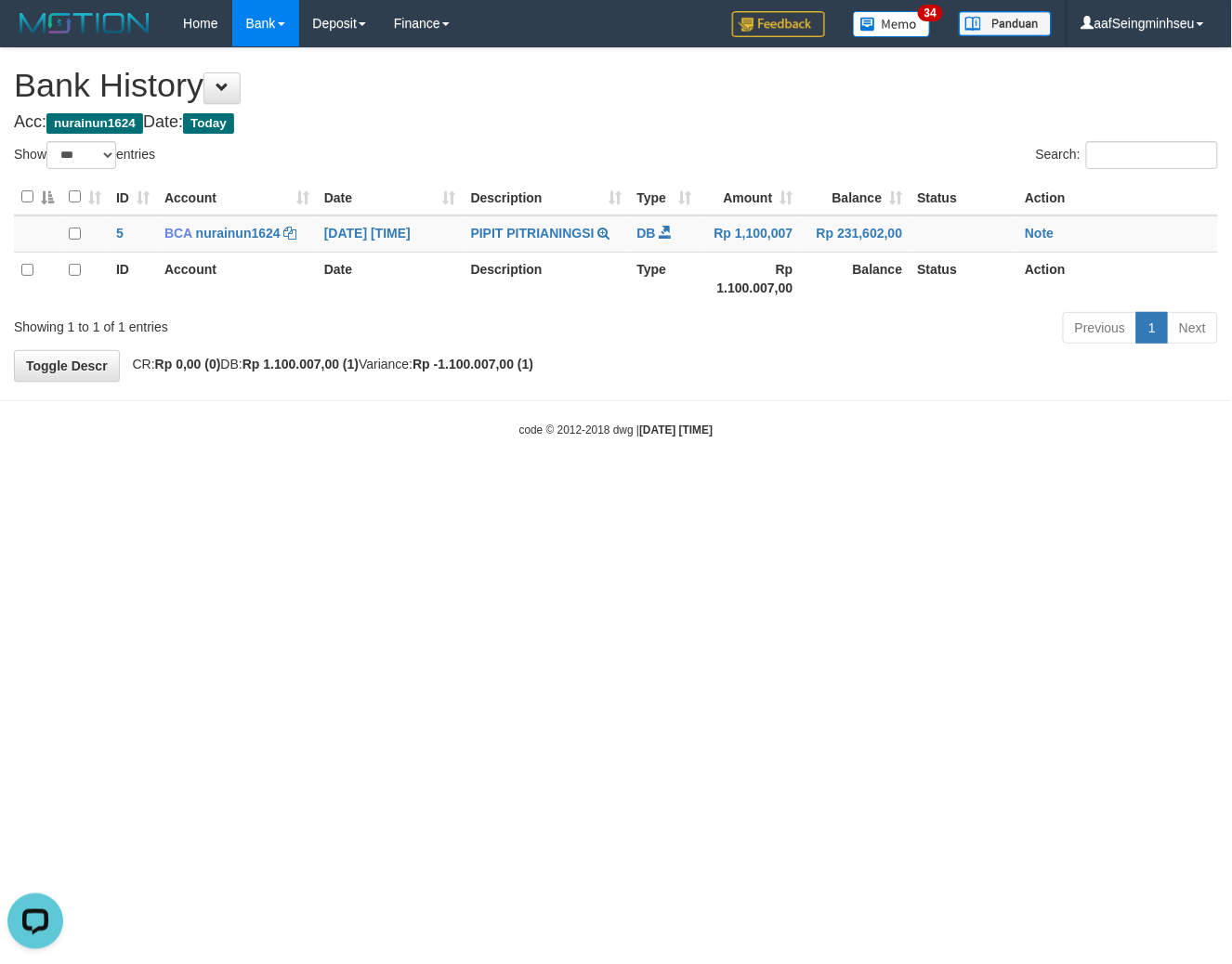 scroll, scrollTop: 0, scrollLeft: 0, axis: both 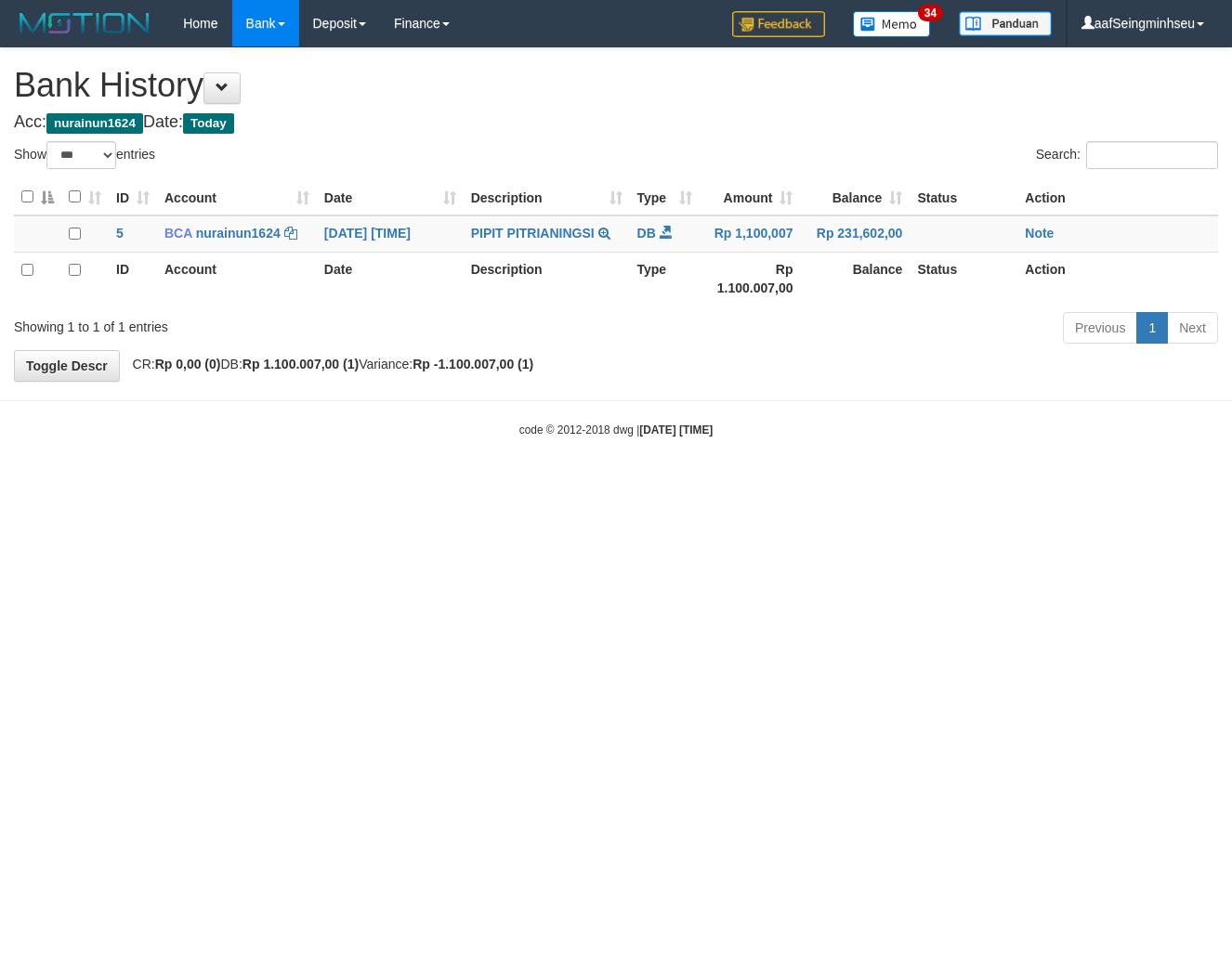 select on "***" 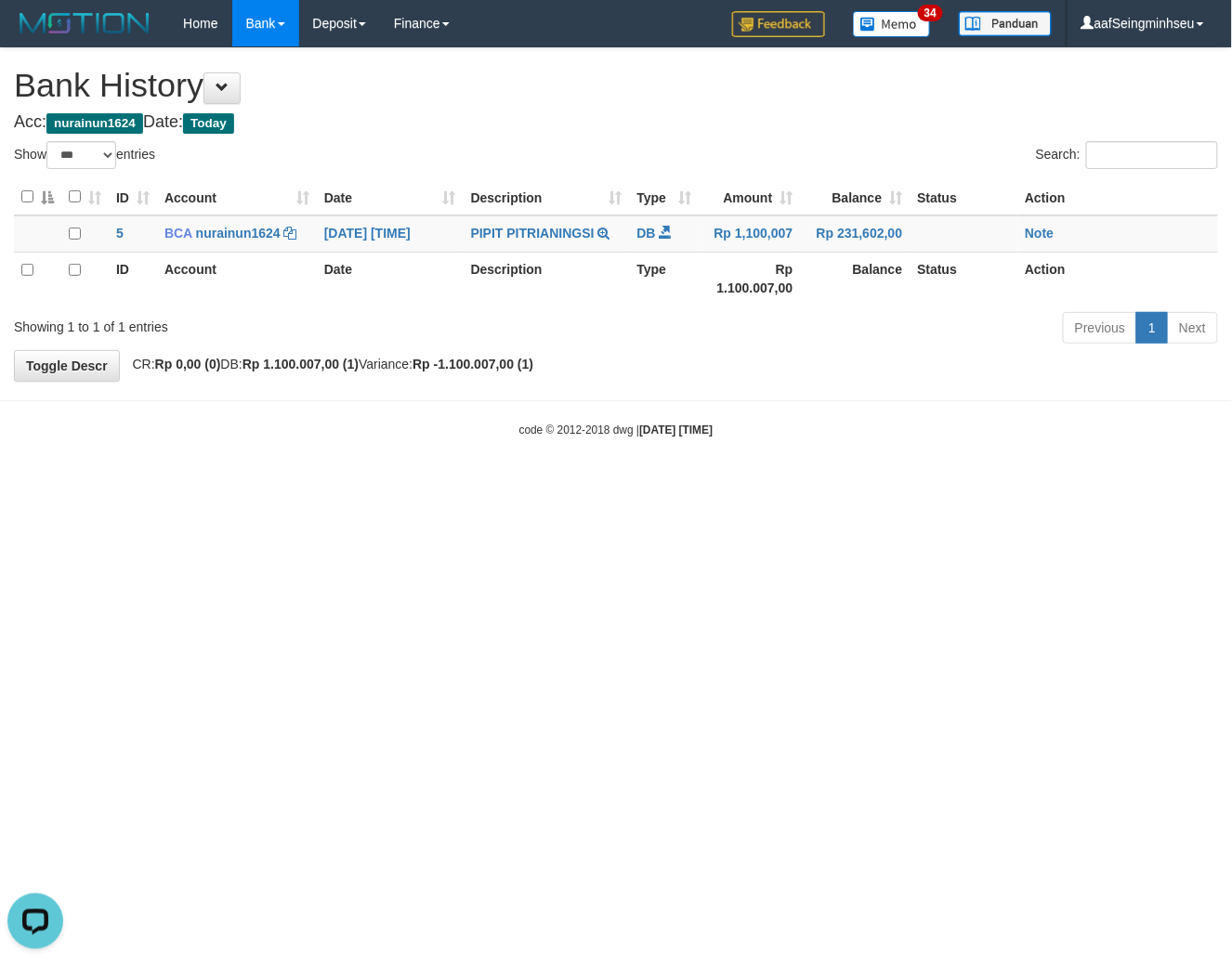 scroll, scrollTop: 0, scrollLeft: 0, axis: both 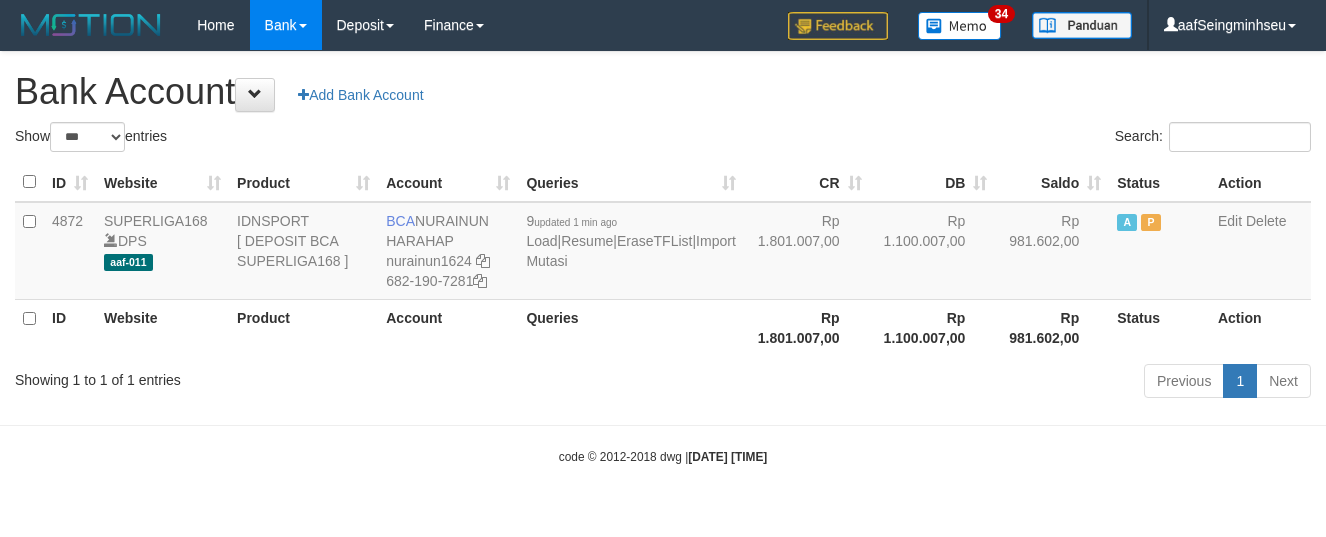 select on "***" 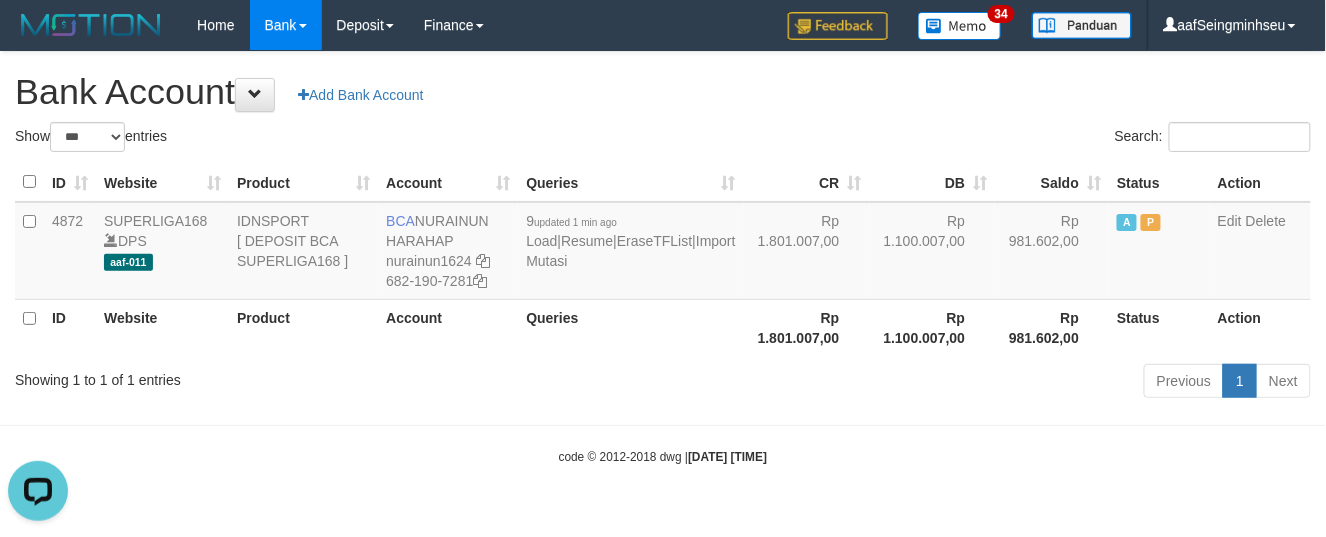 scroll, scrollTop: 0, scrollLeft: 0, axis: both 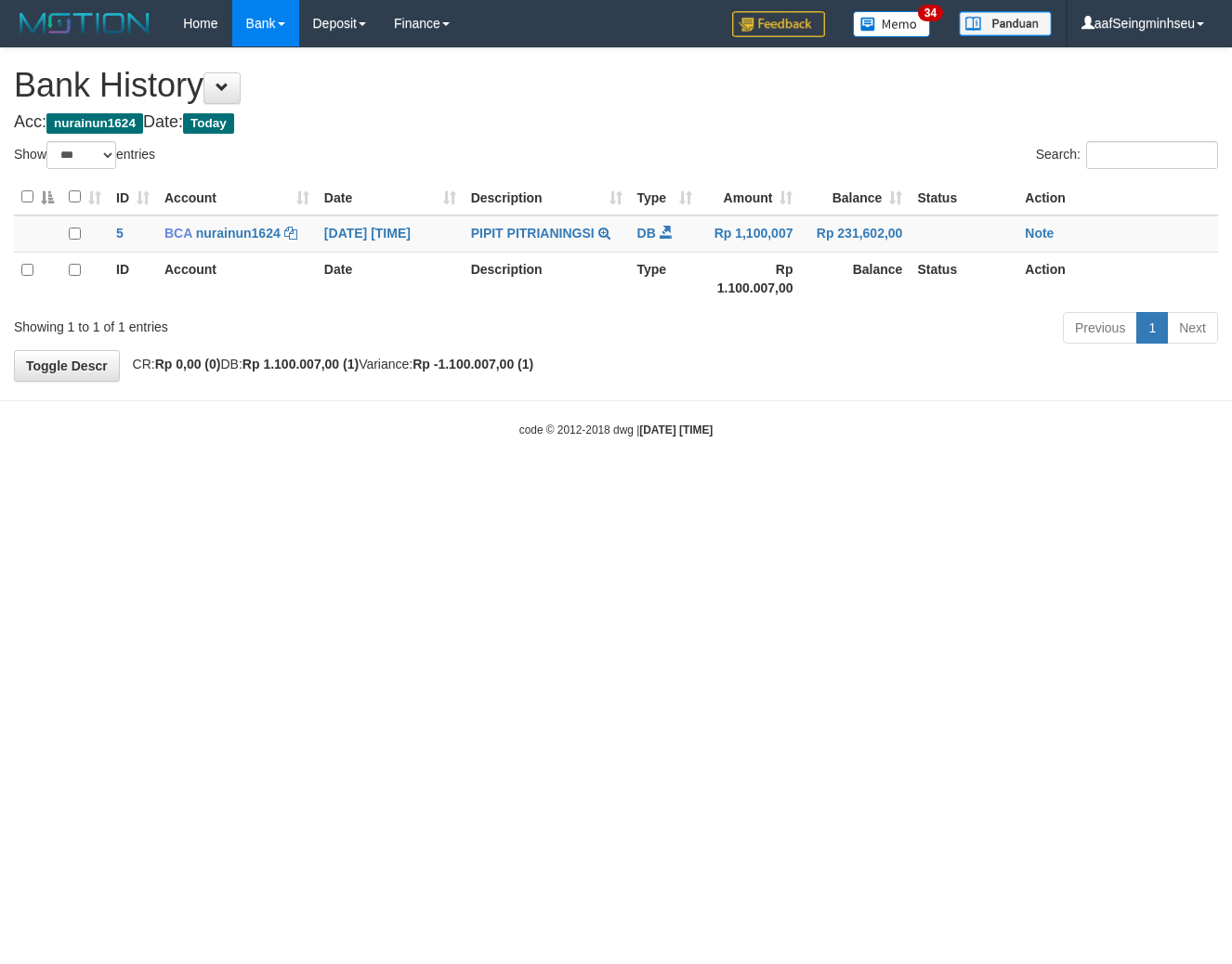 select on "***" 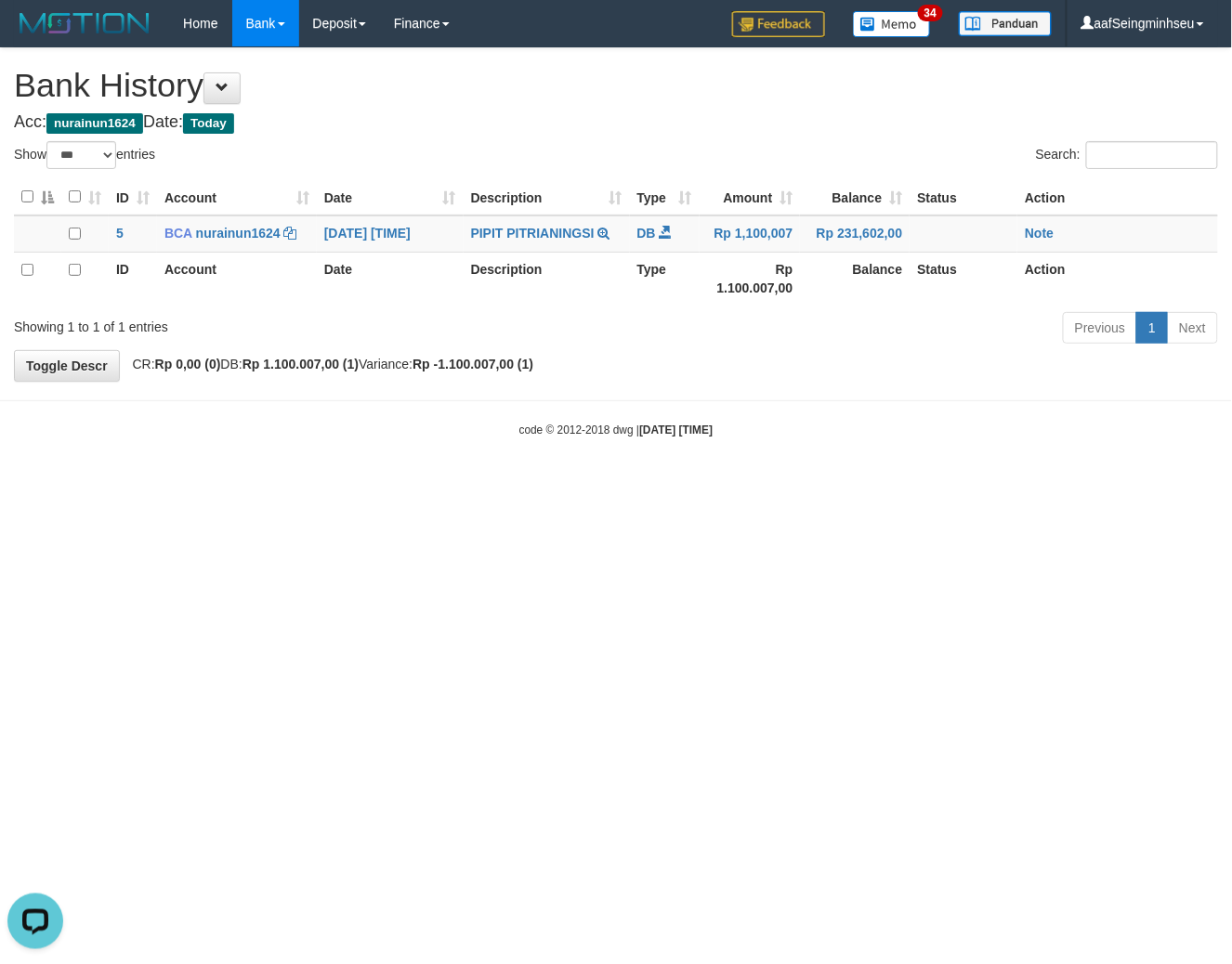 scroll, scrollTop: 0, scrollLeft: 0, axis: both 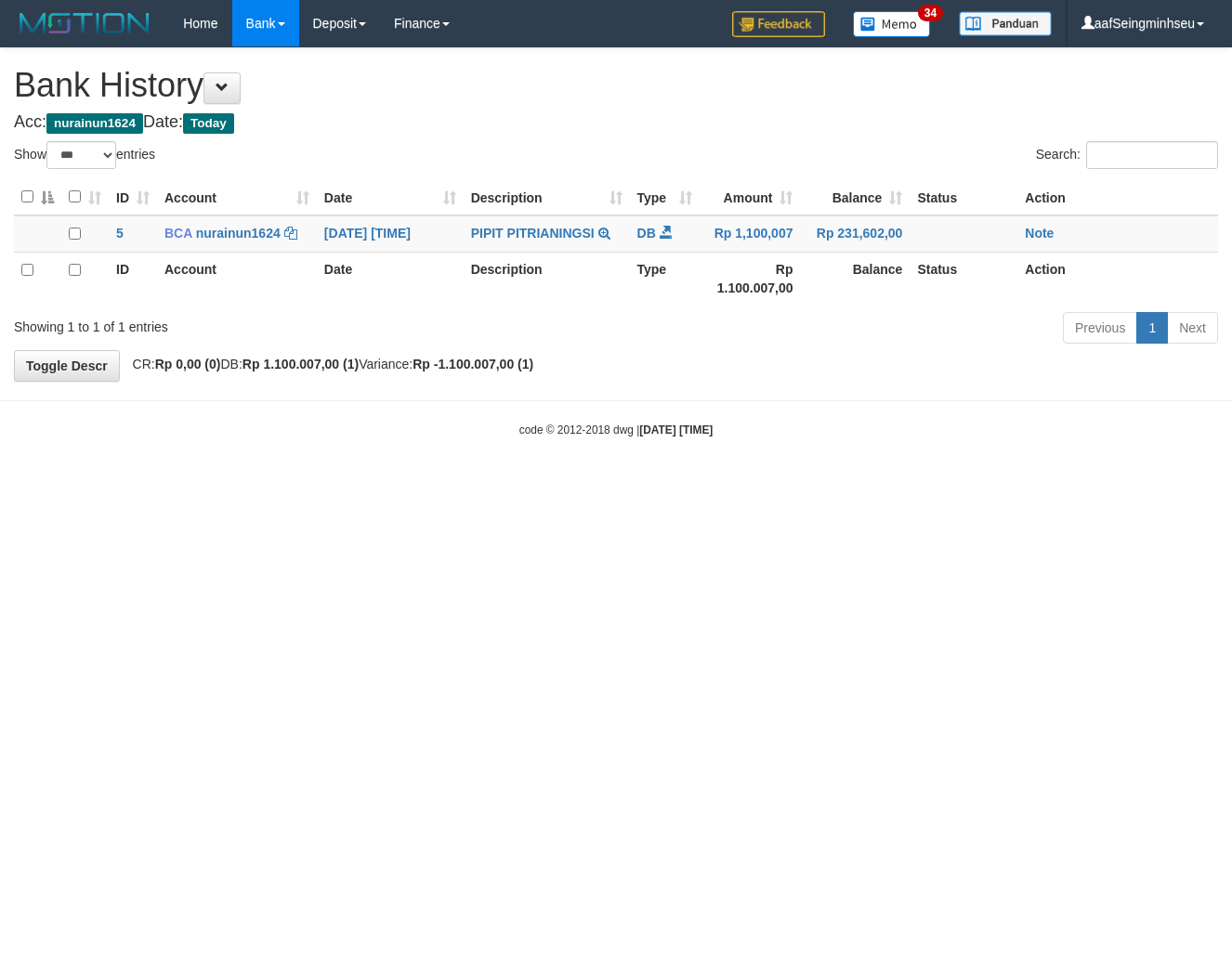 select on "***" 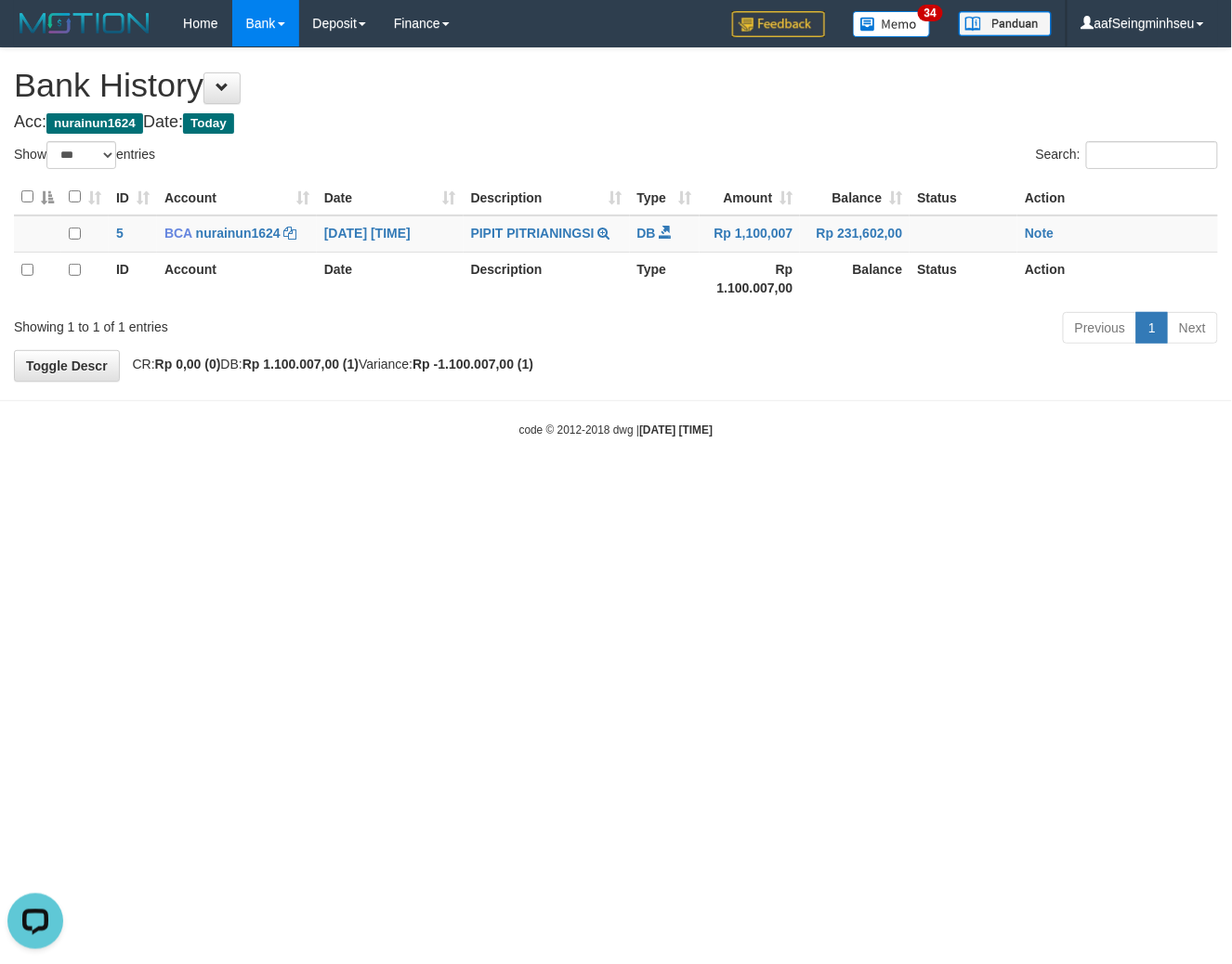 scroll, scrollTop: 0, scrollLeft: 0, axis: both 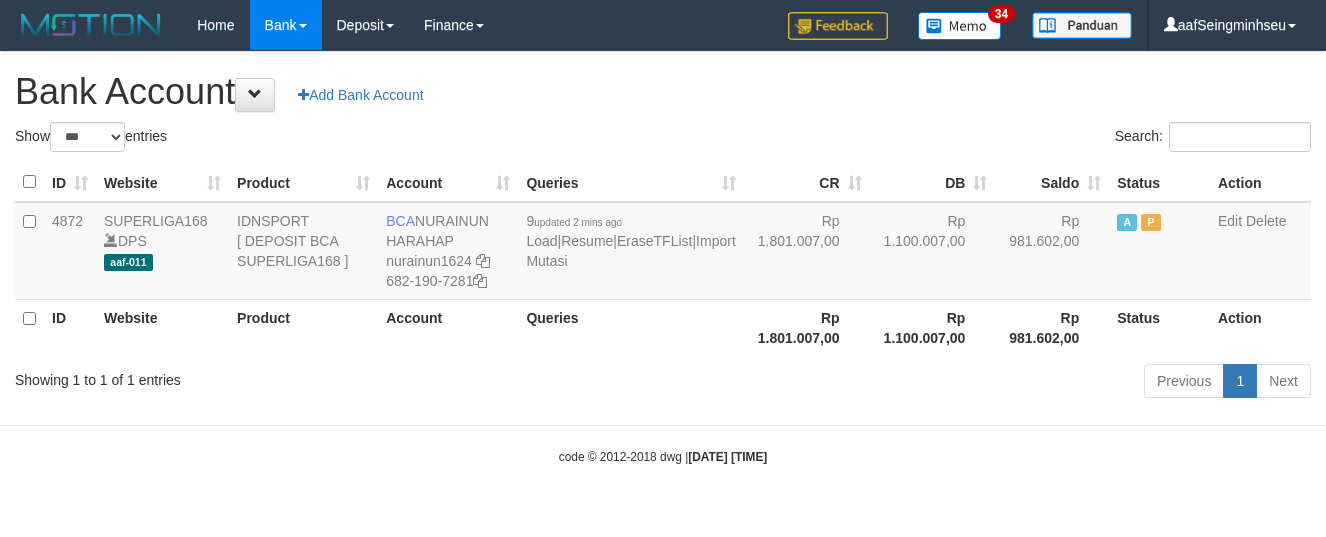 select on "***" 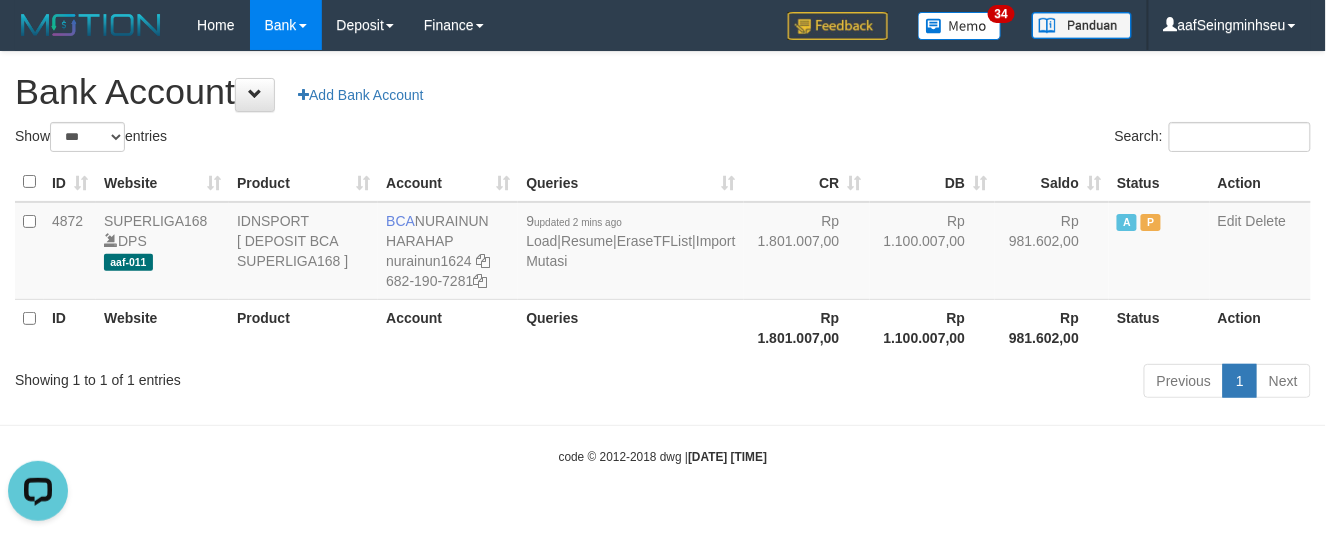 scroll, scrollTop: 0, scrollLeft: 0, axis: both 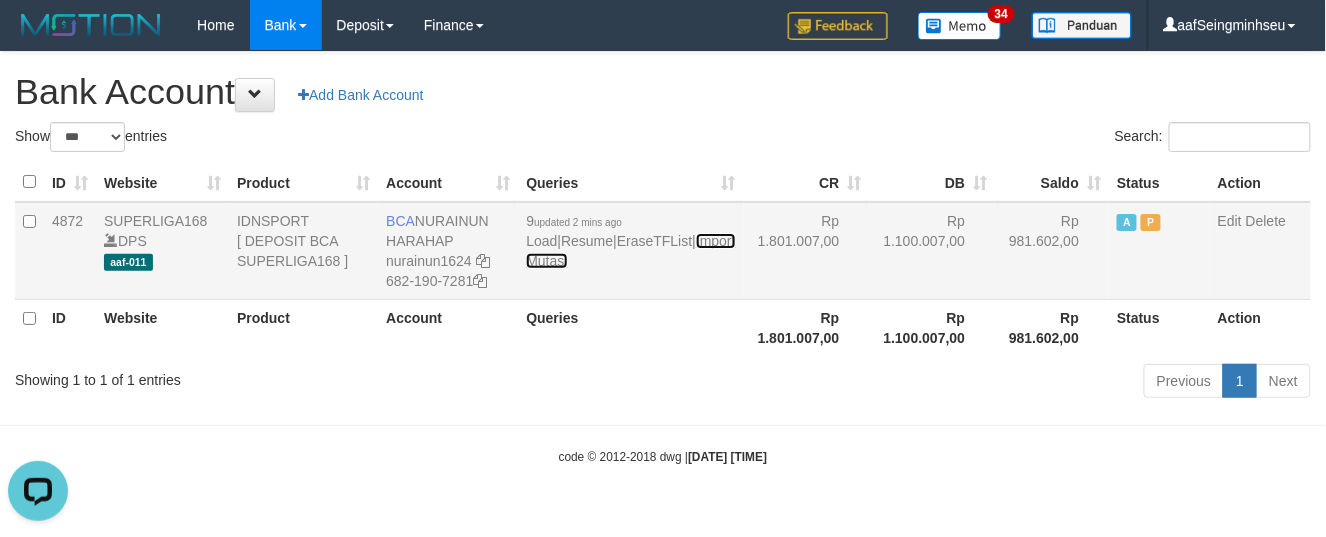 click on "Import Mutasi" at bounding box center (630, 251) 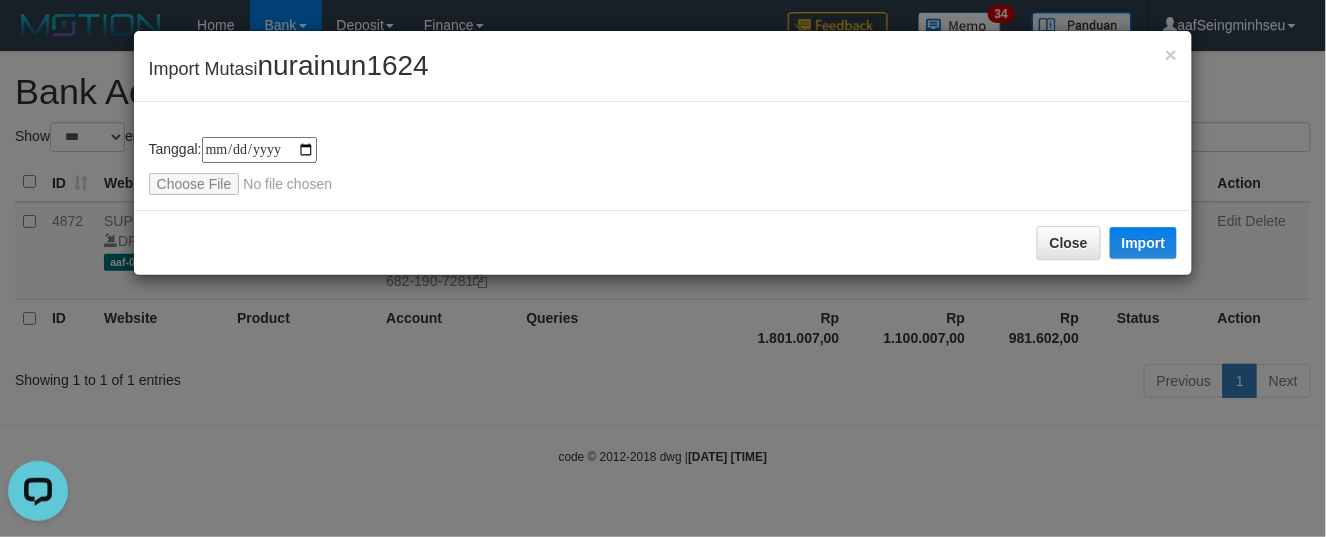 type on "**********" 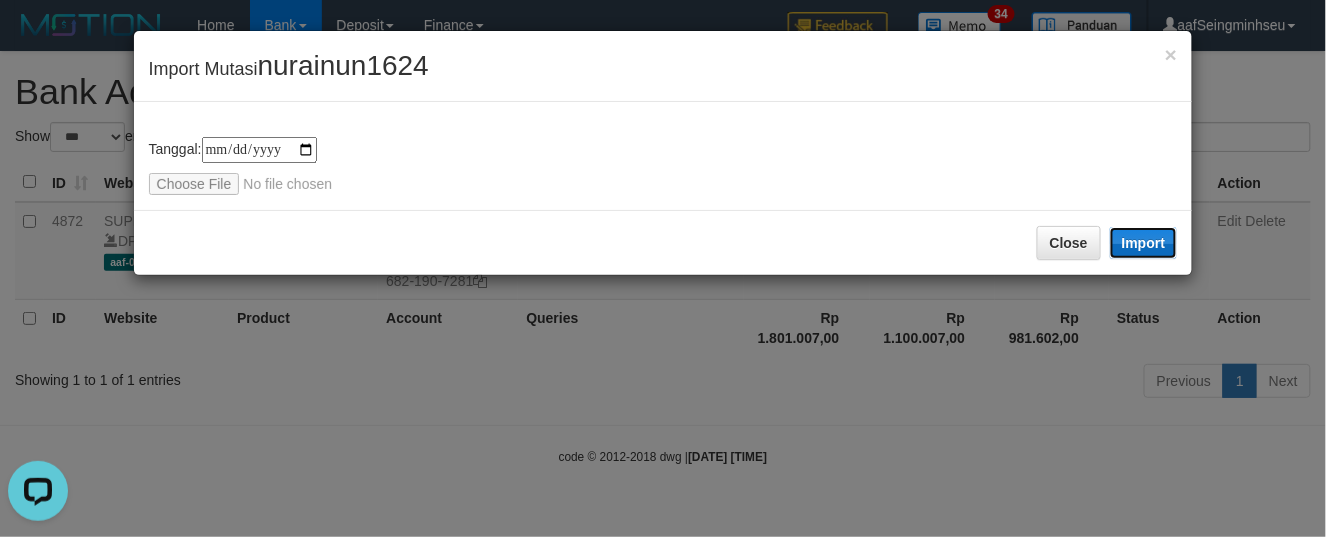 click on "Import" at bounding box center (1144, 243) 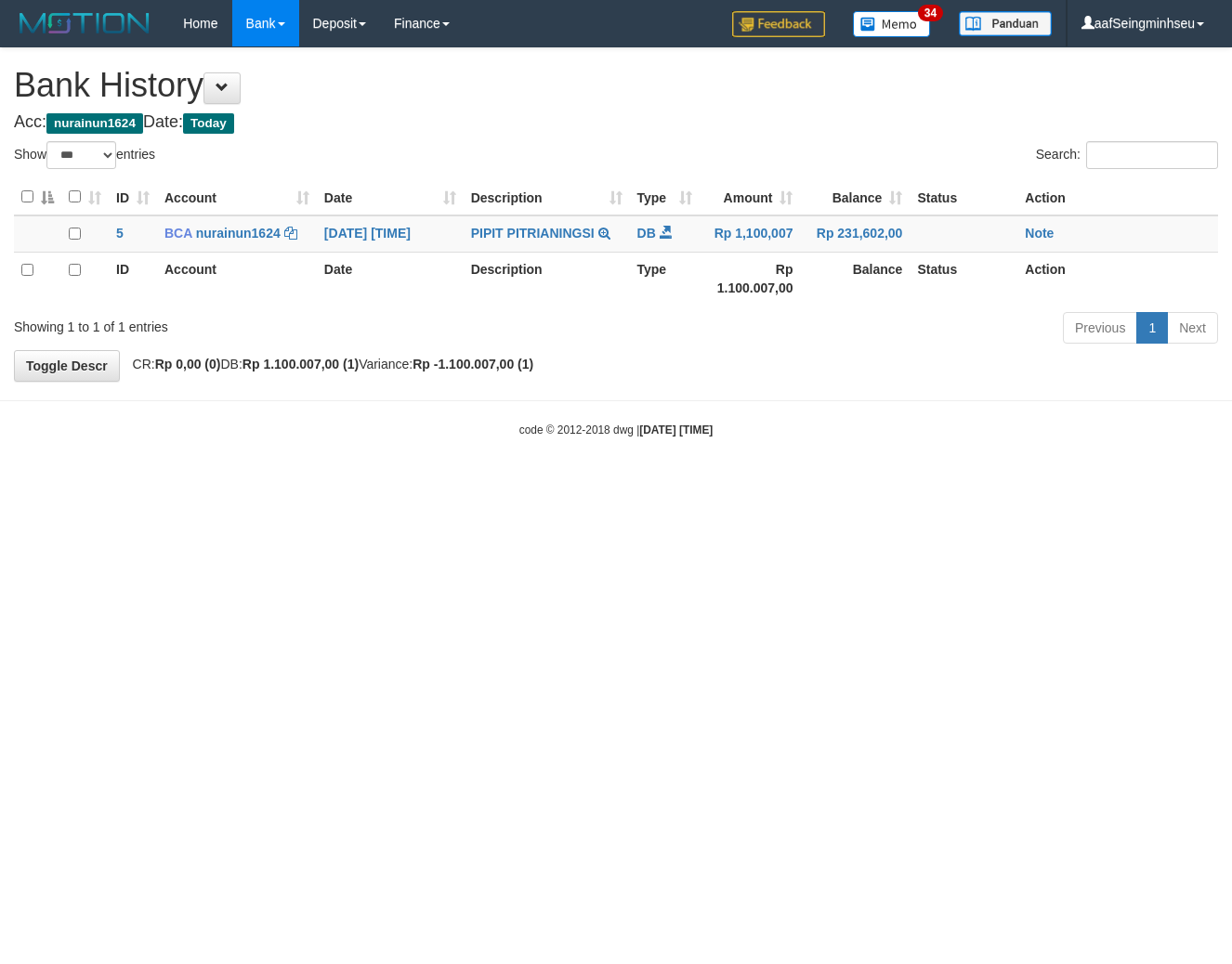 select on "***" 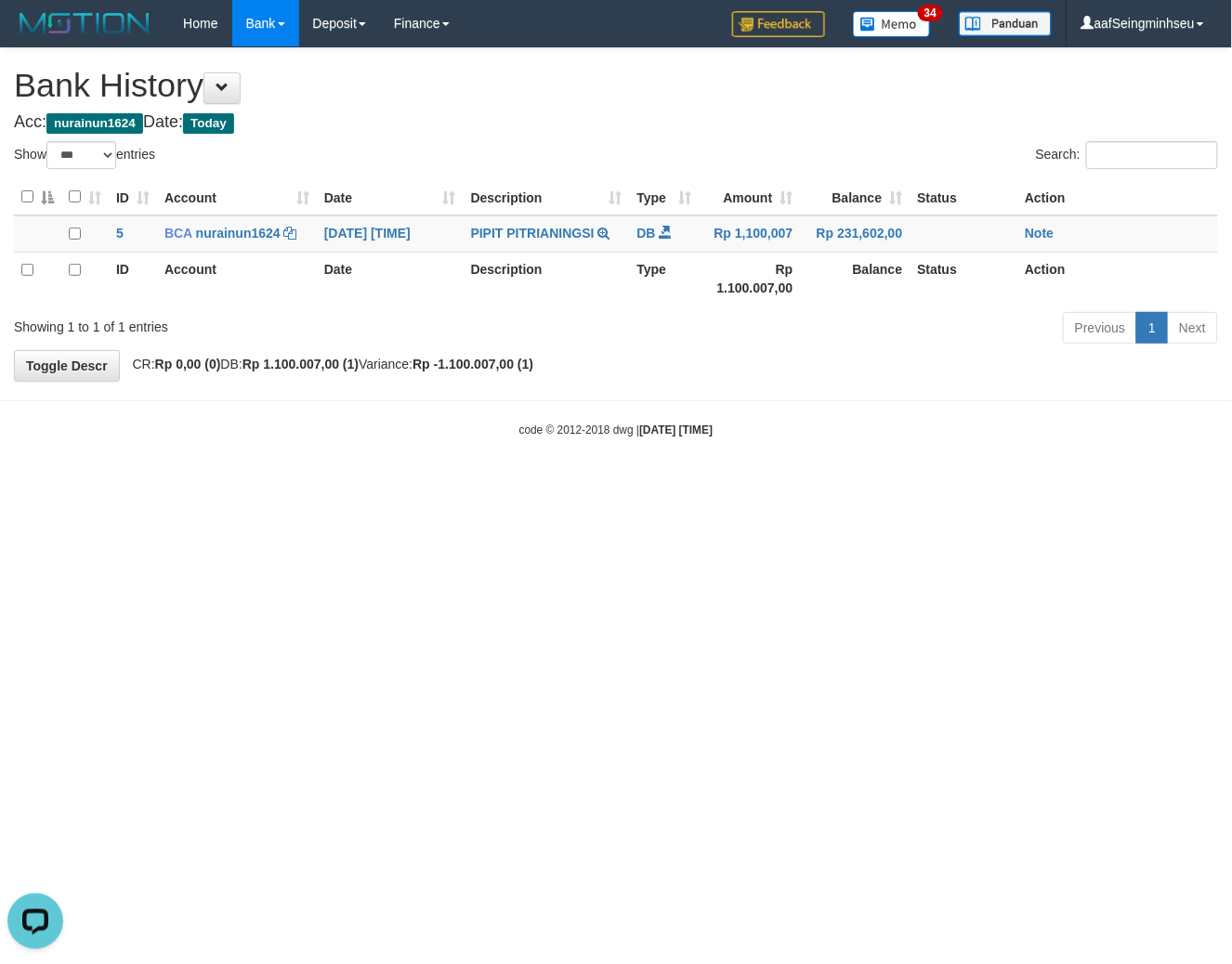 scroll, scrollTop: 0, scrollLeft: 0, axis: both 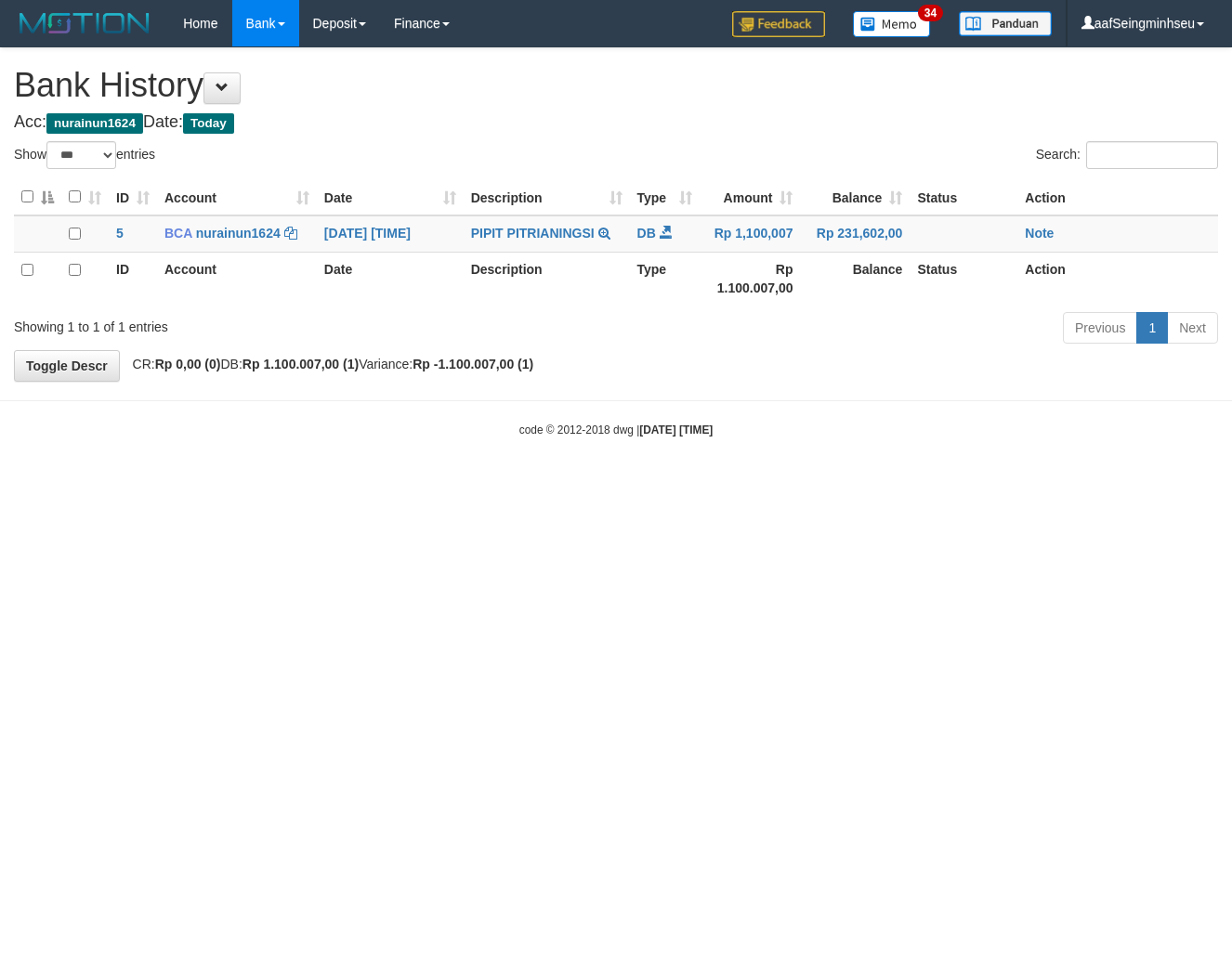 select on "***" 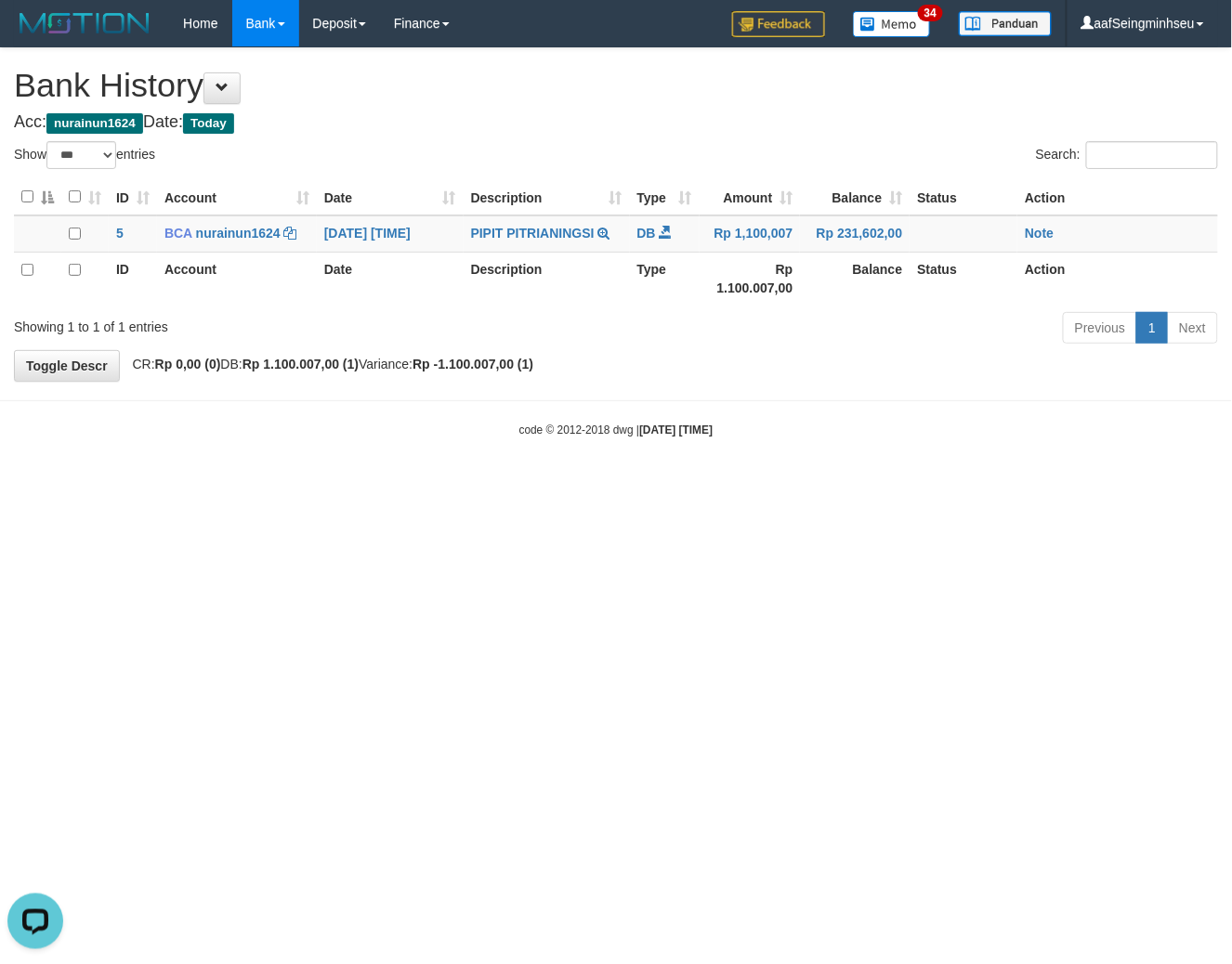 scroll, scrollTop: 0, scrollLeft: 0, axis: both 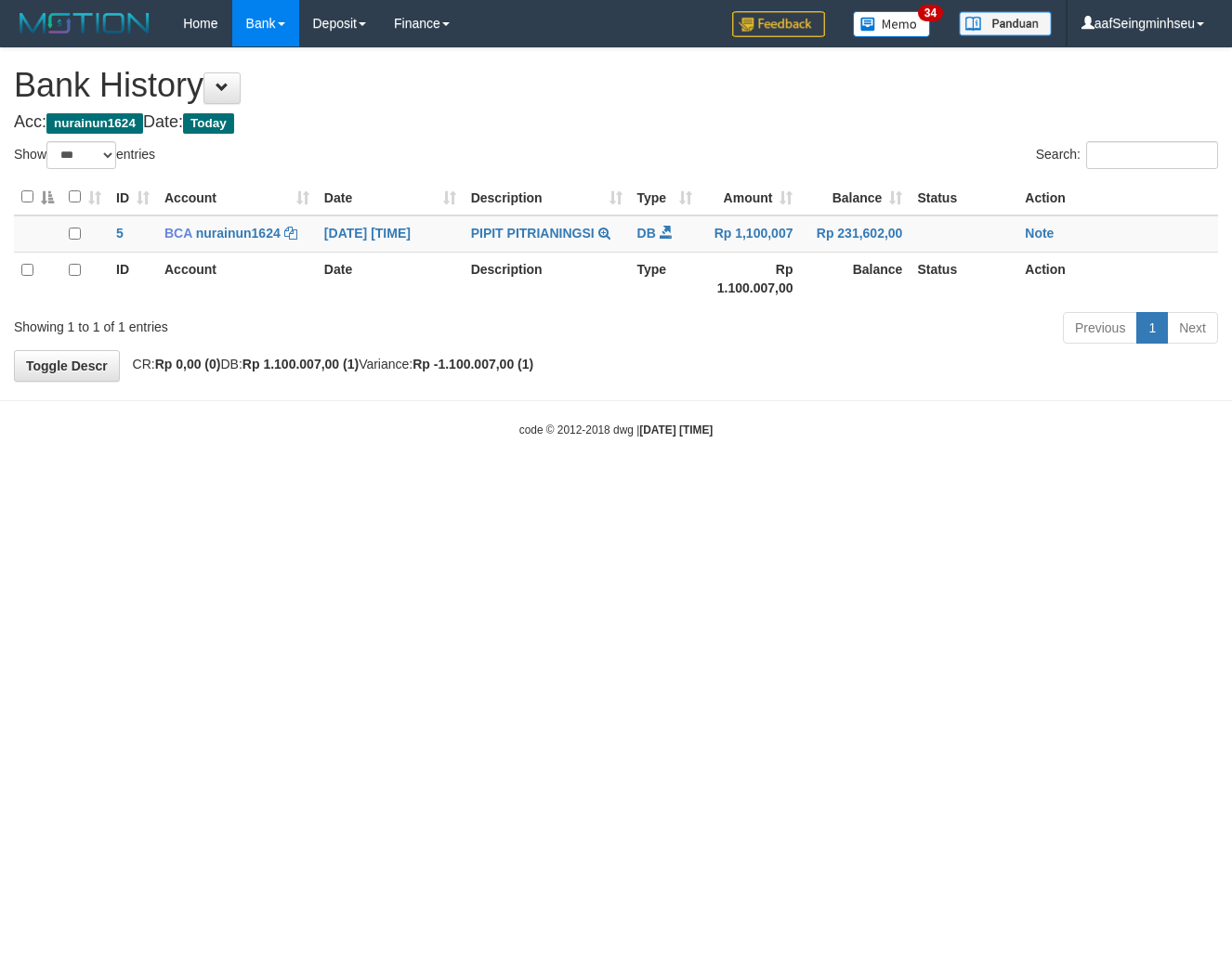 select on "***" 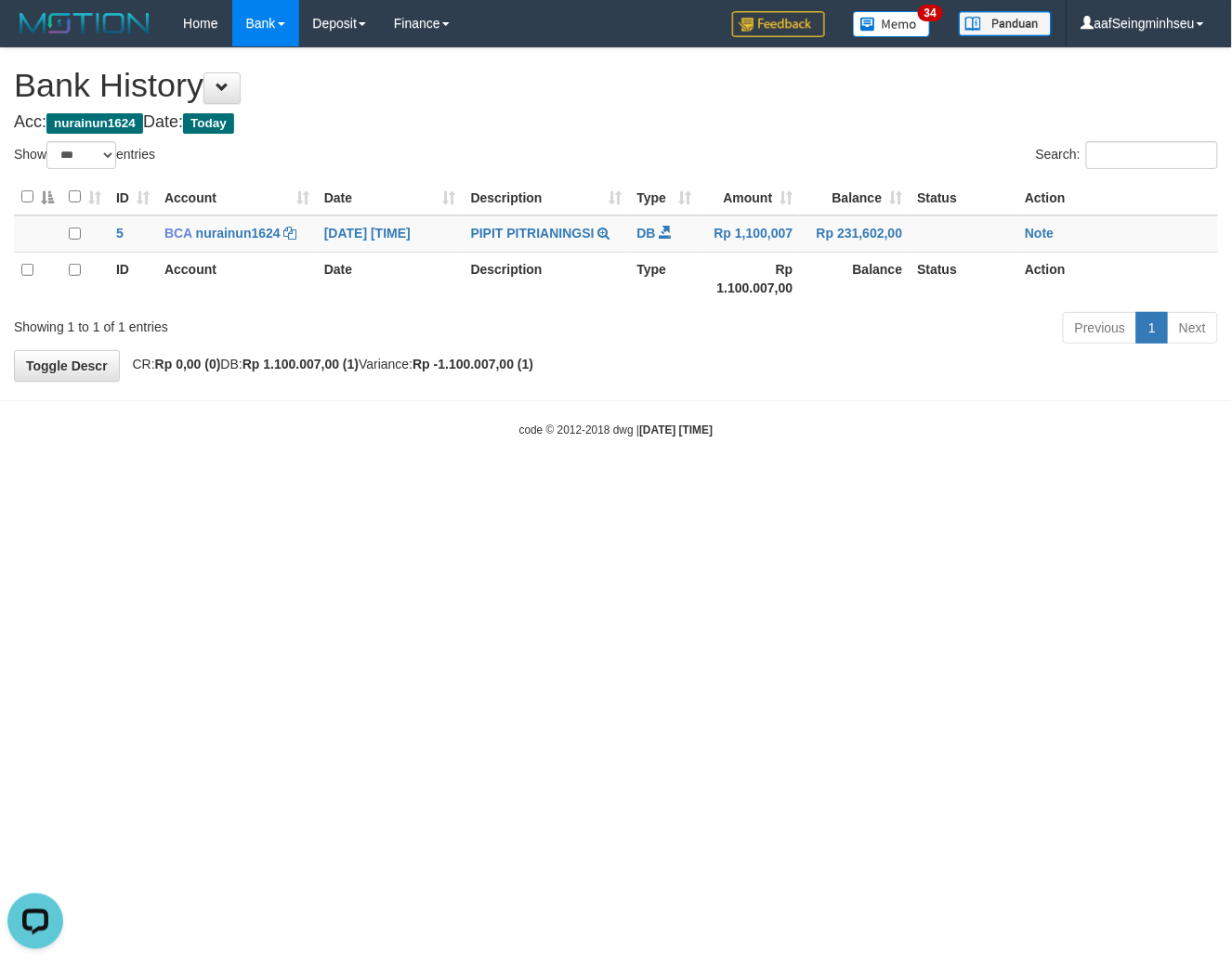 scroll, scrollTop: 0, scrollLeft: 0, axis: both 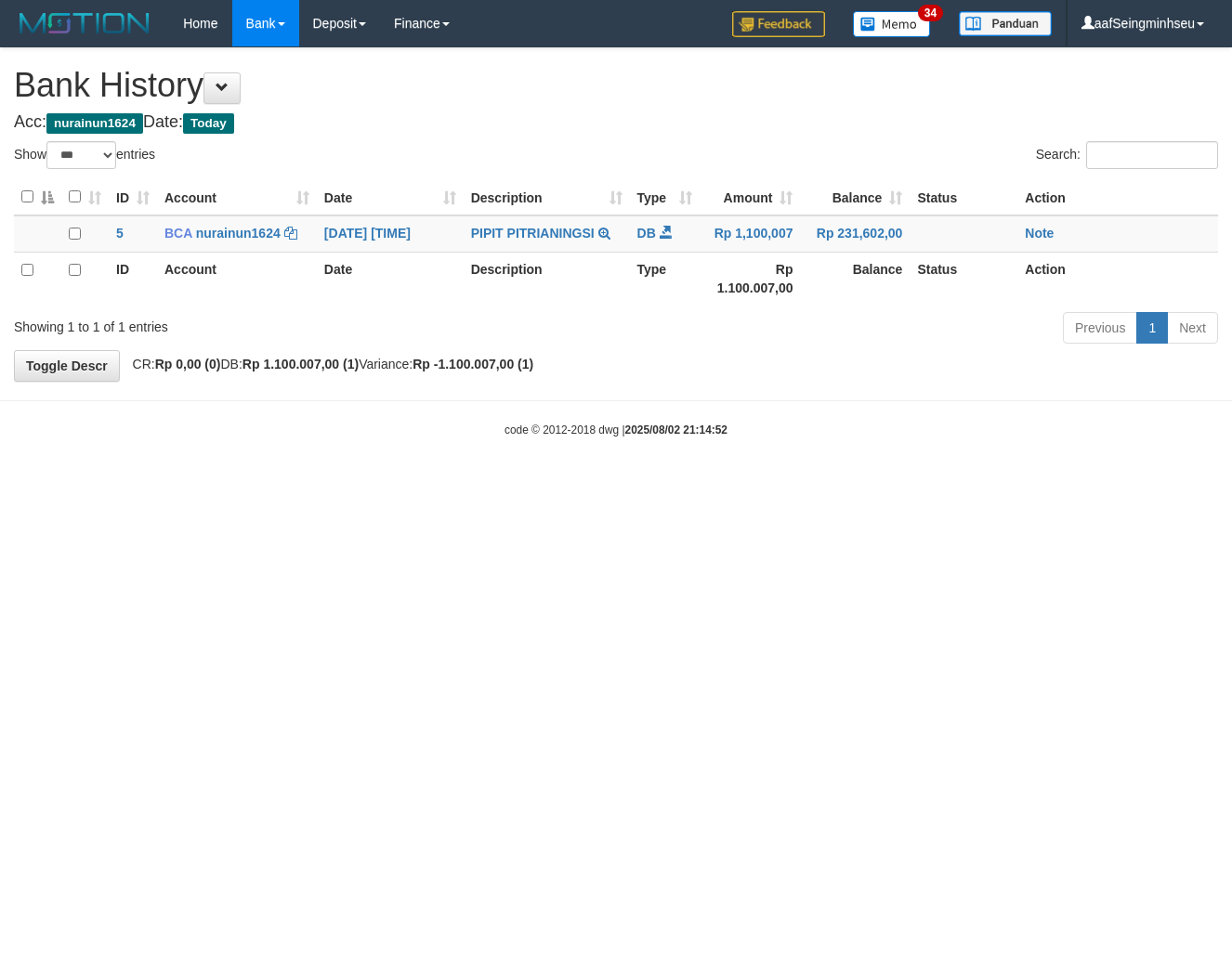 select on "***" 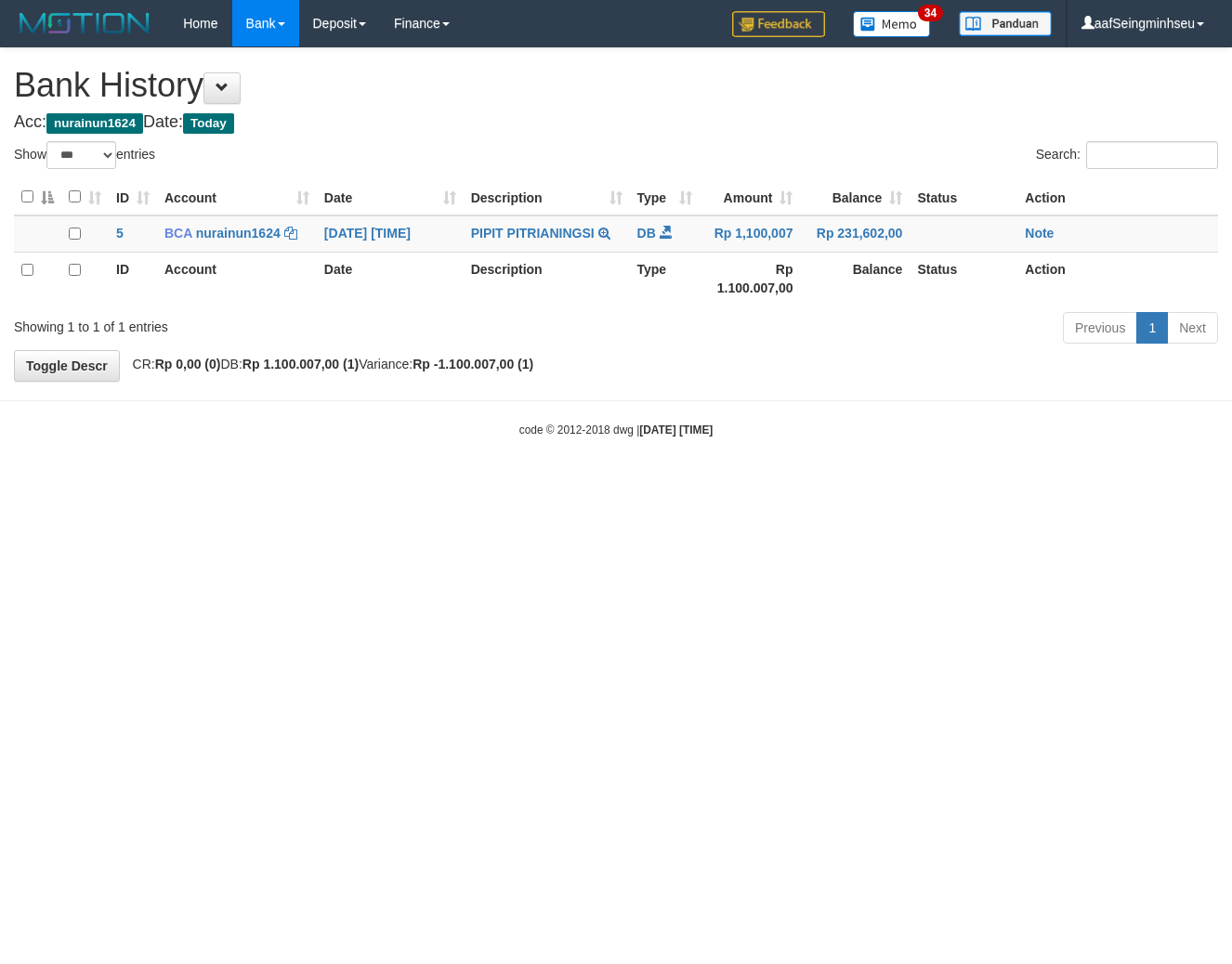 select on "***" 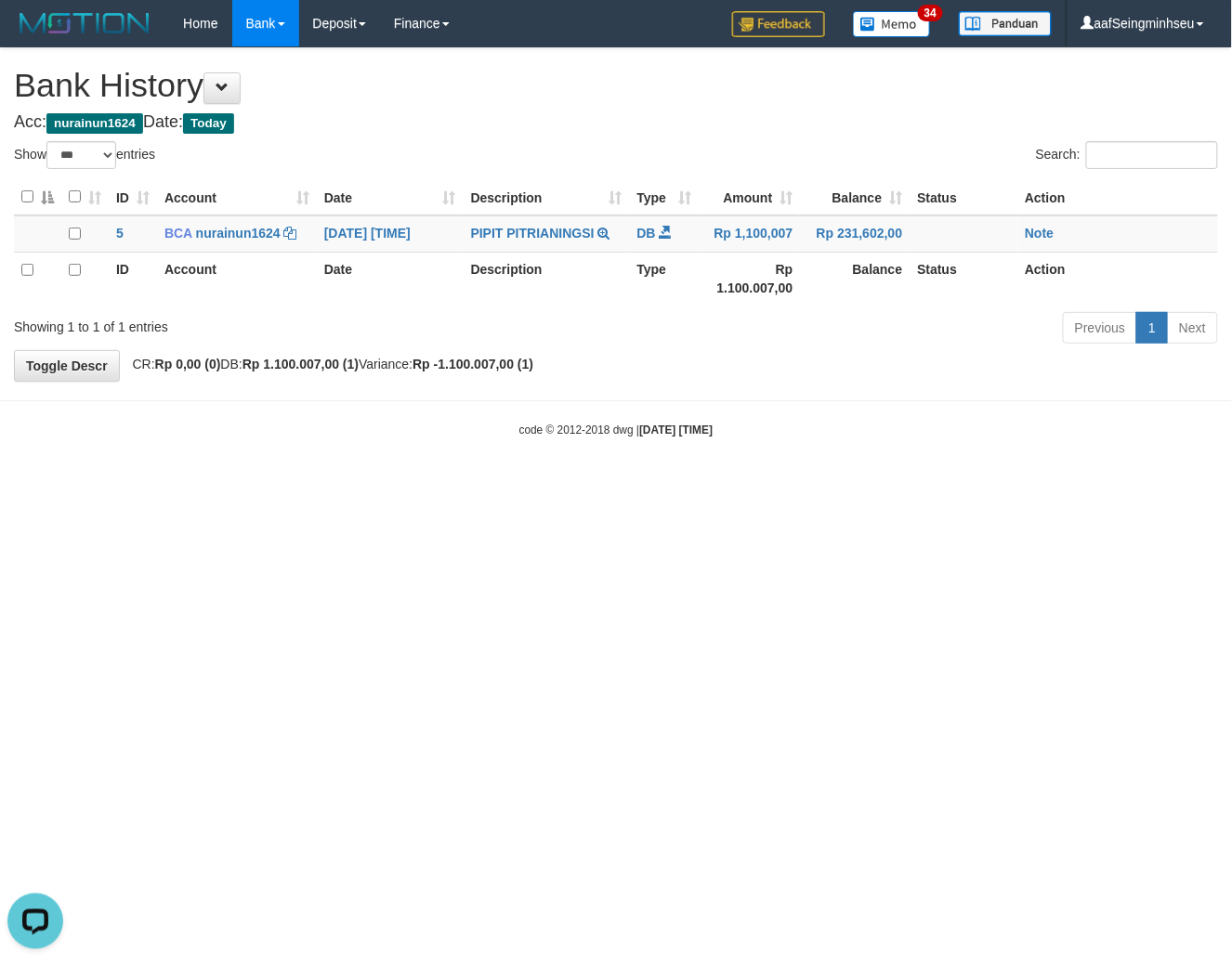 scroll, scrollTop: 0, scrollLeft: 0, axis: both 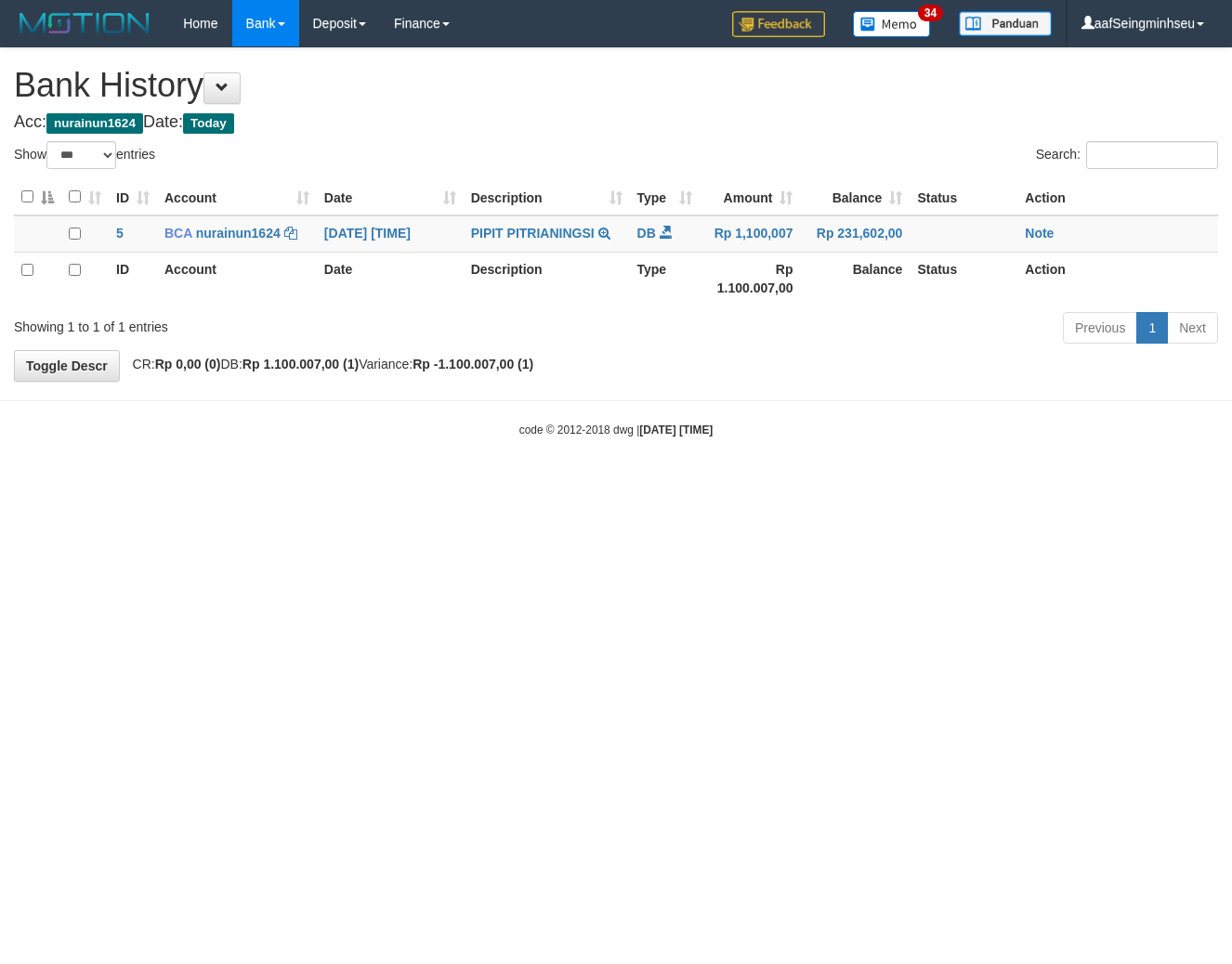 select on "***" 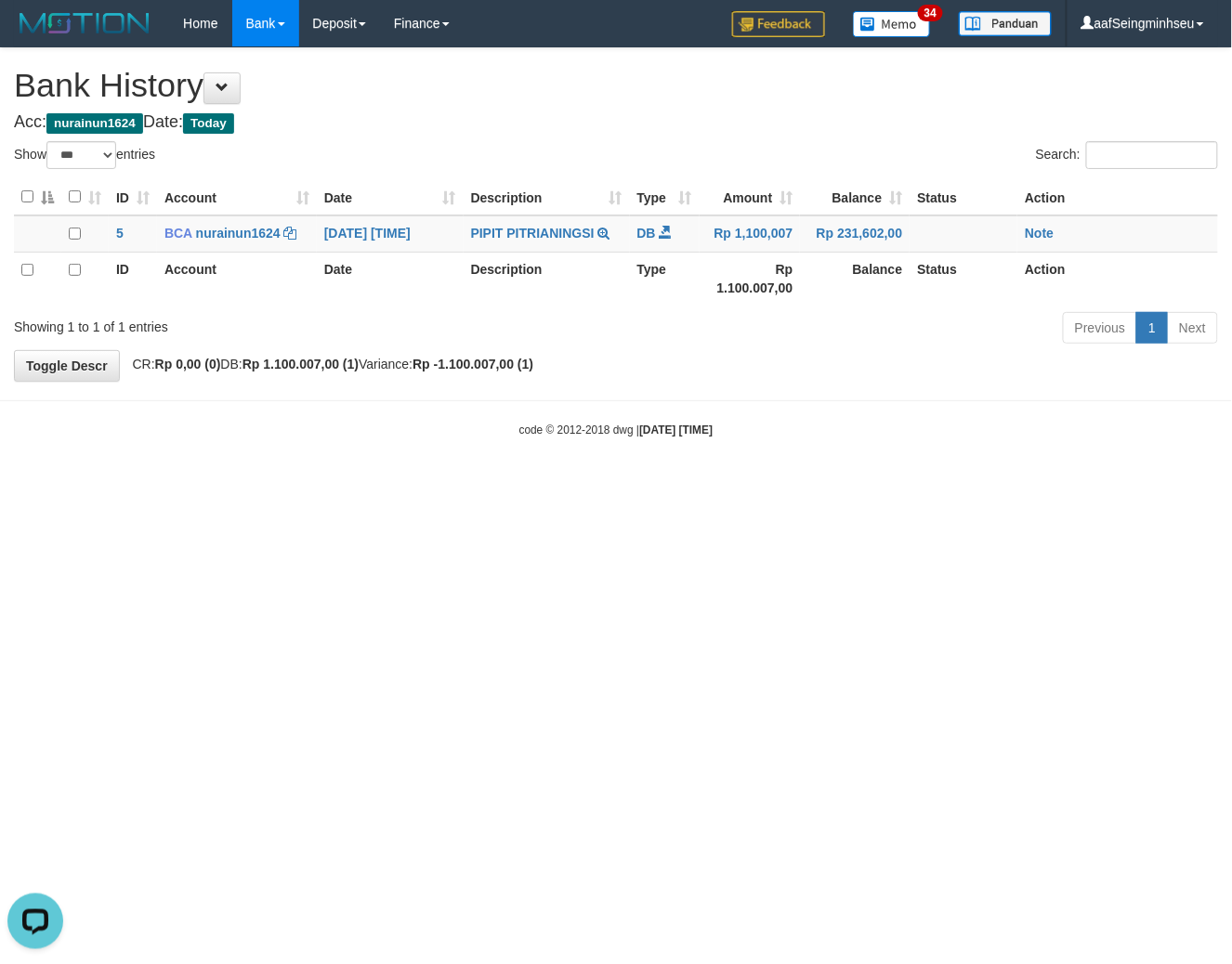 scroll, scrollTop: 0, scrollLeft: 0, axis: both 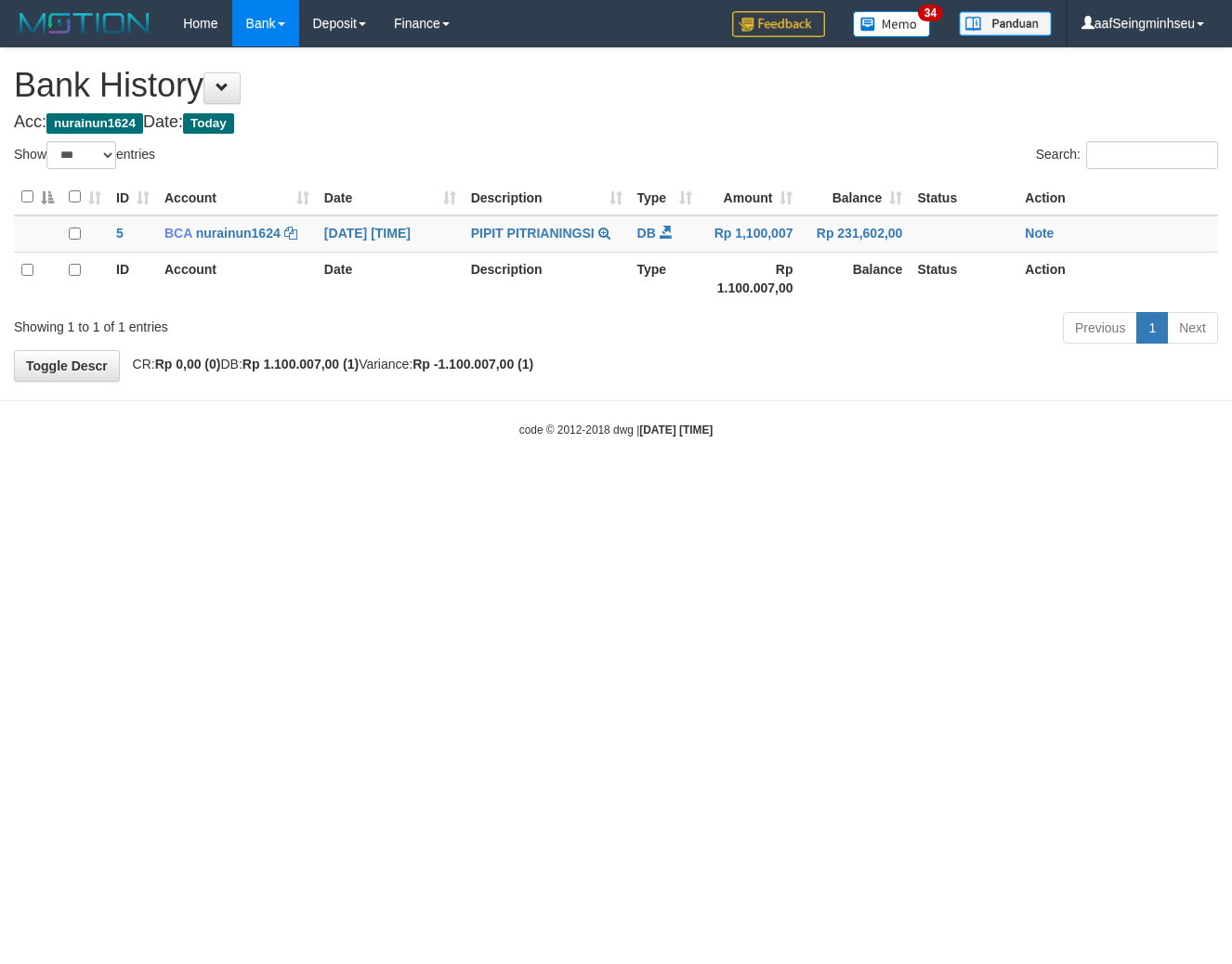 select on "***" 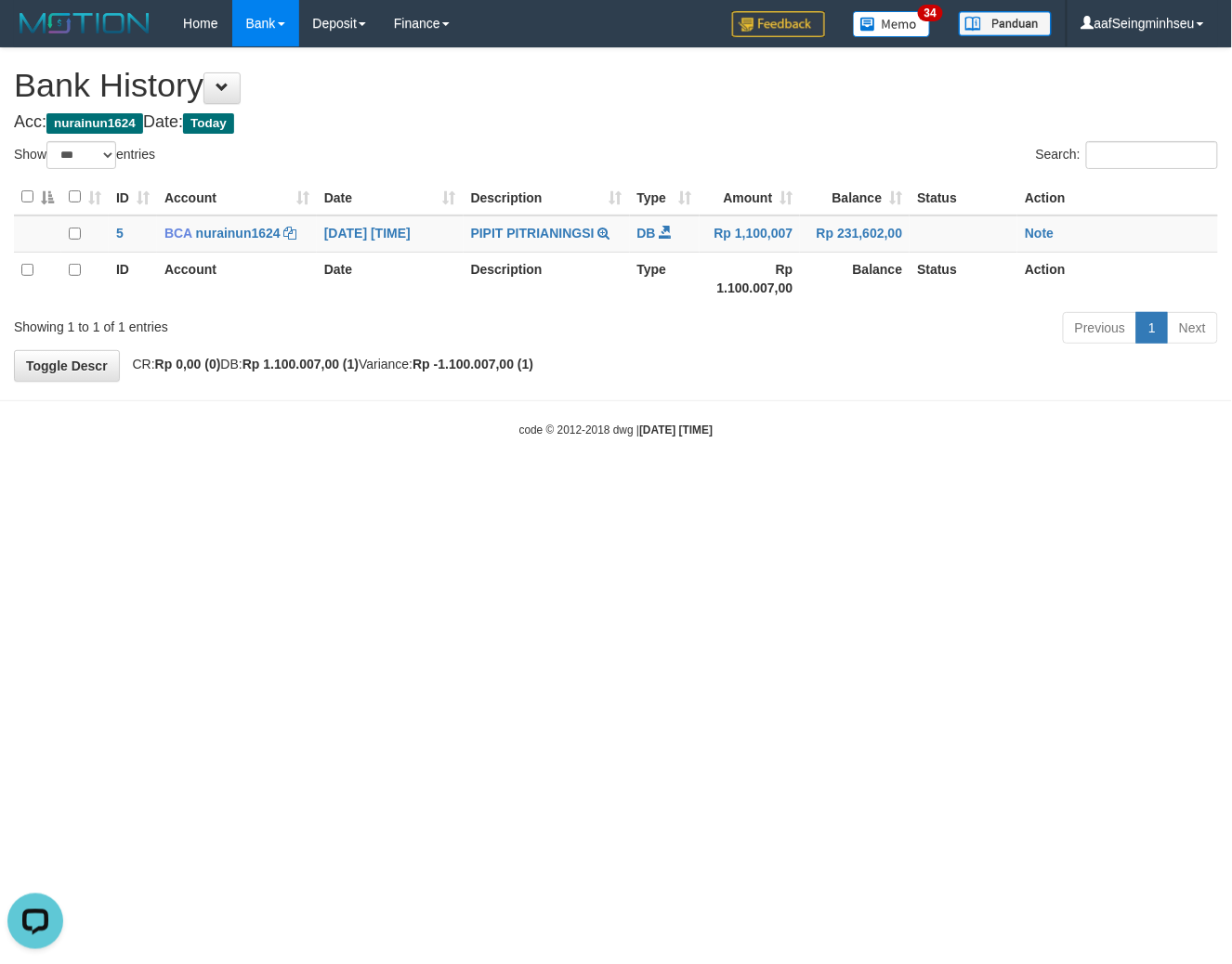 scroll, scrollTop: 0, scrollLeft: 0, axis: both 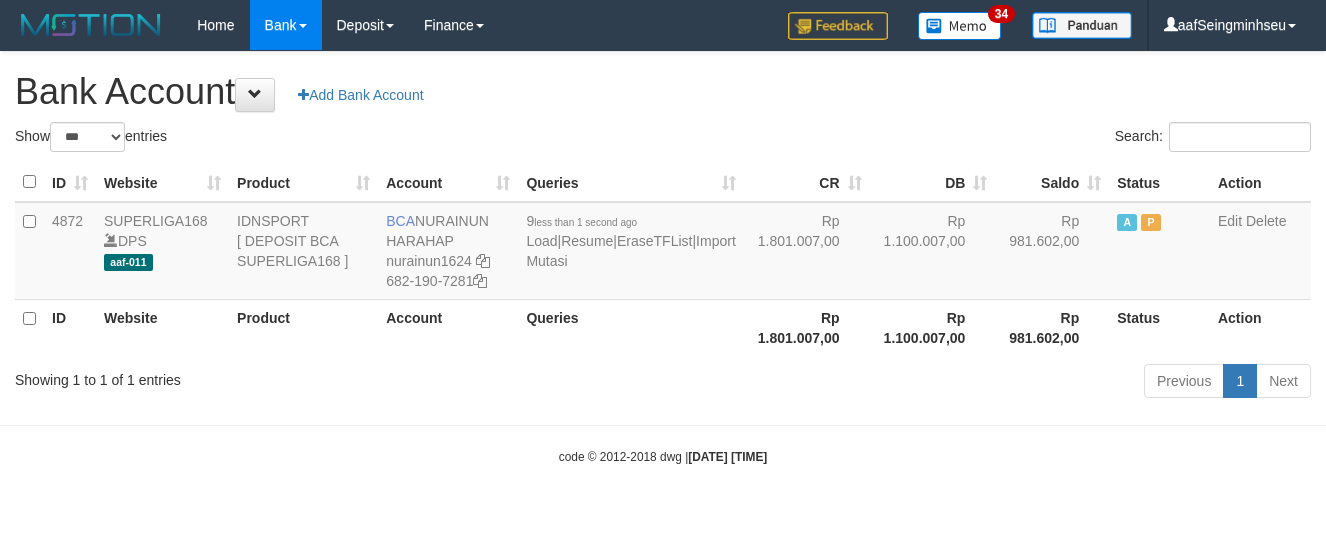 select on "***" 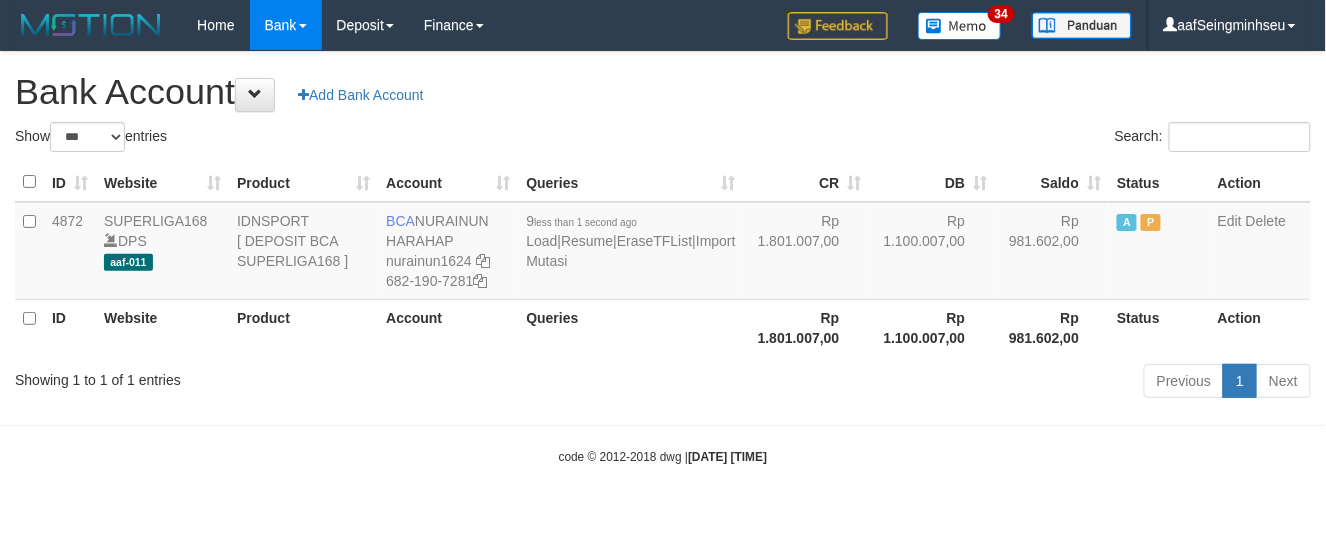 scroll, scrollTop: 0, scrollLeft: 0, axis: both 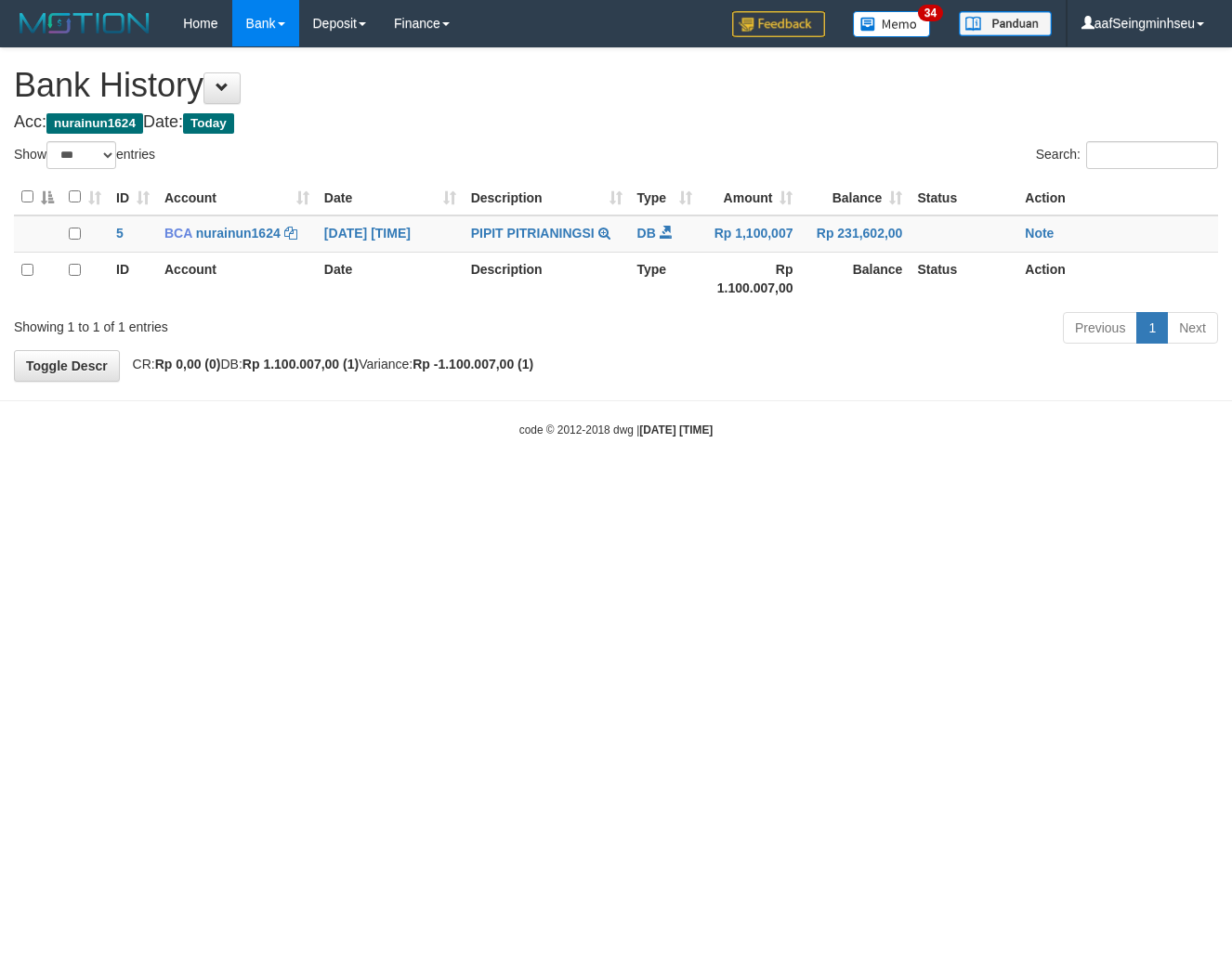 select on "***" 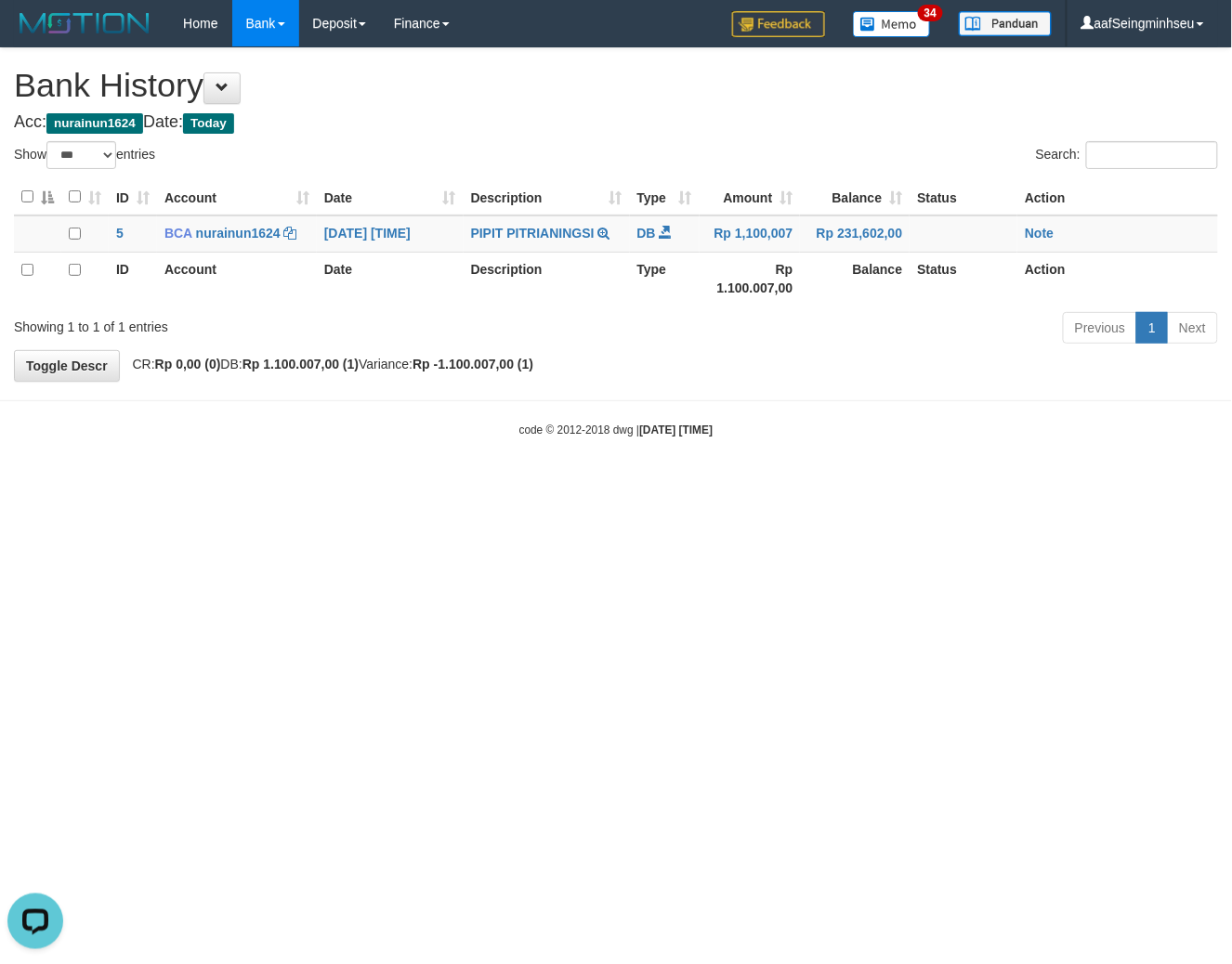 scroll, scrollTop: 0, scrollLeft: 0, axis: both 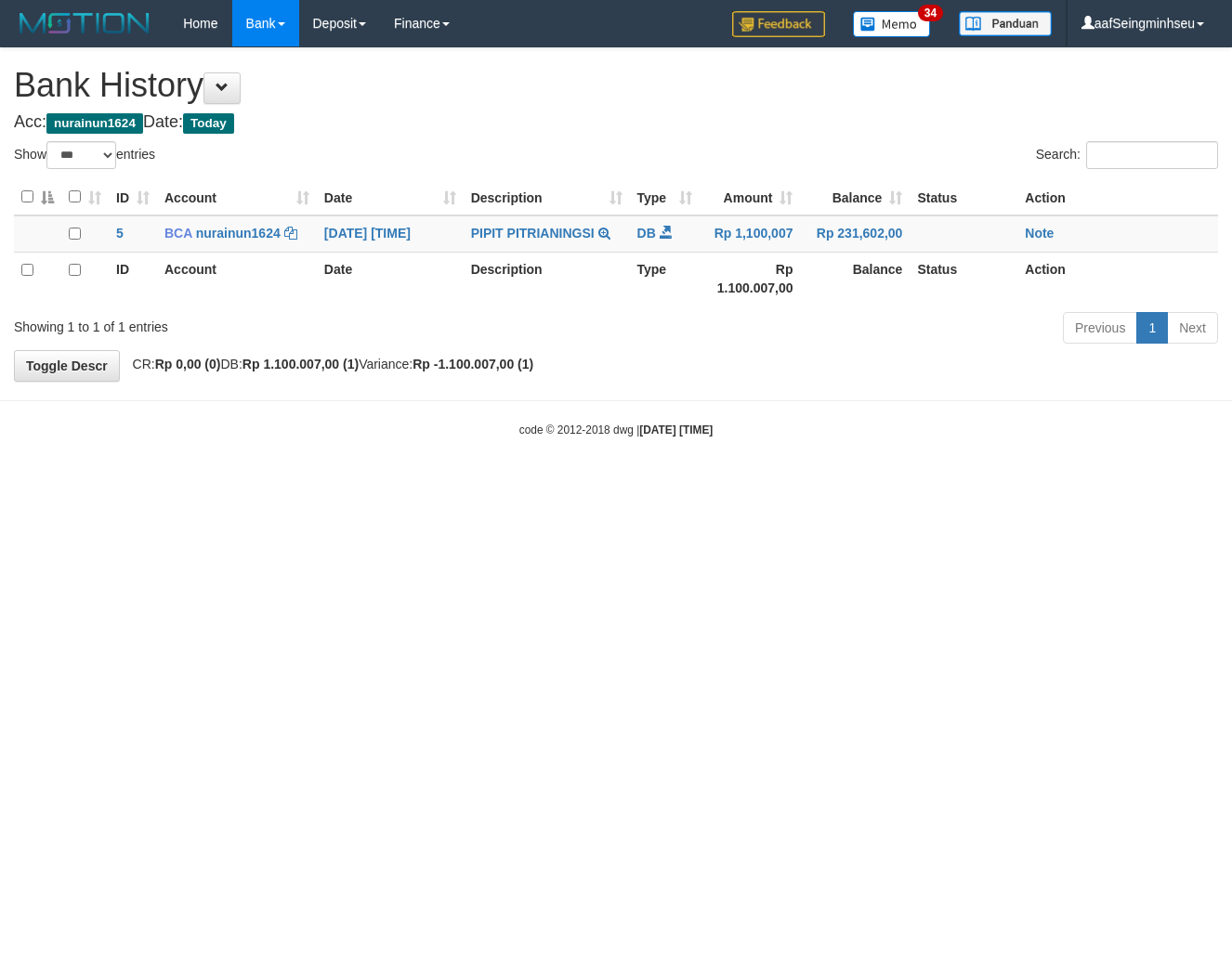 select on "***" 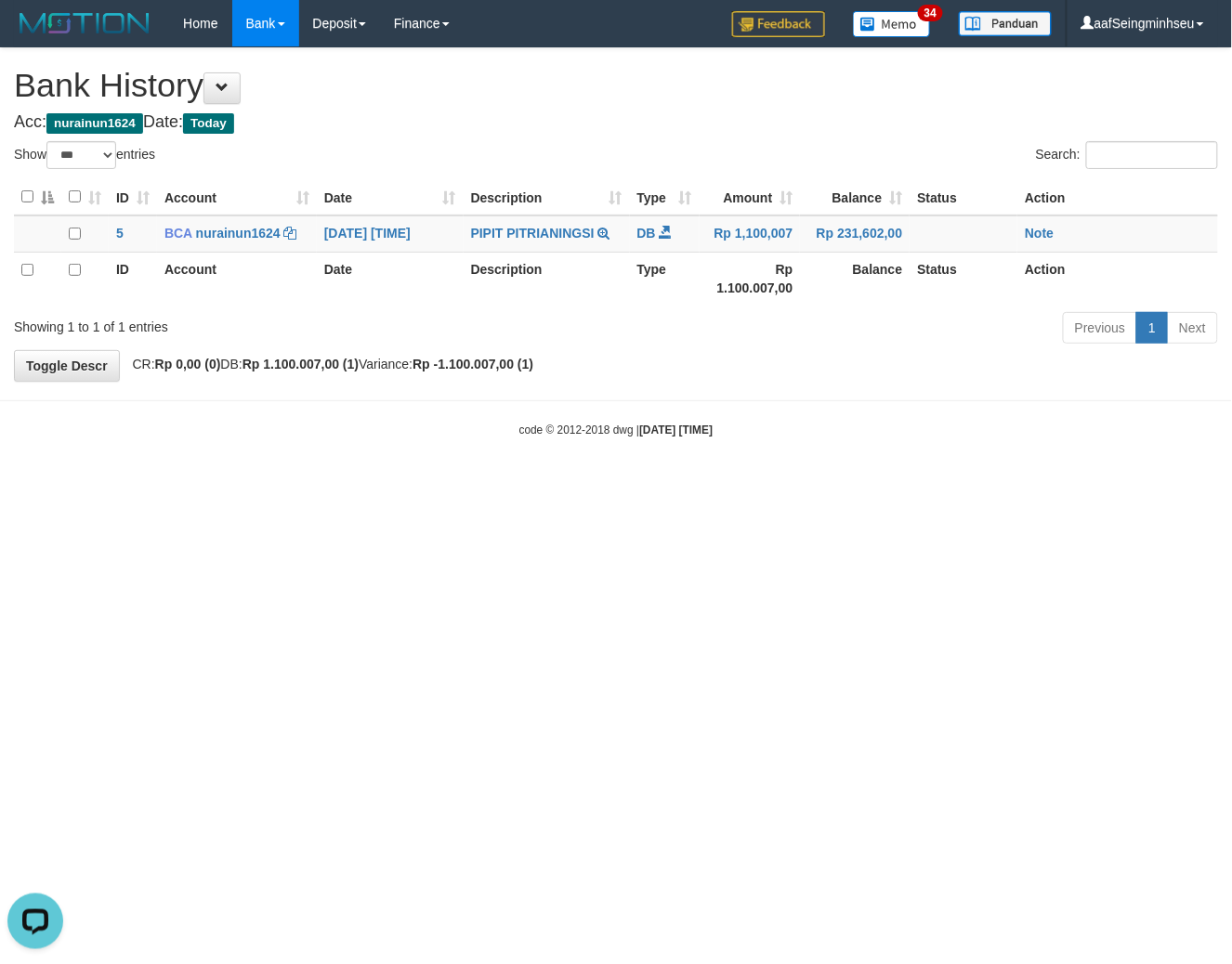scroll, scrollTop: 0, scrollLeft: 0, axis: both 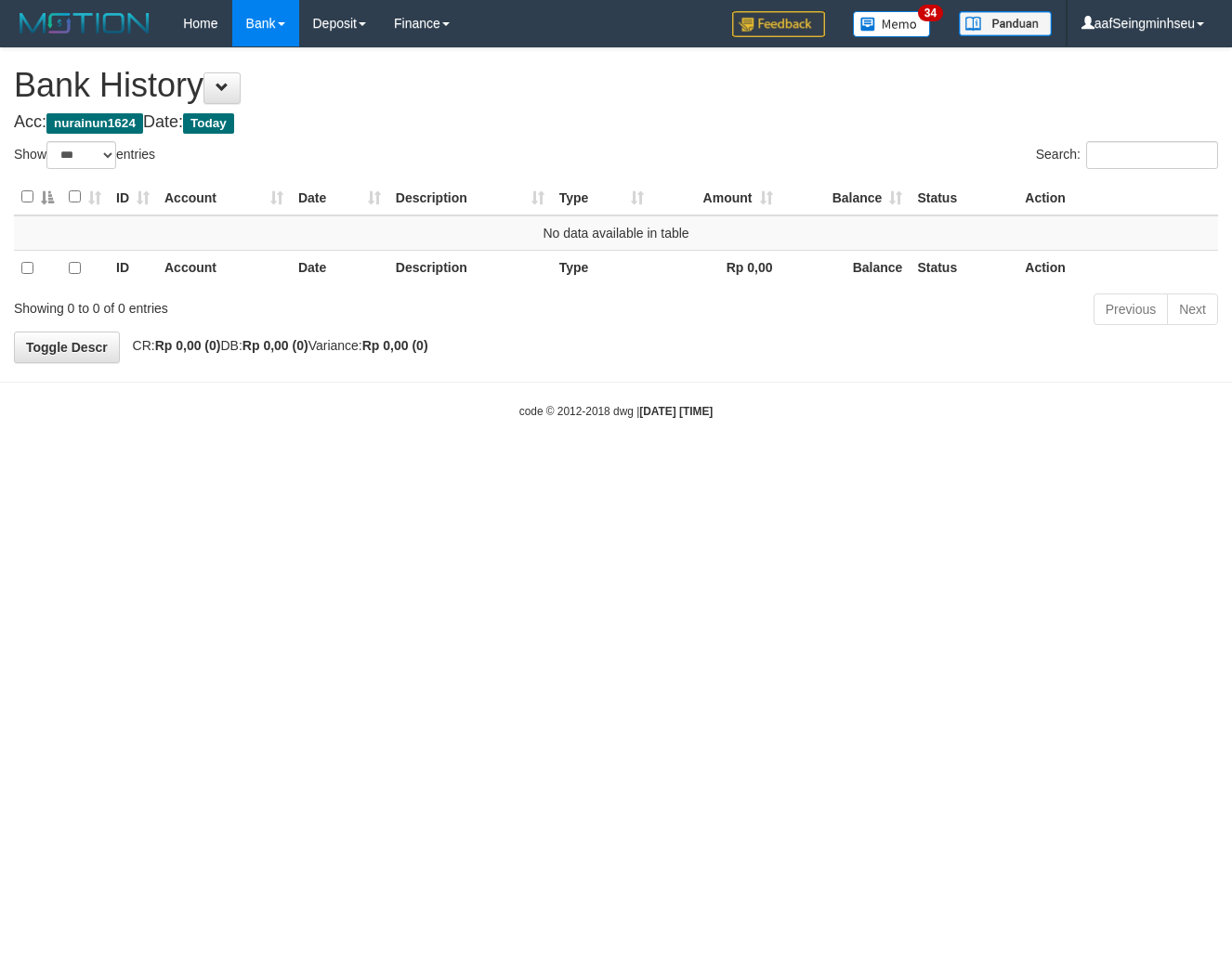 select on "***" 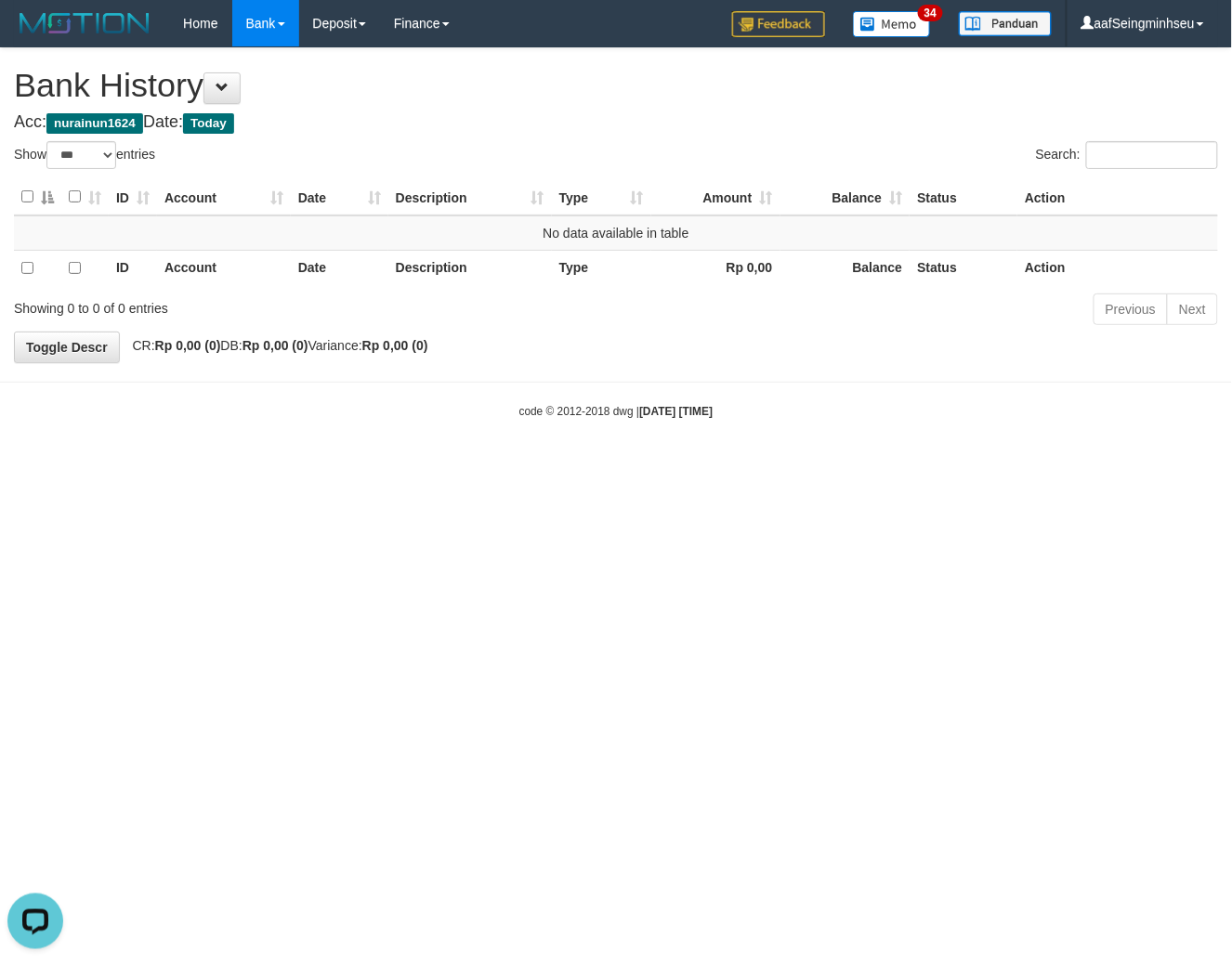 scroll, scrollTop: 0, scrollLeft: 0, axis: both 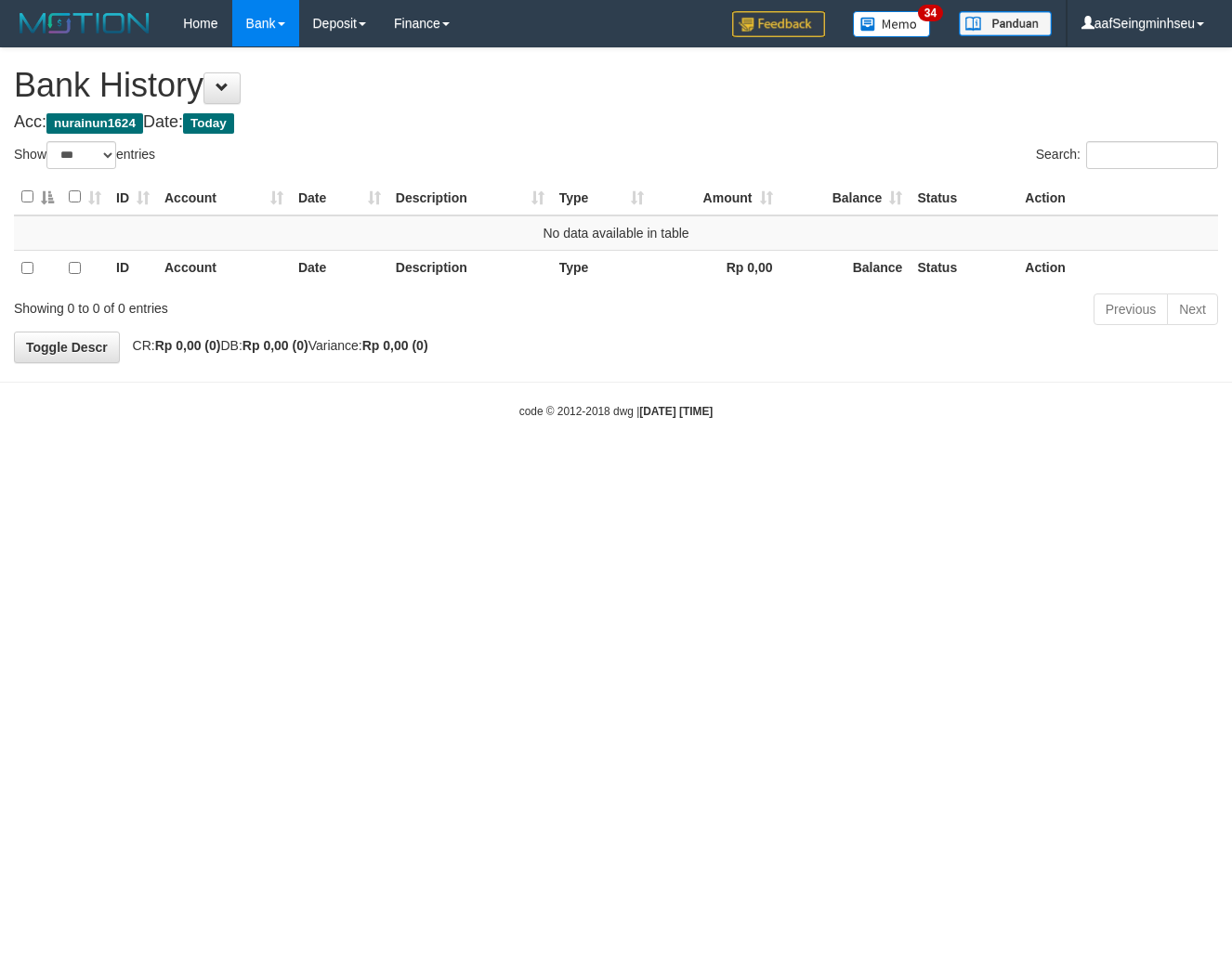 select on "***" 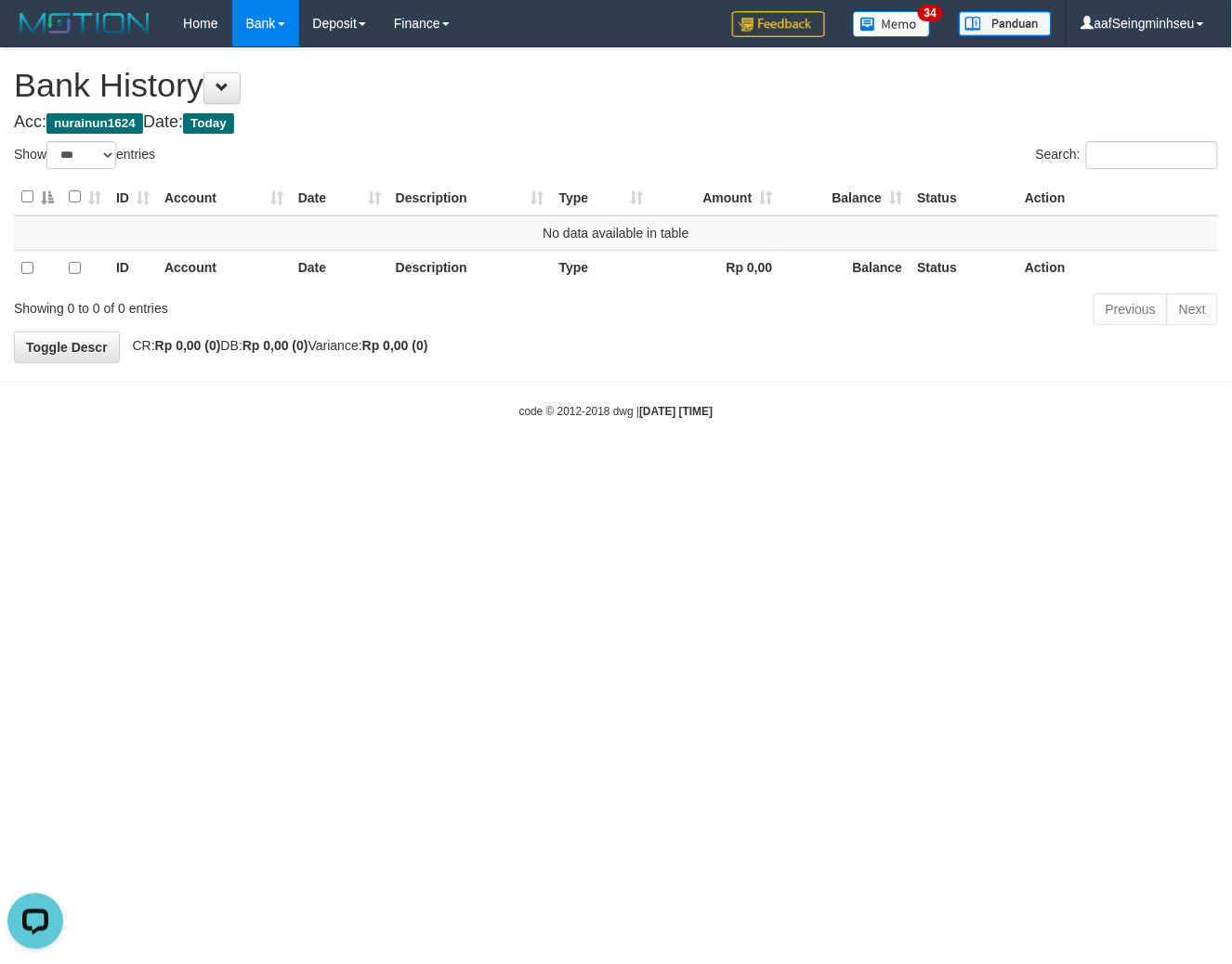 scroll, scrollTop: 0, scrollLeft: 0, axis: both 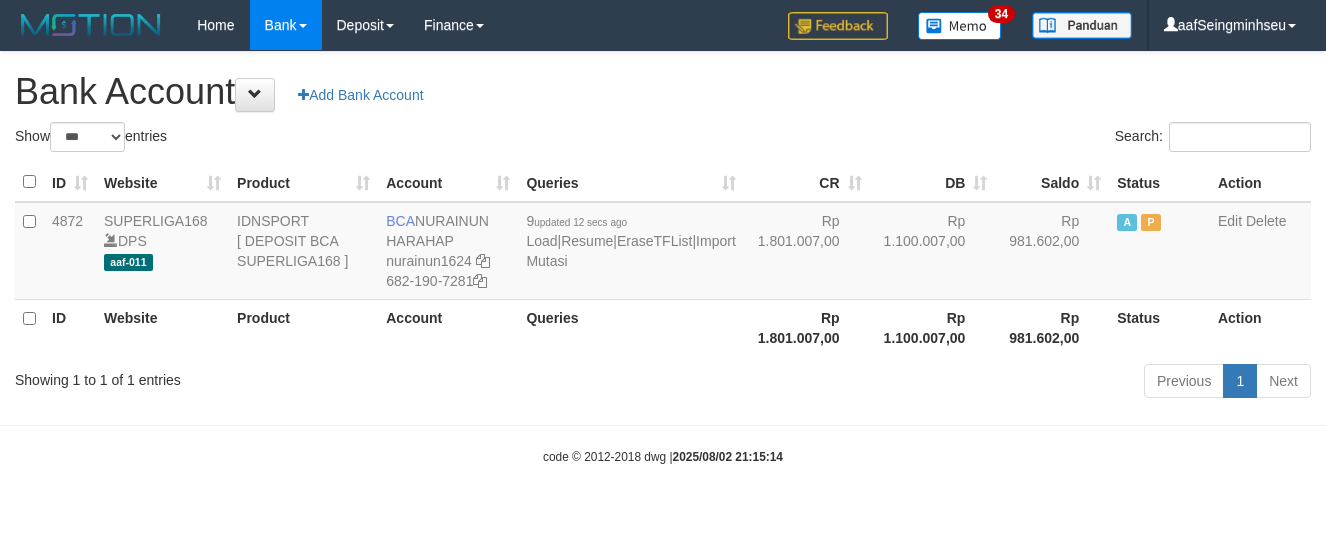 select on "***" 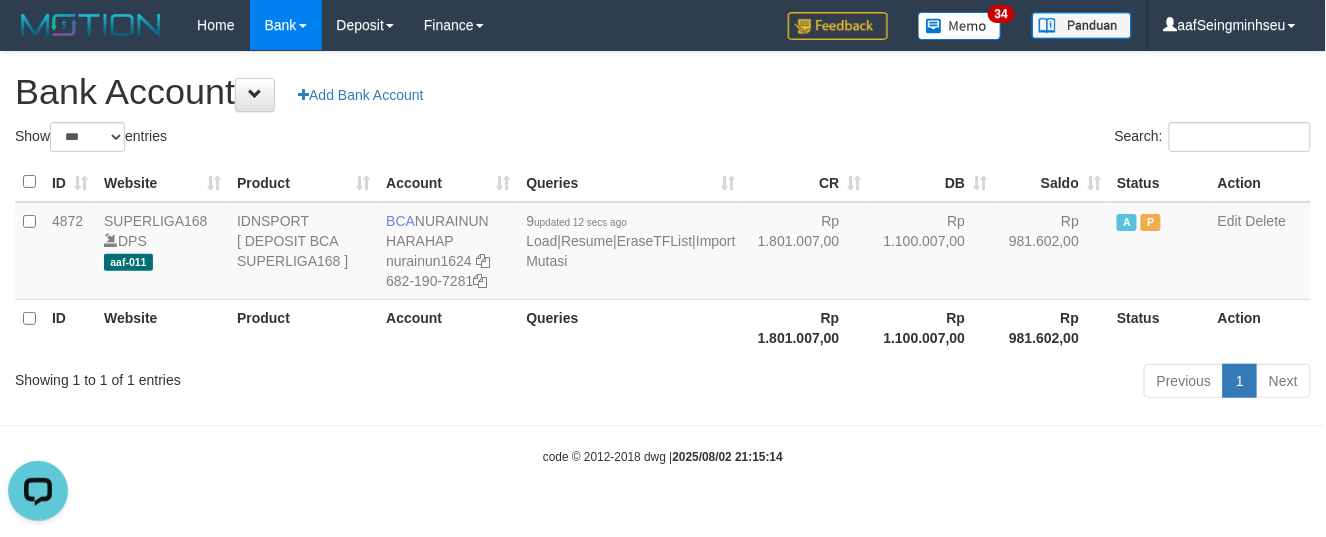 scroll, scrollTop: 0, scrollLeft: 0, axis: both 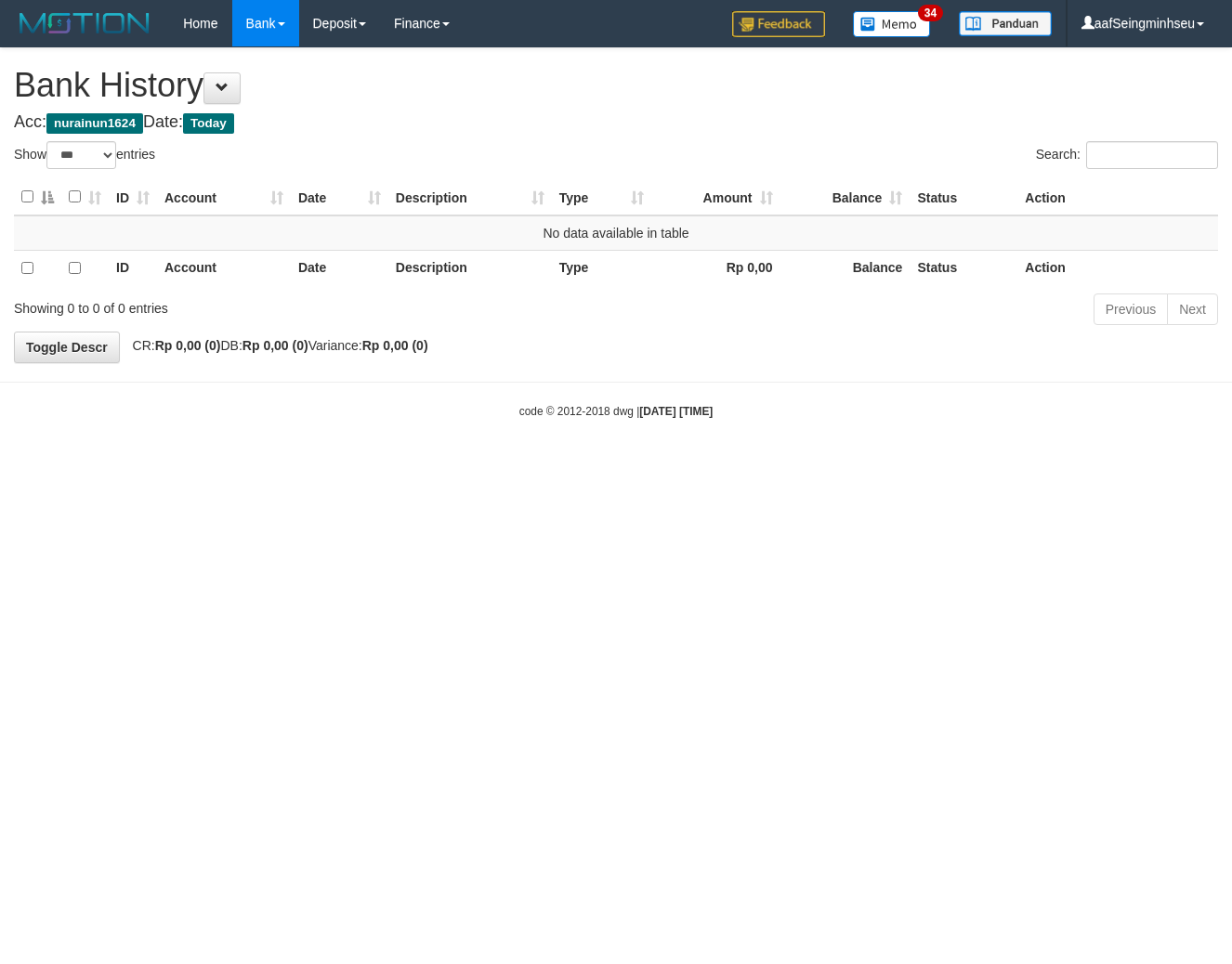 select on "***" 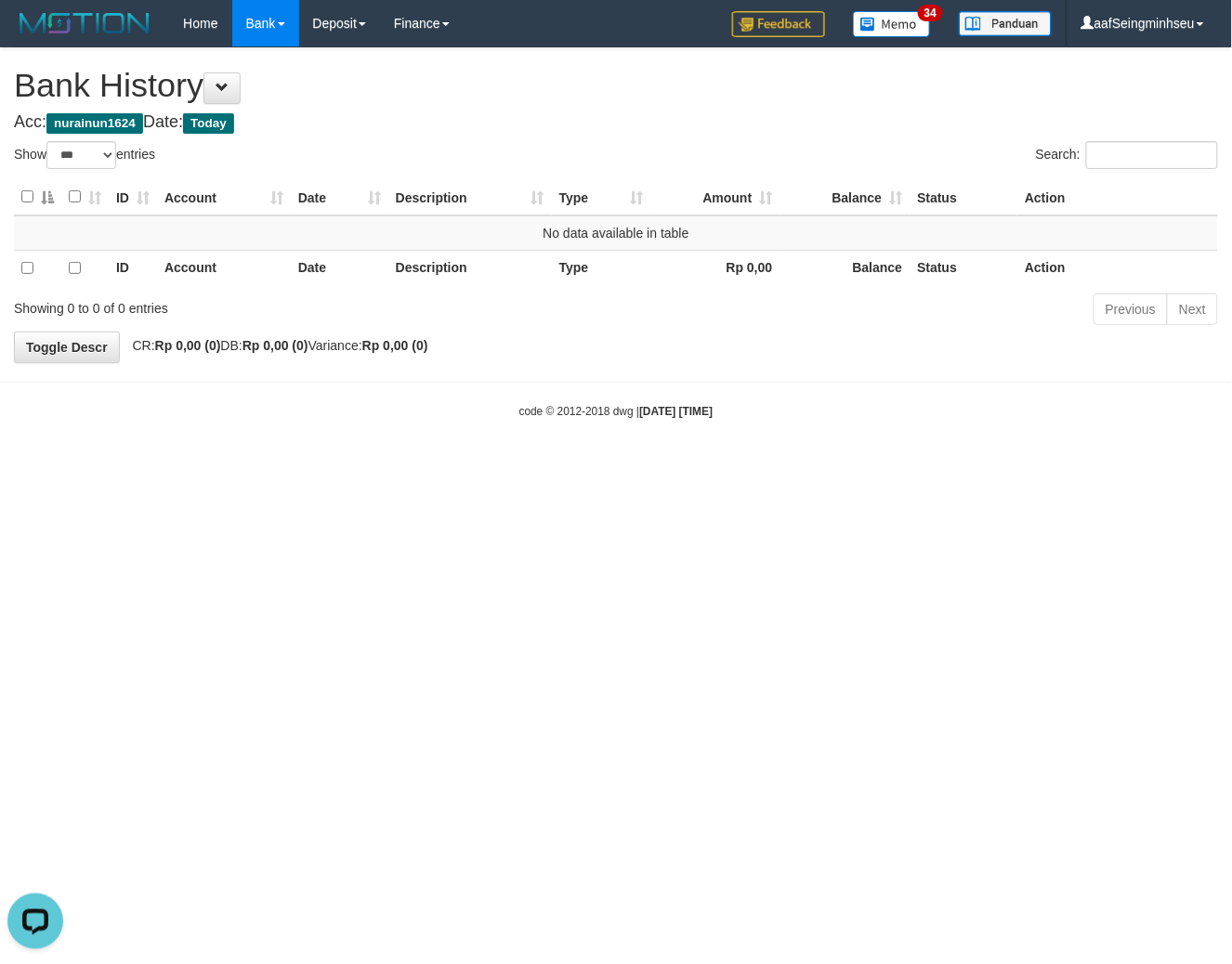 scroll, scrollTop: 0, scrollLeft: 0, axis: both 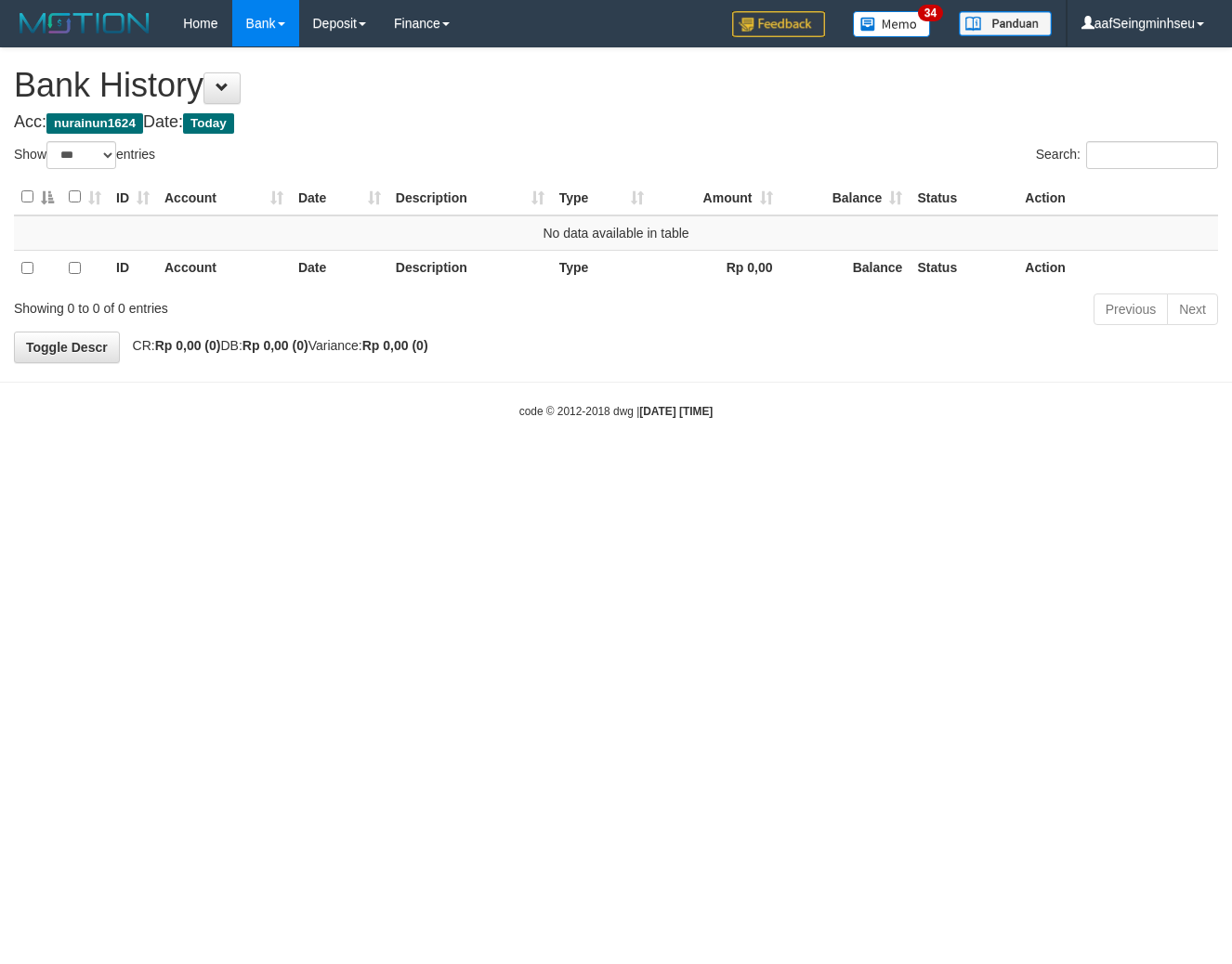 select on "***" 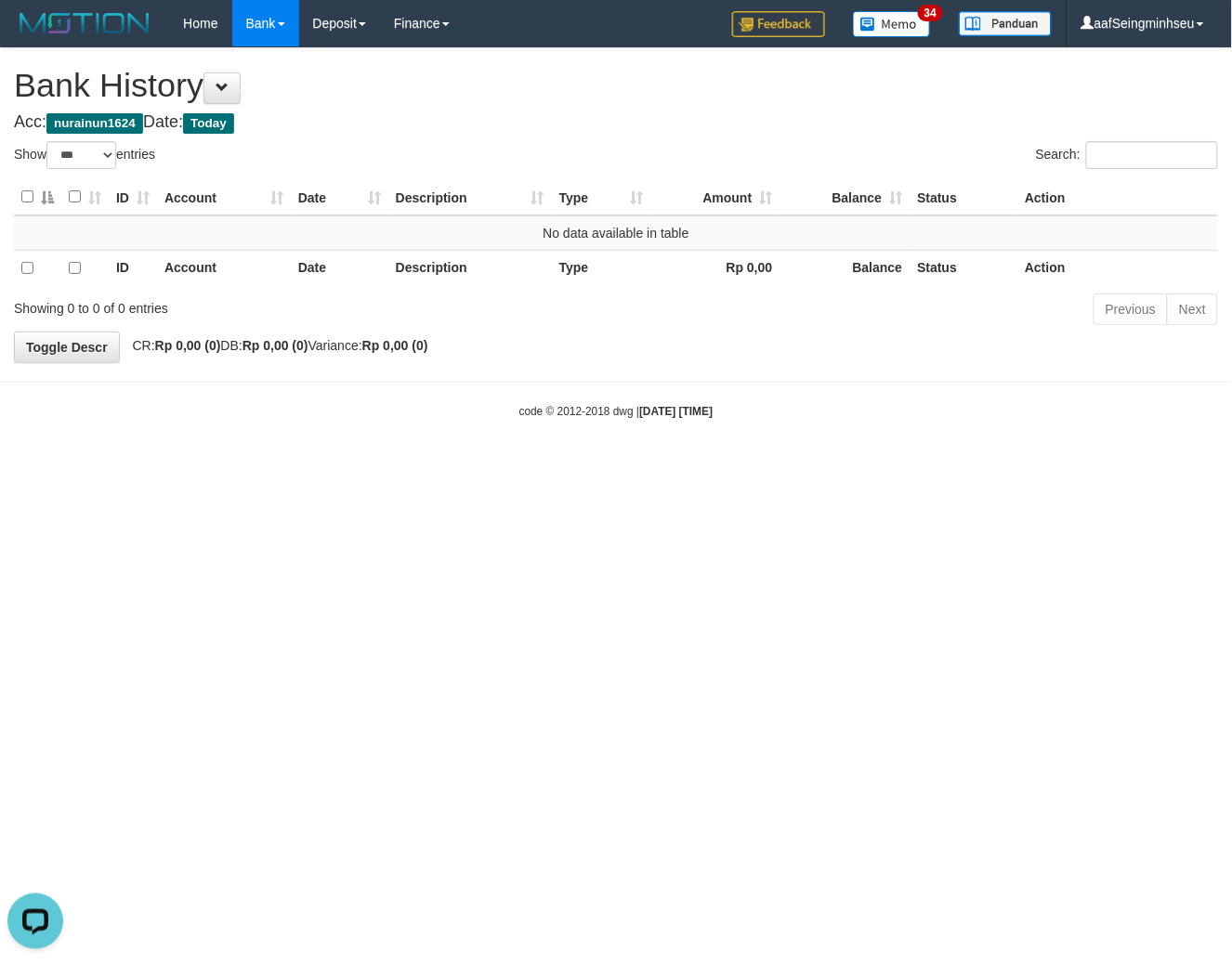 scroll, scrollTop: 0, scrollLeft: 0, axis: both 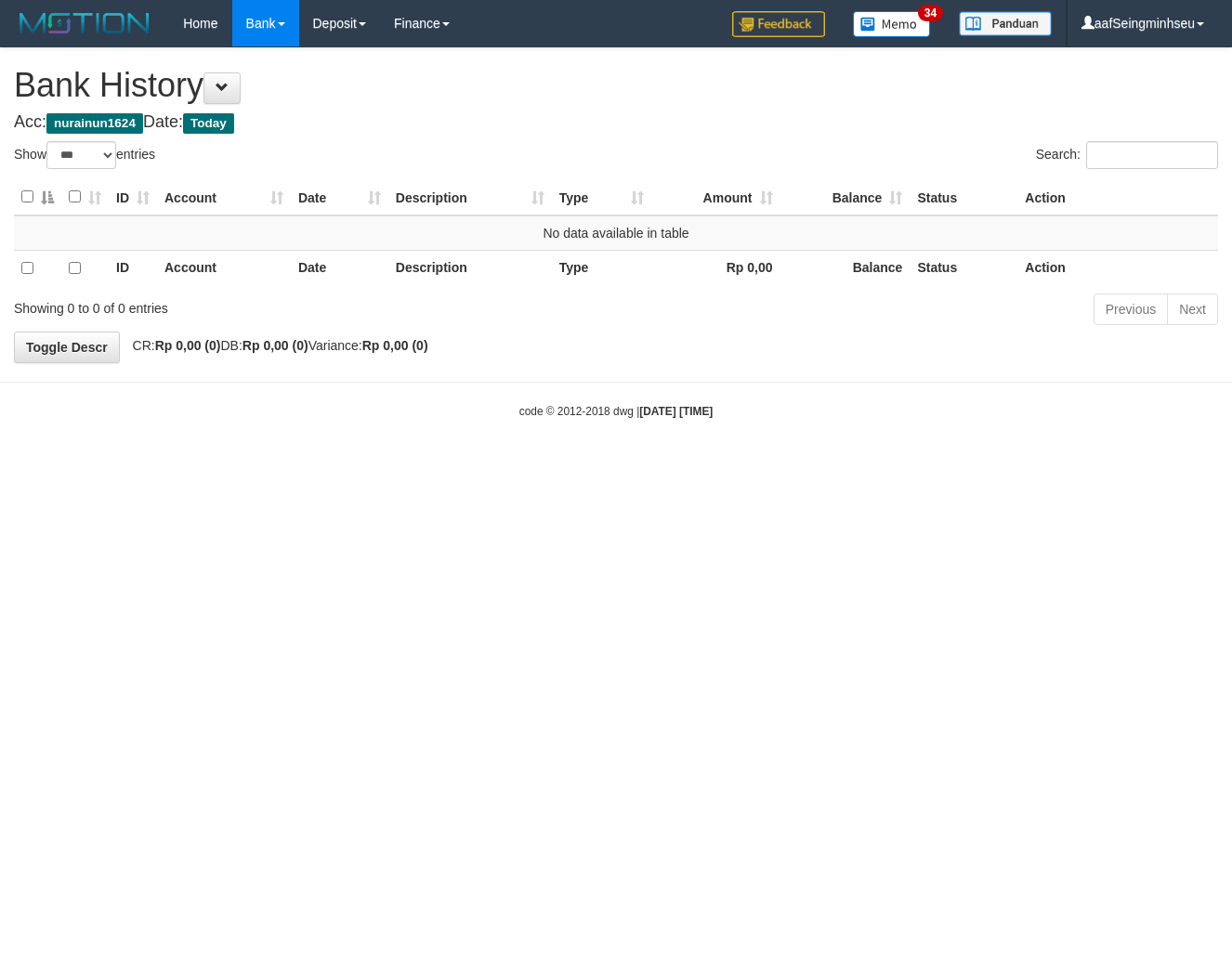 select on "***" 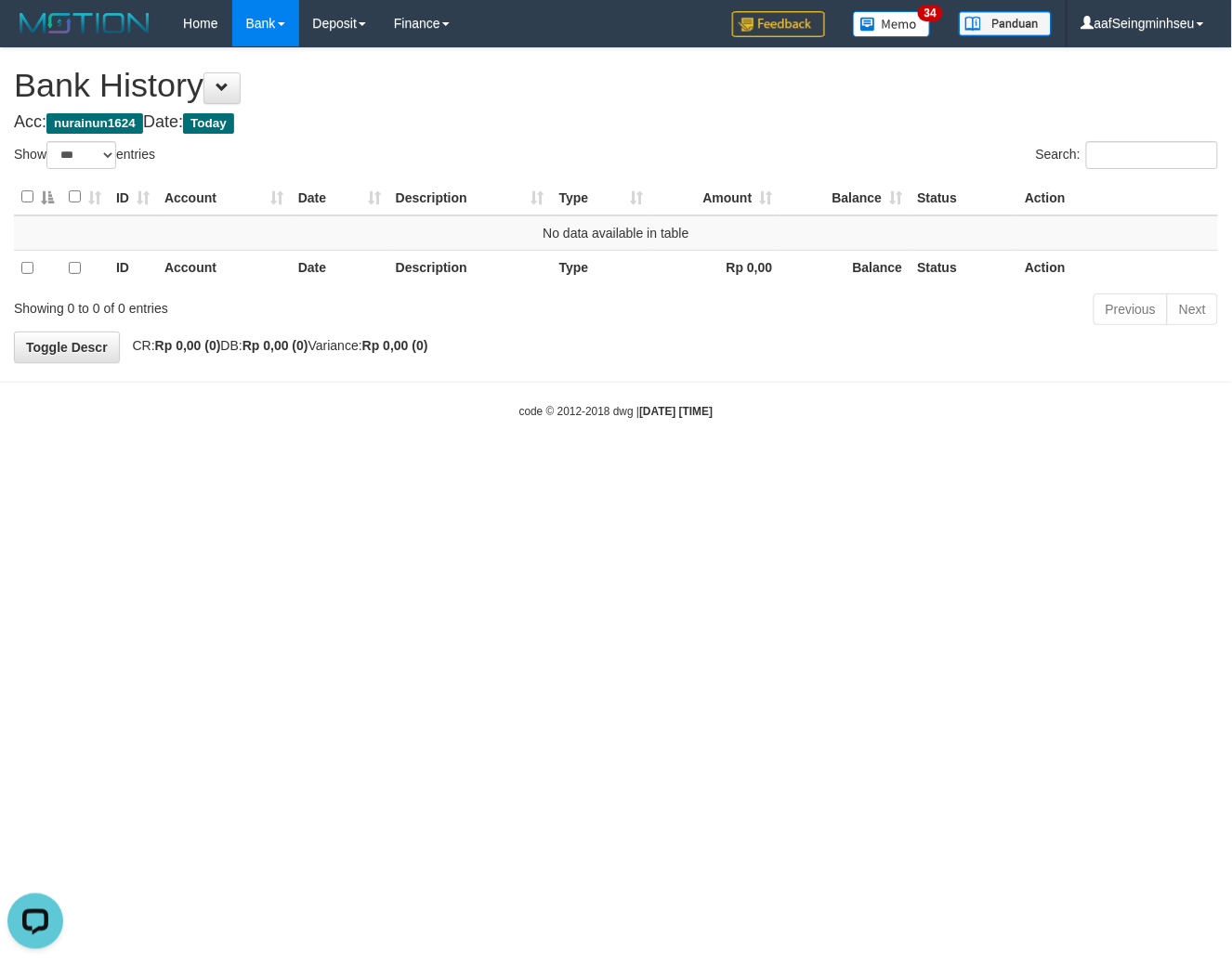 scroll, scrollTop: 0, scrollLeft: 0, axis: both 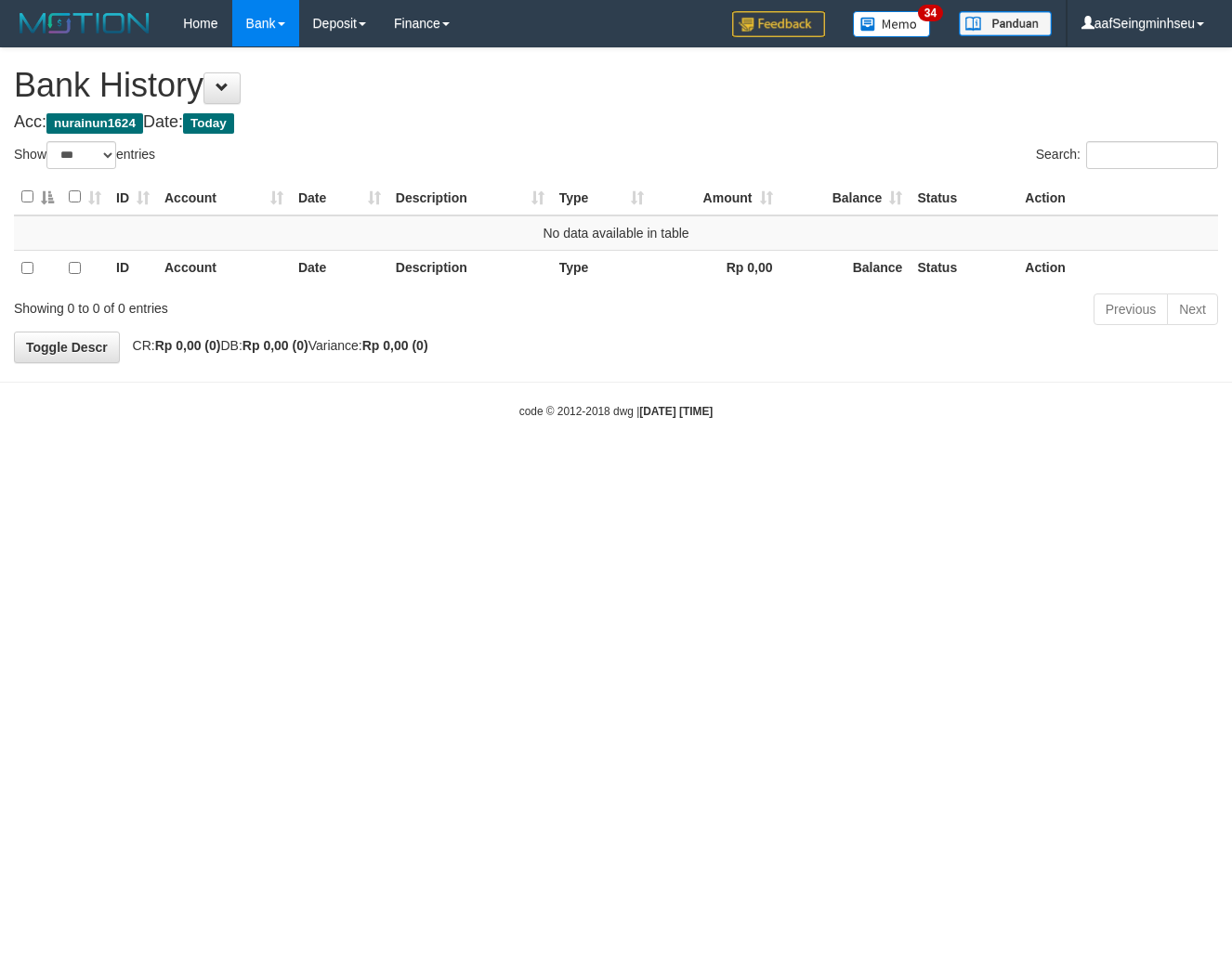 select on "***" 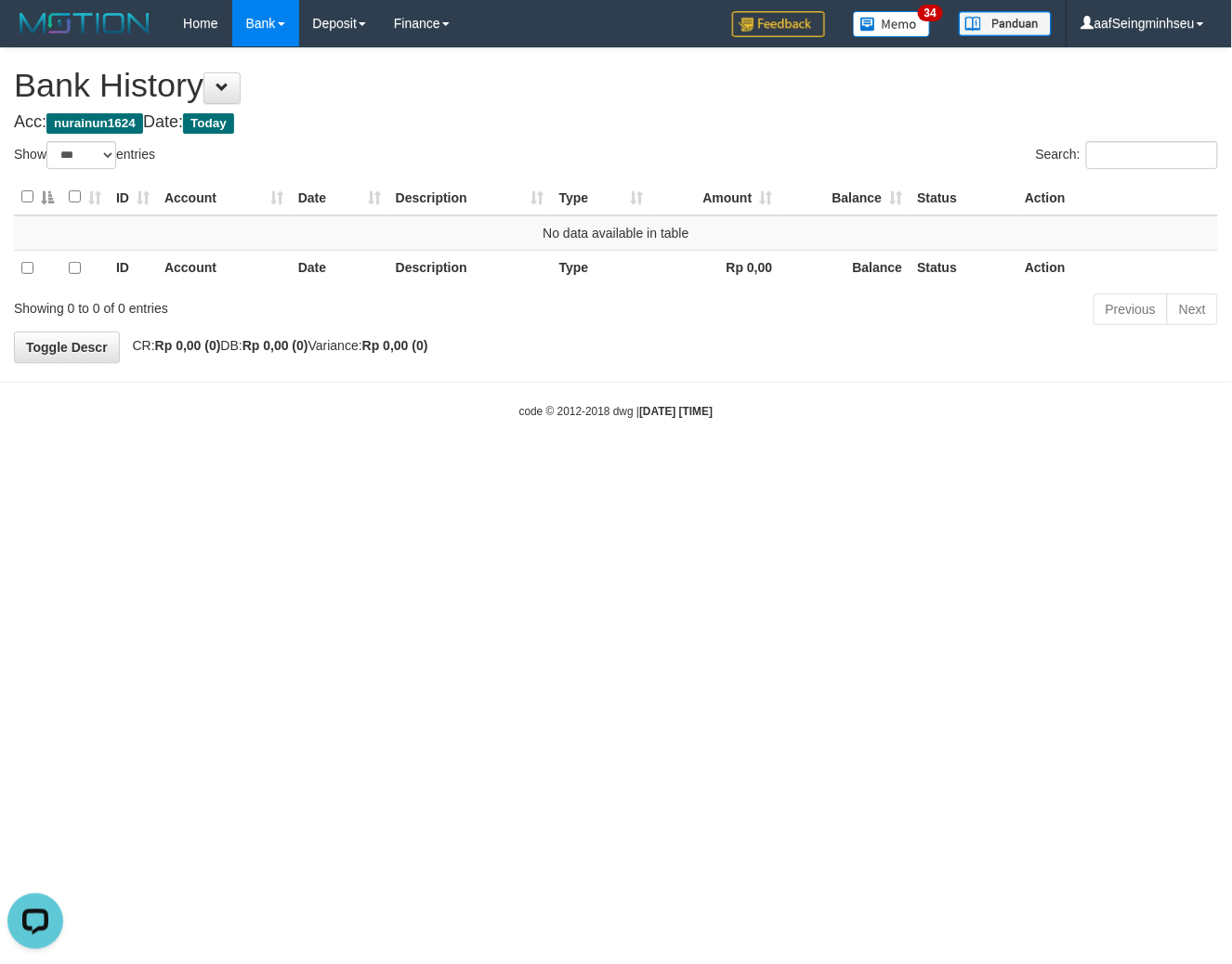 scroll, scrollTop: 0, scrollLeft: 0, axis: both 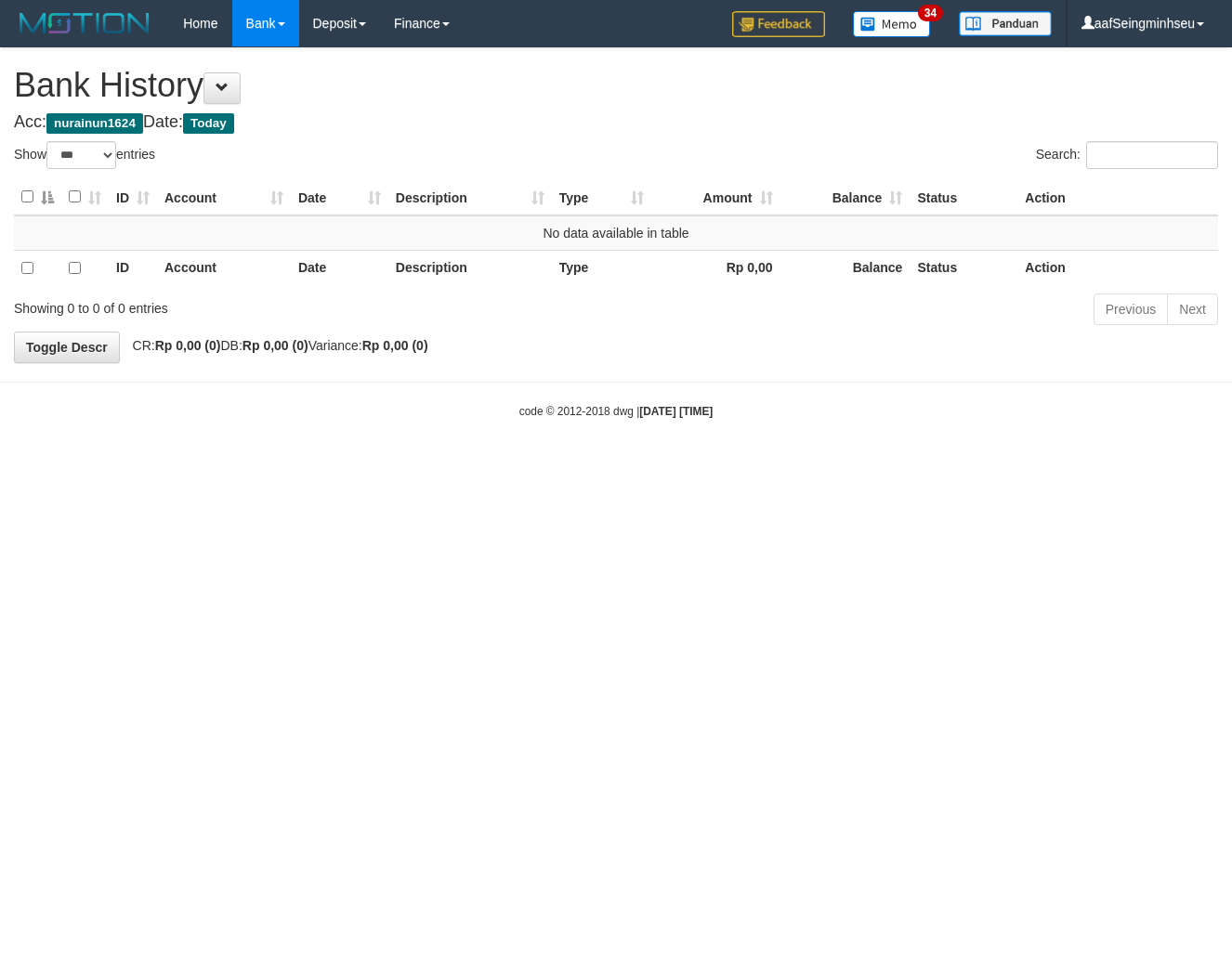 select on "***" 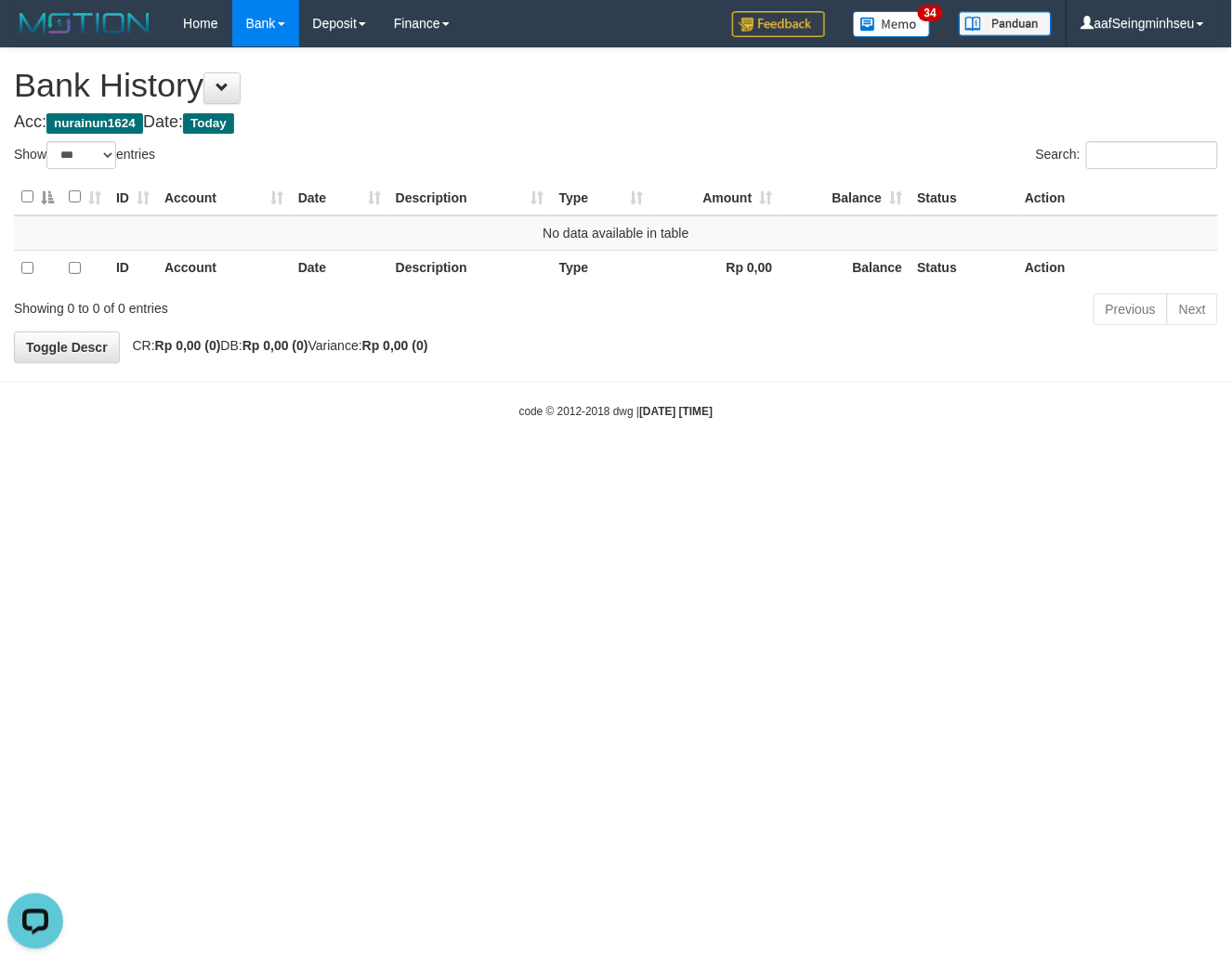 scroll, scrollTop: 0, scrollLeft: 0, axis: both 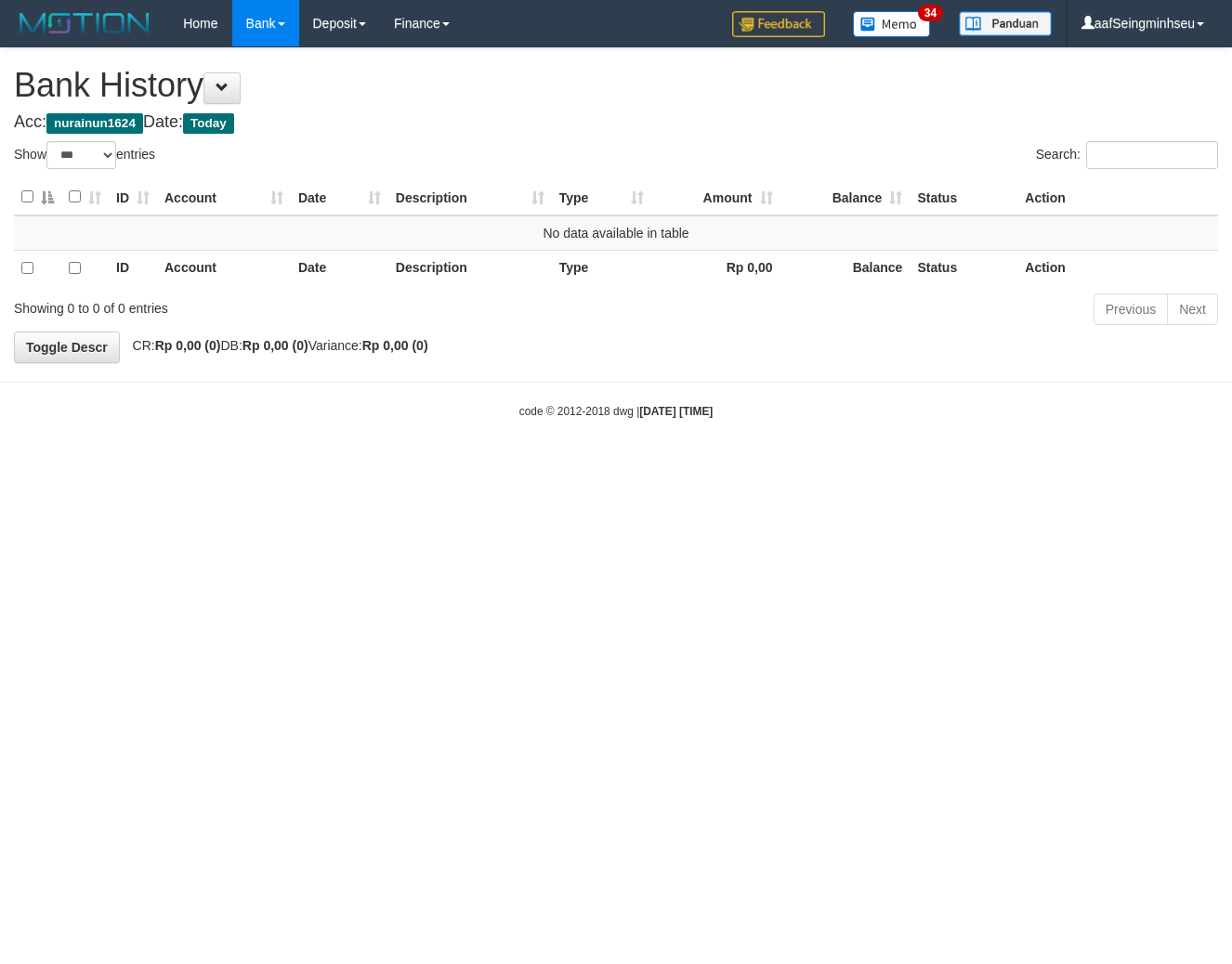 select on "***" 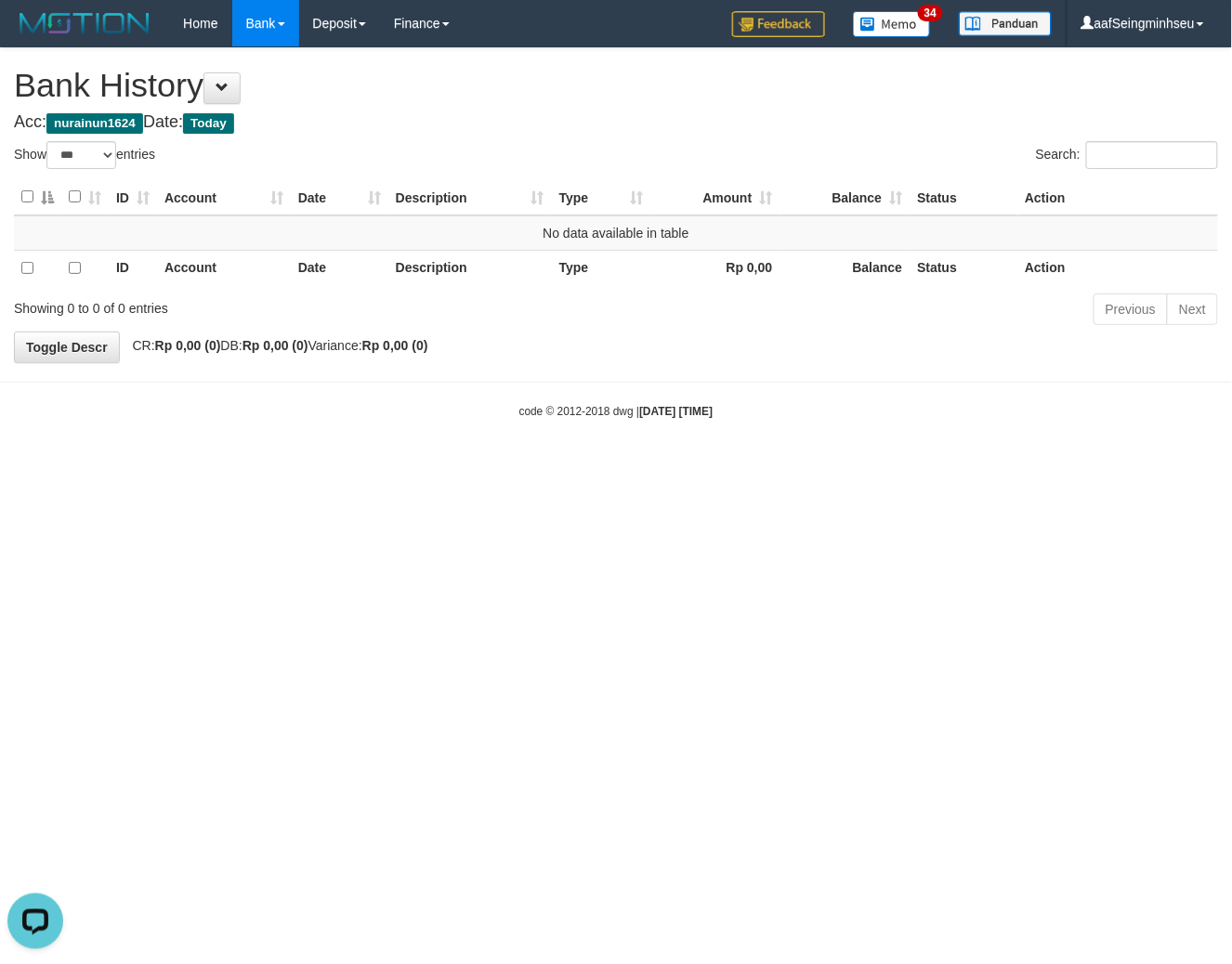 scroll, scrollTop: 0, scrollLeft: 0, axis: both 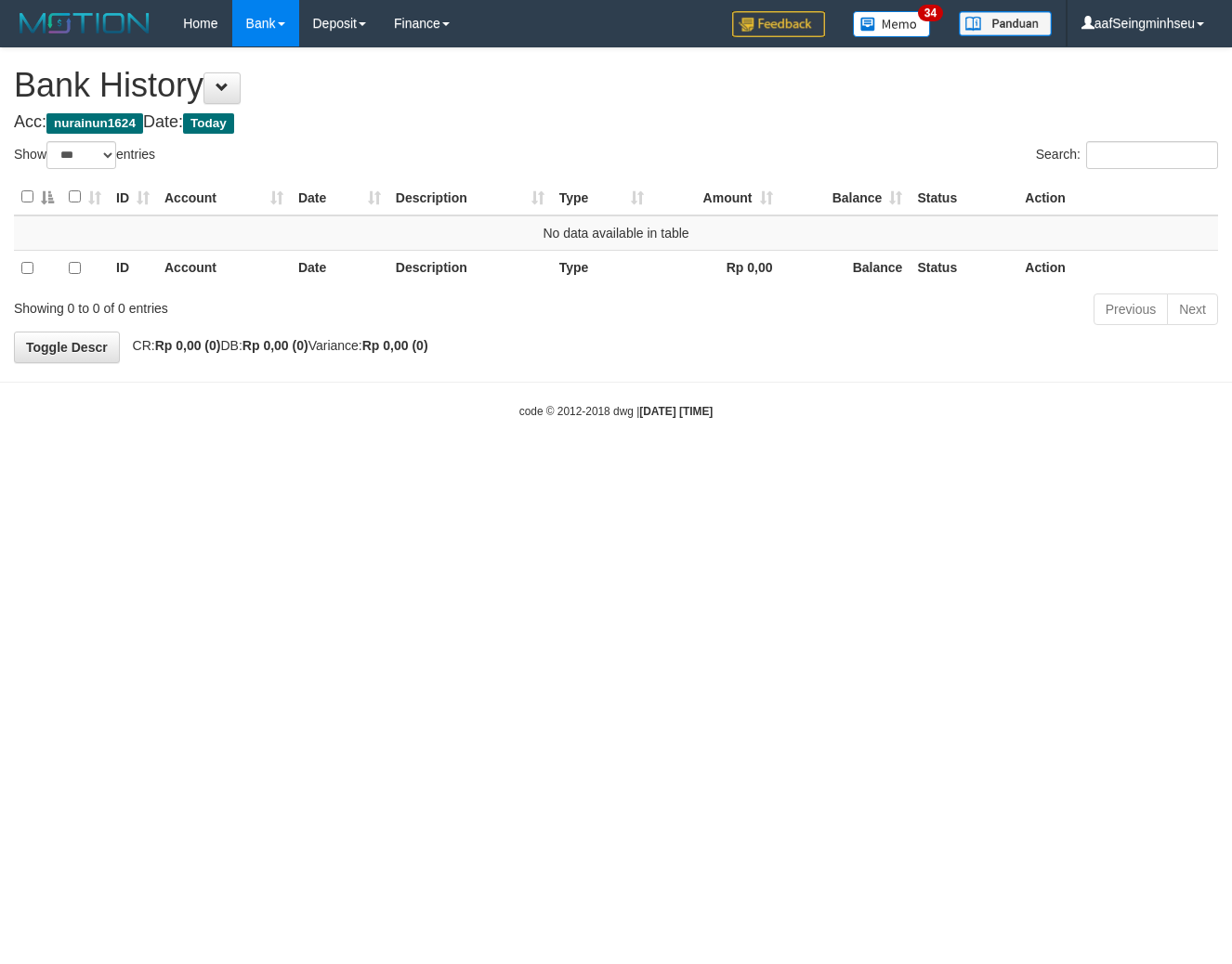 select on "***" 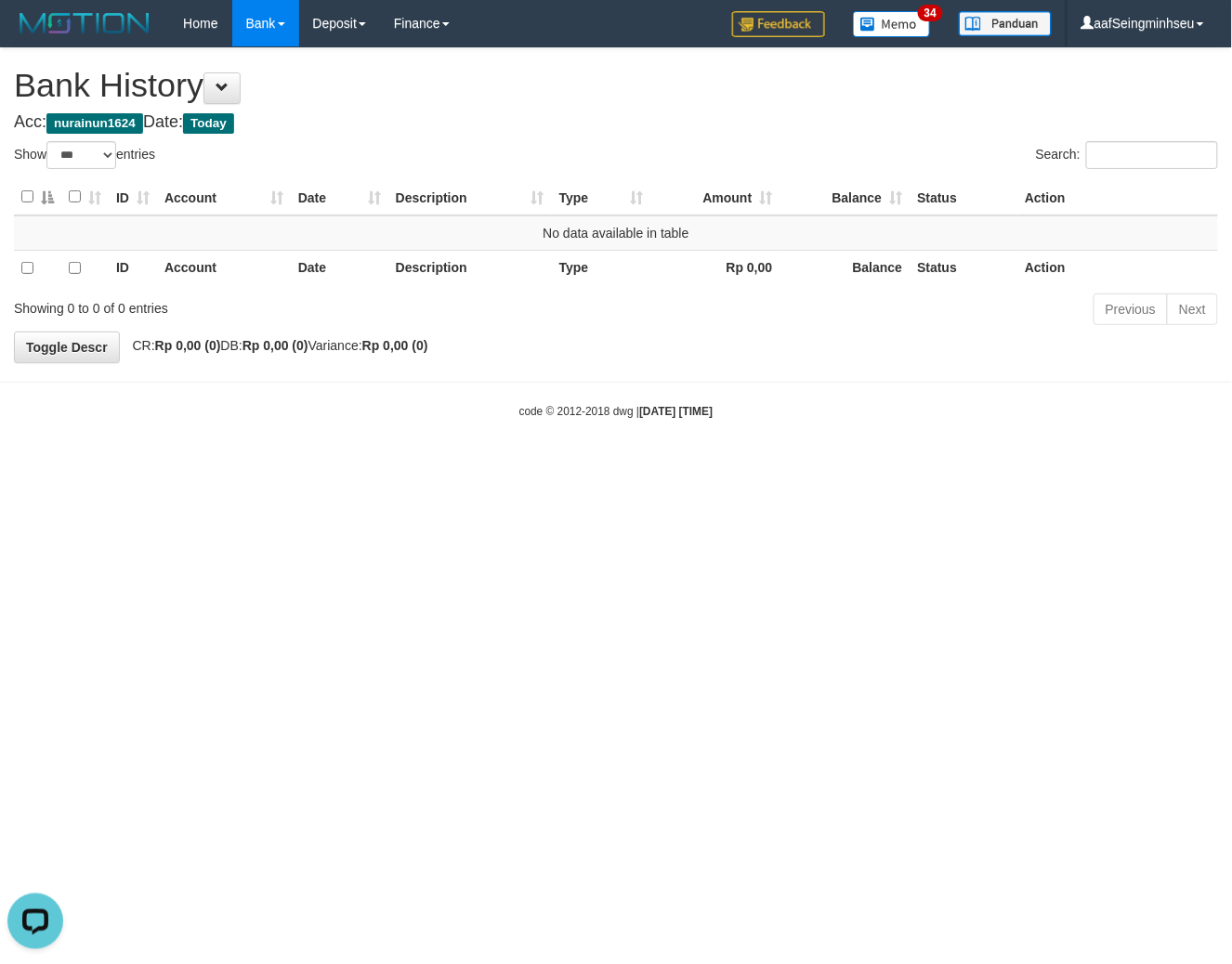 scroll, scrollTop: 0, scrollLeft: 0, axis: both 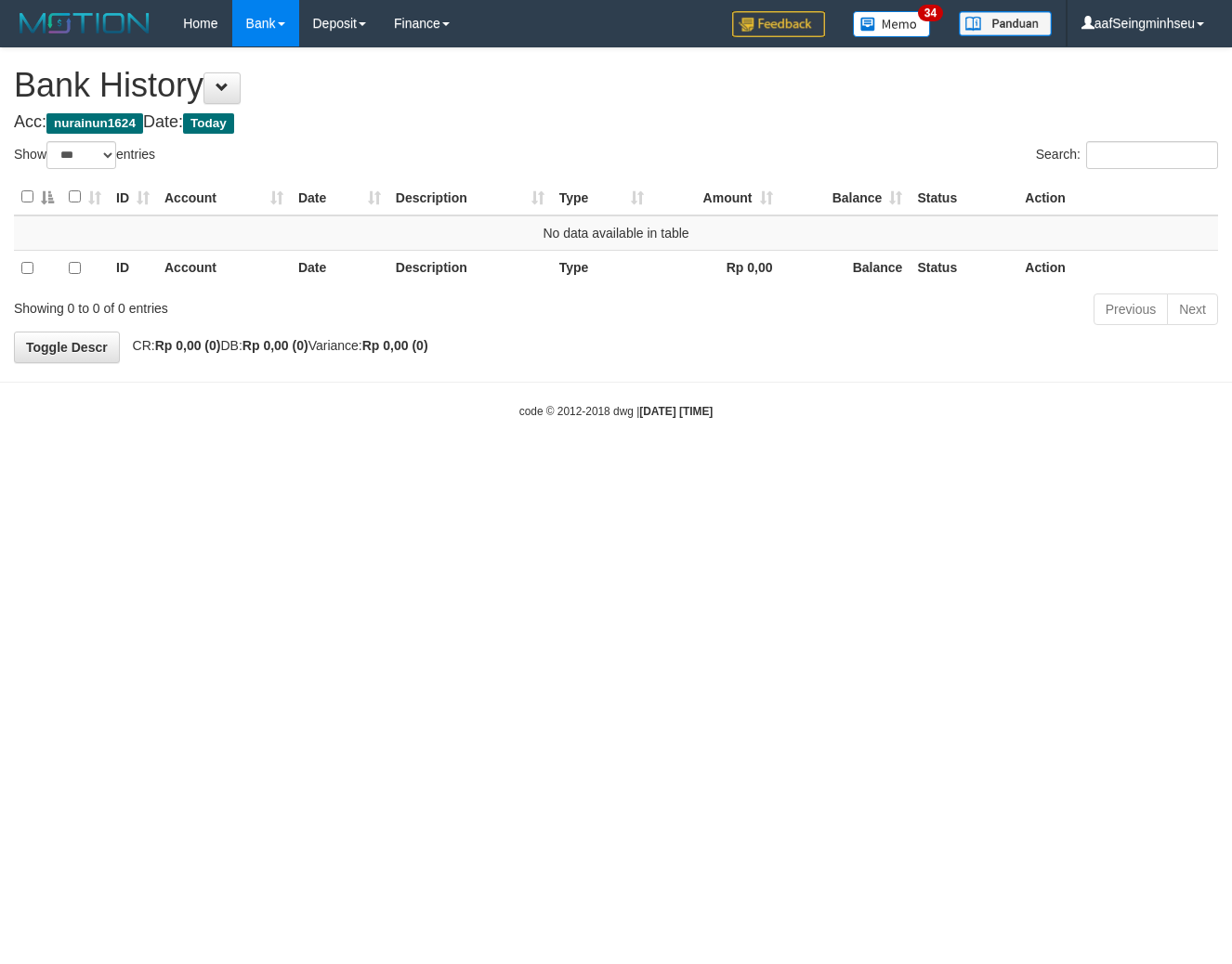 select on "***" 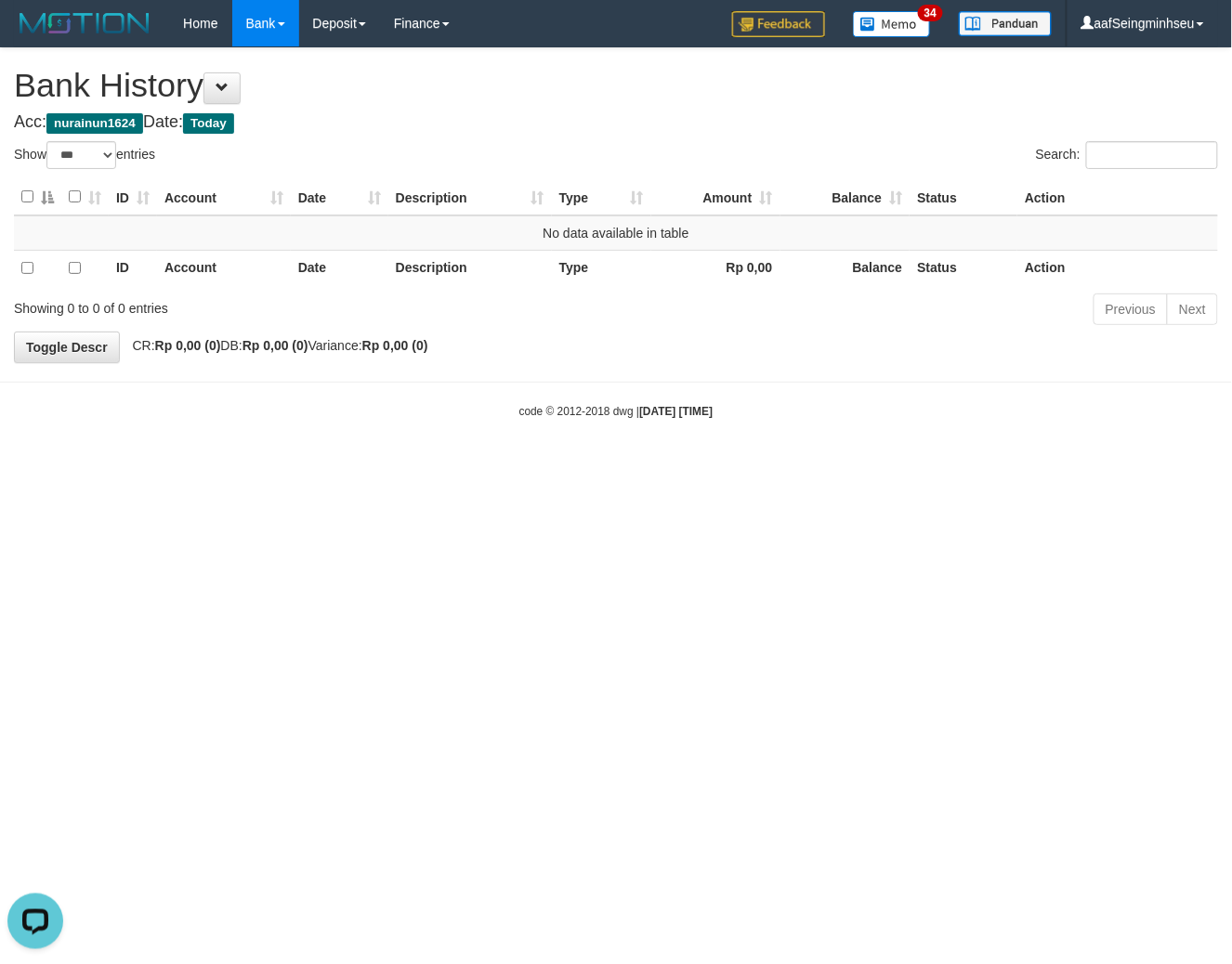 scroll, scrollTop: 0, scrollLeft: 0, axis: both 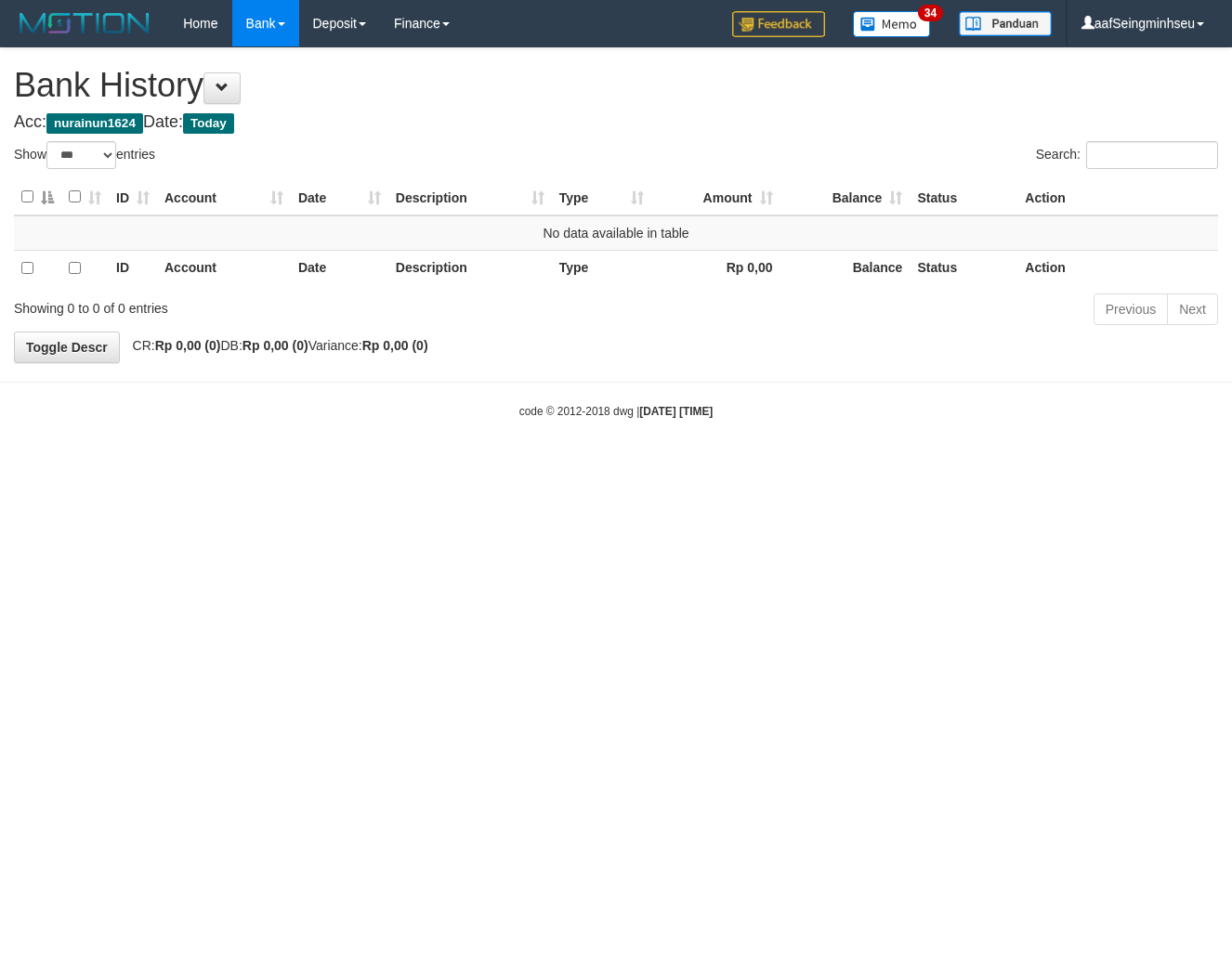 select on "***" 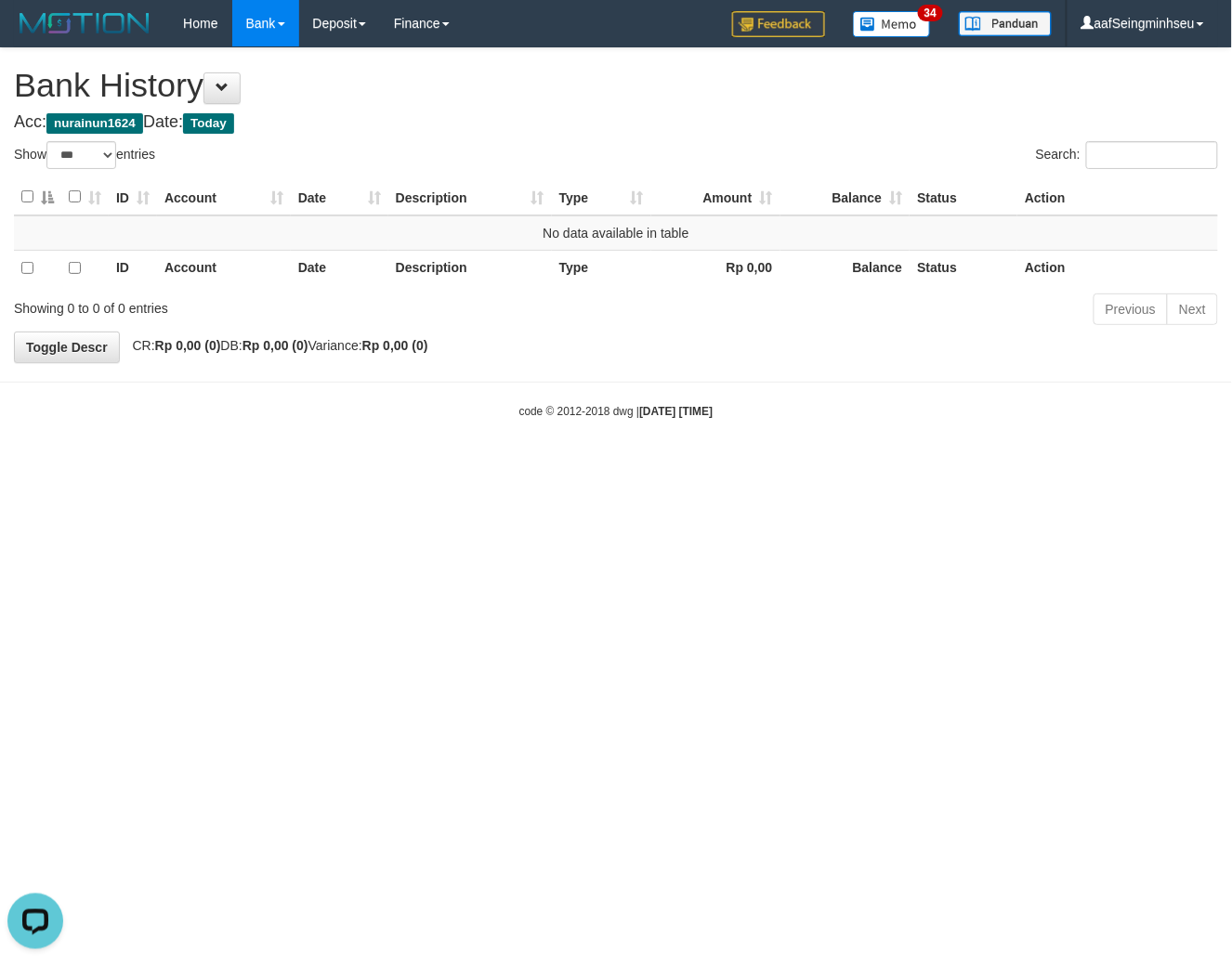 scroll, scrollTop: 0, scrollLeft: 0, axis: both 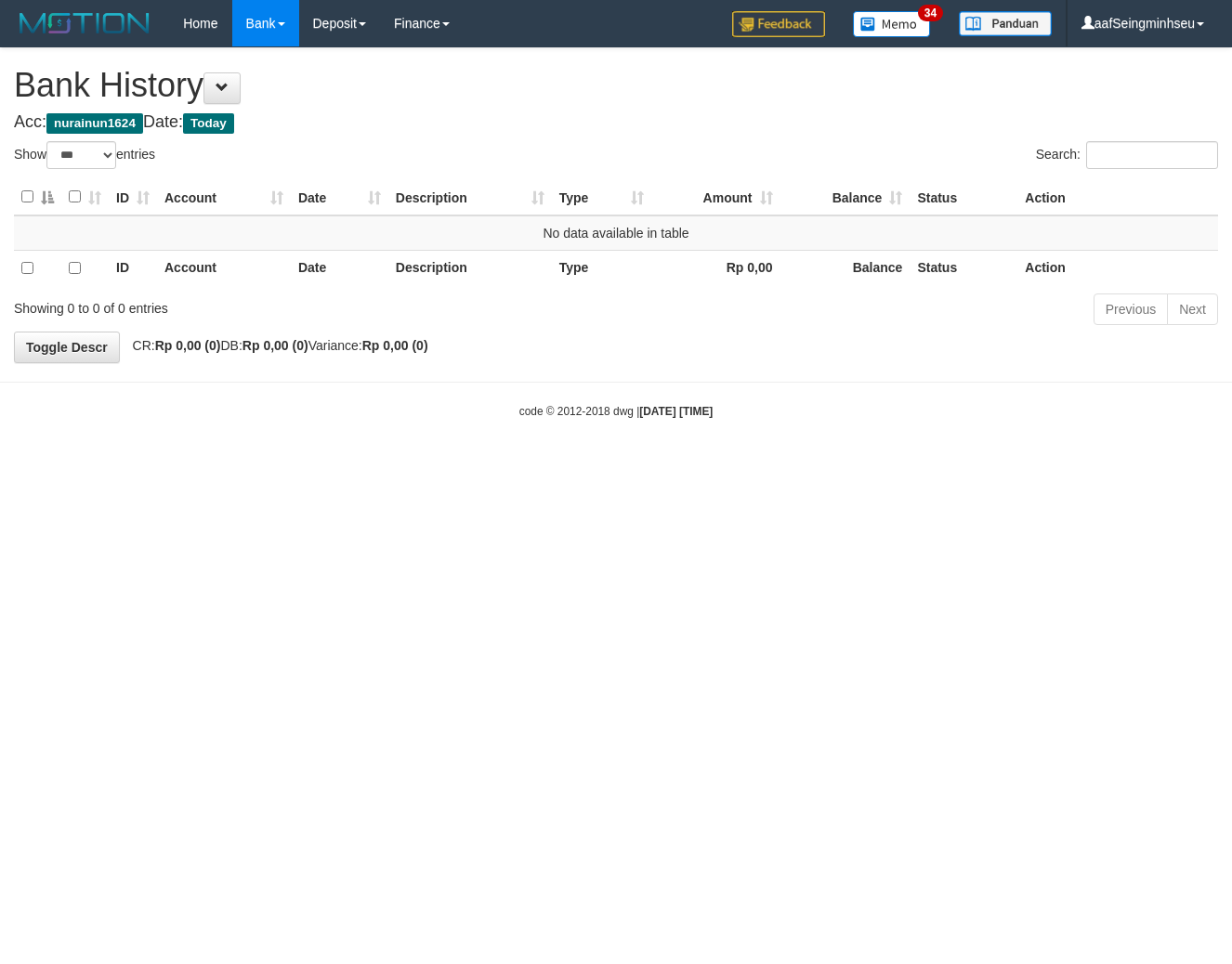 select on "***" 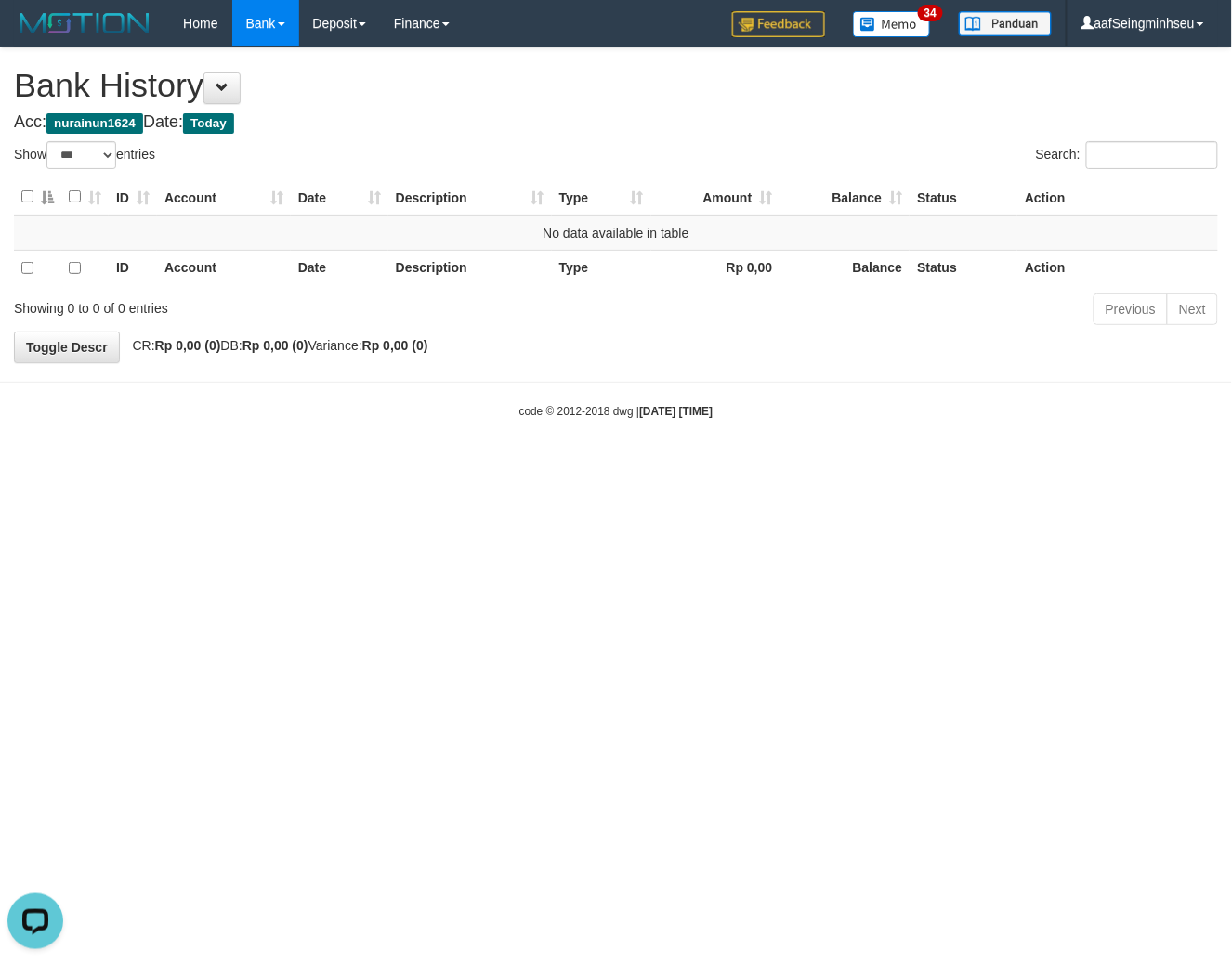 scroll, scrollTop: 0, scrollLeft: 0, axis: both 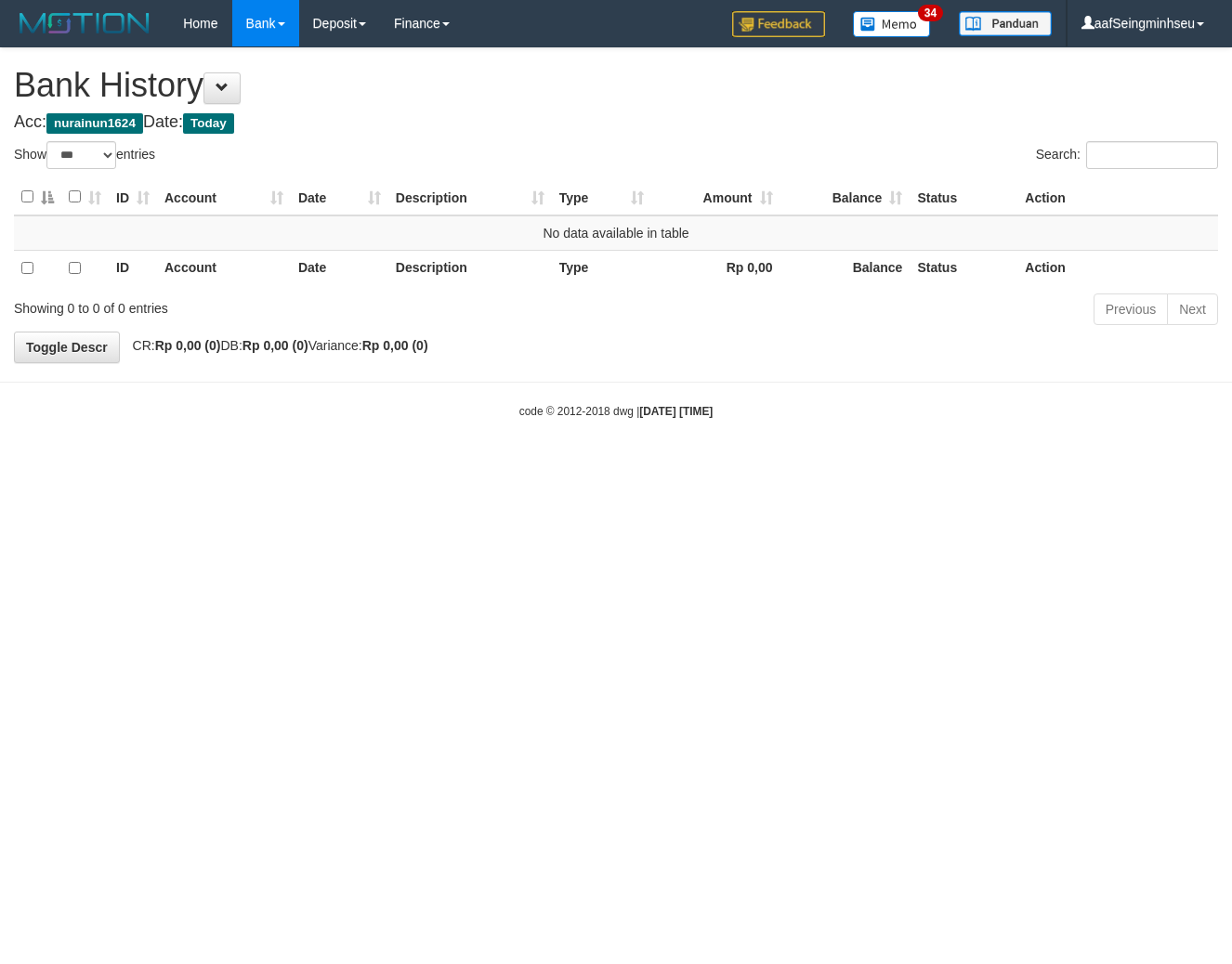 select on "***" 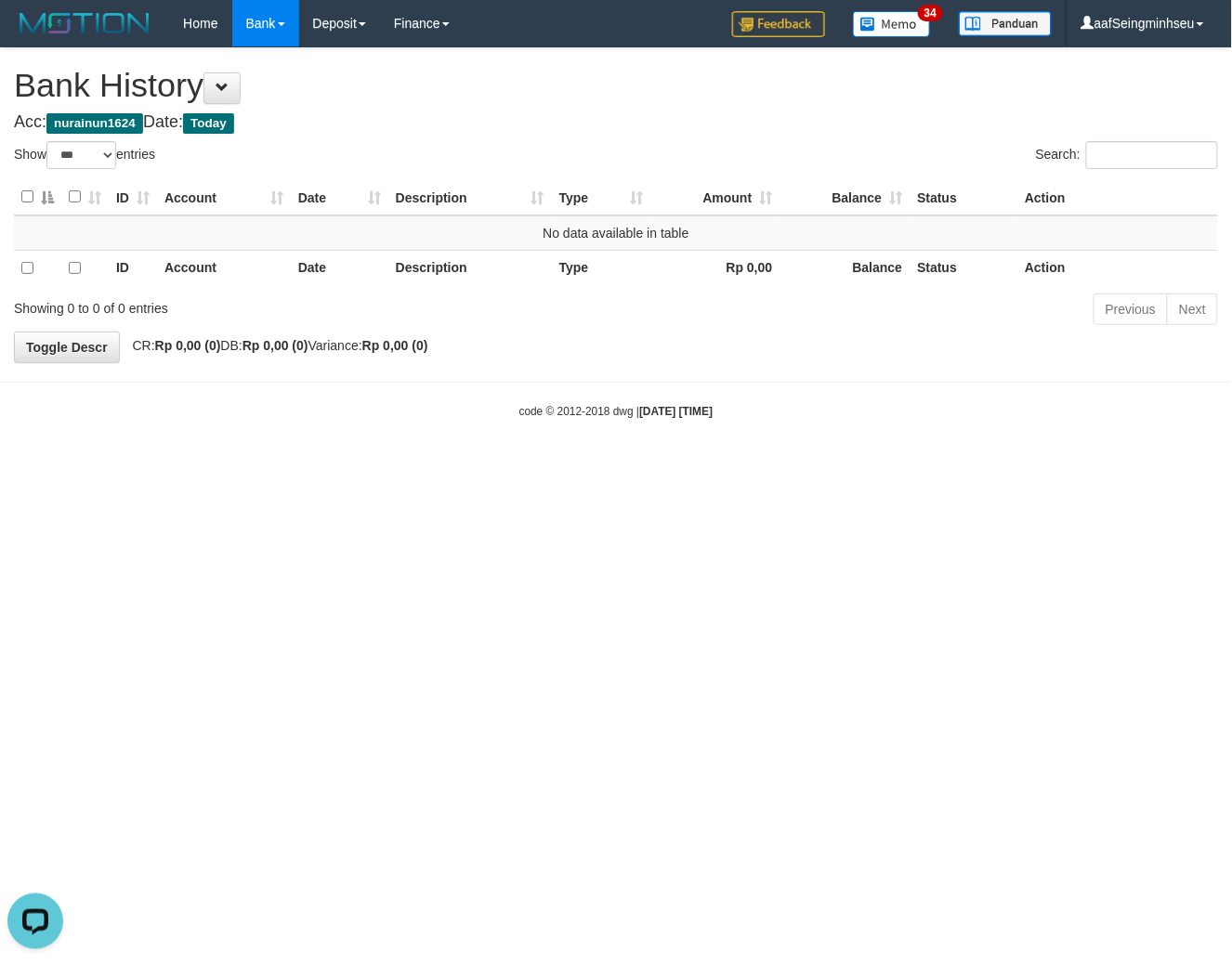 scroll, scrollTop: 0, scrollLeft: 0, axis: both 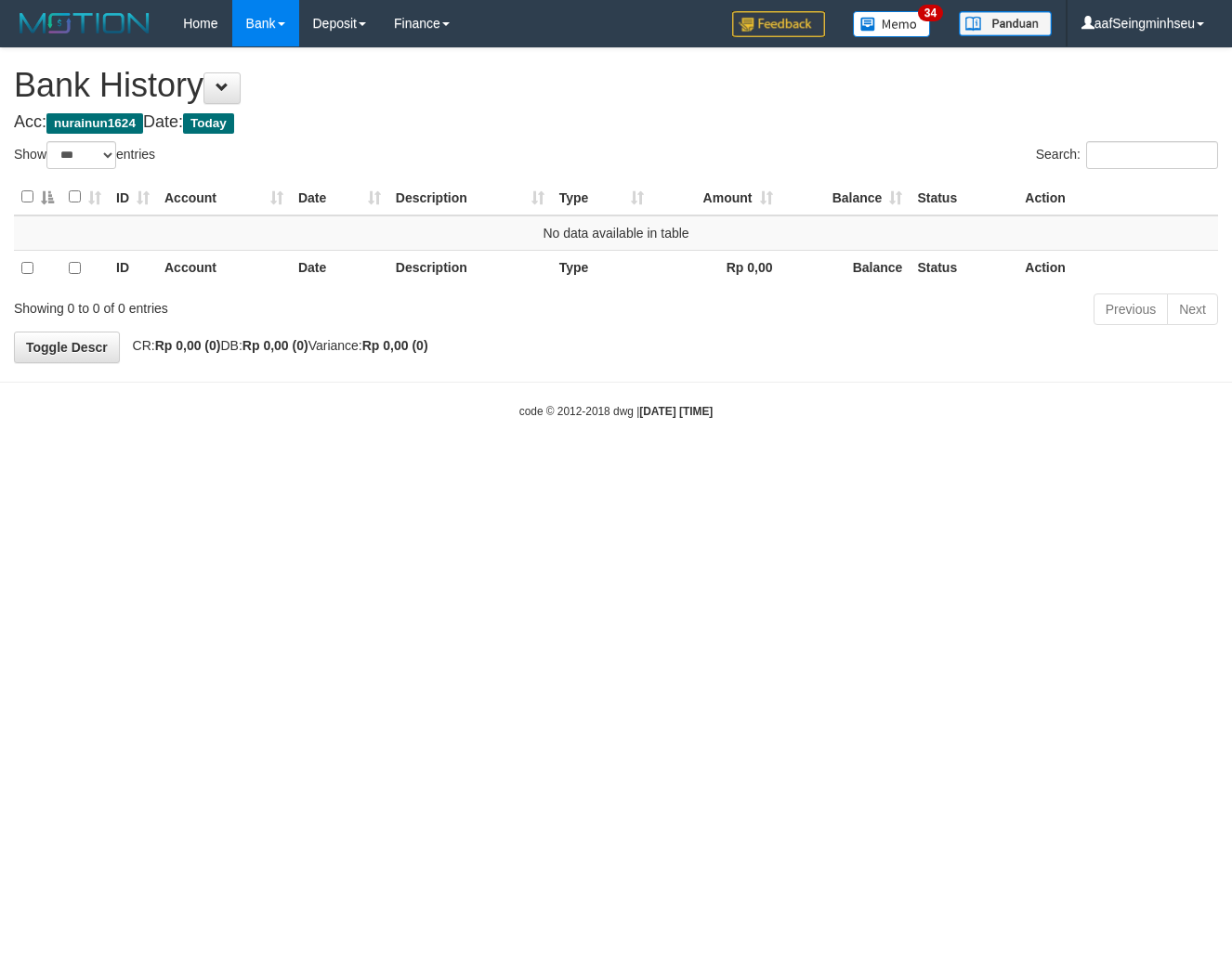 select on "***" 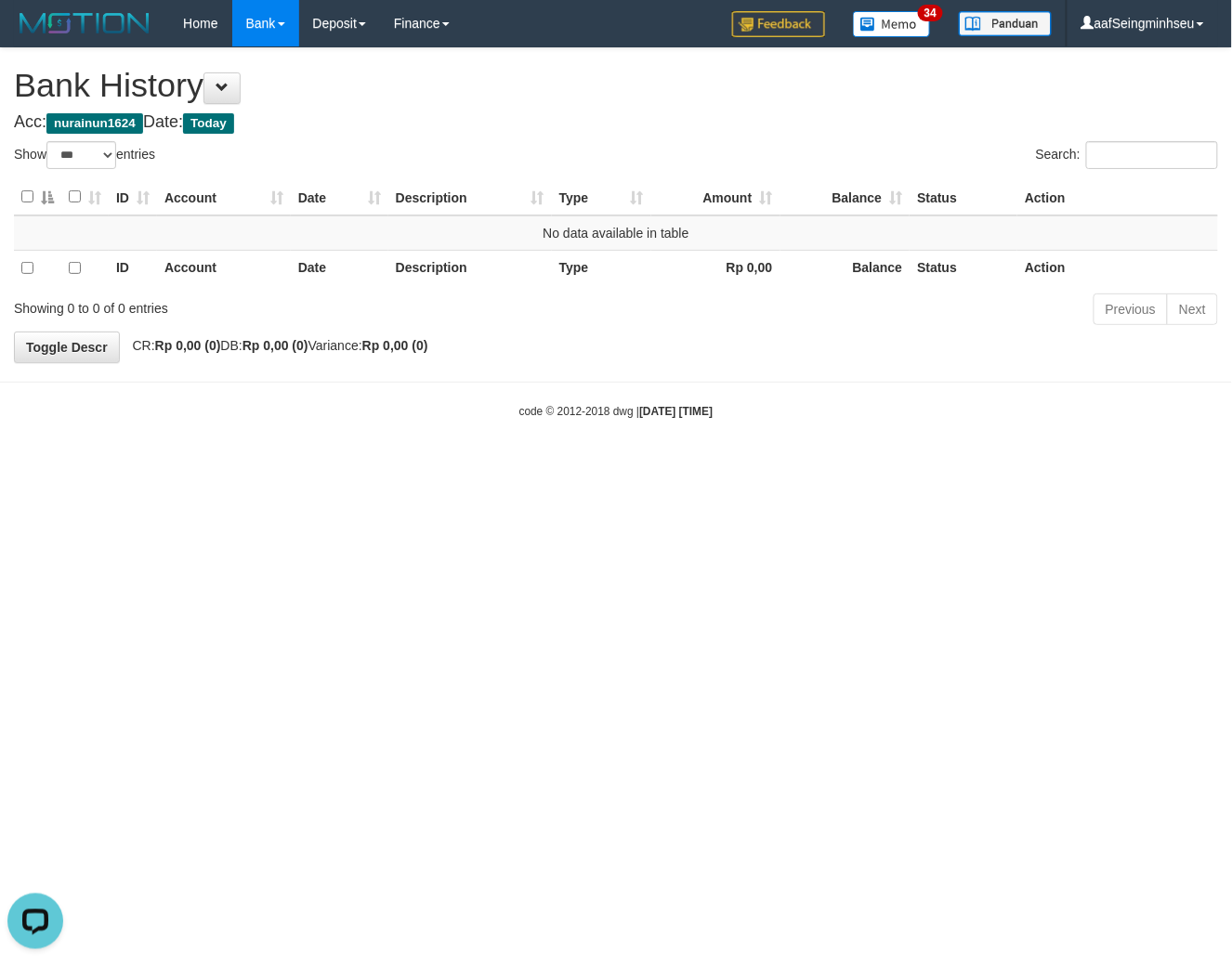 scroll, scrollTop: 0, scrollLeft: 0, axis: both 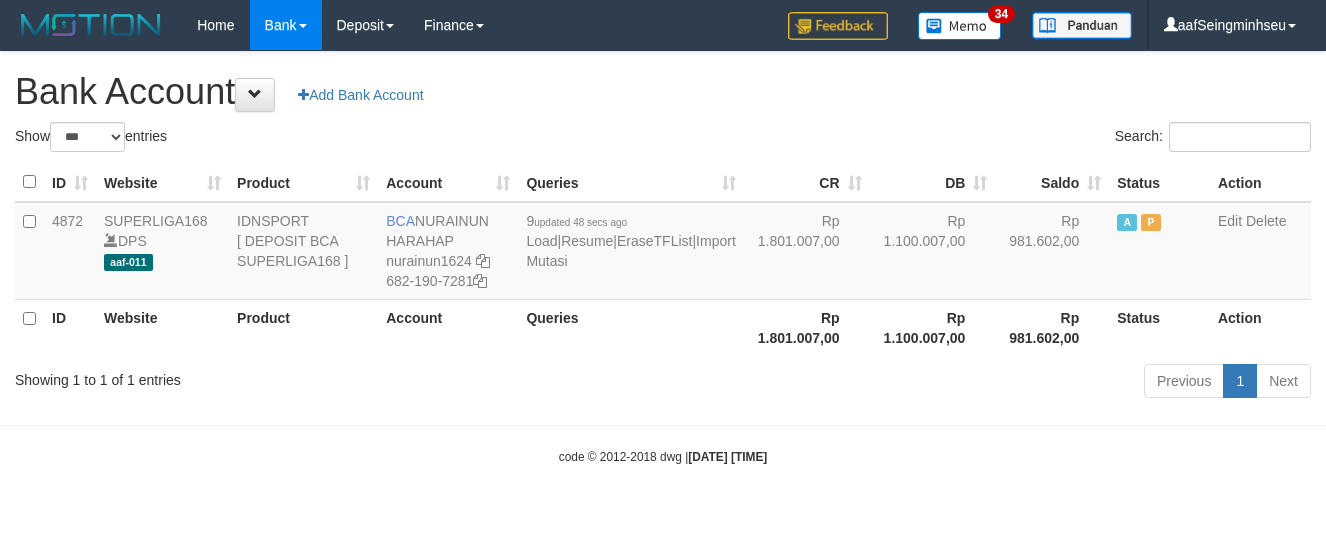 select on "***" 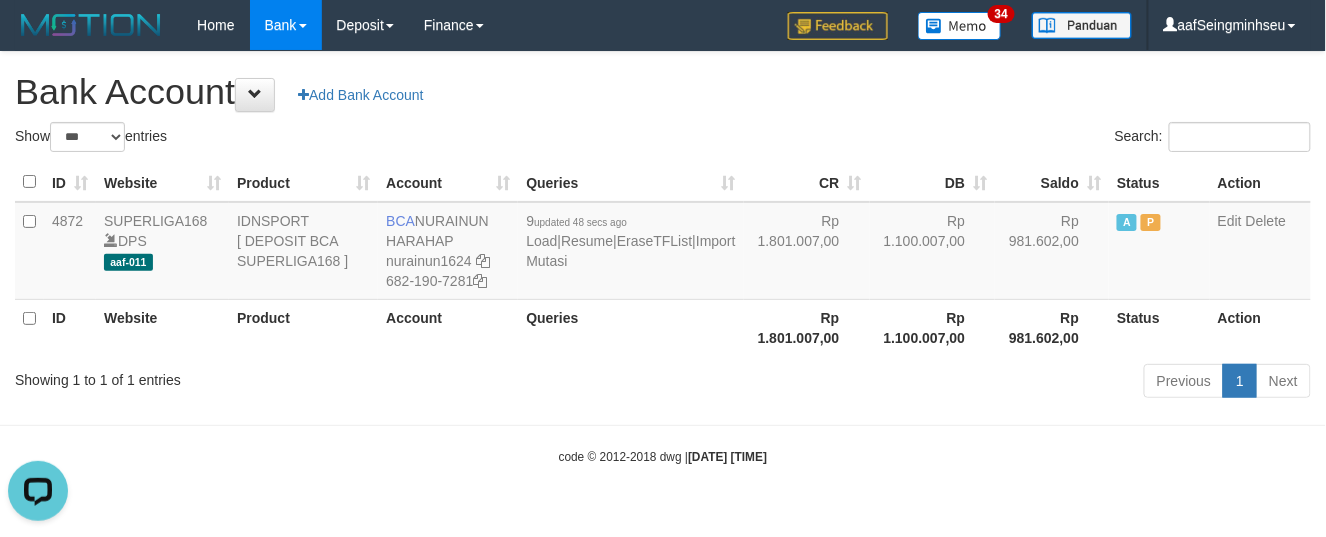 scroll, scrollTop: 0, scrollLeft: 0, axis: both 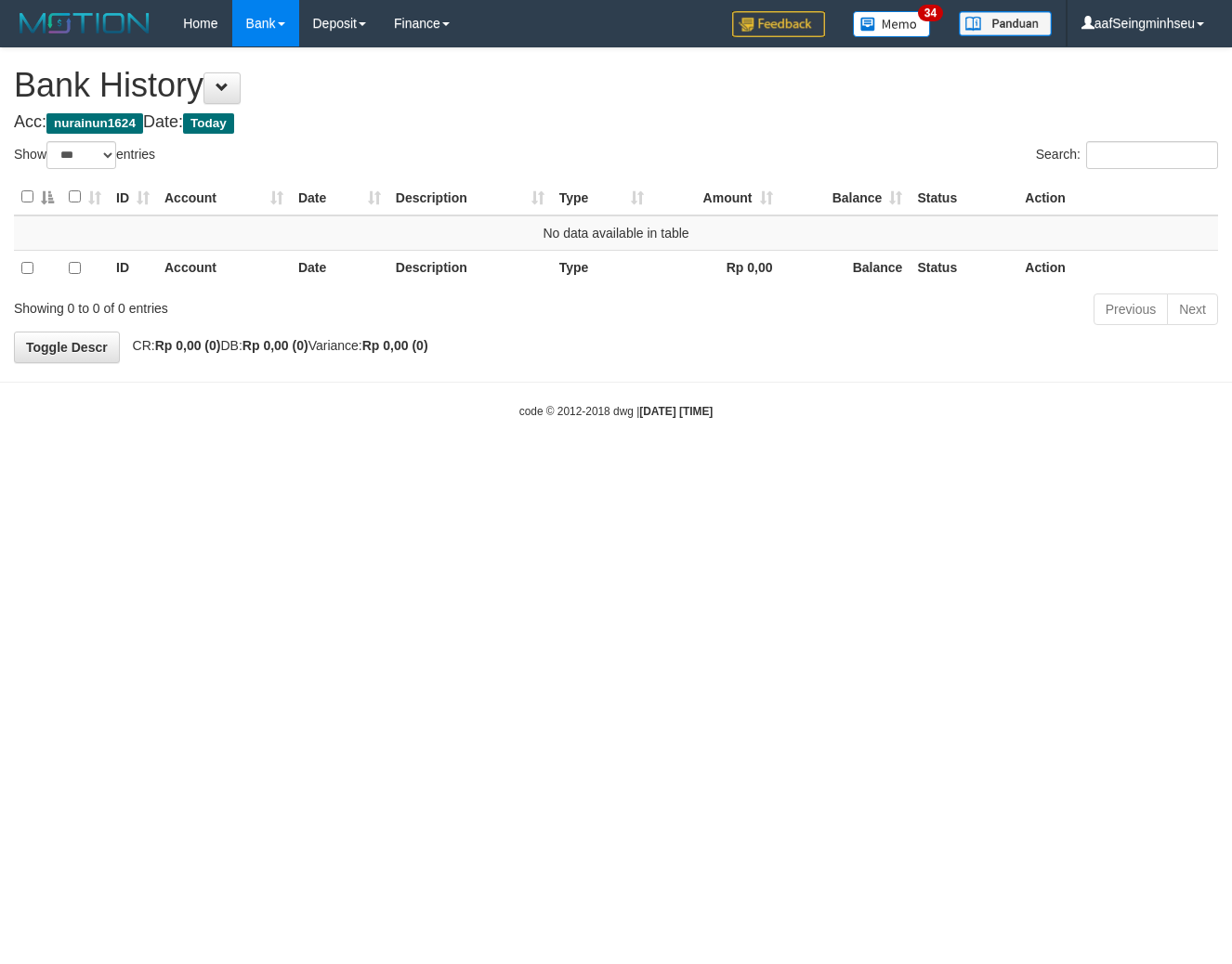 select on "***" 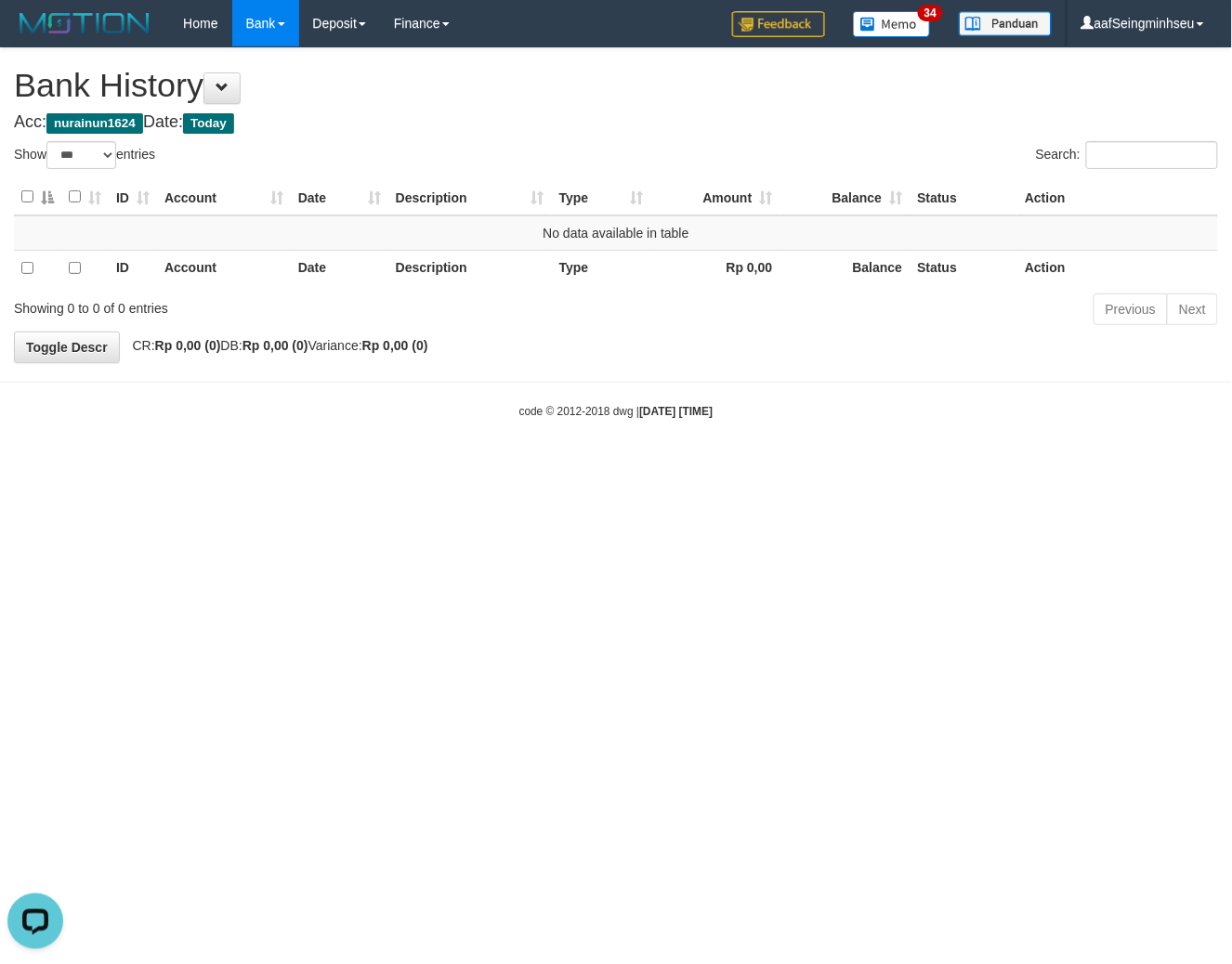 scroll, scrollTop: 0, scrollLeft: 0, axis: both 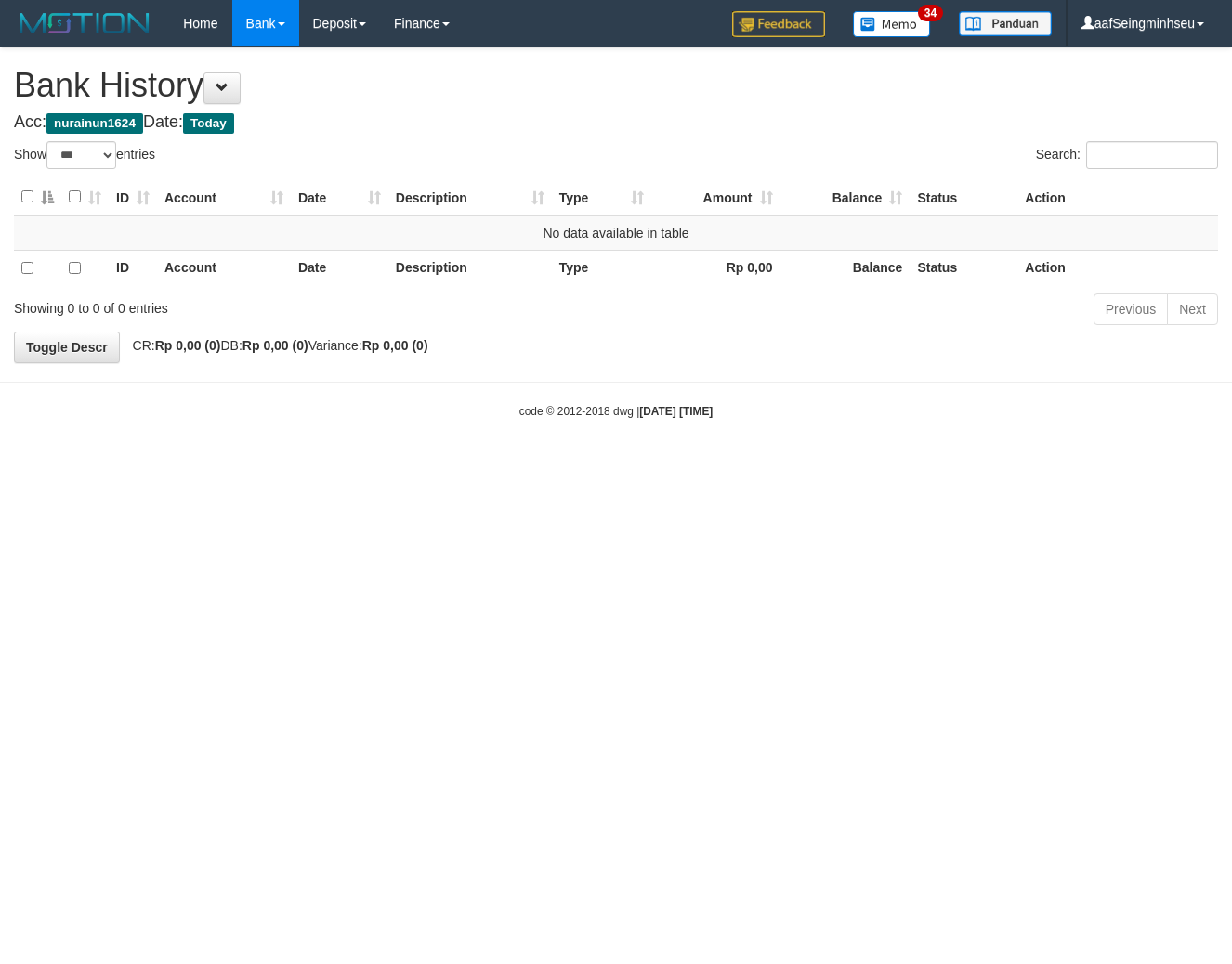 select on "***" 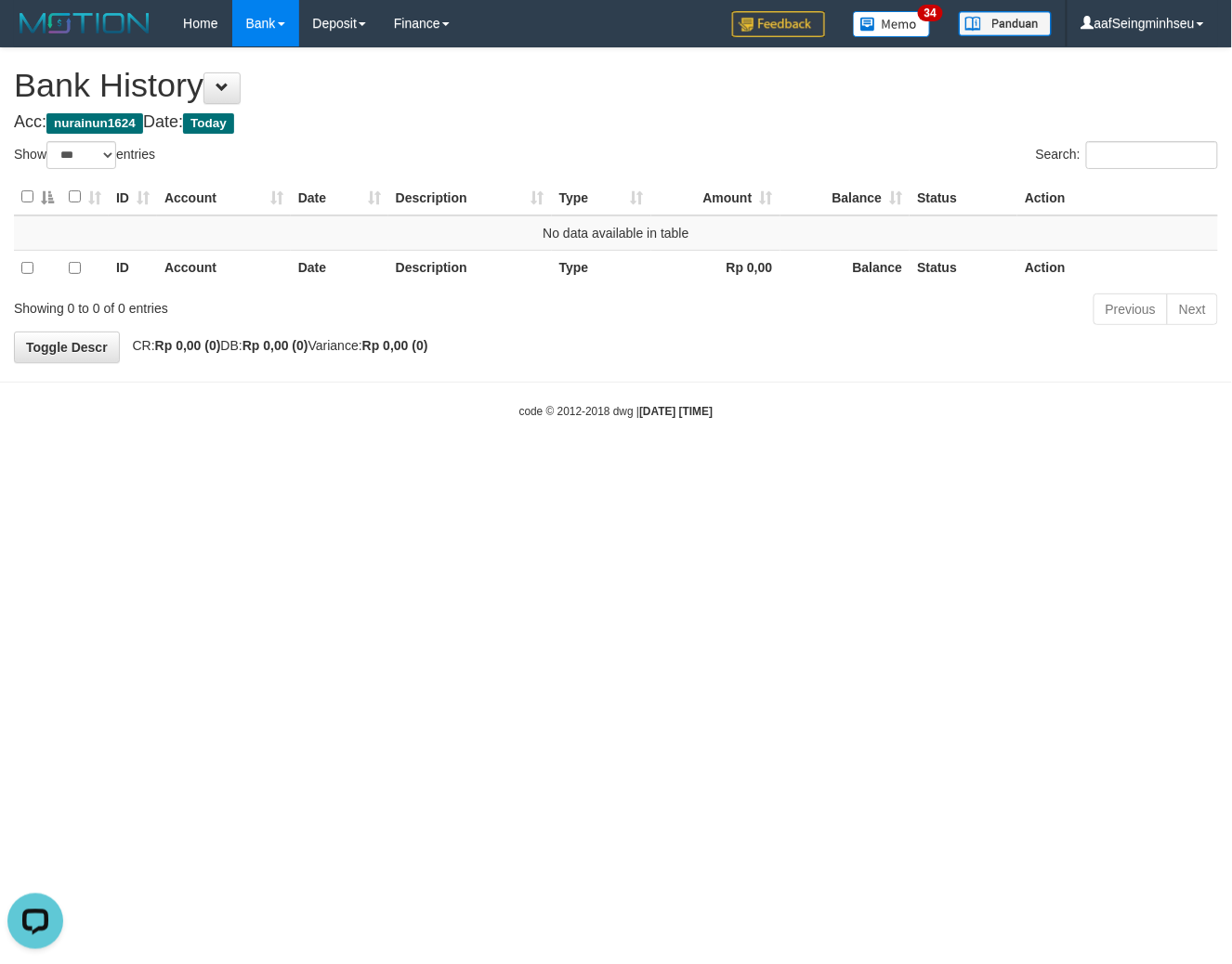 scroll, scrollTop: 0, scrollLeft: 0, axis: both 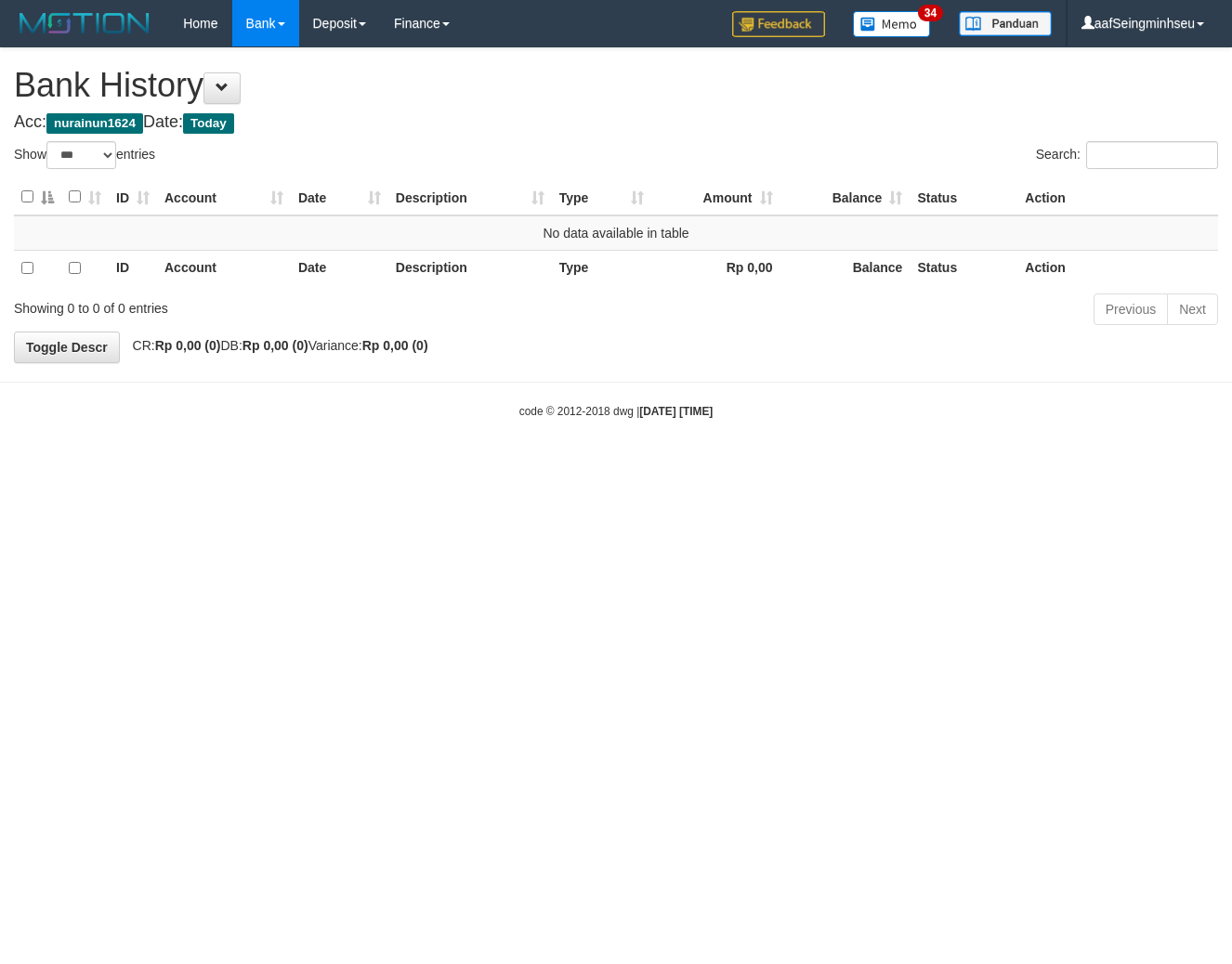 select on "***" 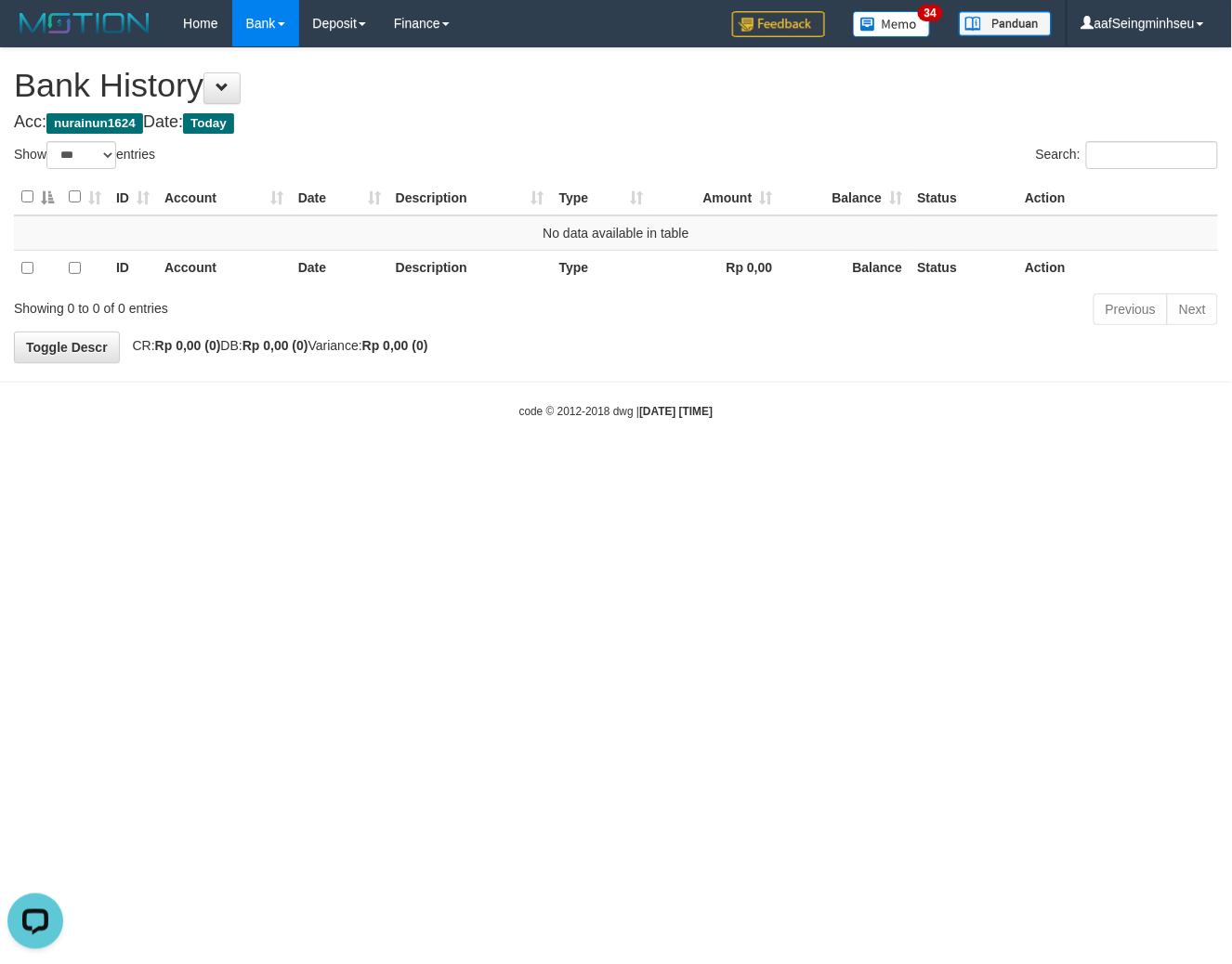 scroll, scrollTop: 0, scrollLeft: 0, axis: both 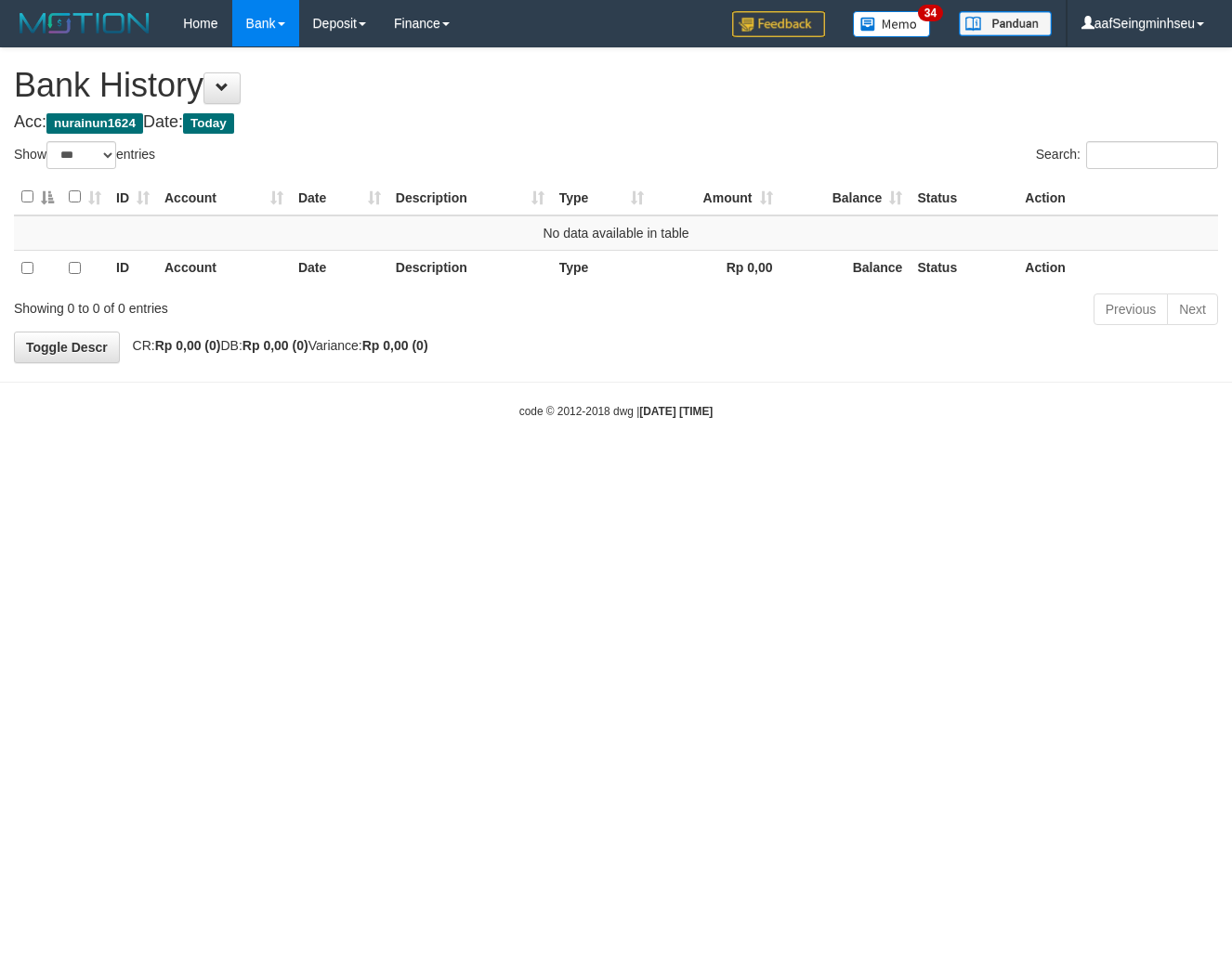 select on "***" 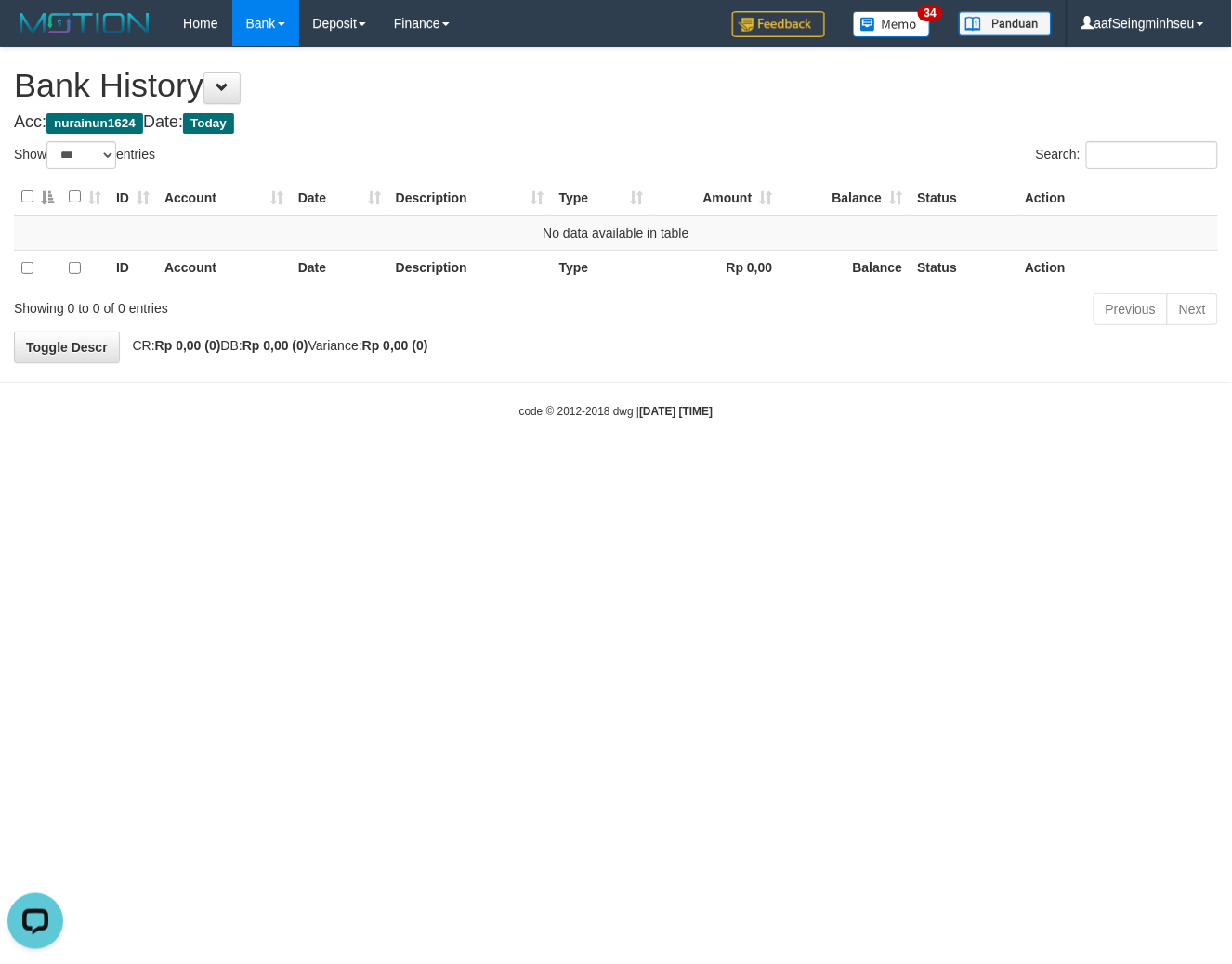 scroll, scrollTop: 0, scrollLeft: 0, axis: both 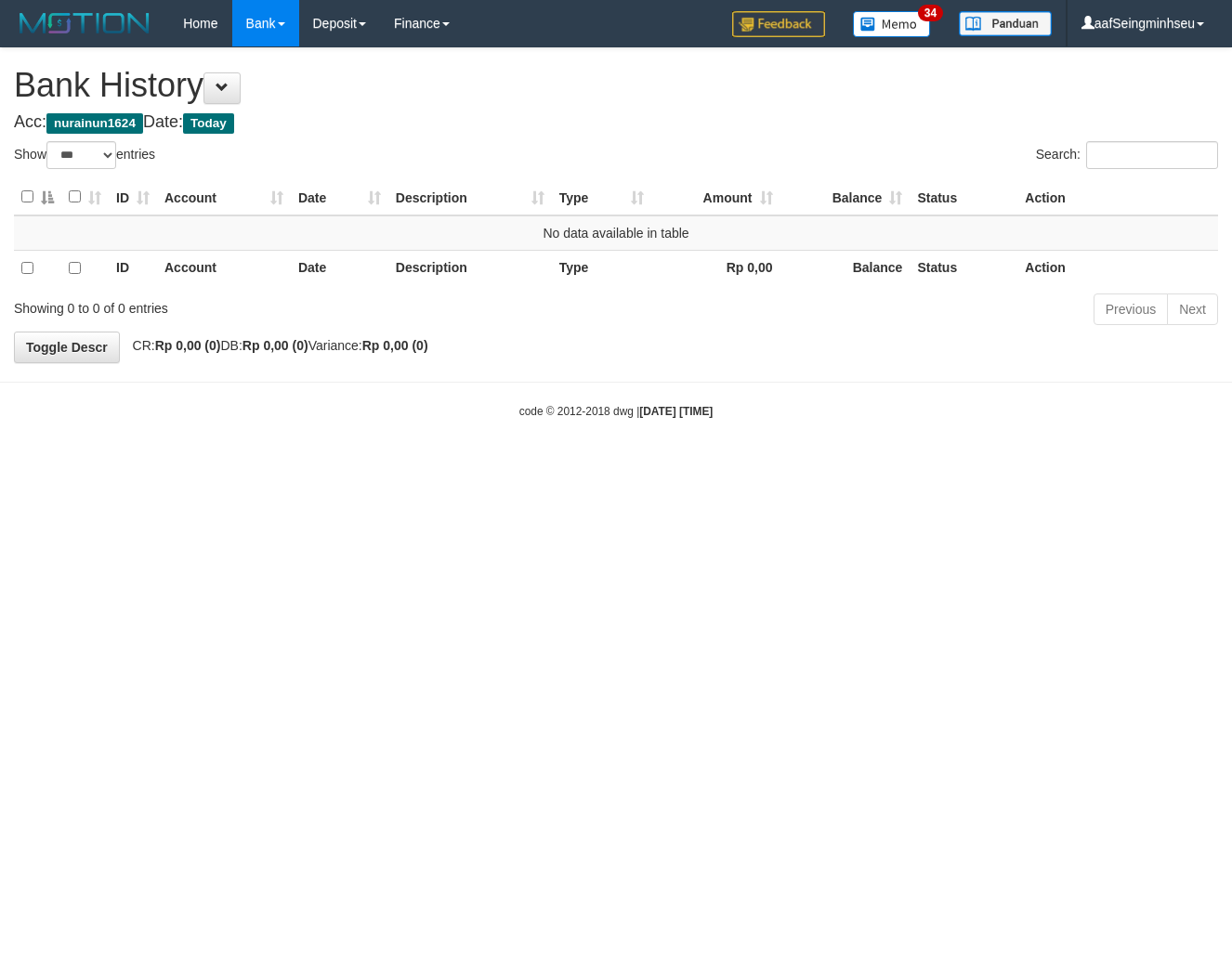 select on "***" 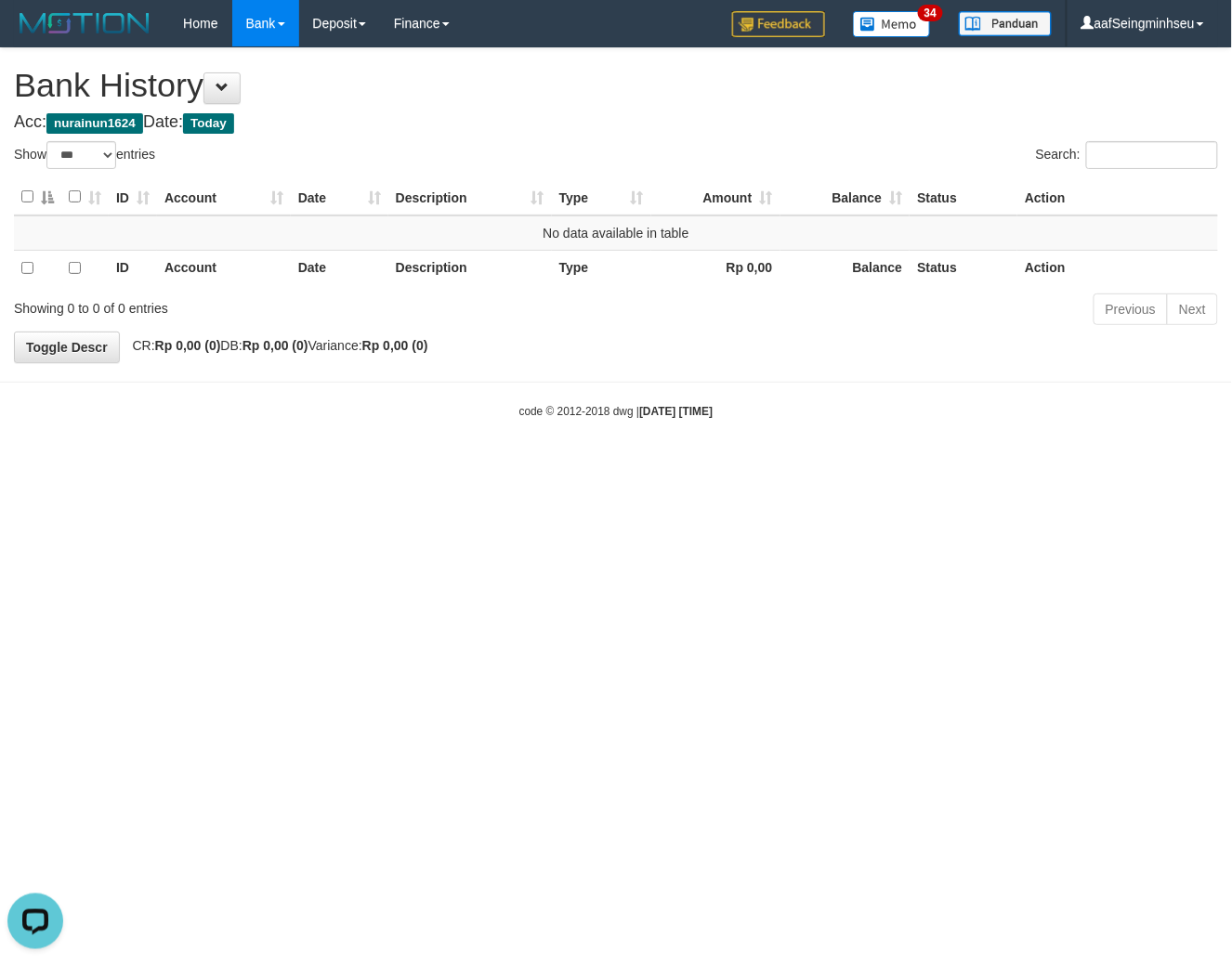 scroll, scrollTop: 0, scrollLeft: 0, axis: both 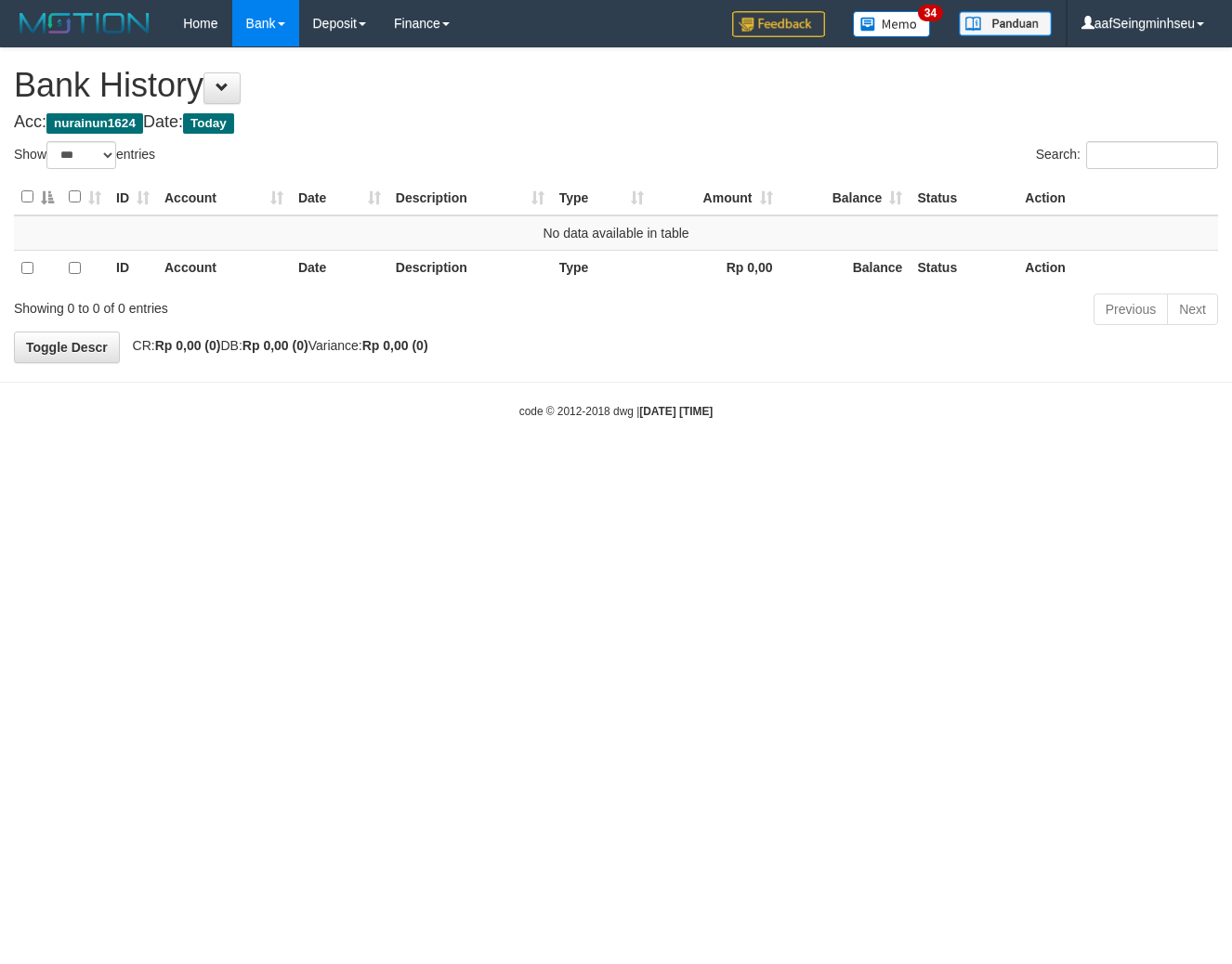 select on "***" 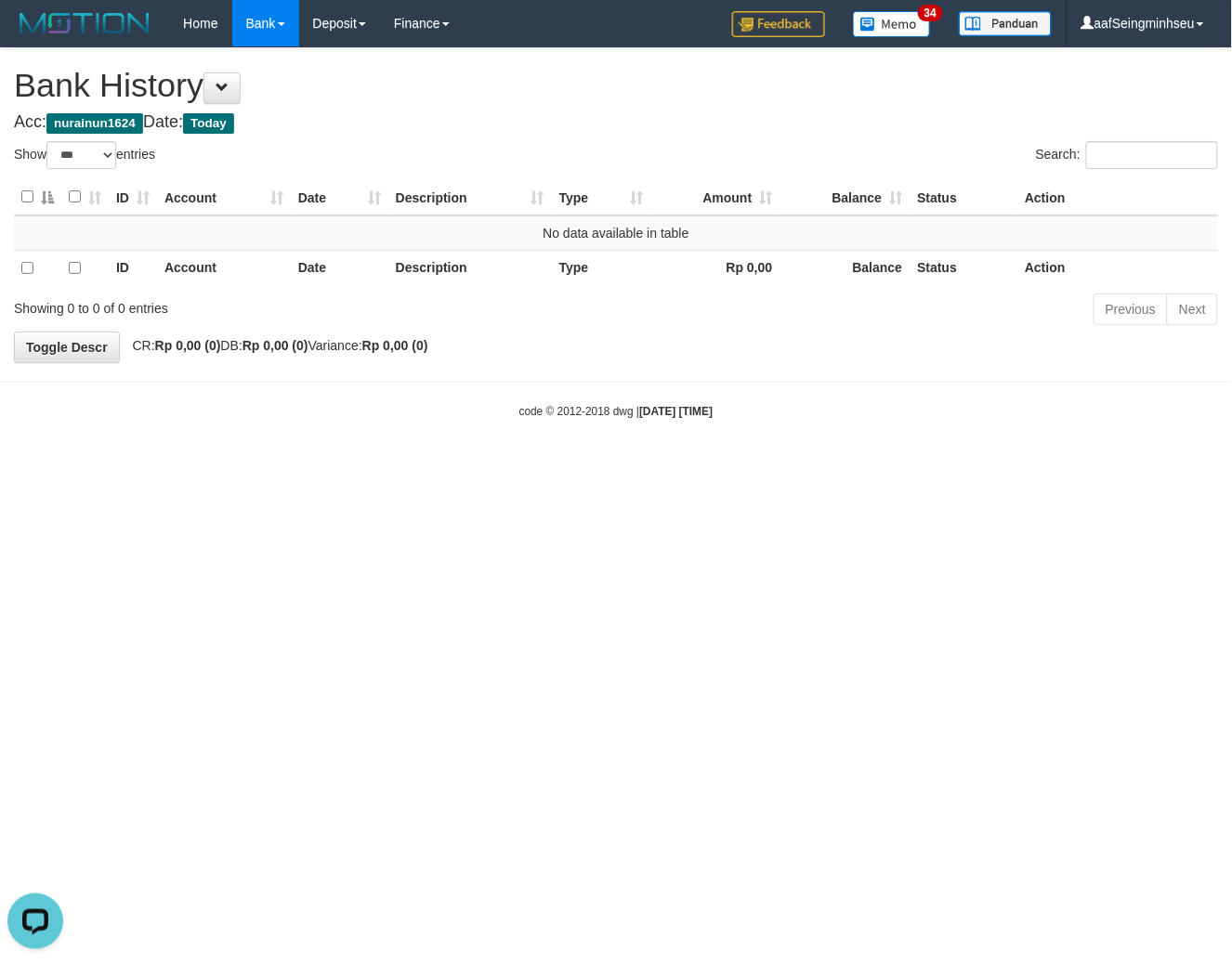 scroll, scrollTop: 0, scrollLeft: 0, axis: both 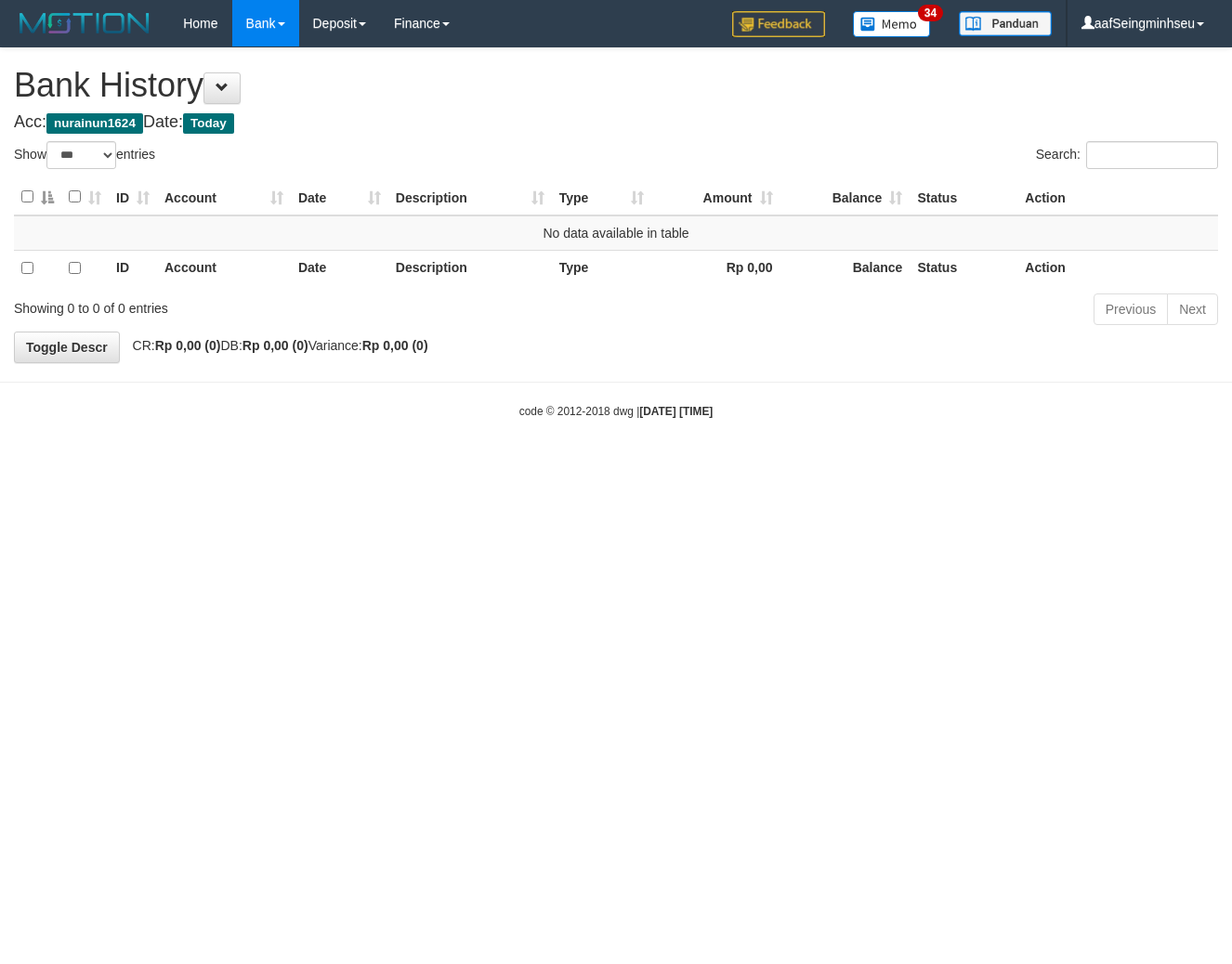 select on "***" 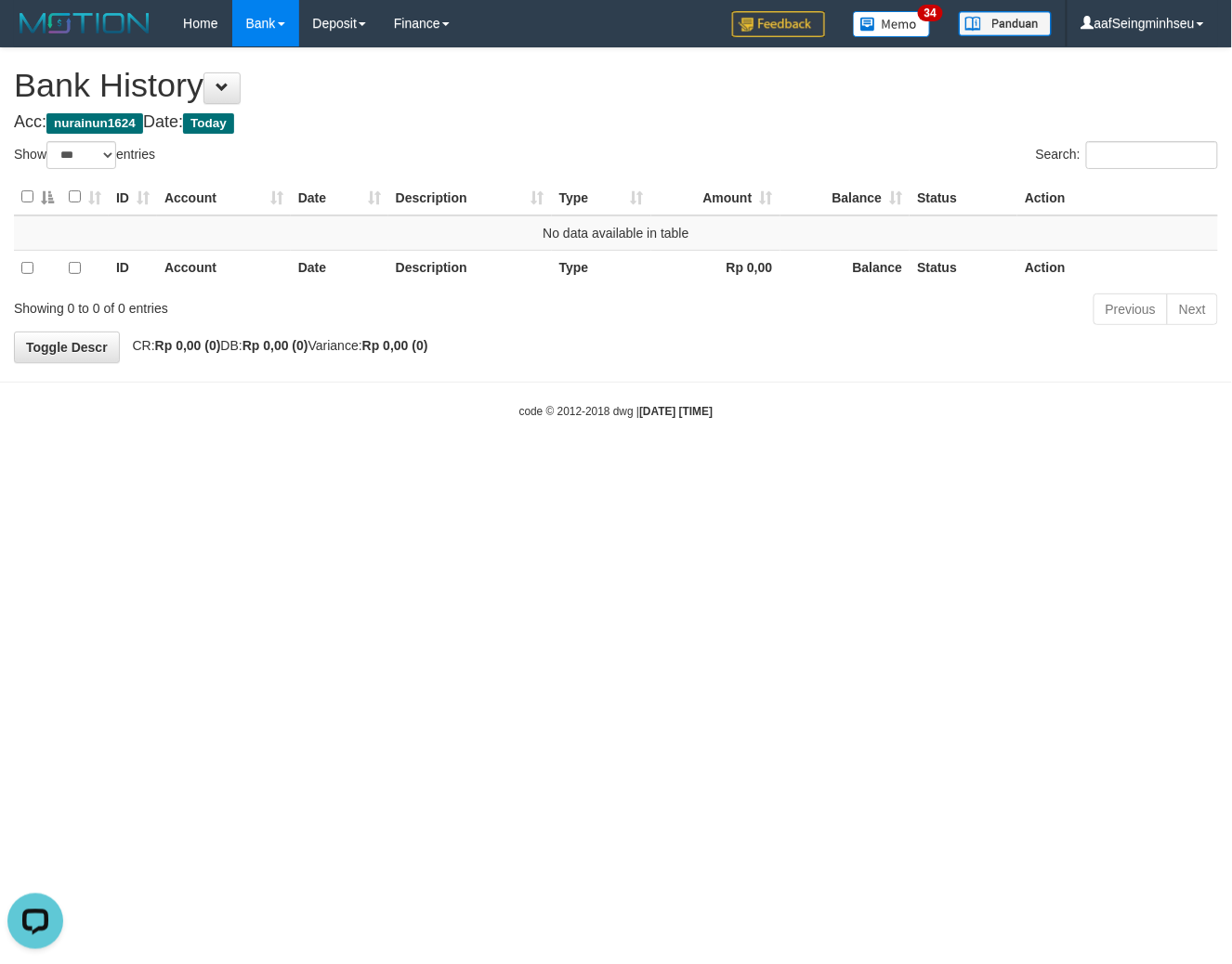 scroll, scrollTop: 0, scrollLeft: 0, axis: both 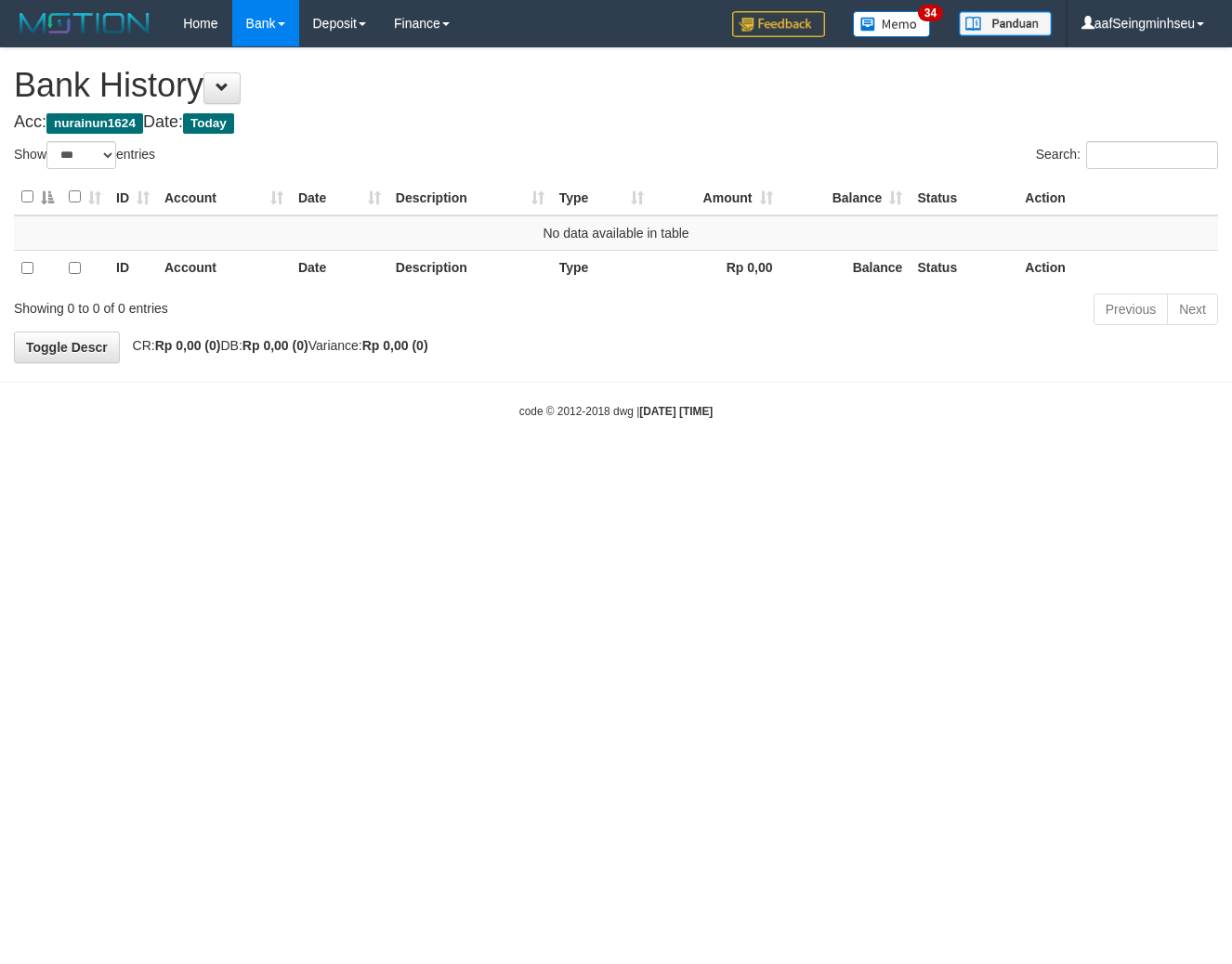 select on "***" 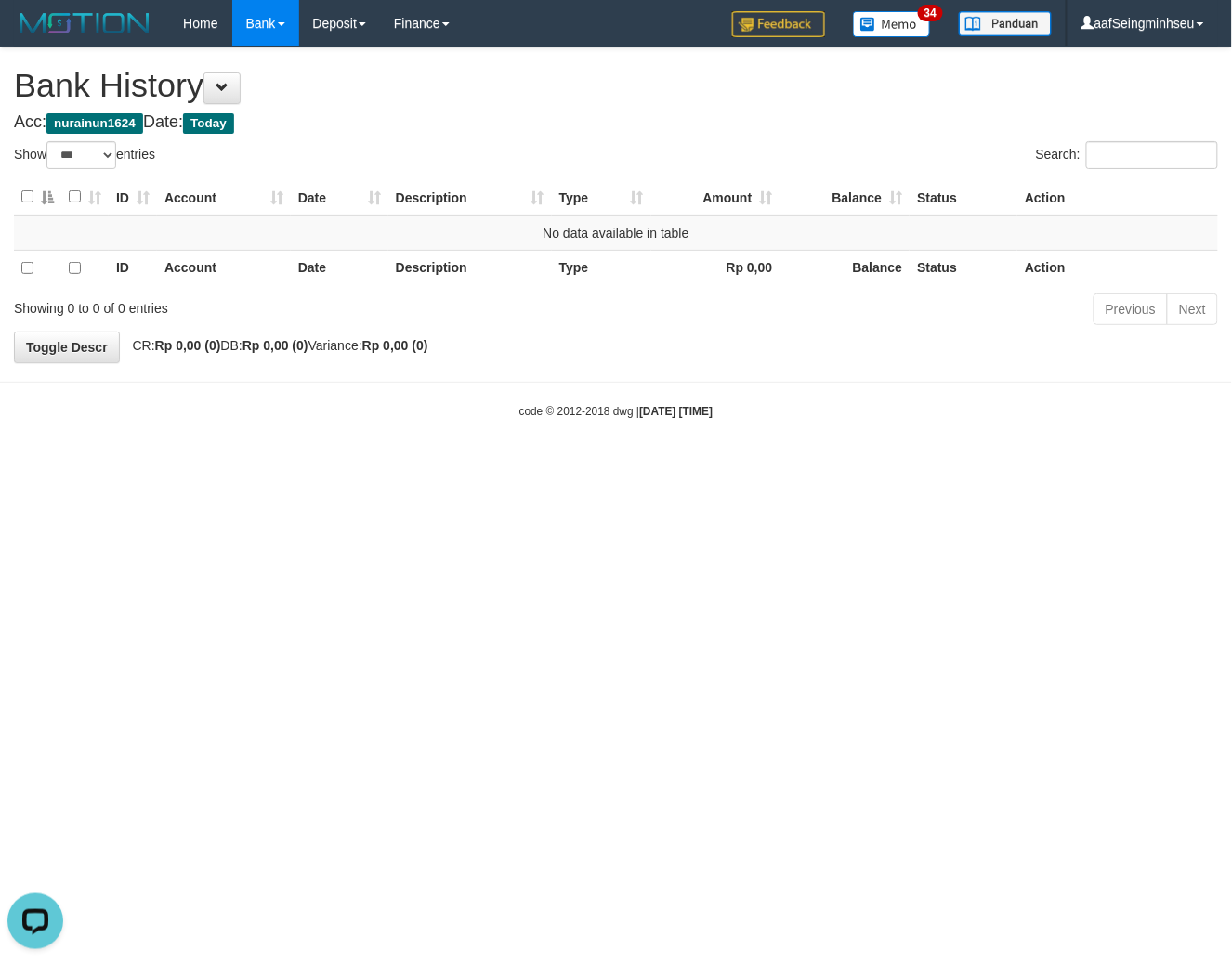 scroll, scrollTop: 0, scrollLeft: 0, axis: both 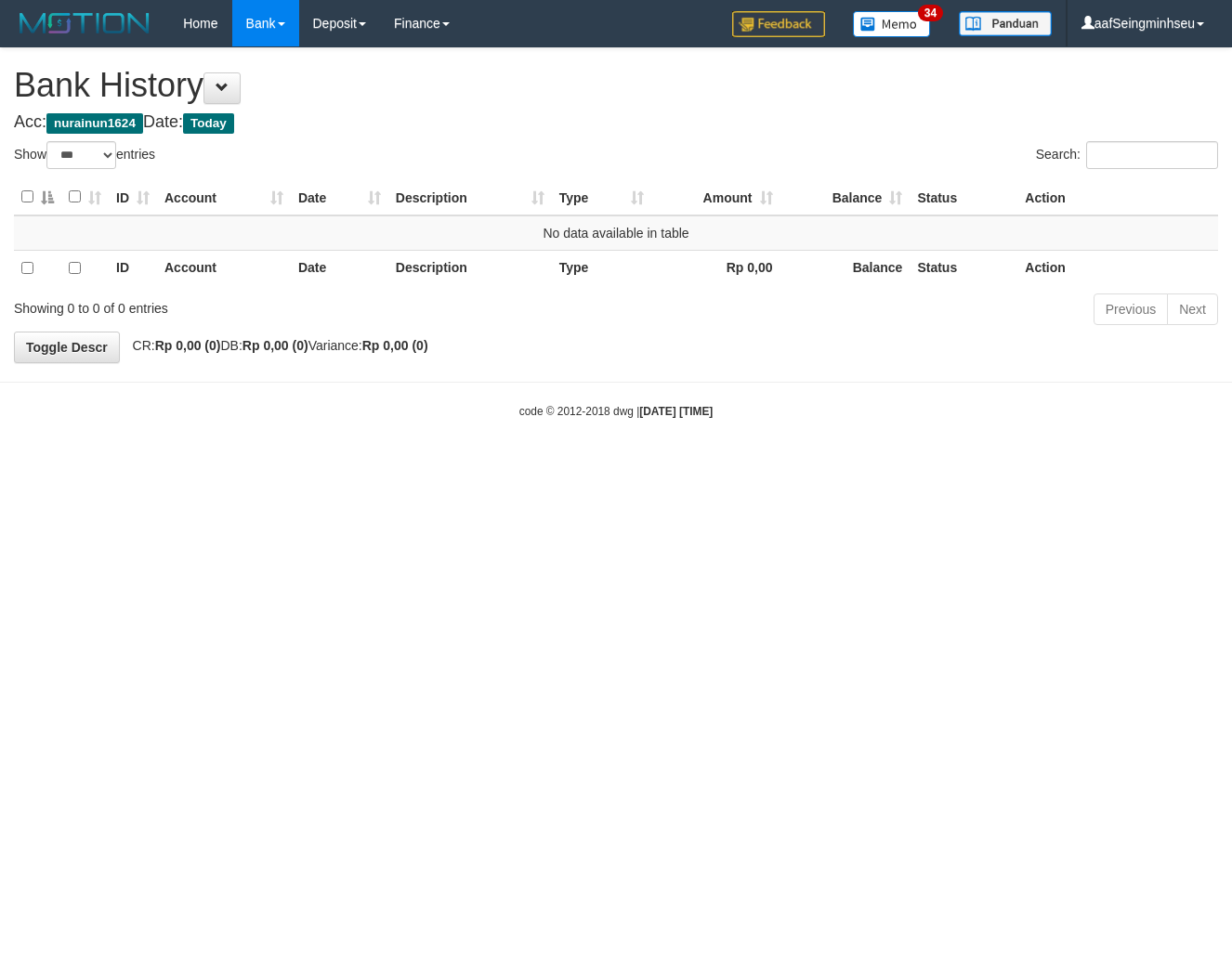 select on "***" 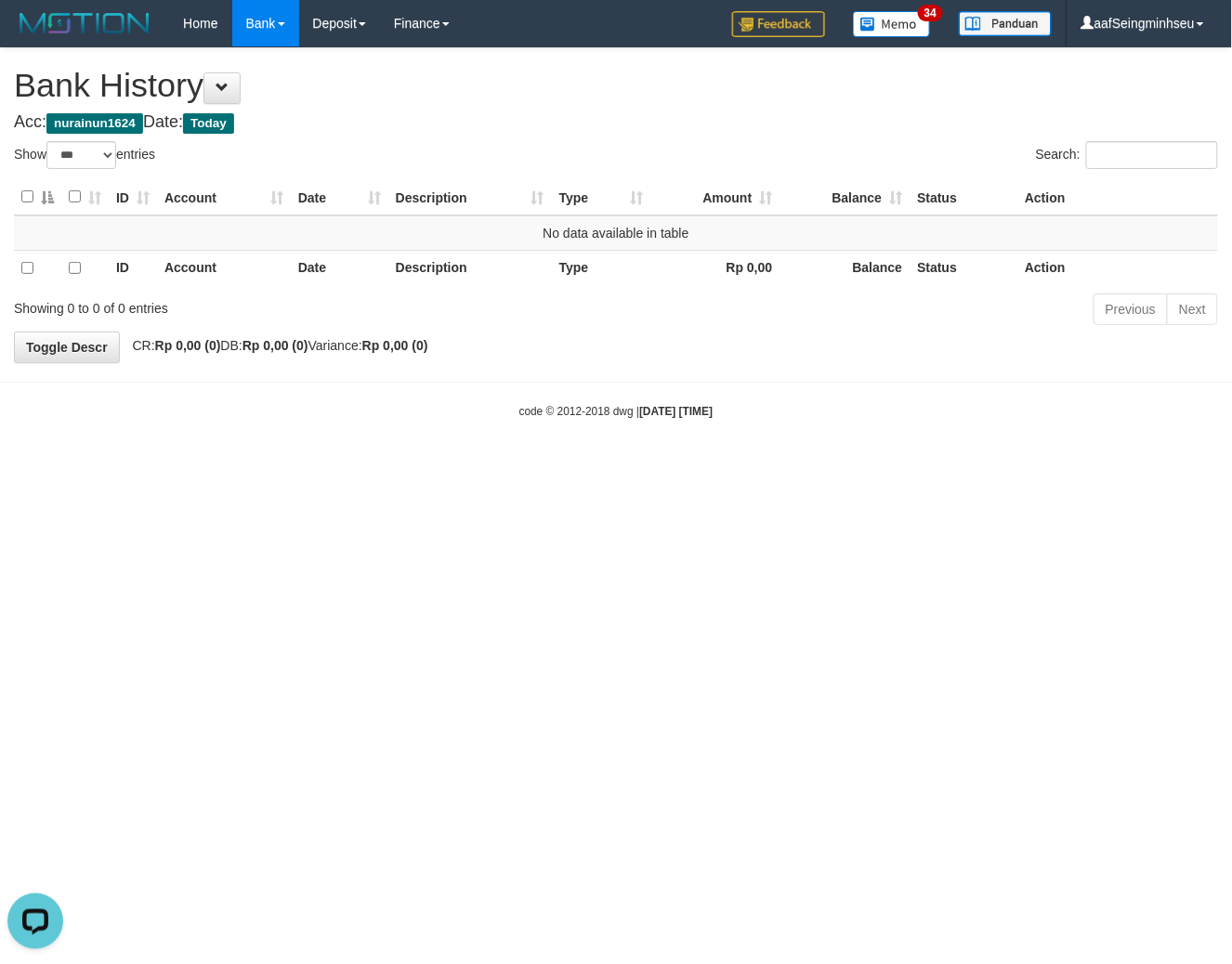 scroll, scrollTop: 0, scrollLeft: 0, axis: both 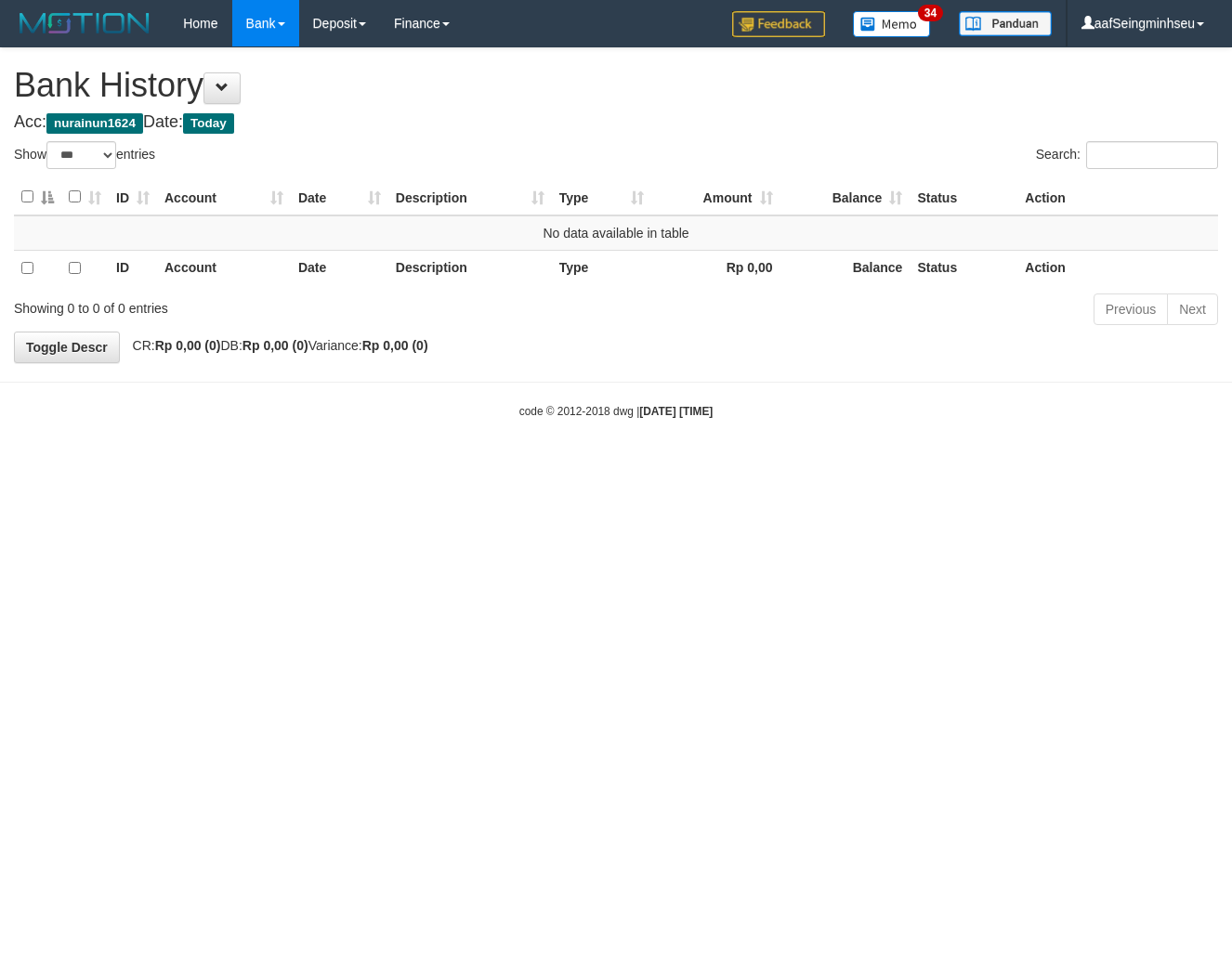 select on "***" 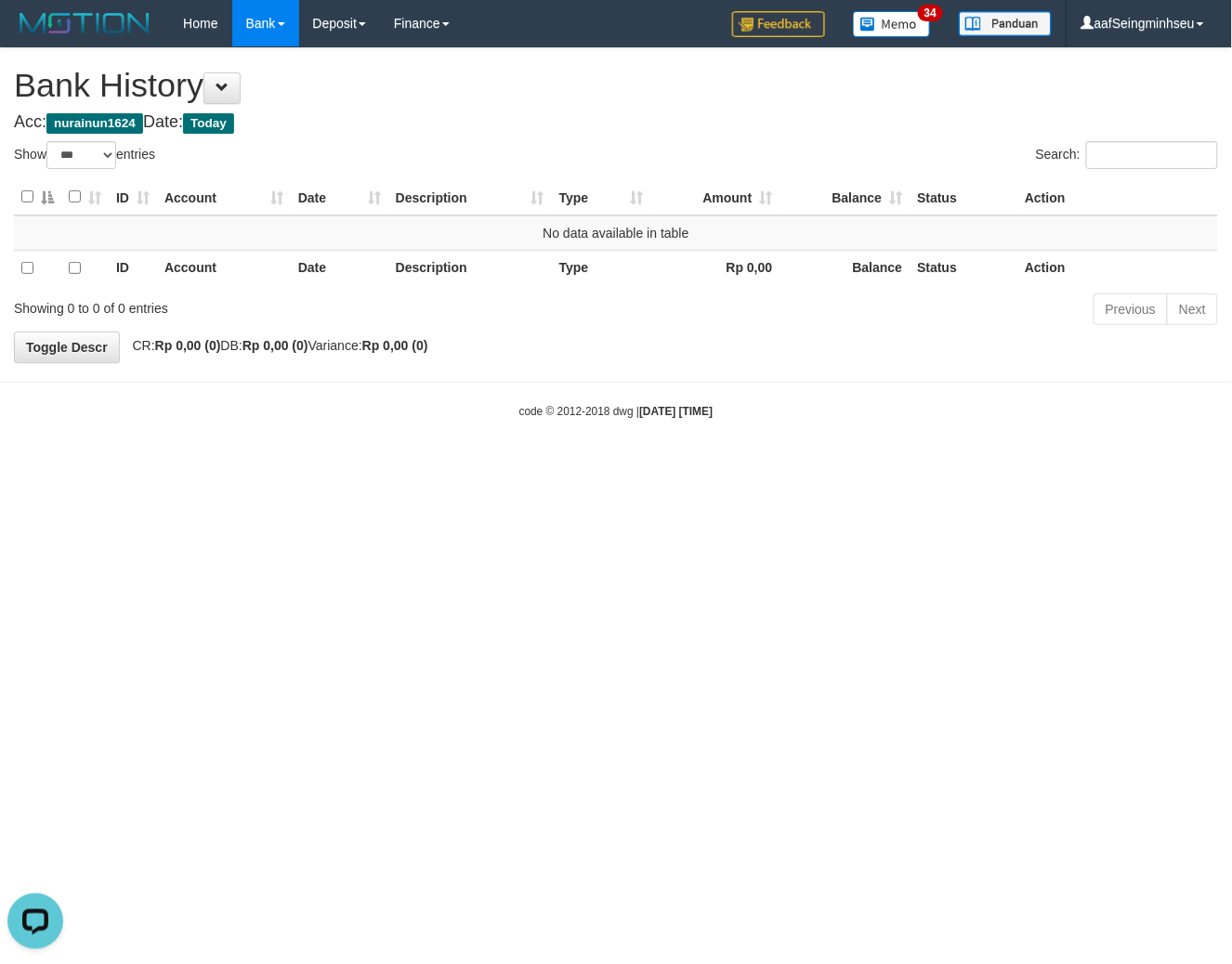scroll, scrollTop: 0, scrollLeft: 0, axis: both 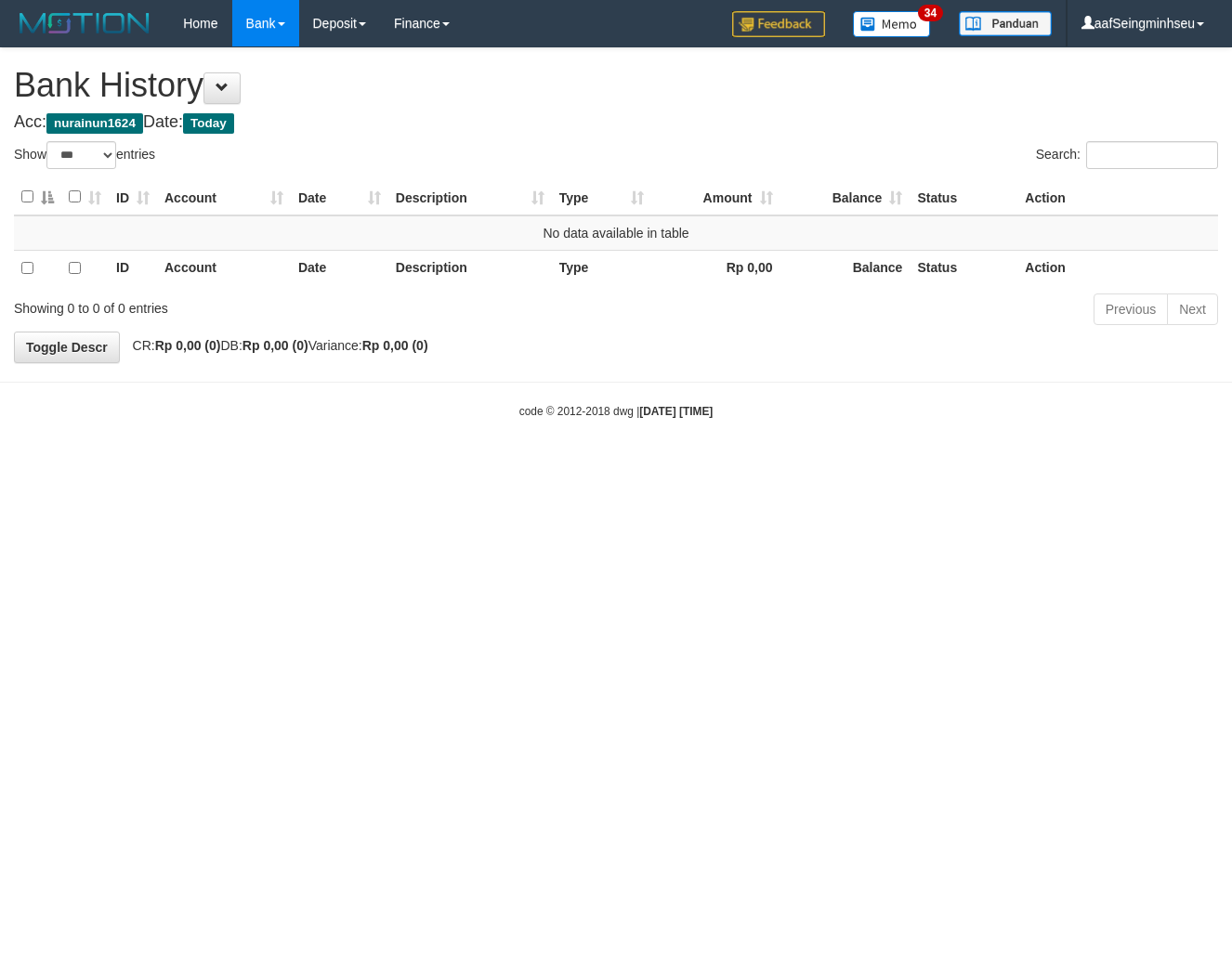 select on "***" 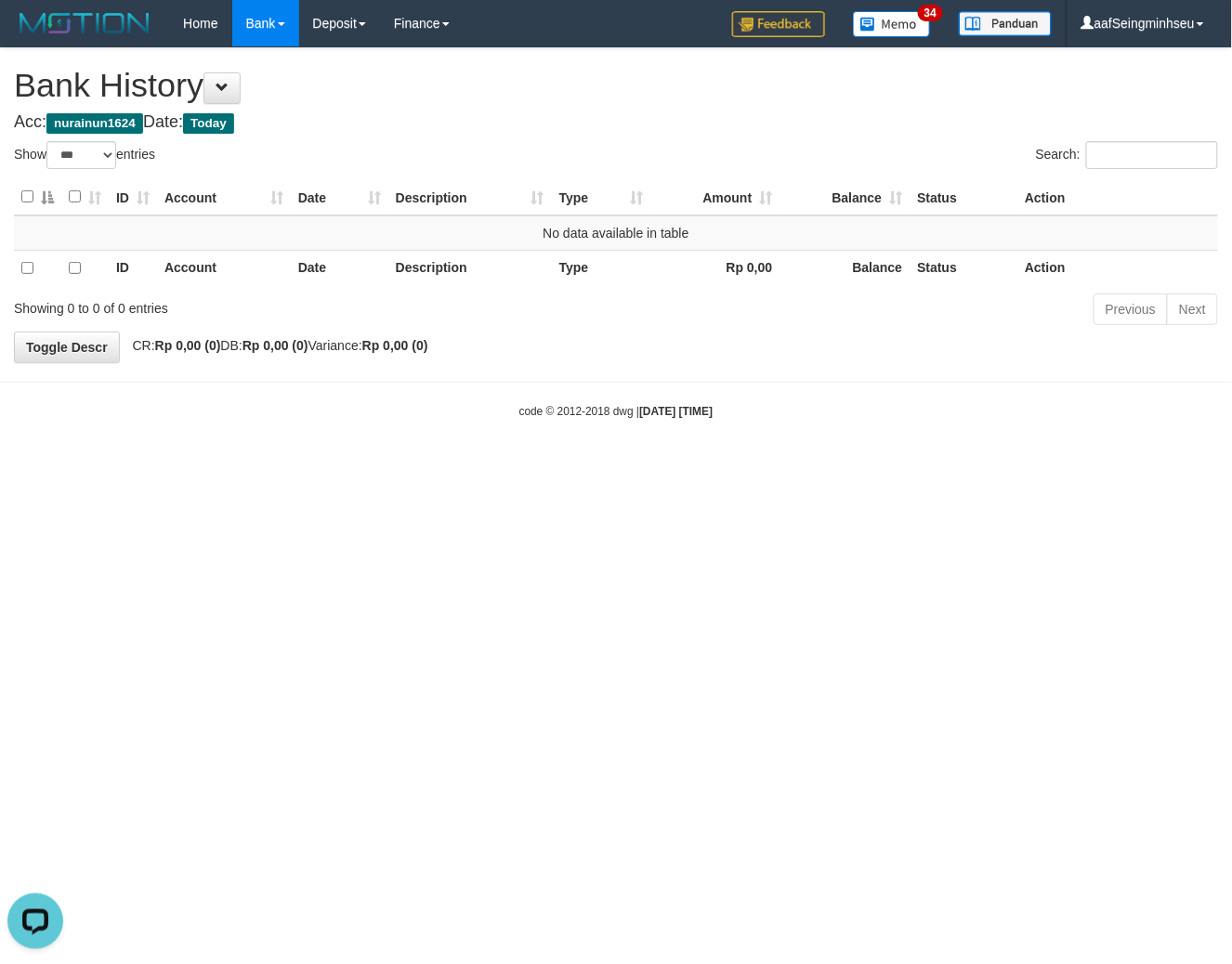 scroll, scrollTop: 0, scrollLeft: 0, axis: both 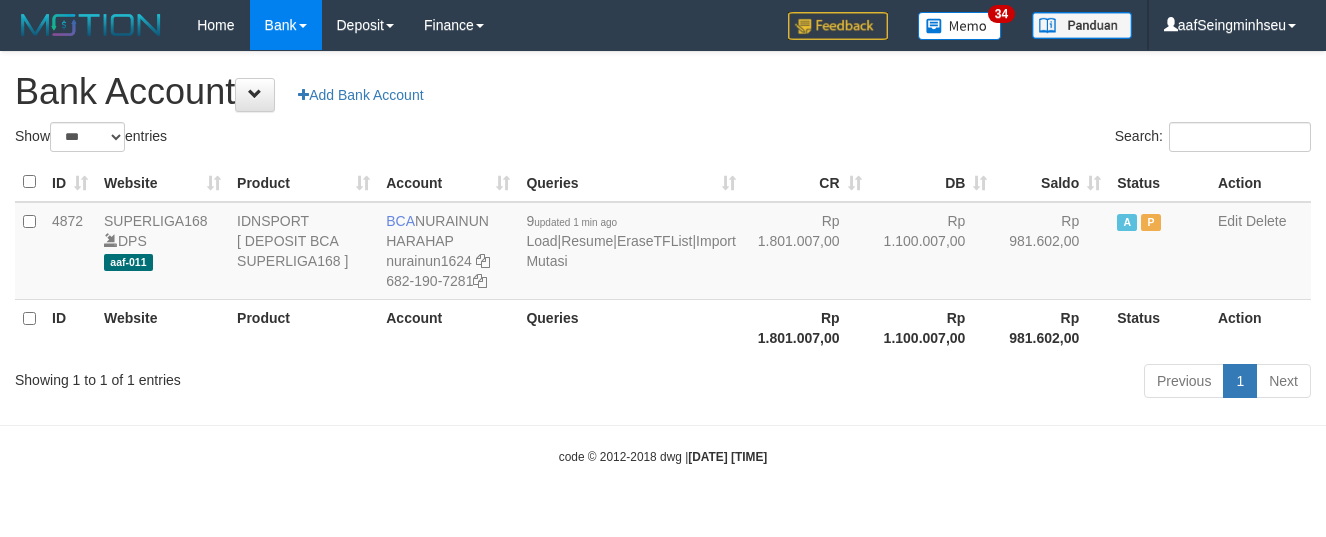 select on "***" 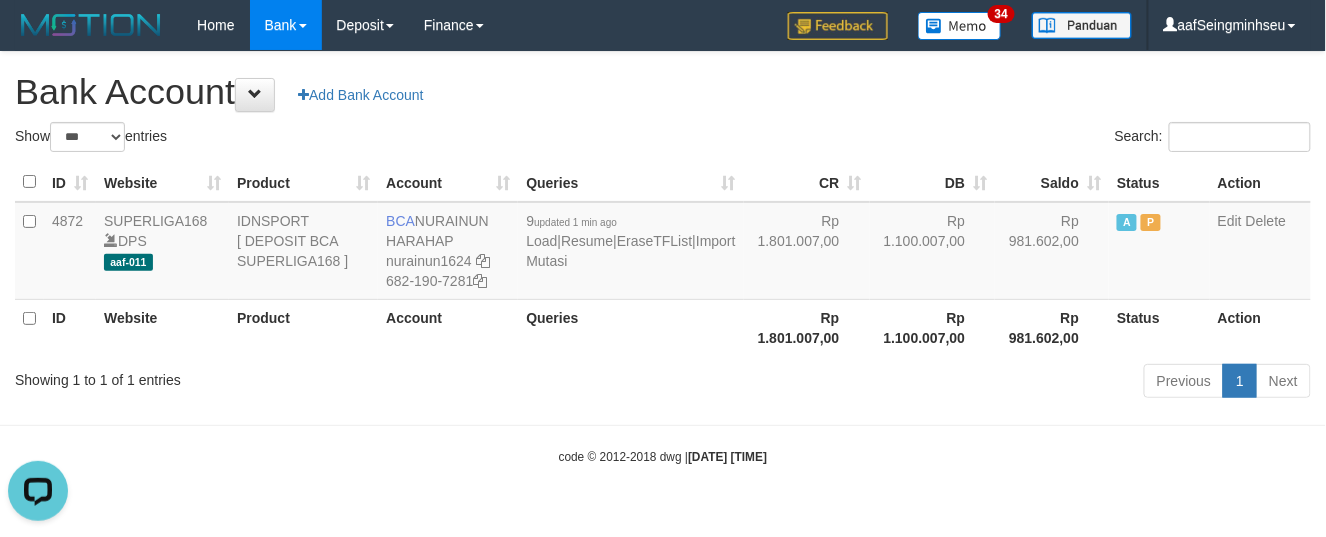 scroll, scrollTop: 0, scrollLeft: 0, axis: both 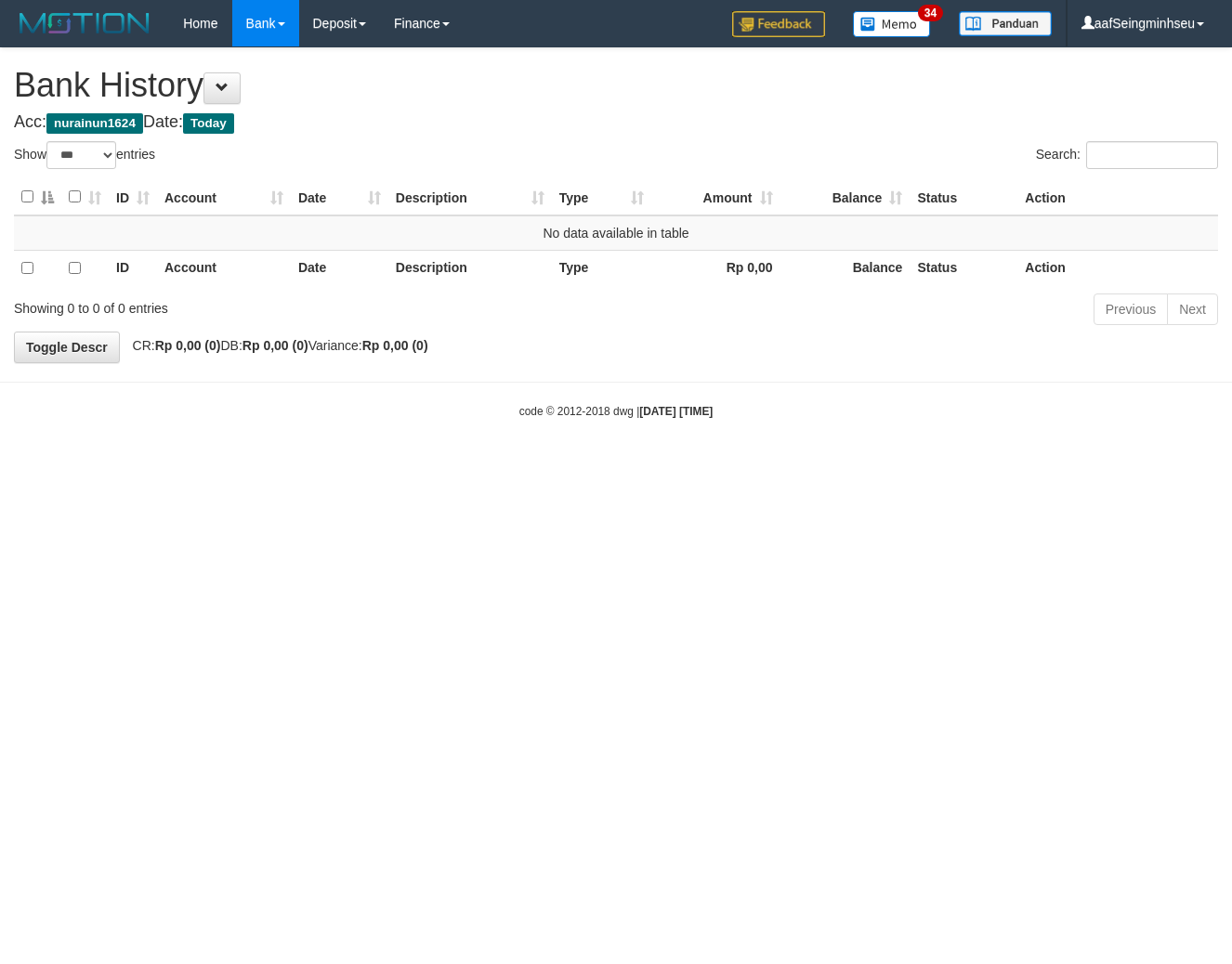 select on "***" 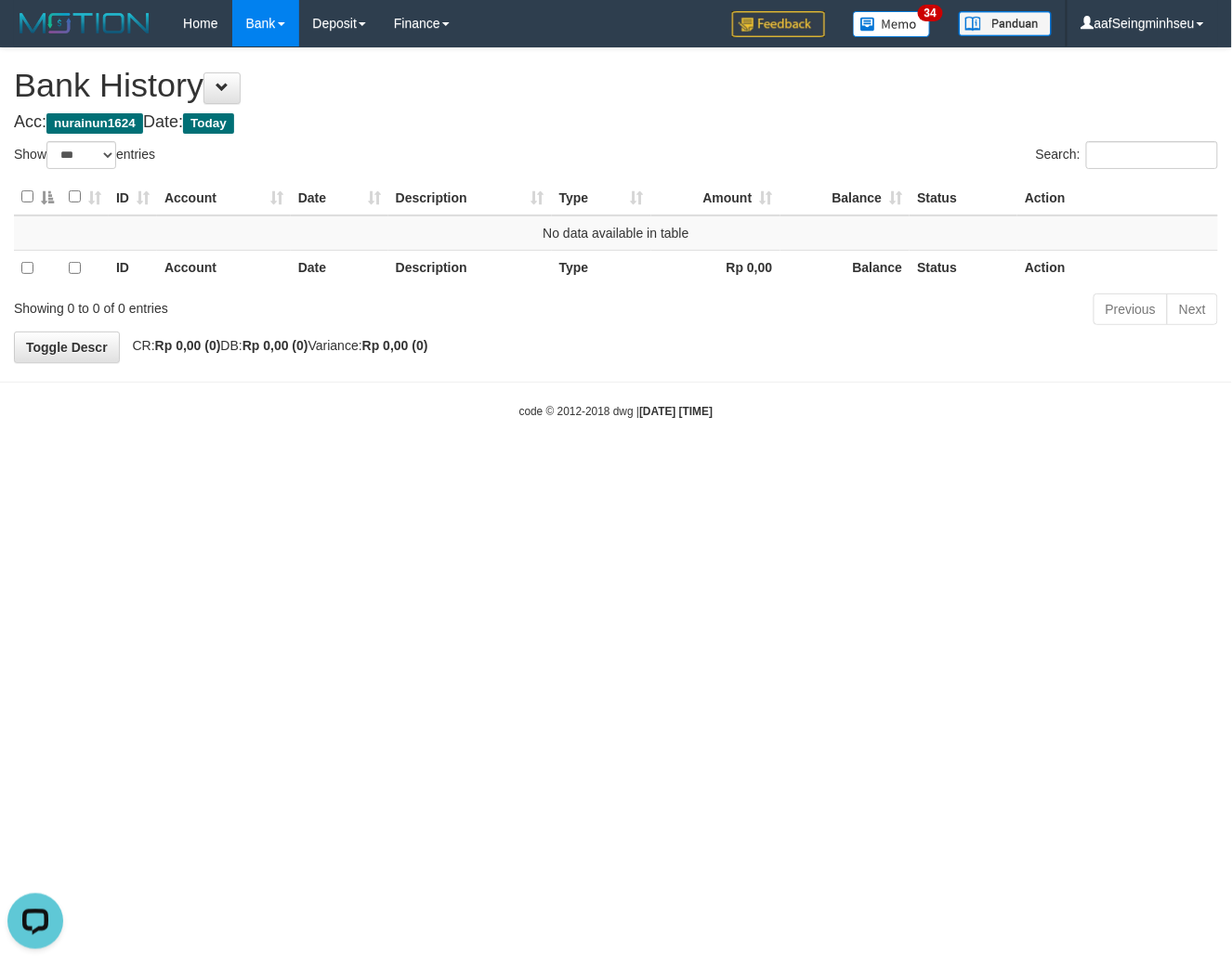 scroll, scrollTop: 0, scrollLeft: 0, axis: both 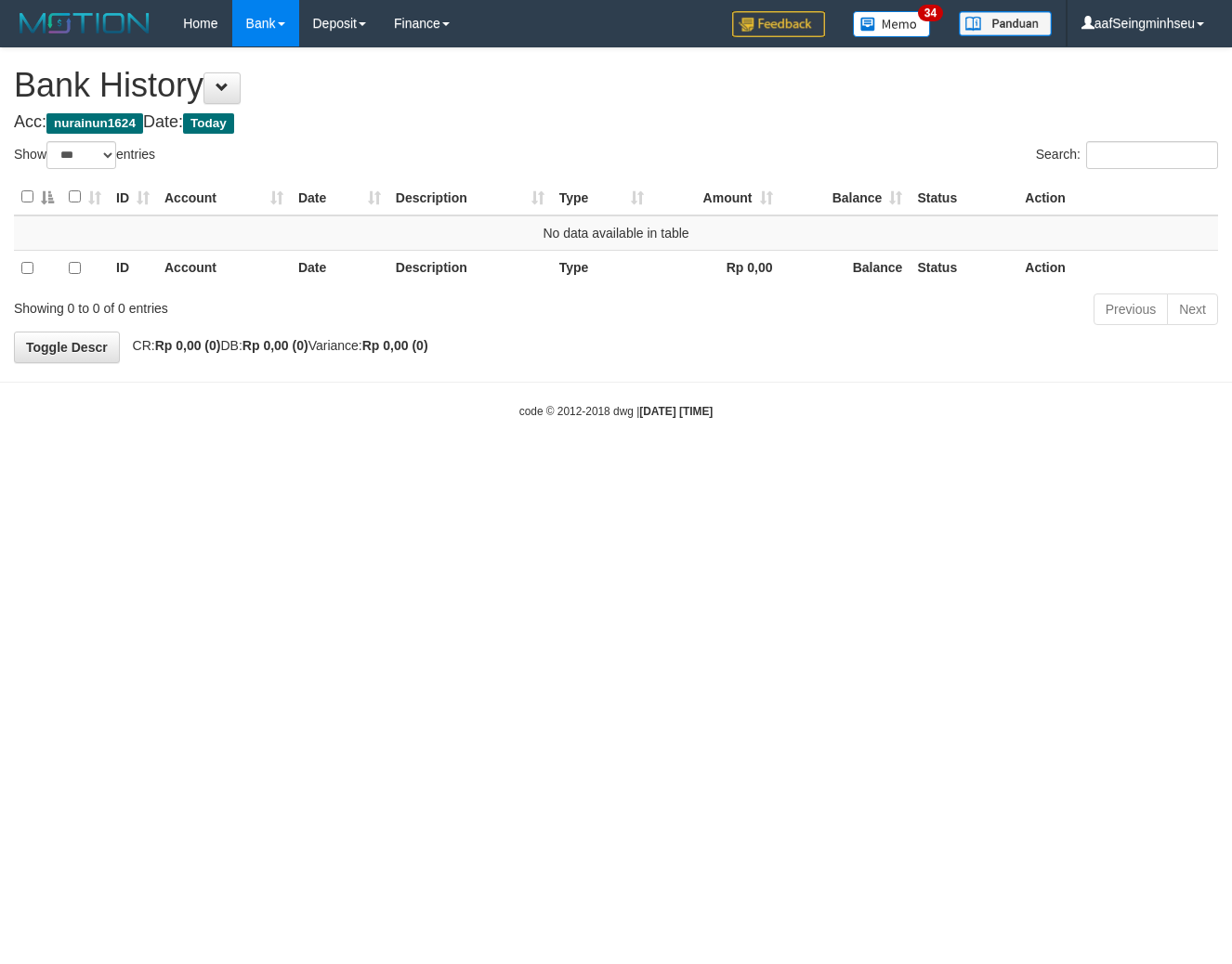 select on "***" 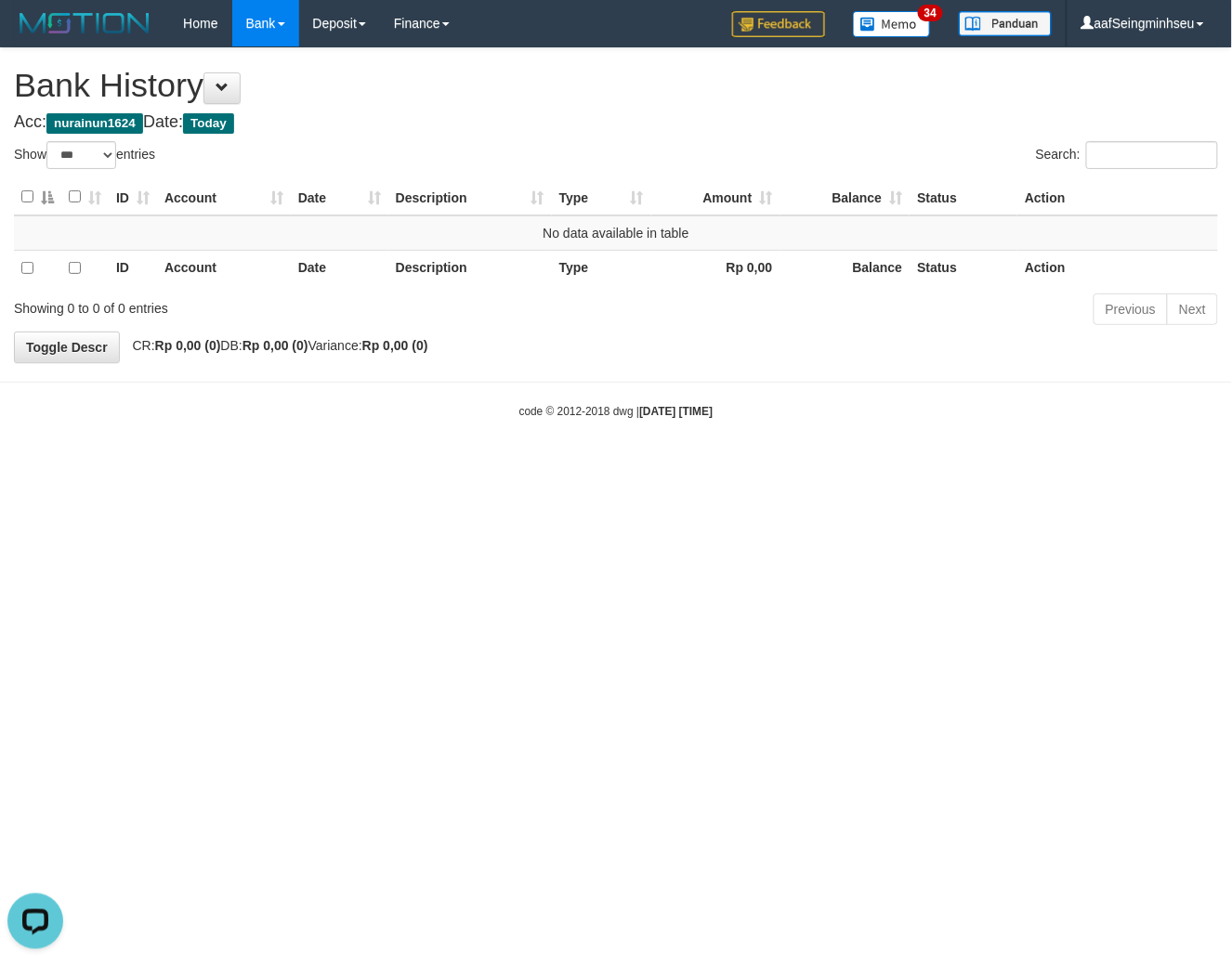 scroll, scrollTop: 0, scrollLeft: 0, axis: both 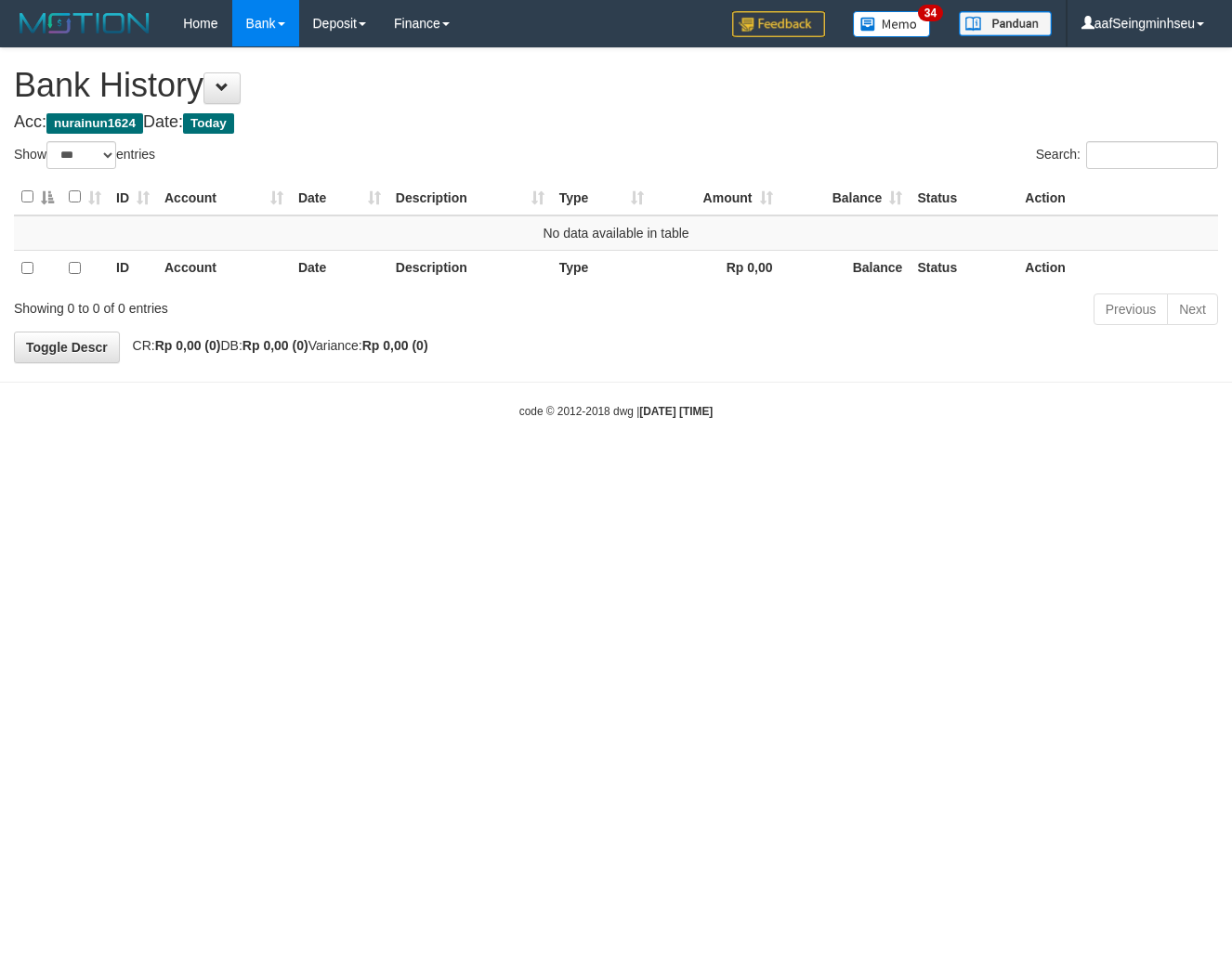 select on "***" 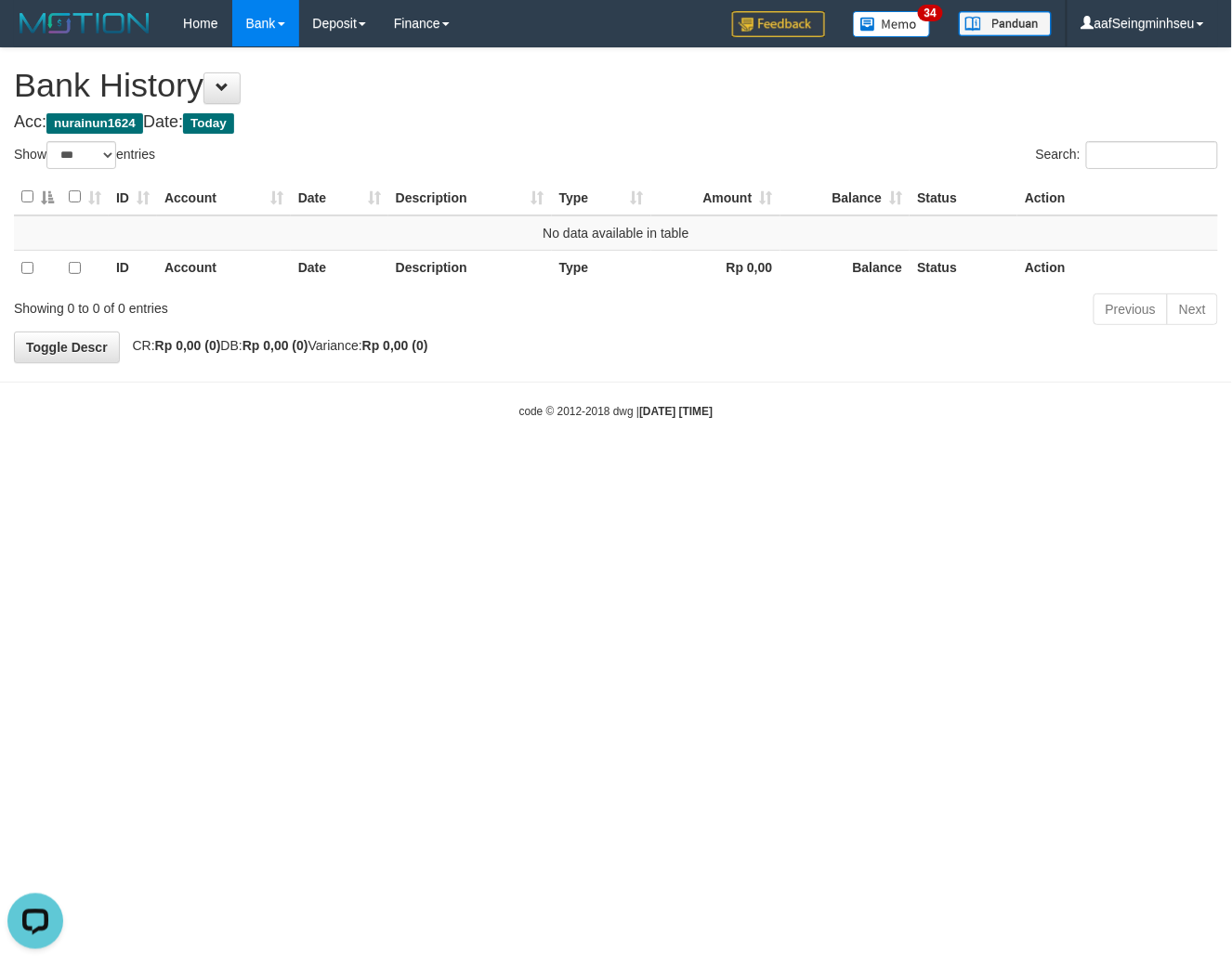 scroll, scrollTop: 0, scrollLeft: 0, axis: both 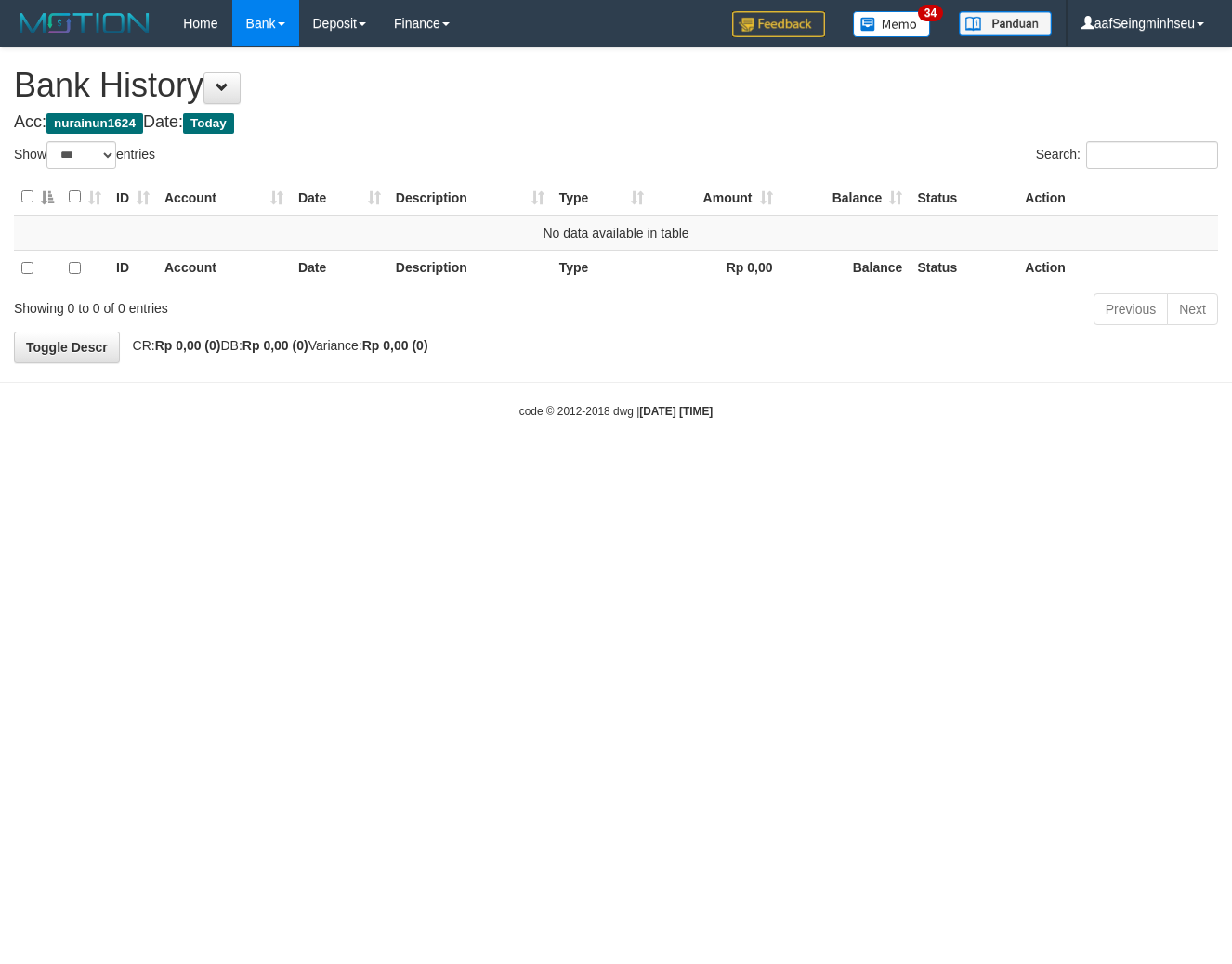 select on "***" 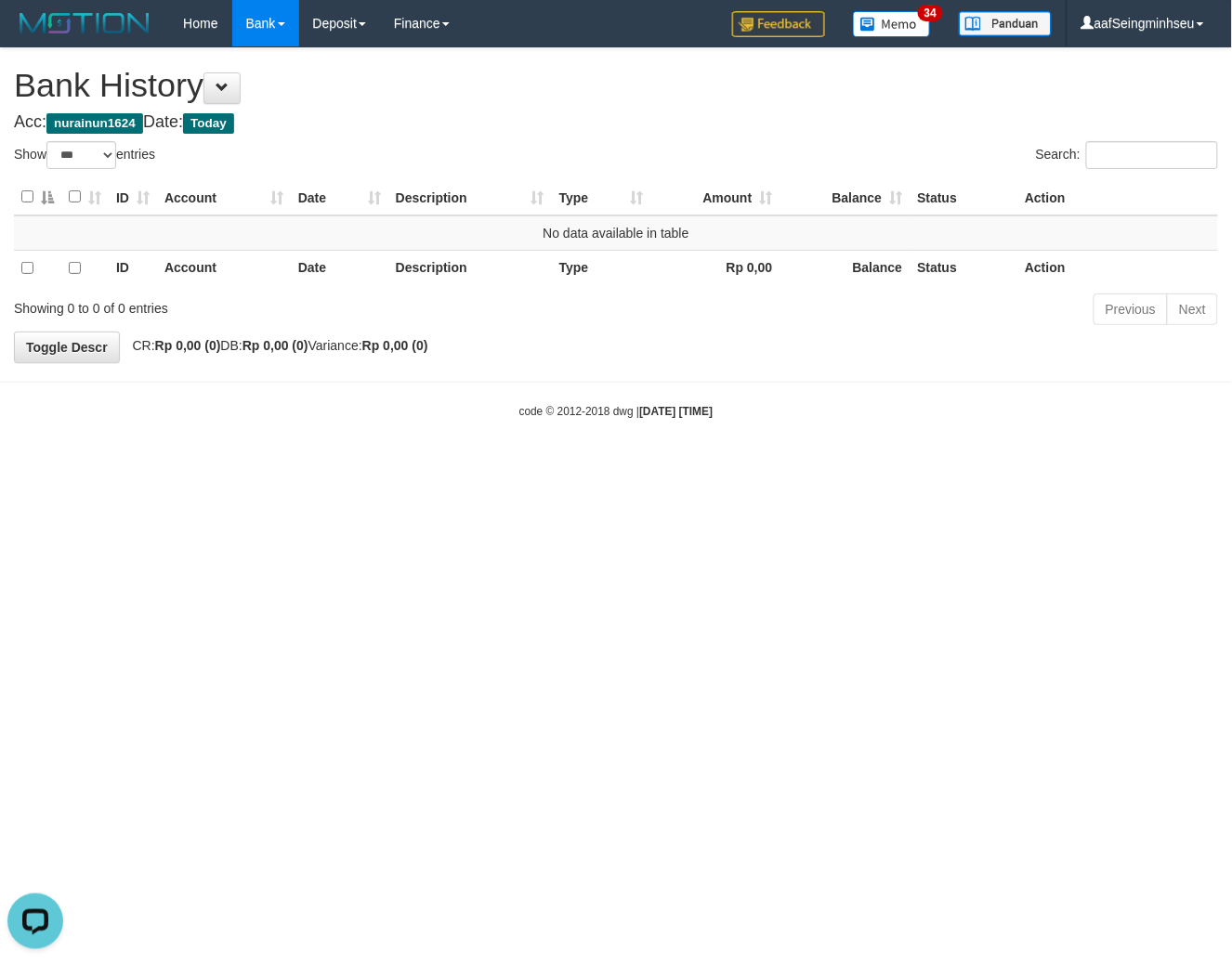 scroll, scrollTop: 0, scrollLeft: 0, axis: both 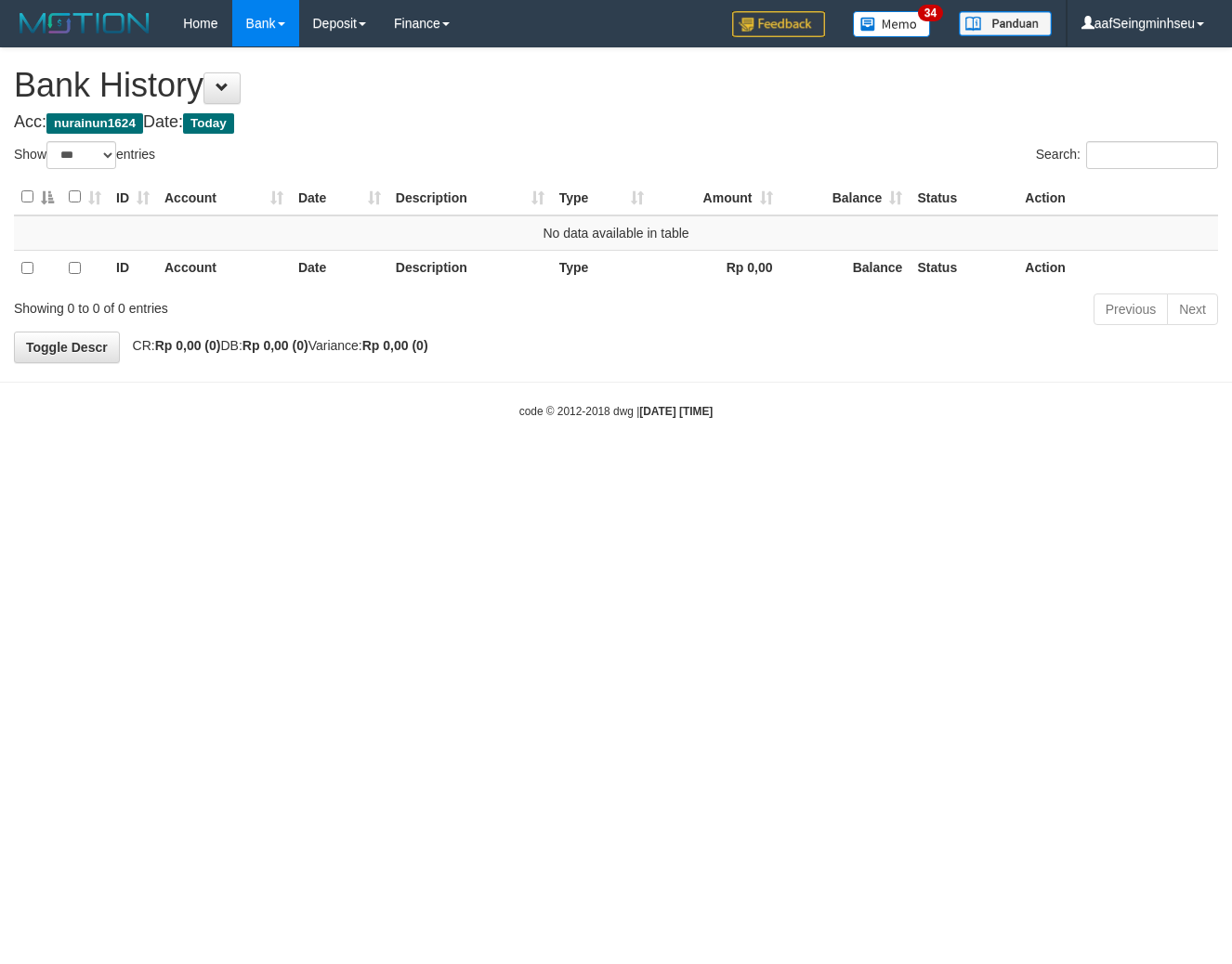 select on "***" 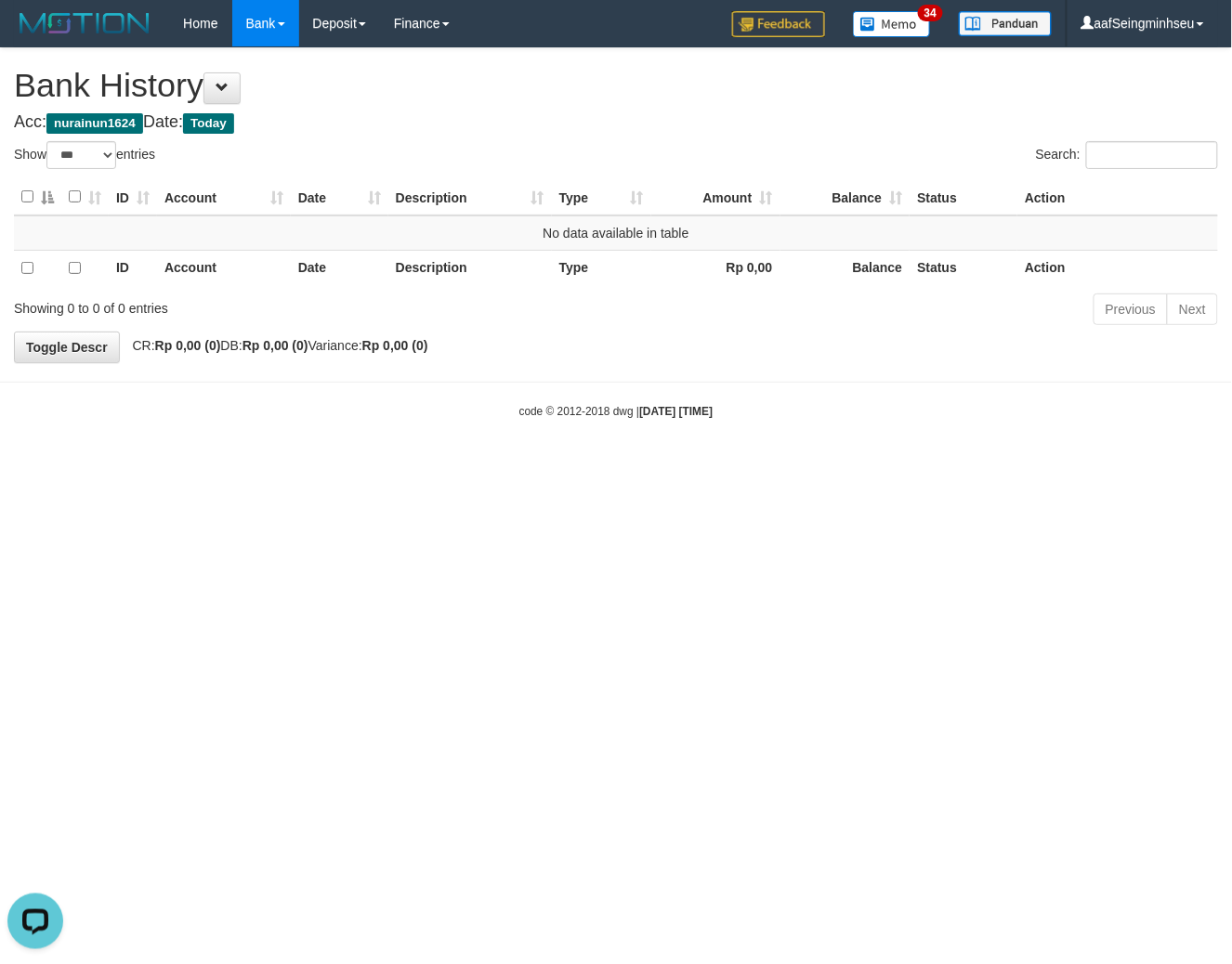 scroll, scrollTop: 0, scrollLeft: 0, axis: both 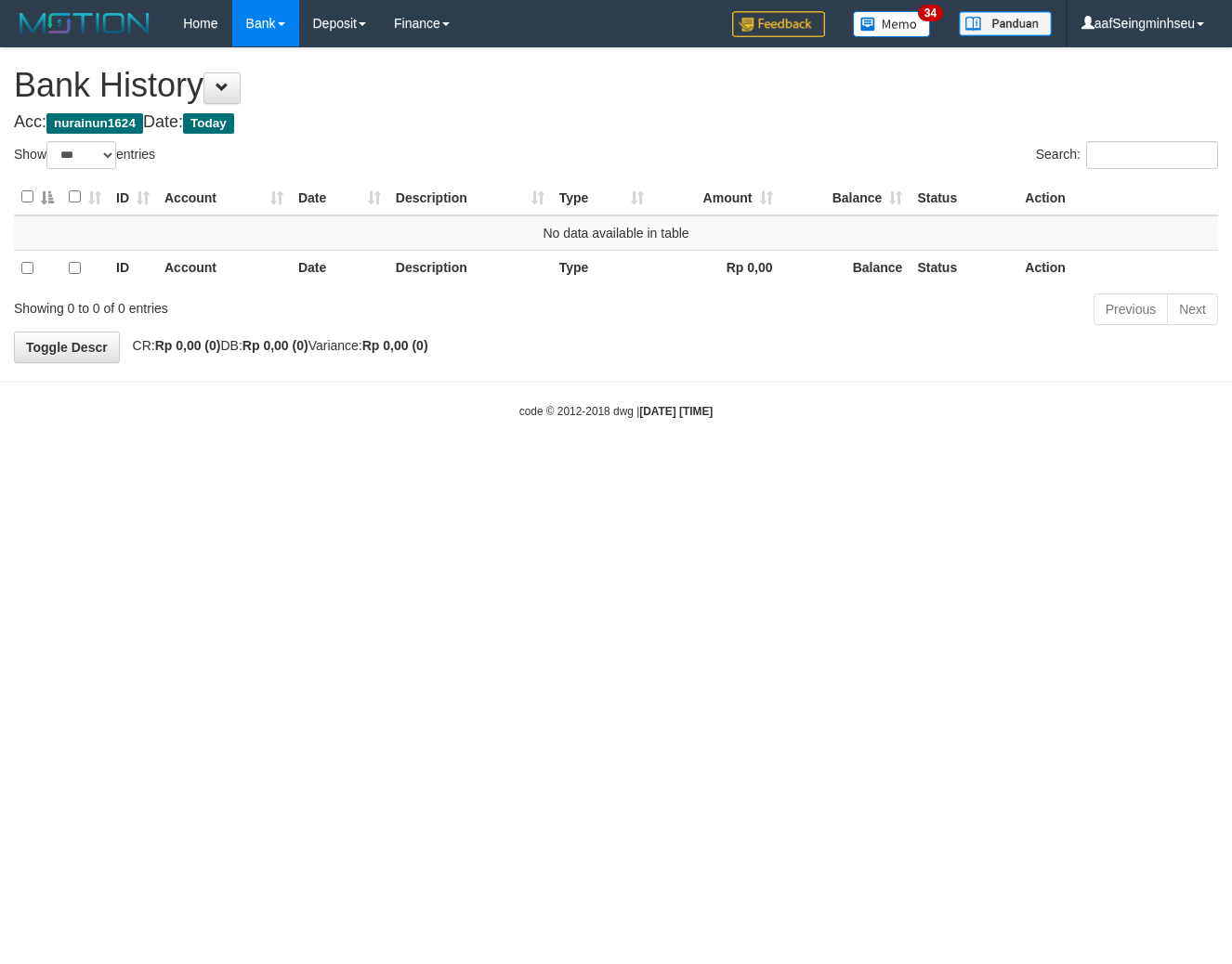 select on "***" 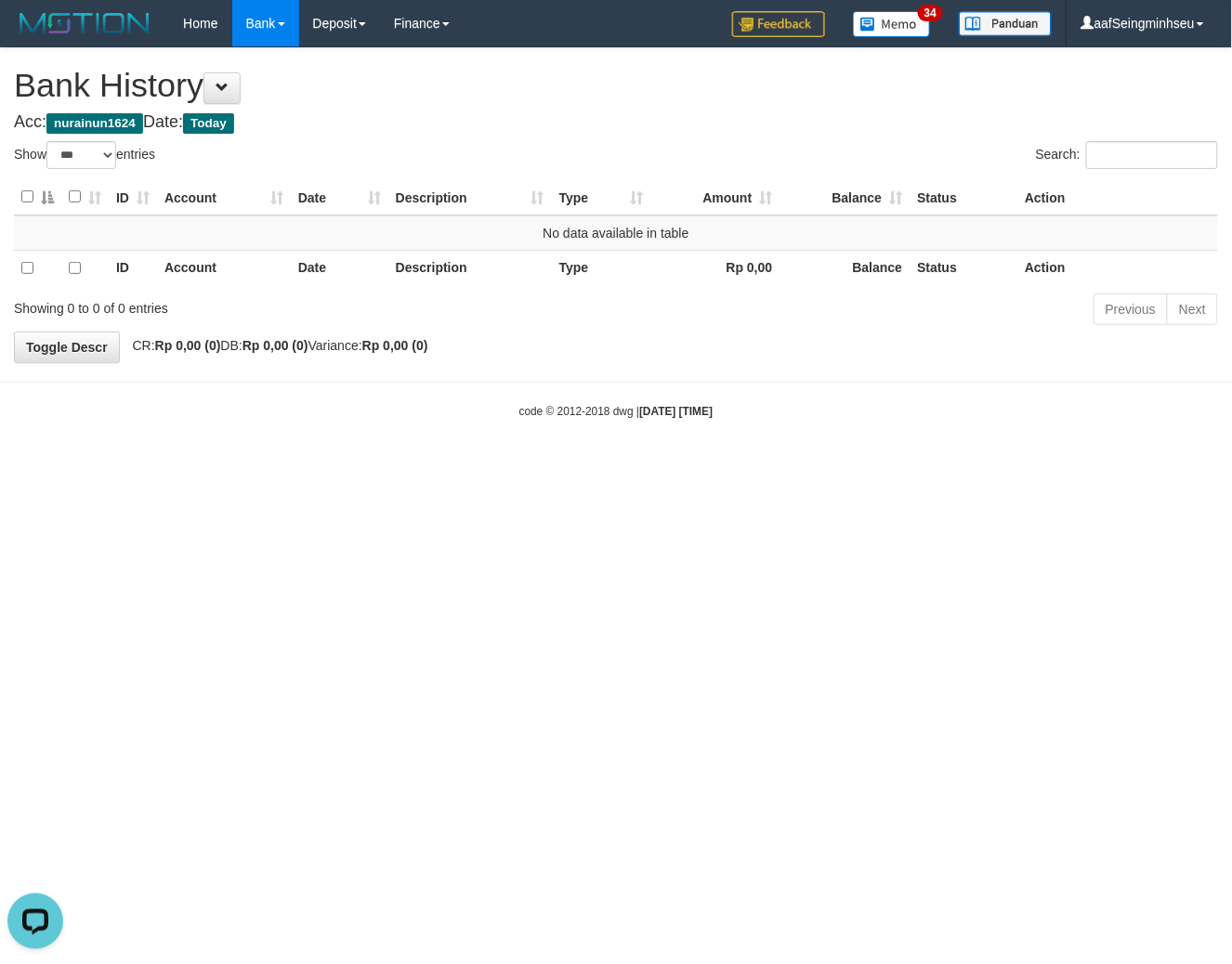 scroll, scrollTop: 0, scrollLeft: 0, axis: both 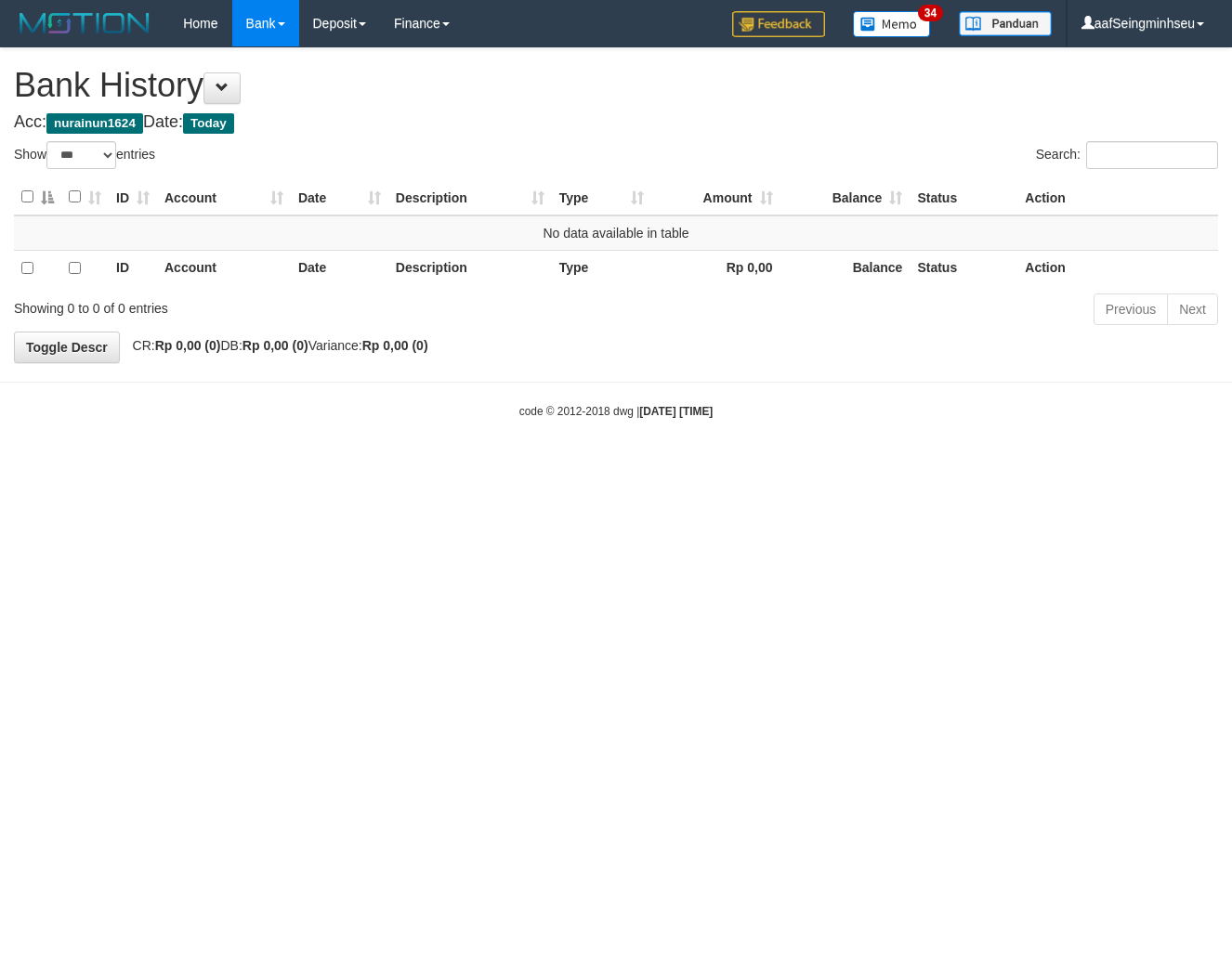 select on "***" 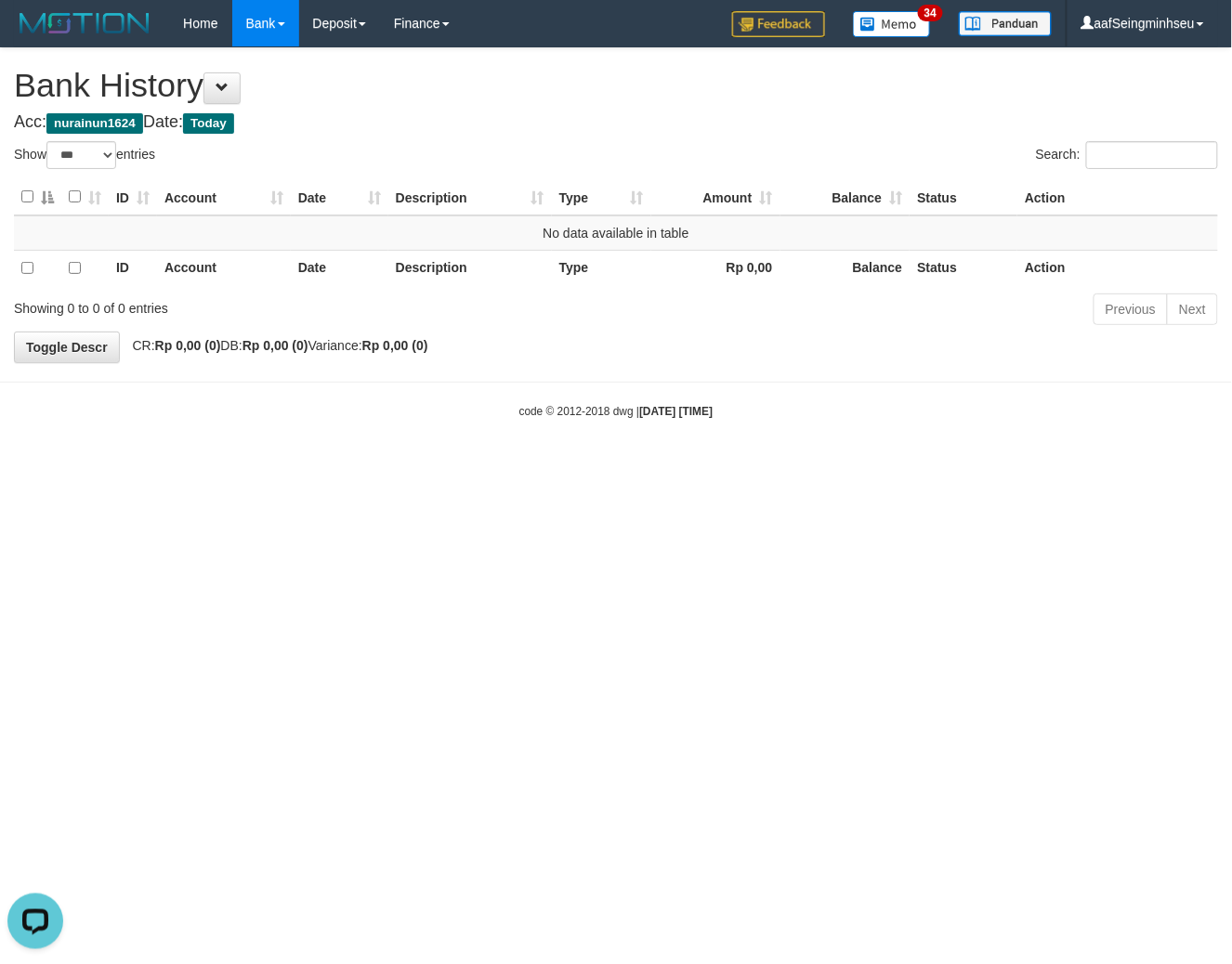 scroll, scrollTop: 0, scrollLeft: 0, axis: both 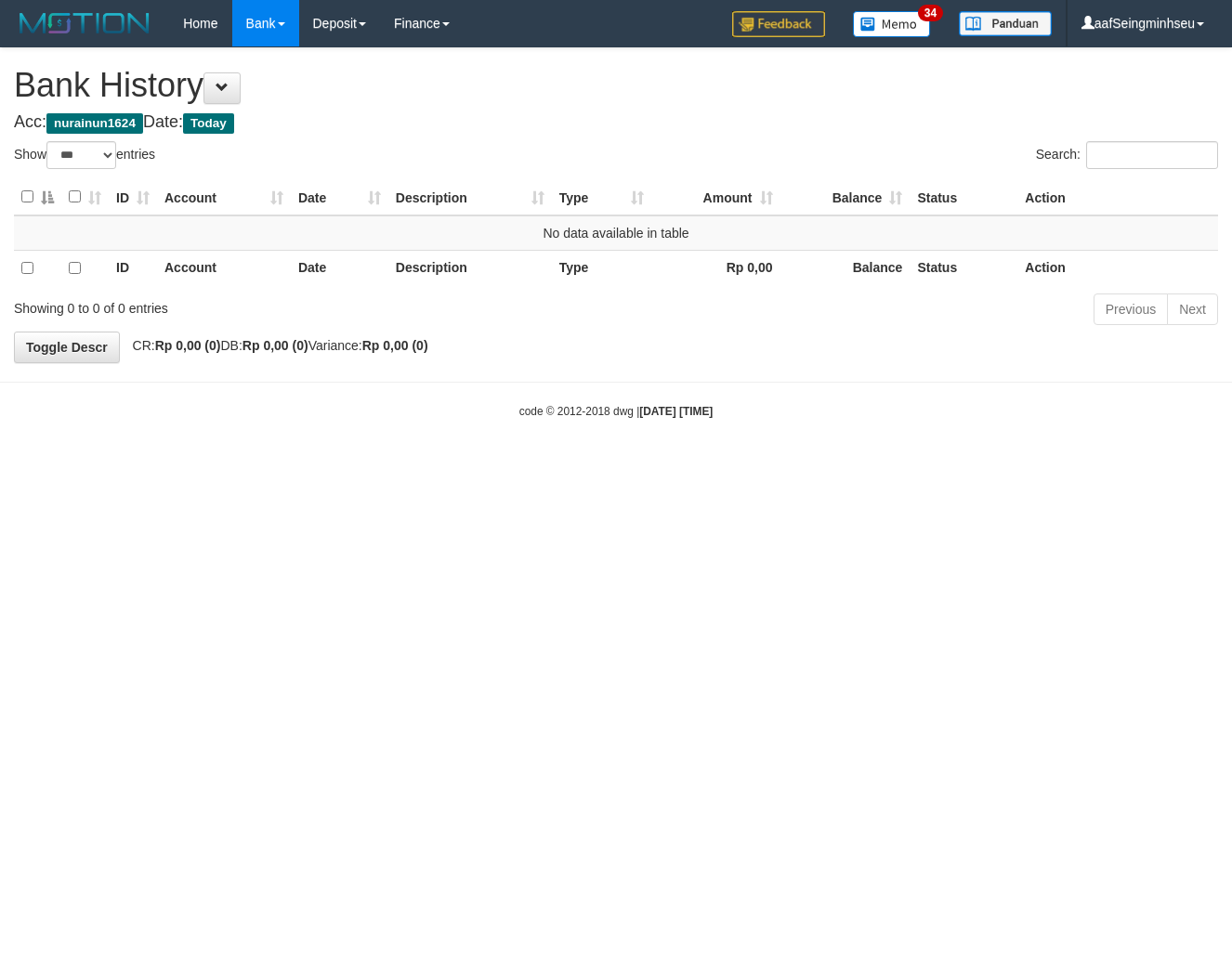 select on "***" 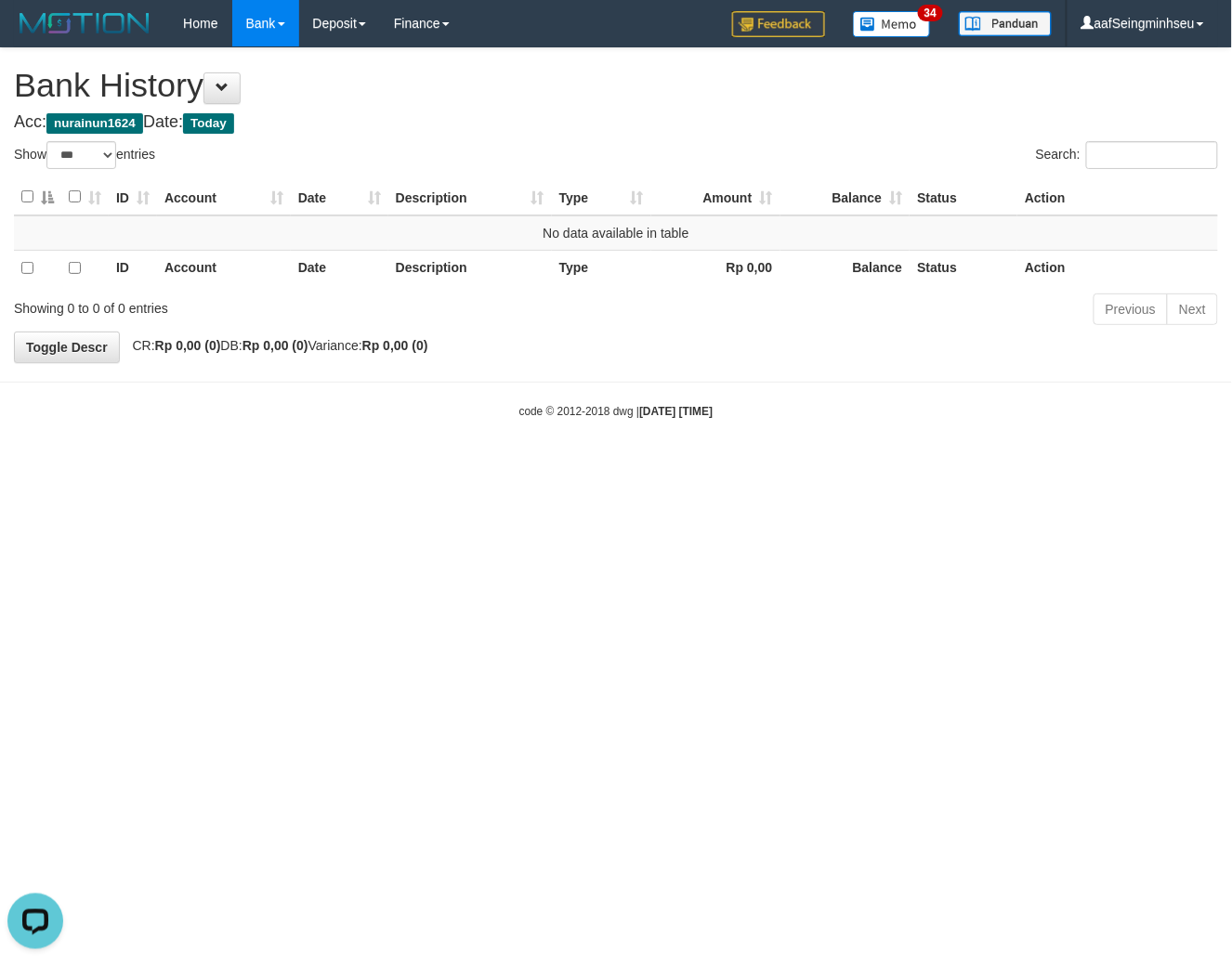 scroll, scrollTop: 0, scrollLeft: 0, axis: both 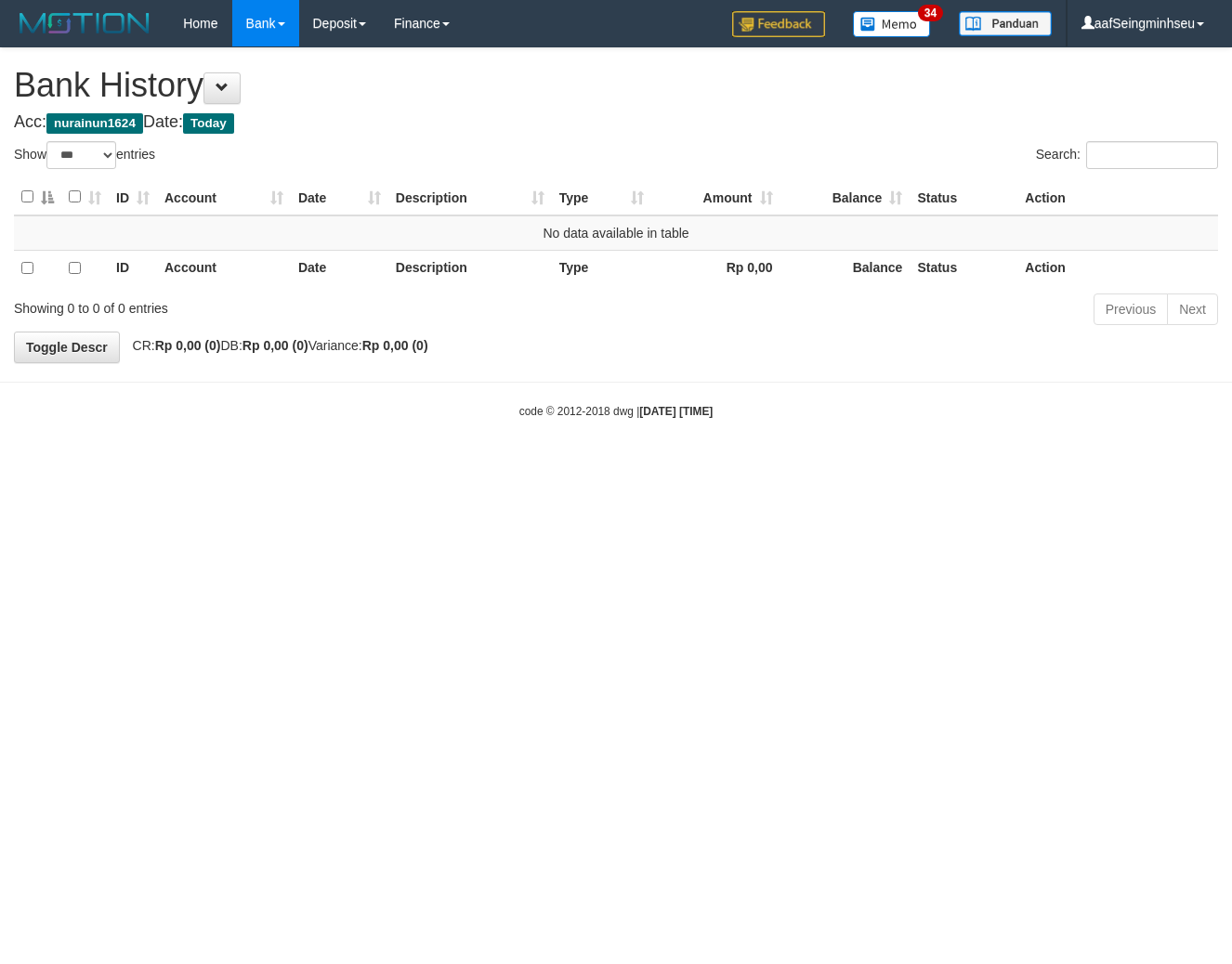 select on "***" 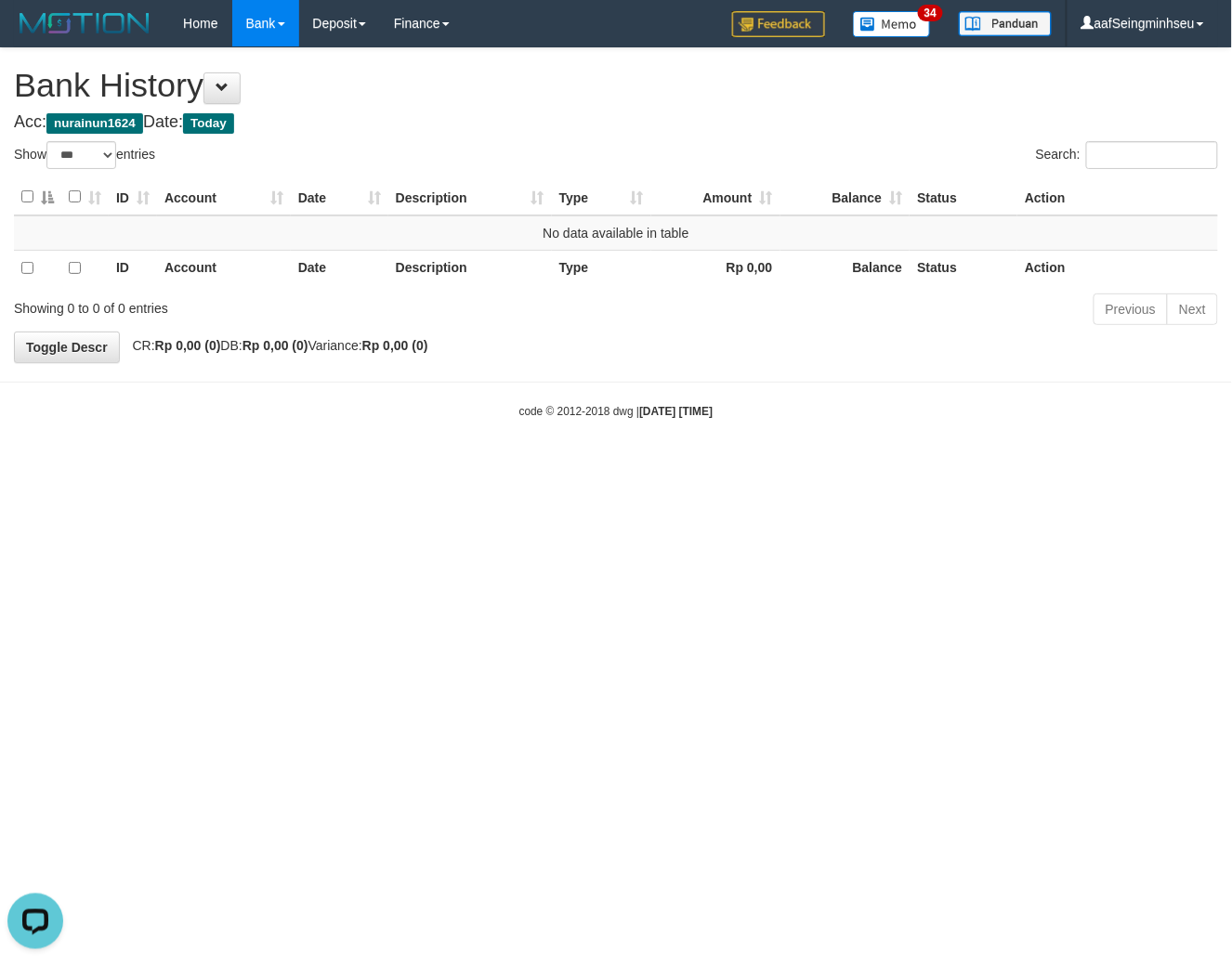 scroll, scrollTop: 0, scrollLeft: 0, axis: both 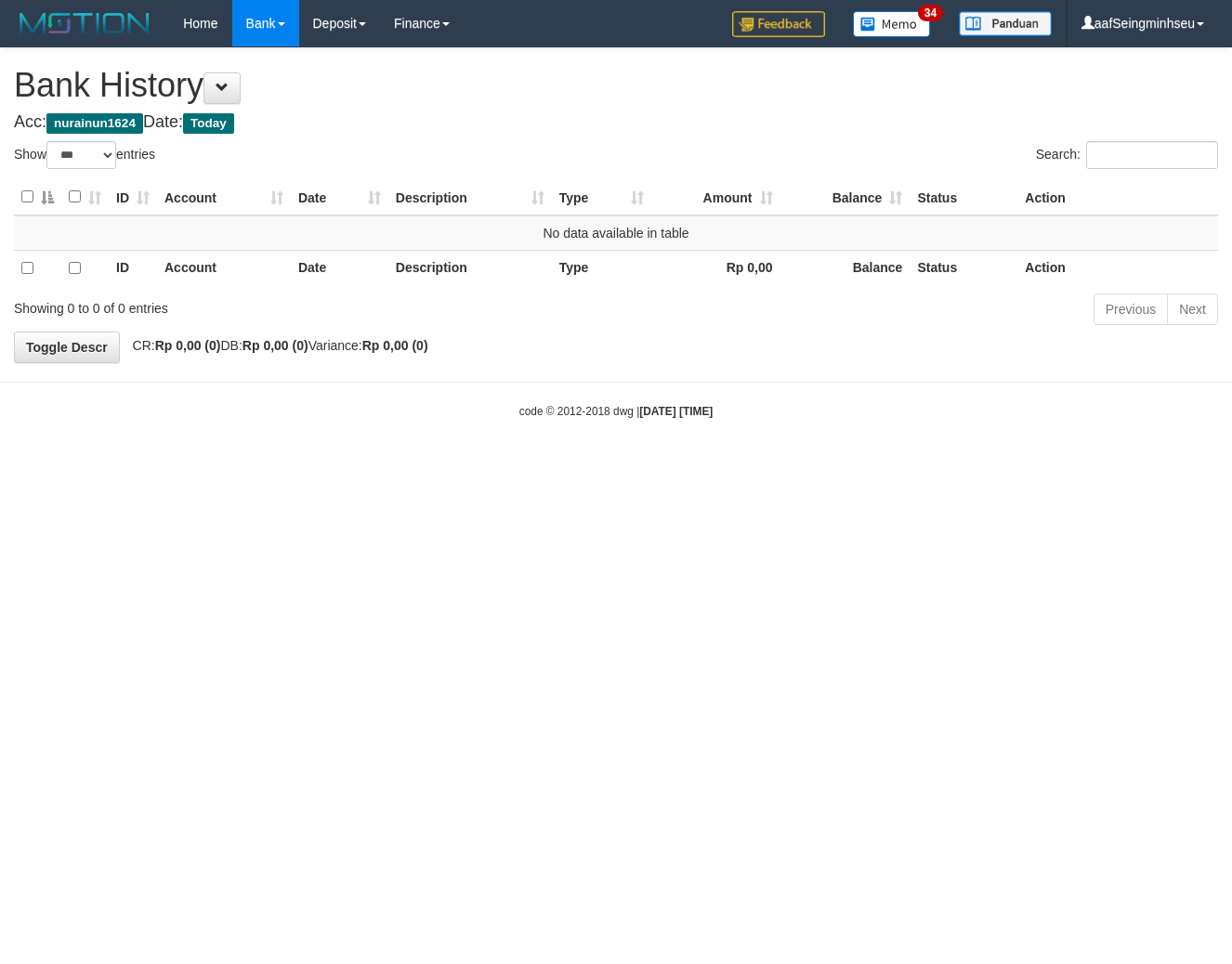 select on "***" 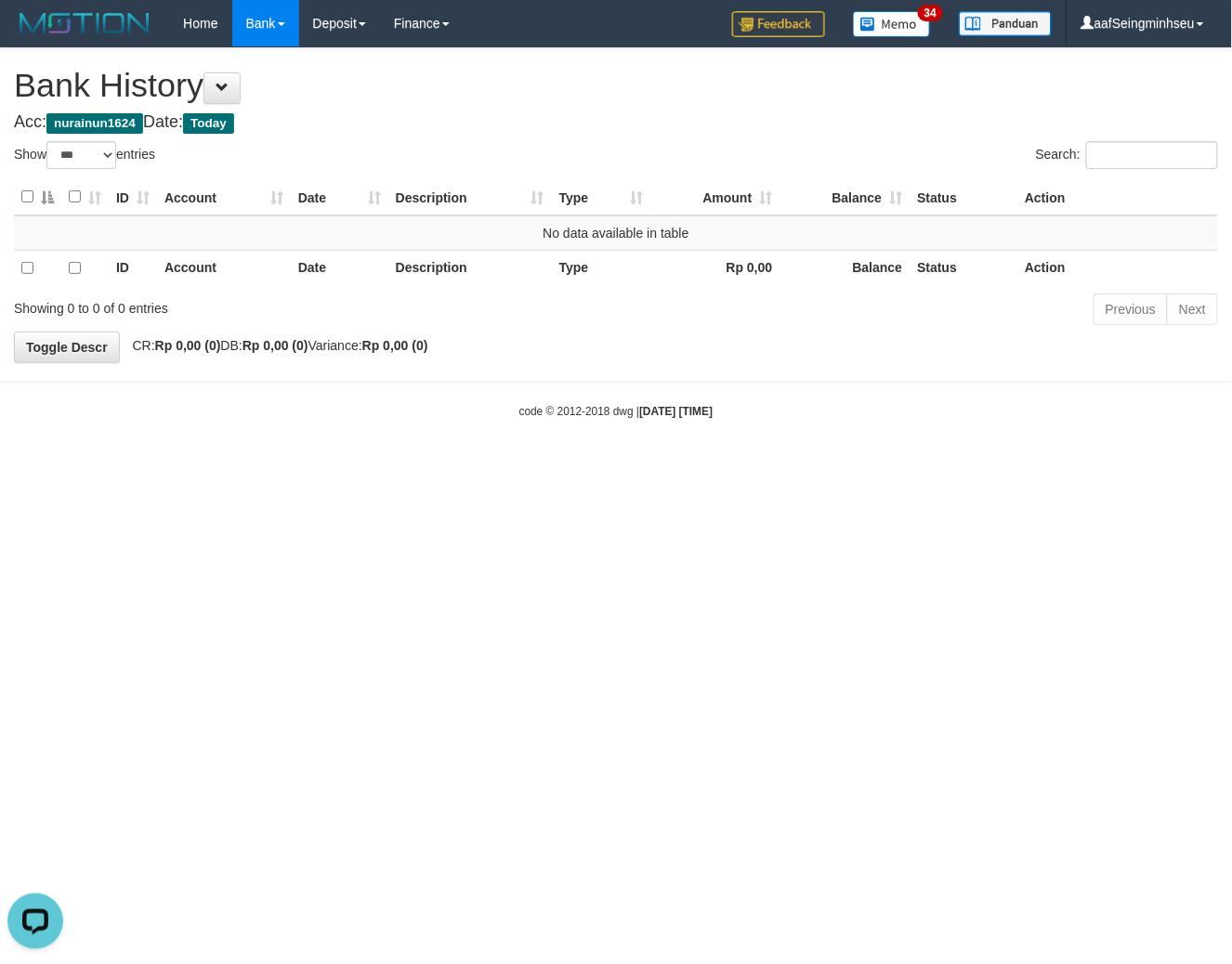 scroll, scrollTop: 0, scrollLeft: 0, axis: both 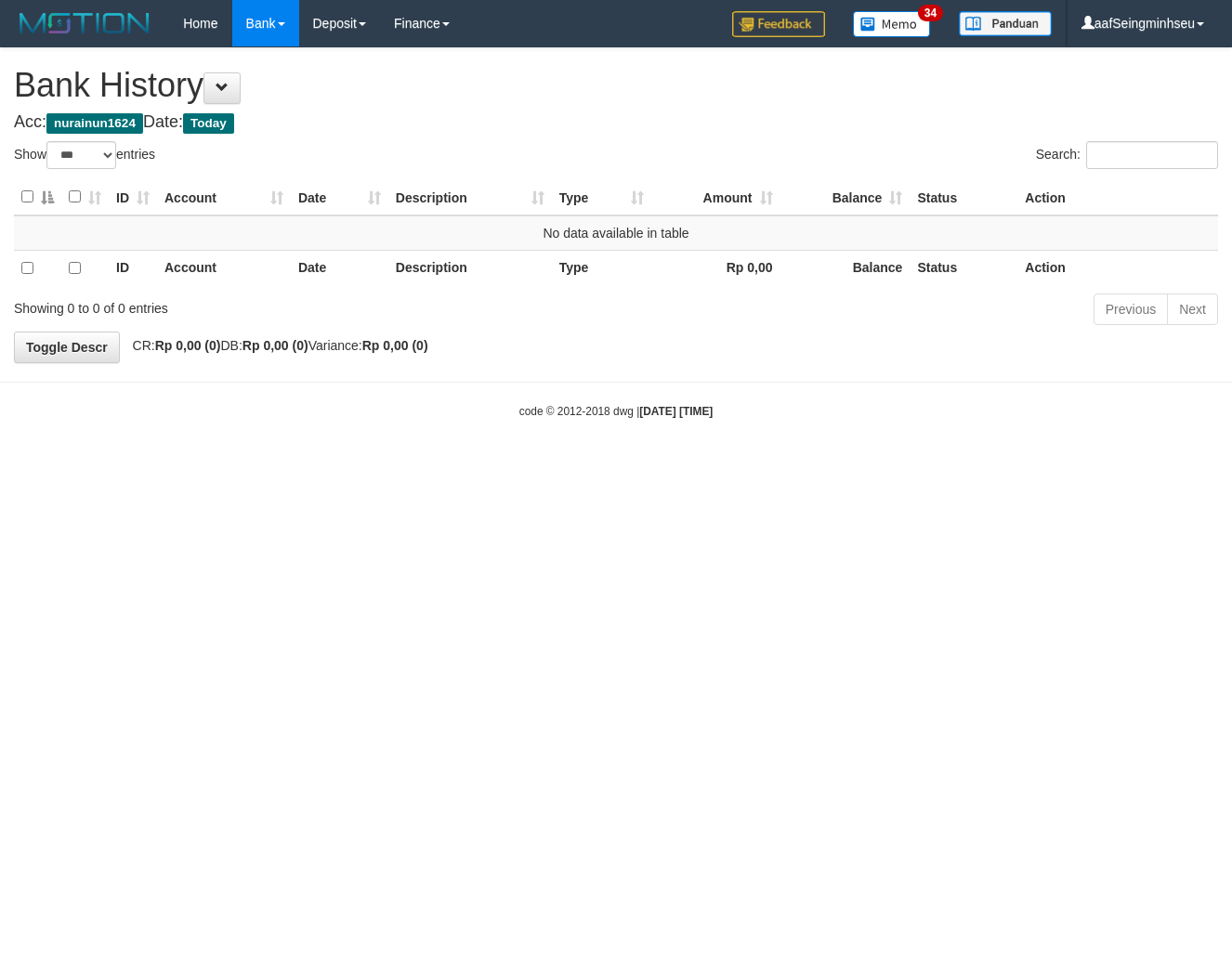 select on "***" 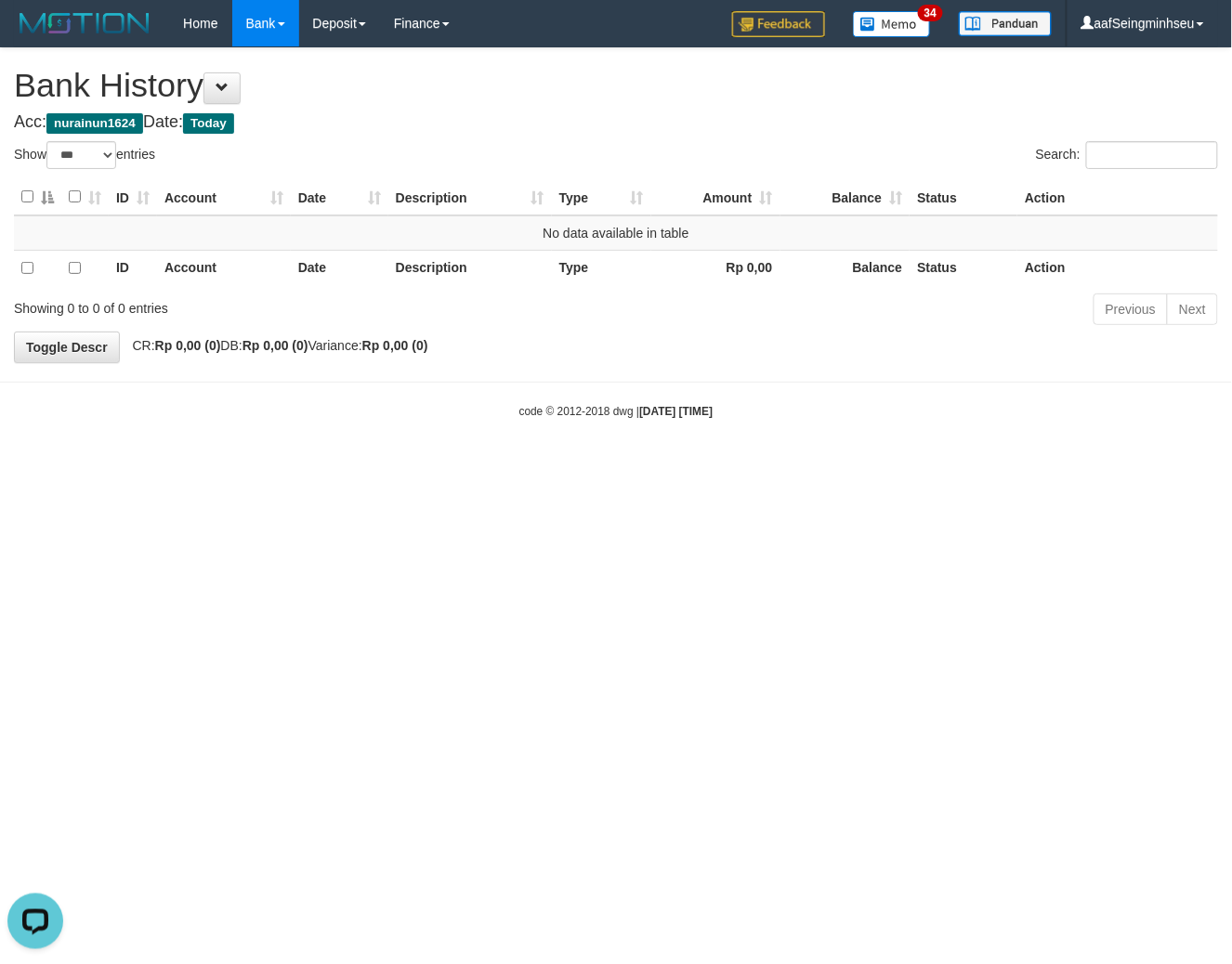 scroll, scrollTop: 0, scrollLeft: 0, axis: both 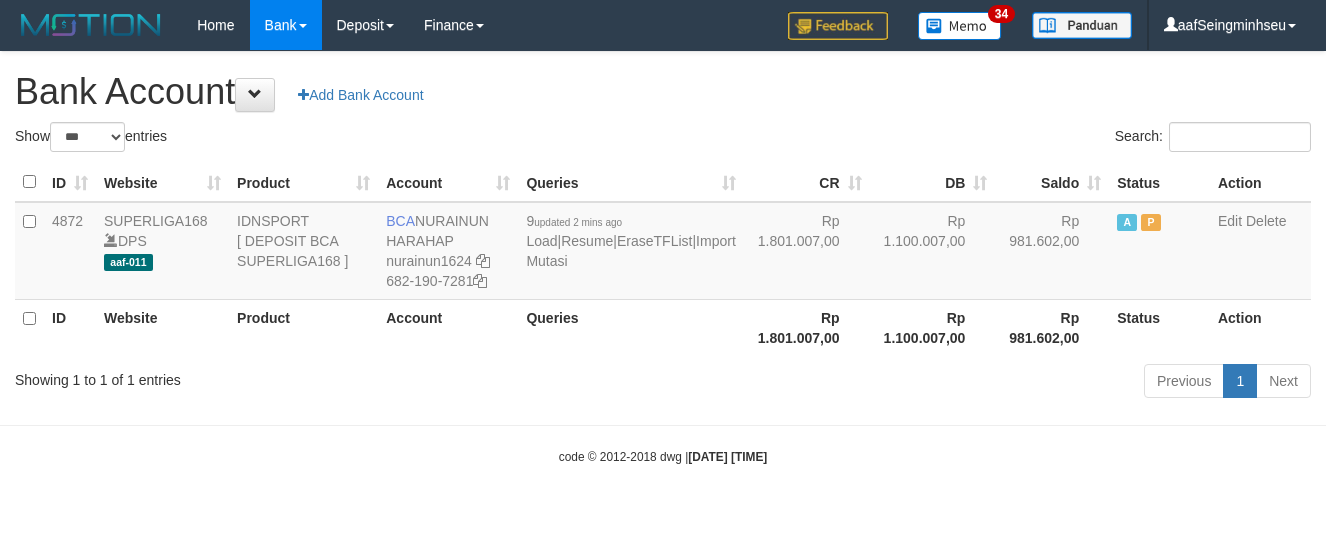 select on "***" 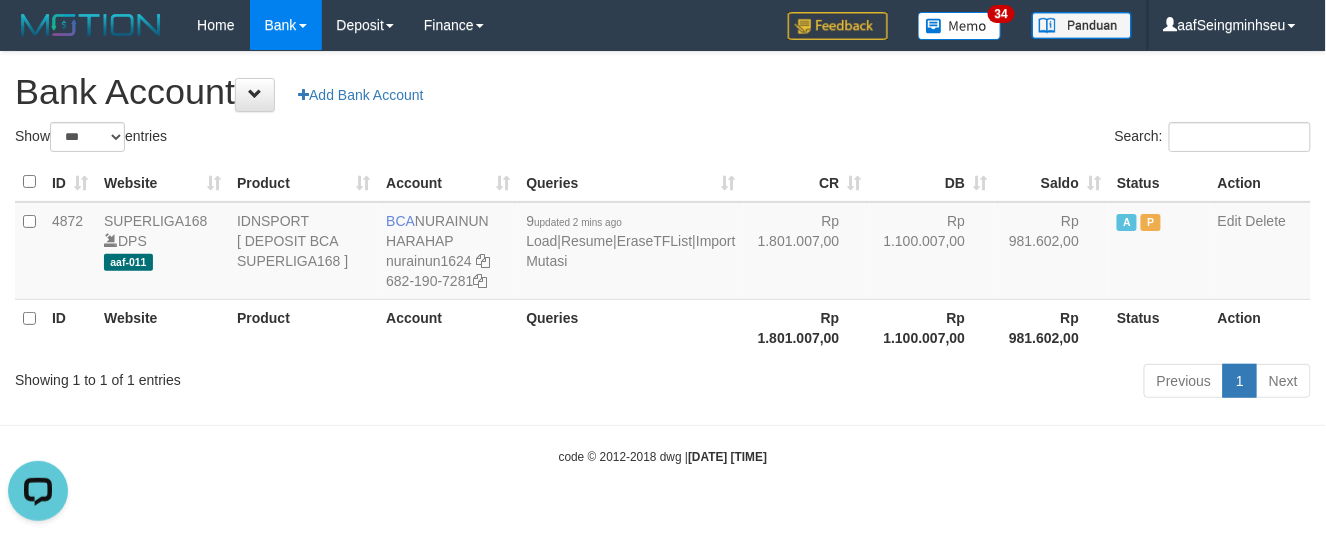 scroll, scrollTop: 0, scrollLeft: 0, axis: both 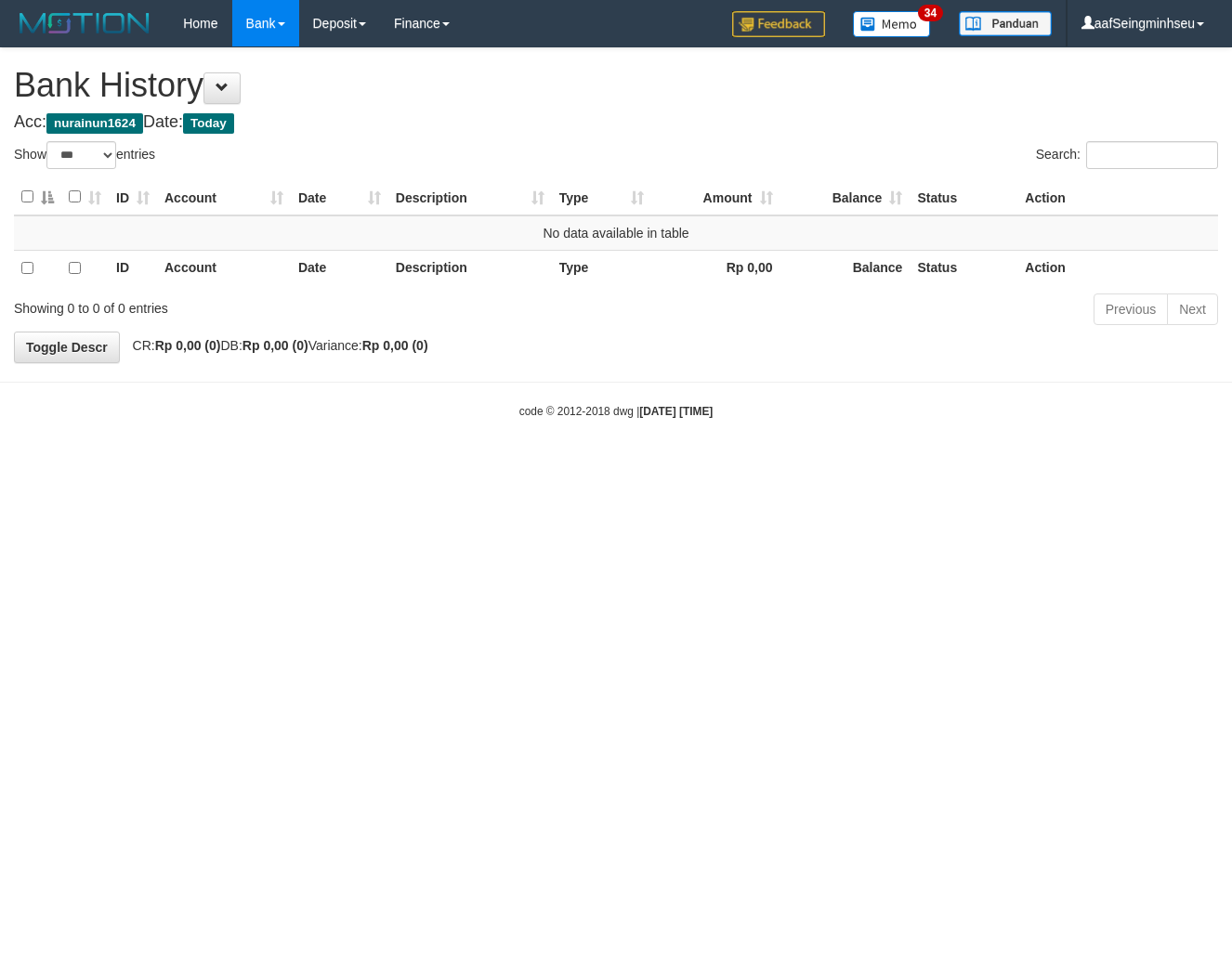 select on "***" 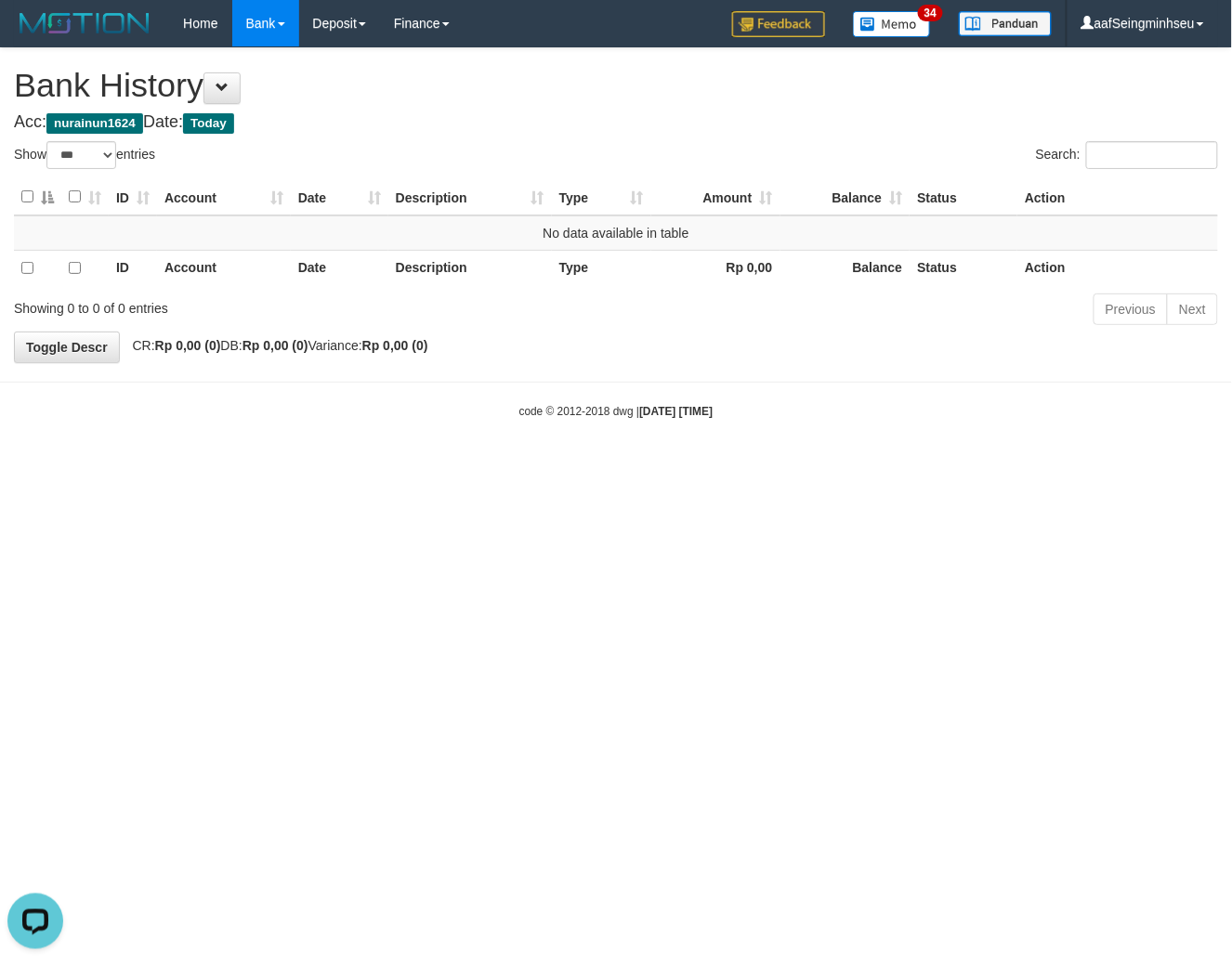 scroll, scrollTop: 0, scrollLeft: 0, axis: both 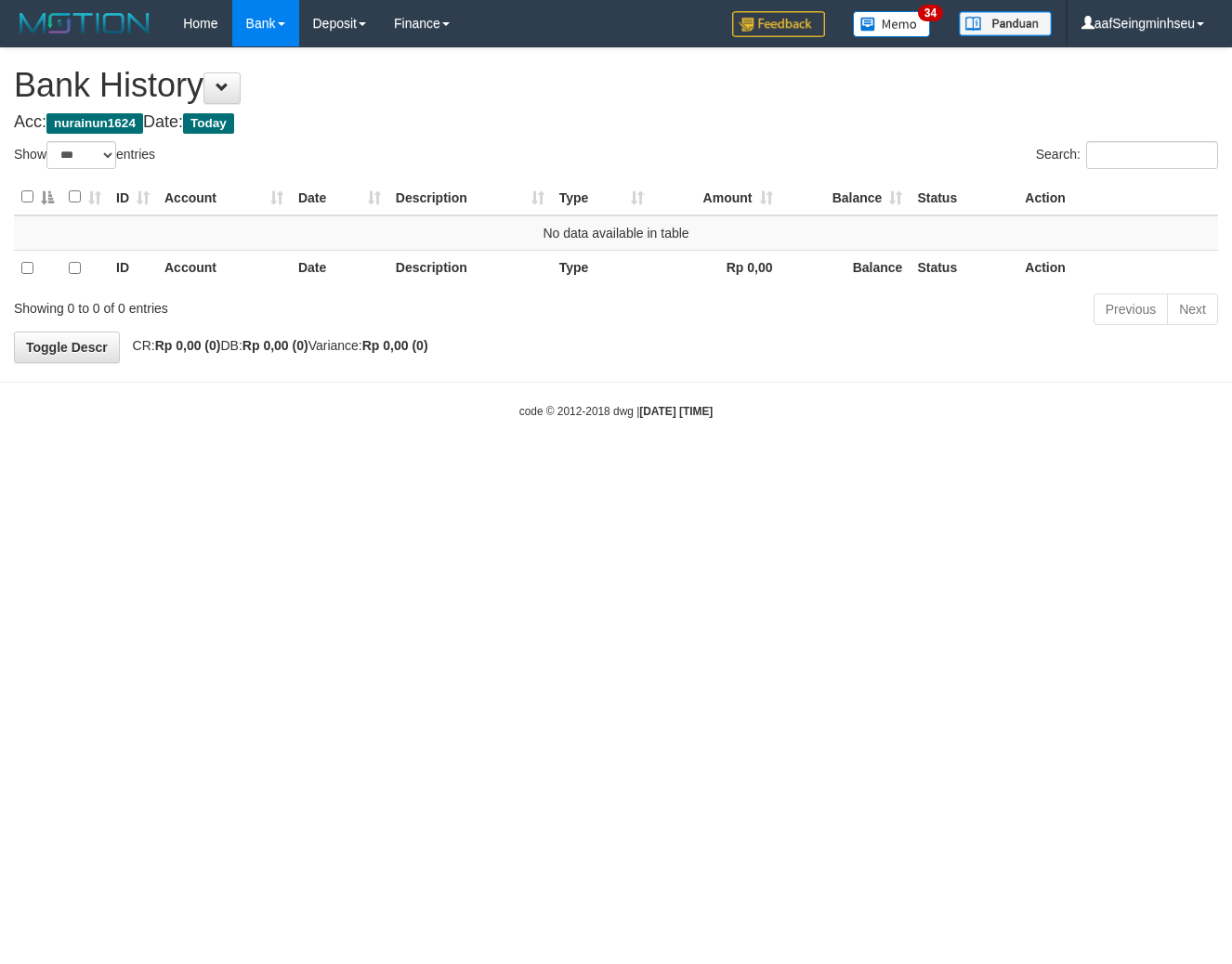 select on "***" 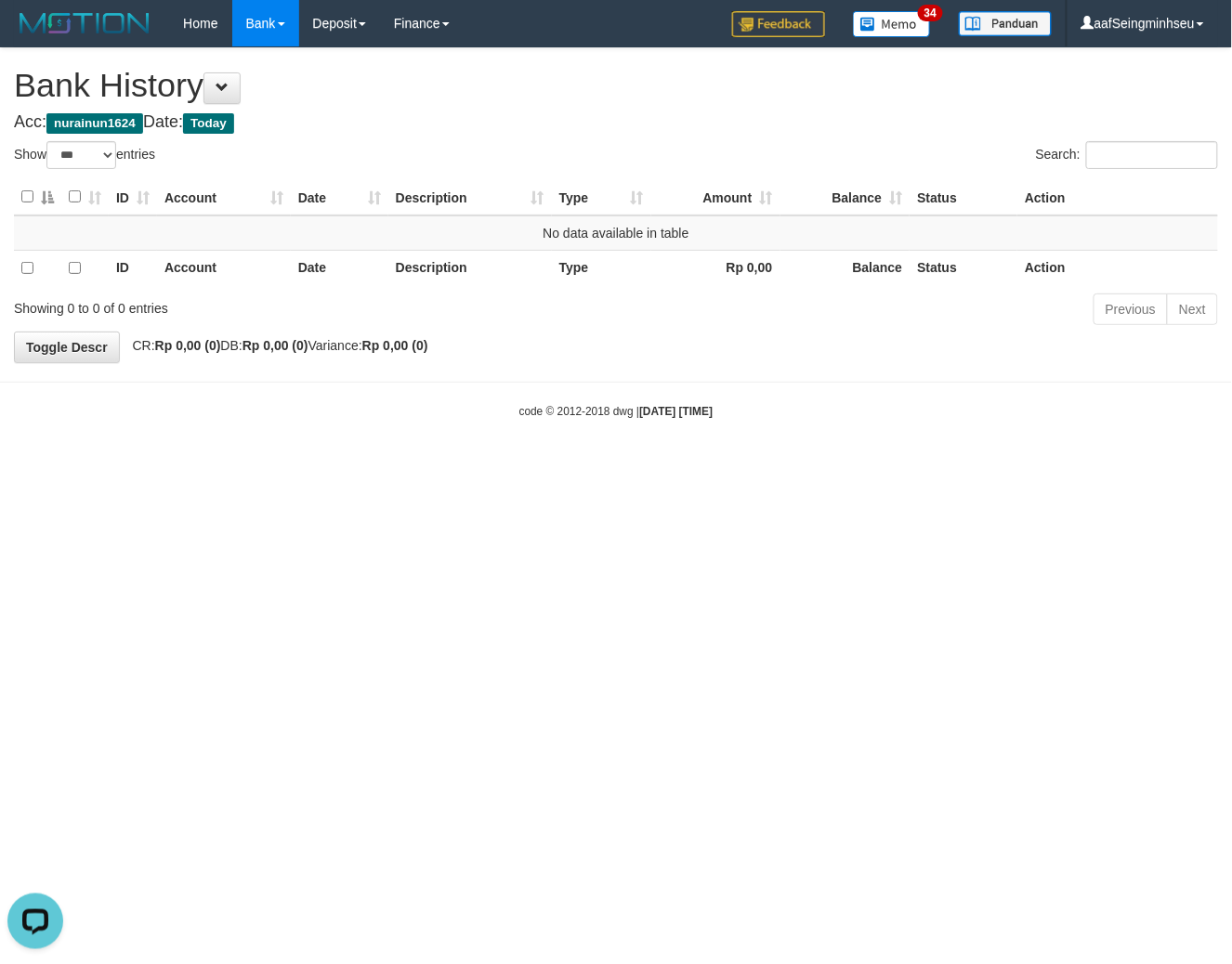 scroll, scrollTop: 0, scrollLeft: 0, axis: both 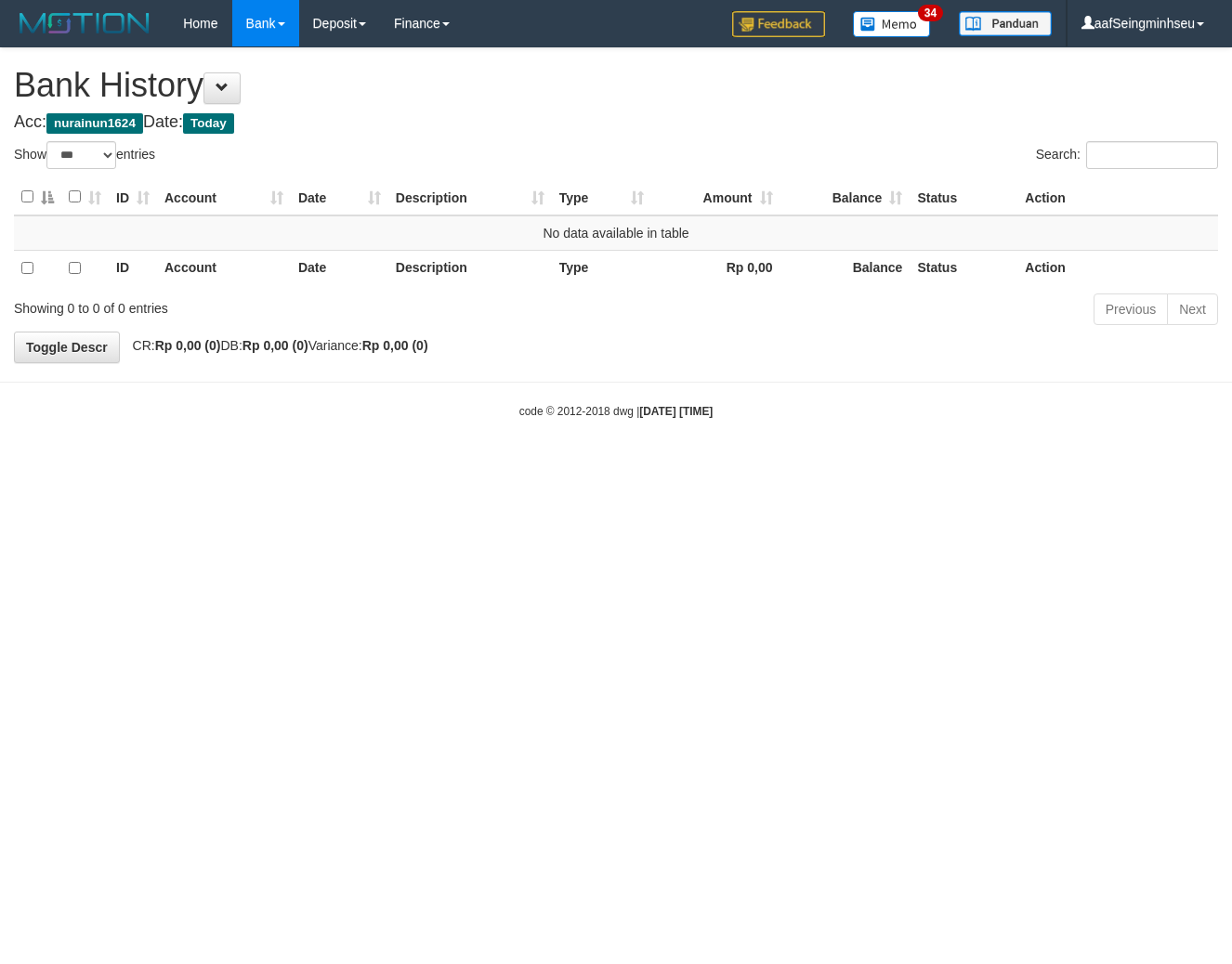 select on "***" 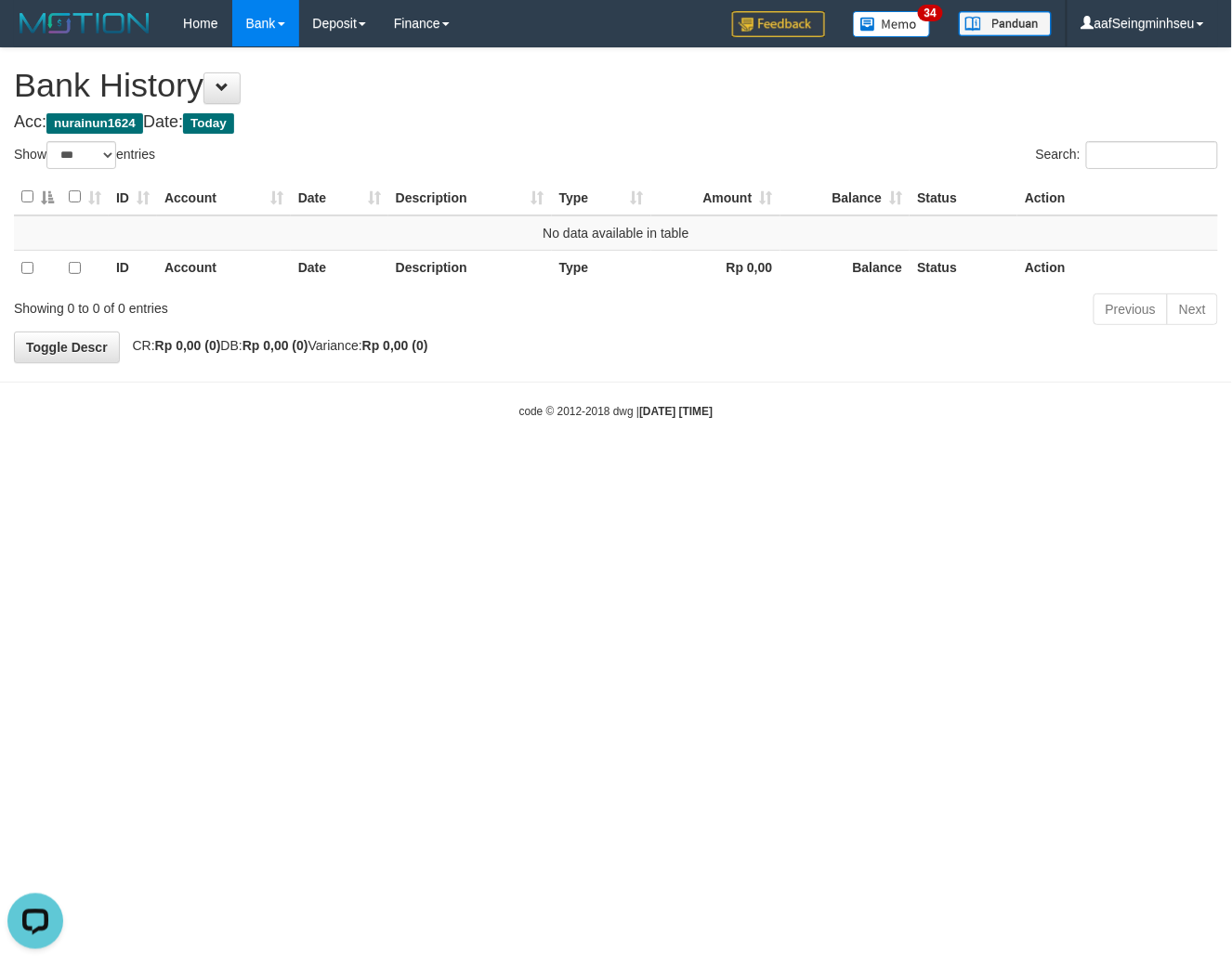 scroll, scrollTop: 0, scrollLeft: 0, axis: both 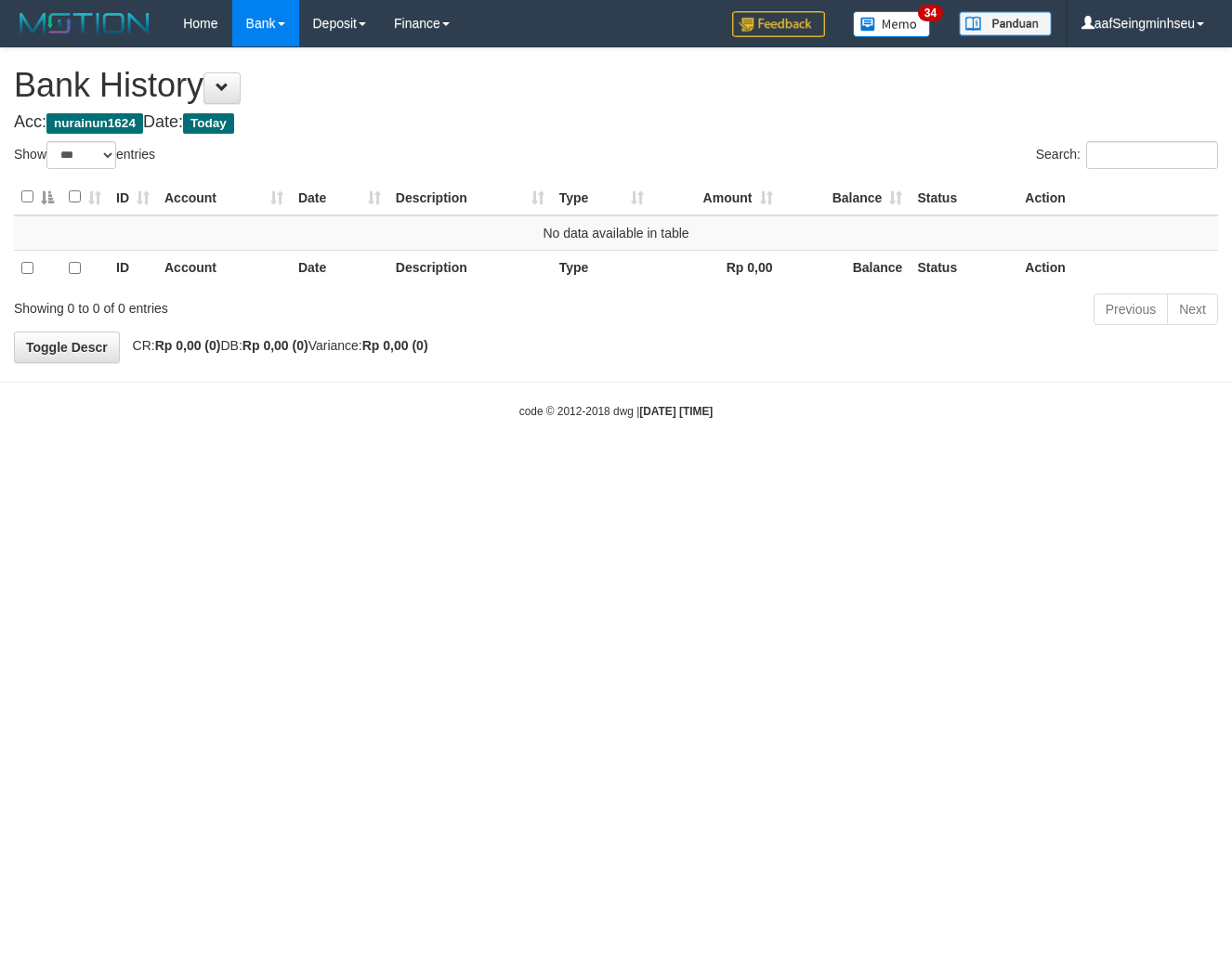 select on "***" 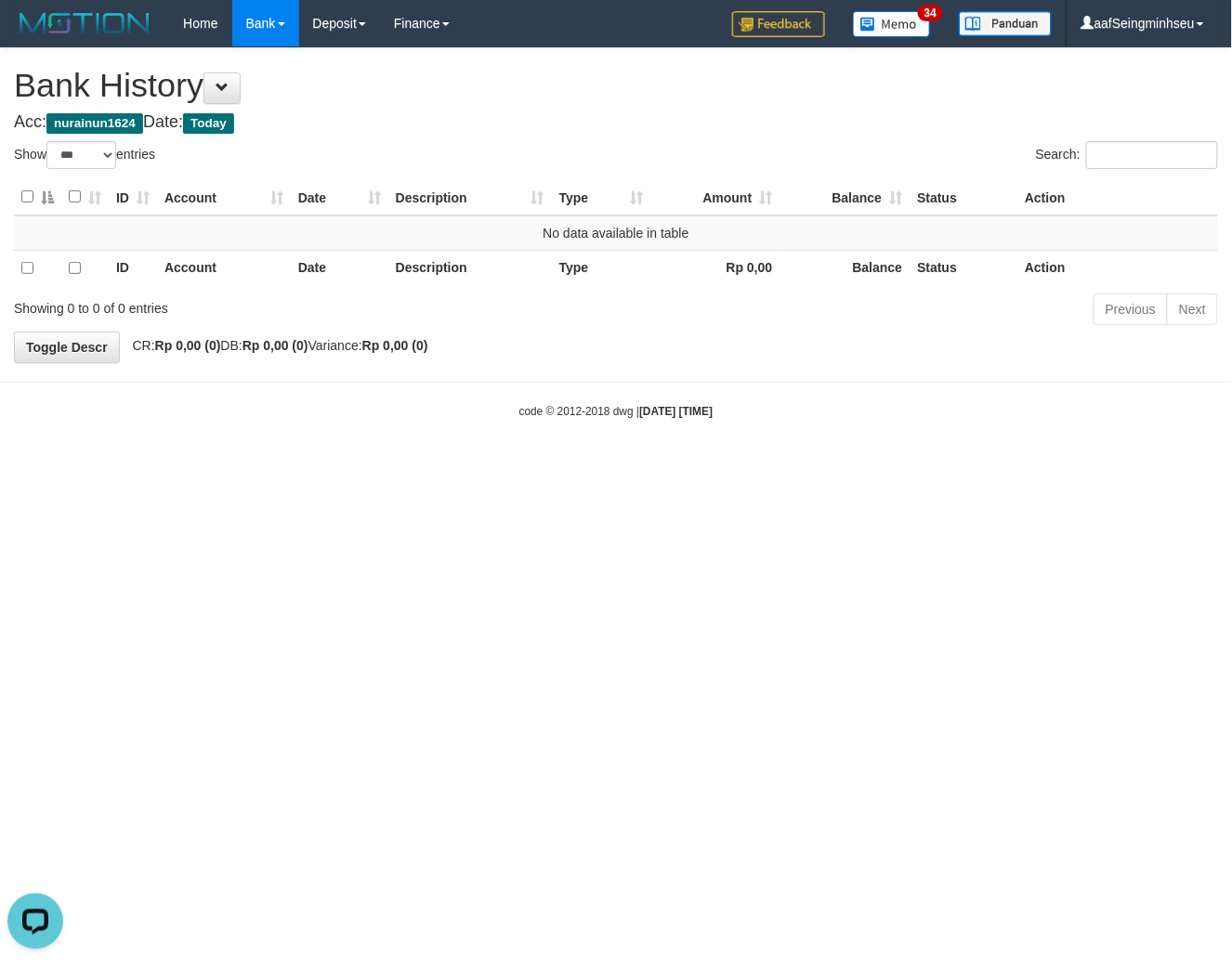 scroll, scrollTop: 0, scrollLeft: 0, axis: both 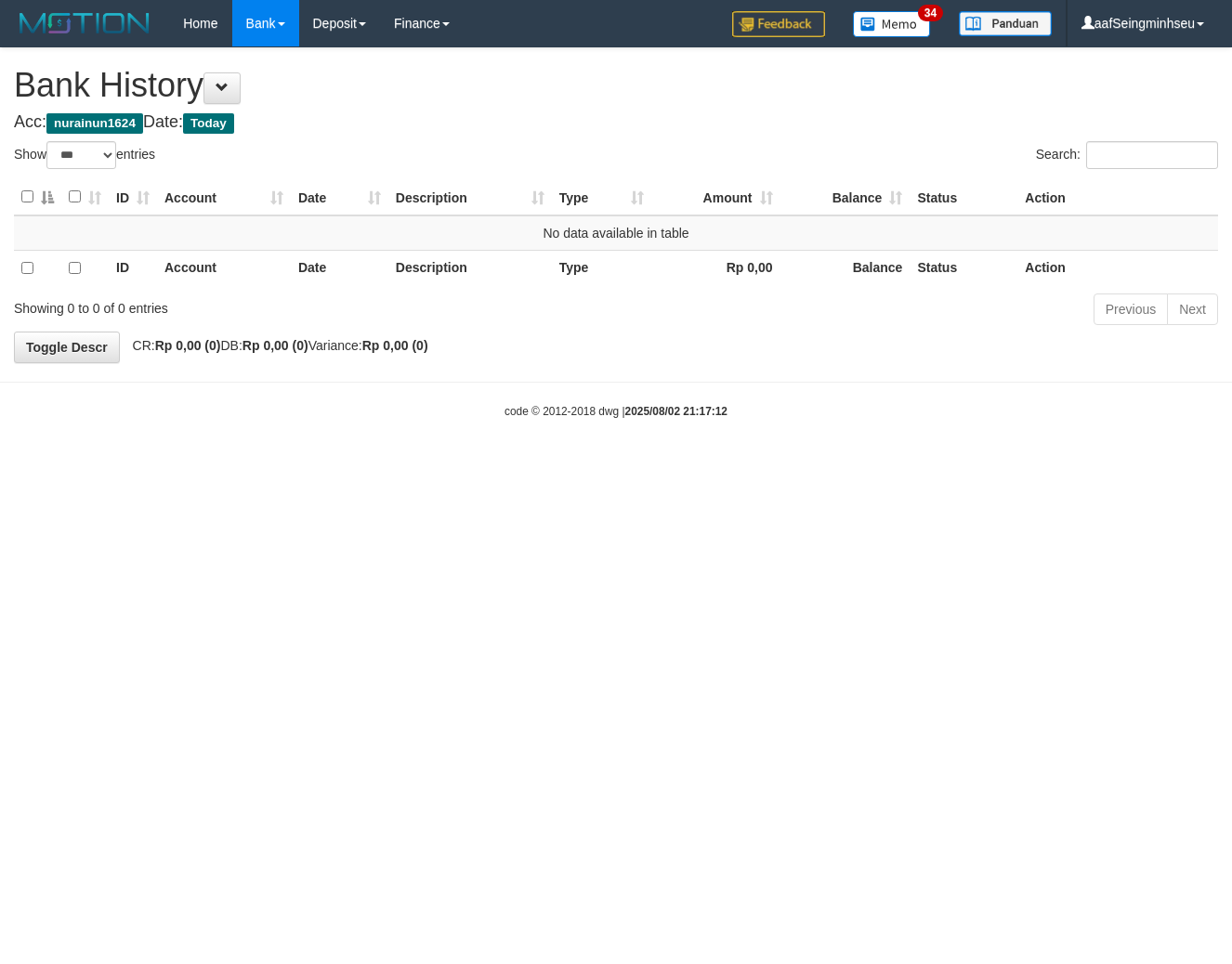 select on "***" 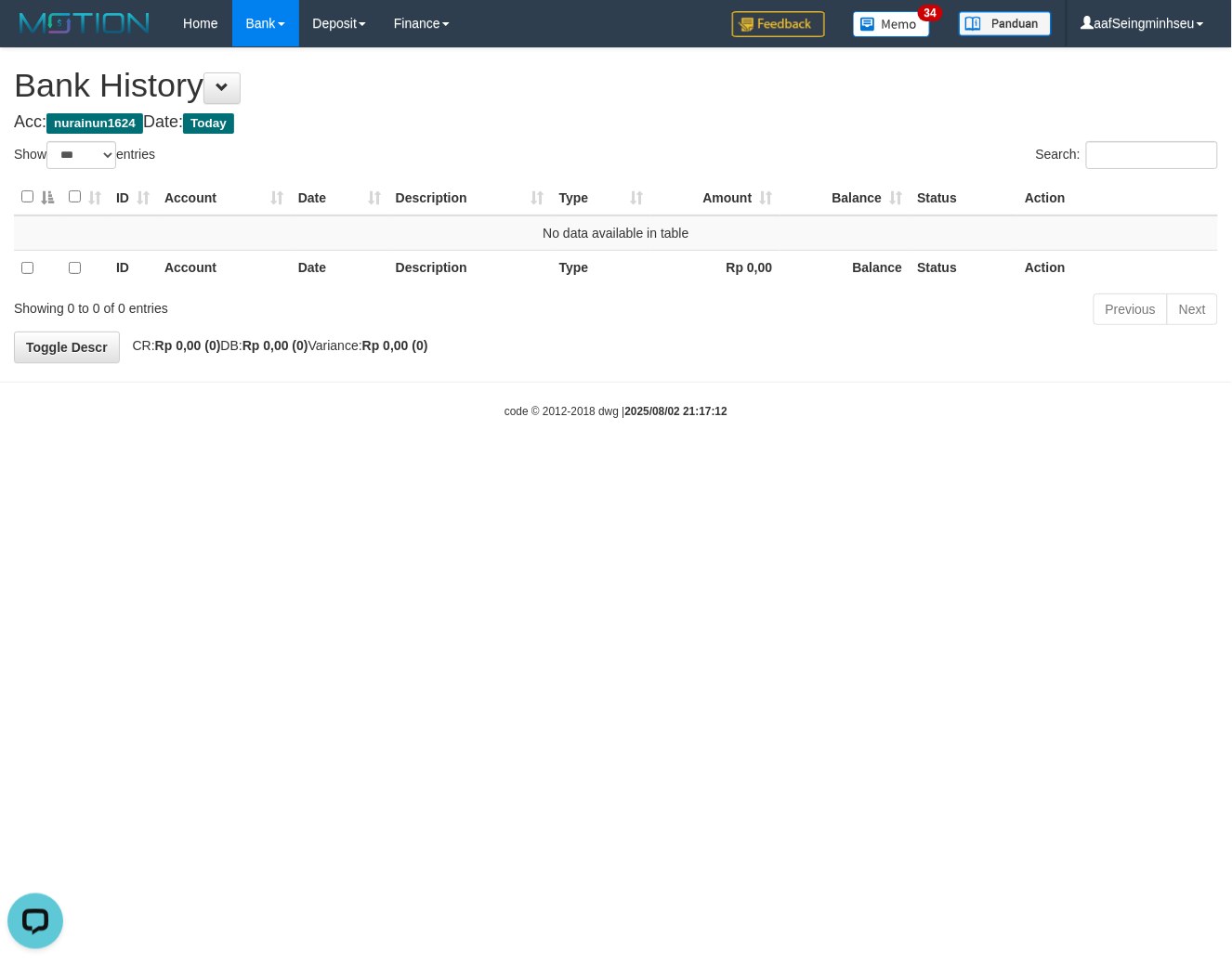 scroll, scrollTop: 0, scrollLeft: 0, axis: both 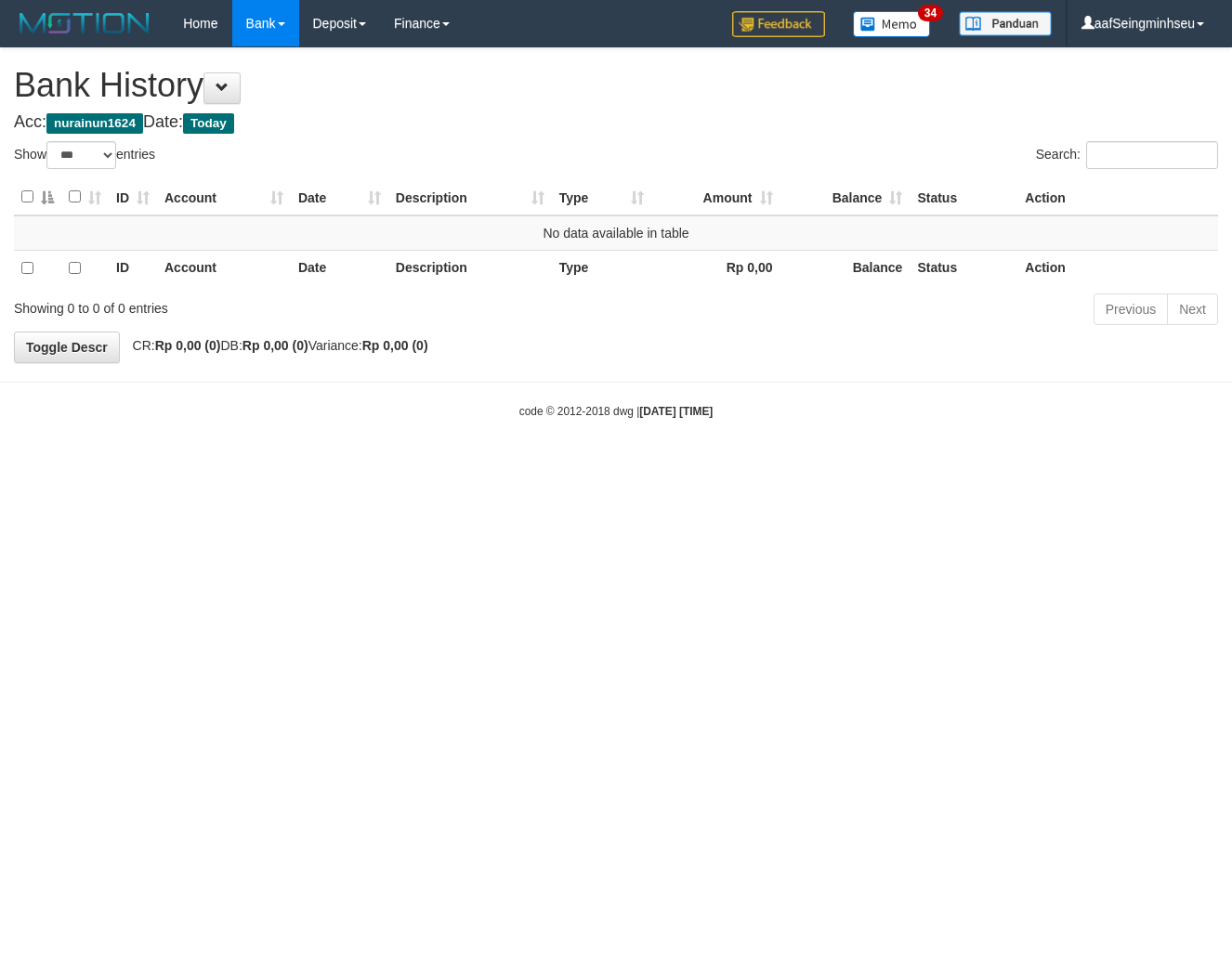 select on "***" 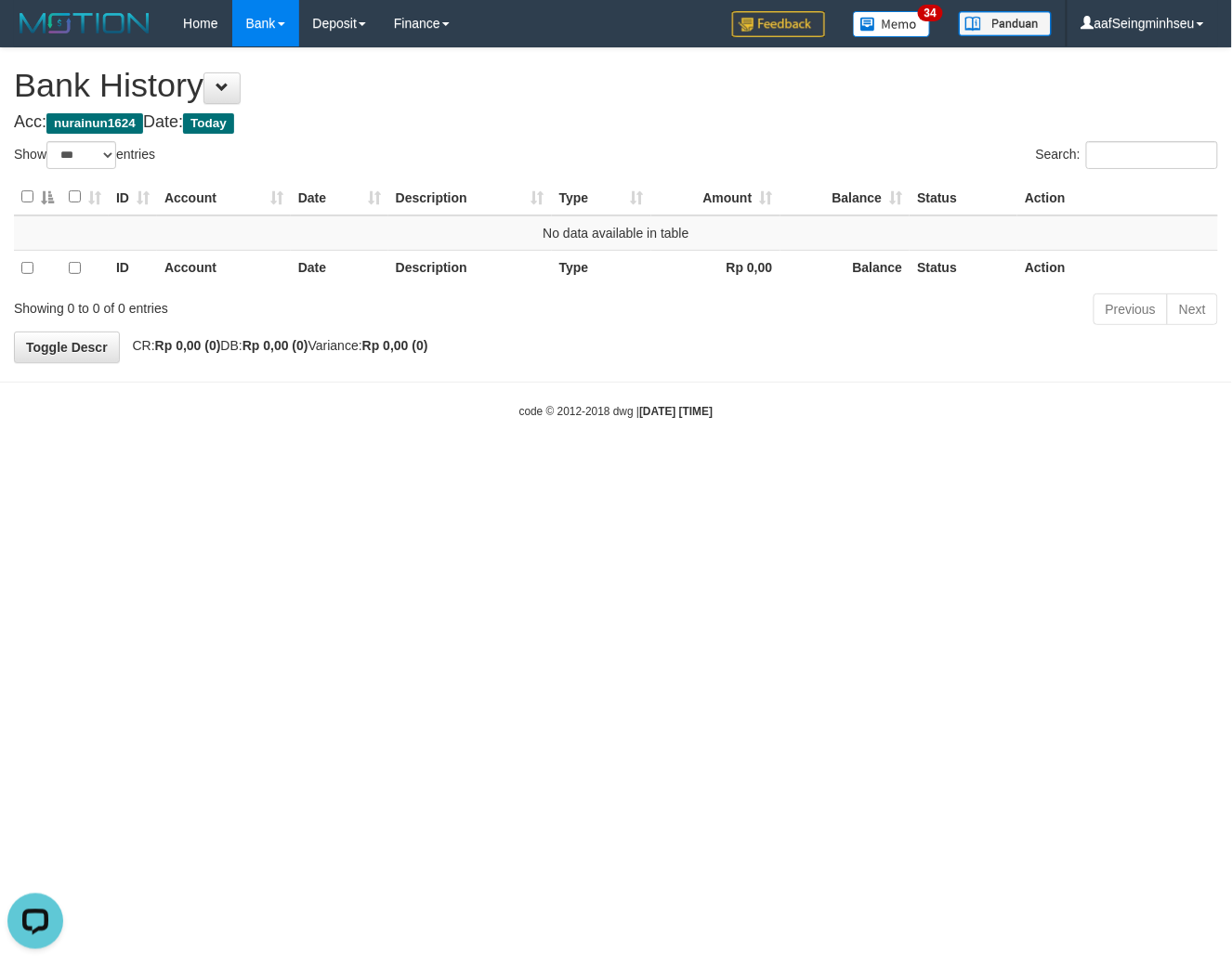 scroll, scrollTop: 0, scrollLeft: 0, axis: both 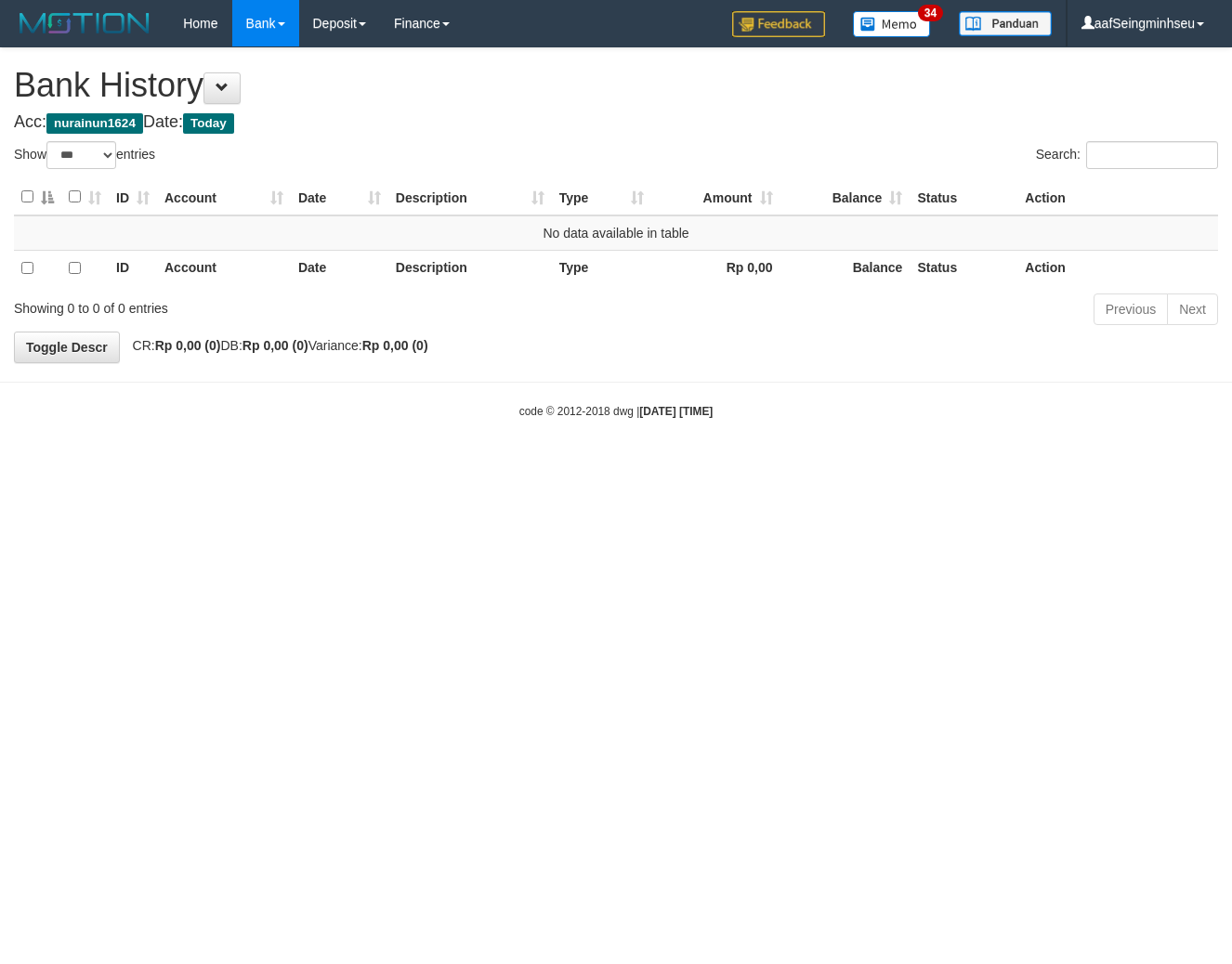 select on "***" 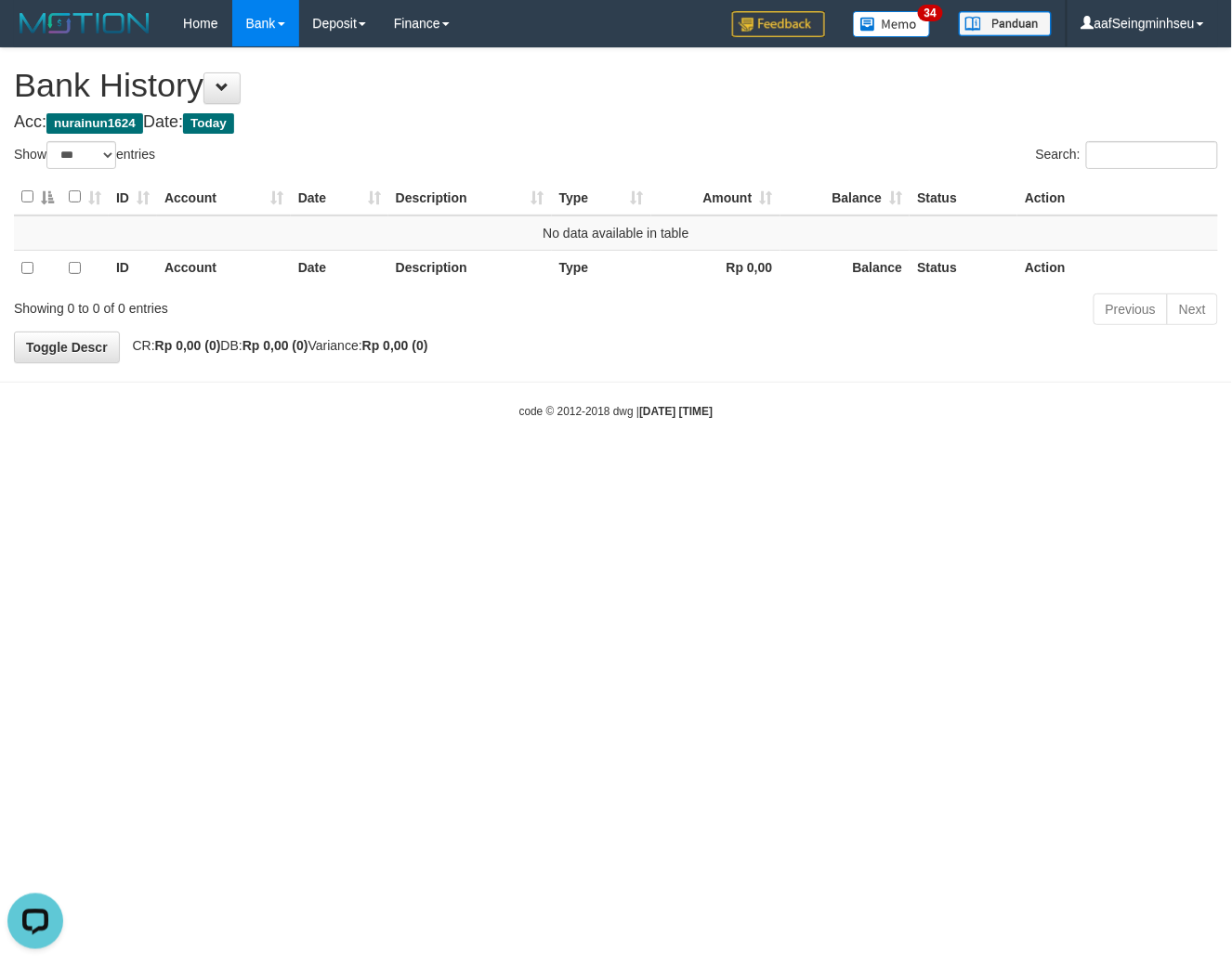 scroll, scrollTop: 0, scrollLeft: 0, axis: both 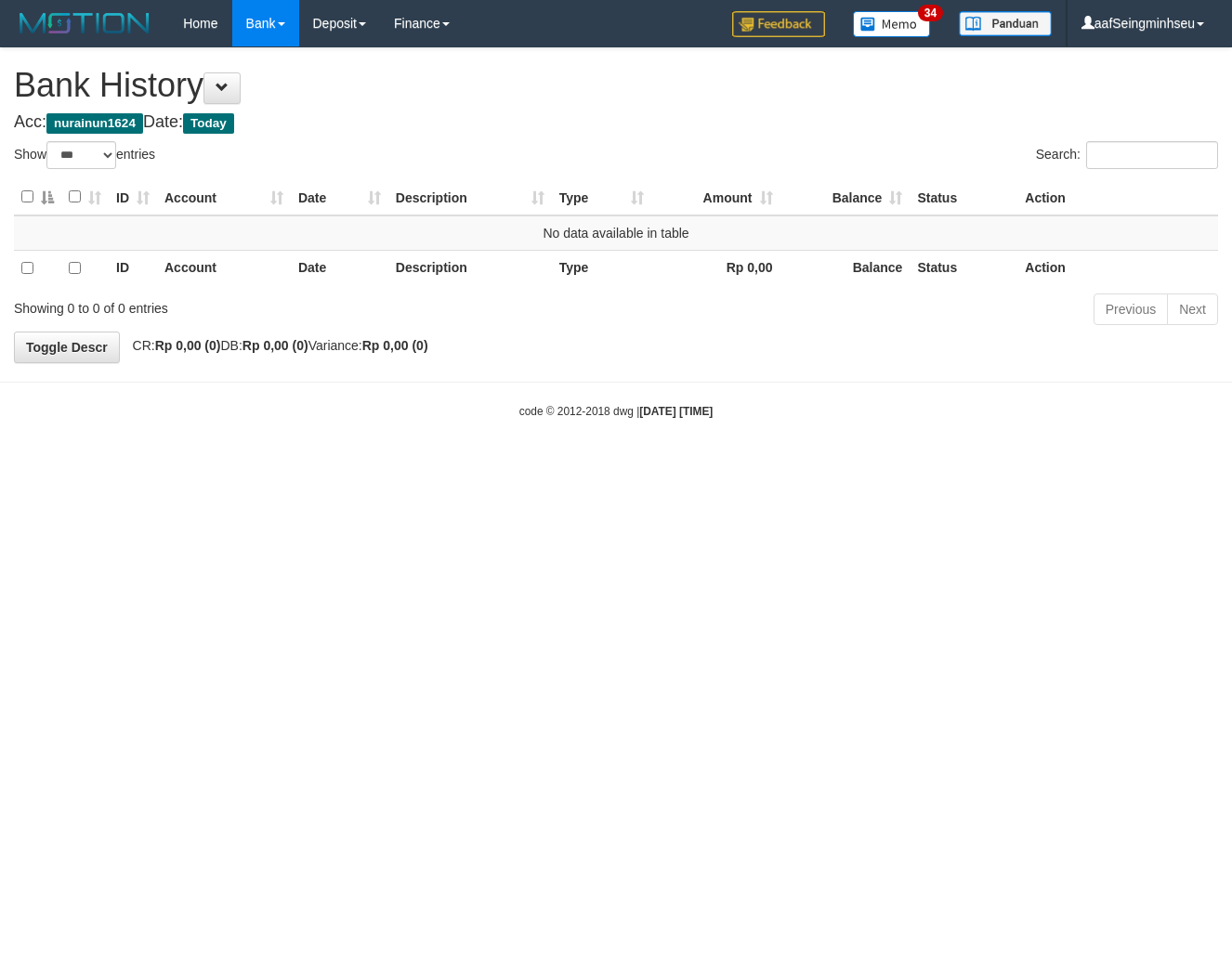 select on "***" 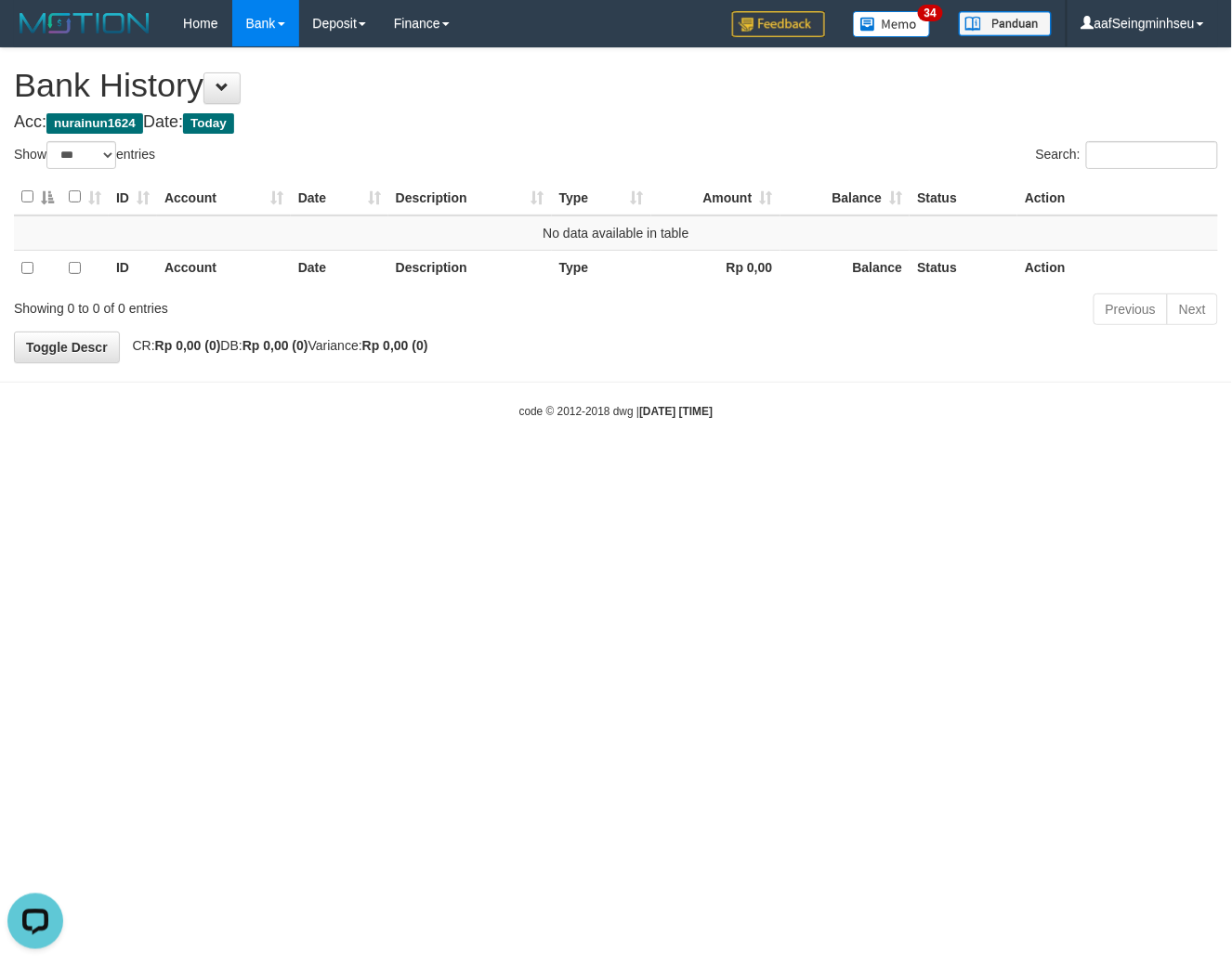 scroll, scrollTop: 0, scrollLeft: 0, axis: both 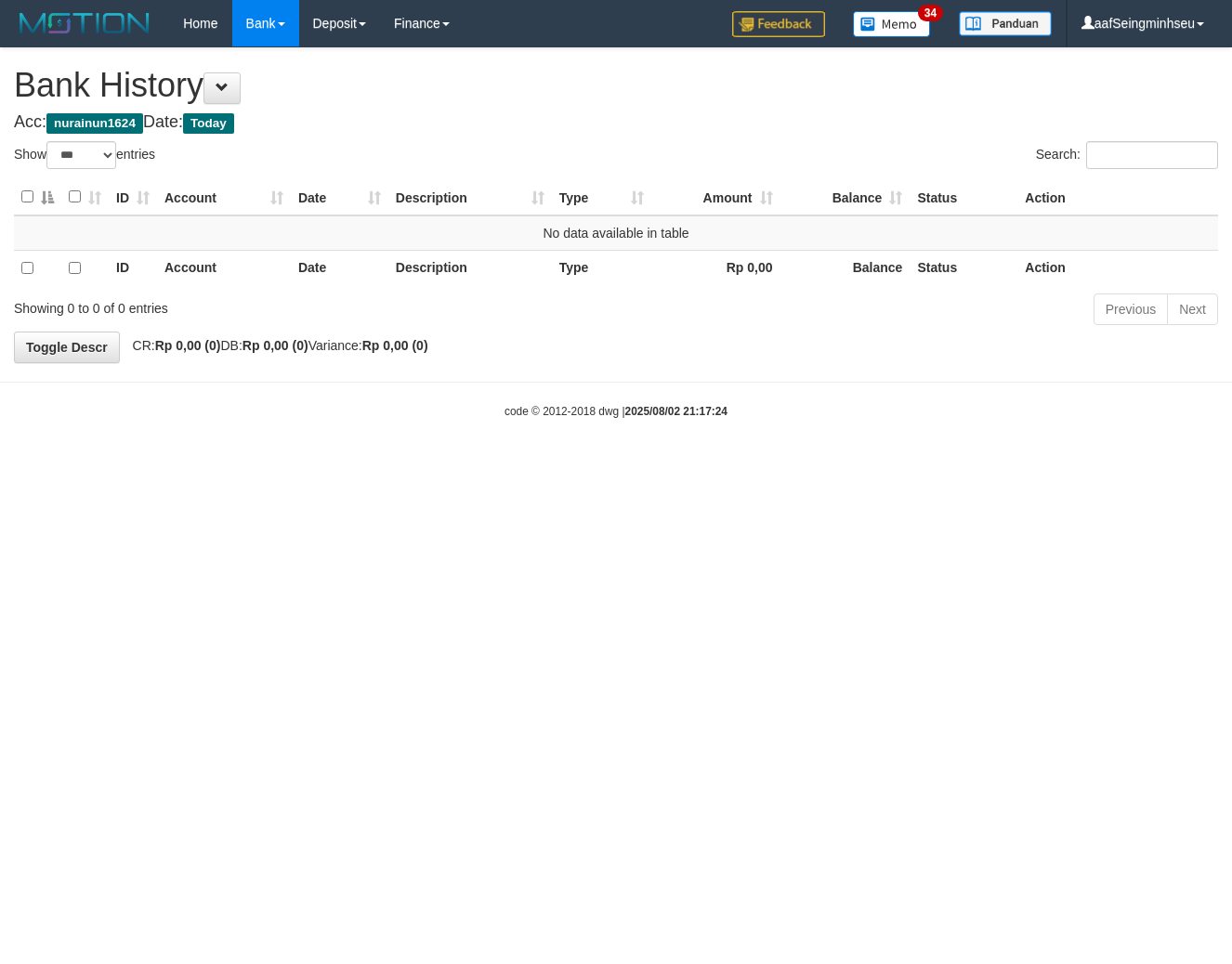 select on "***" 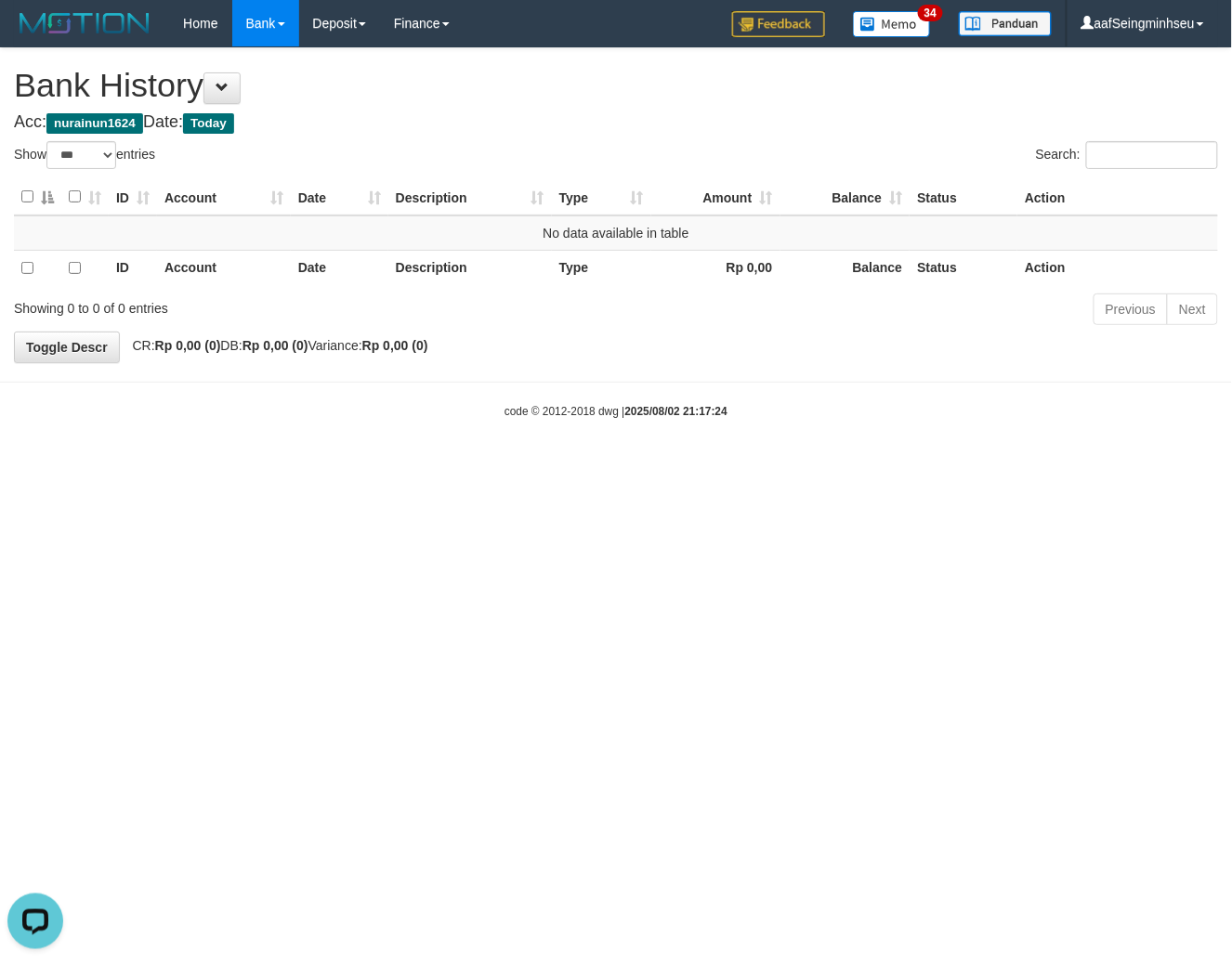 scroll, scrollTop: 0, scrollLeft: 0, axis: both 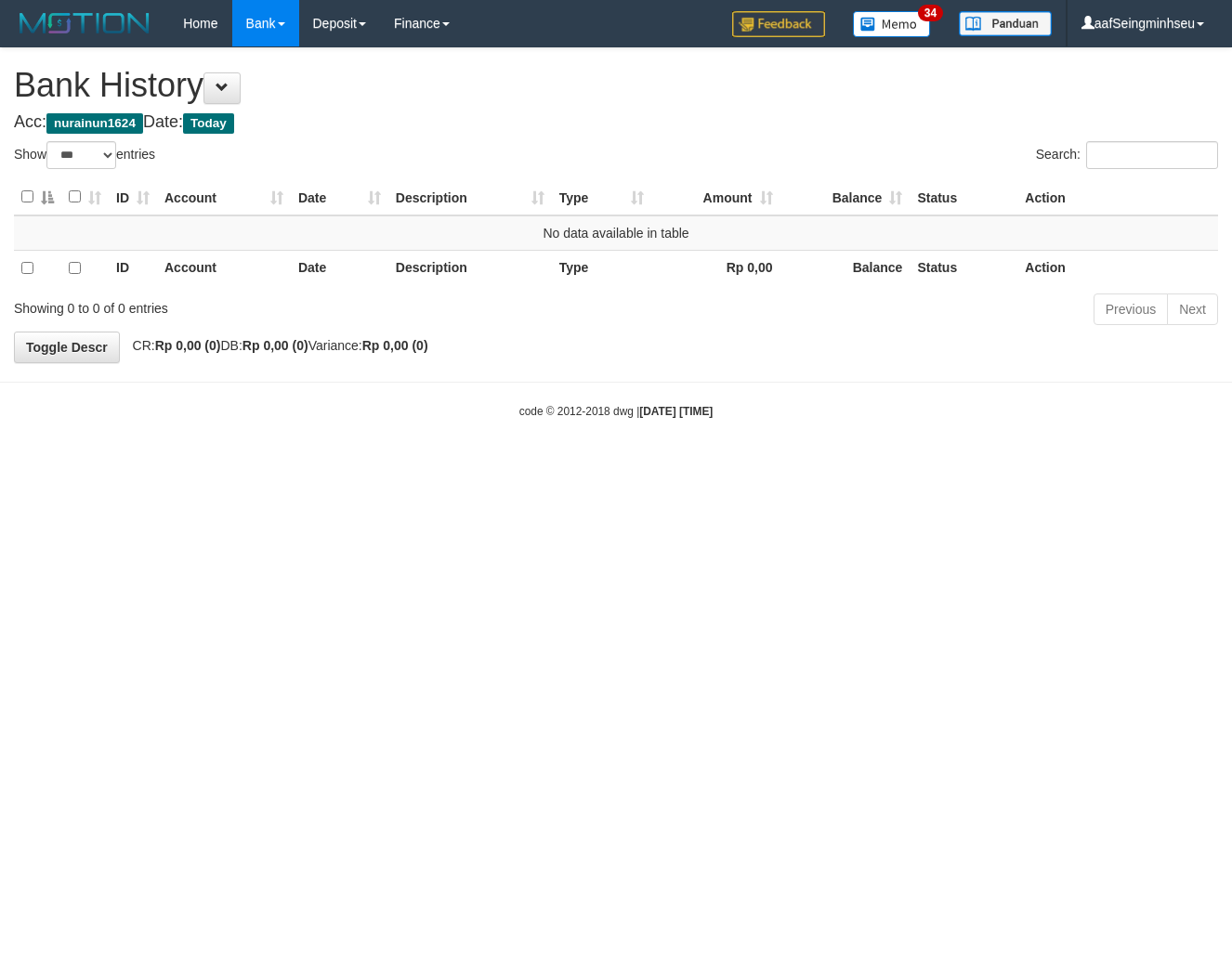 select on "***" 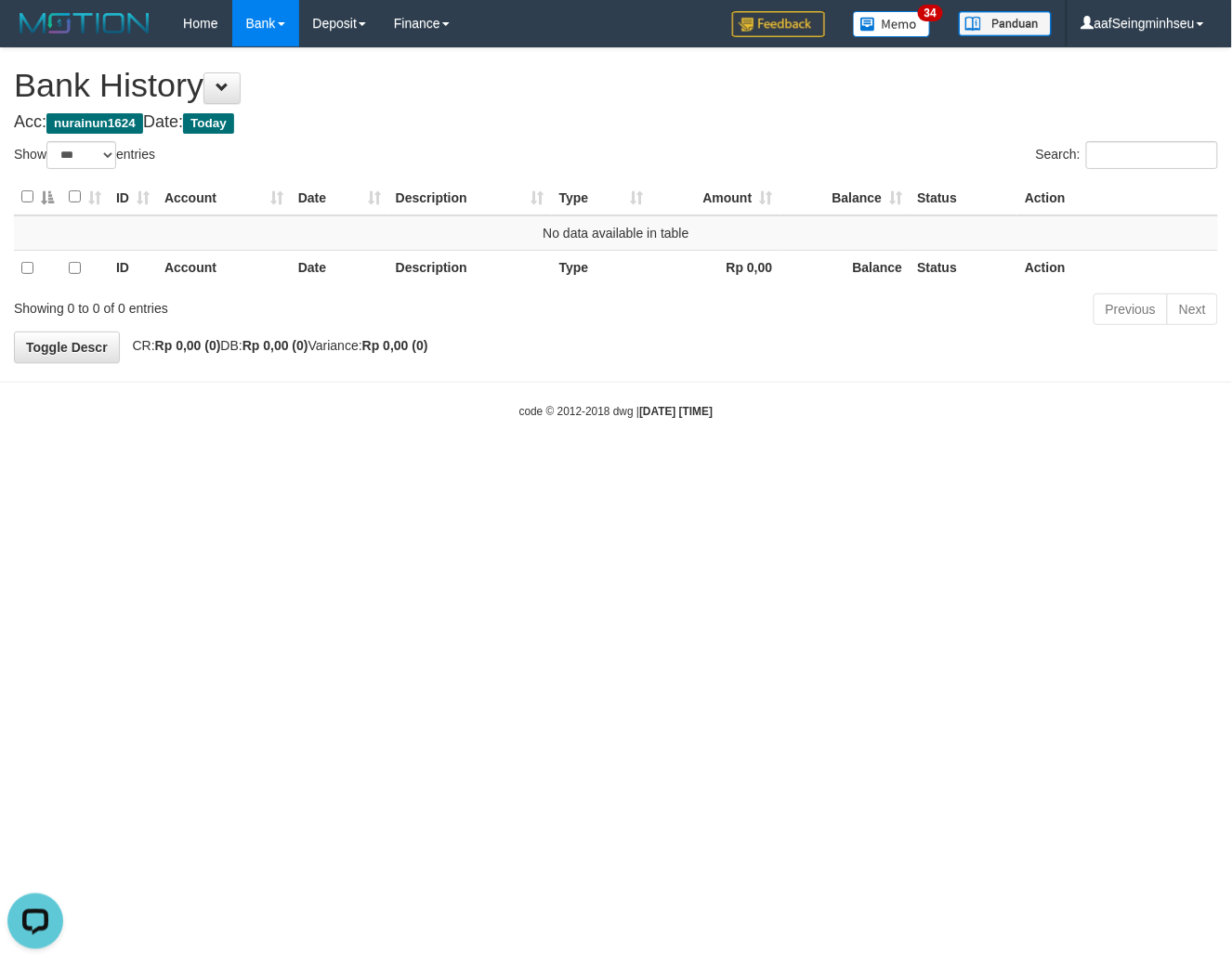 scroll, scrollTop: 0, scrollLeft: 0, axis: both 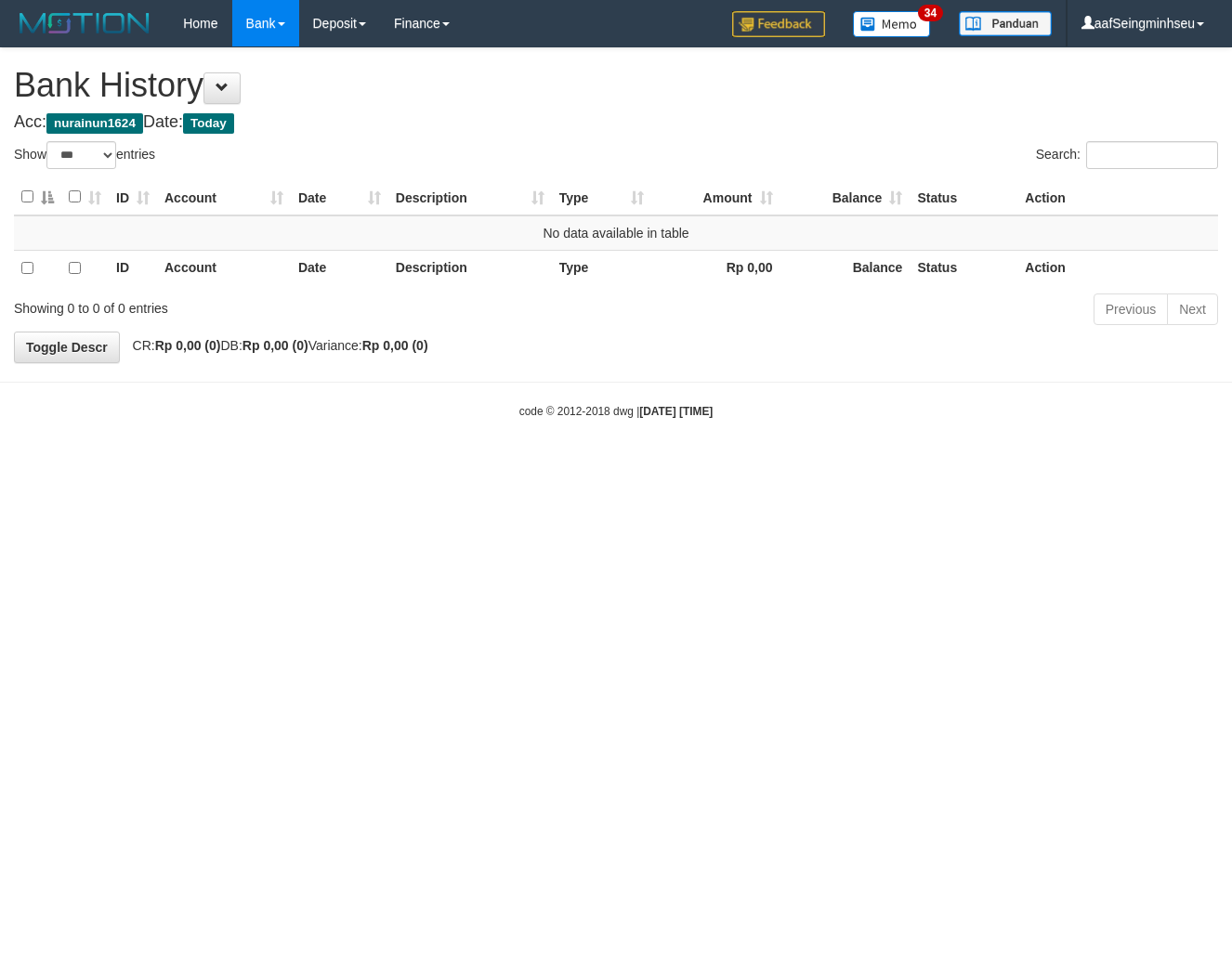 select on "***" 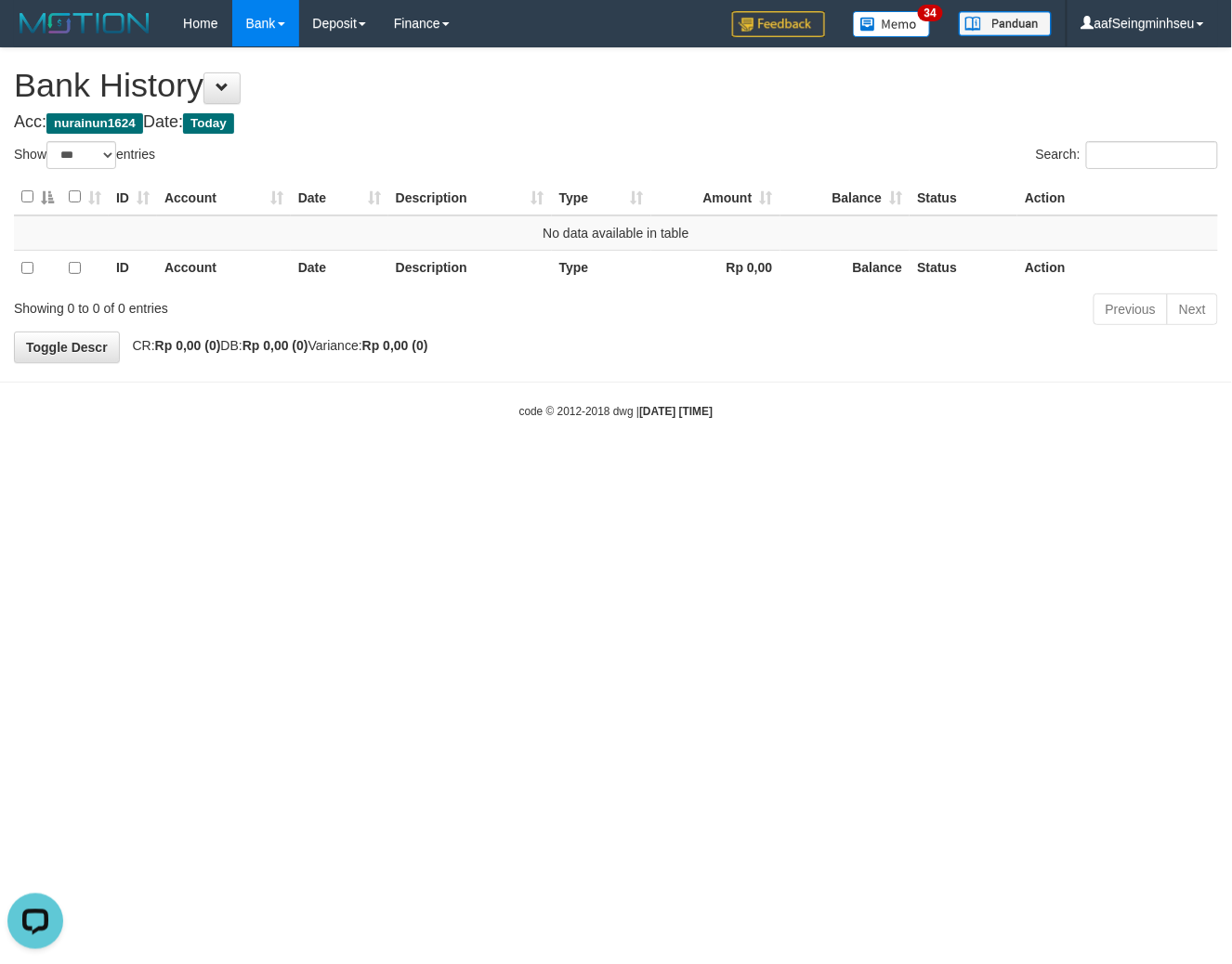 scroll, scrollTop: 0, scrollLeft: 0, axis: both 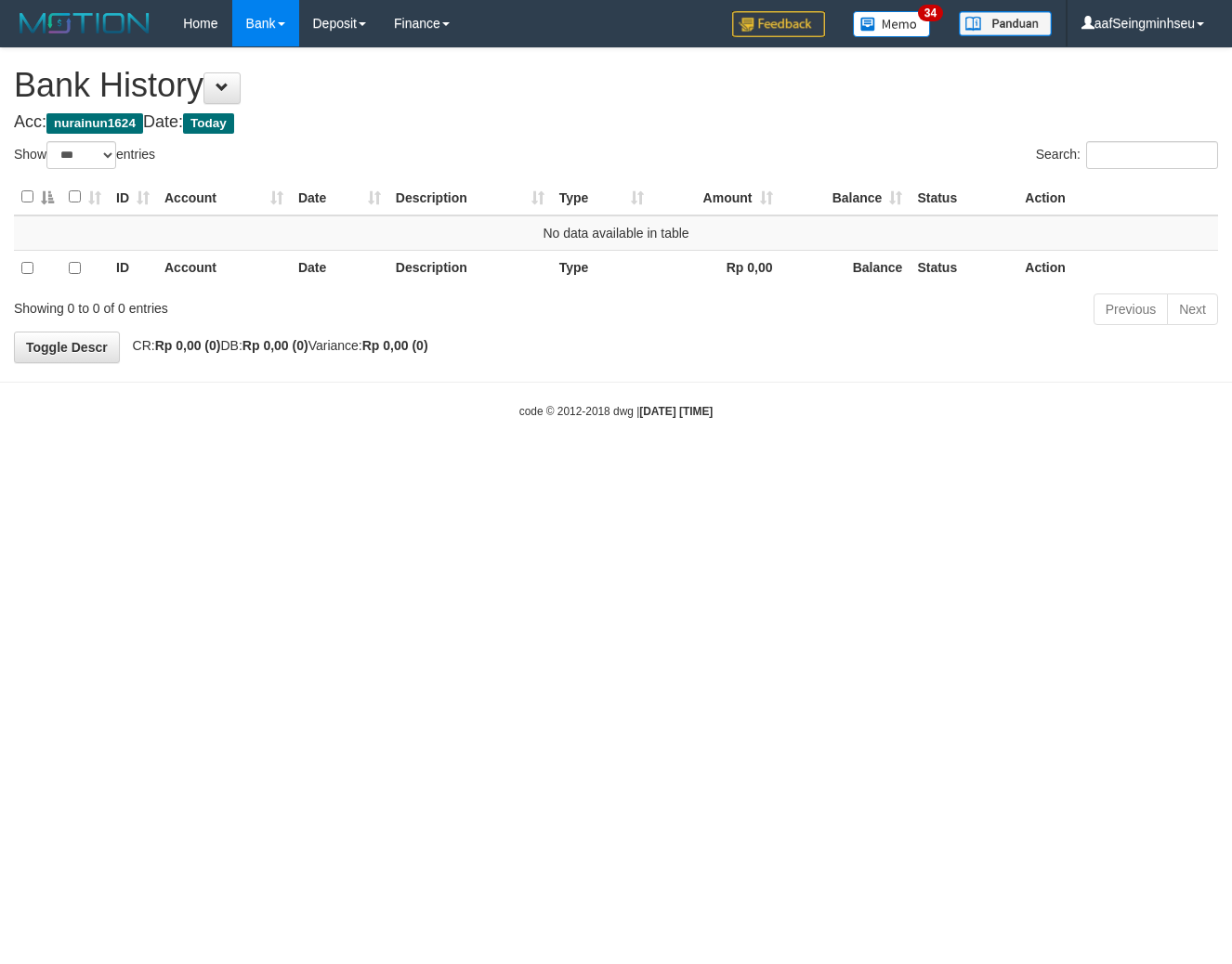 select on "***" 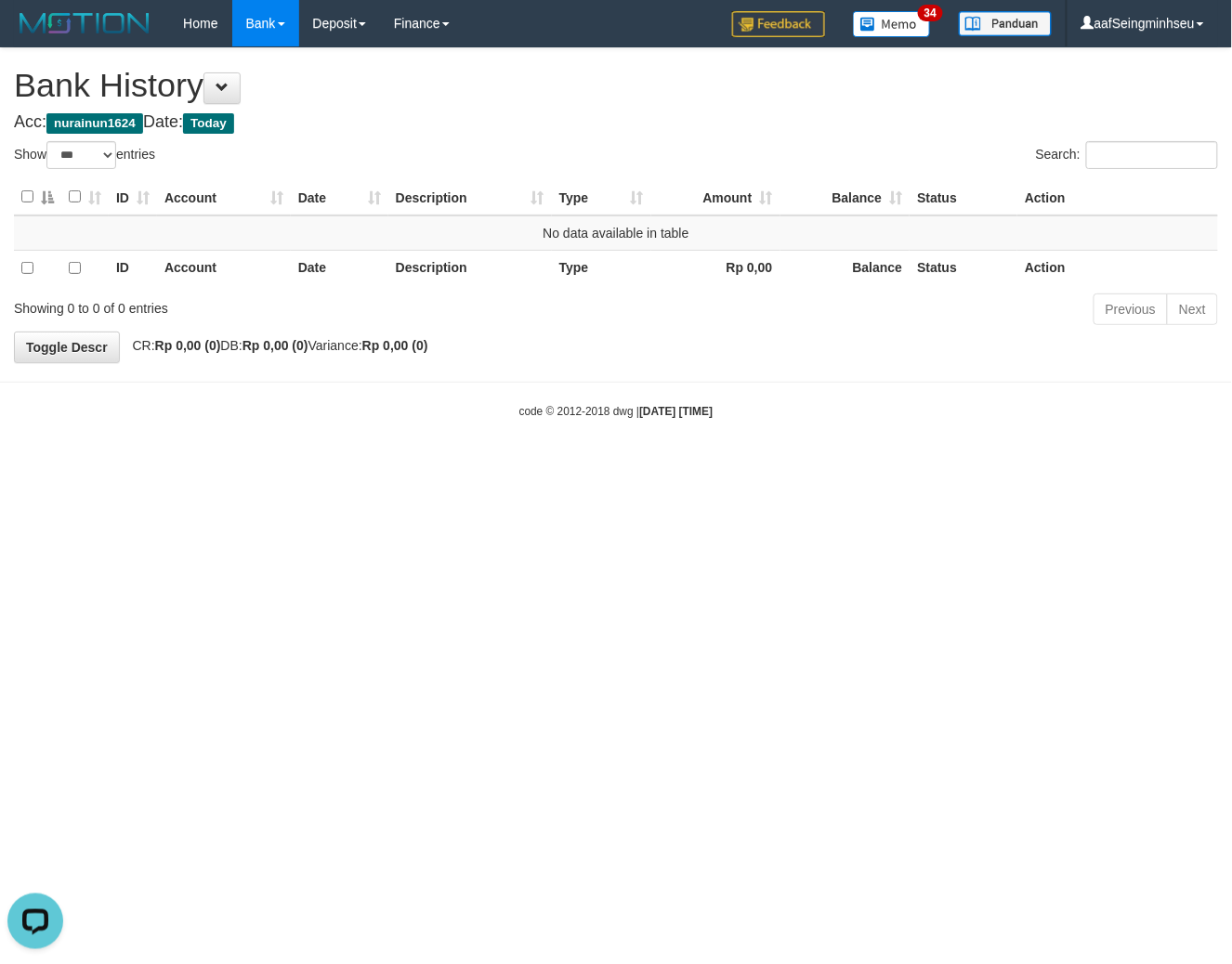 scroll, scrollTop: 0, scrollLeft: 0, axis: both 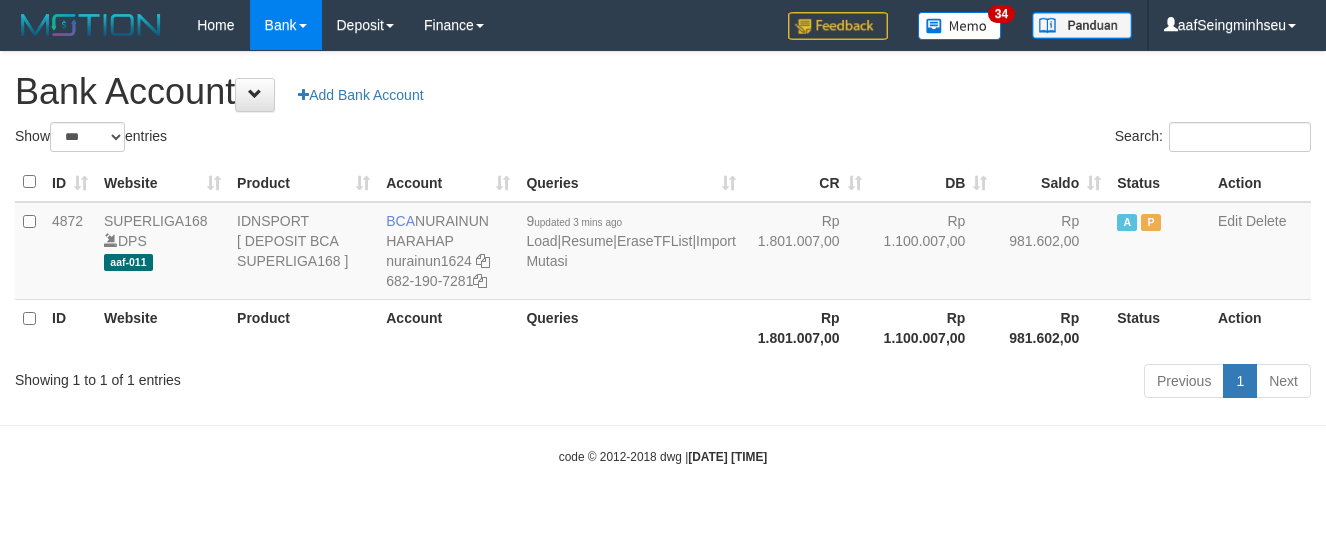 select on "***" 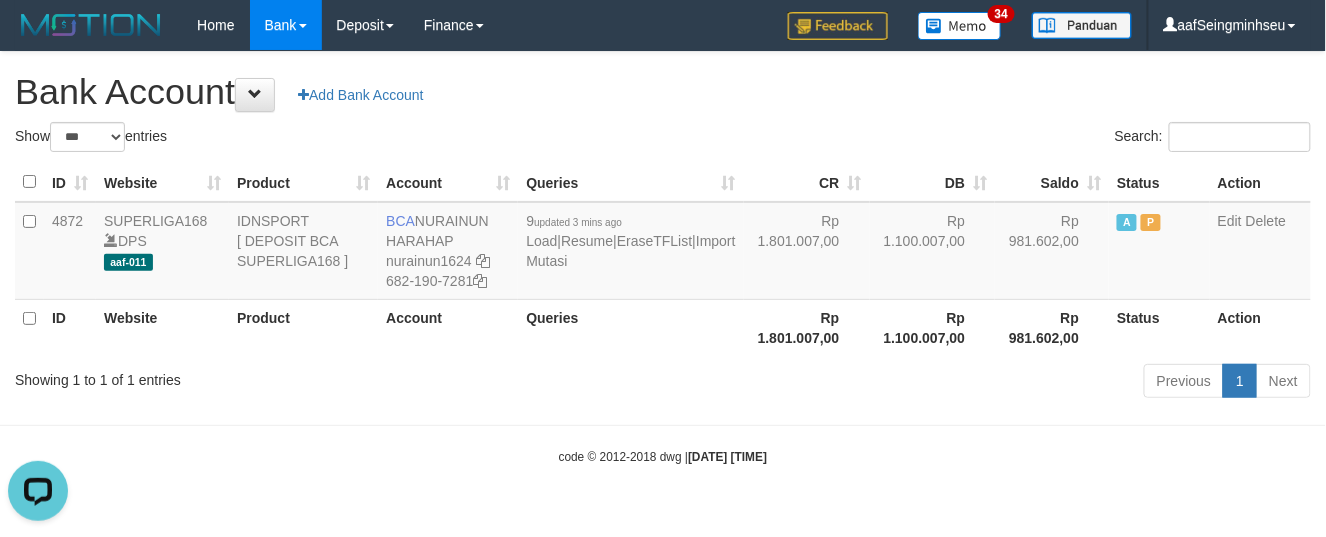 scroll, scrollTop: 0, scrollLeft: 0, axis: both 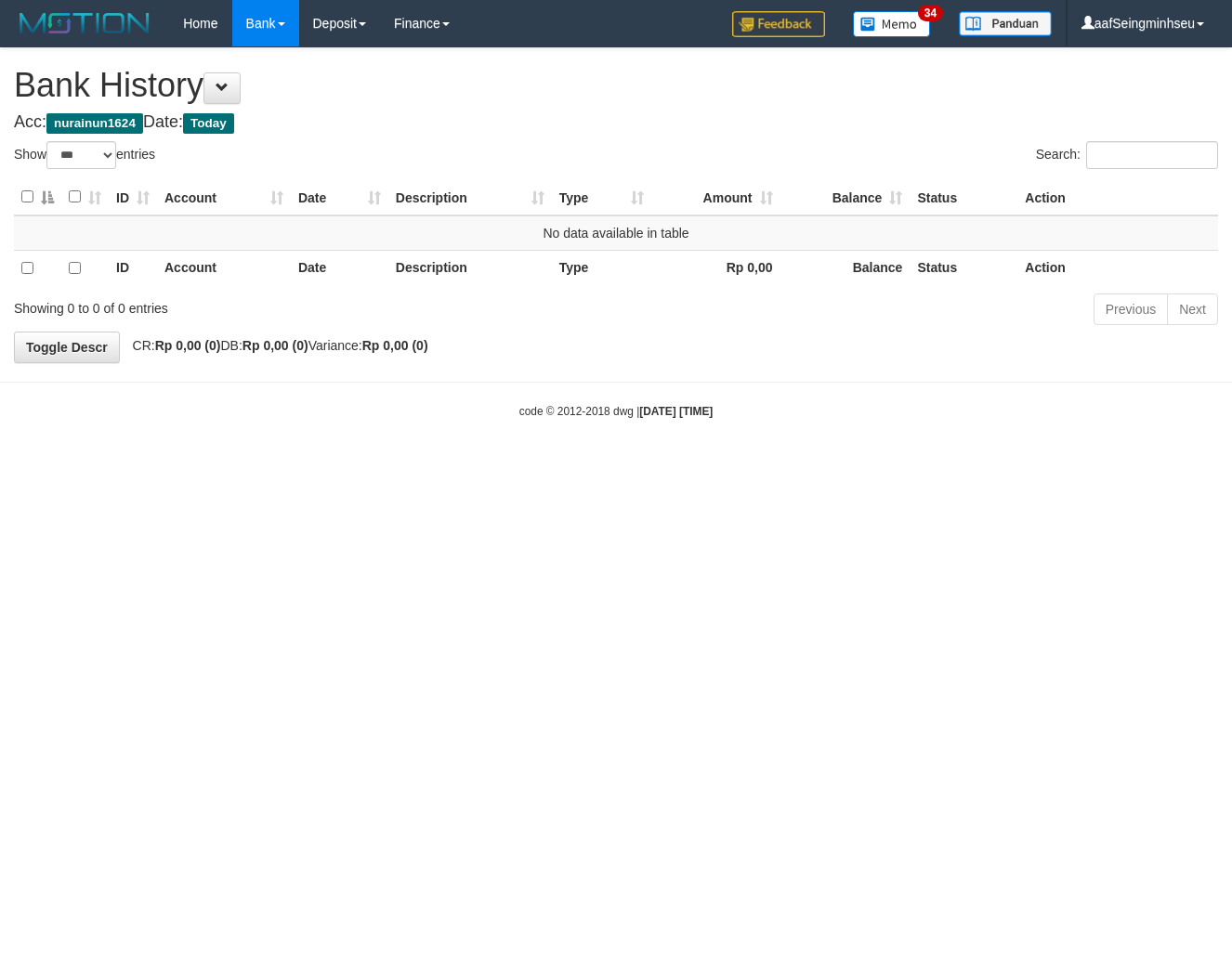 select on "***" 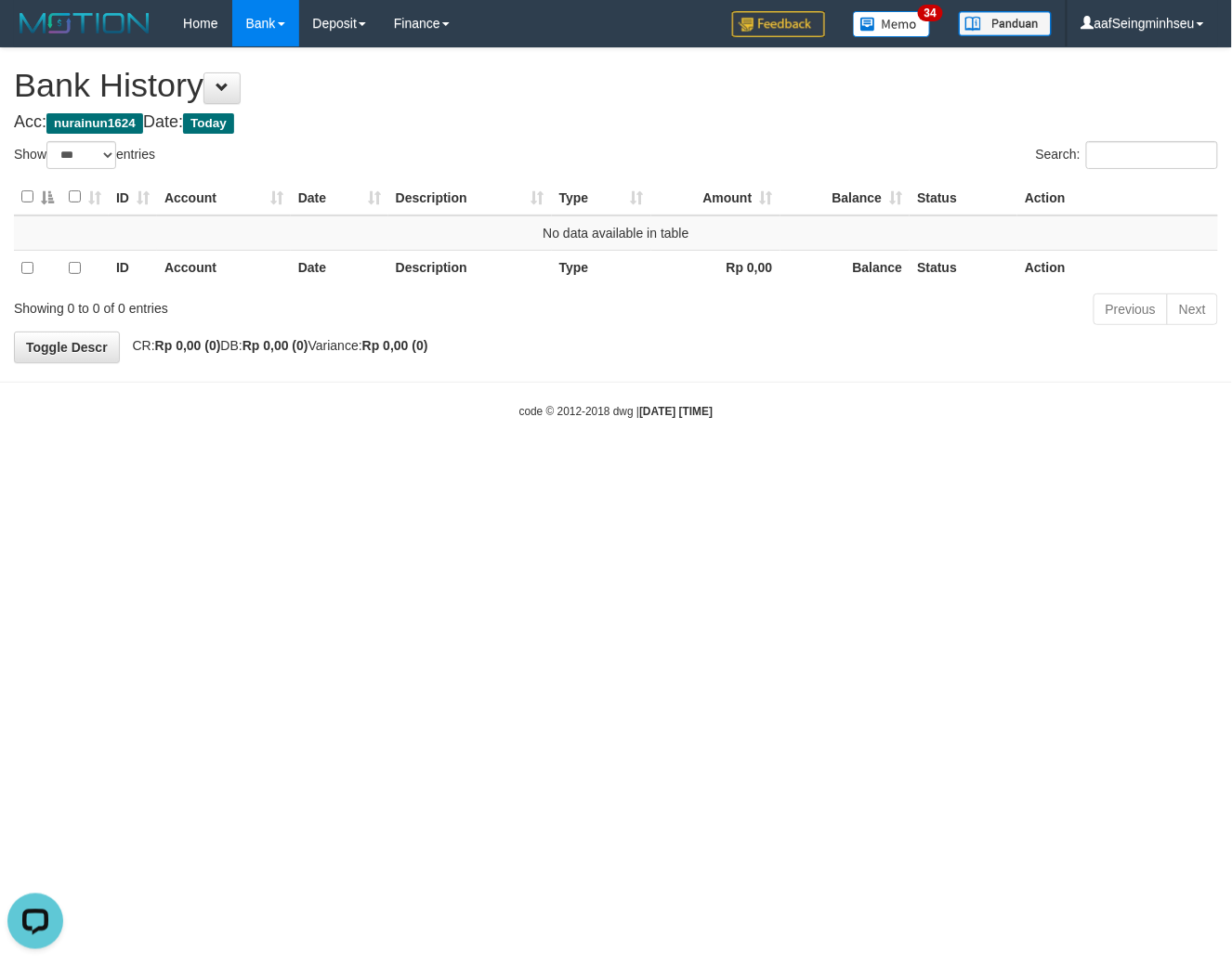 scroll, scrollTop: 0, scrollLeft: 0, axis: both 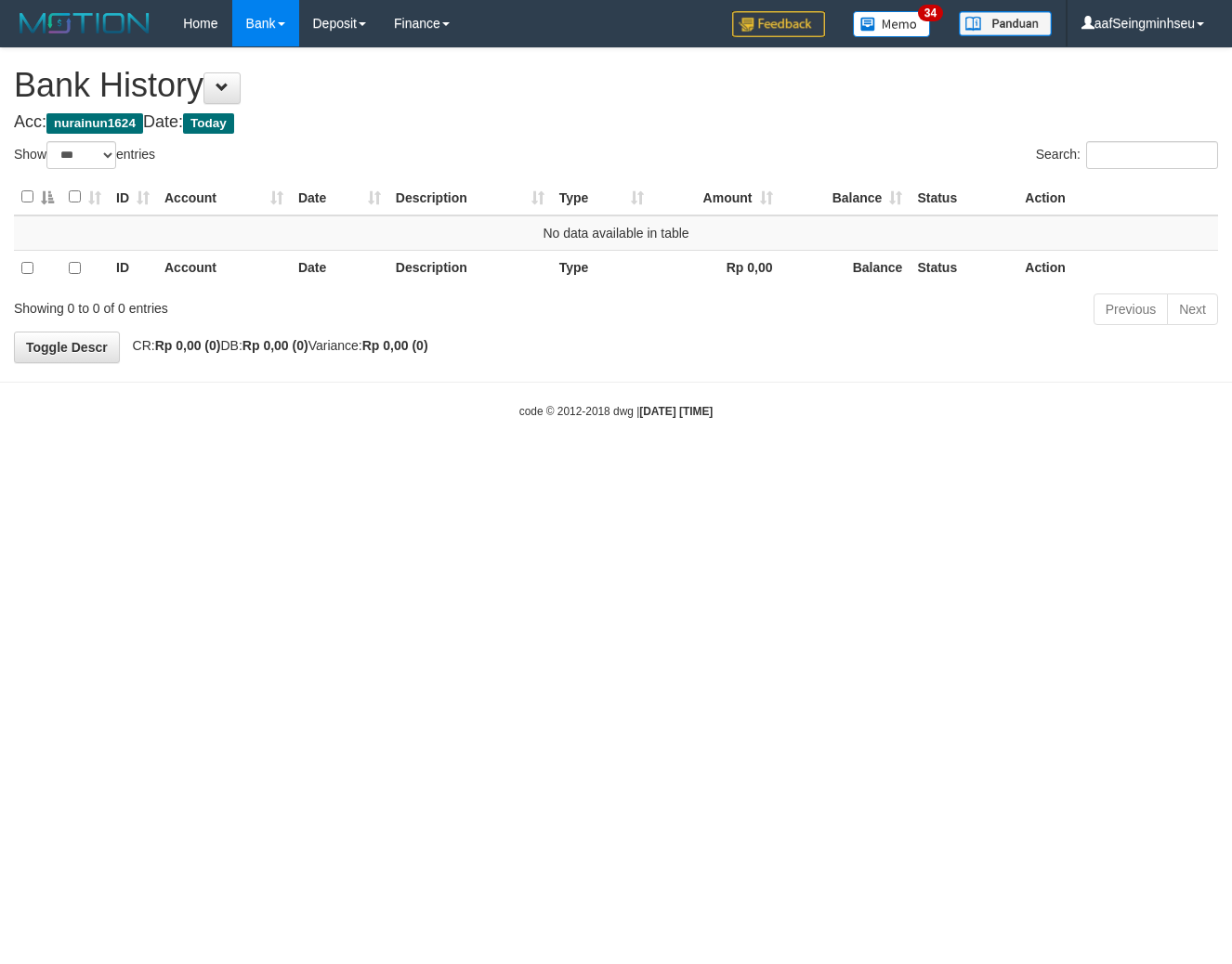 select on "***" 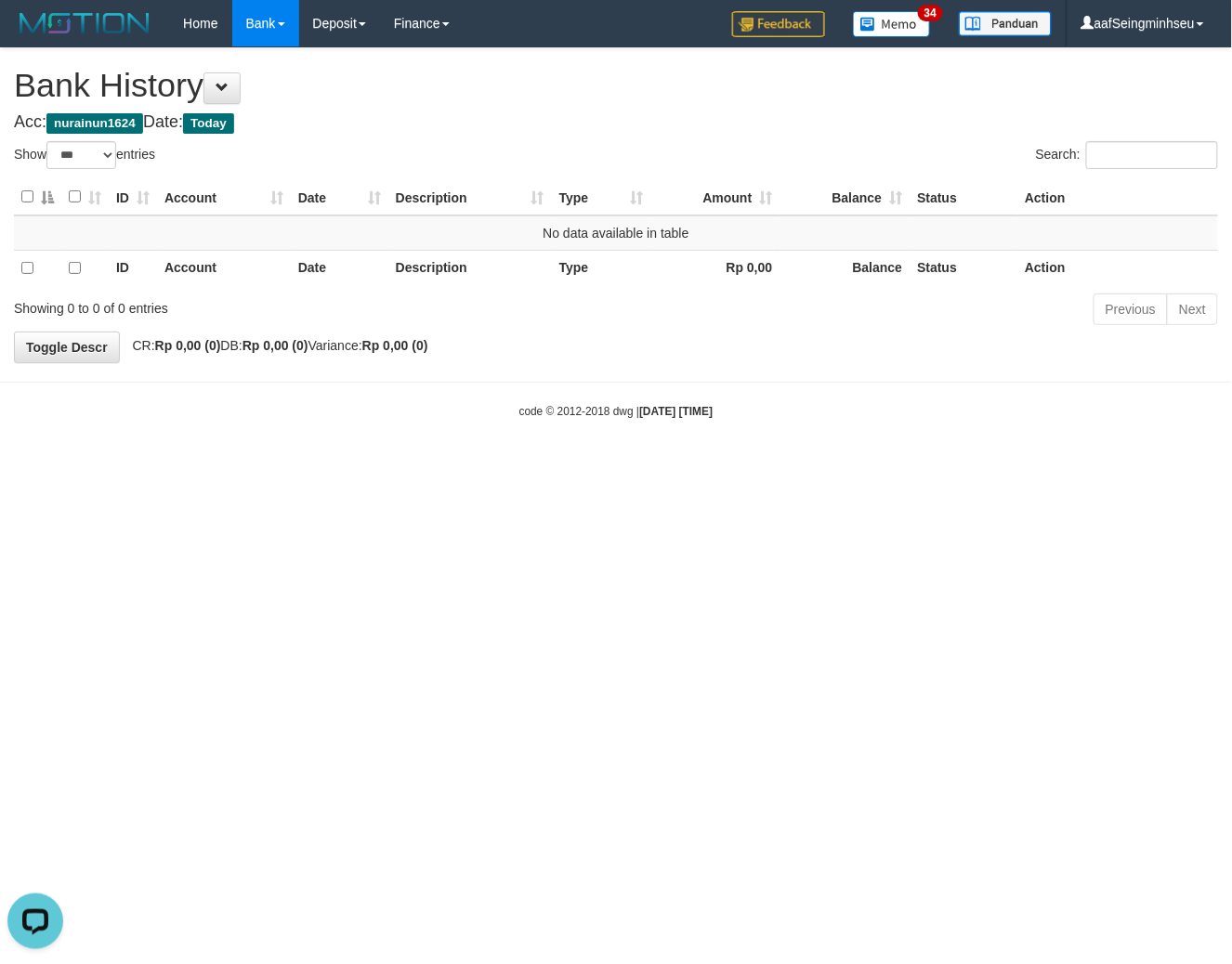 scroll, scrollTop: 0, scrollLeft: 0, axis: both 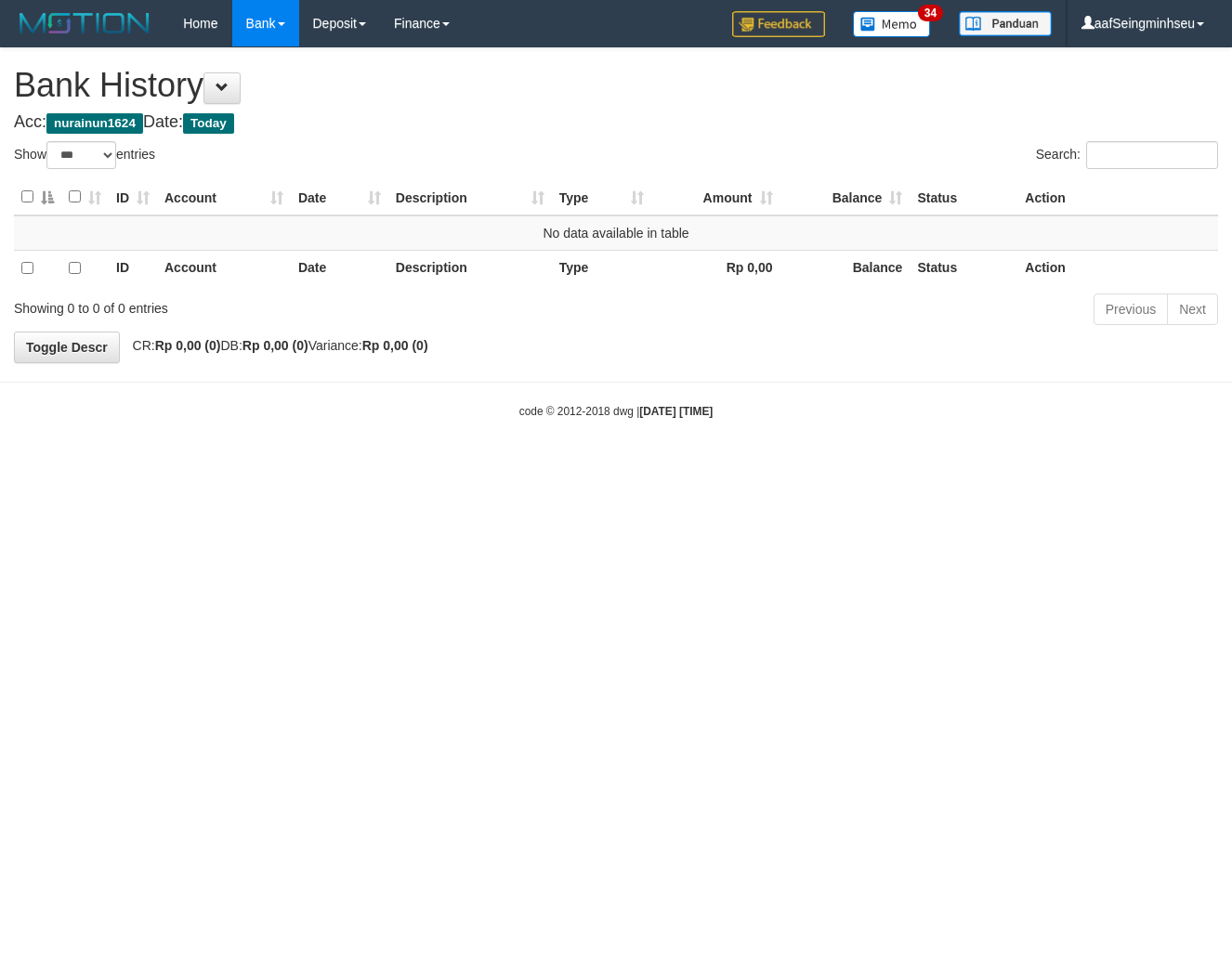 select on "***" 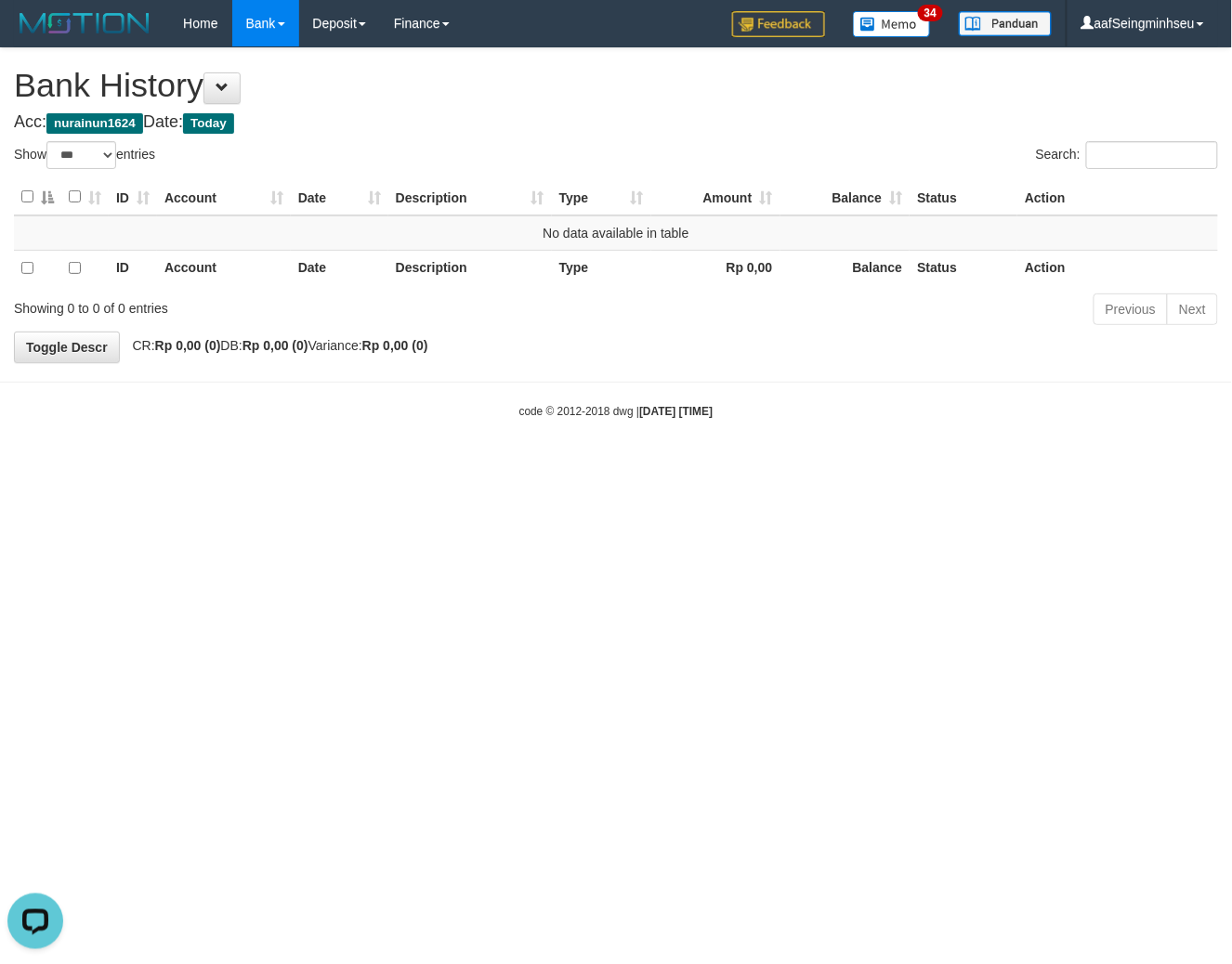 scroll, scrollTop: 0, scrollLeft: 0, axis: both 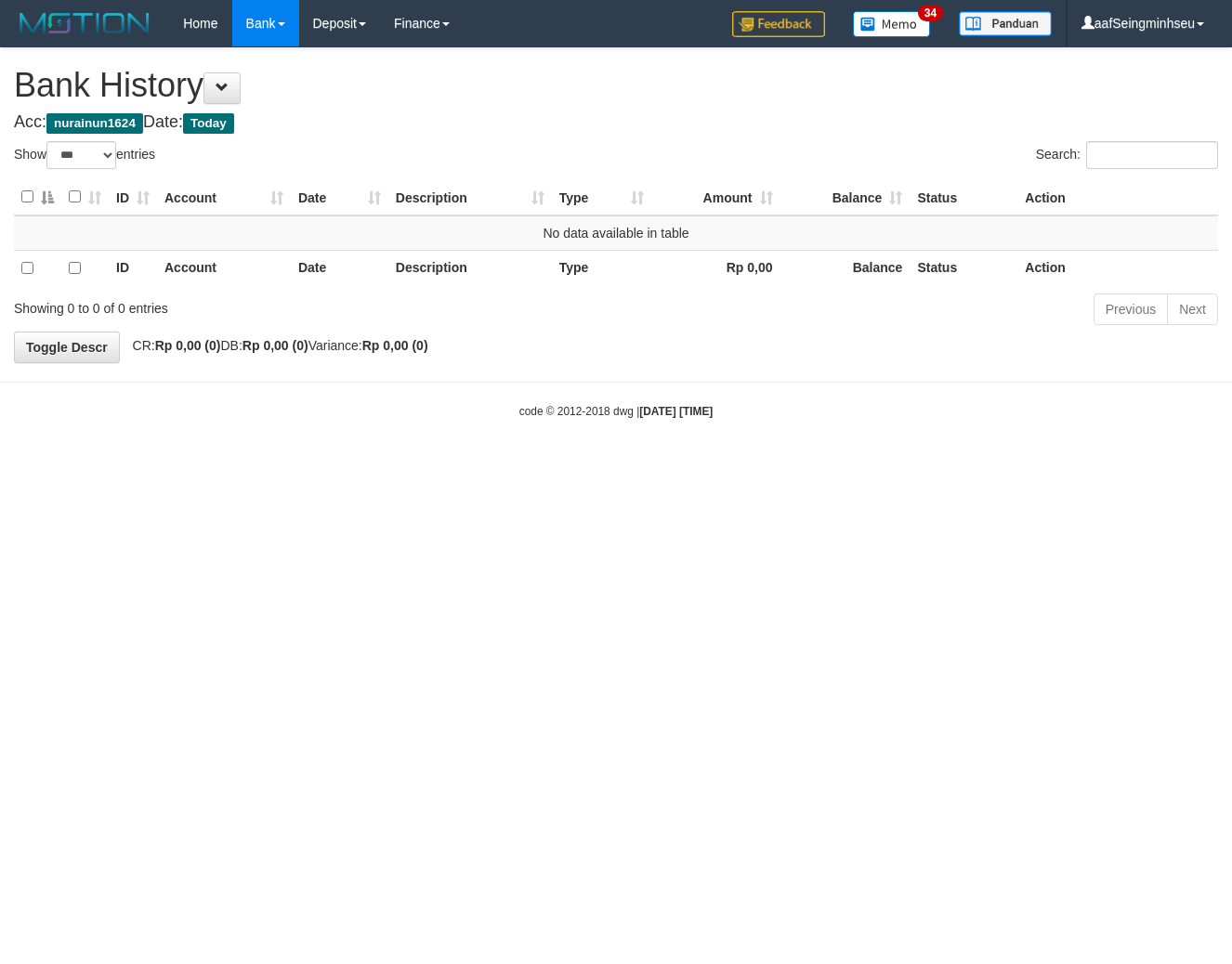 select on "***" 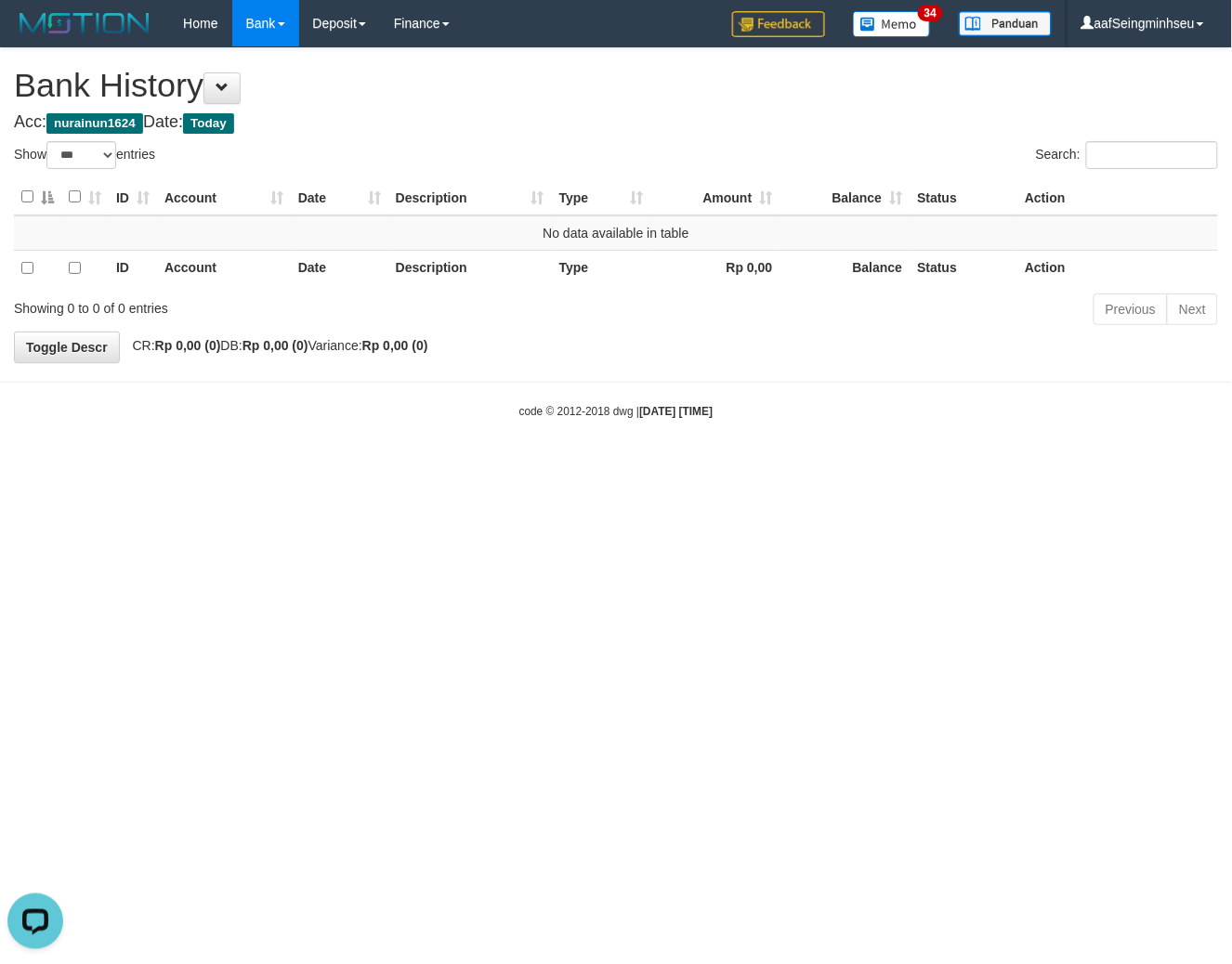 scroll, scrollTop: 0, scrollLeft: 0, axis: both 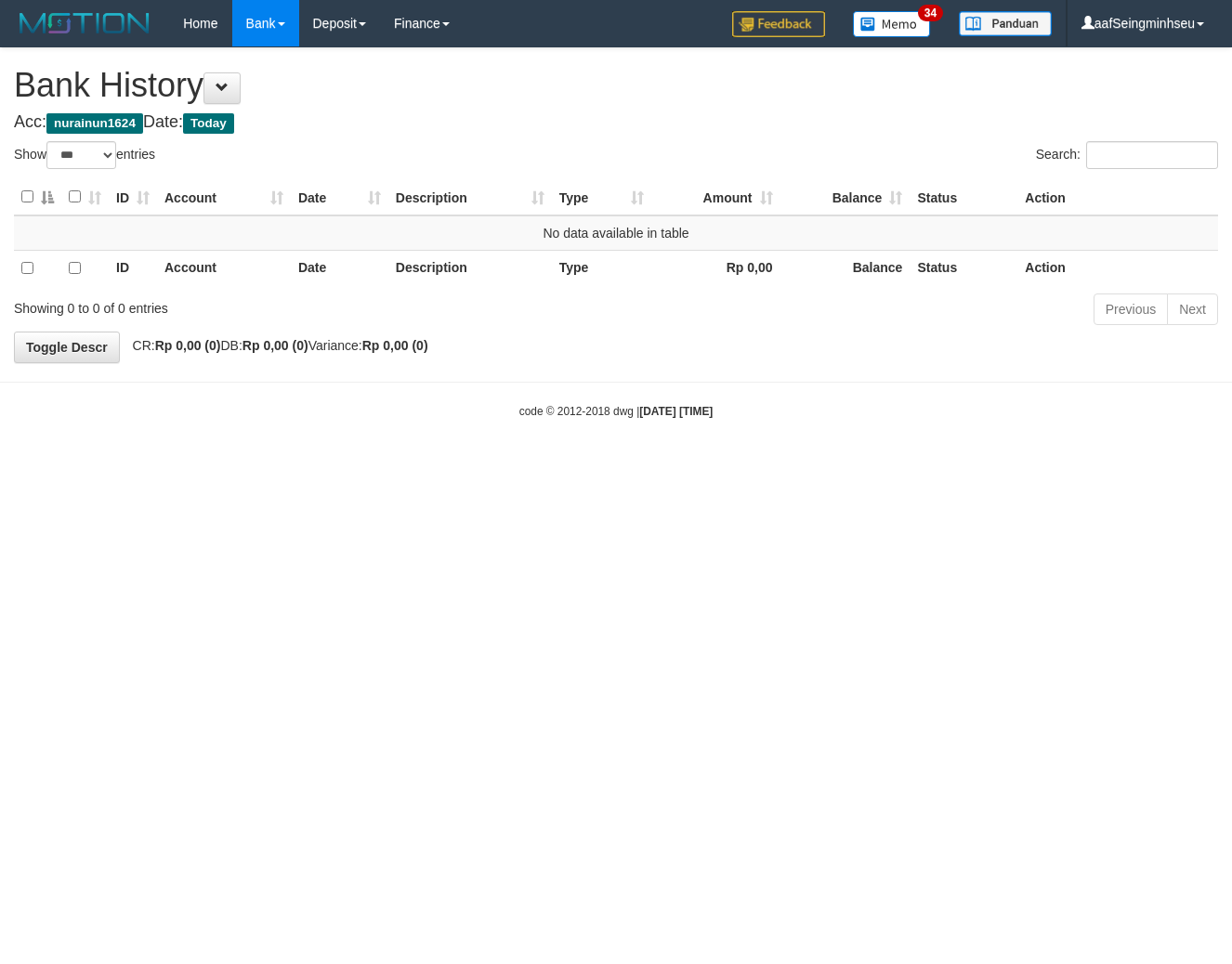 select on "***" 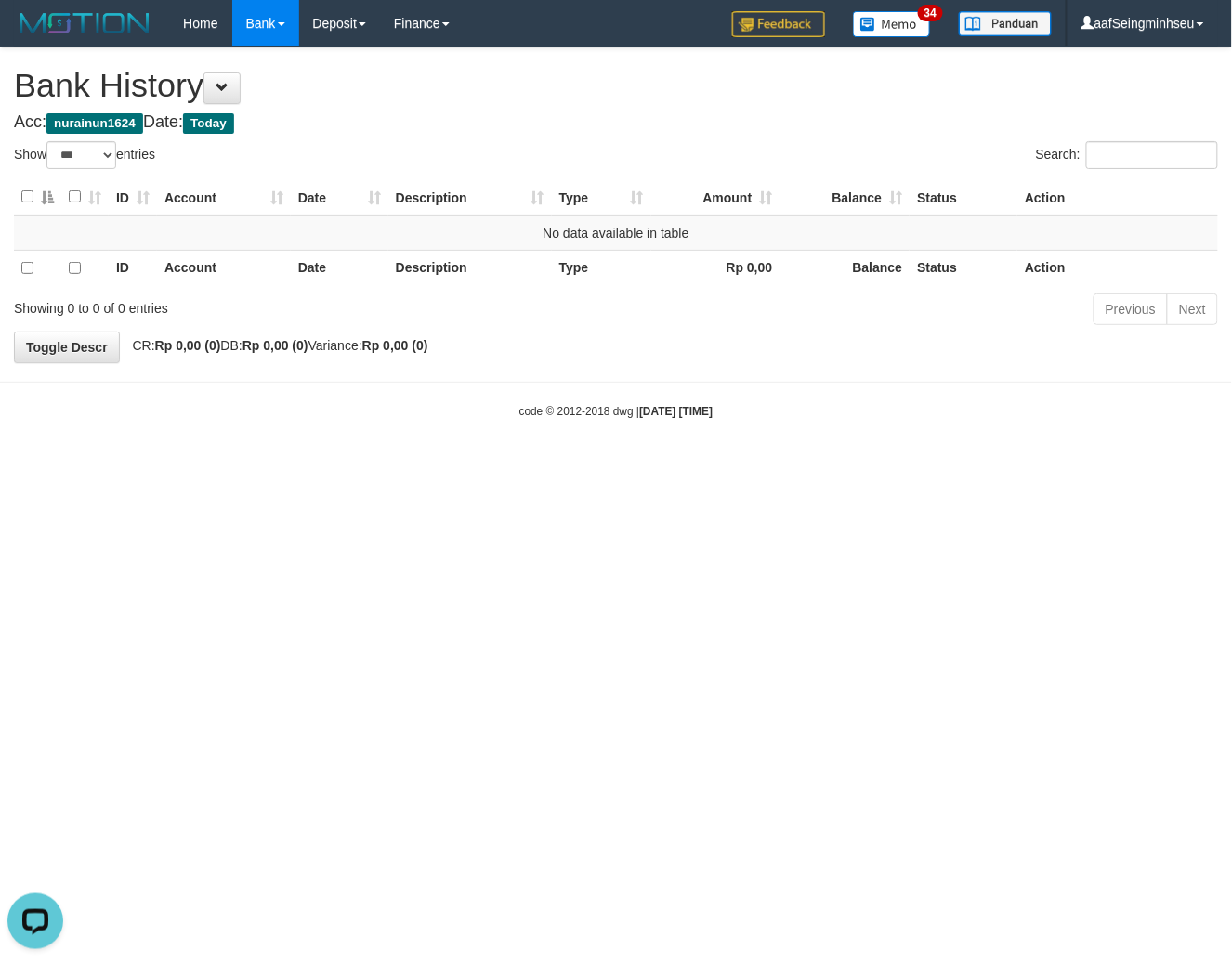 scroll, scrollTop: 0, scrollLeft: 0, axis: both 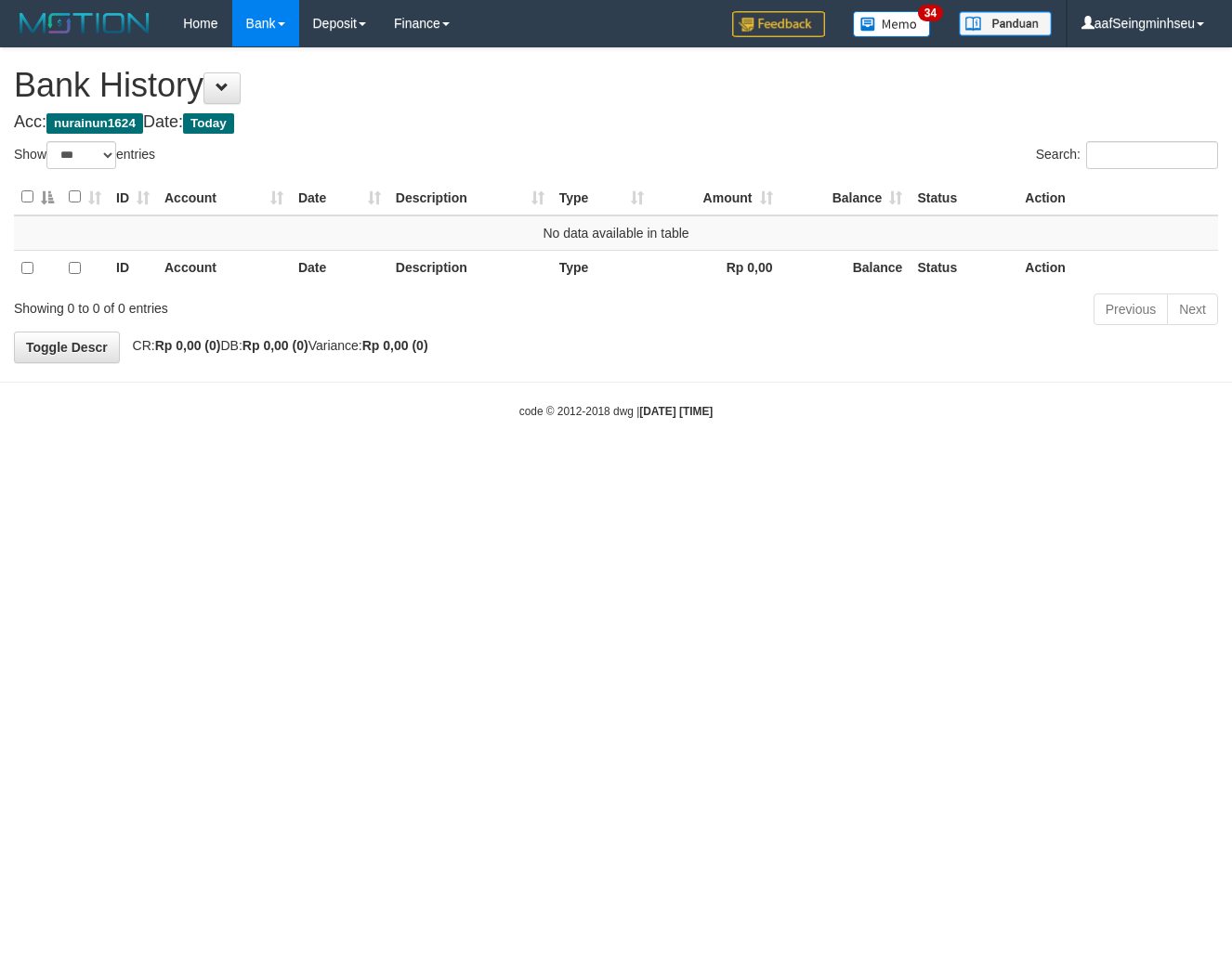 select on "***" 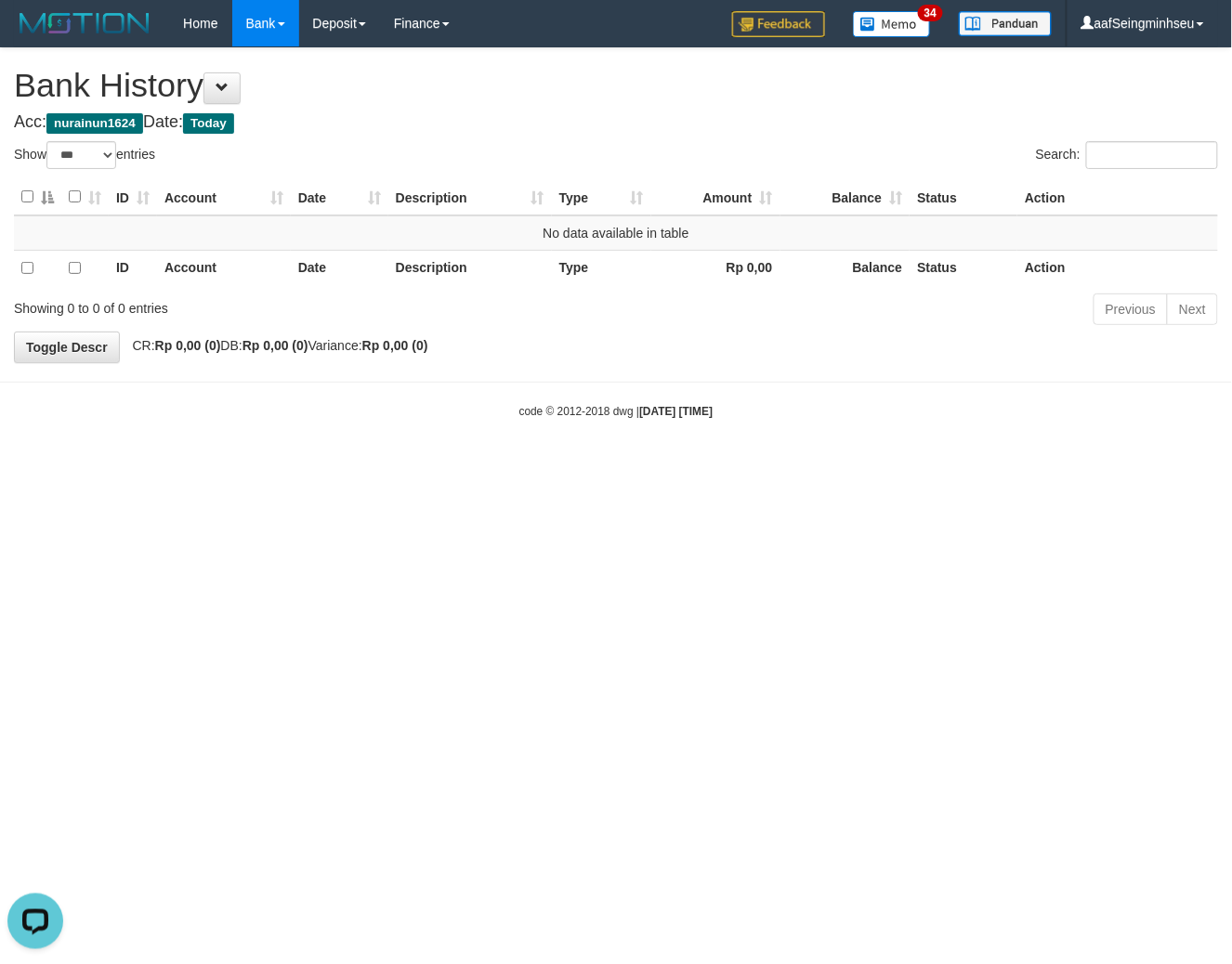 scroll, scrollTop: 0, scrollLeft: 0, axis: both 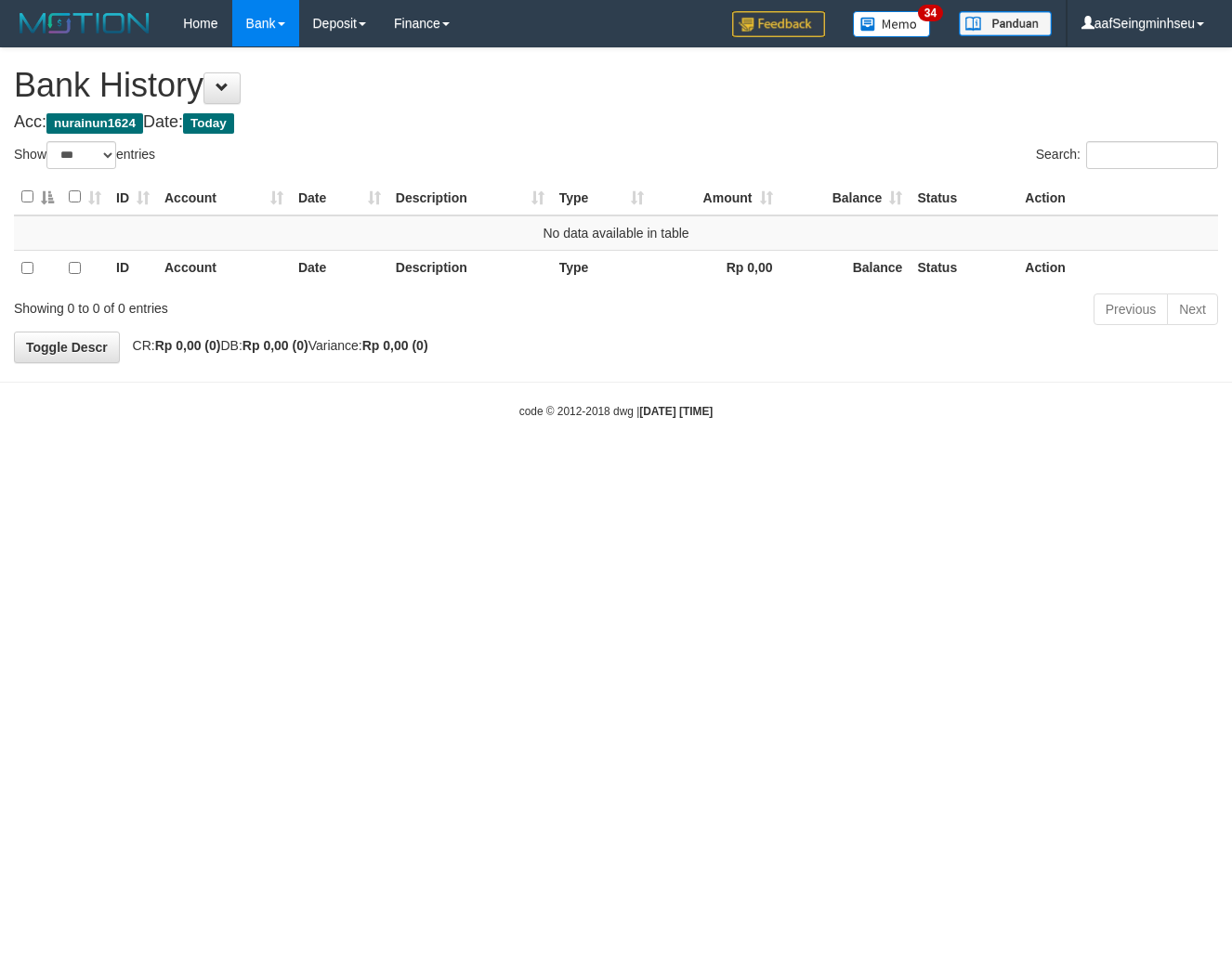 select on "***" 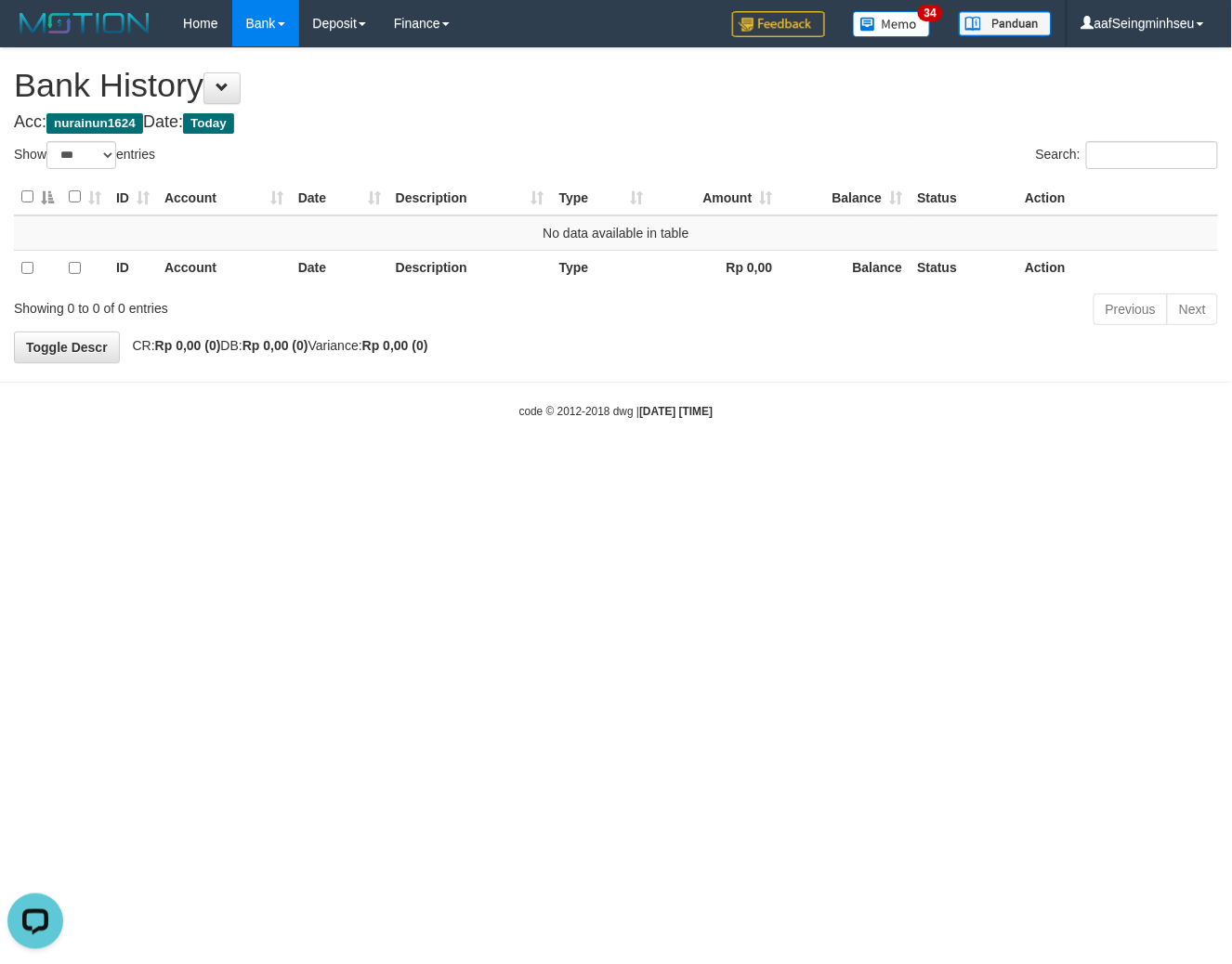 scroll, scrollTop: 0, scrollLeft: 0, axis: both 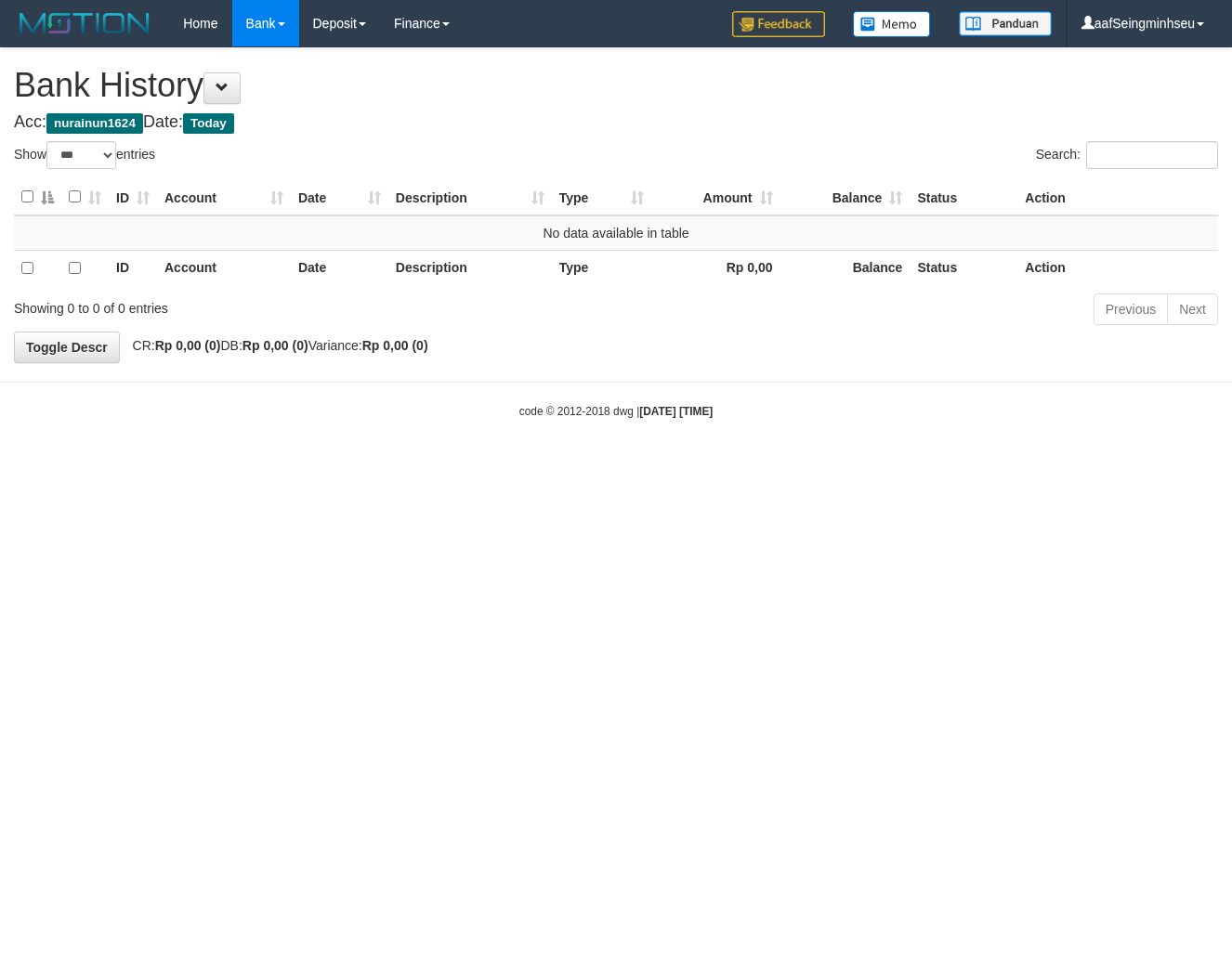 select on "***" 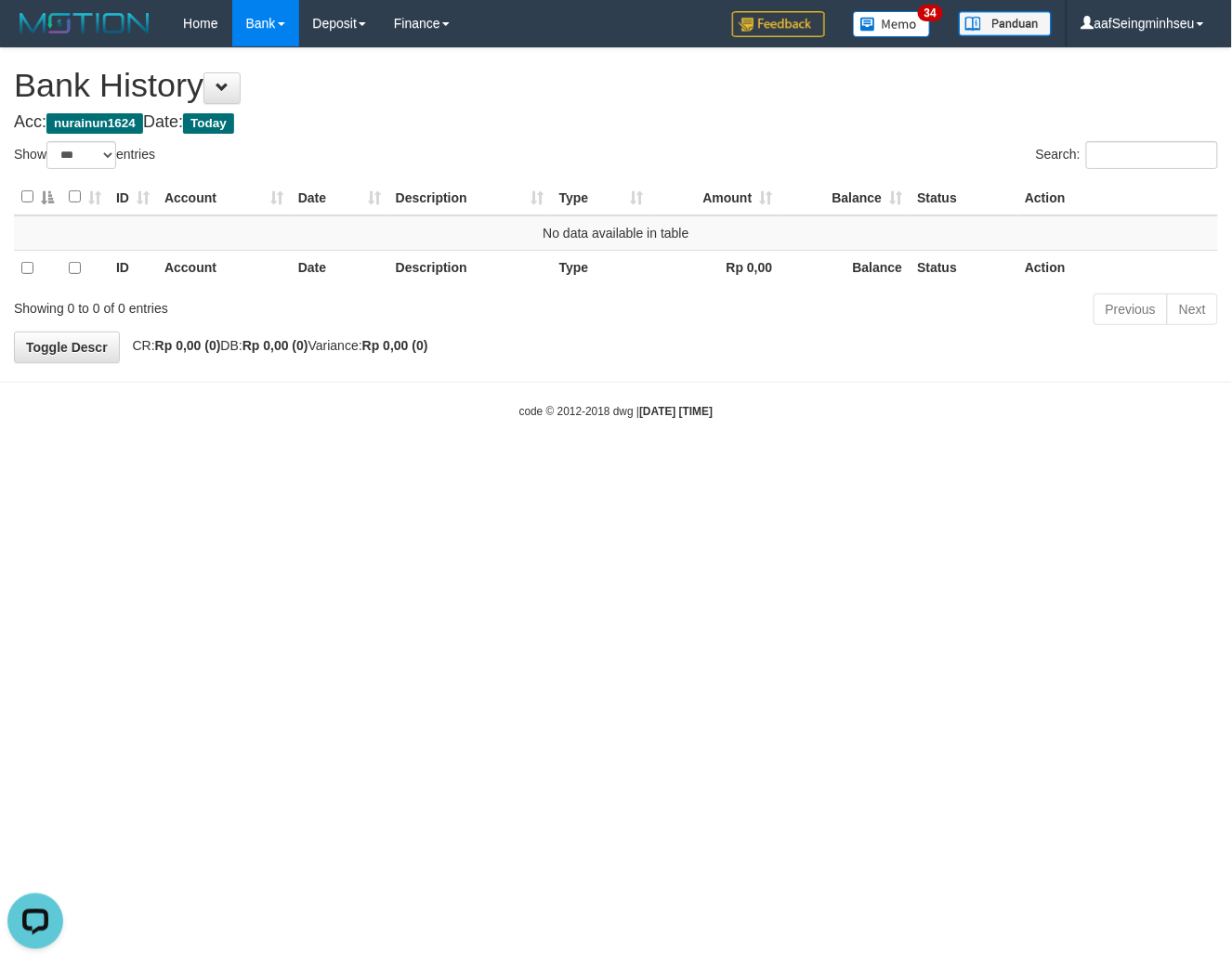 scroll, scrollTop: 0, scrollLeft: 0, axis: both 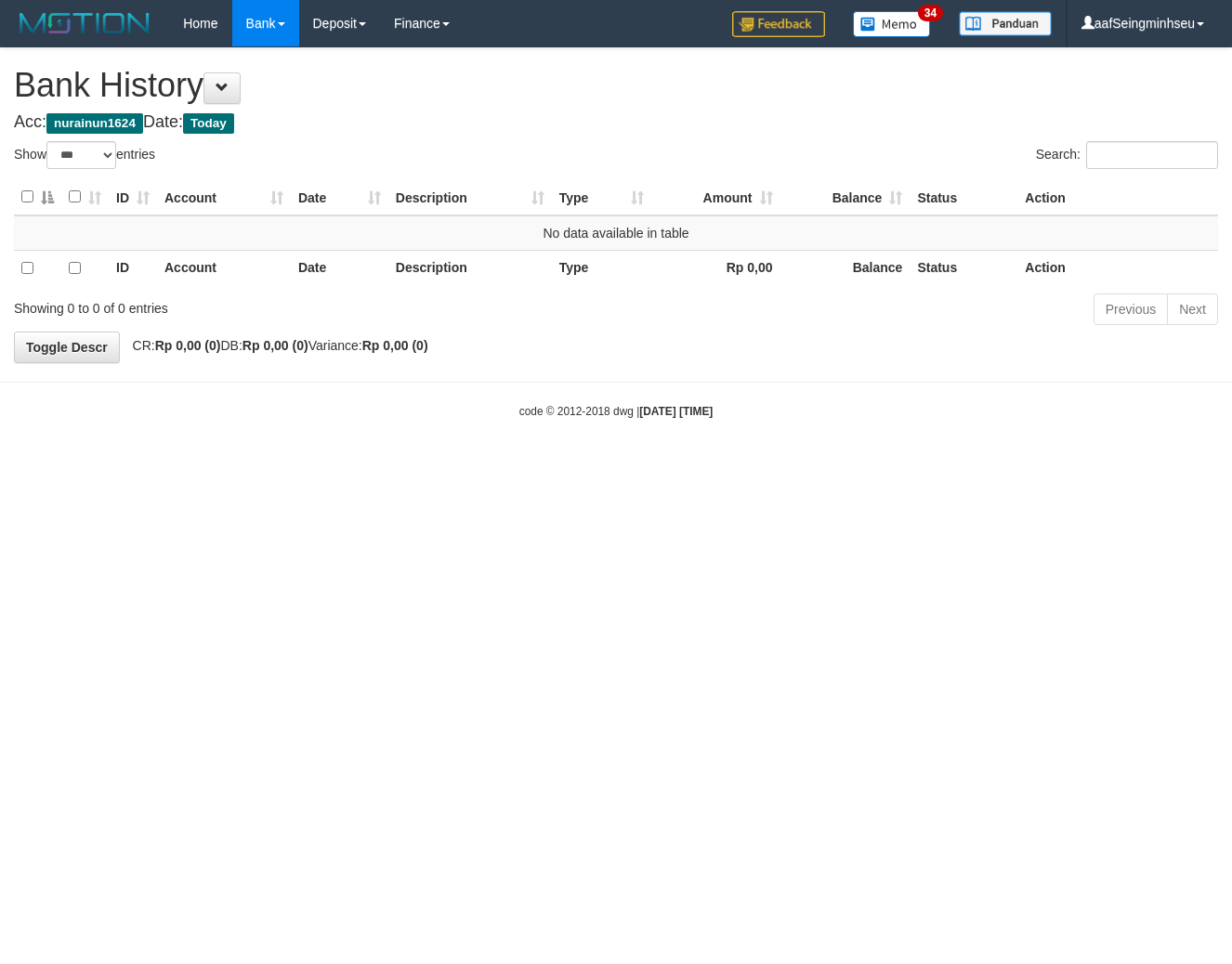 select on "***" 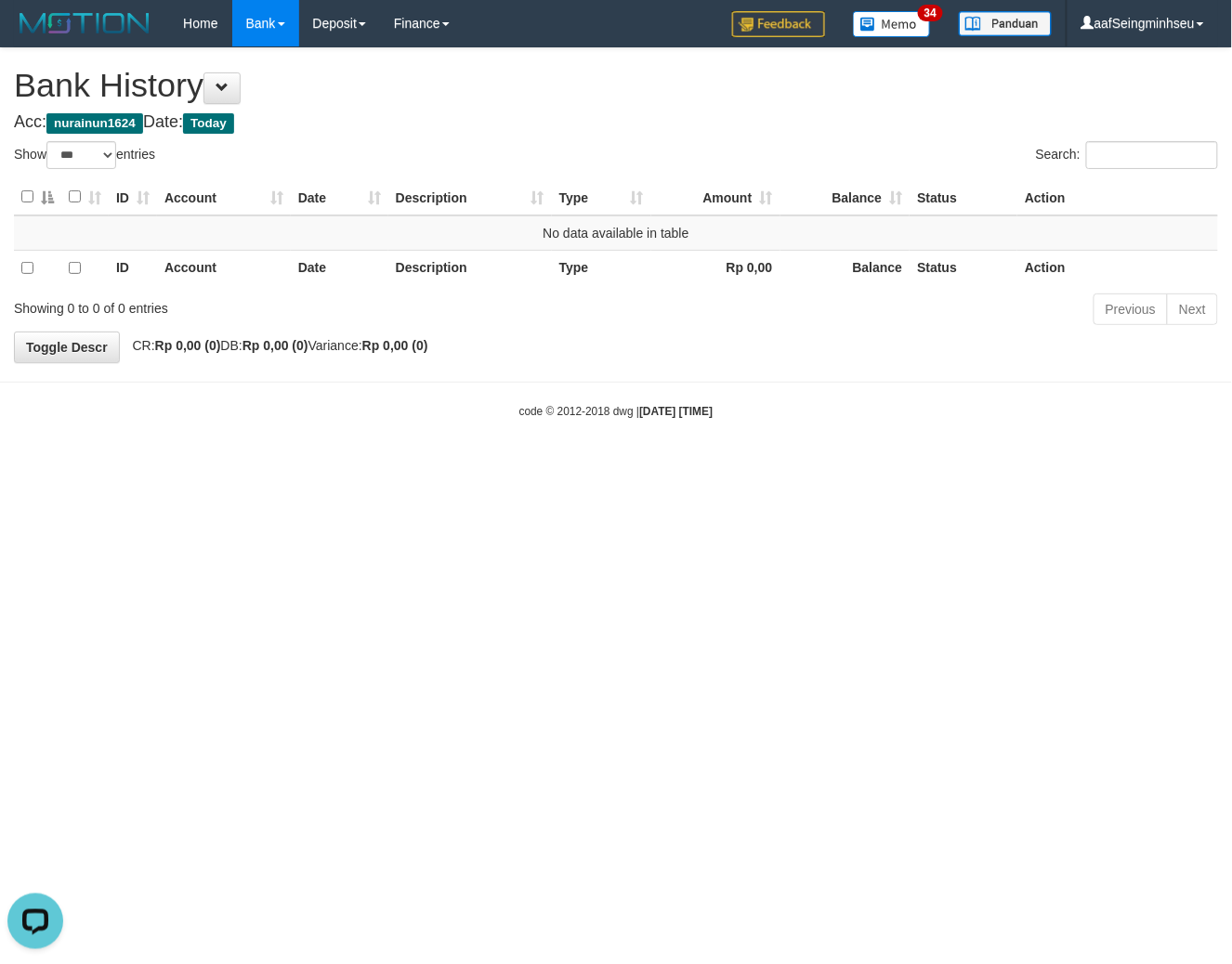 scroll, scrollTop: 0, scrollLeft: 0, axis: both 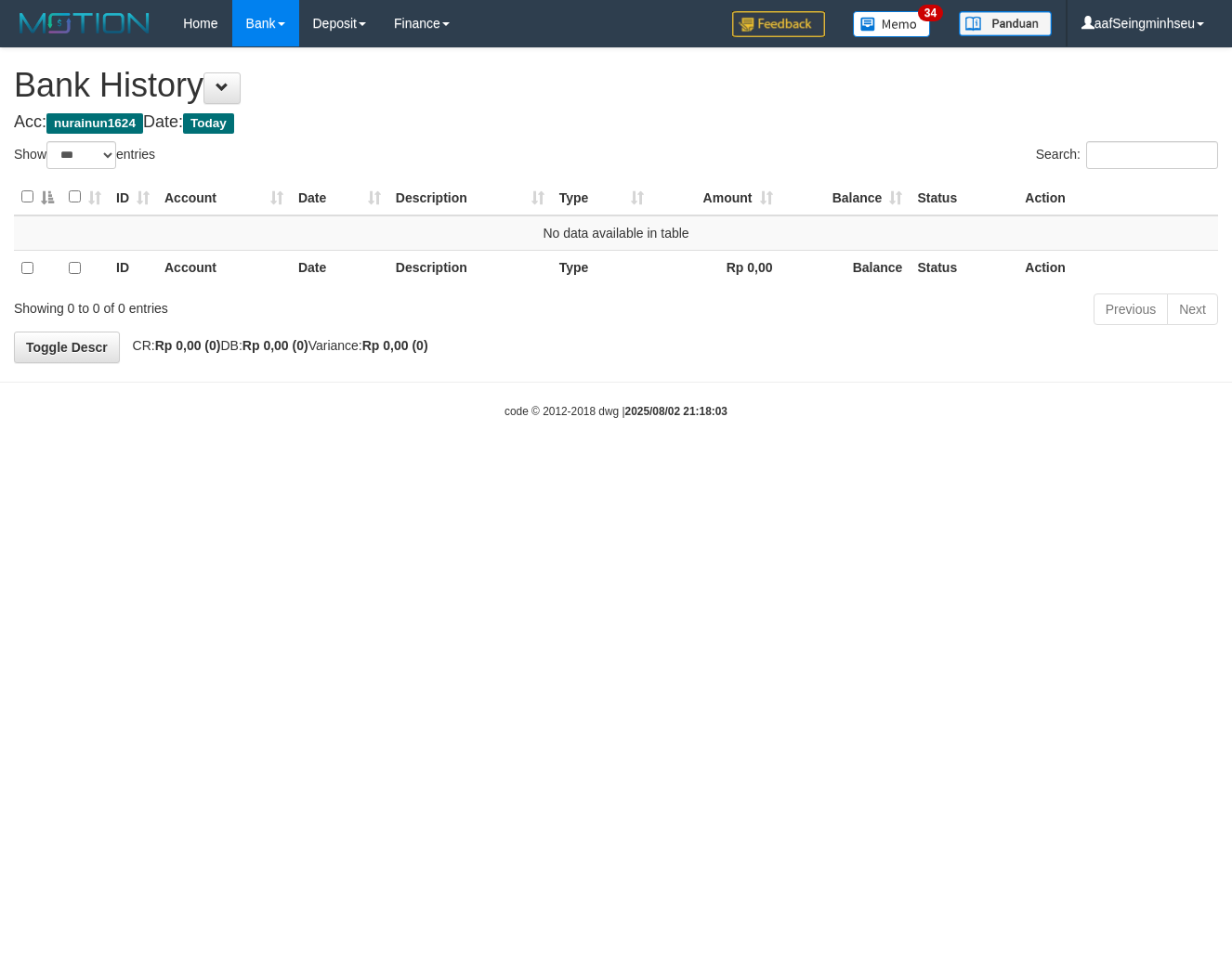 select on "***" 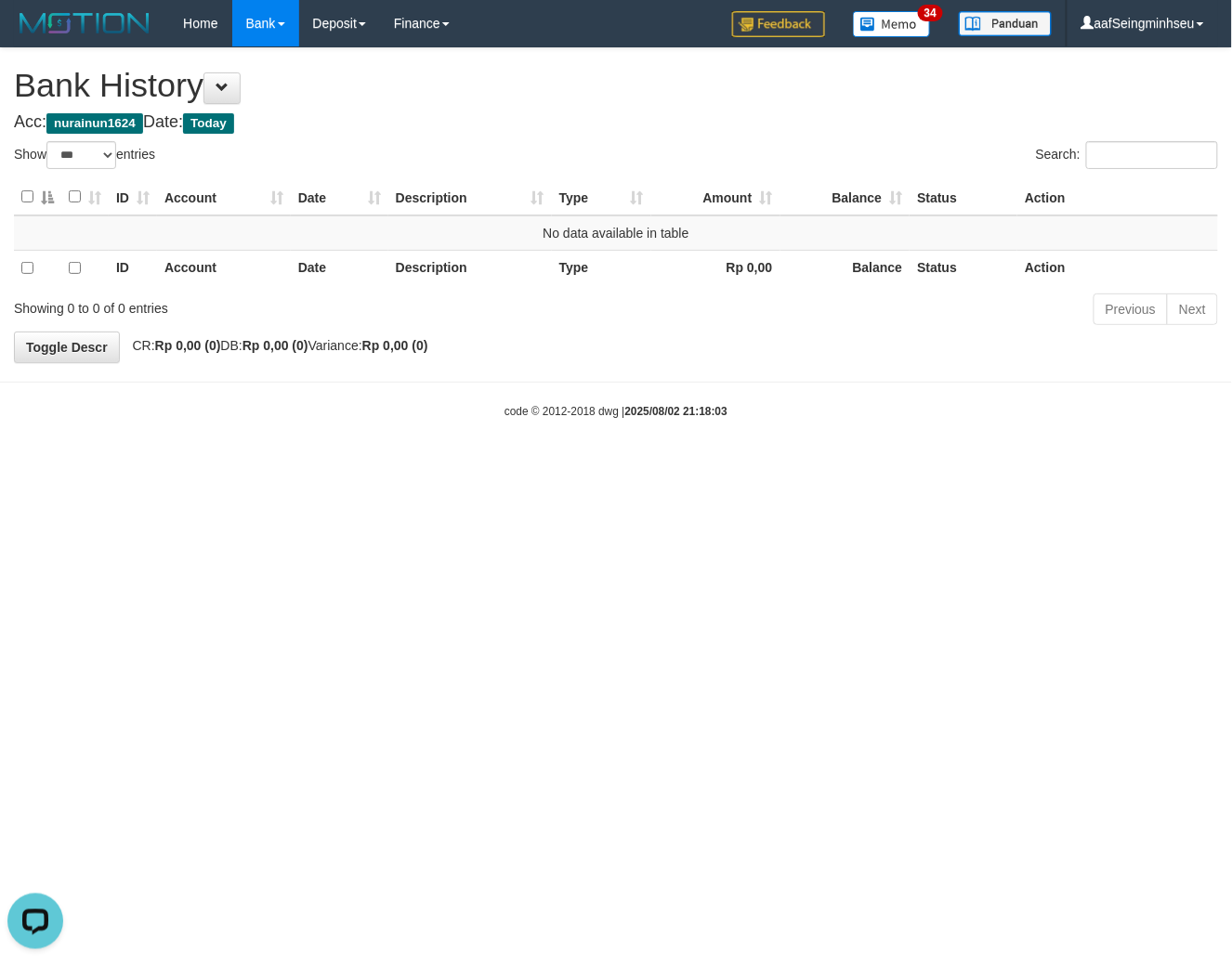 scroll, scrollTop: 0, scrollLeft: 0, axis: both 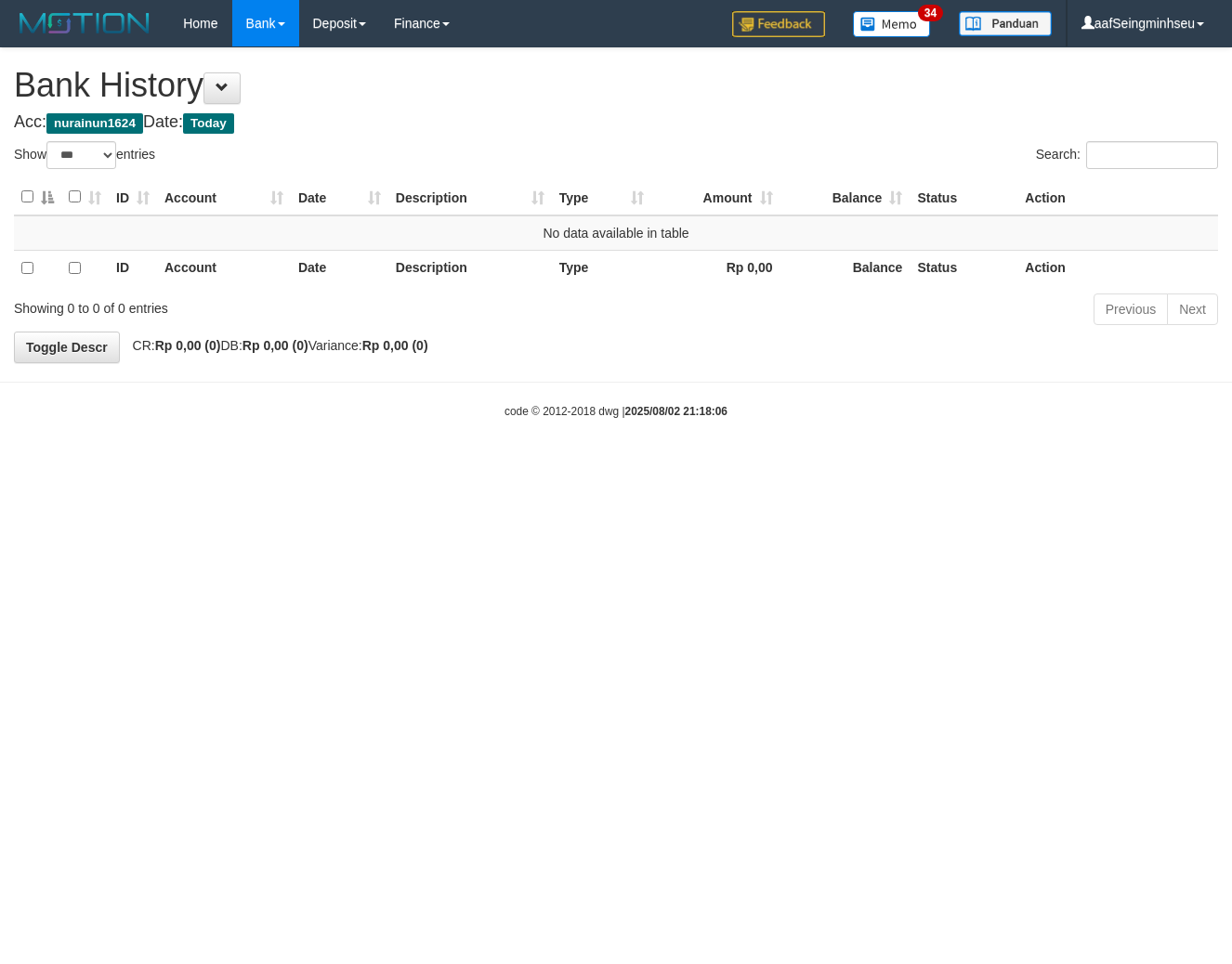 select on "***" 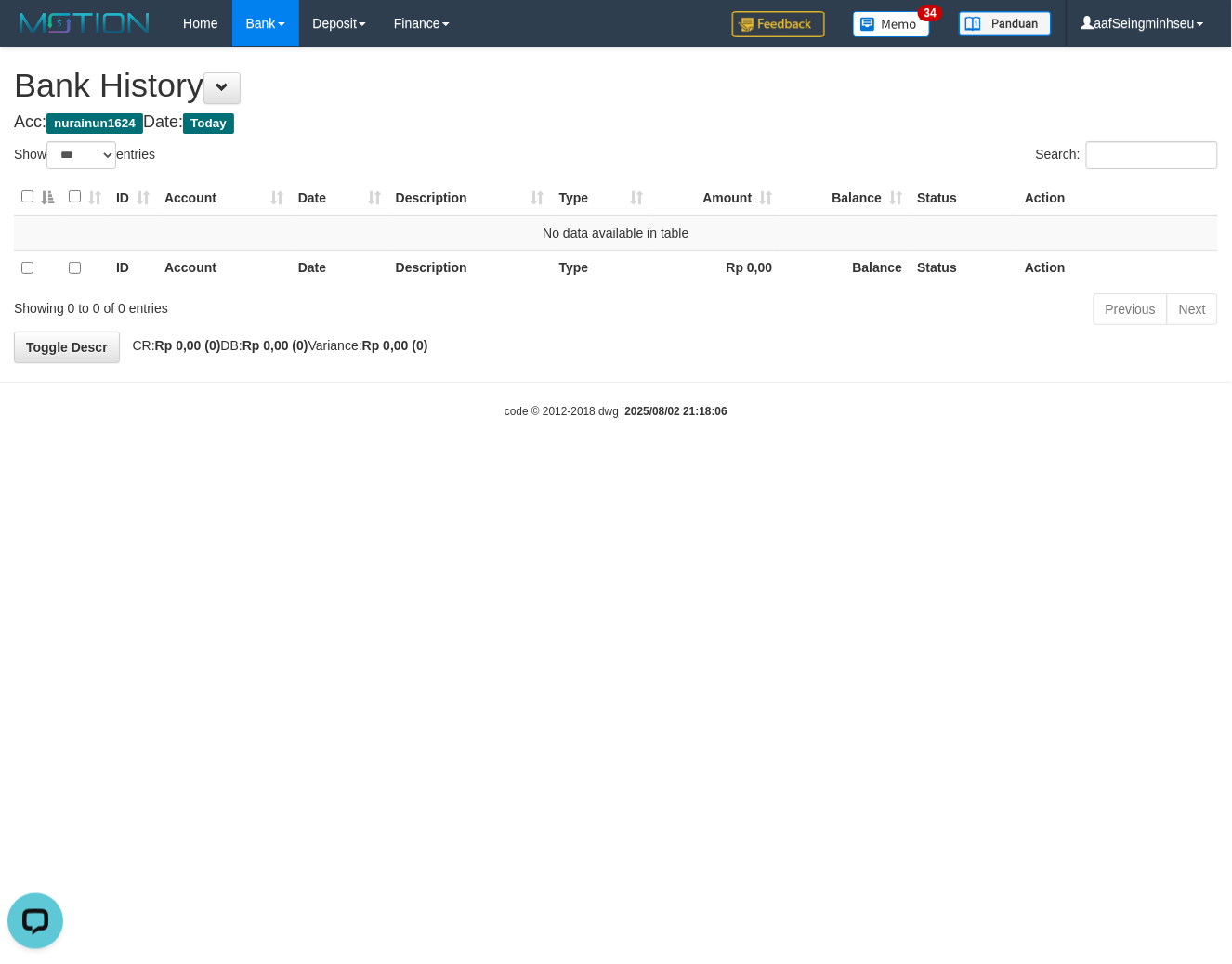 scroll, scrollTop: 0, scrollLeft: 0, axis: both 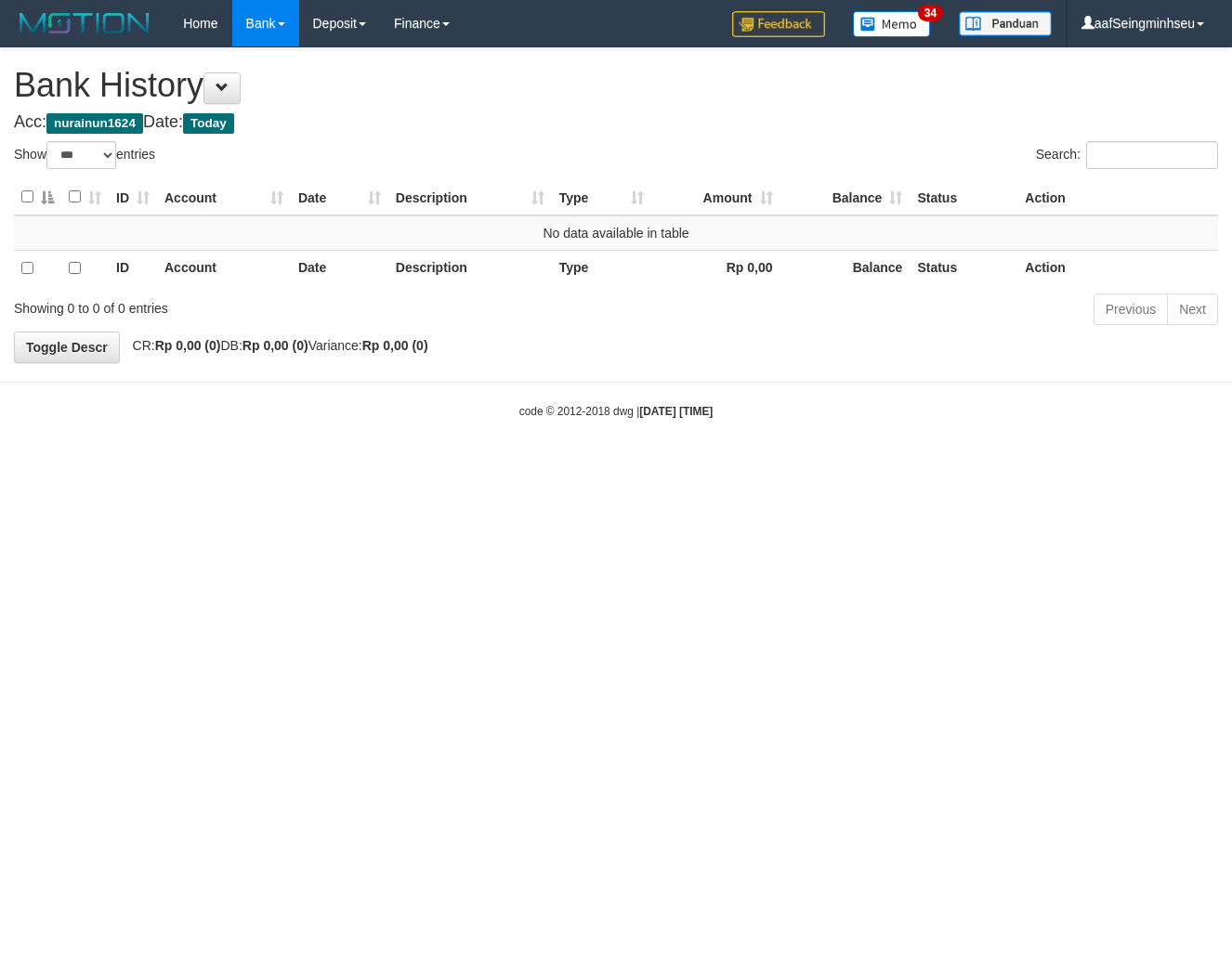 select on "***" 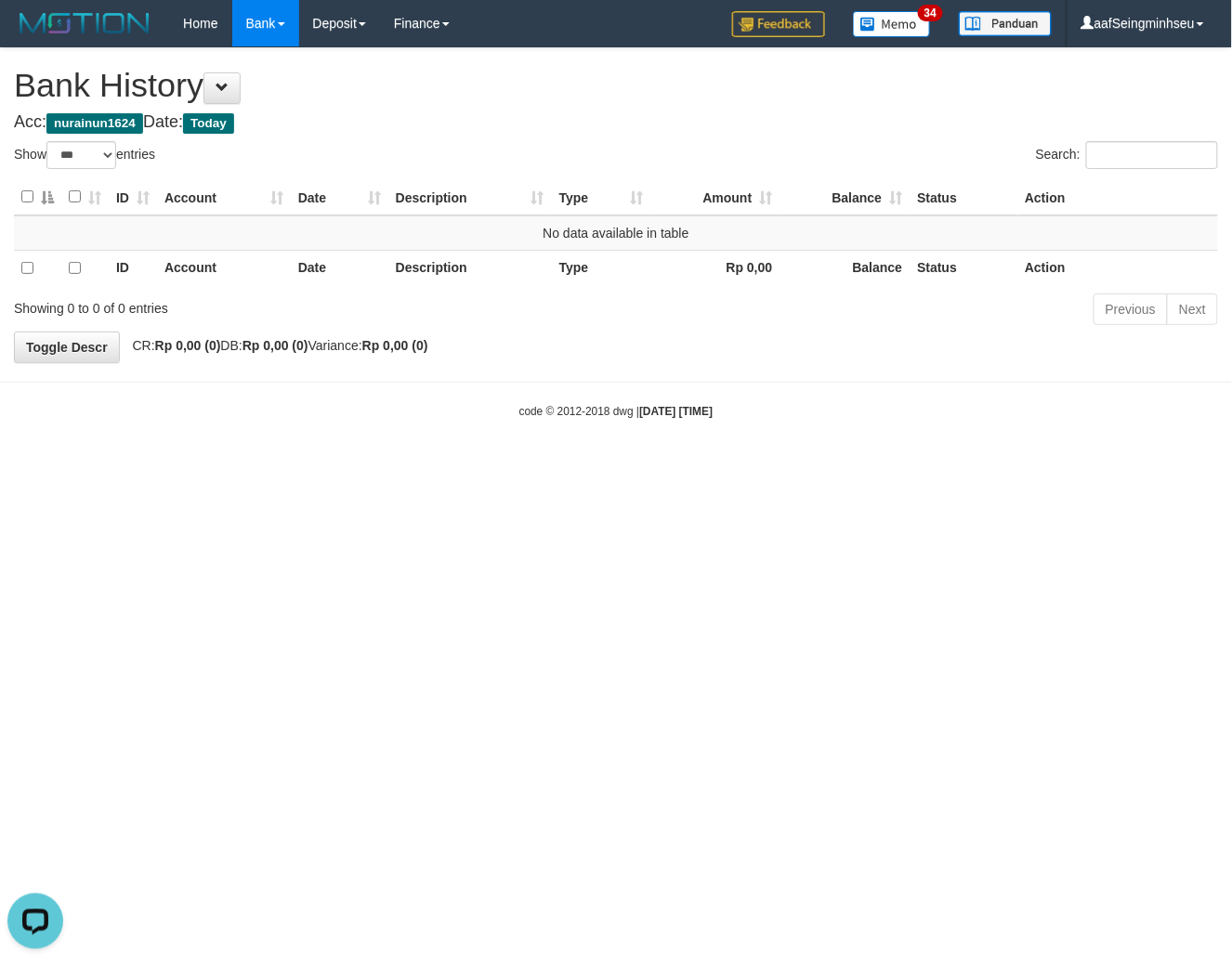 scroll, scrollTop: 0, scrollLeft: 0, axis: both 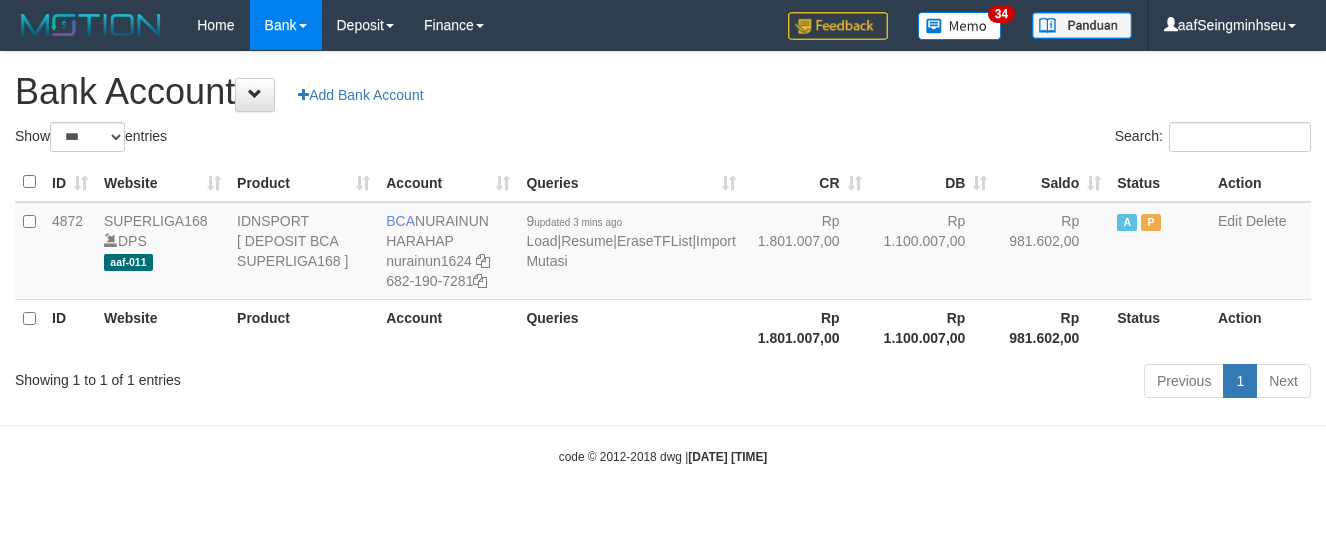 select on "***" 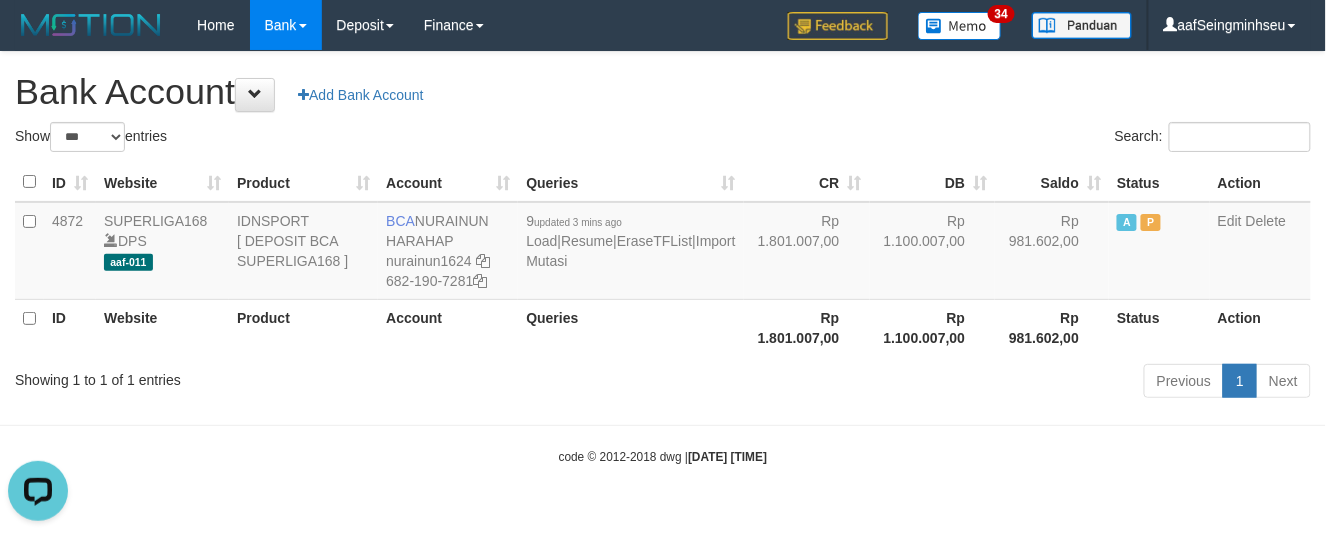 scroll, scrollTop: 0, scrollLeft: 0, axis: both 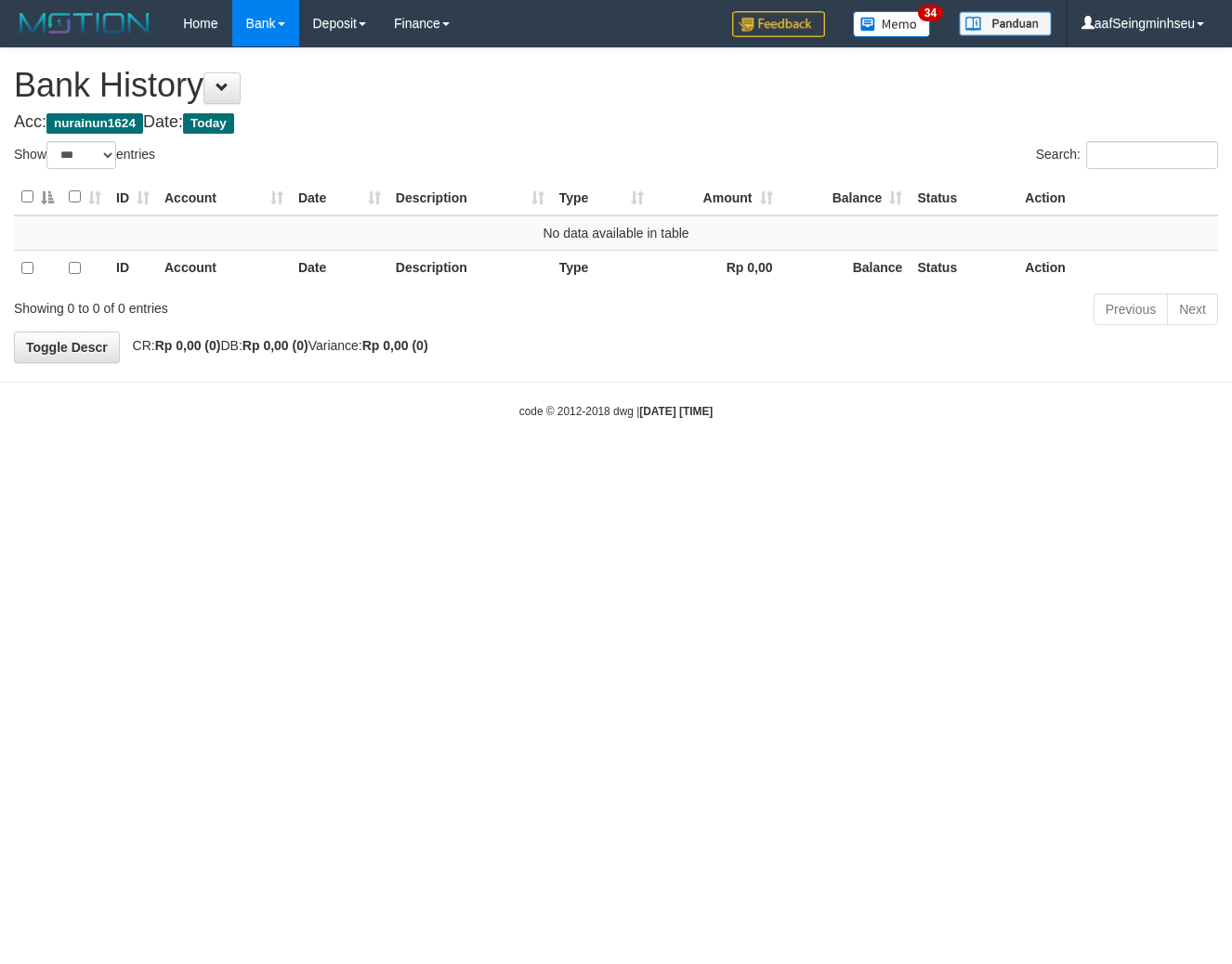 select on "***" 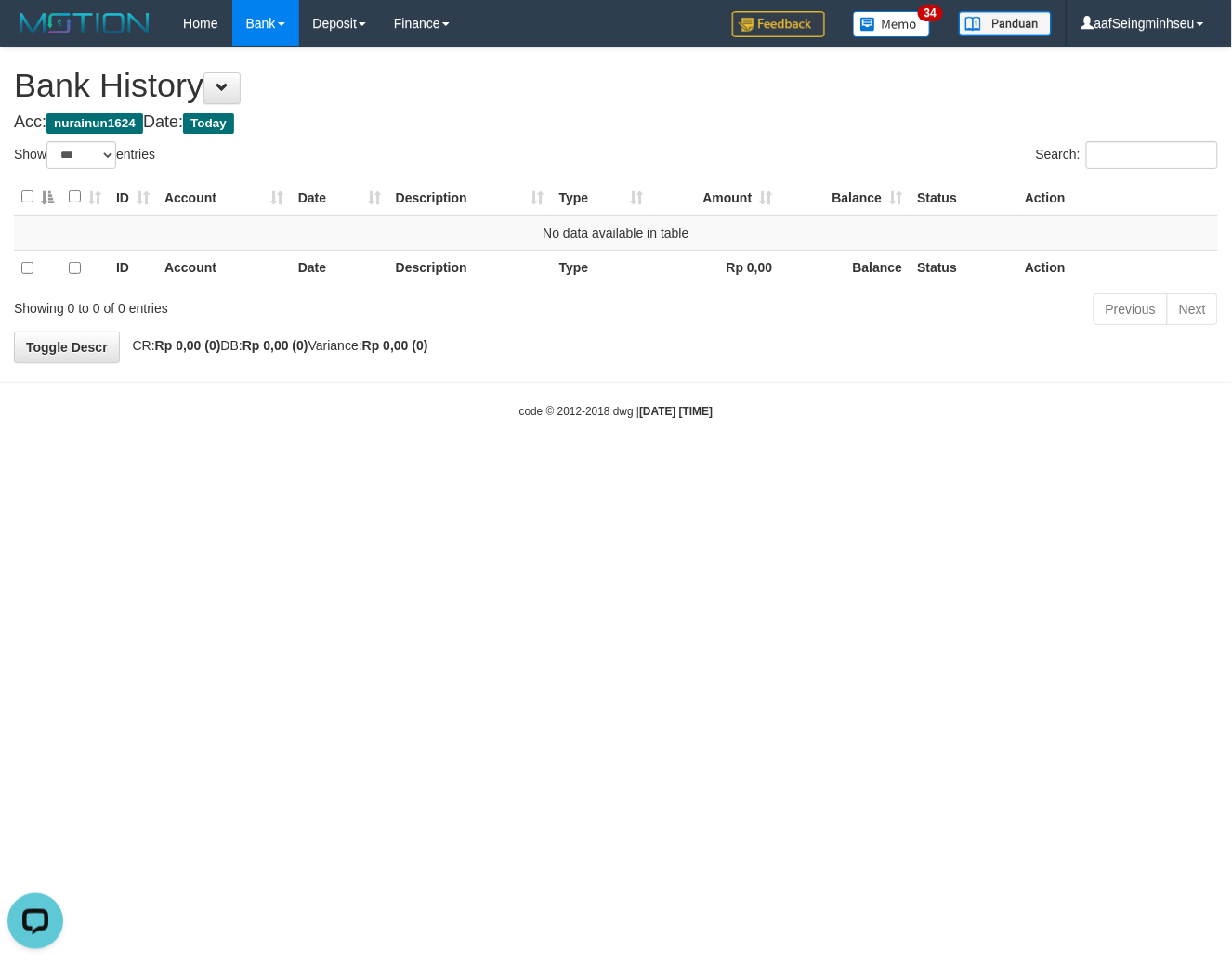 scroll, scrollTop: 0, scrollLeft: 0, axis: both 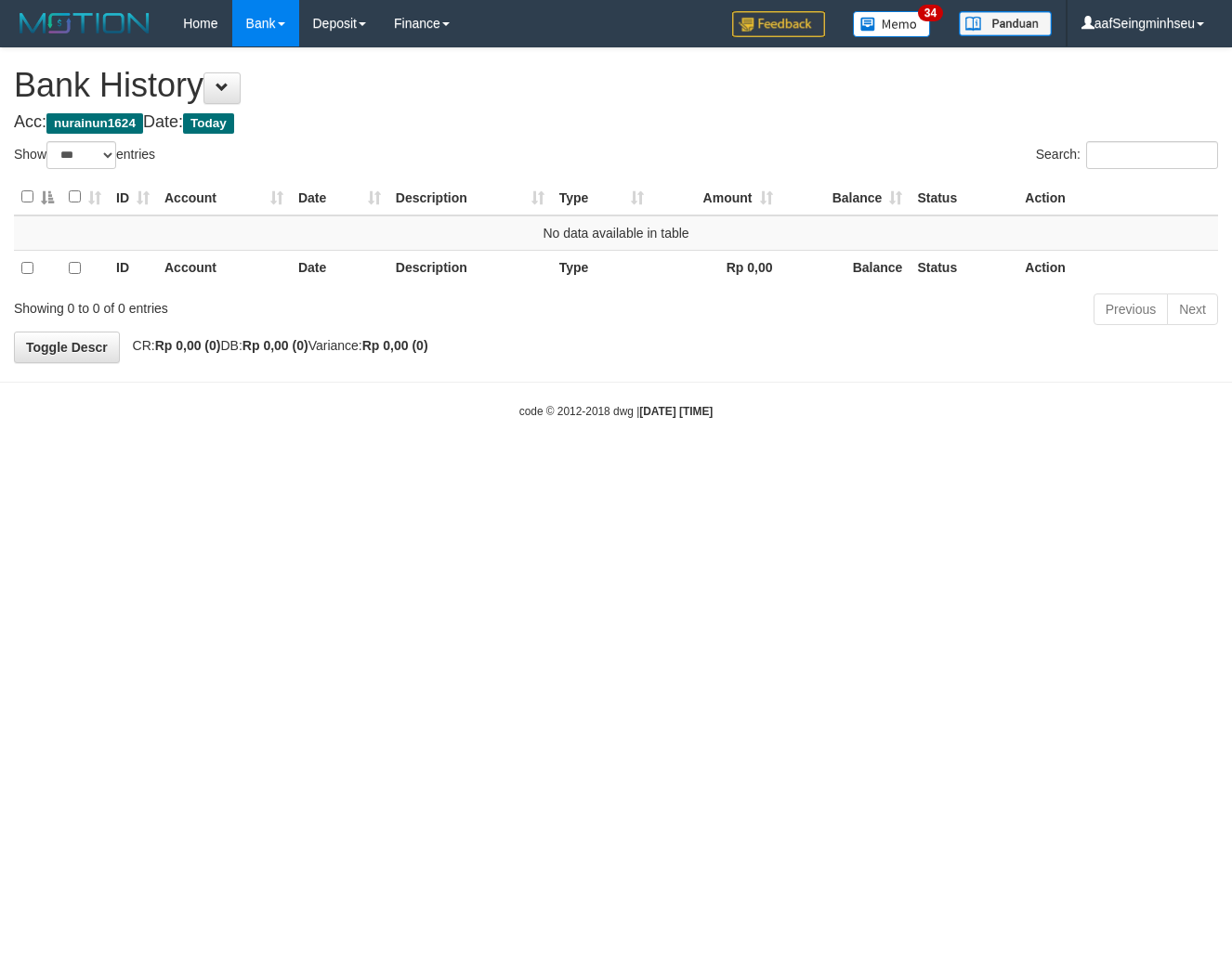 select on "***" 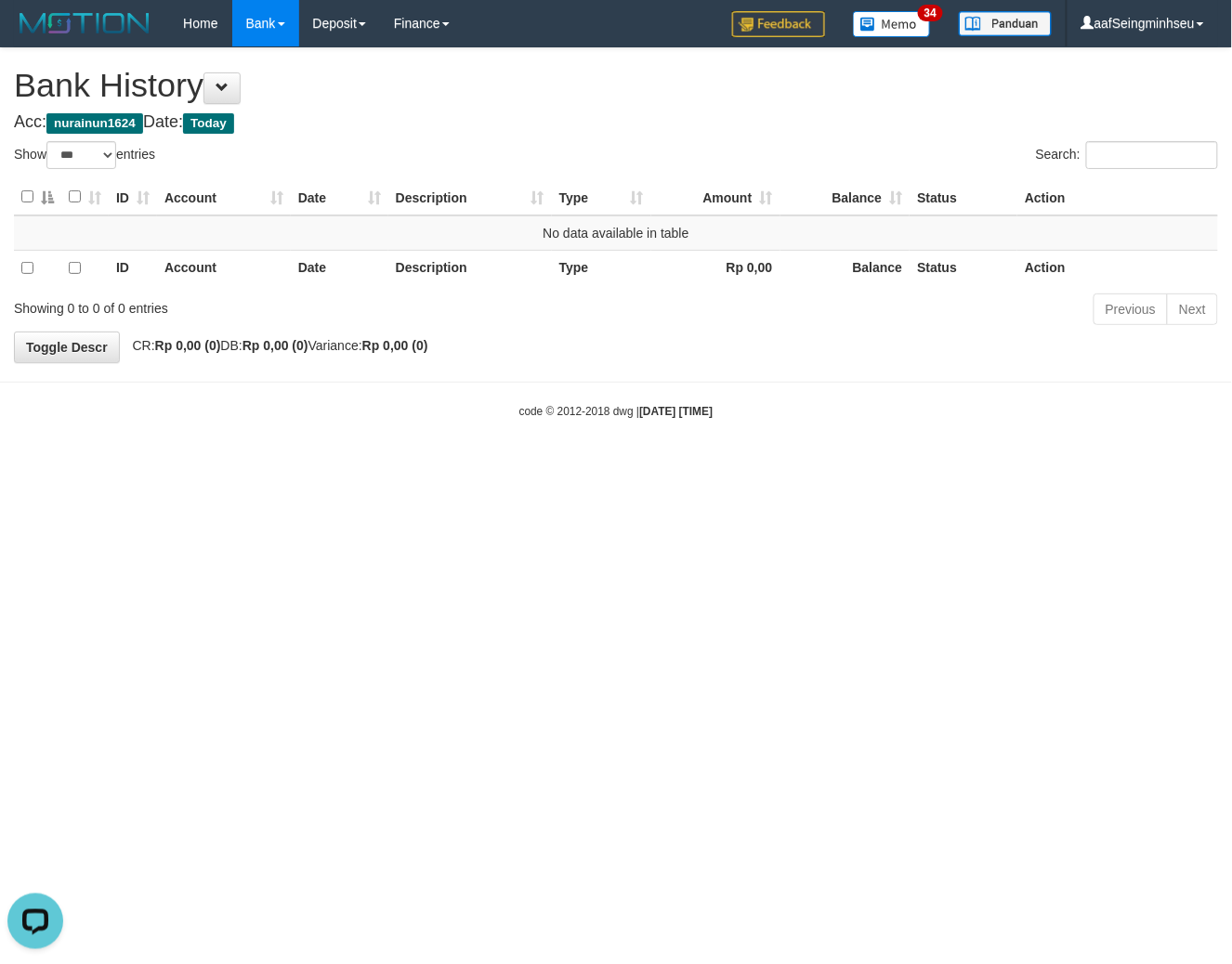 scroll, scrollTop: 0, scrollLeft: 0, axis: both 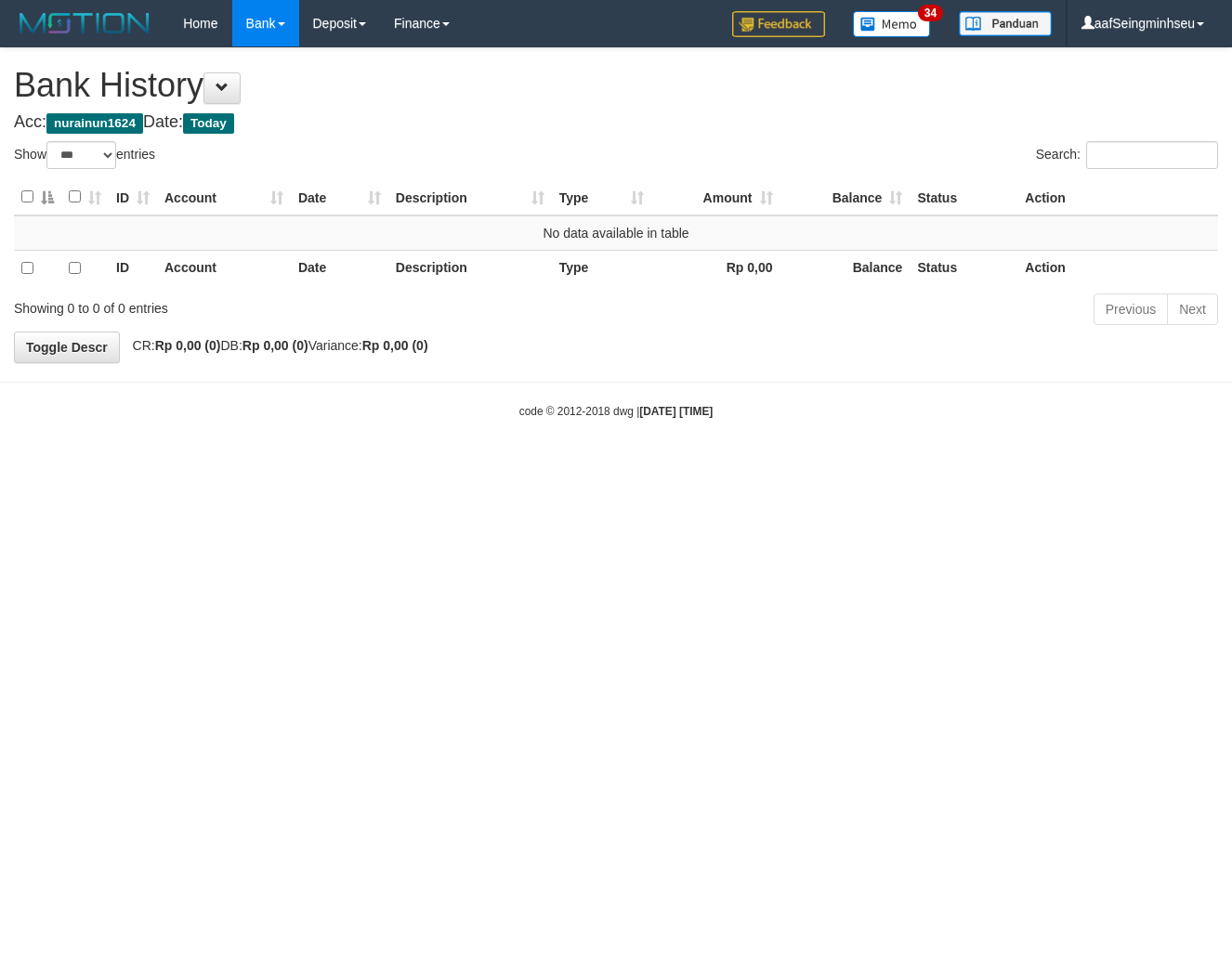 select on "***" 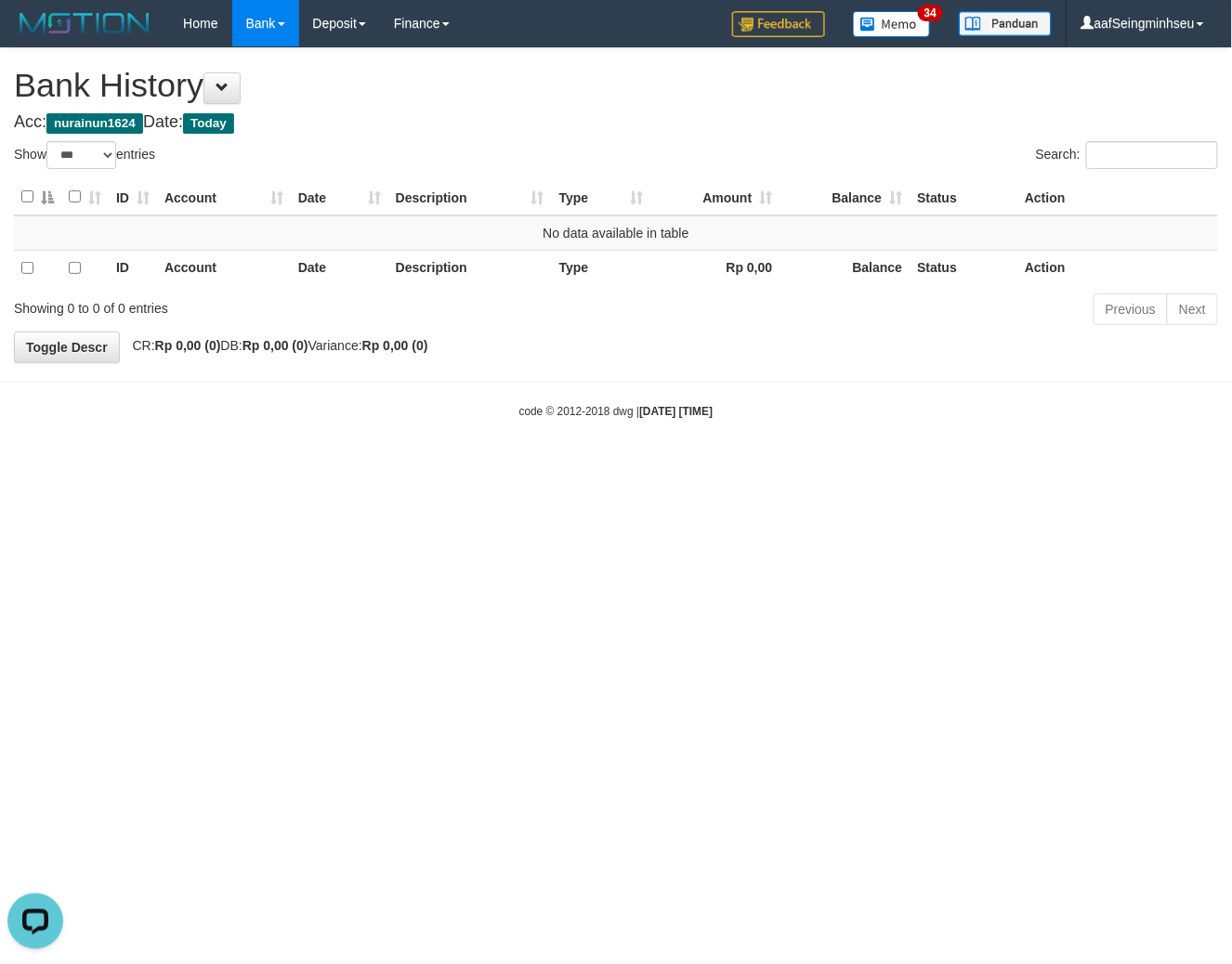 scroll, scrollTop: 0, scrollLeft: 0, axis: both 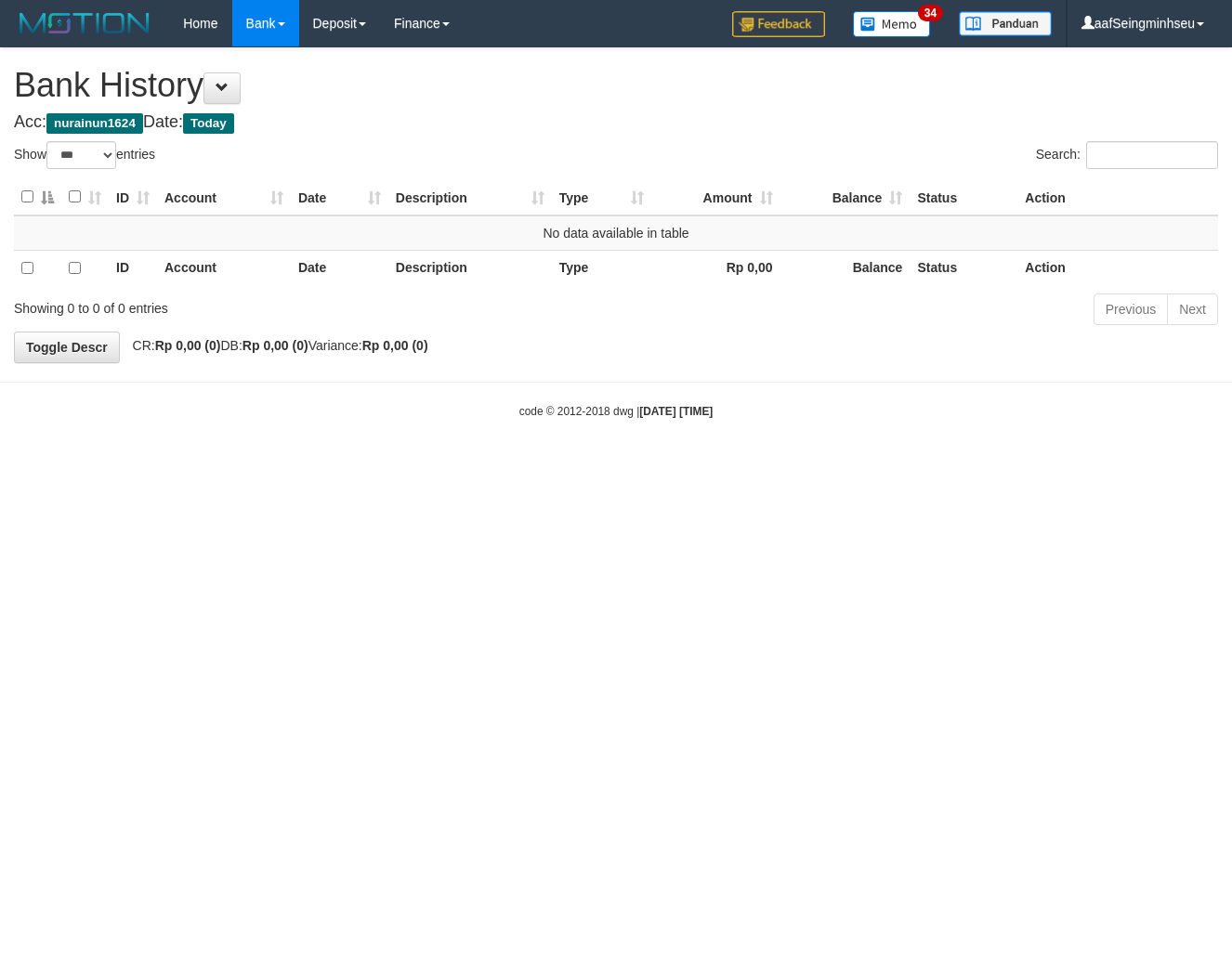 select on "***" 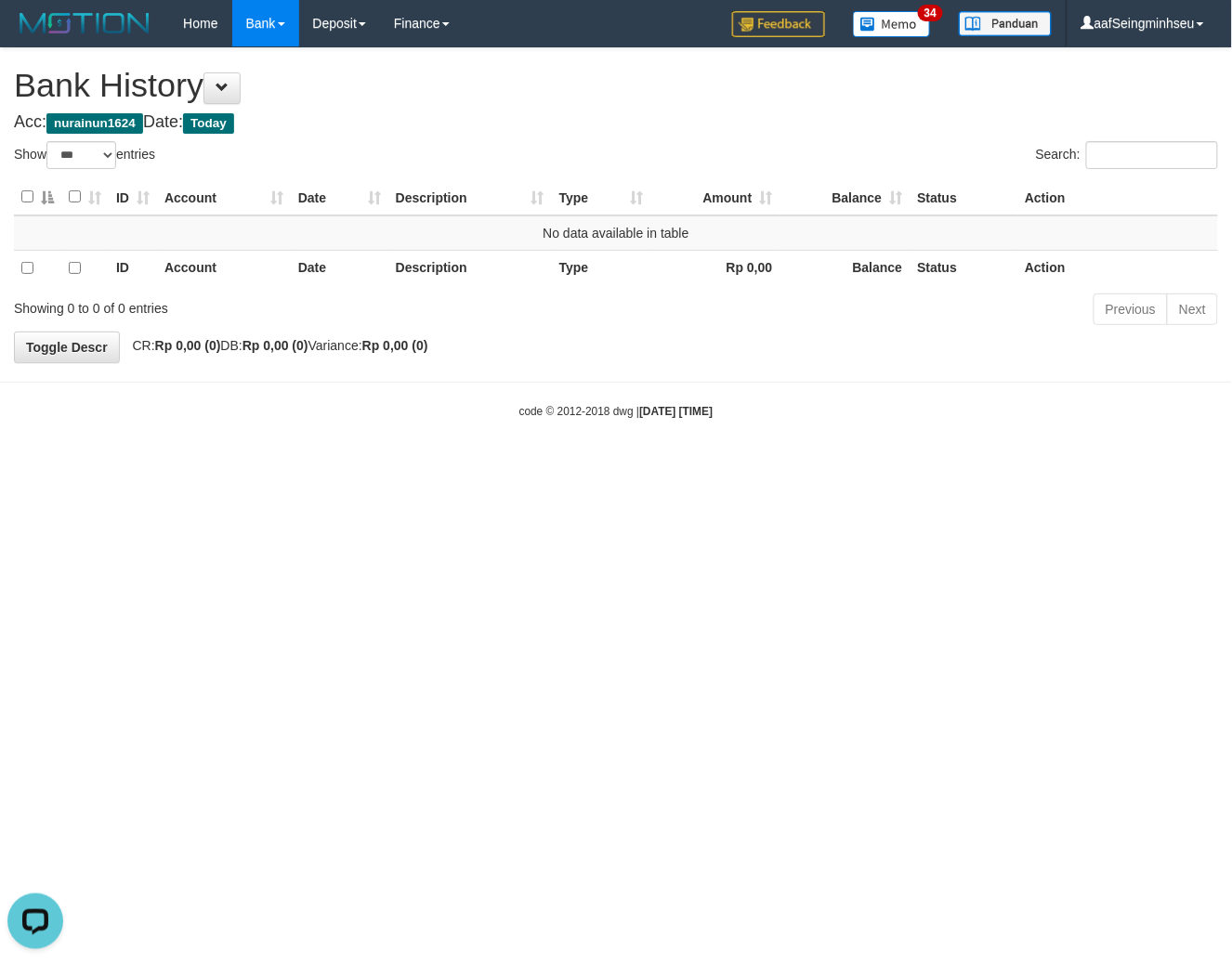 scroll, scrollTop: 0, scrollLeft: 0, axis: both 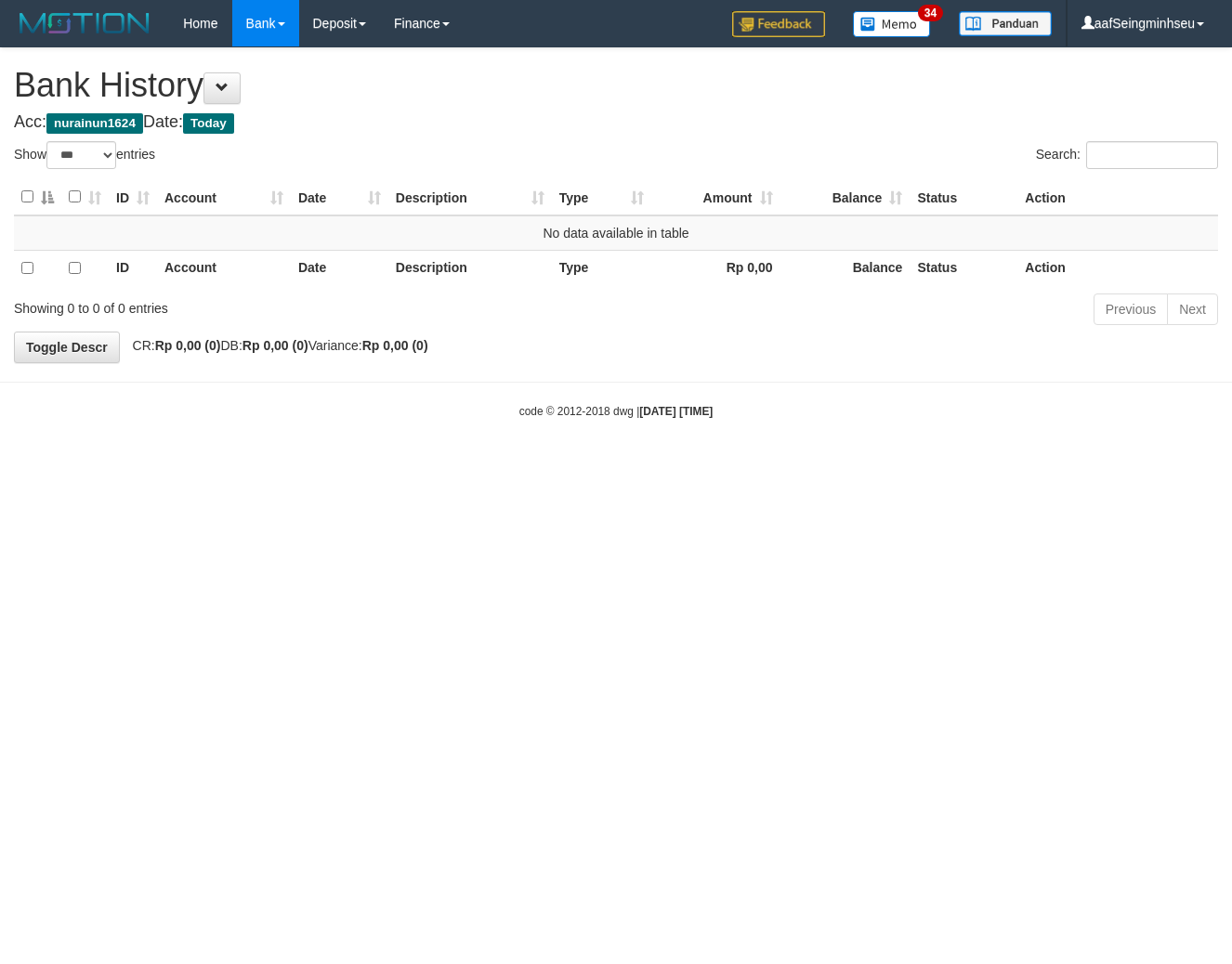 select on "***" 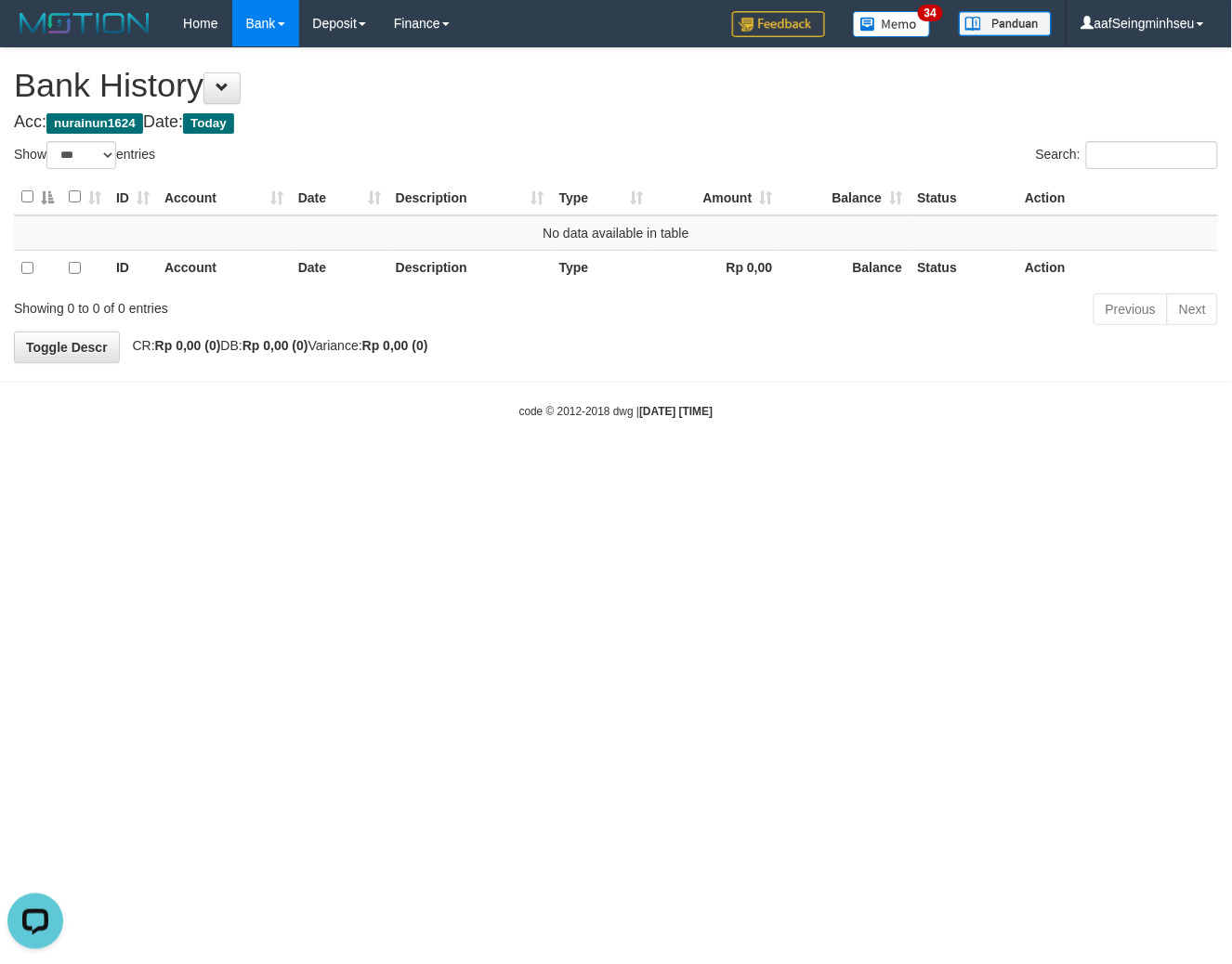 scroll, scrollTop: 0, scrollLeft: 0, axis: both 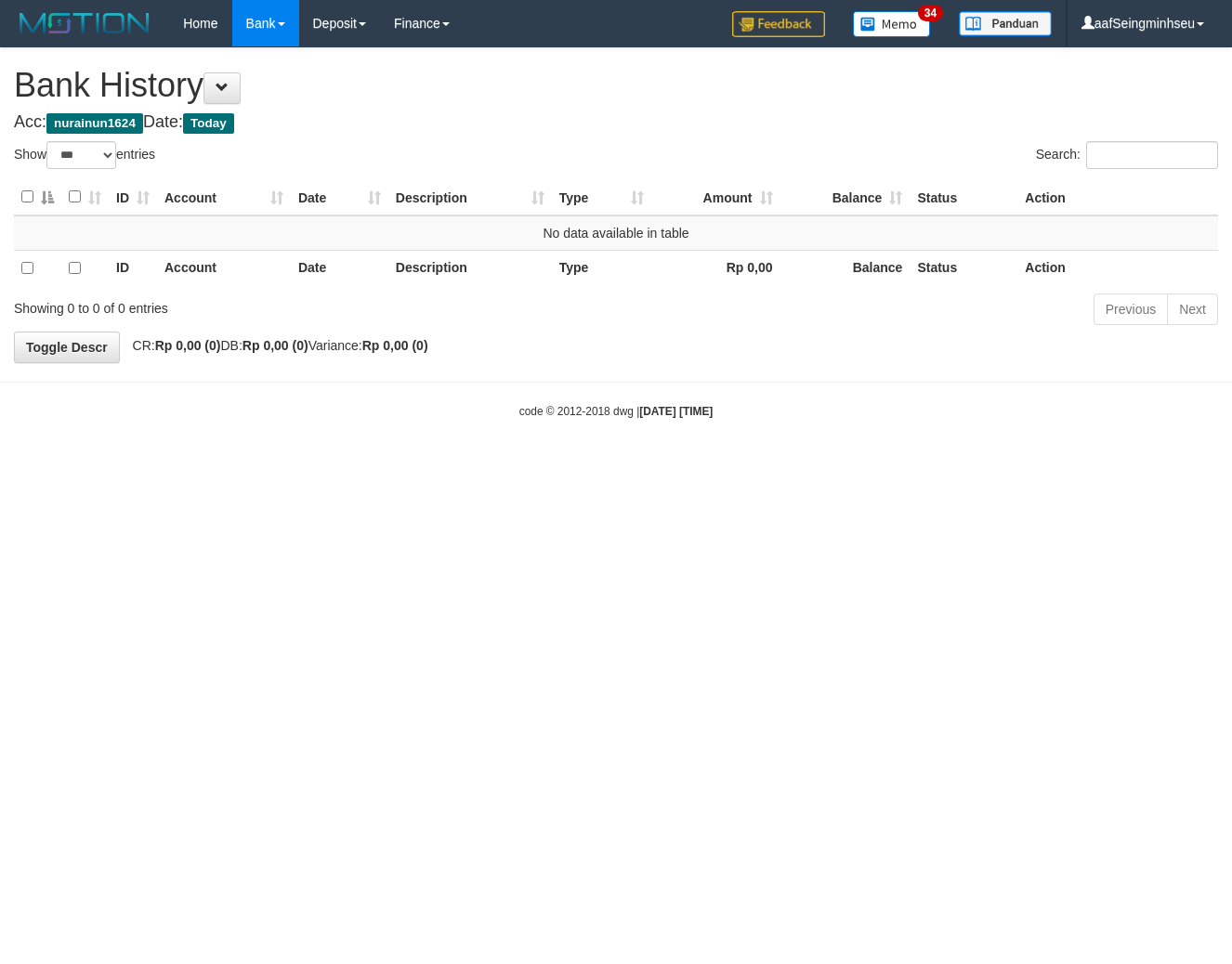 select on "***" 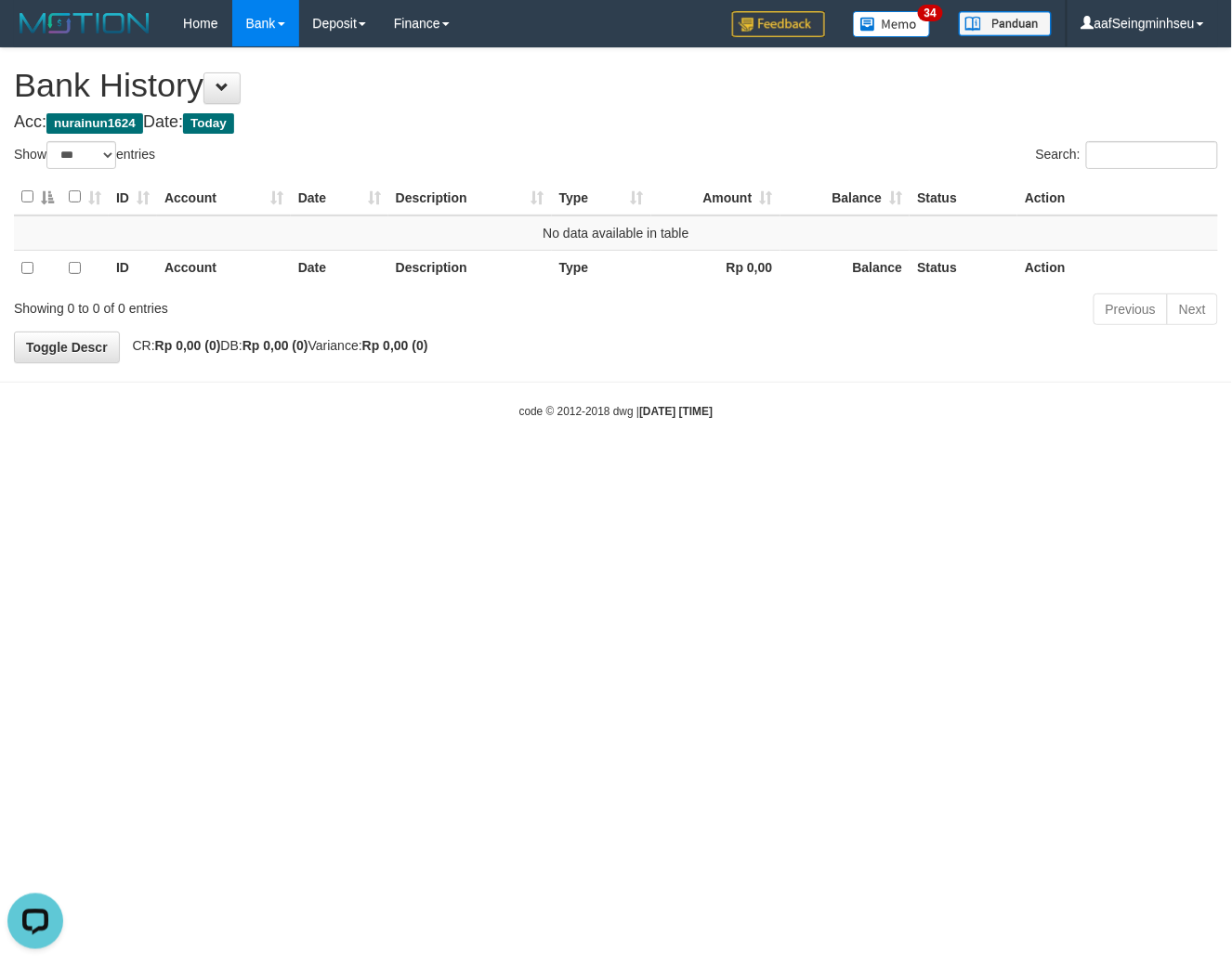 scroll, scrollTop: 0, scrollLeft: 0, axis: both 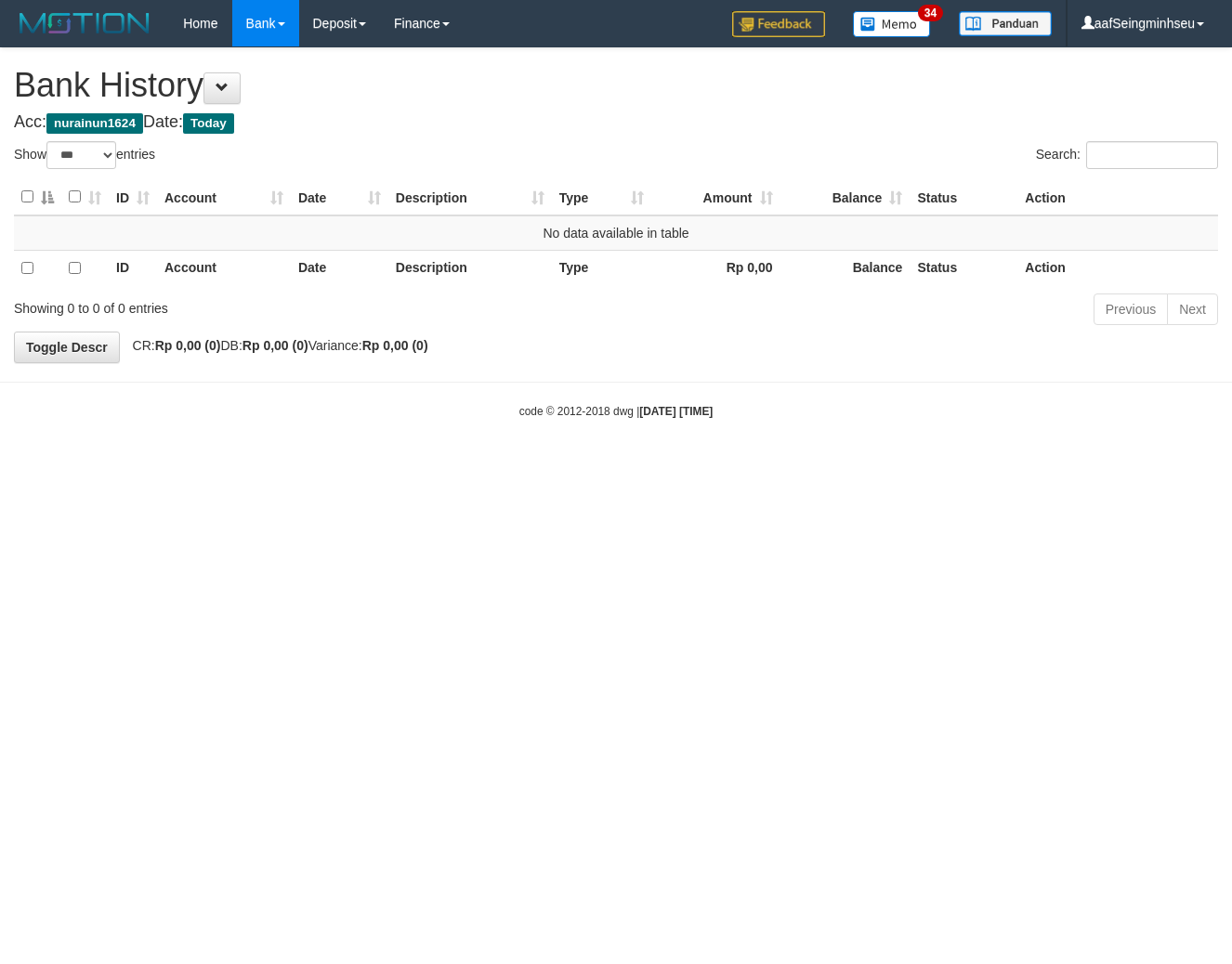 select on "***" 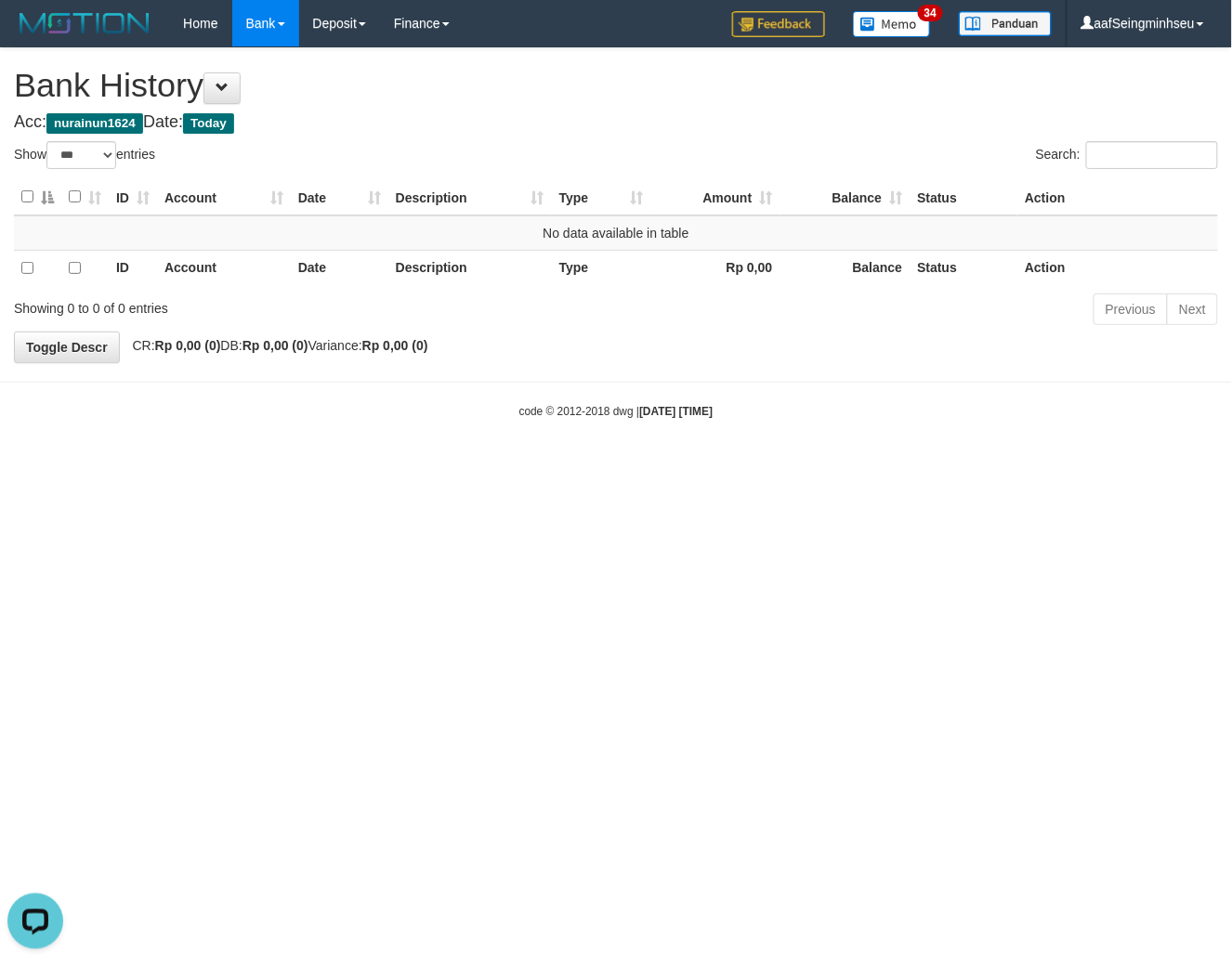 scroll, scrollTop: 0, scrollLeft: 0, axis: both 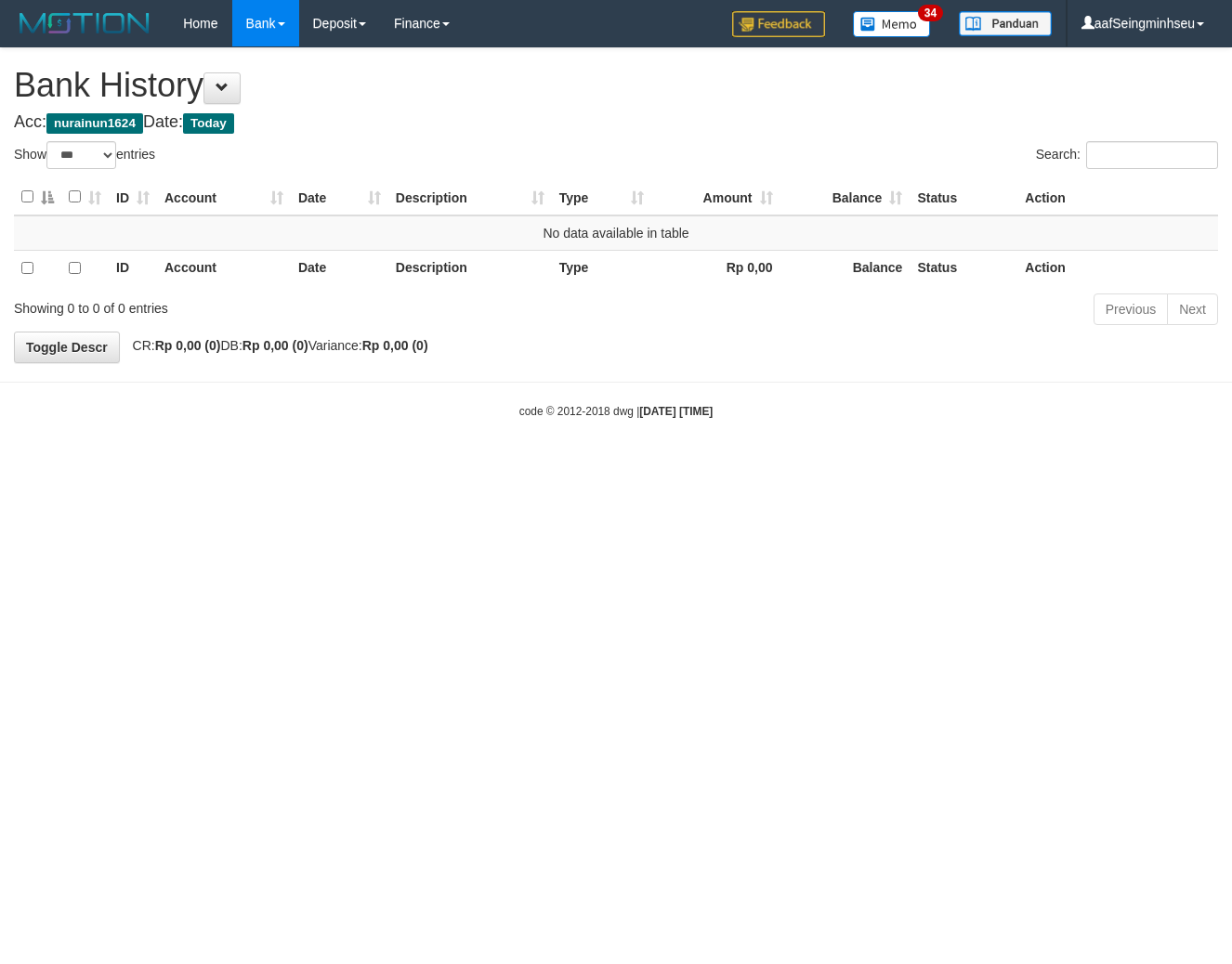 select on "***" 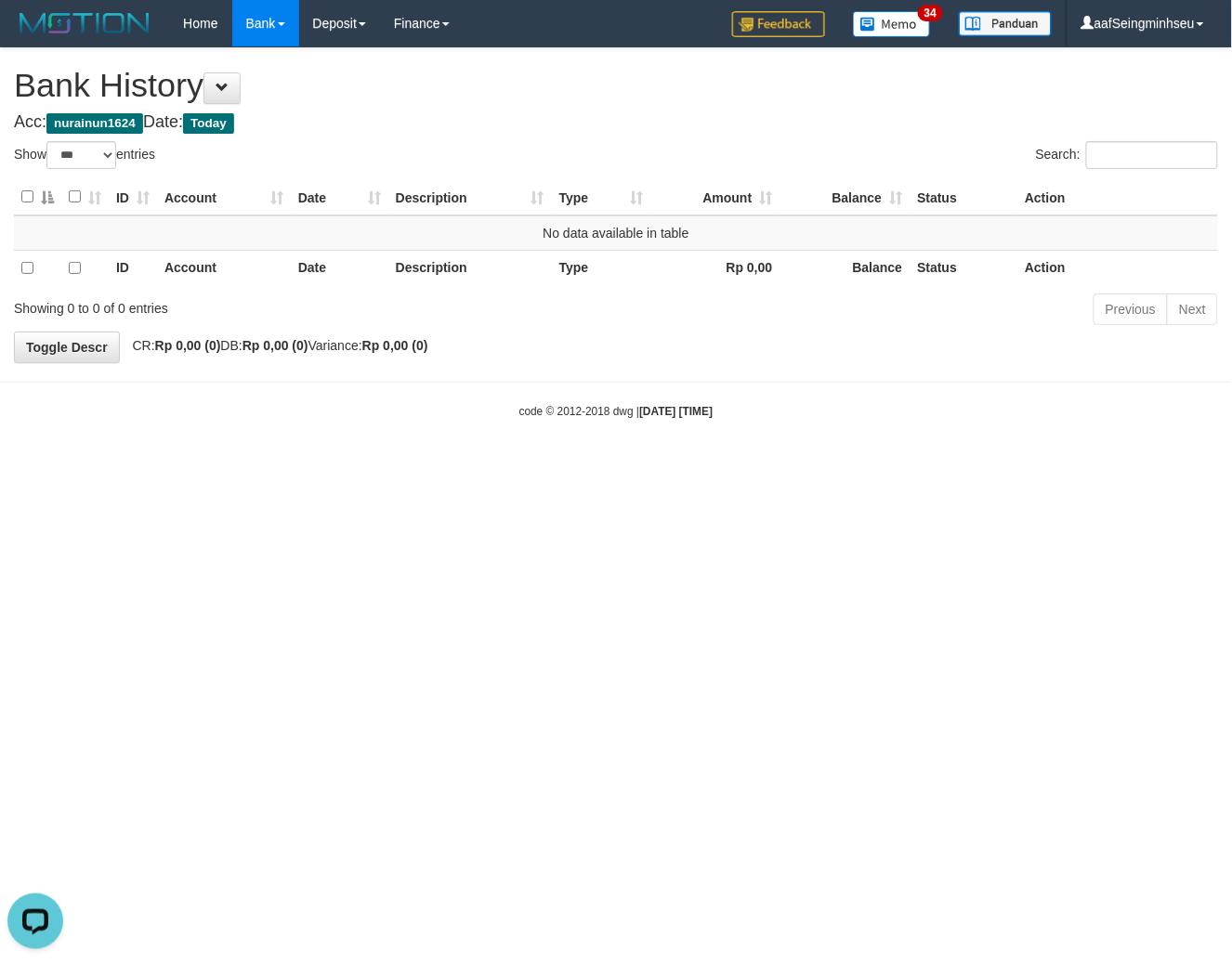 scroll, scrollTop: 0, scrollLeft: 0, axis: both 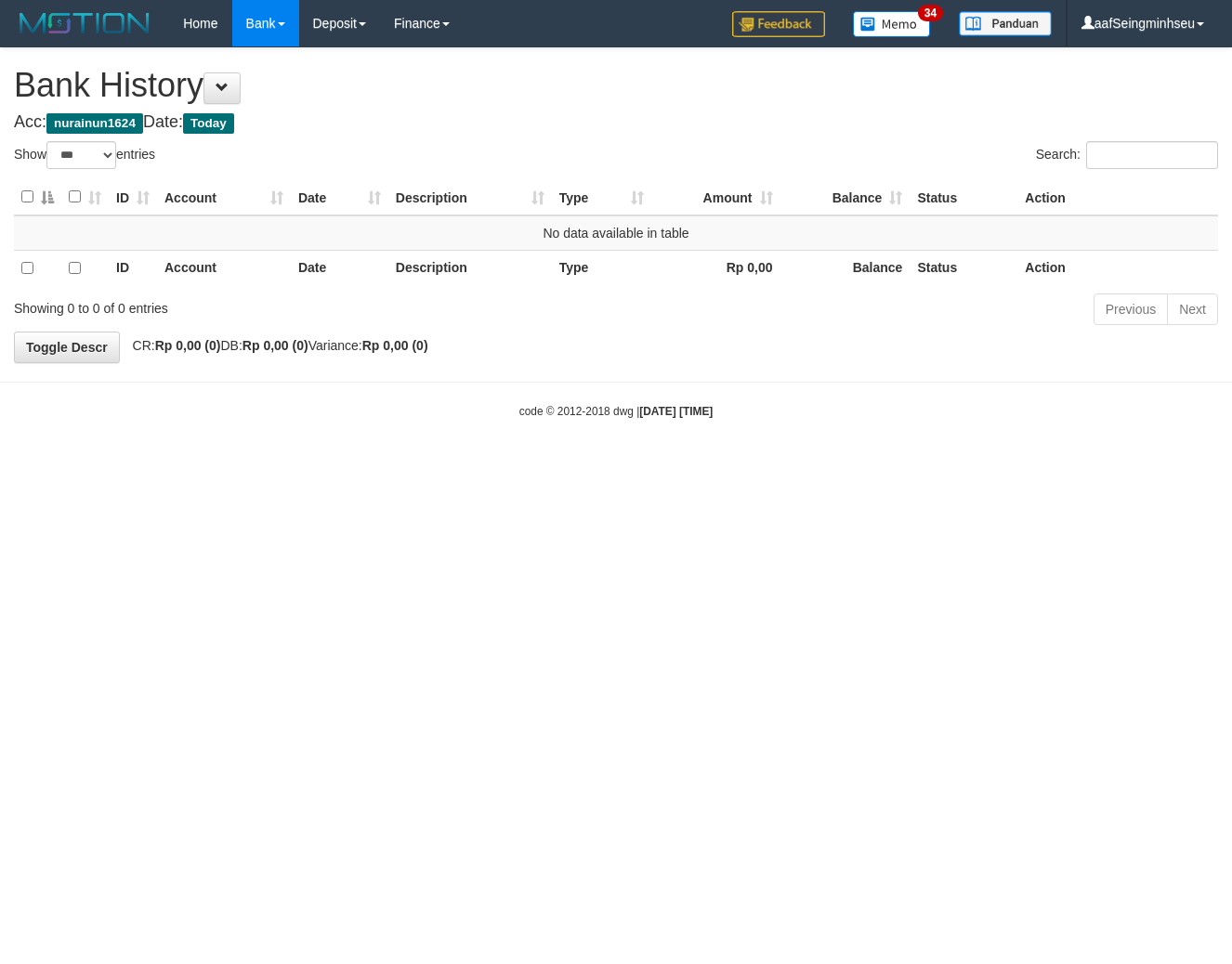 select on "***" 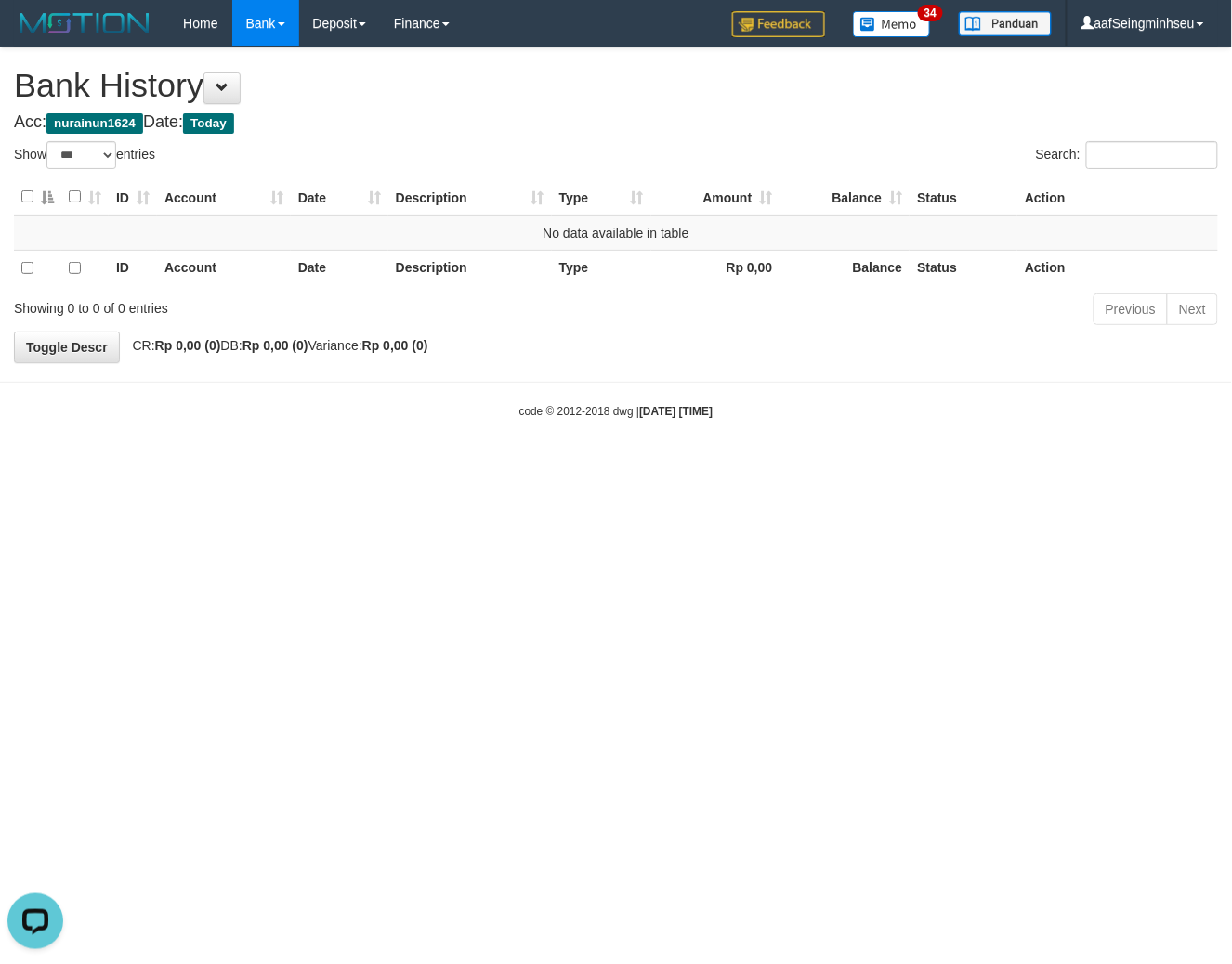 scroll, scrollTop: 0, scrollLeft: 0, axis: both 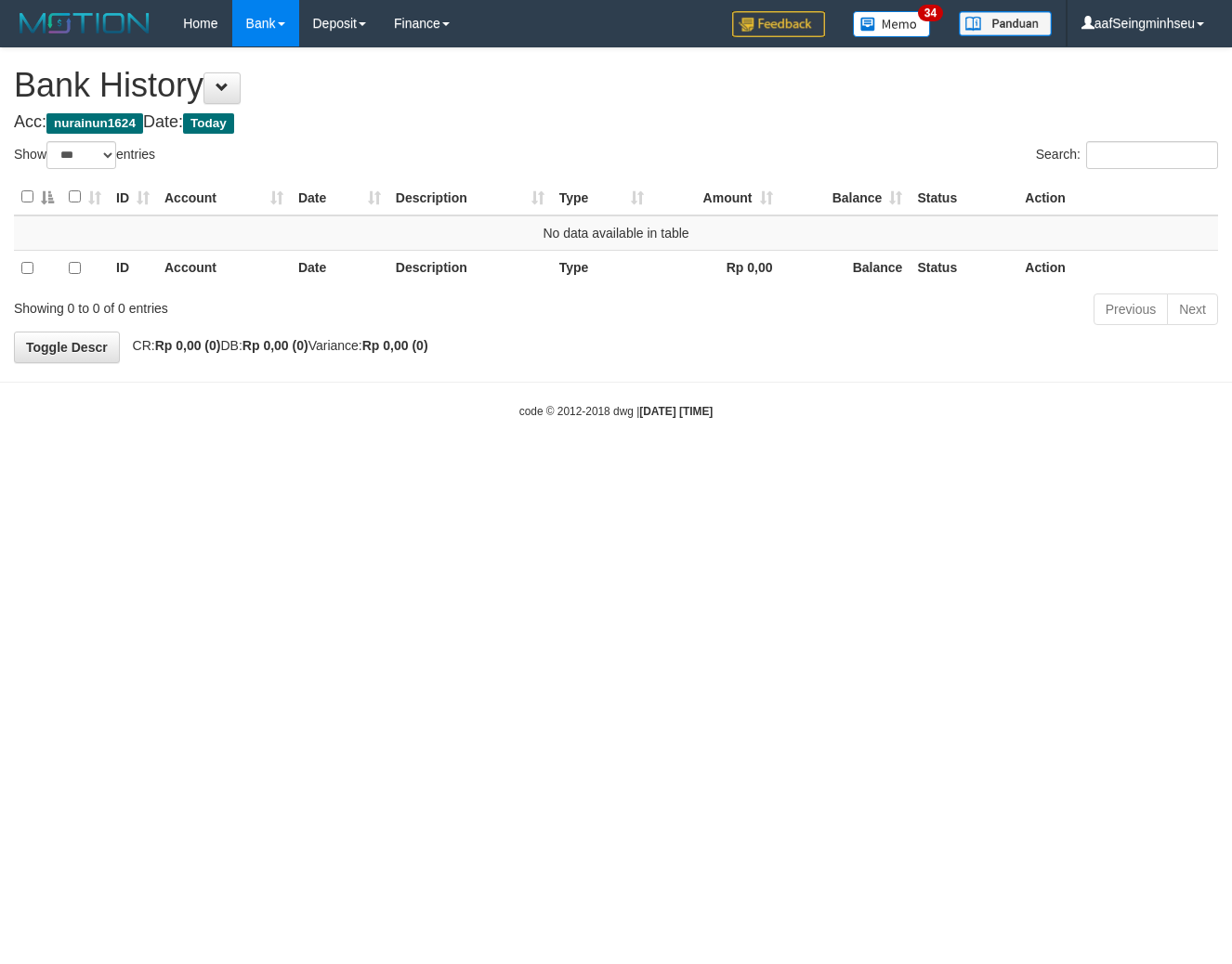 select on "***" 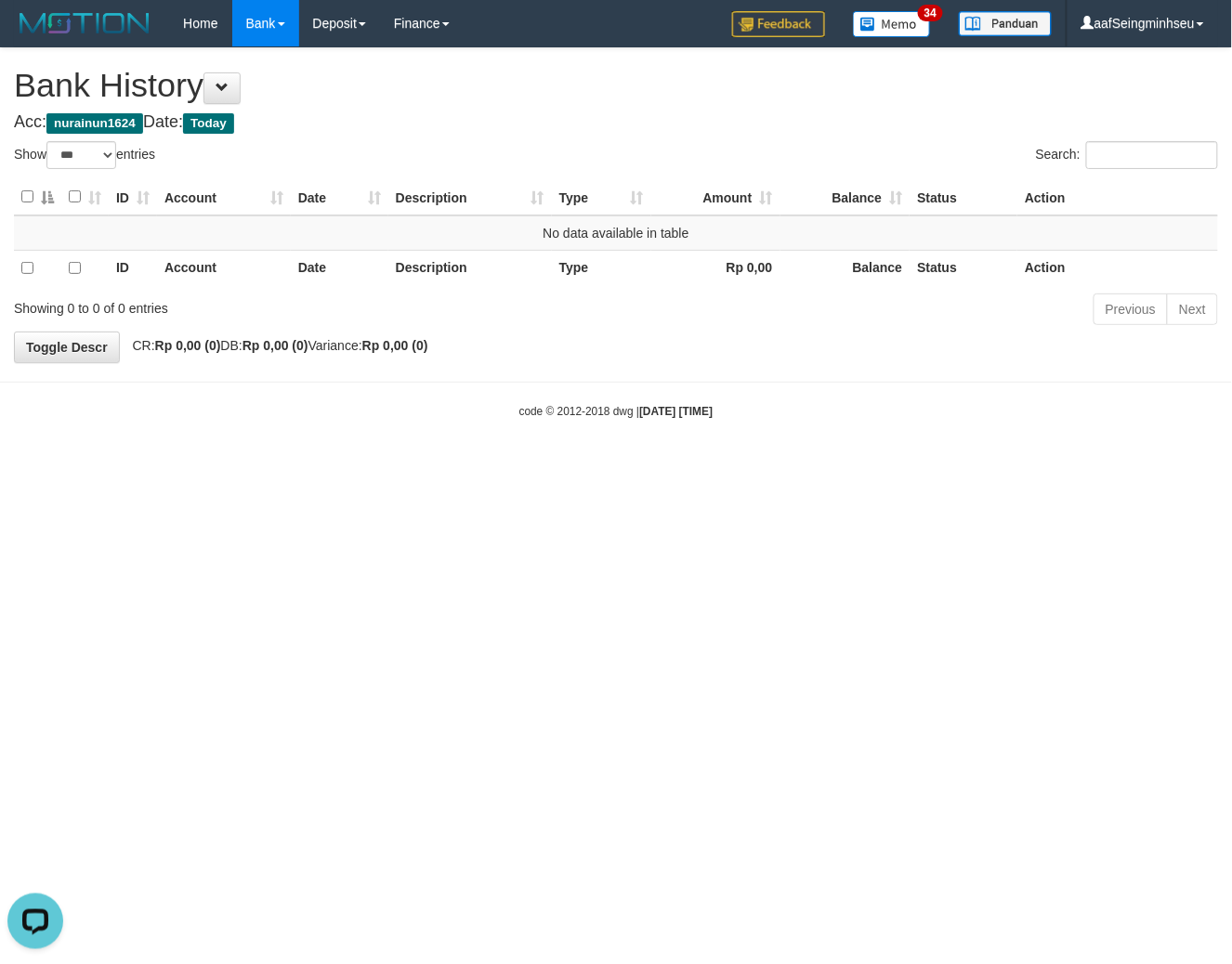 scroll, scrollTop: 0, scrollLeft: 0, axis: both 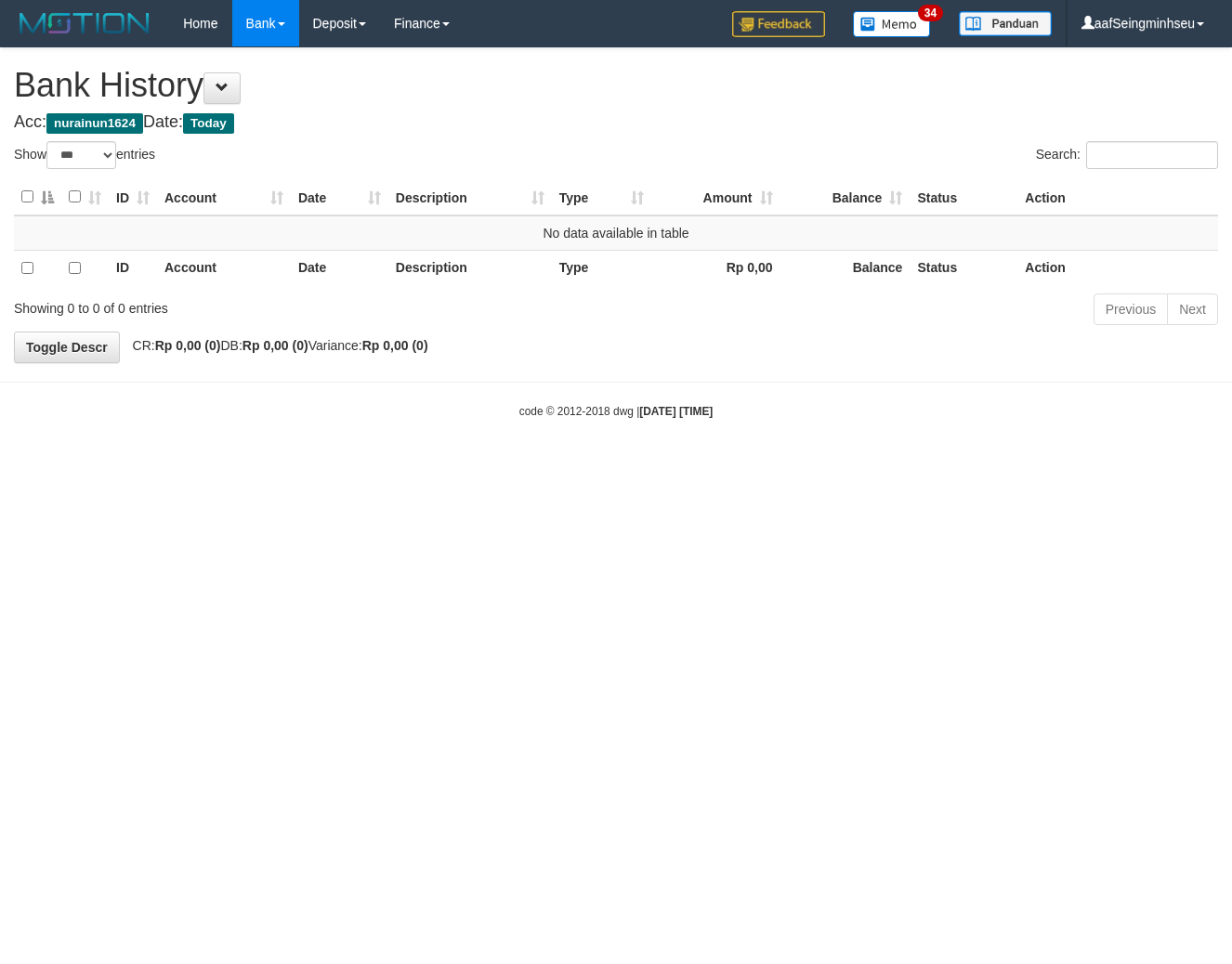 select on "***" 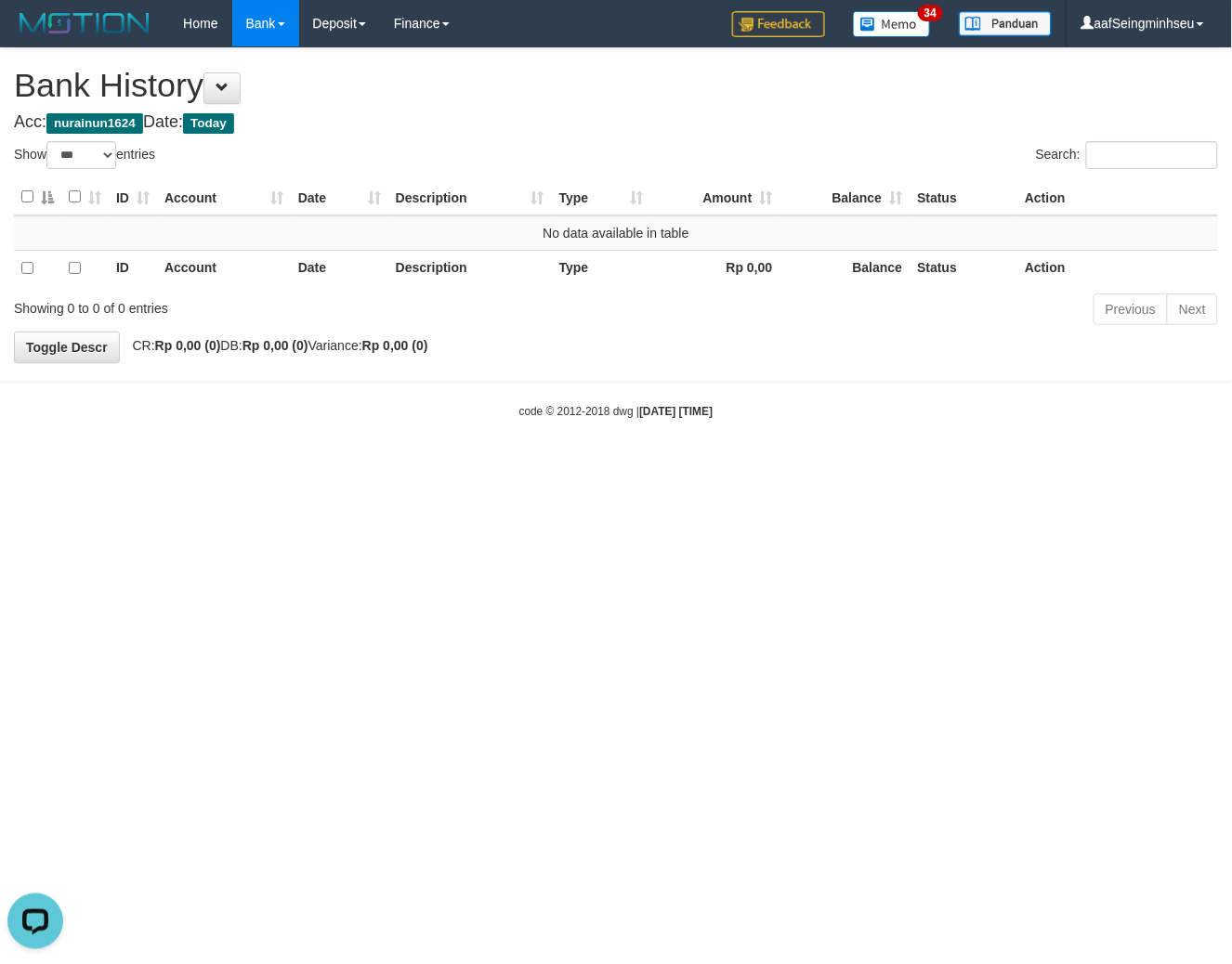 scroll, scrollTop: 0, scrollLeft: 0, axis: both 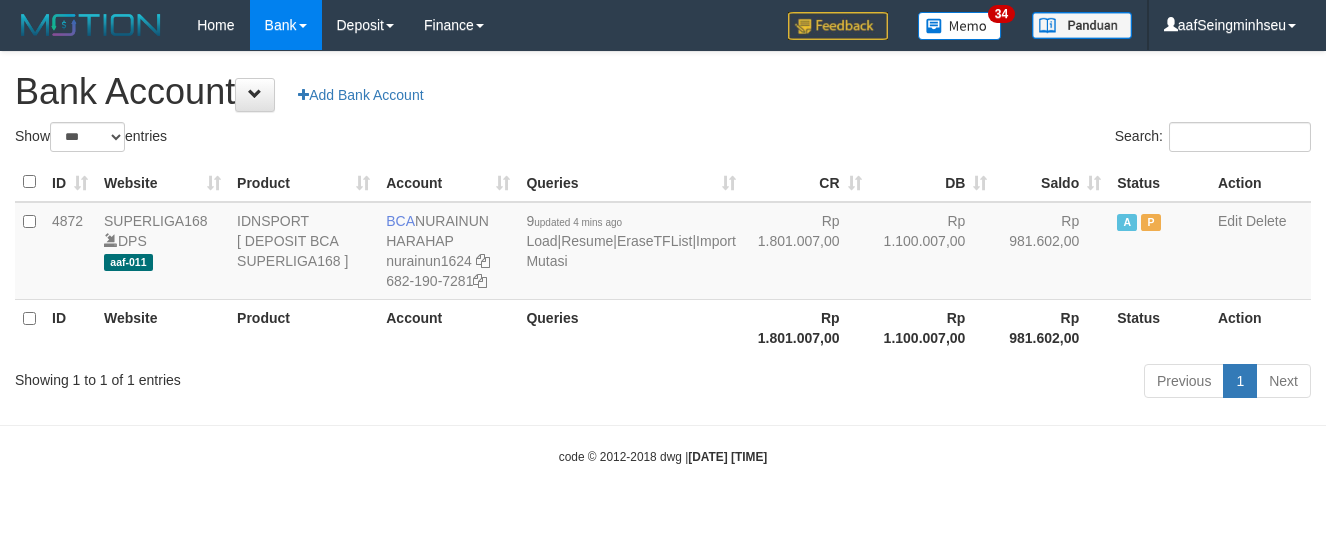 select on "***" 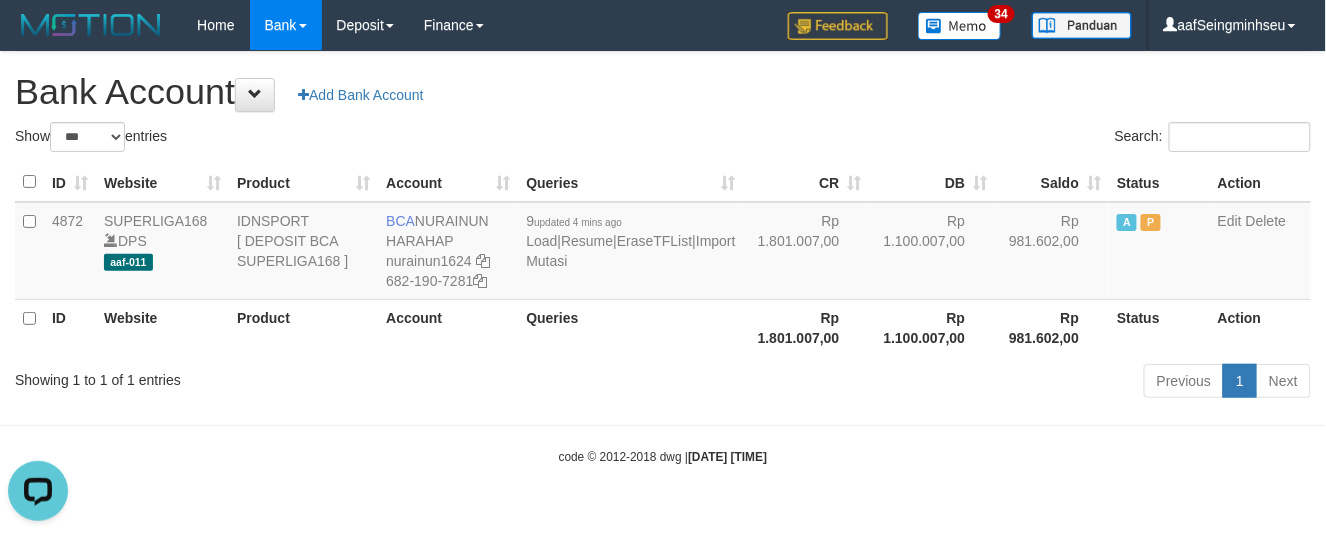 scroll, scrollTop: 0, scrollLeft: 0, axis: both 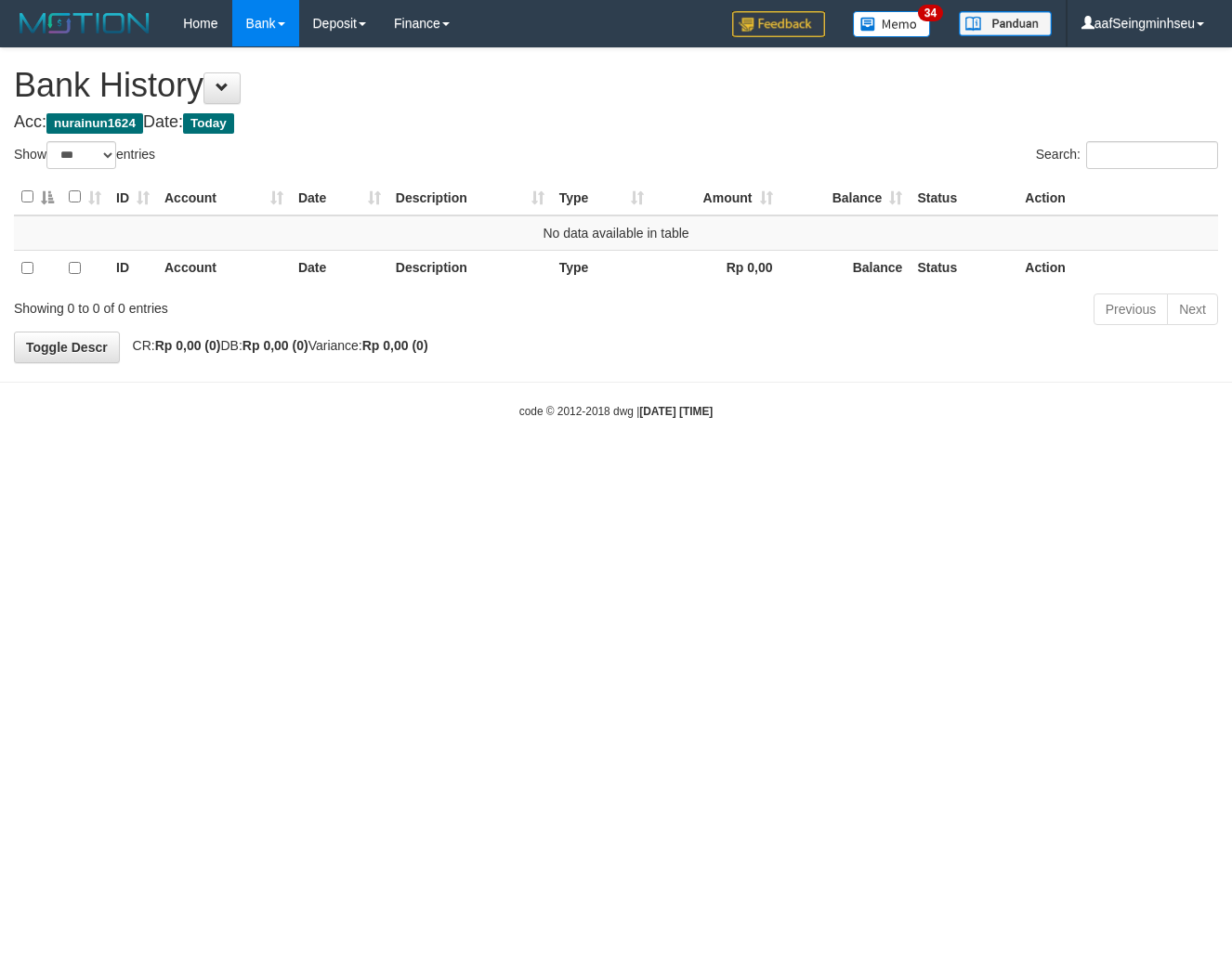 select on "***" 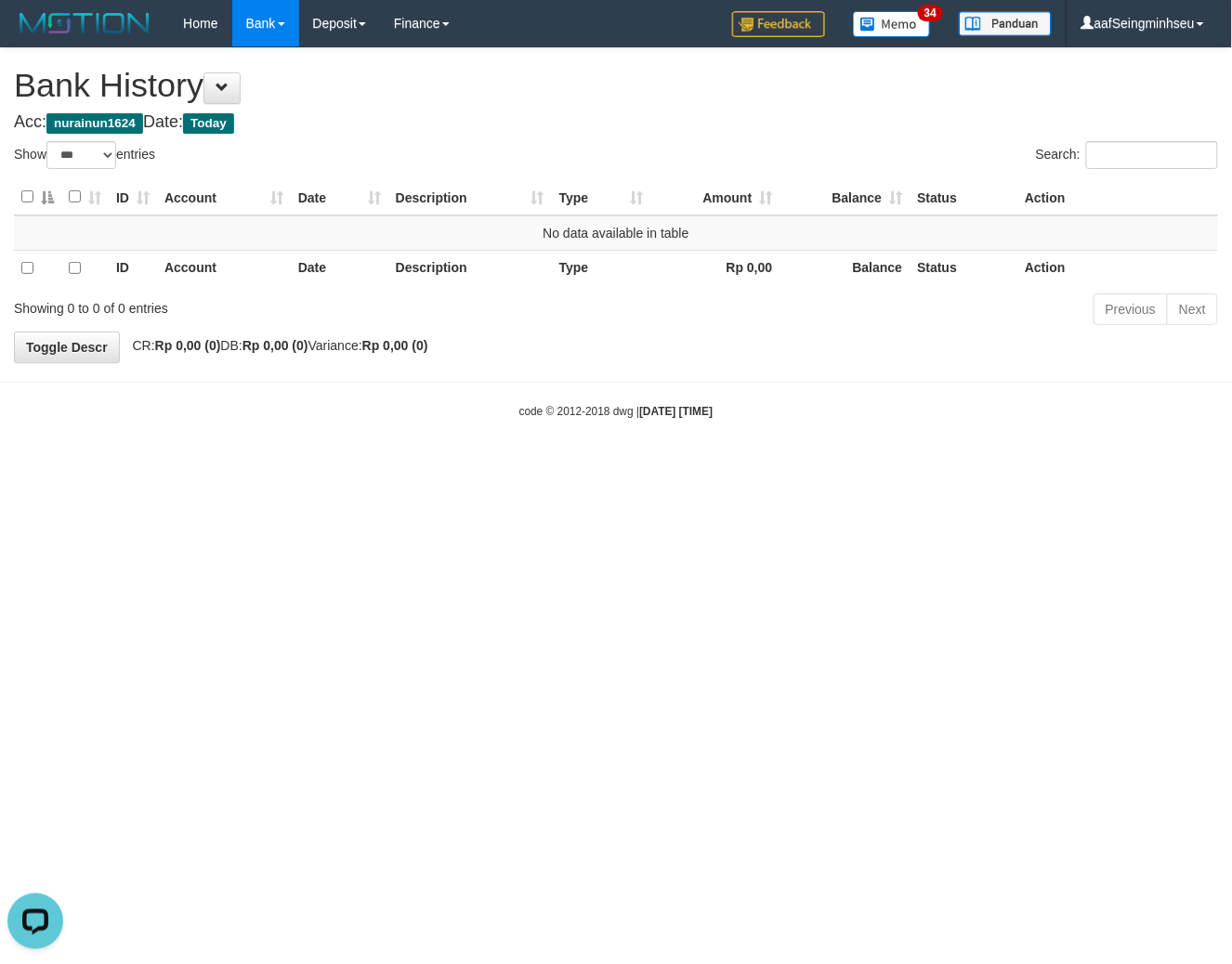 scroll, scrollTop: 0, scrollLeft: 0, axis: both 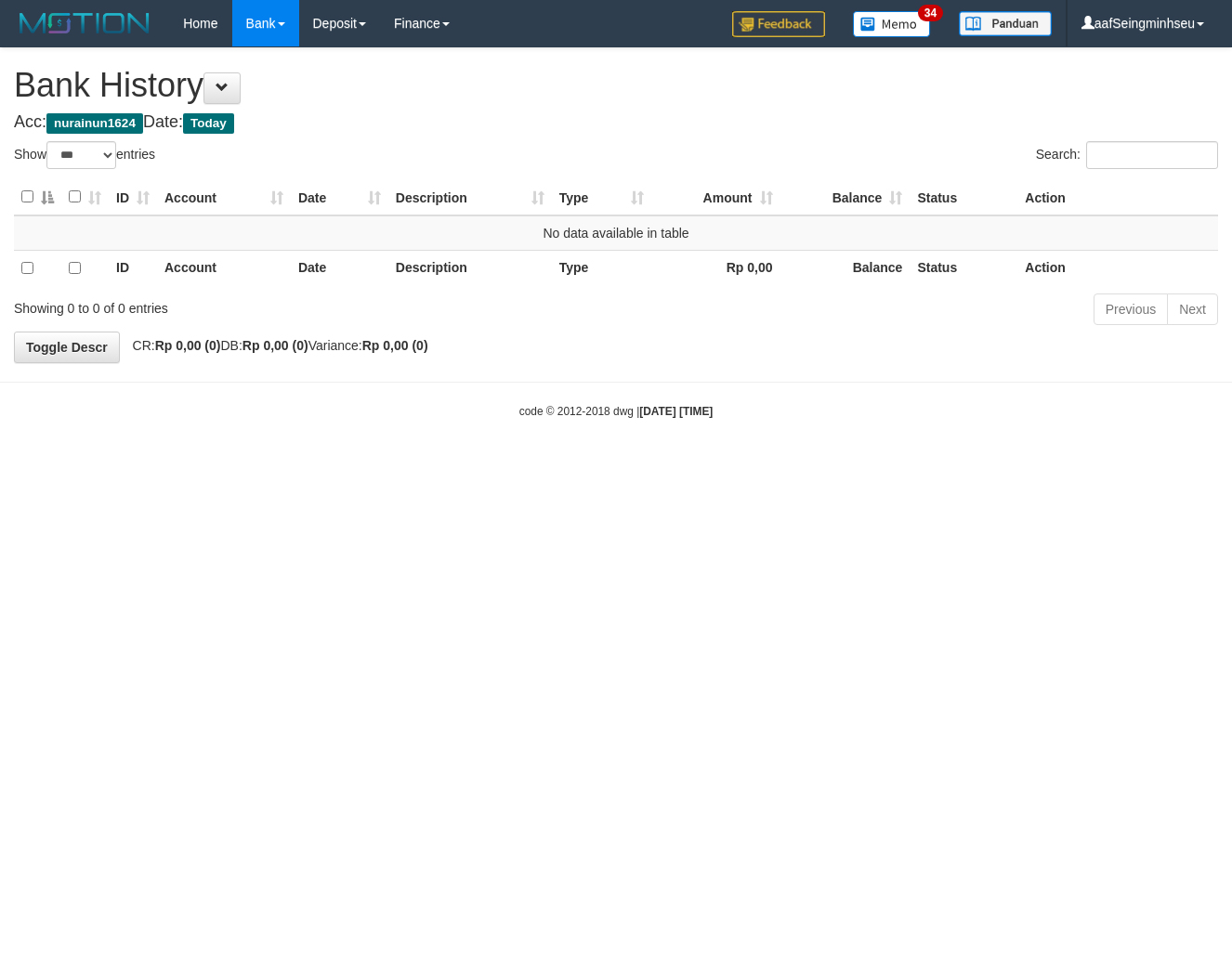 select on "***" 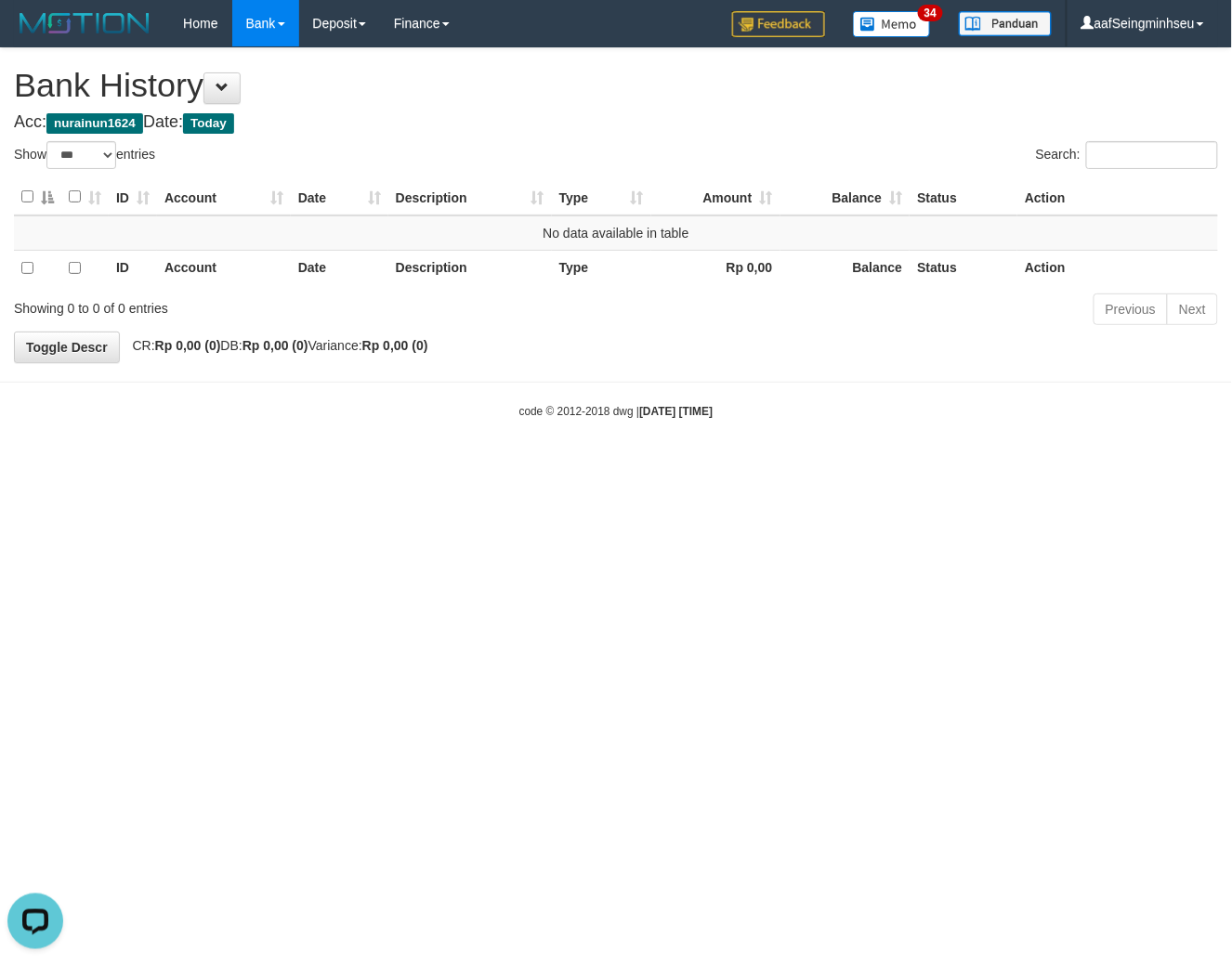 scroll, scrollTop: 0, scrollLeft: 0, axis: both 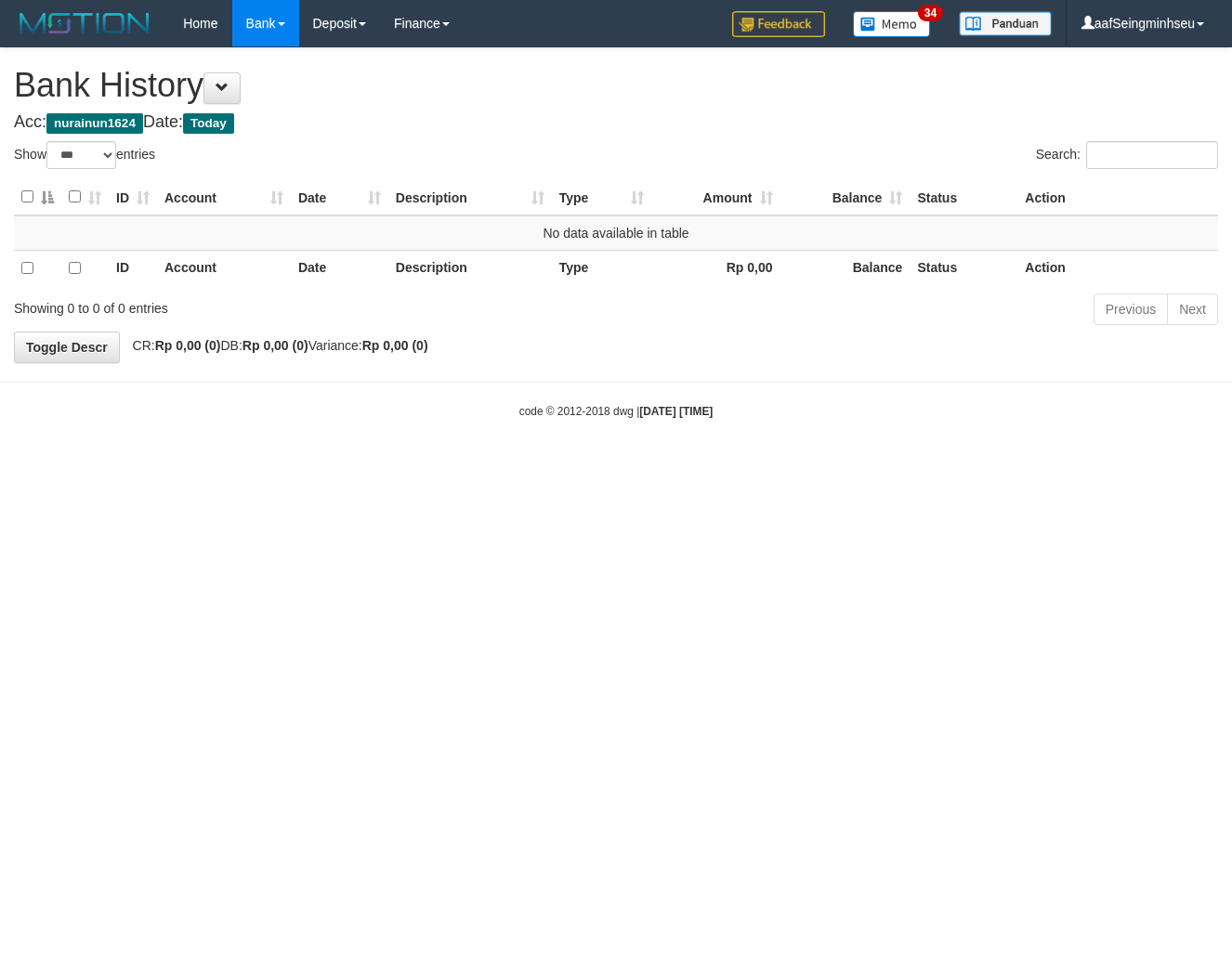 select on "***" 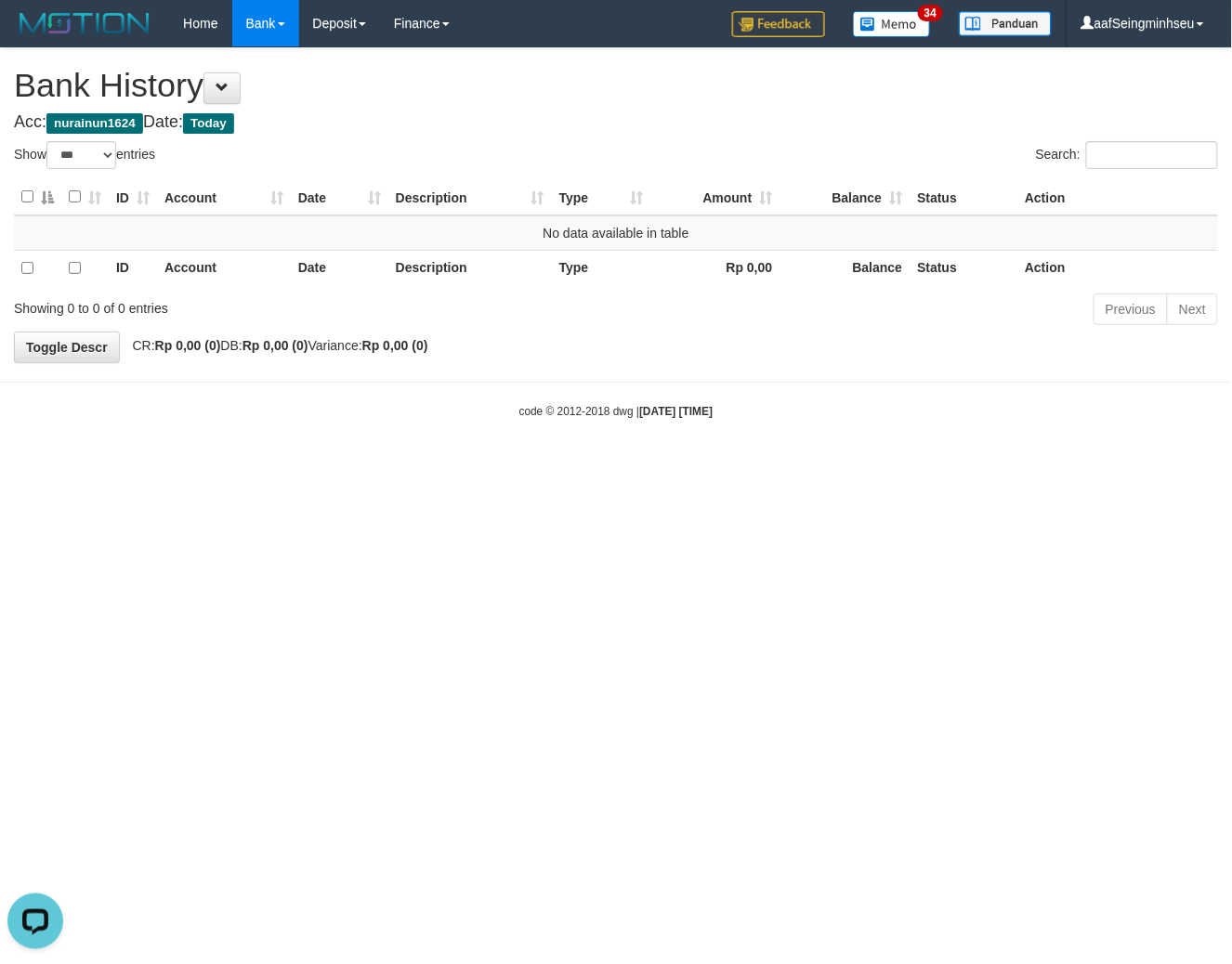 scroll, scrollTop: 0, scrollLeft: 0, axis: both 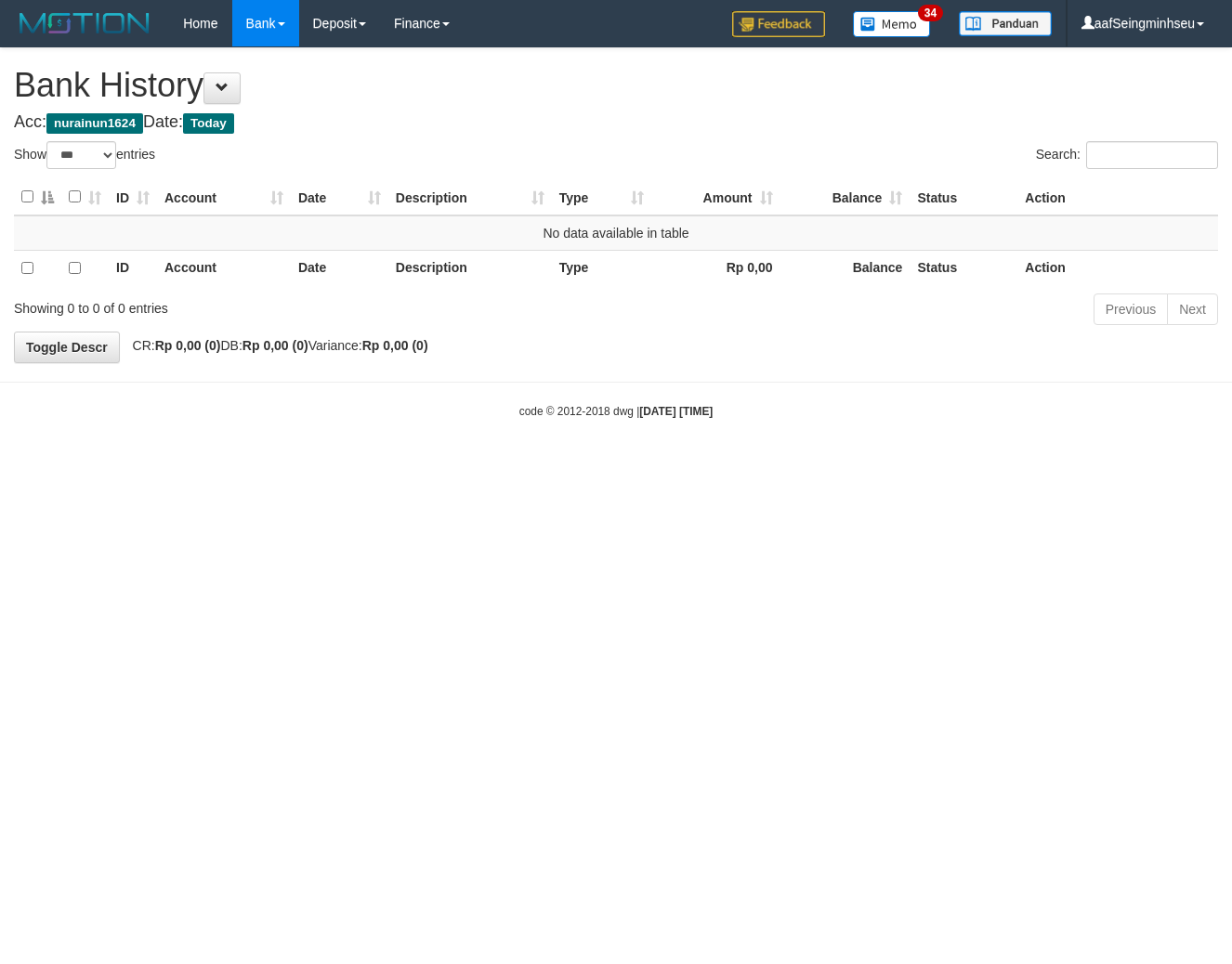select on "***" 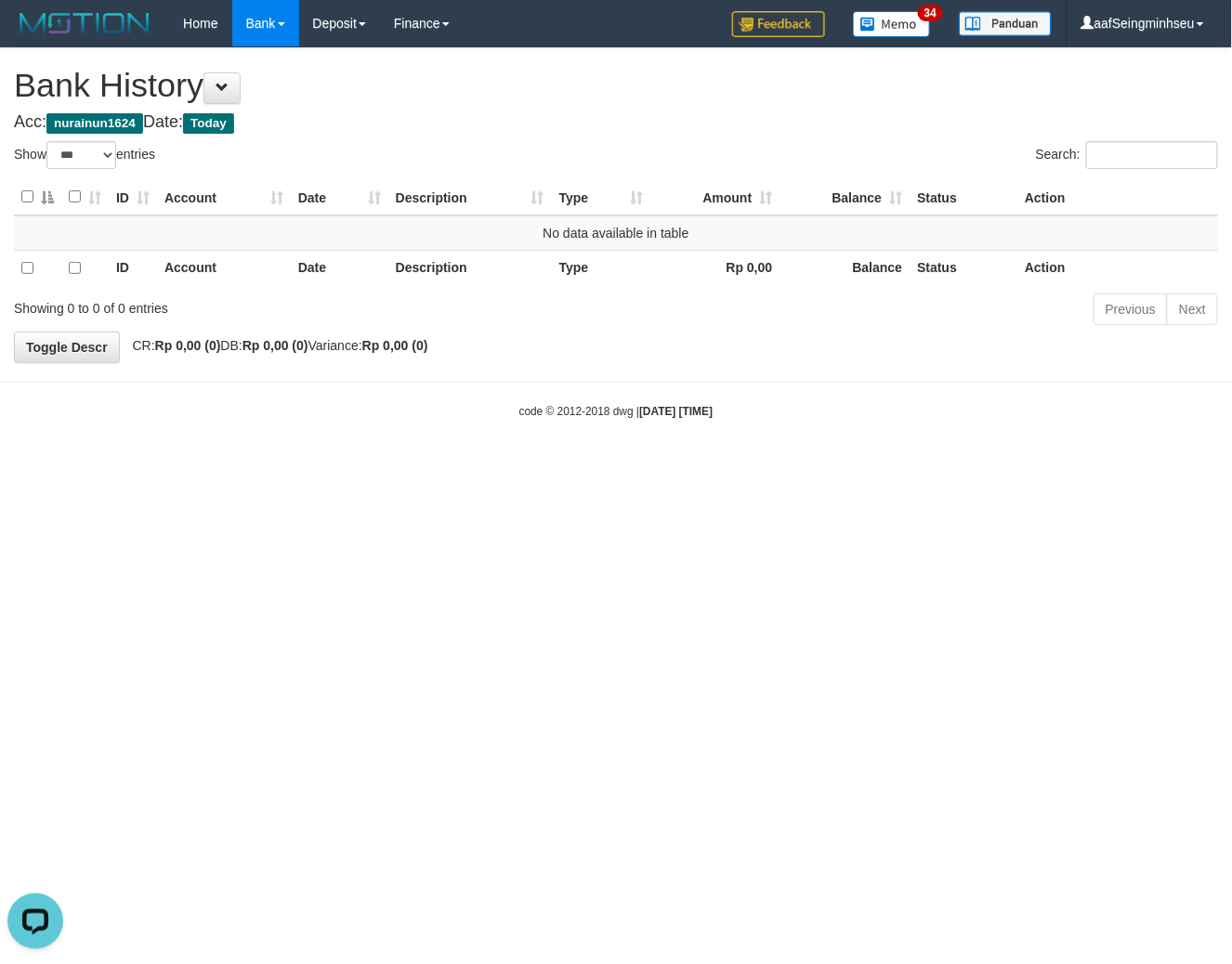 scroll, scrollTop: 0, scrollLeft: 0, axis: both 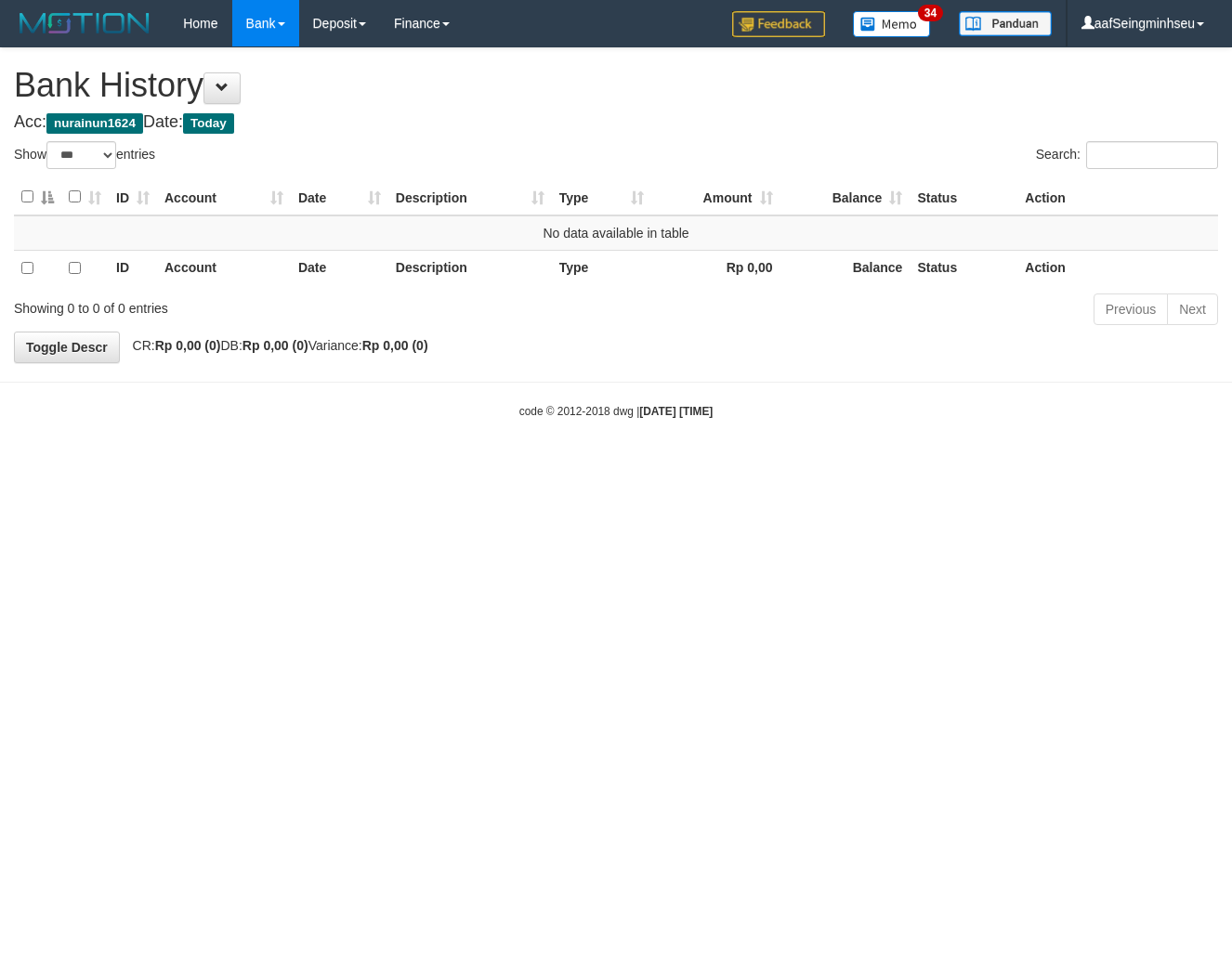 select on "***" 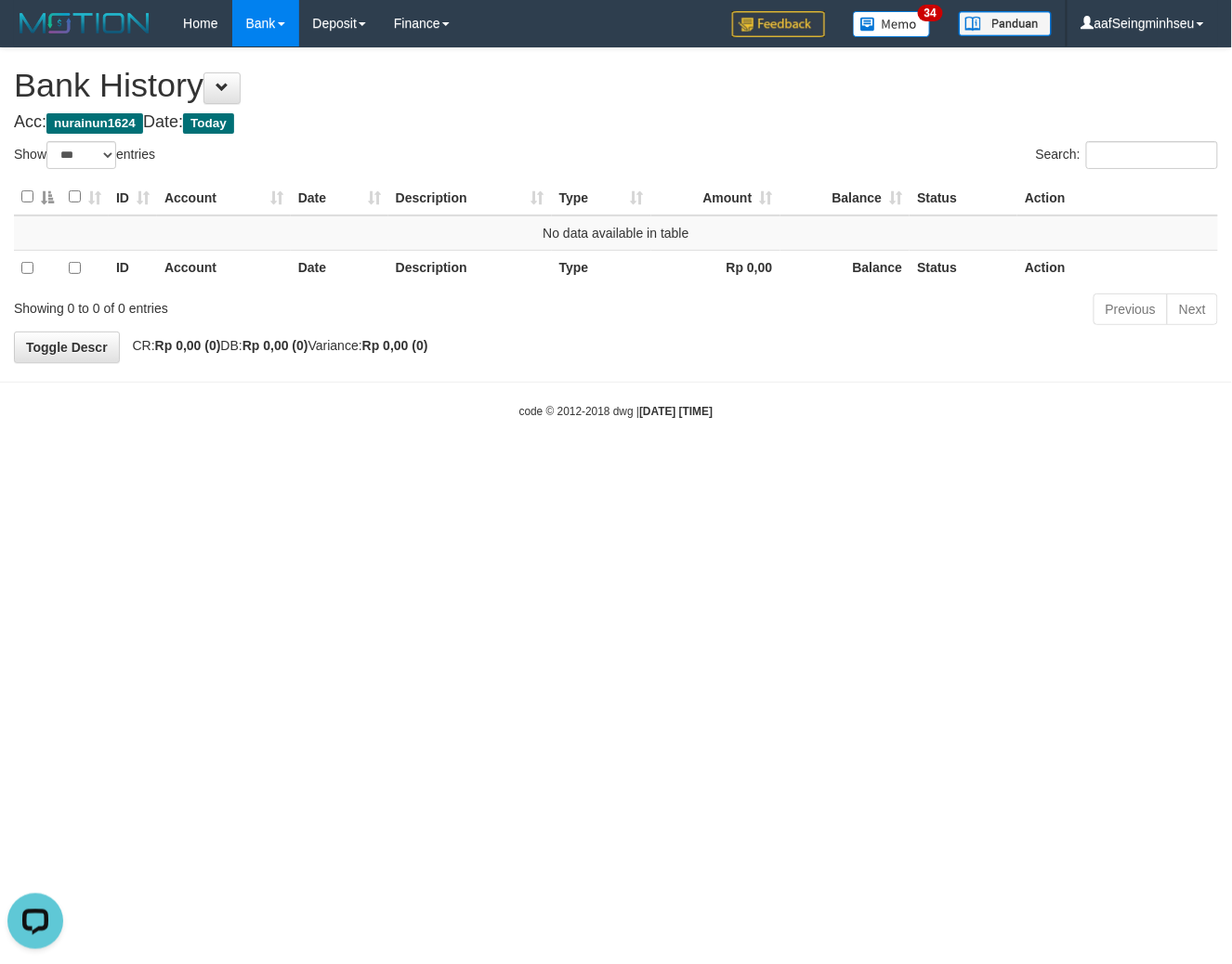scroll, scrollTop: 0, scrollLeft: 0, axis: both 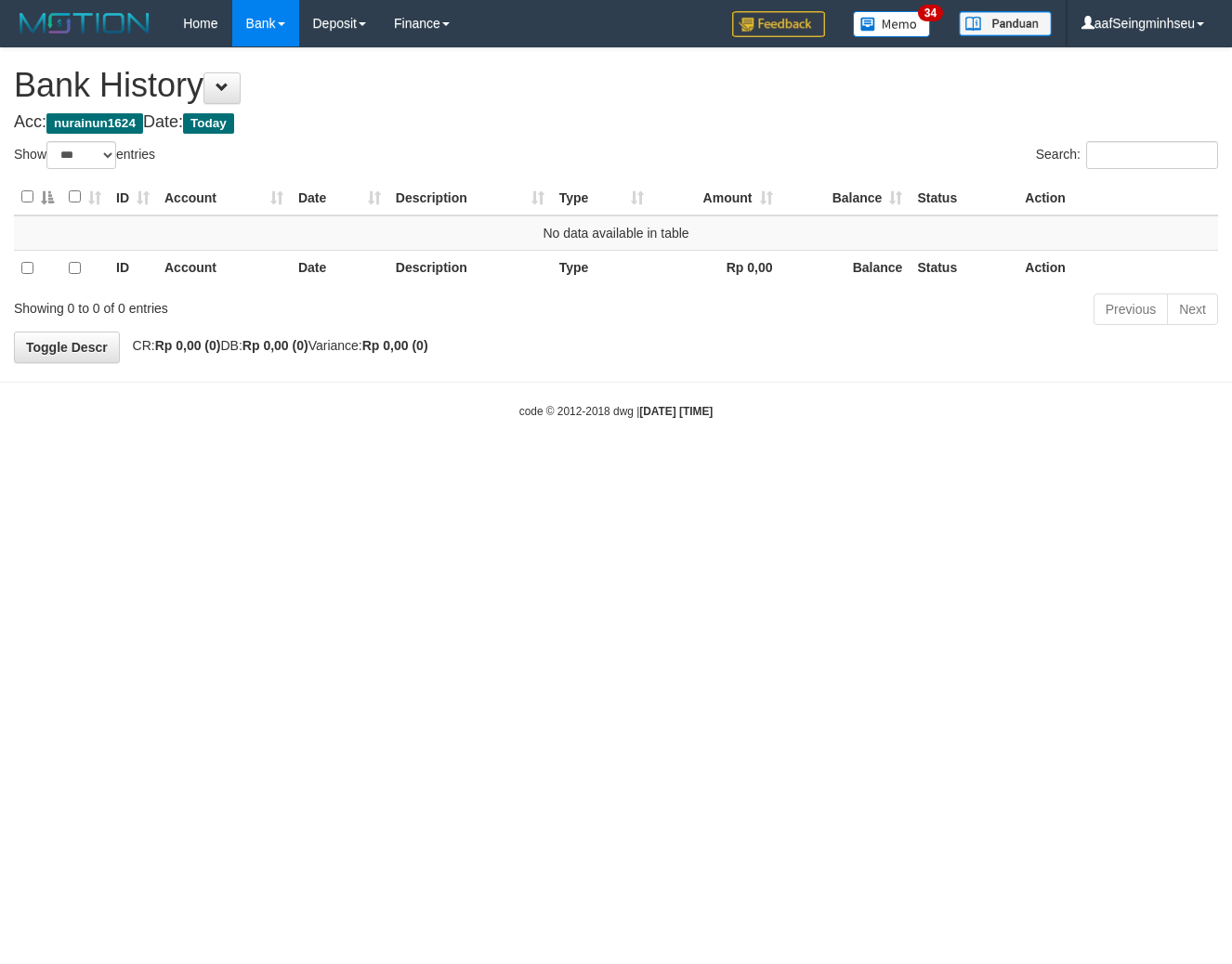 select on "***" 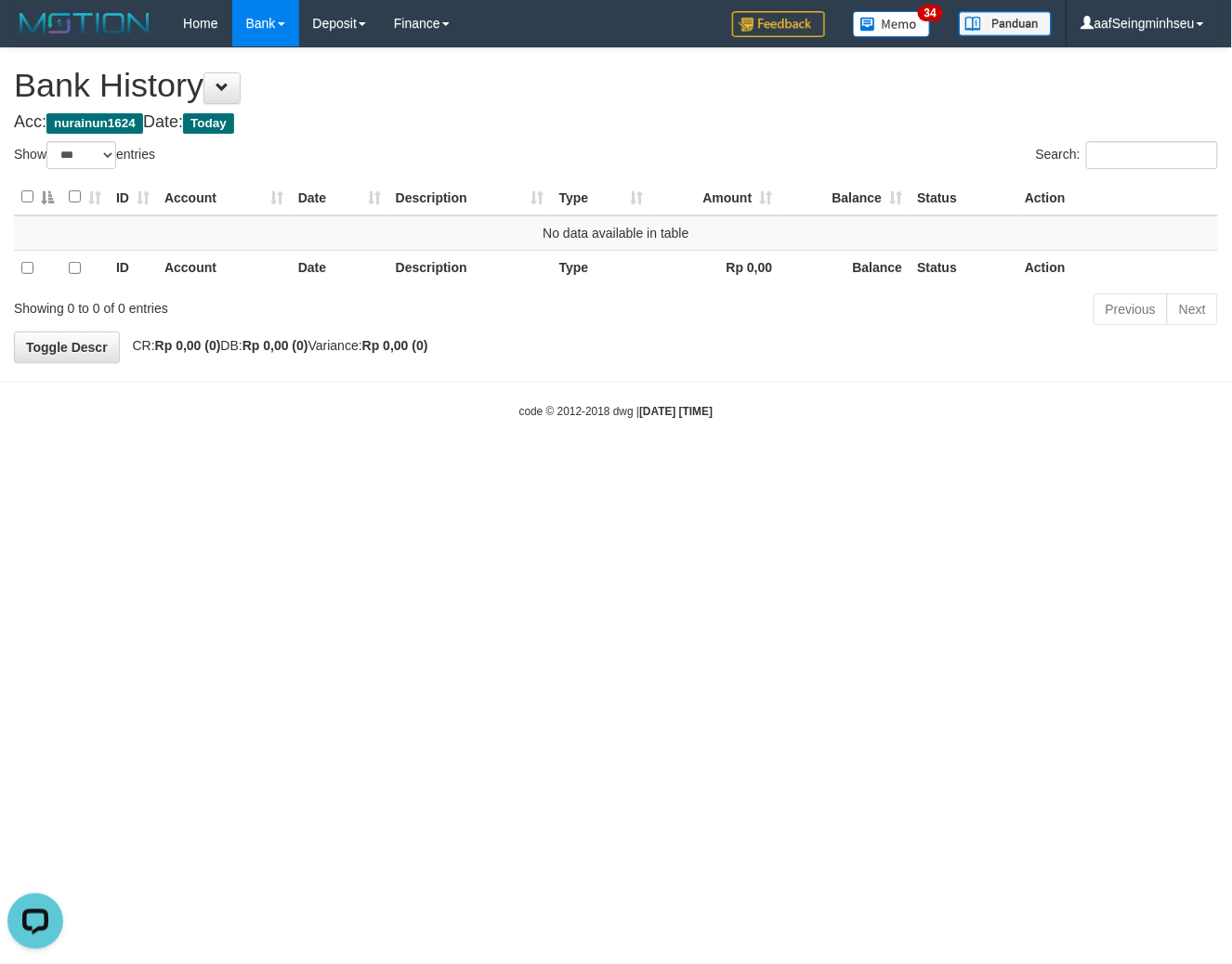 scroll, scrollTop: 0, scrollLeft: 0, axis: both 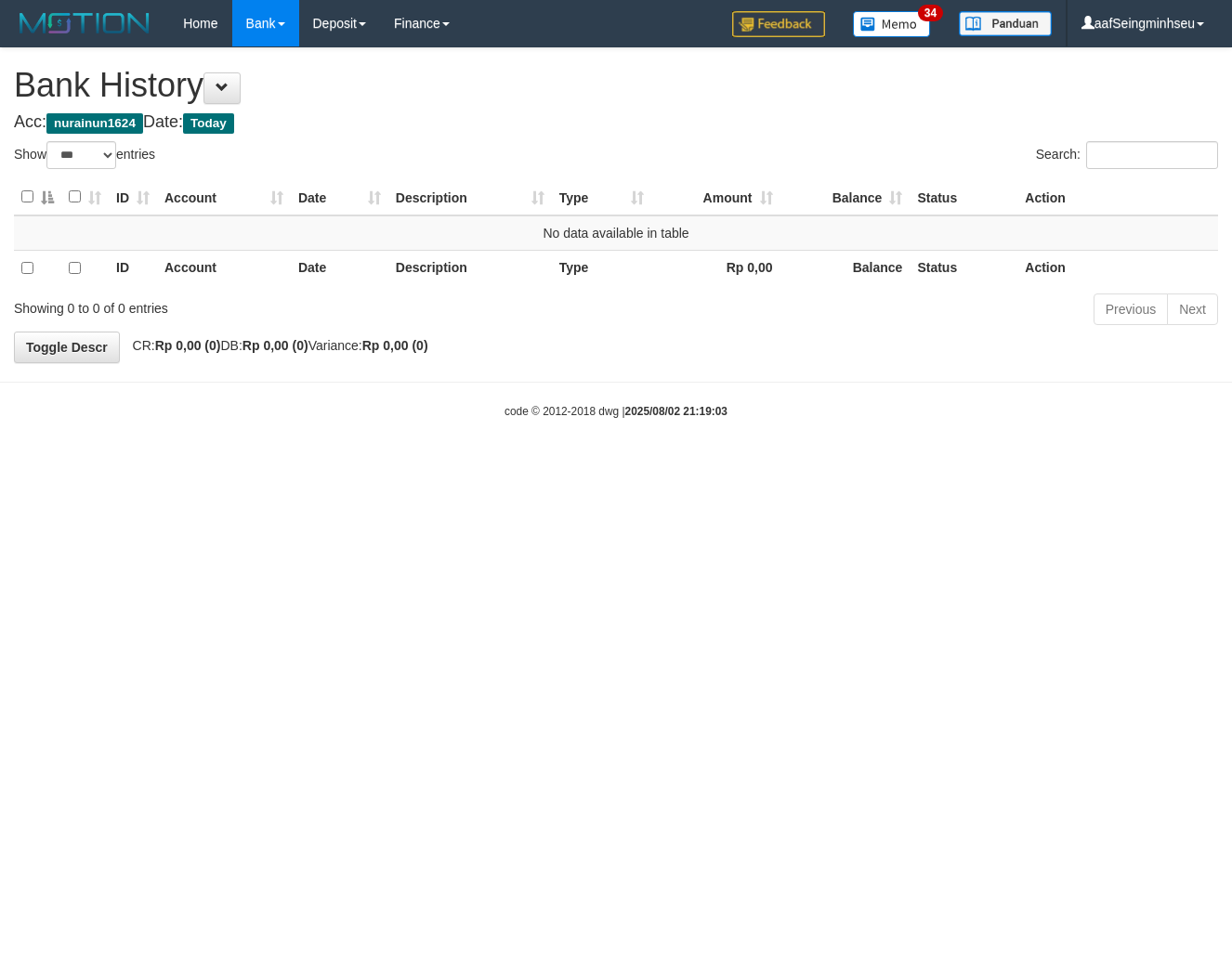 select on "***" 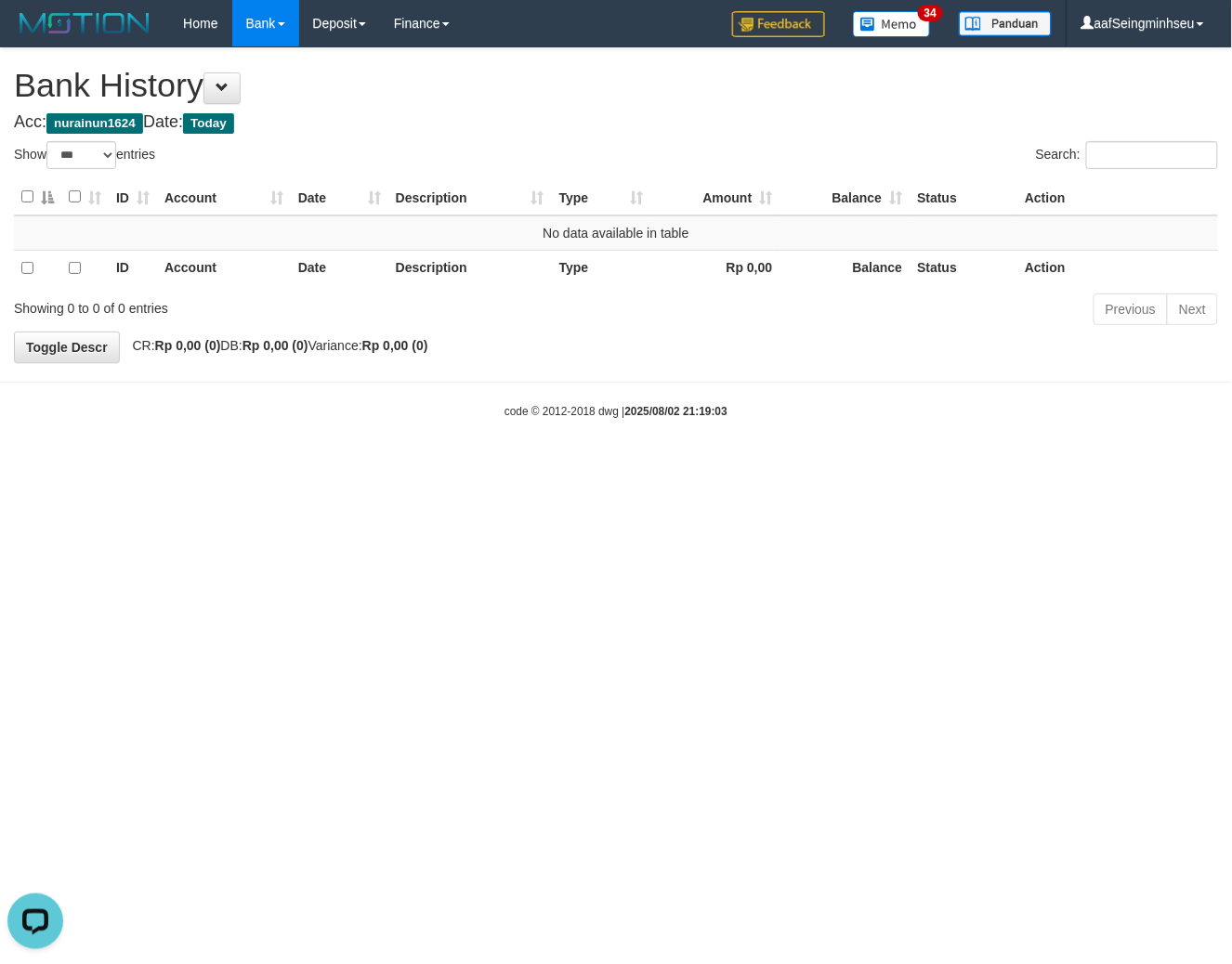 scroll, scrollTop: 0, scrollLeft: 0, axis: both 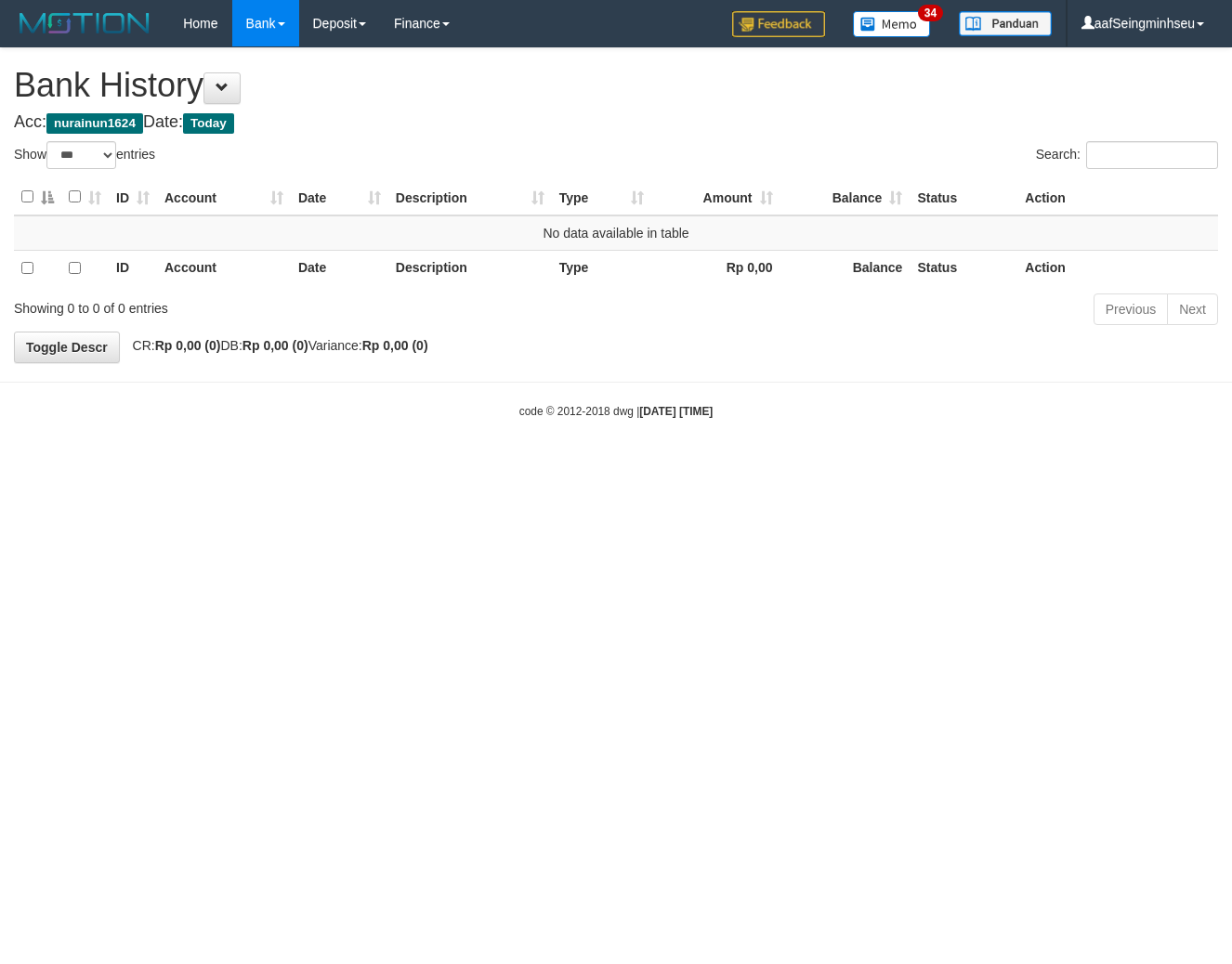 select on "***" 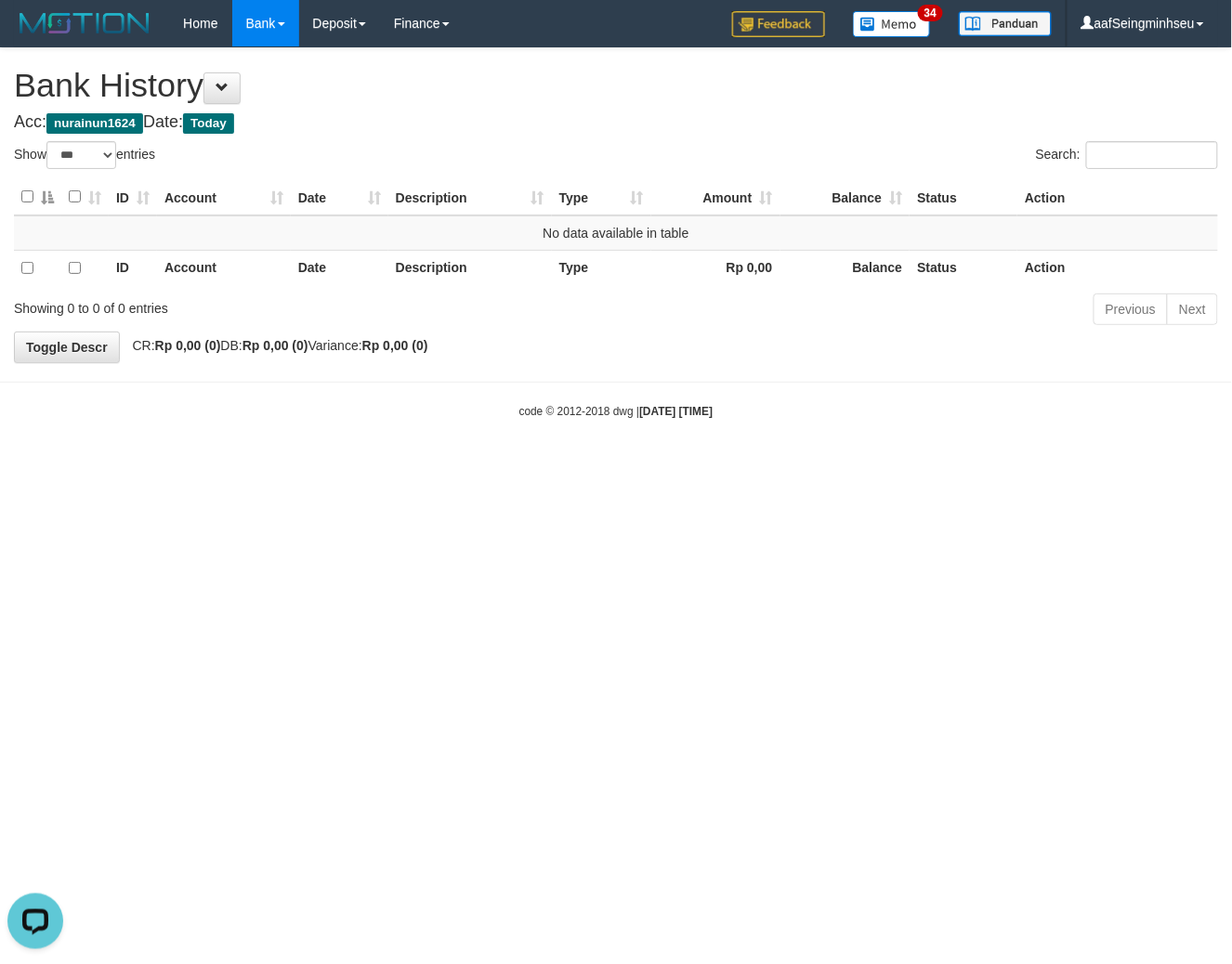 scroll, scrollTop: 0, scrollLeft: 0, axis: both 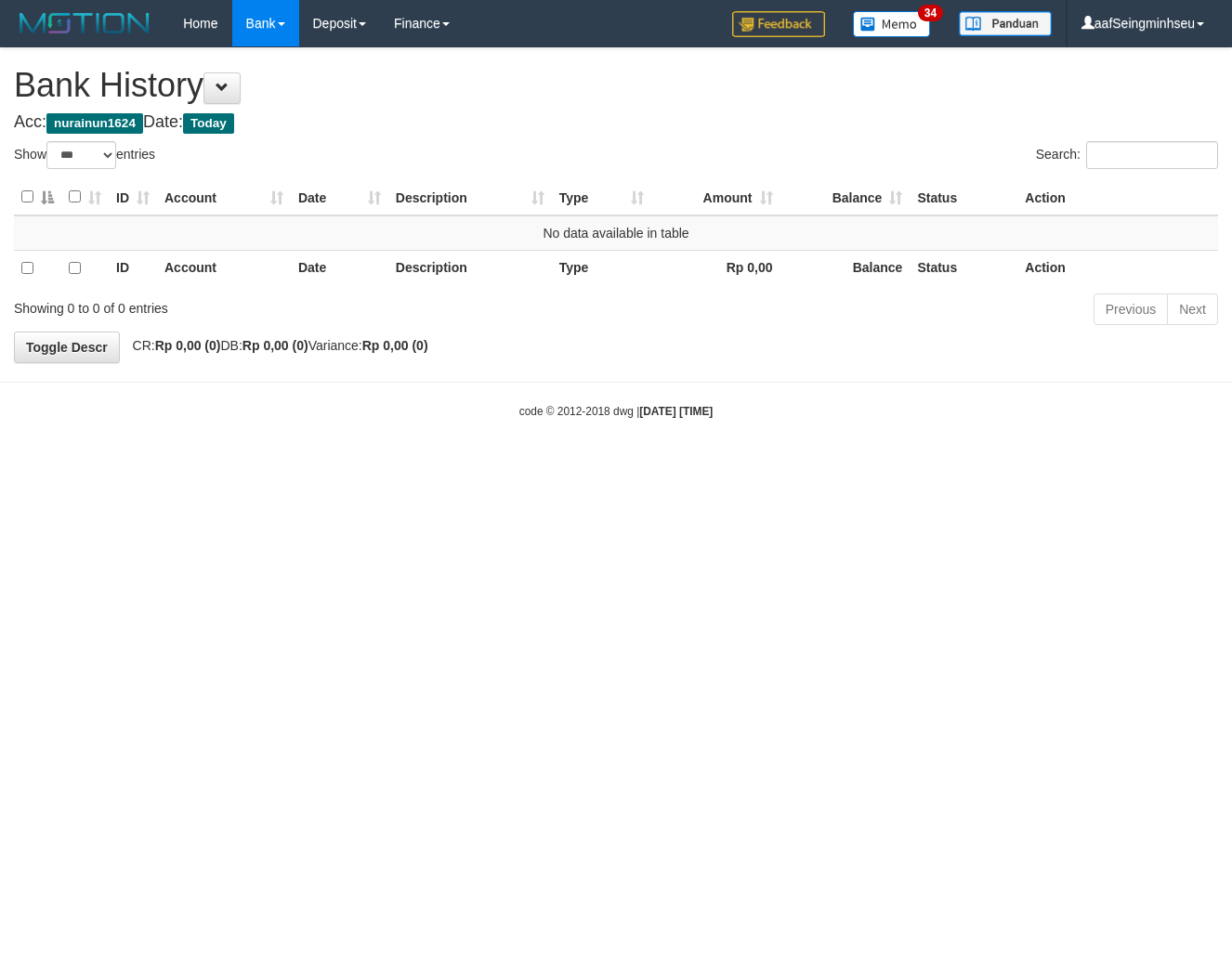 select on "***" 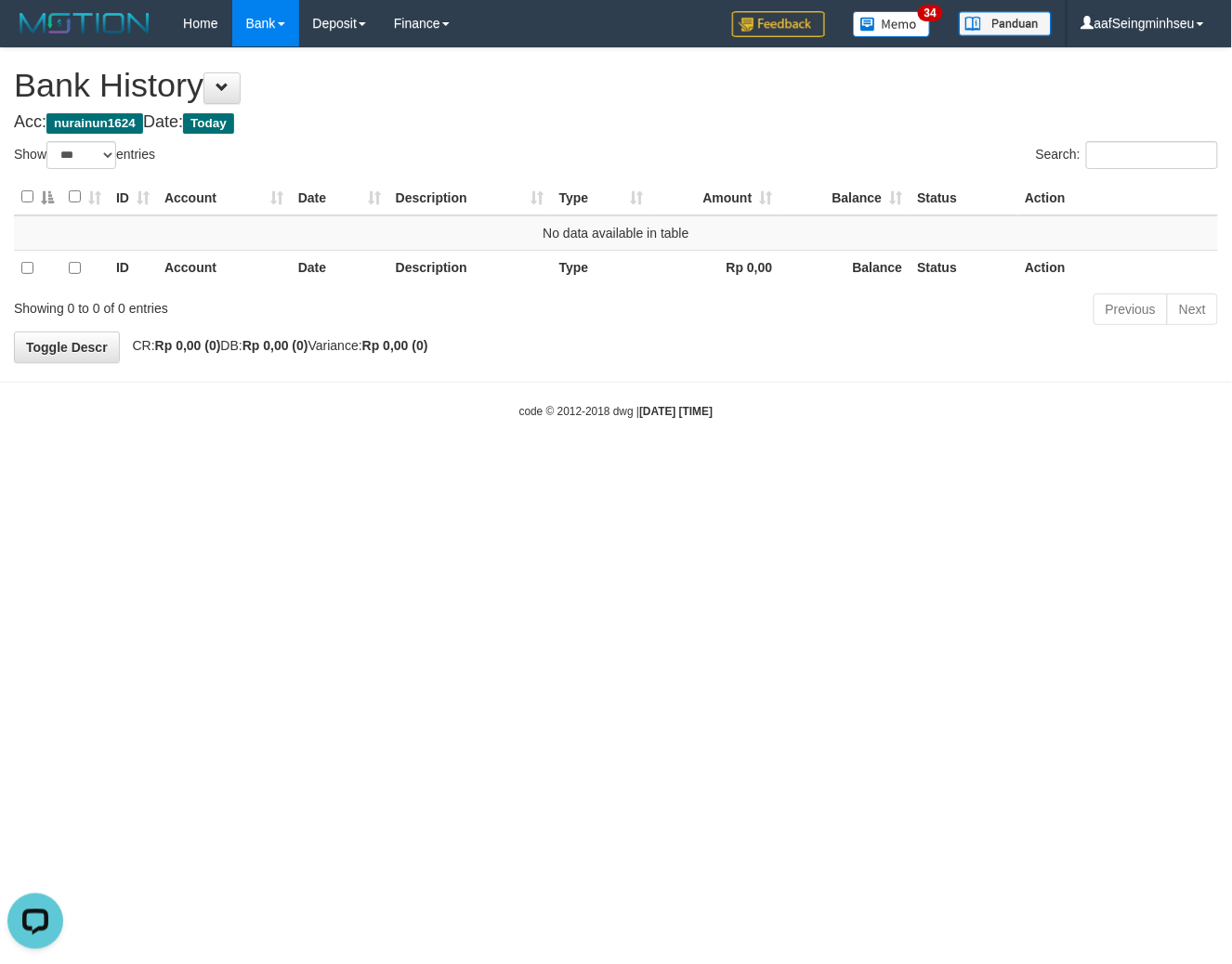 scroll, scrollTop: 0, scrollLeft: 0, axis: both 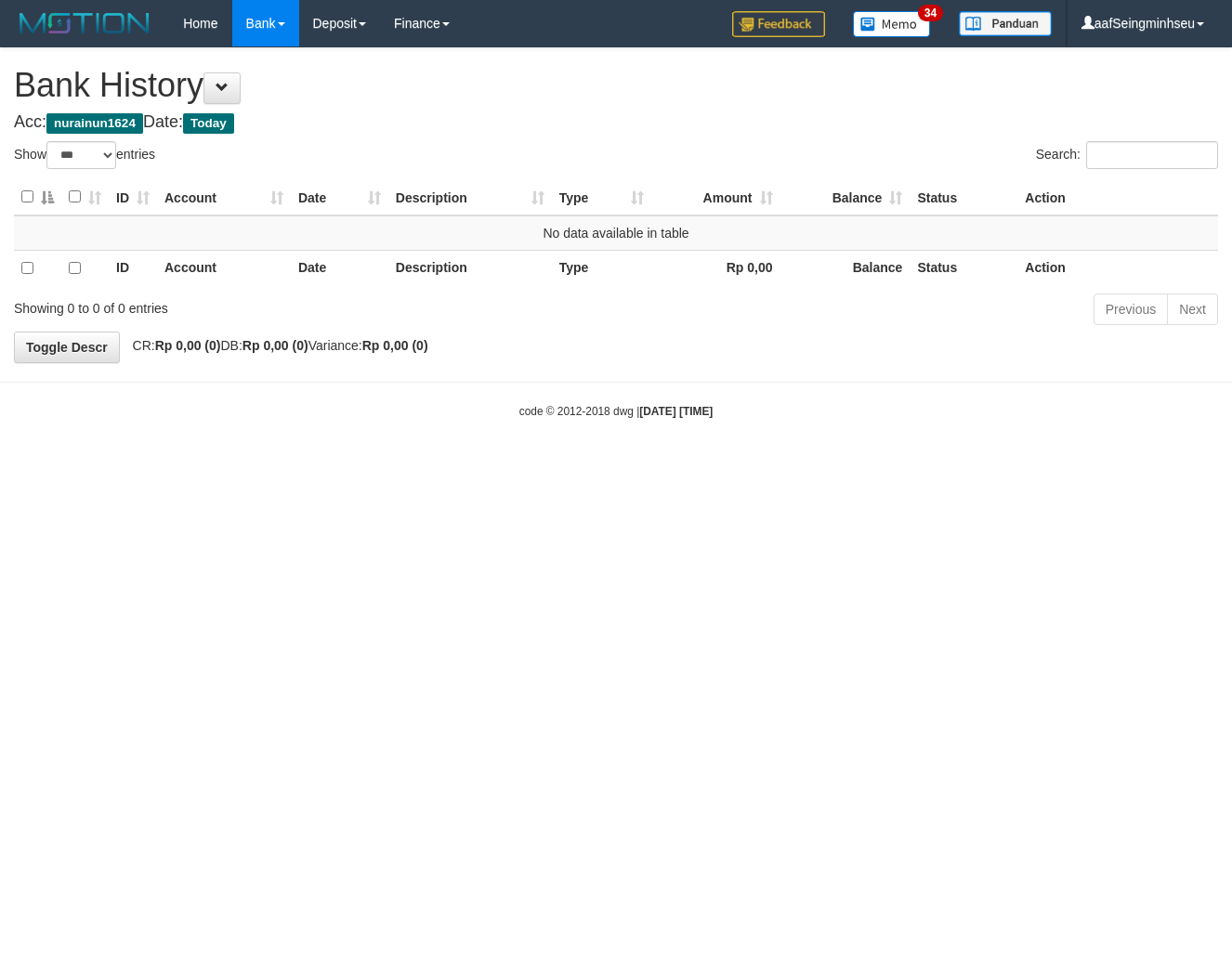 select on "***" 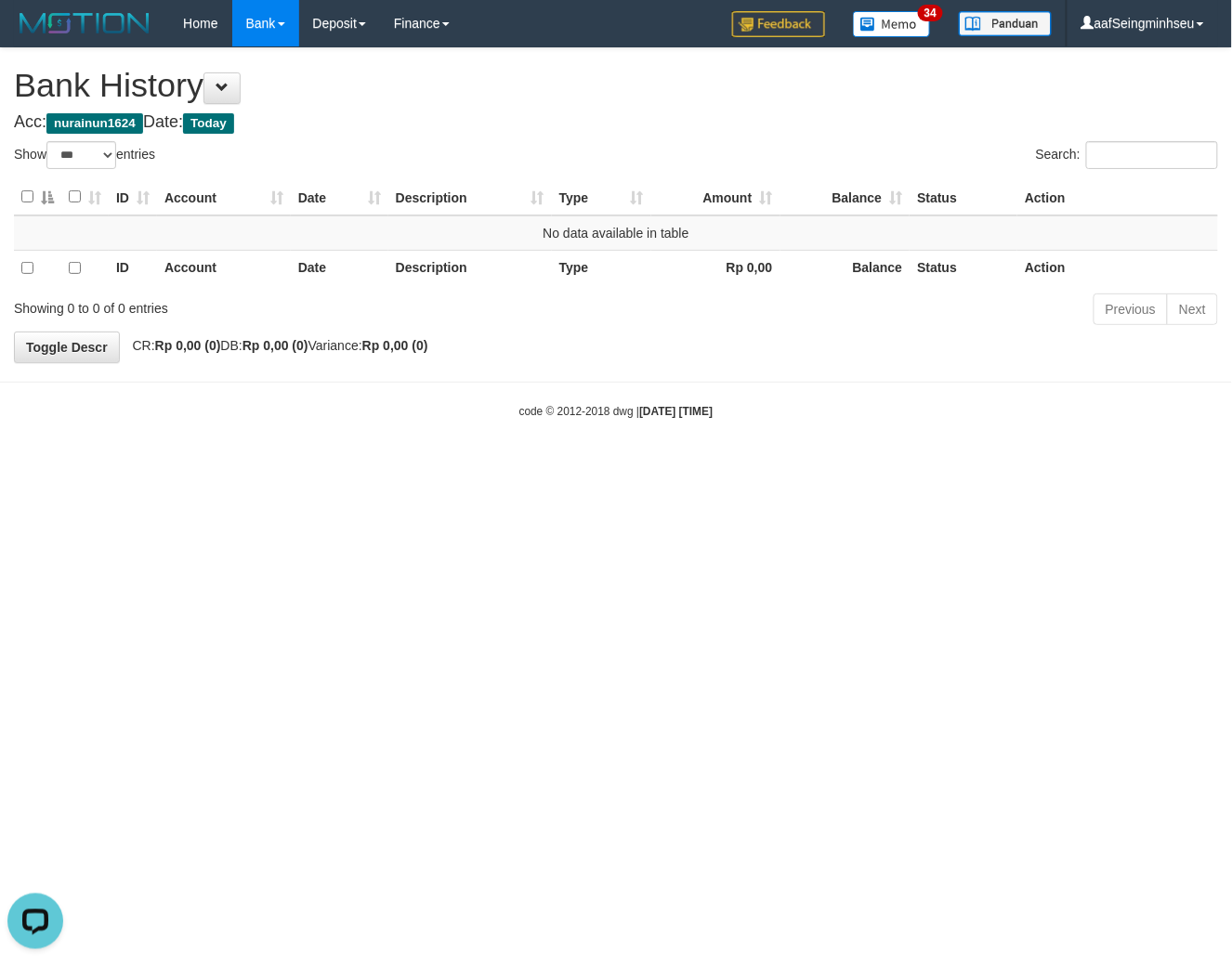 scroll, scrollTop: 0, scrollLeft: 0, axis: both 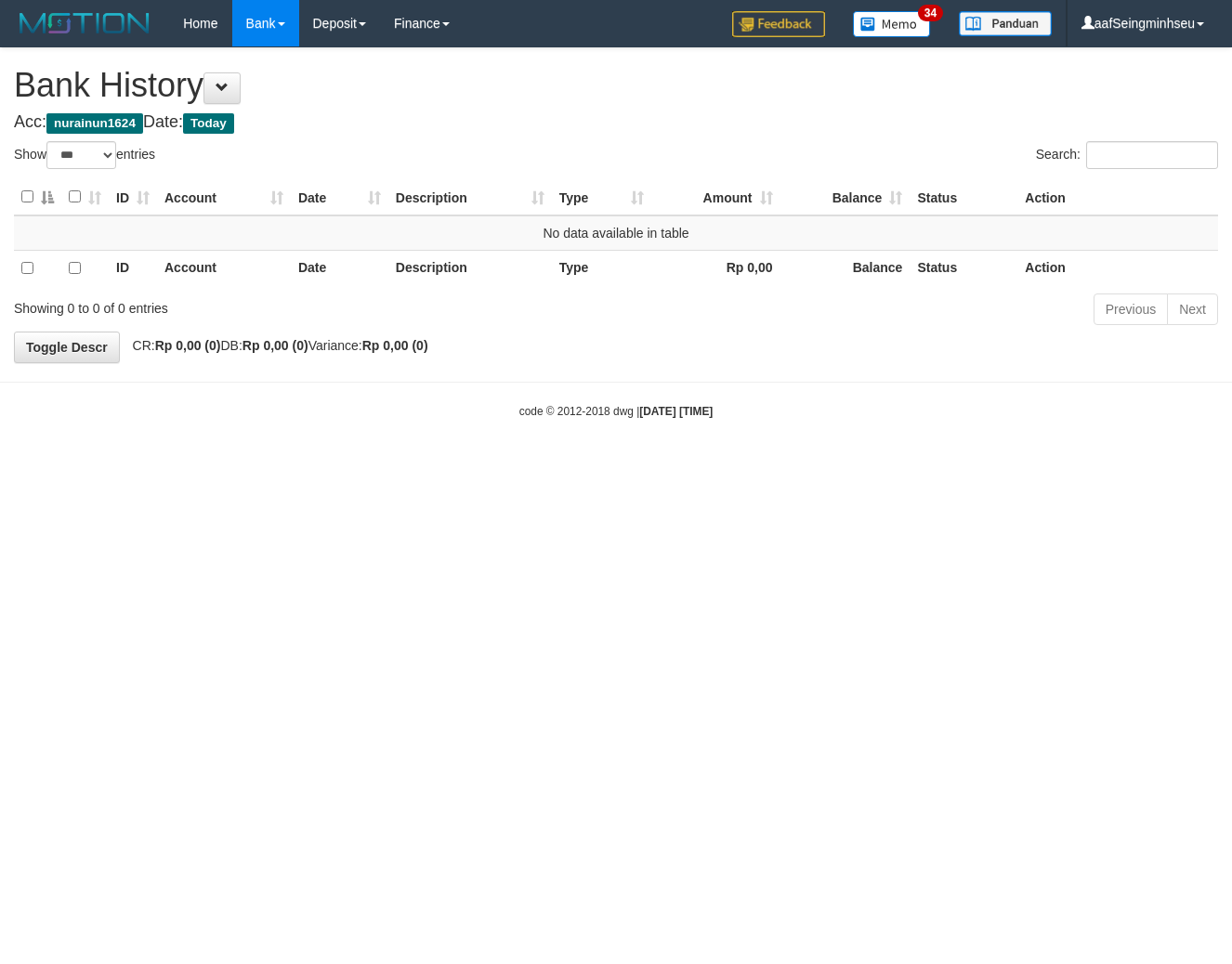 select on "***" 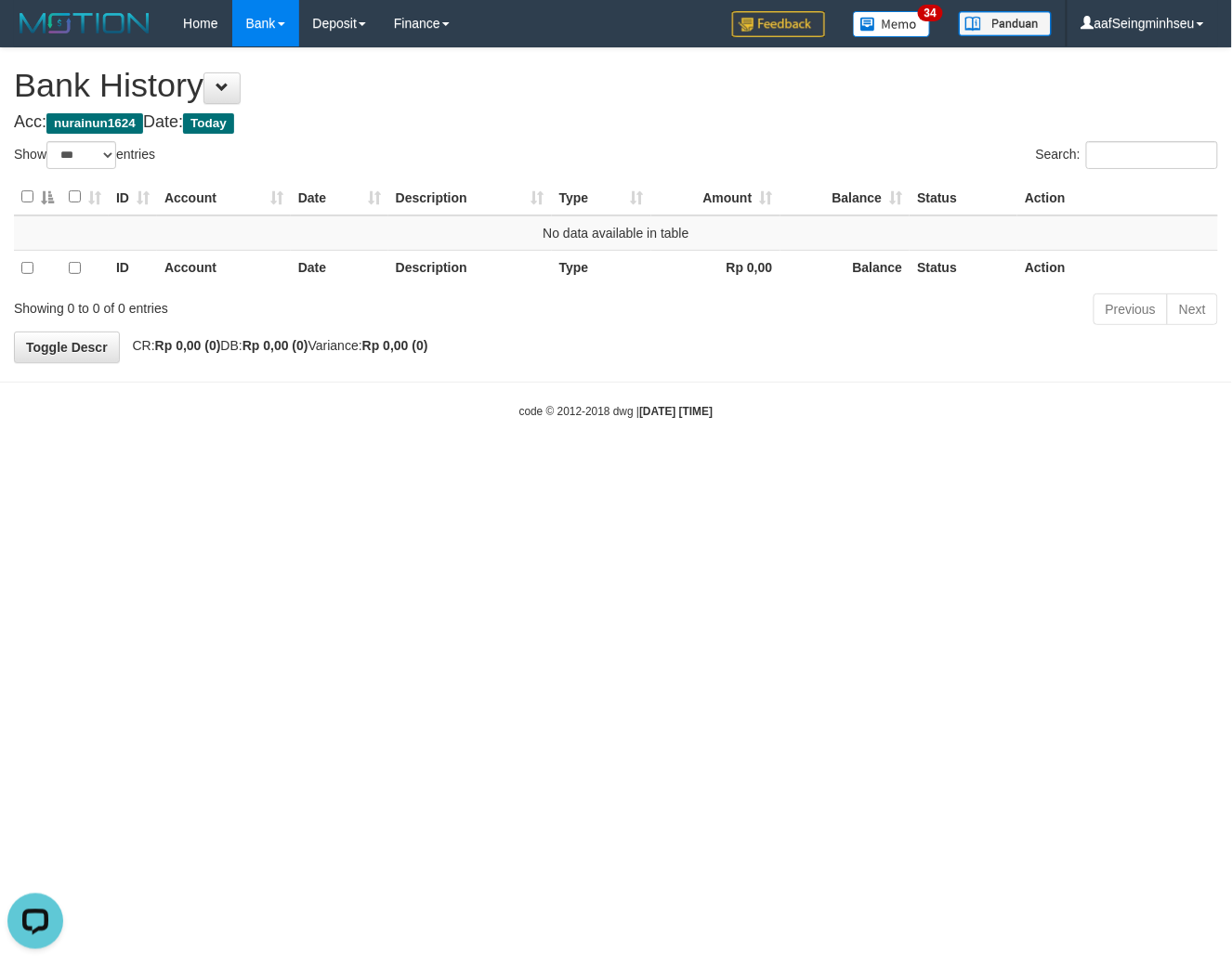 scroll, scrollTop: 0, scrollLeft: 0, axis: both 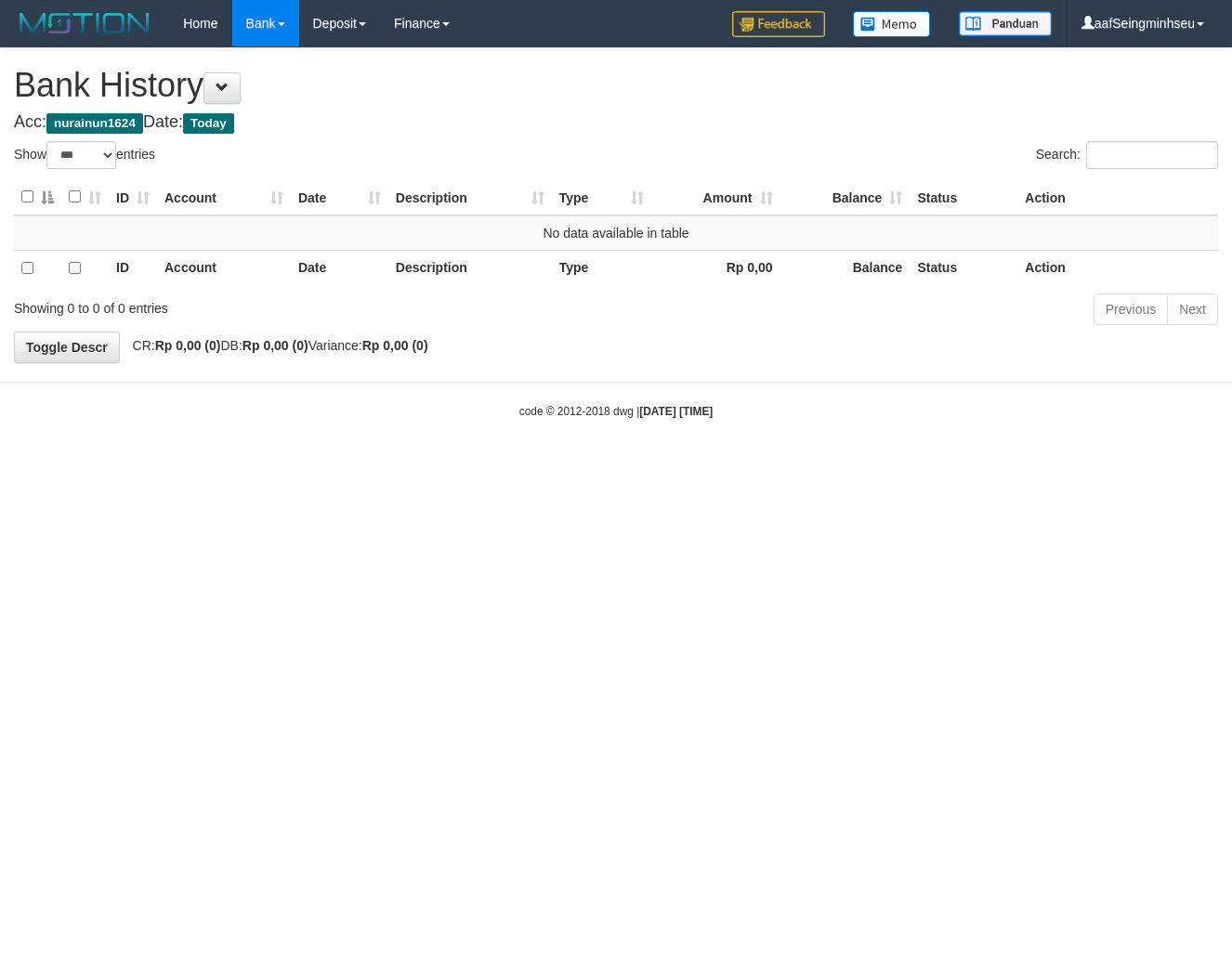select on "***" 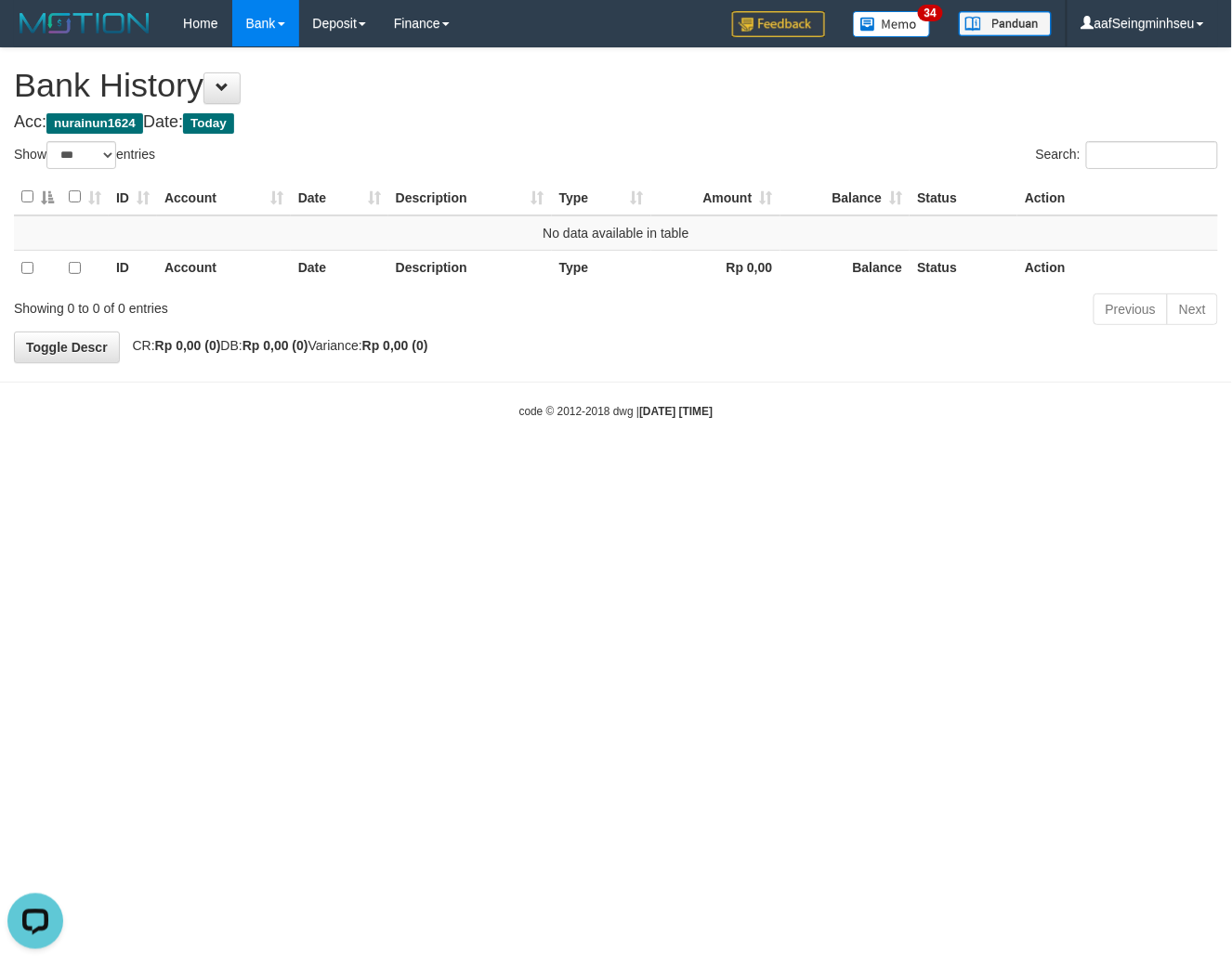 scroll, scrollTop: 0, scrollLeft: 0, axis: both 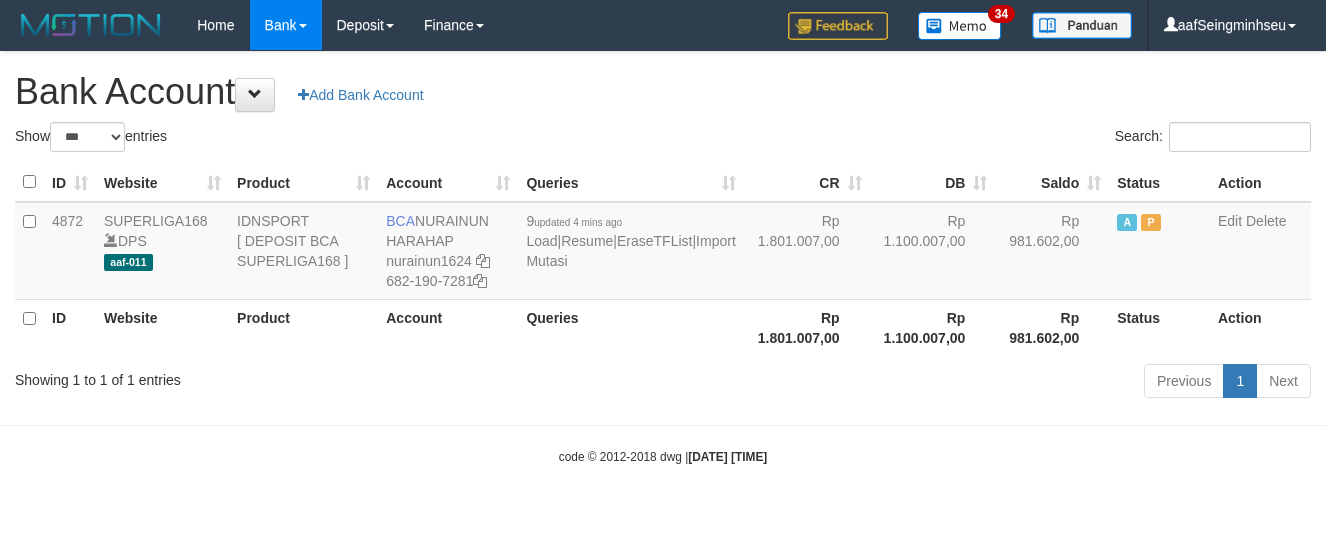 select on "***" 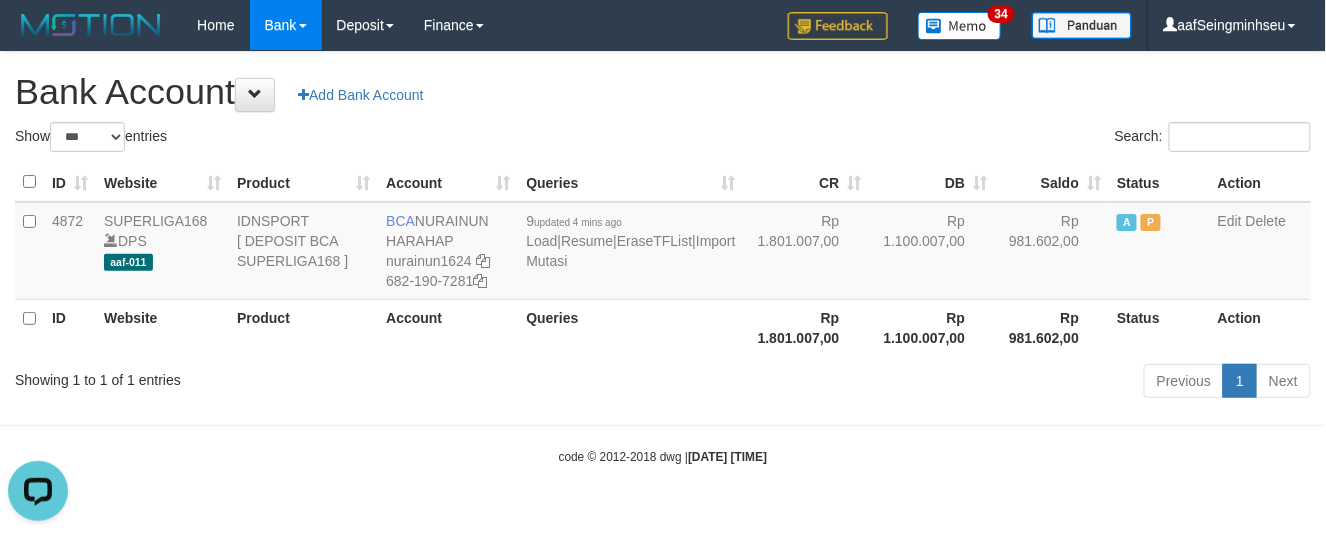 scroll, scrollTop: 0, scrollLeft: 0, axis: both 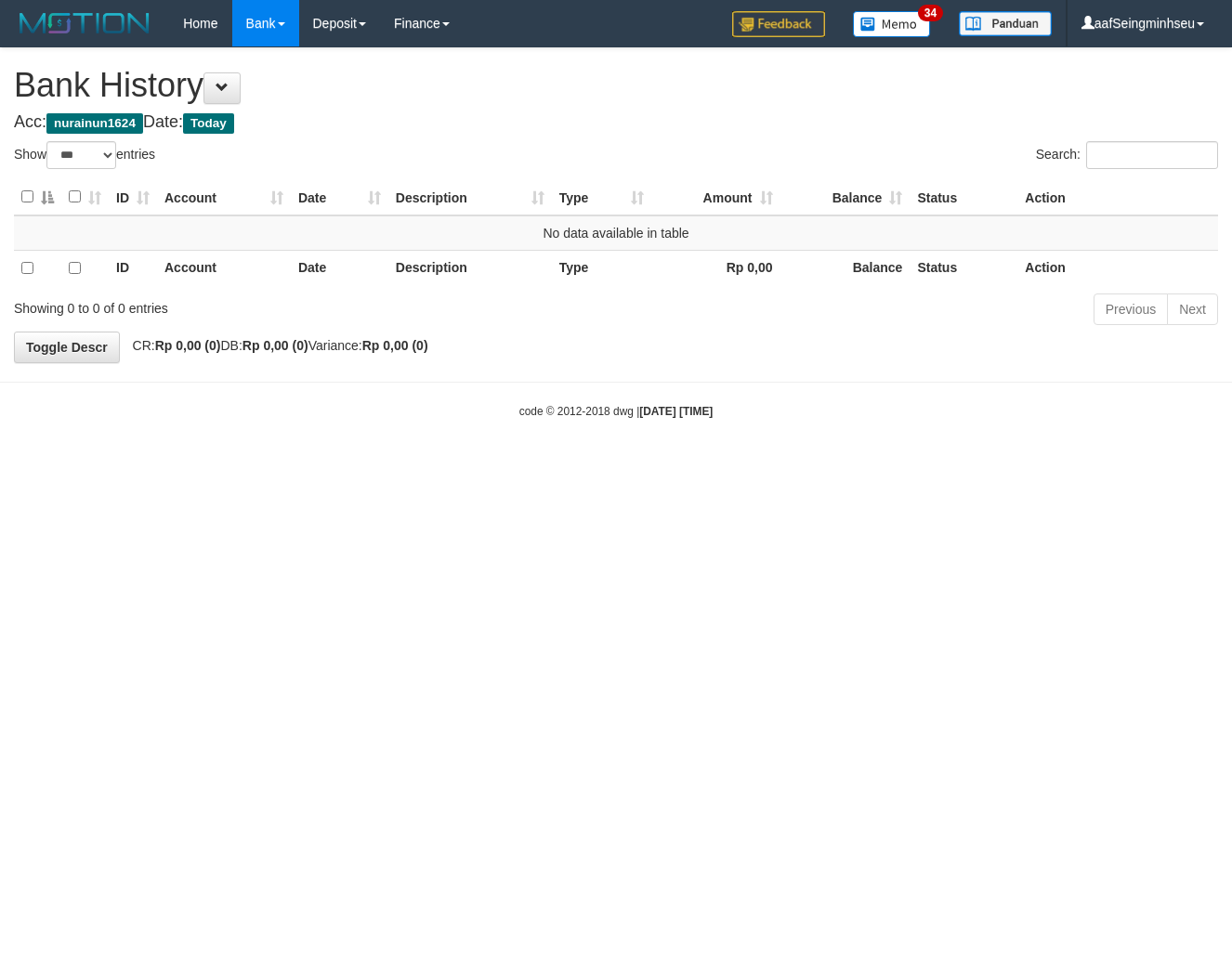 select on "***" 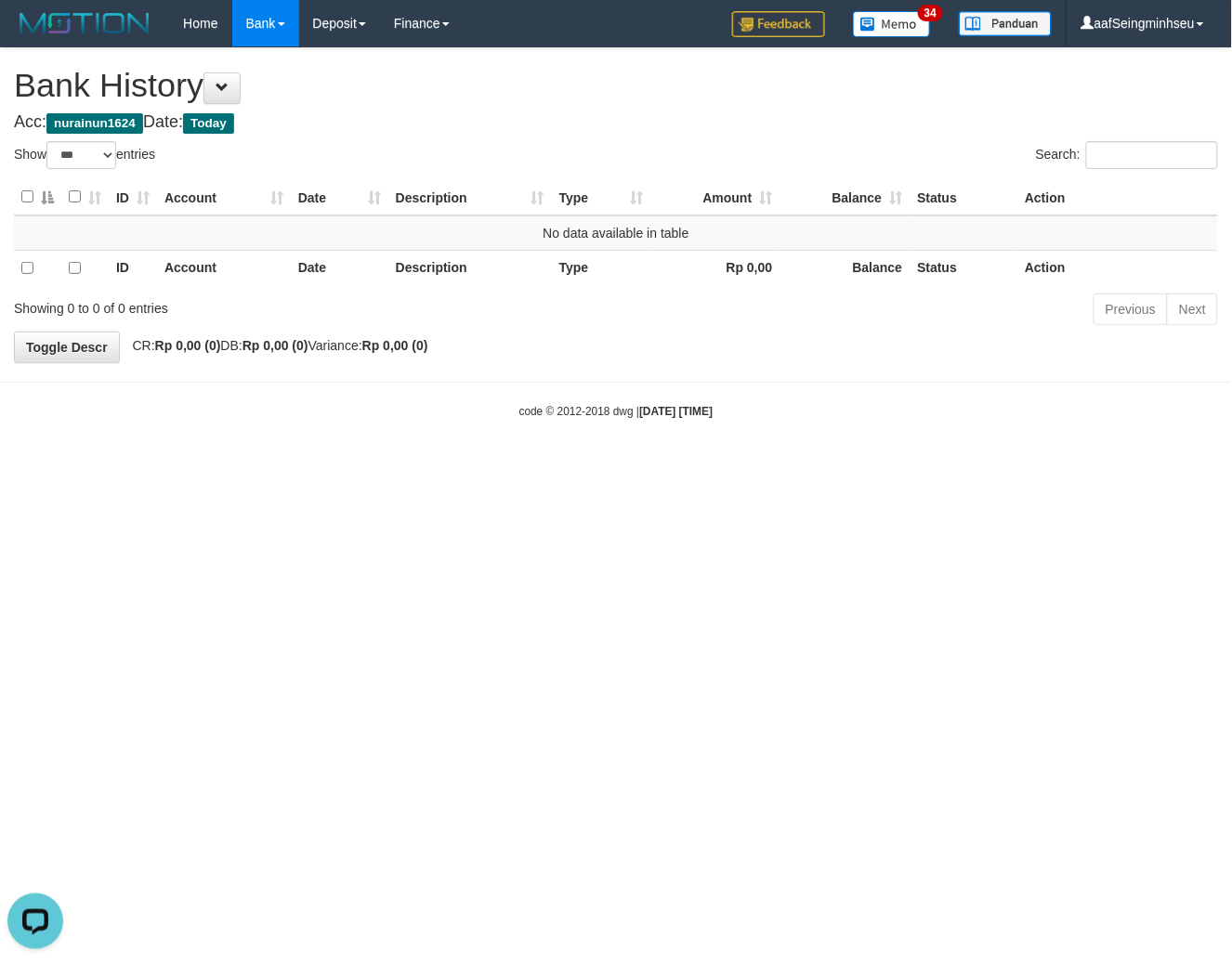 scroll, scrollTop: 0, scrollLeft: 0, axis: both 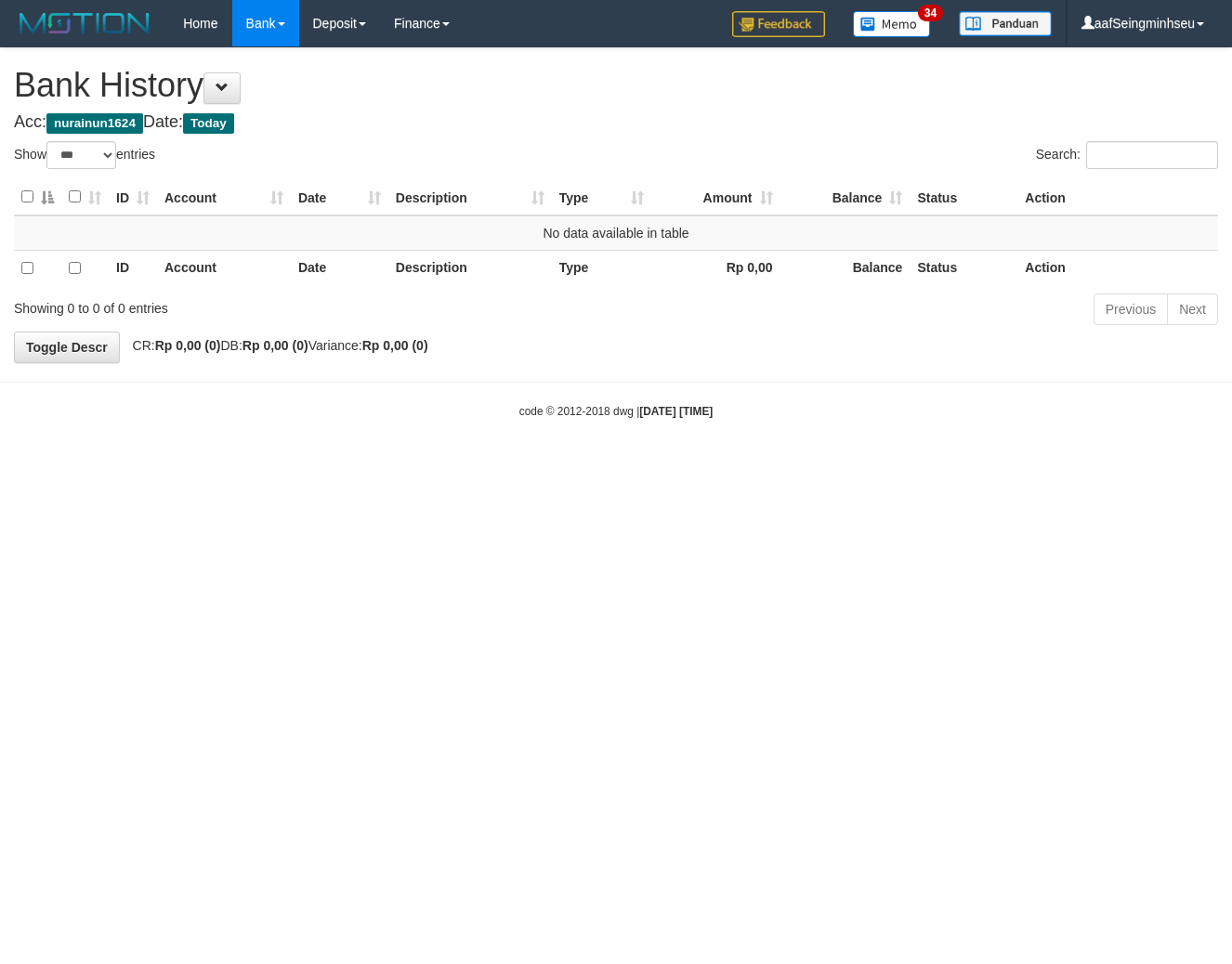 select on "***" 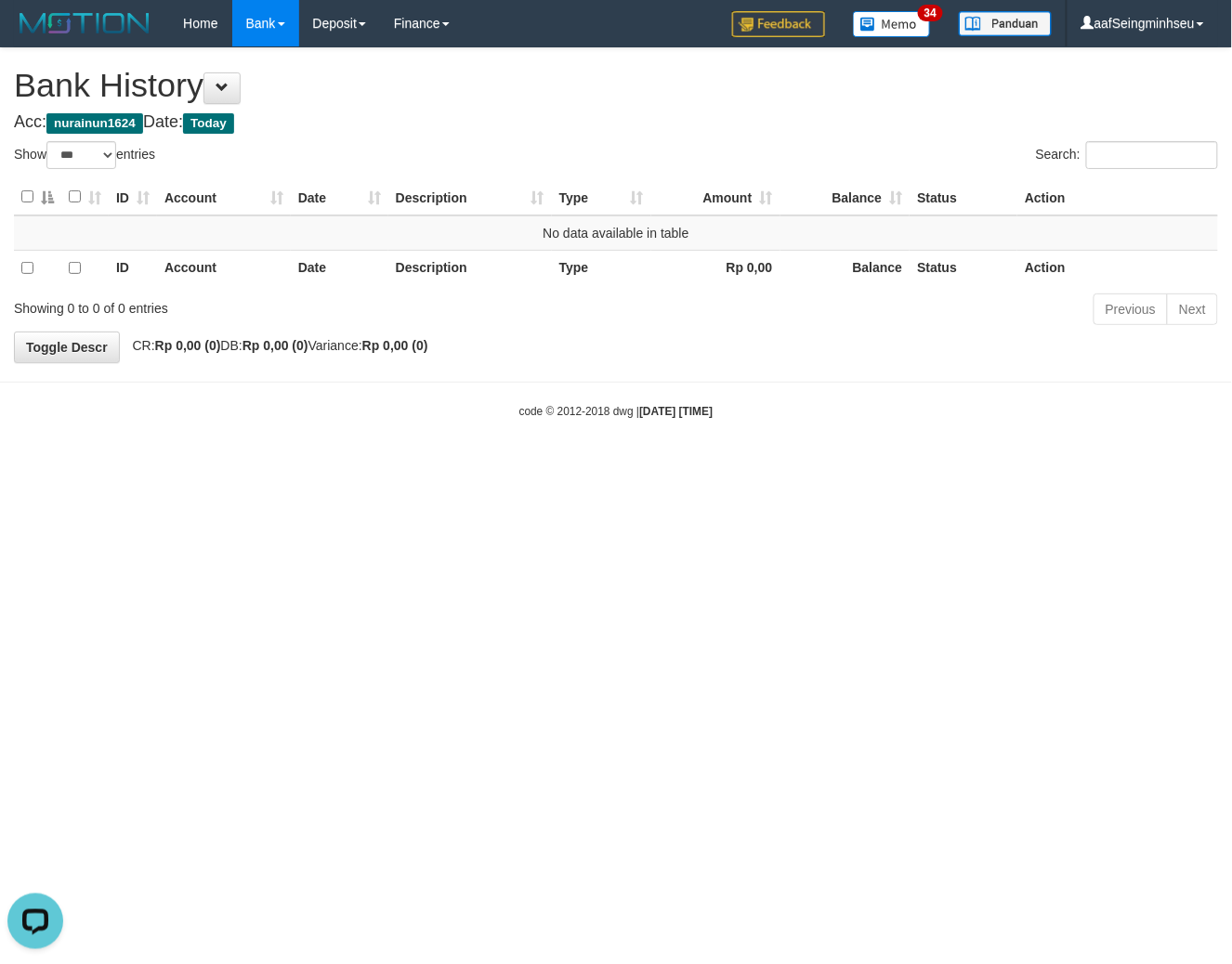 scroll, scrollTop: 0, scrollLeft: 0, axis: both 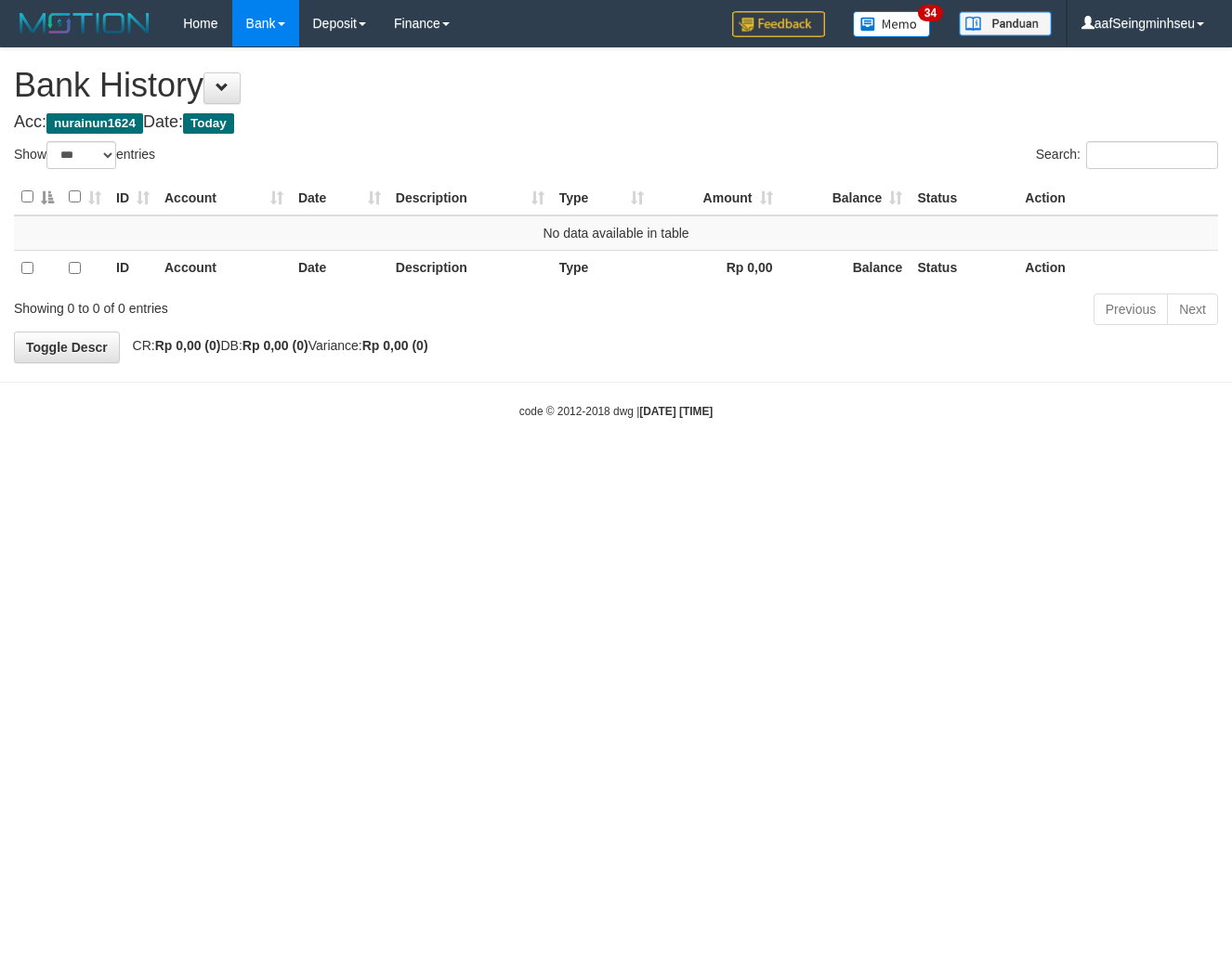 select on "***" 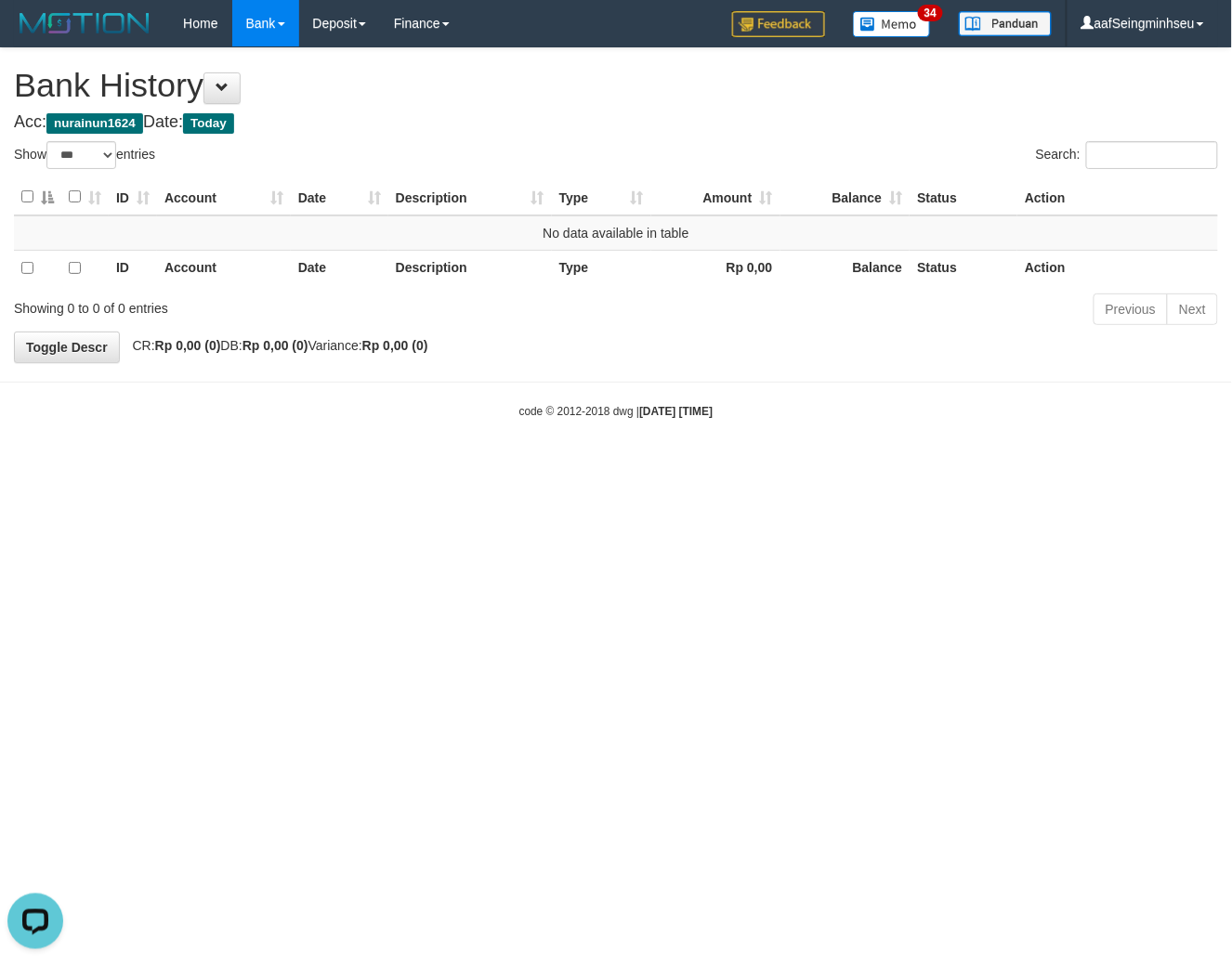 scroll, scrollTop: 0, scrollLeft: 0, axis: both 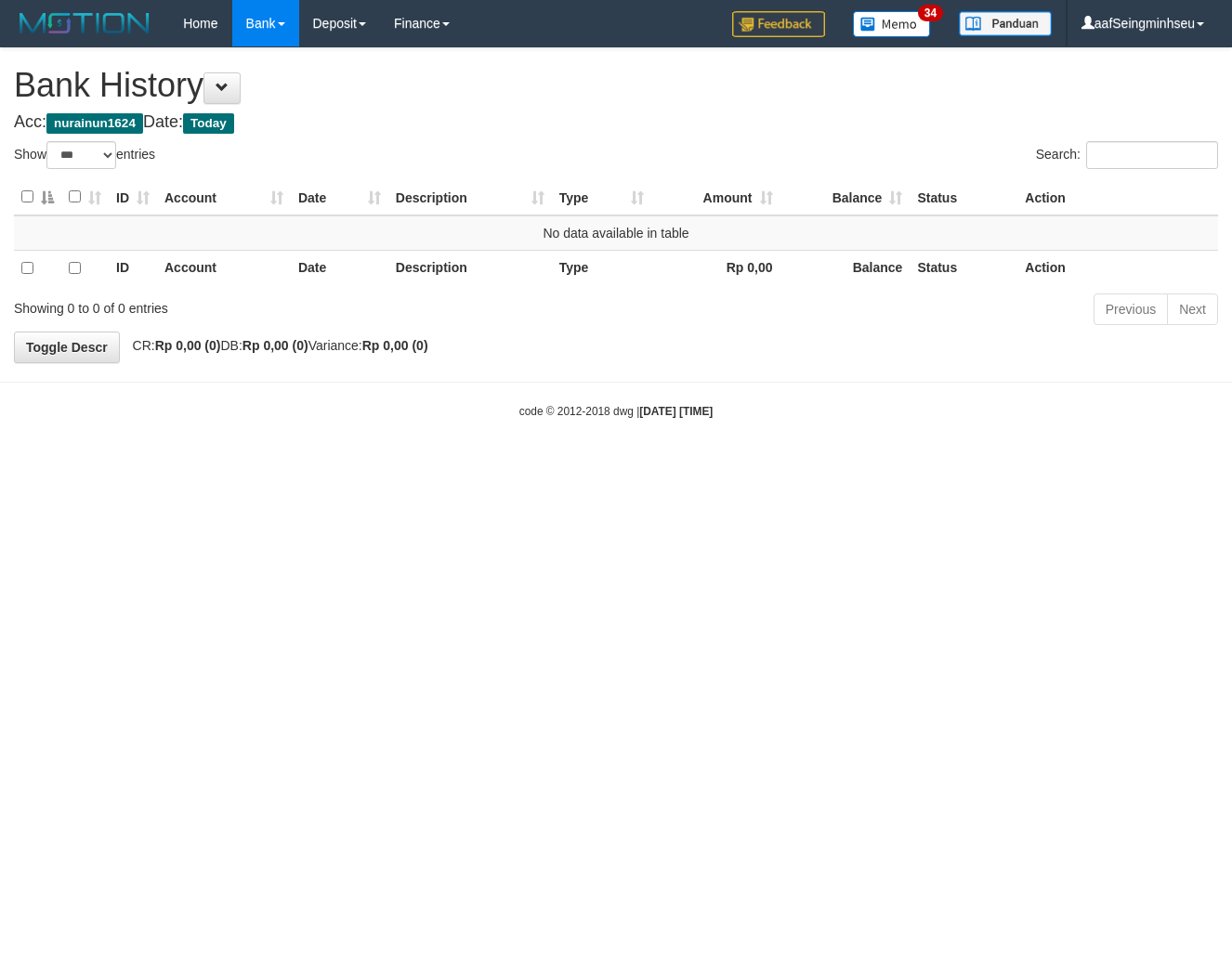 select on "***" 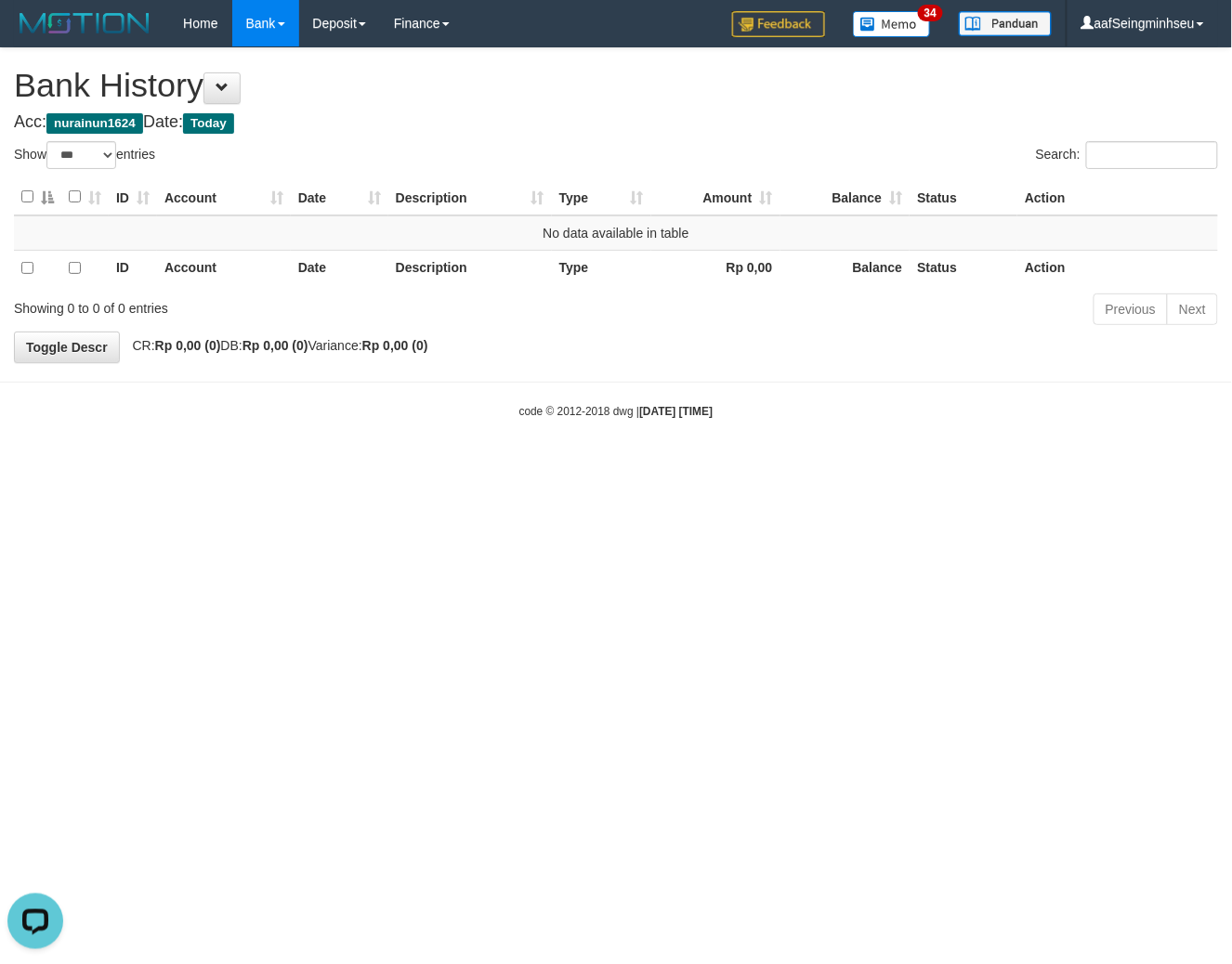 scroll, scrollTop: 0, scrollLeft: 0, axis: both 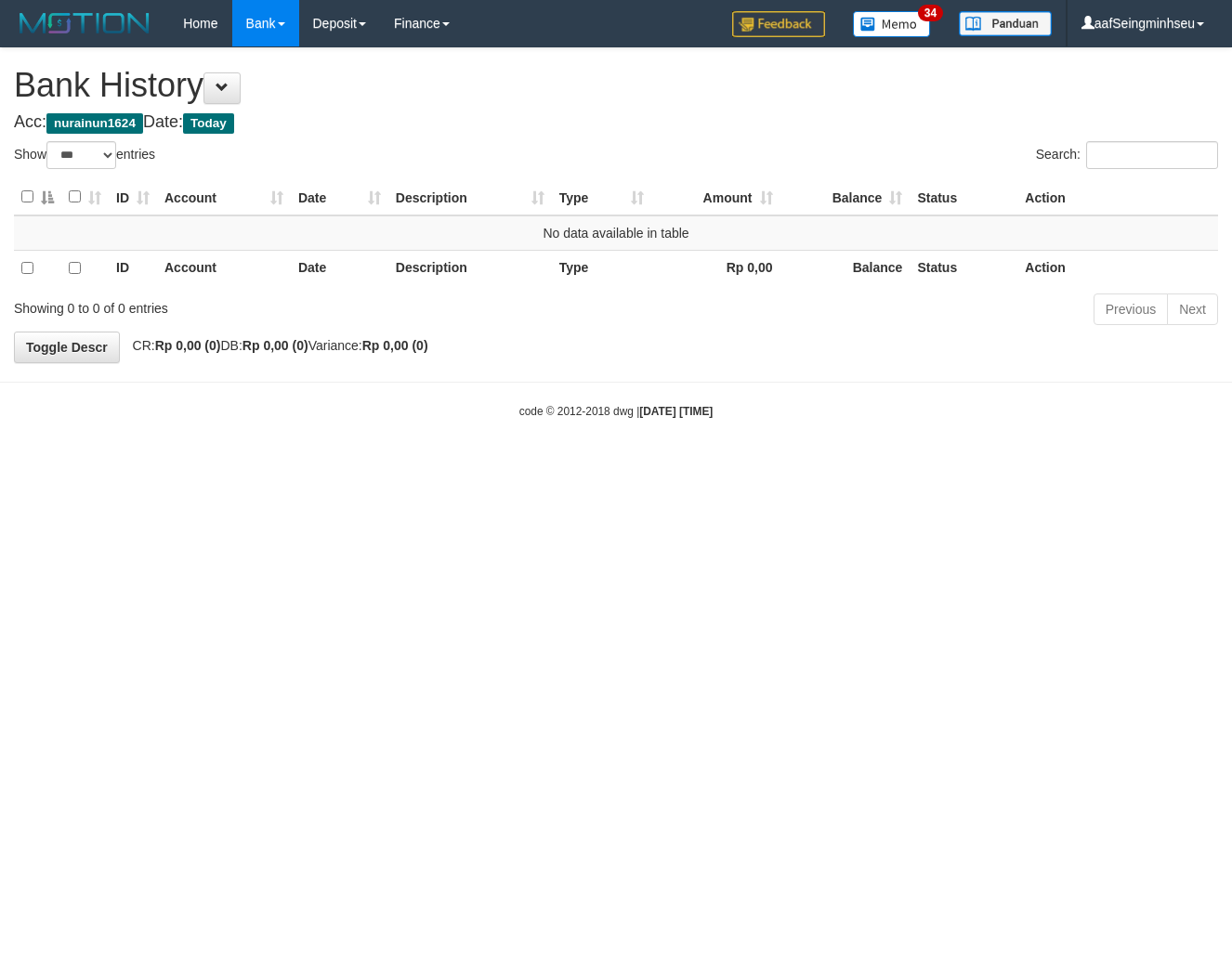 select on "***" 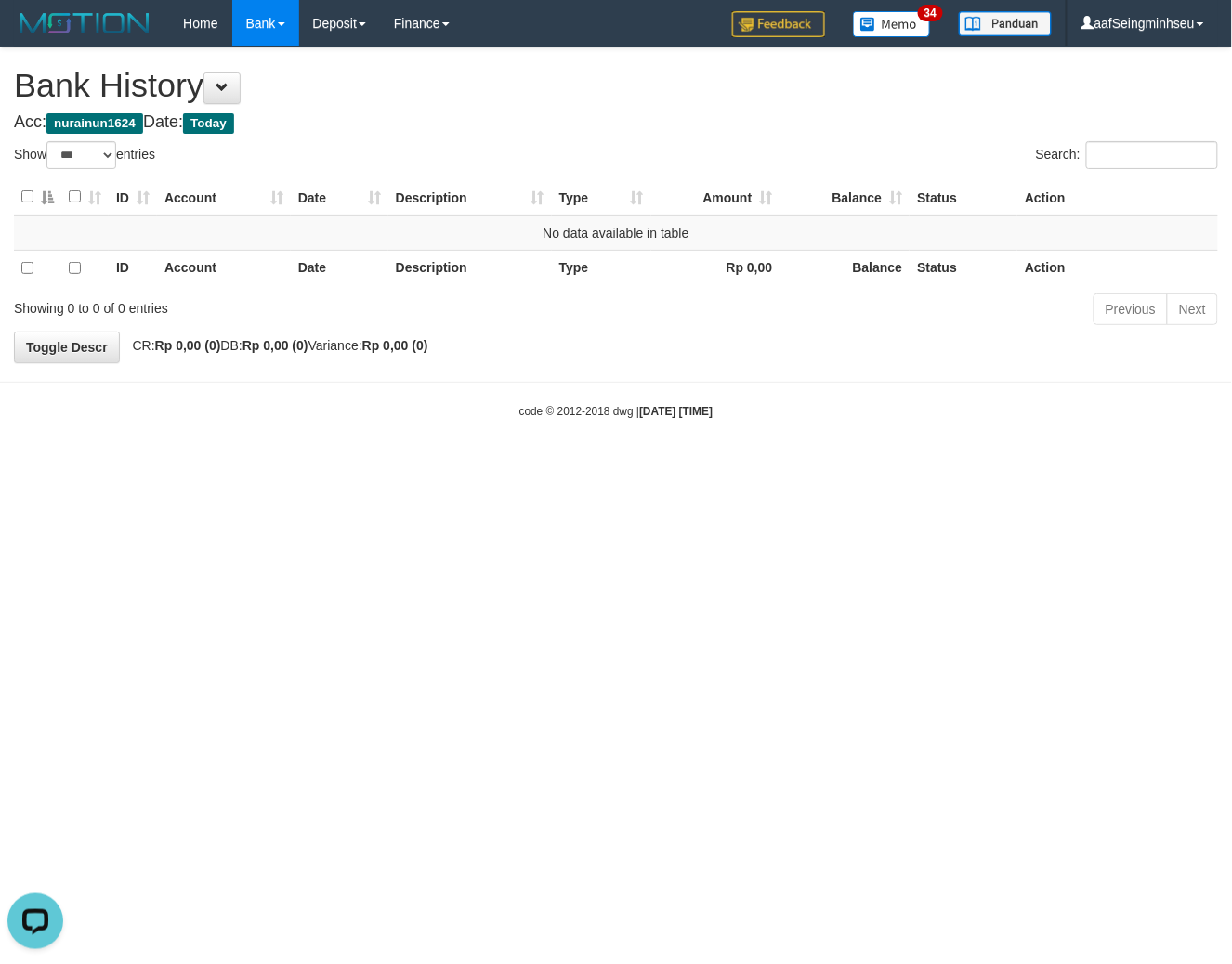 scroll, scrollTop: 0, scrollLeft: 0, axis: both 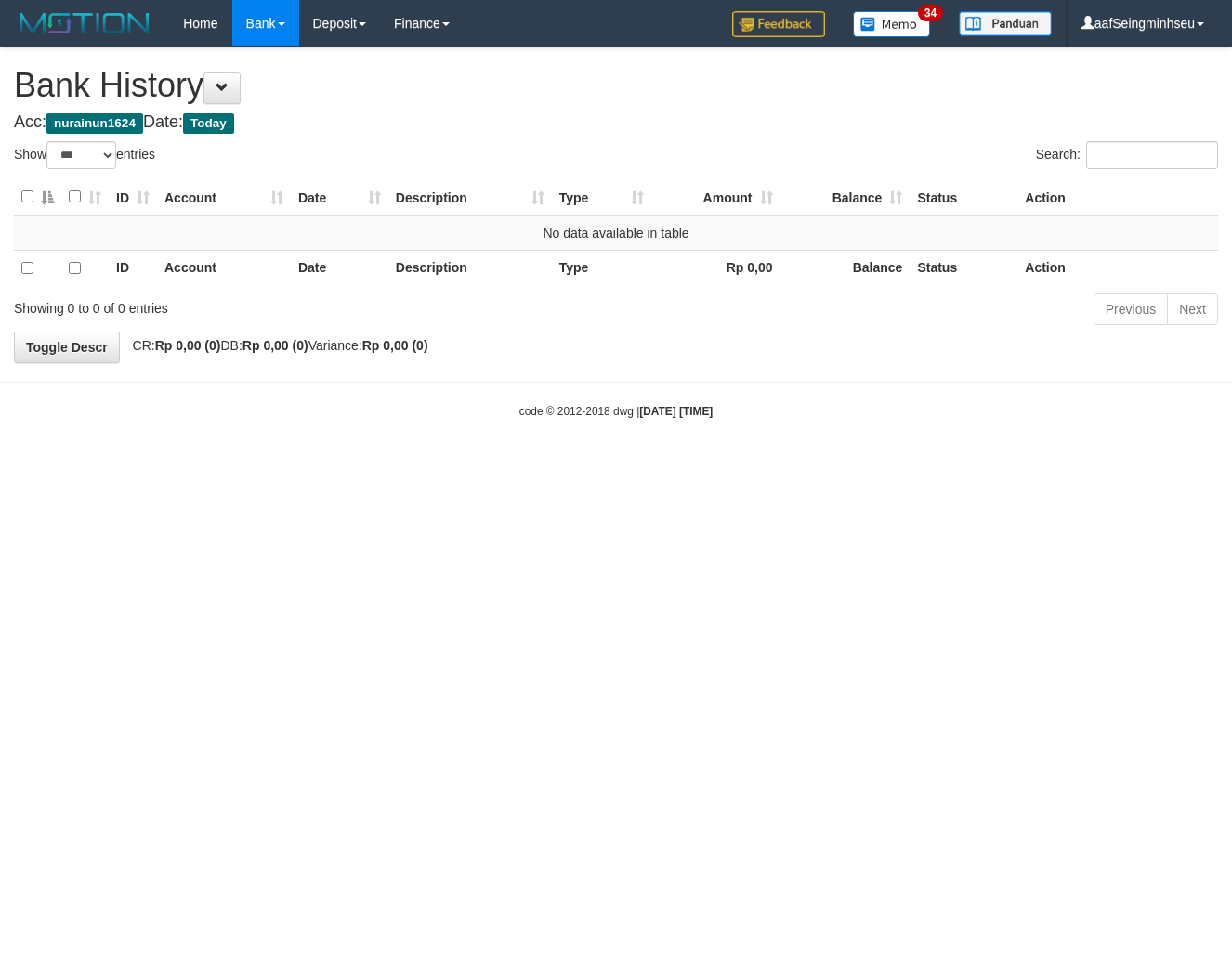 select on "***" 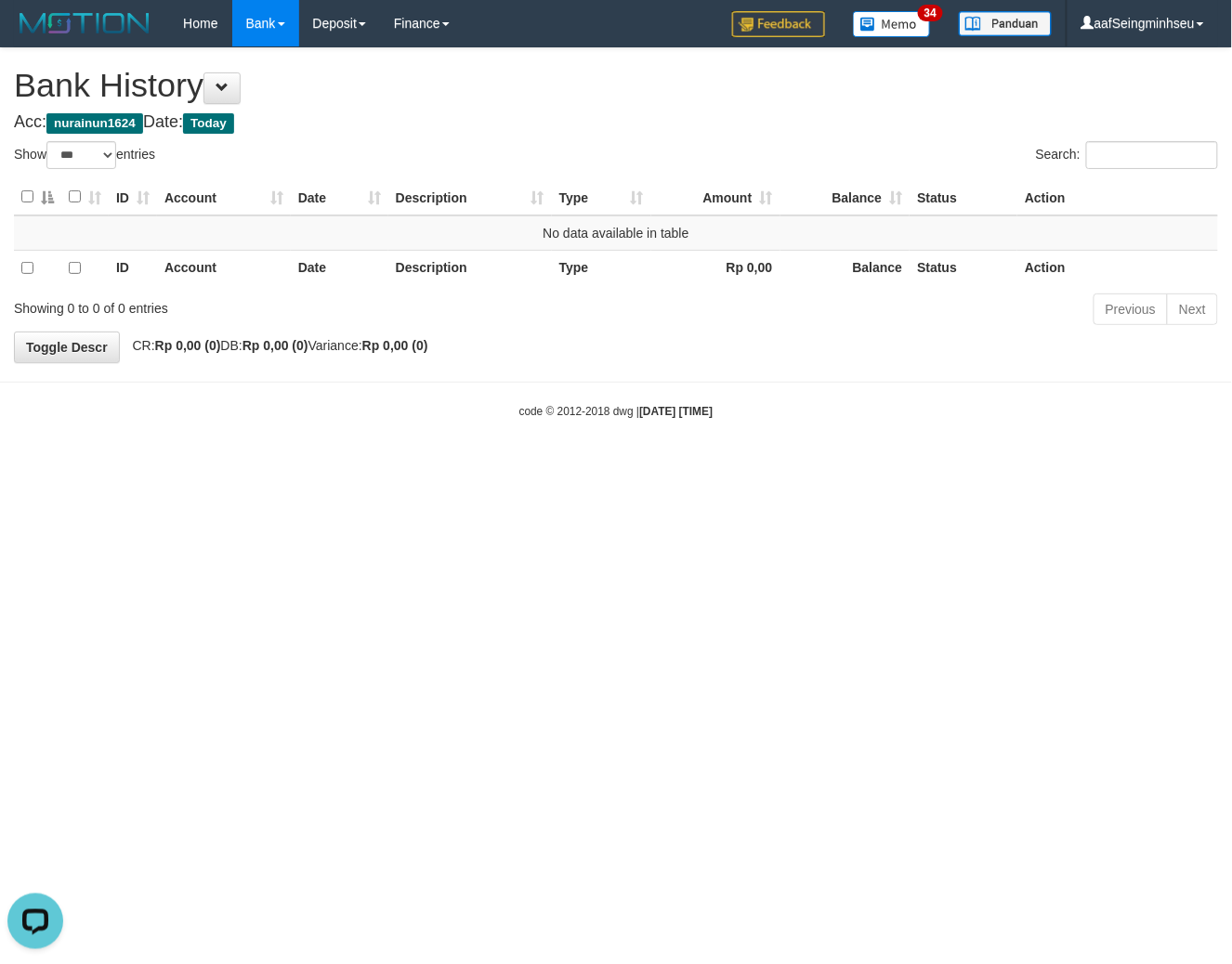 scroll, scrollTop: 0, scrollLeft: 0, axis: both 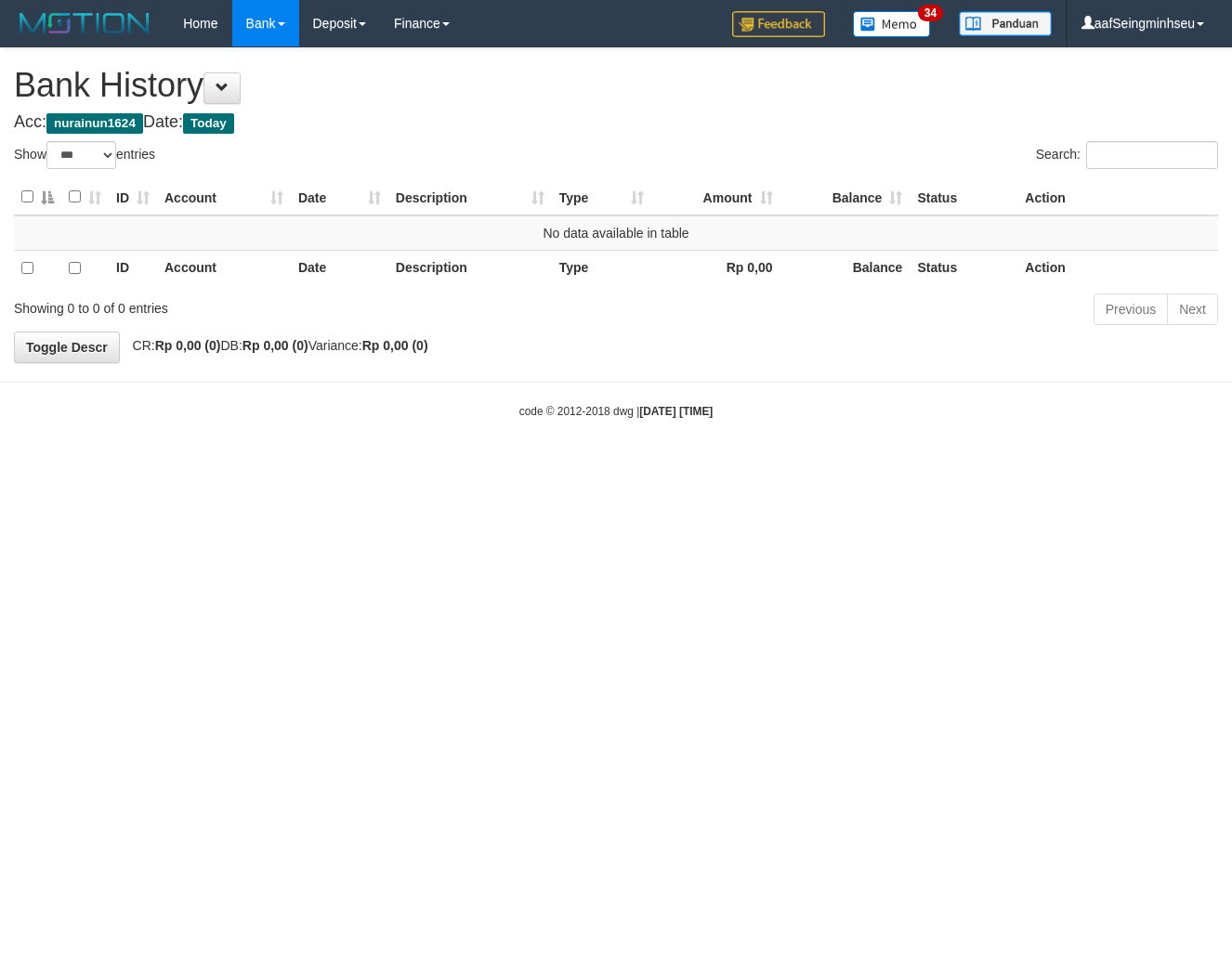 select on "***" 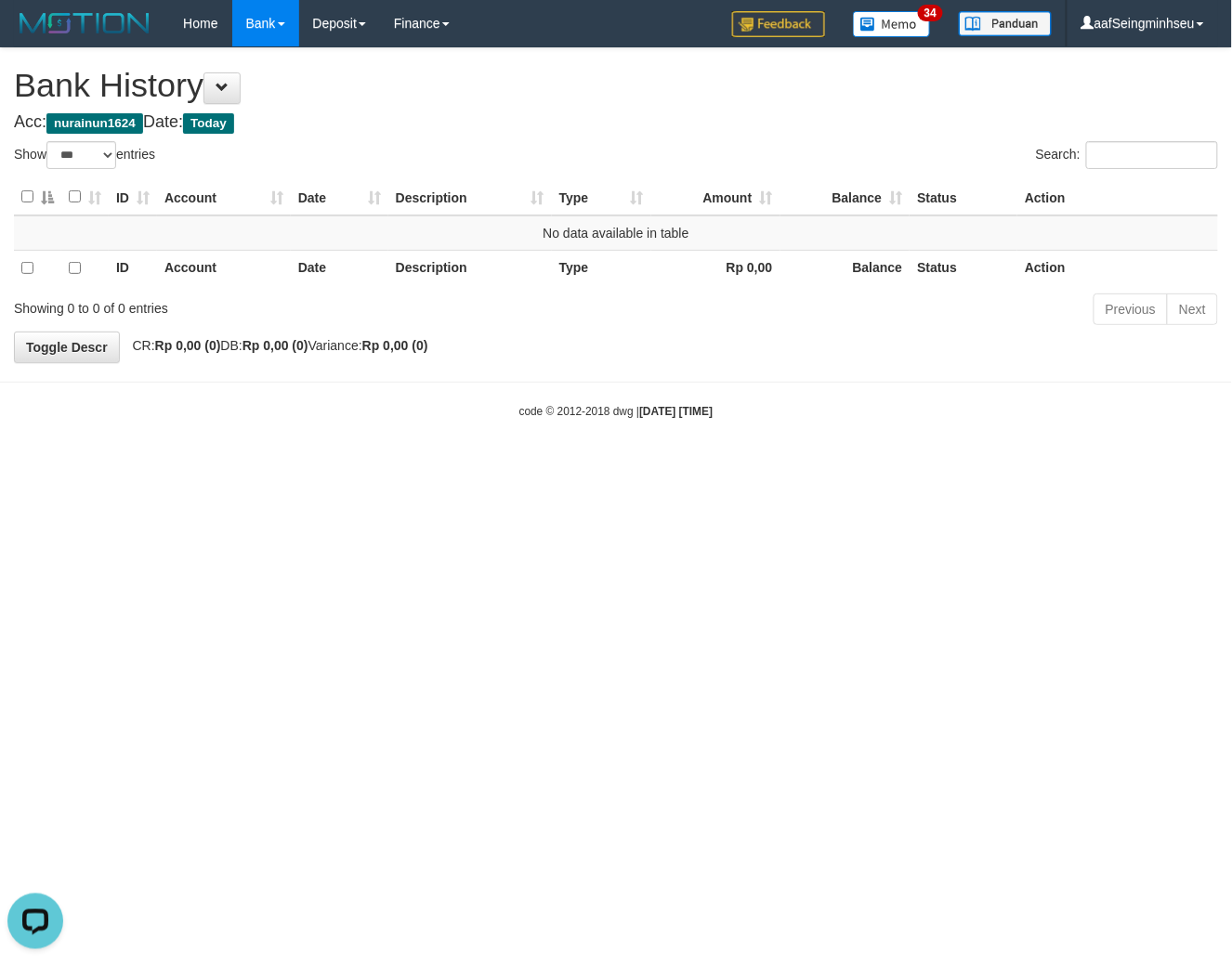 scroll, scrollTop: 0, scrollLeft: 0, axis: both 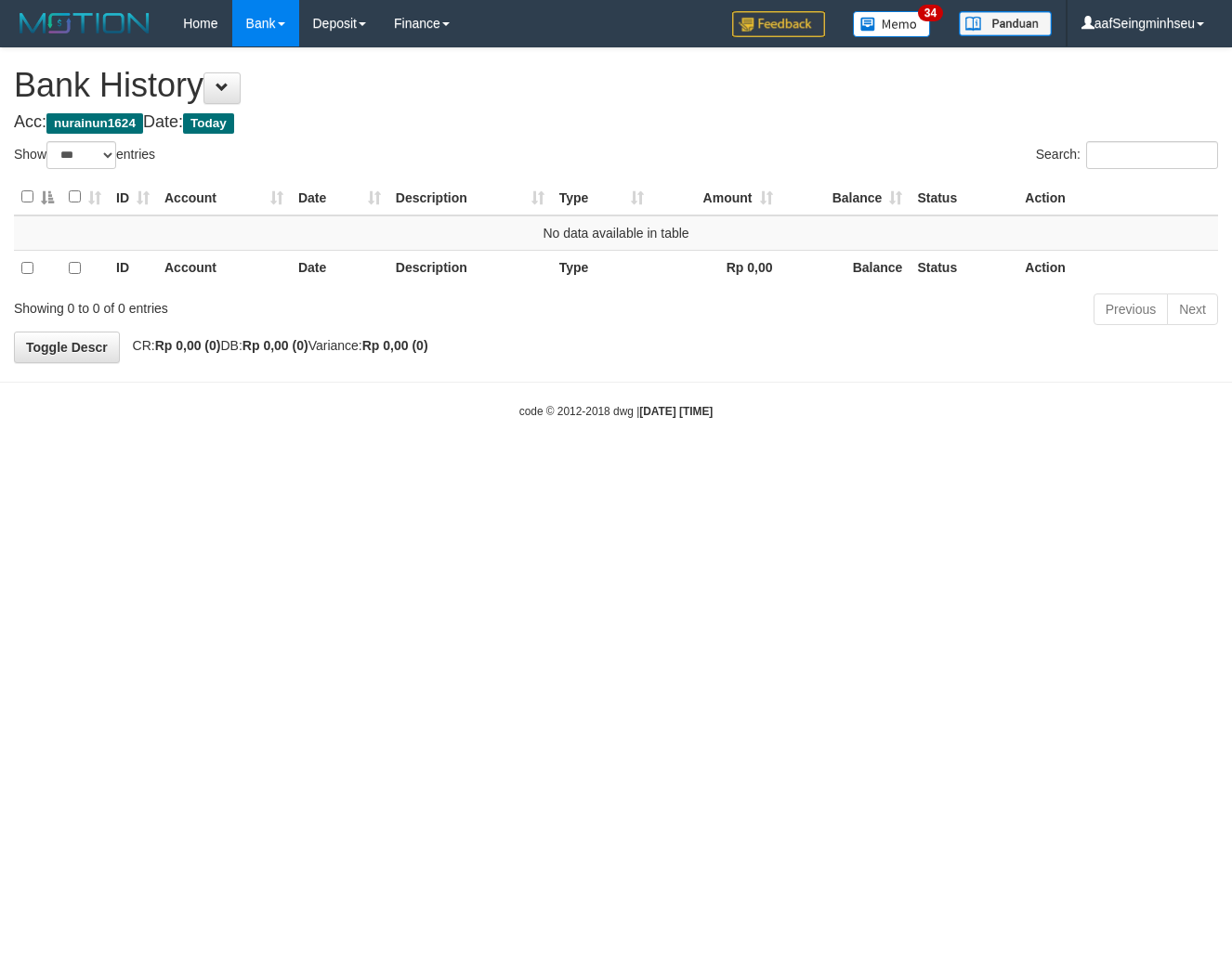 select on "***" 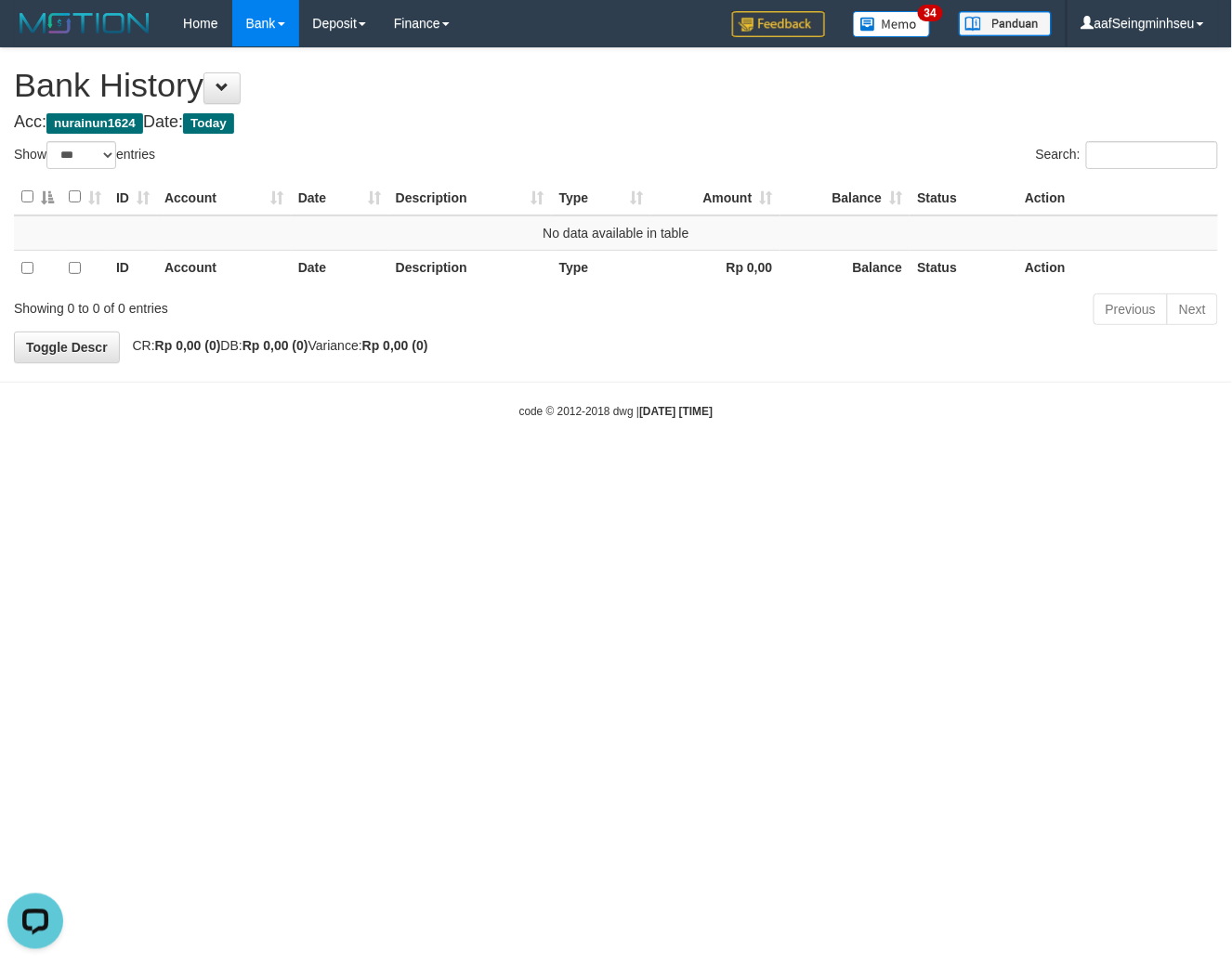 scroll, scrollTop: 0, scrollLeft: 0, axis: both 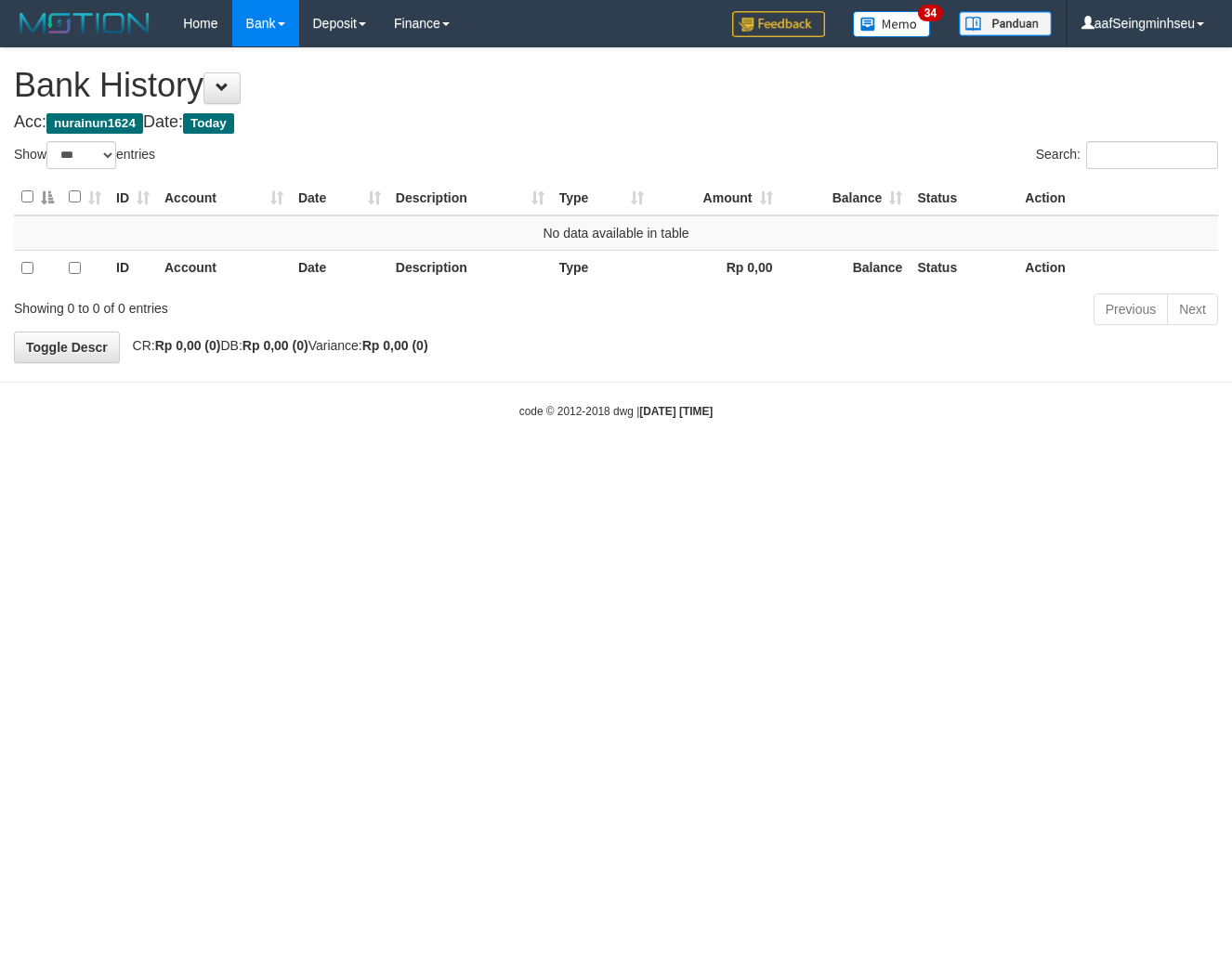 select on "***" 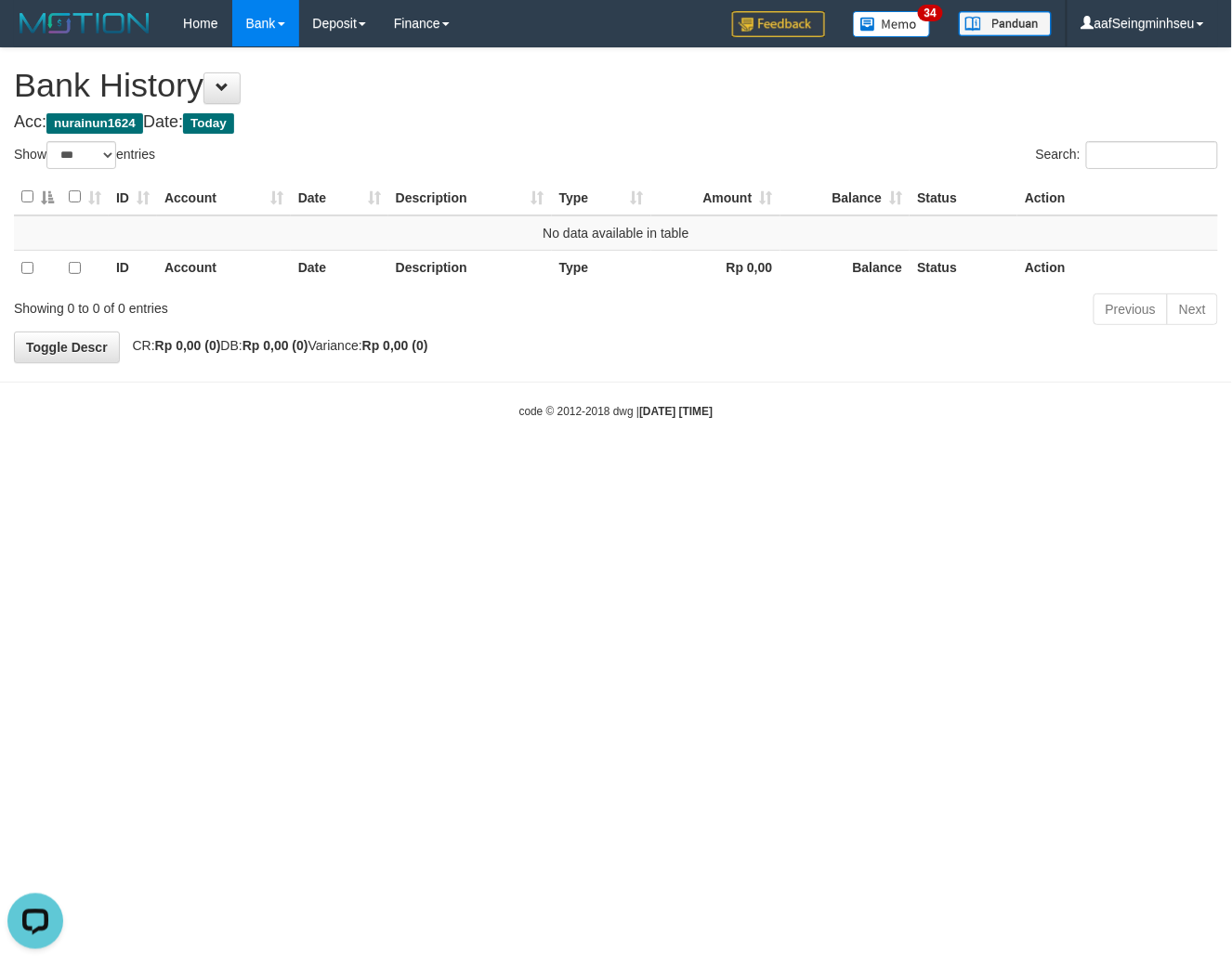 scroll, scrollTop: 0, scrollLeft: 0, axis: both 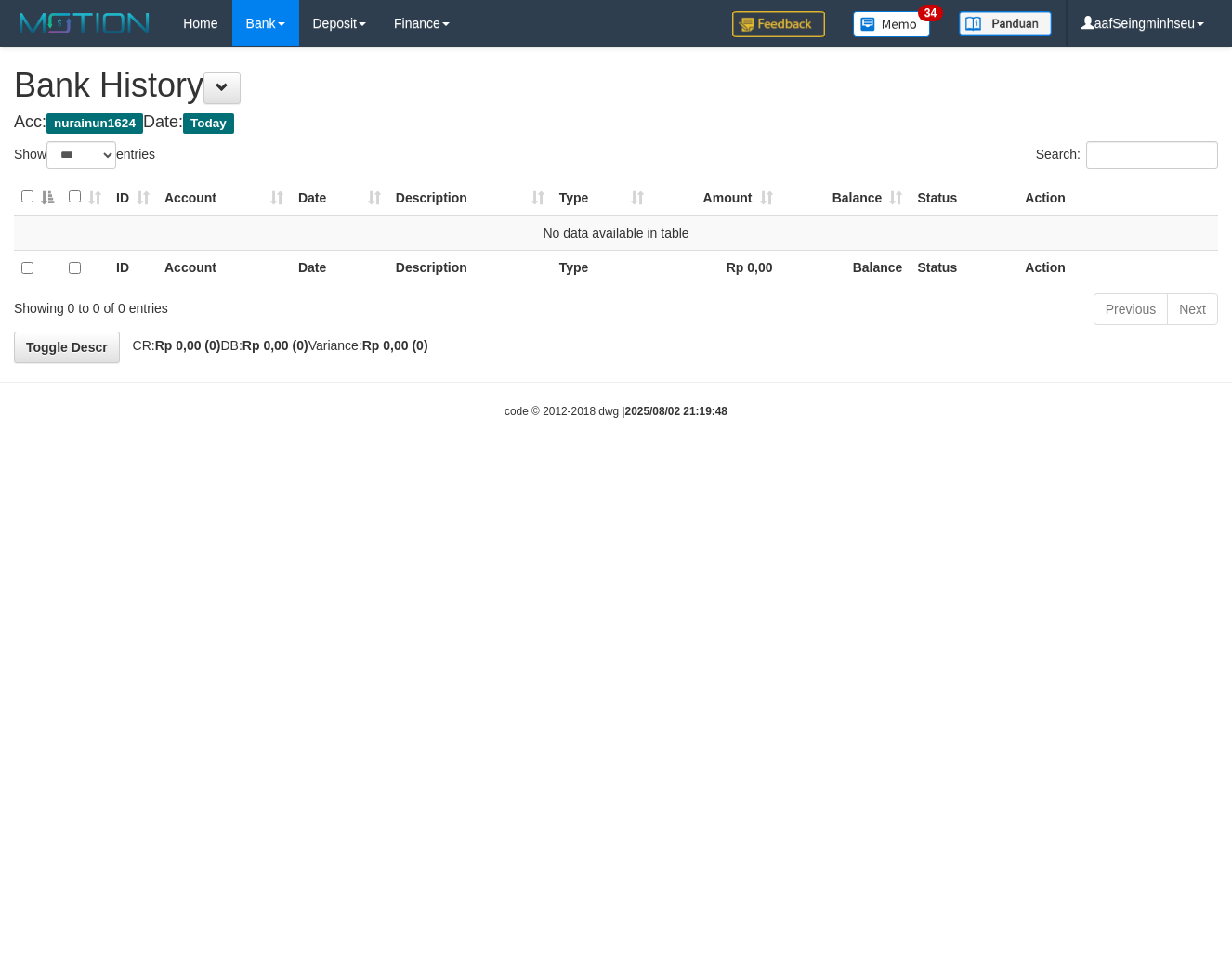 select on "***" 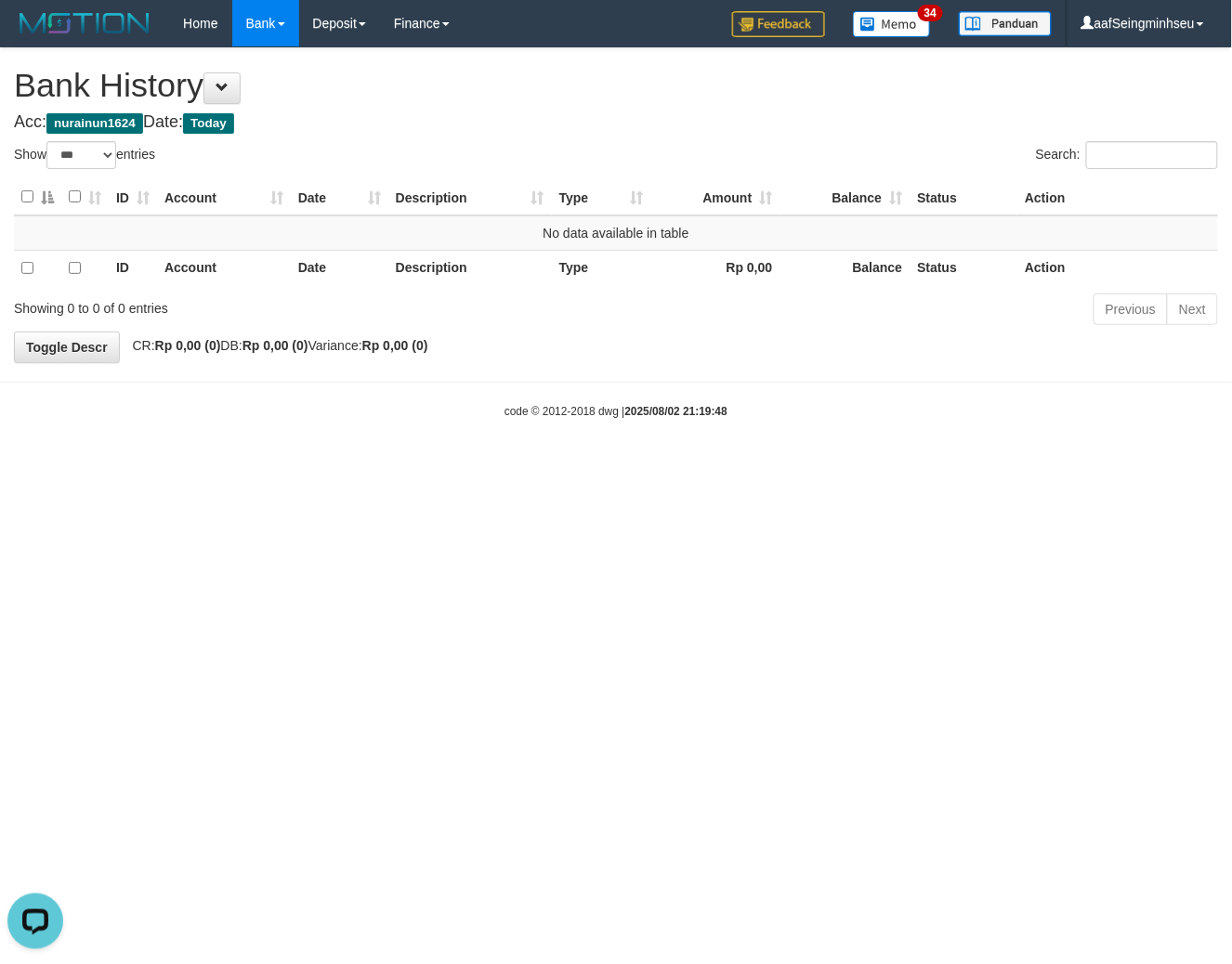 scroll, scrollTop: 0, scrollLeft: 0, axis: both 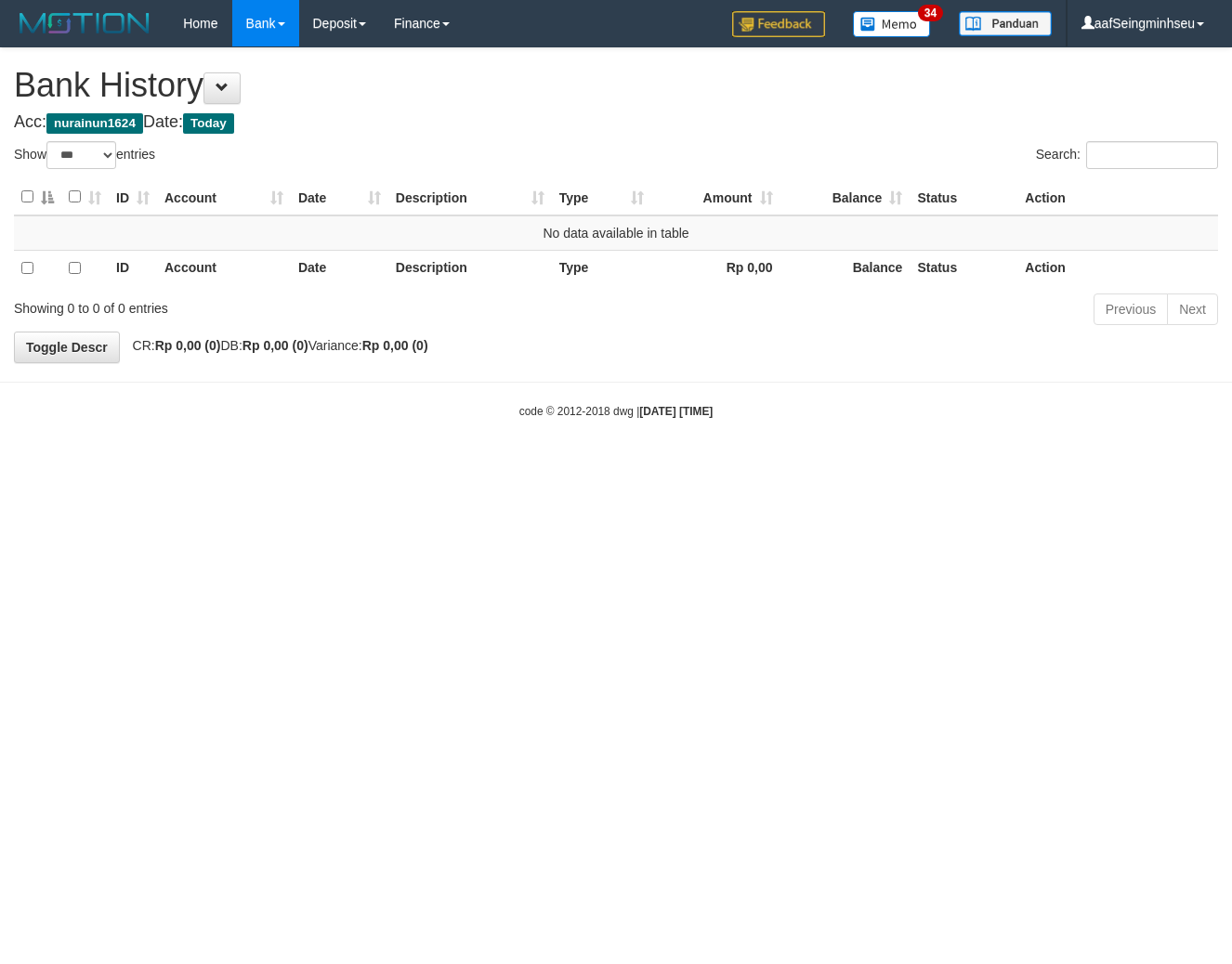 select on "***" 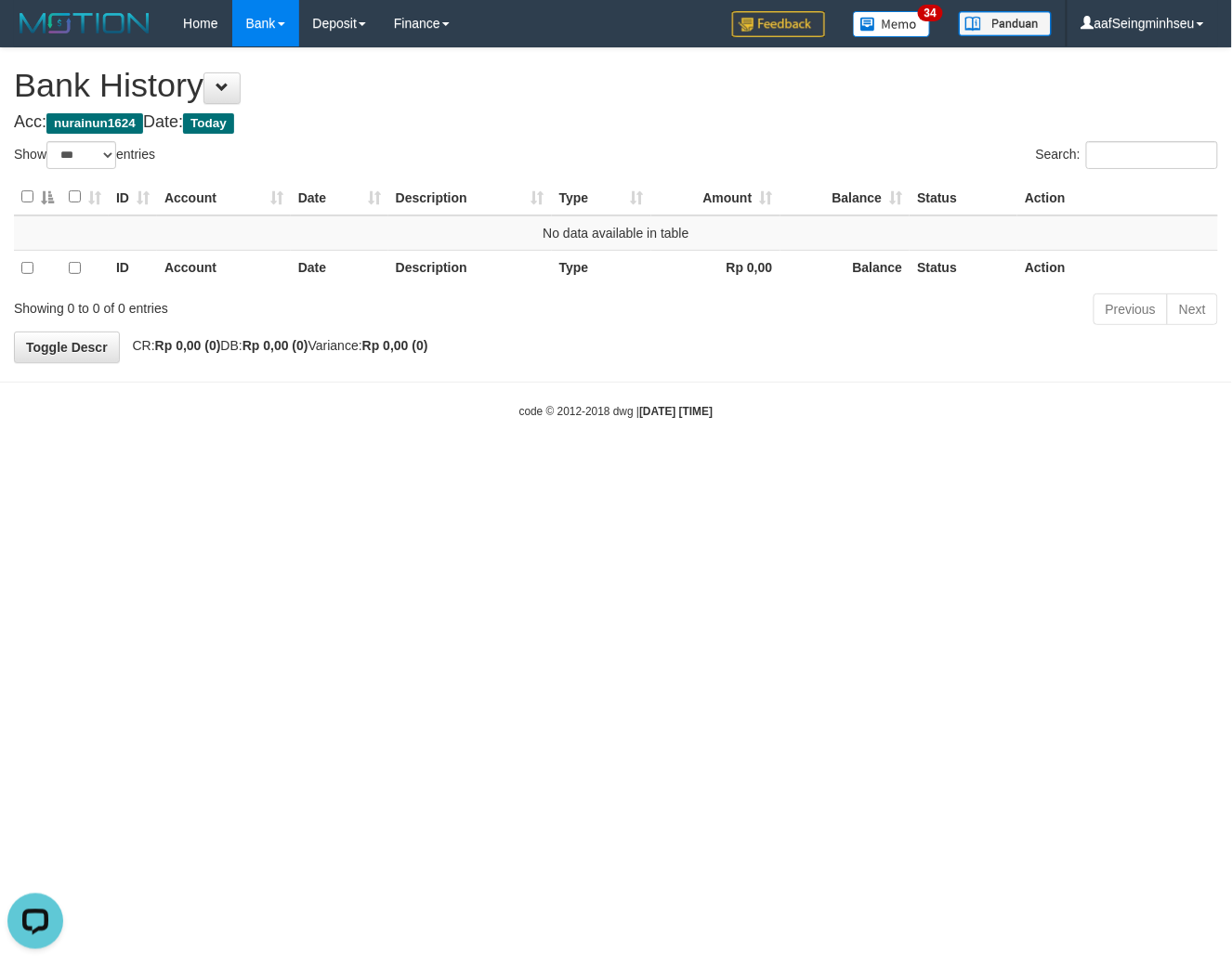 scroll, scrollTop: 0, scrollLeft: 0, axis: both 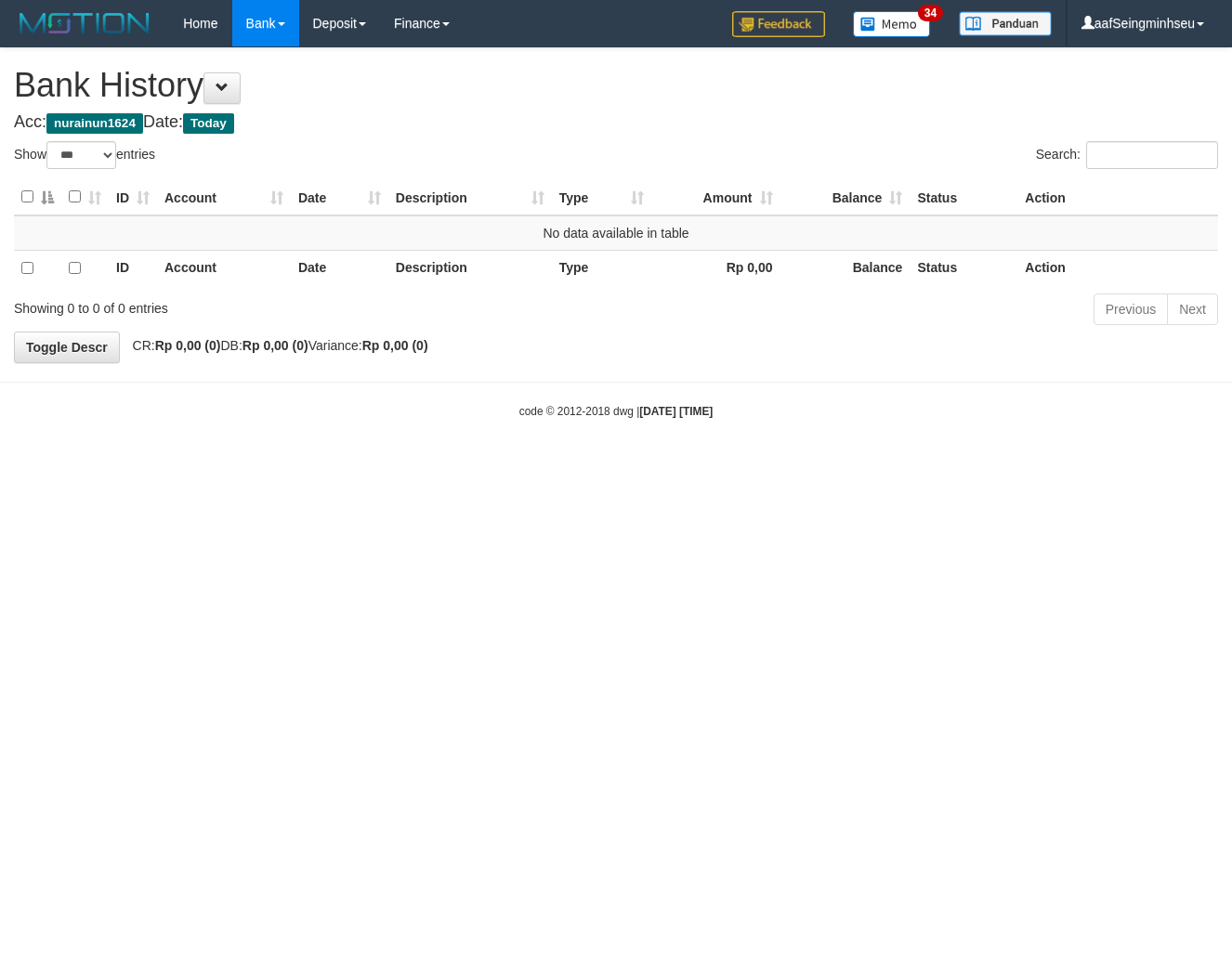 select on "***" 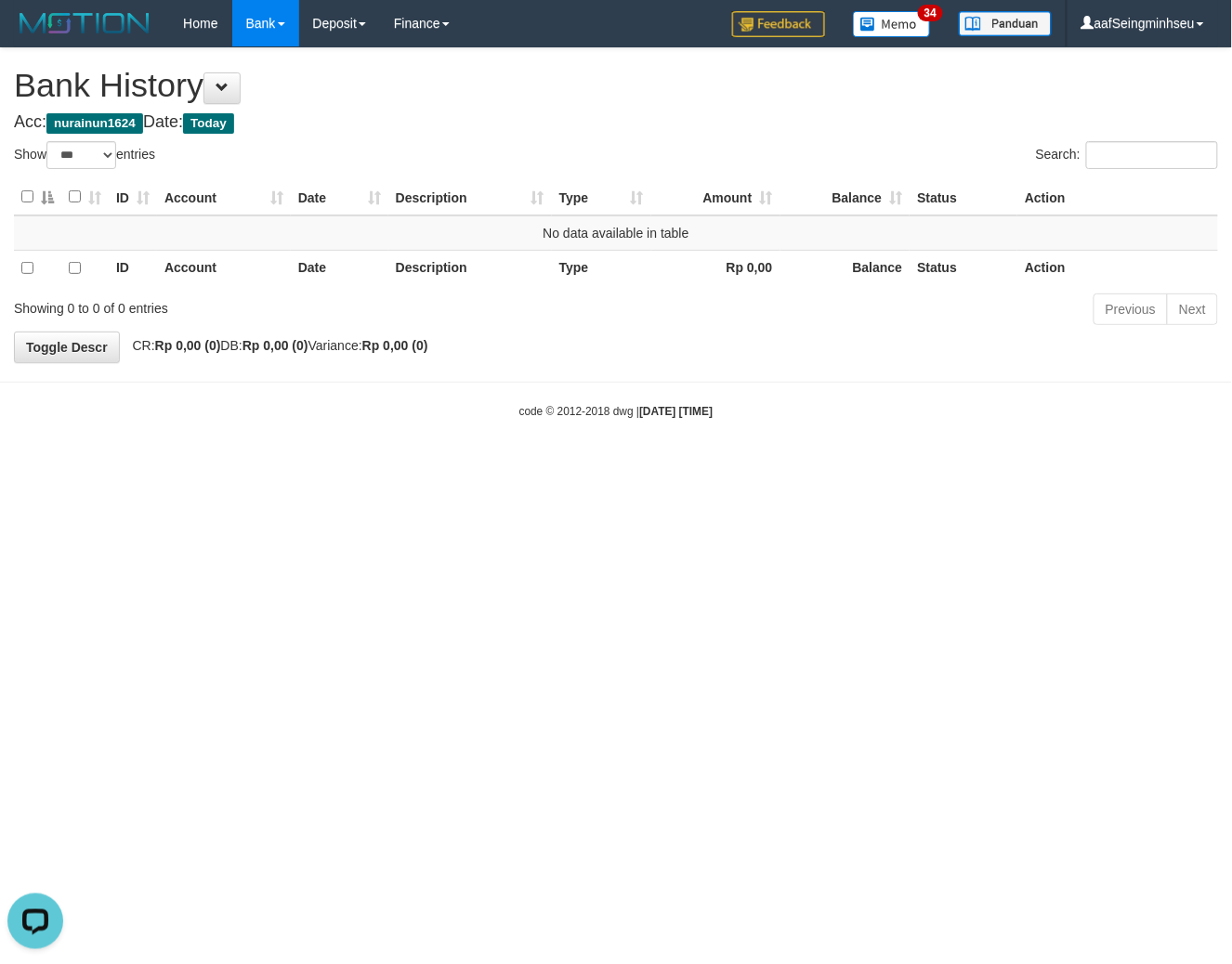 scroll, scrollTop: 0, scrollLeft: 0, axis: both 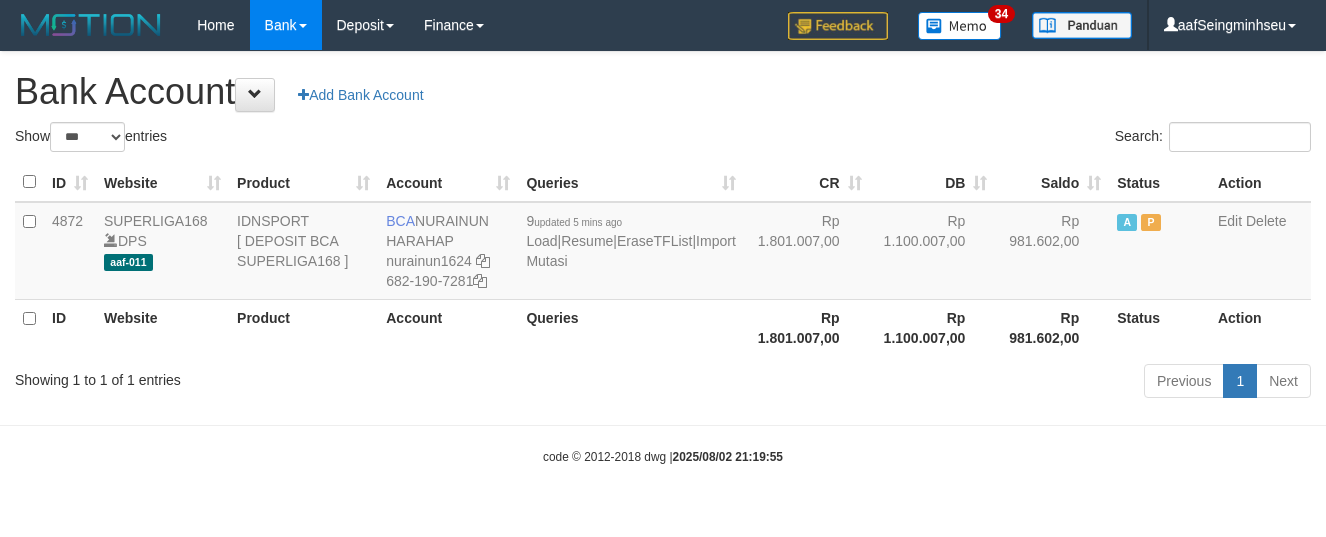 select on "***" 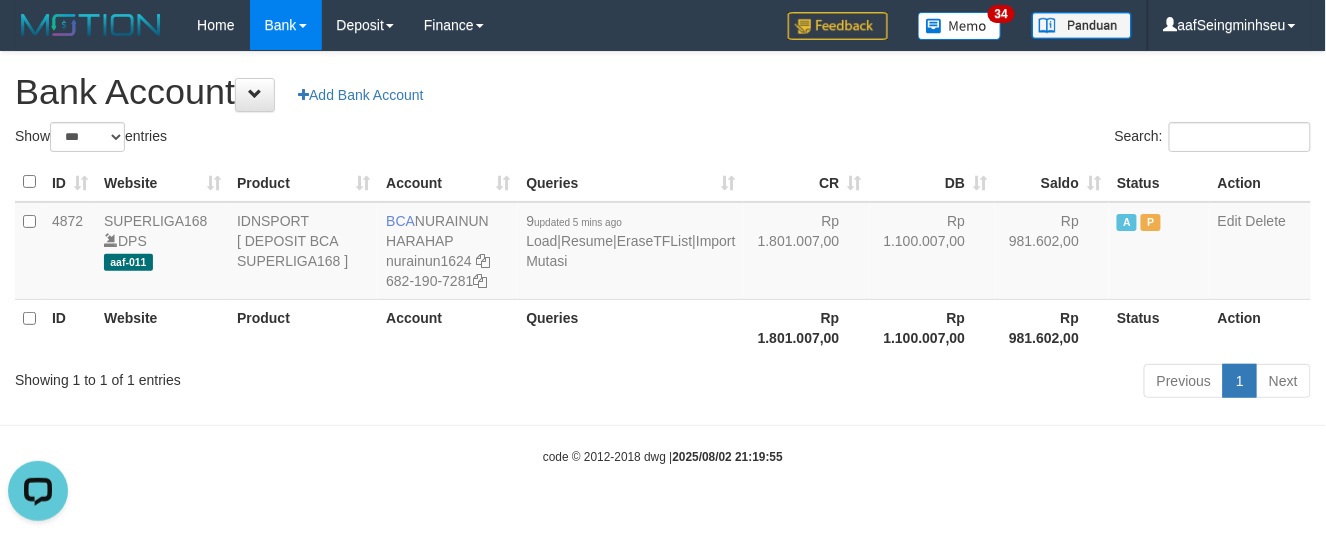 scroll, scrollTop: 0, scrollLeft: 0, axis: both 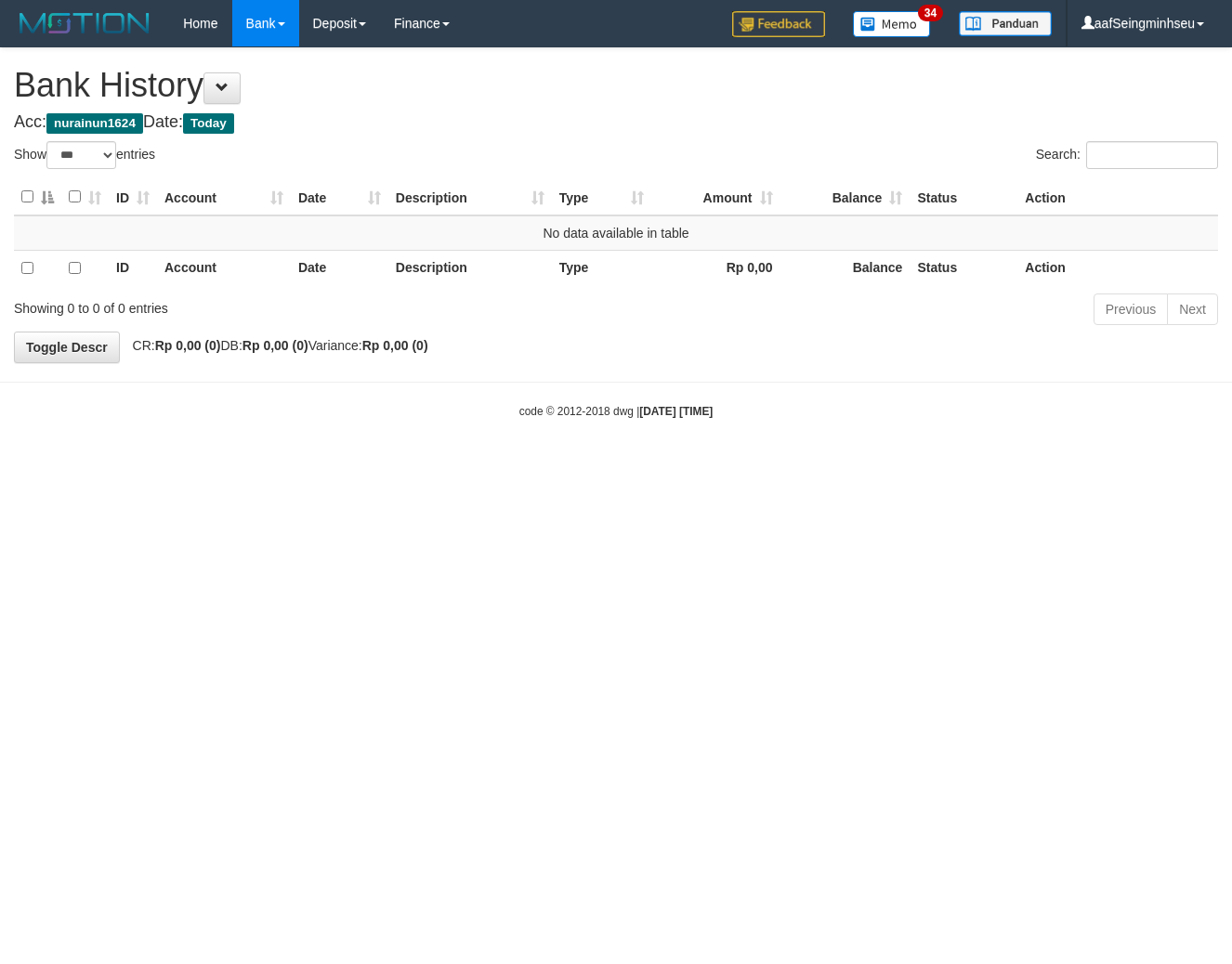 select on "***" 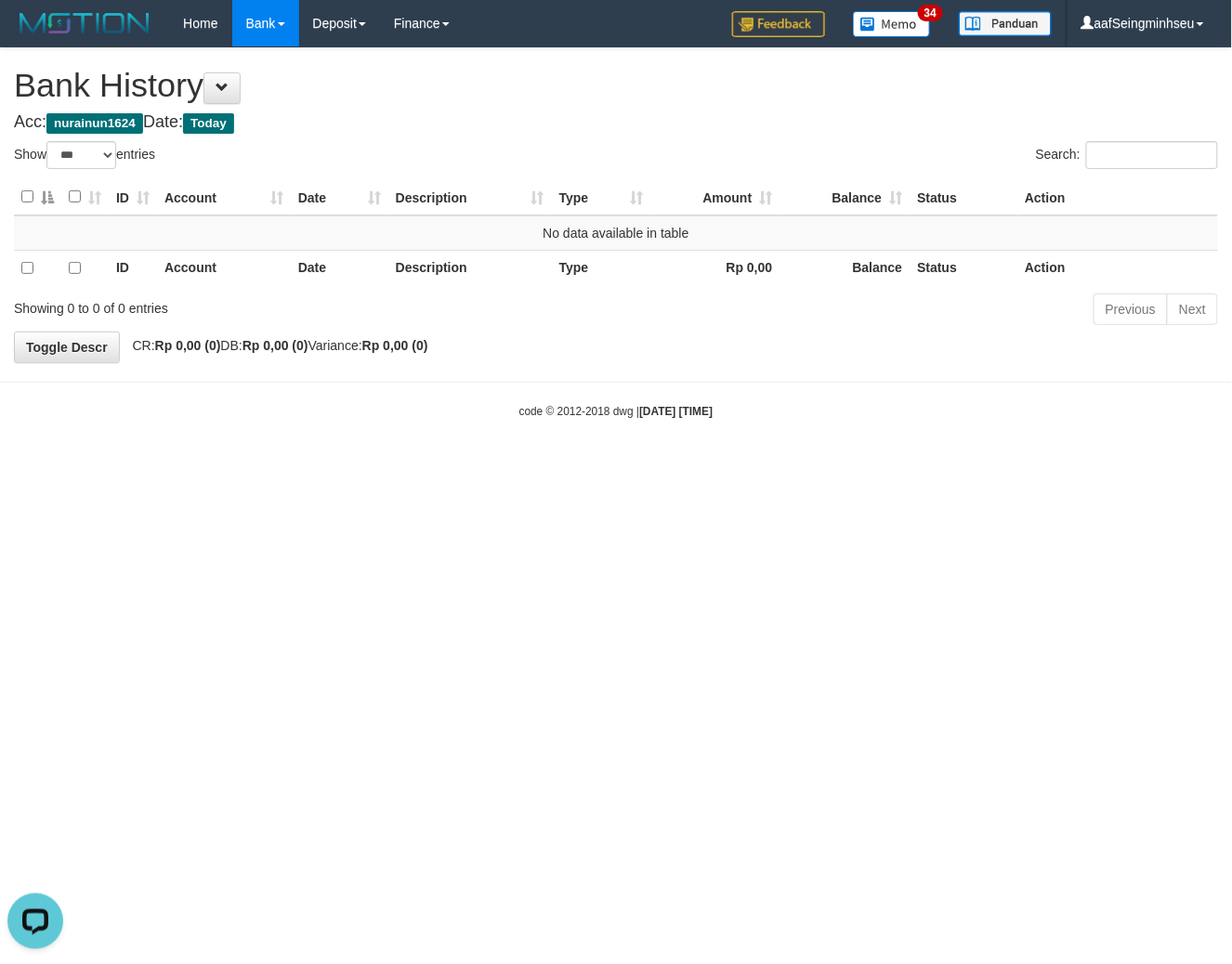 scroll, scrollTop: 0, scrollLeft: 0, axis: both 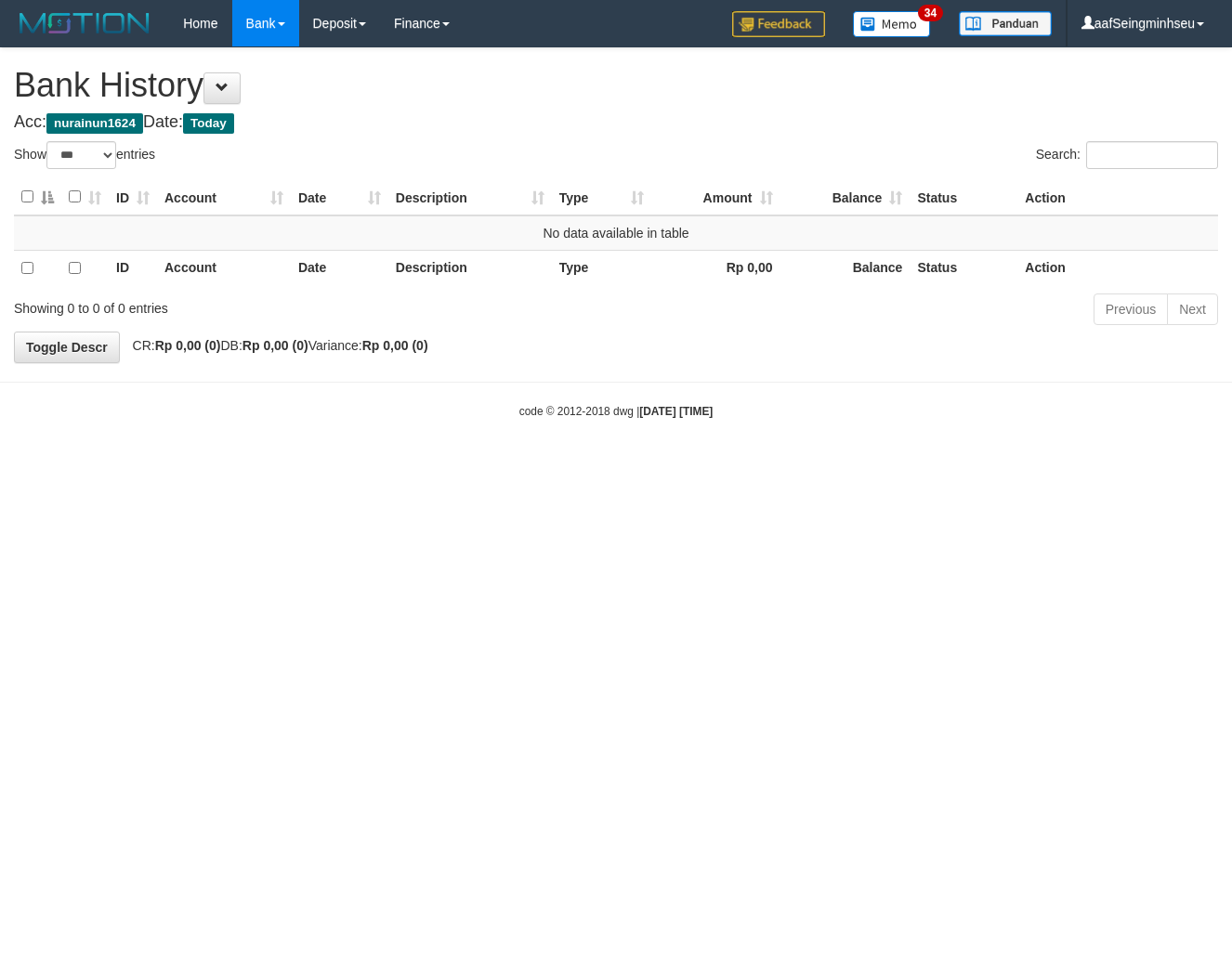 select on "***" 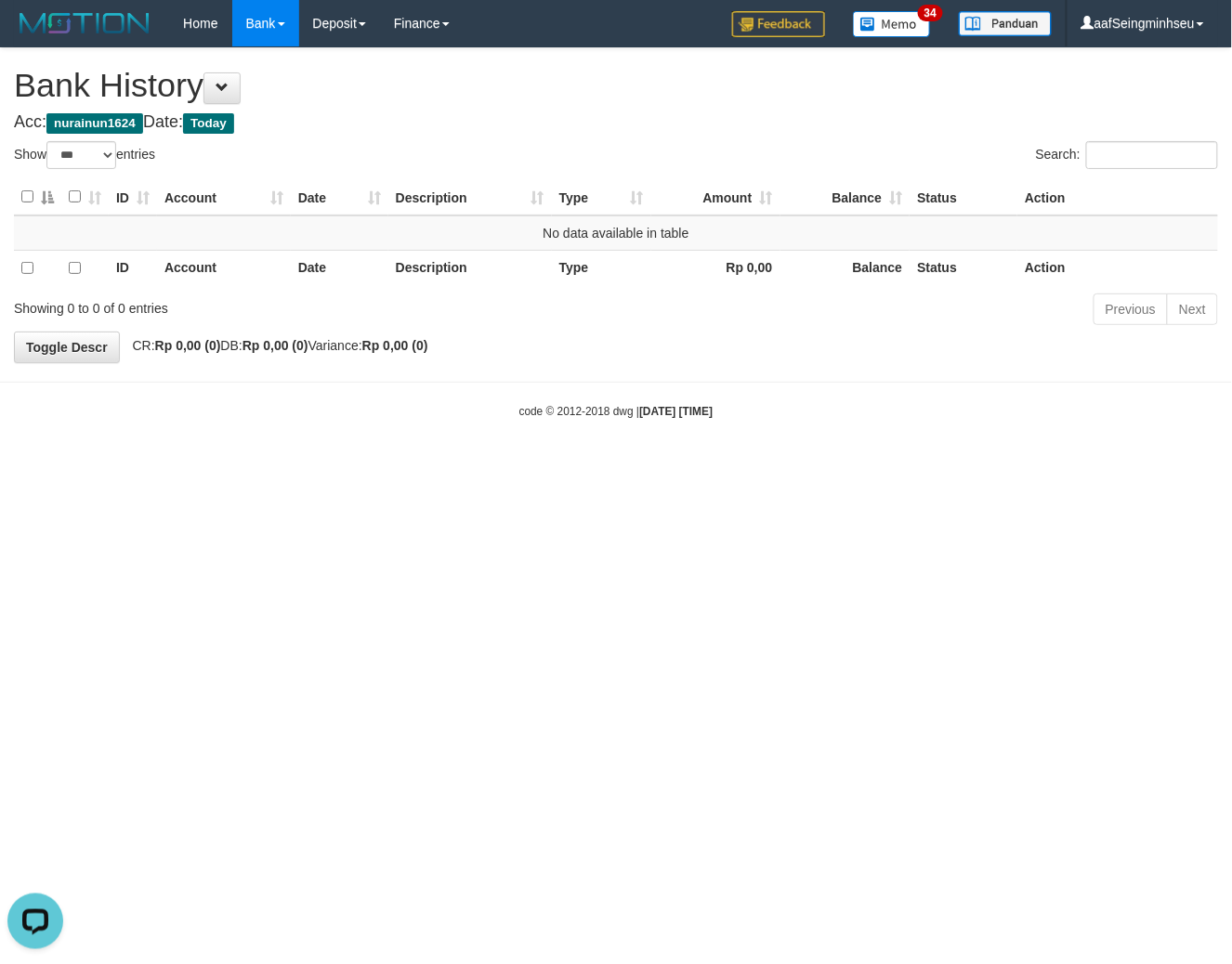 scroll, scrollTop: 0, scrollLeft: 0, axis: both 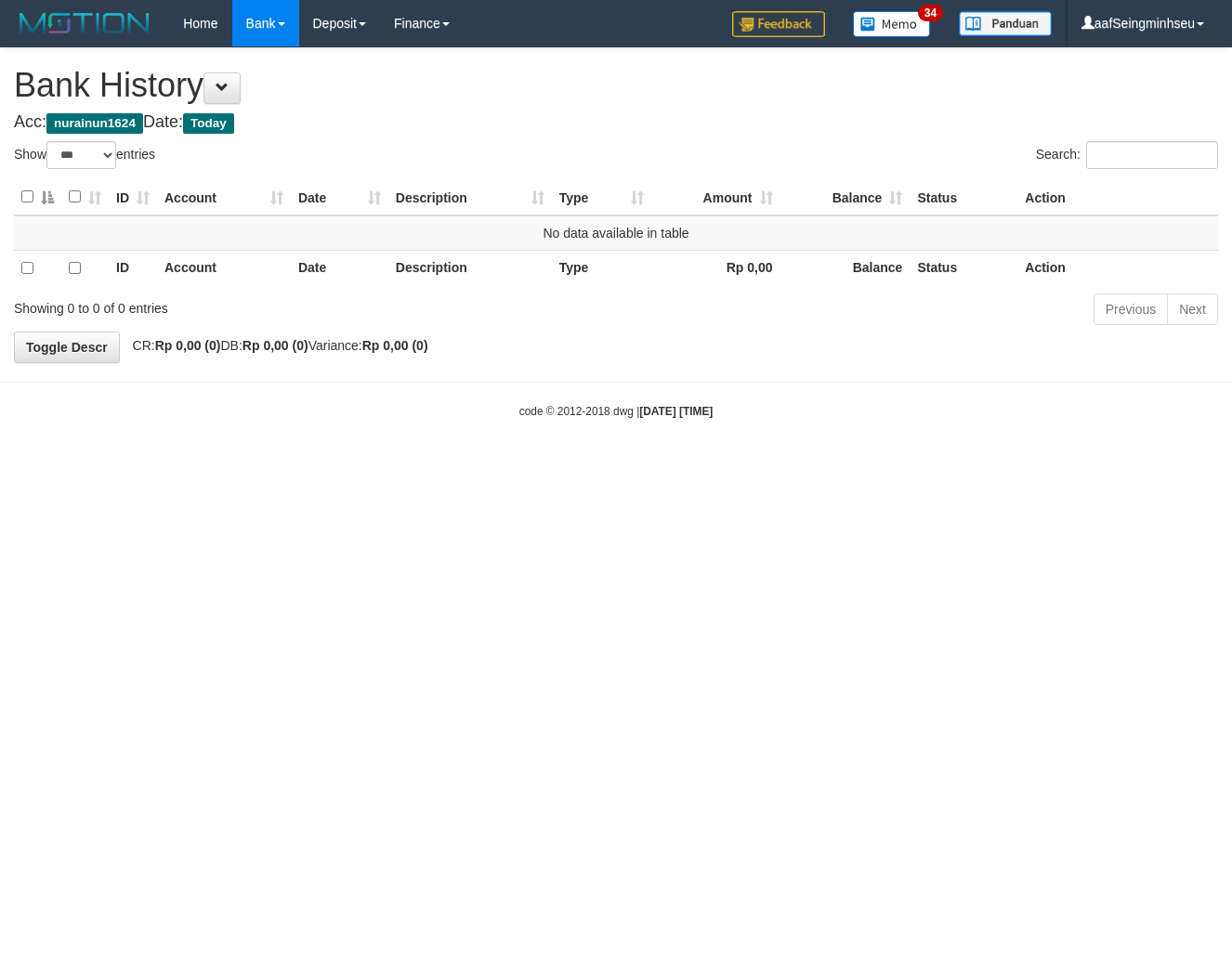 select on "***" 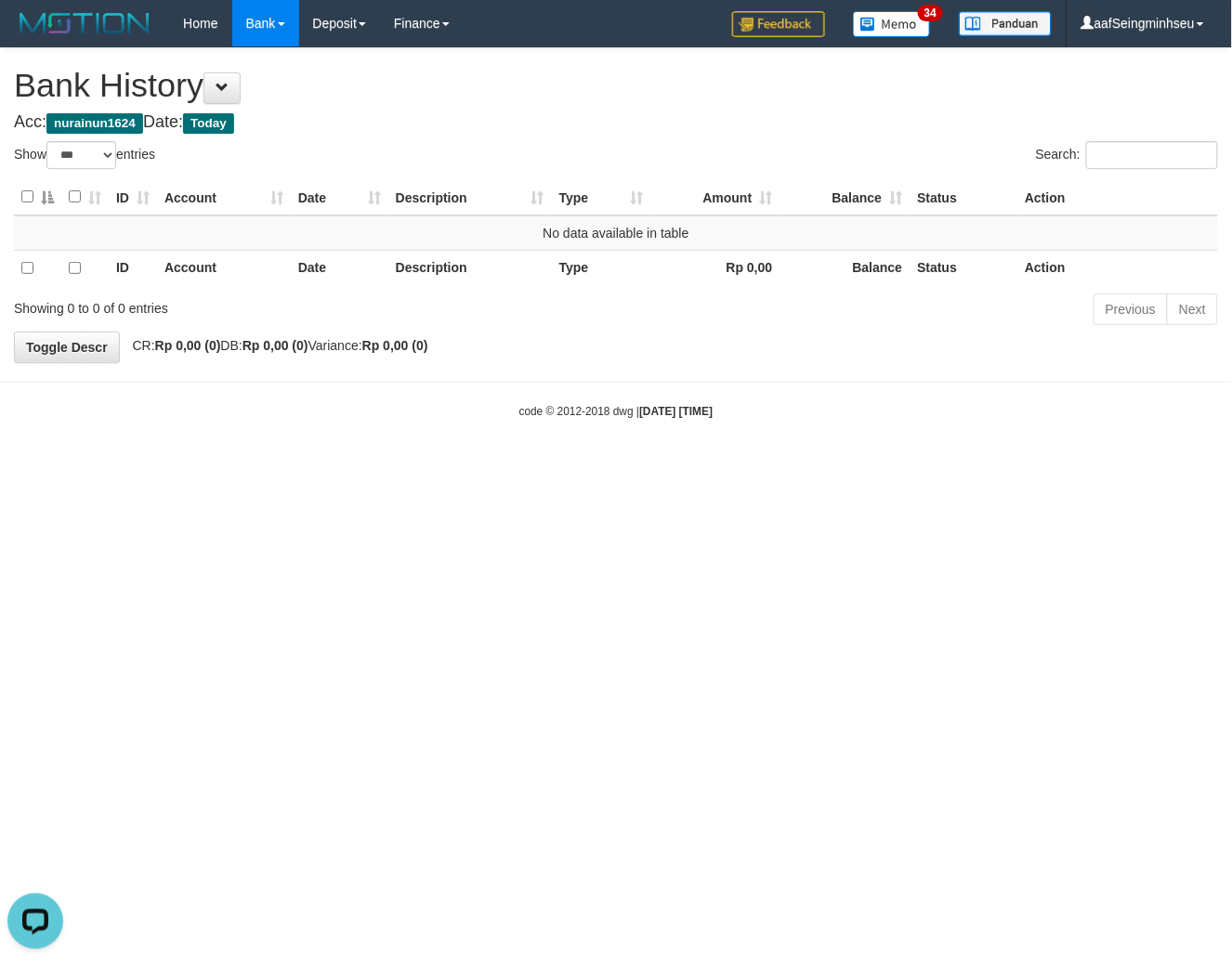 scroll, scrollTop: 0, scrollLeft: 0, axis: both 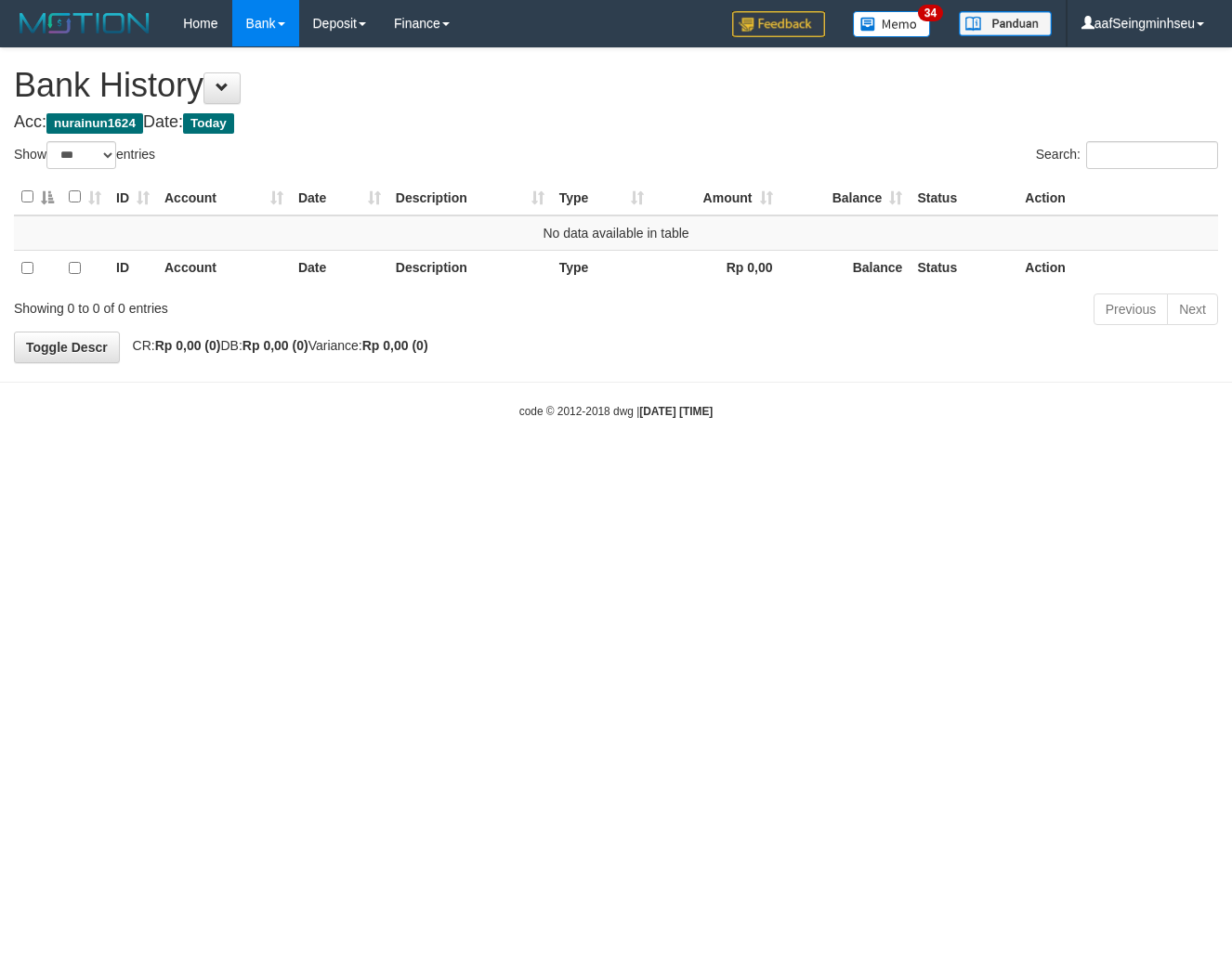 select on "***" 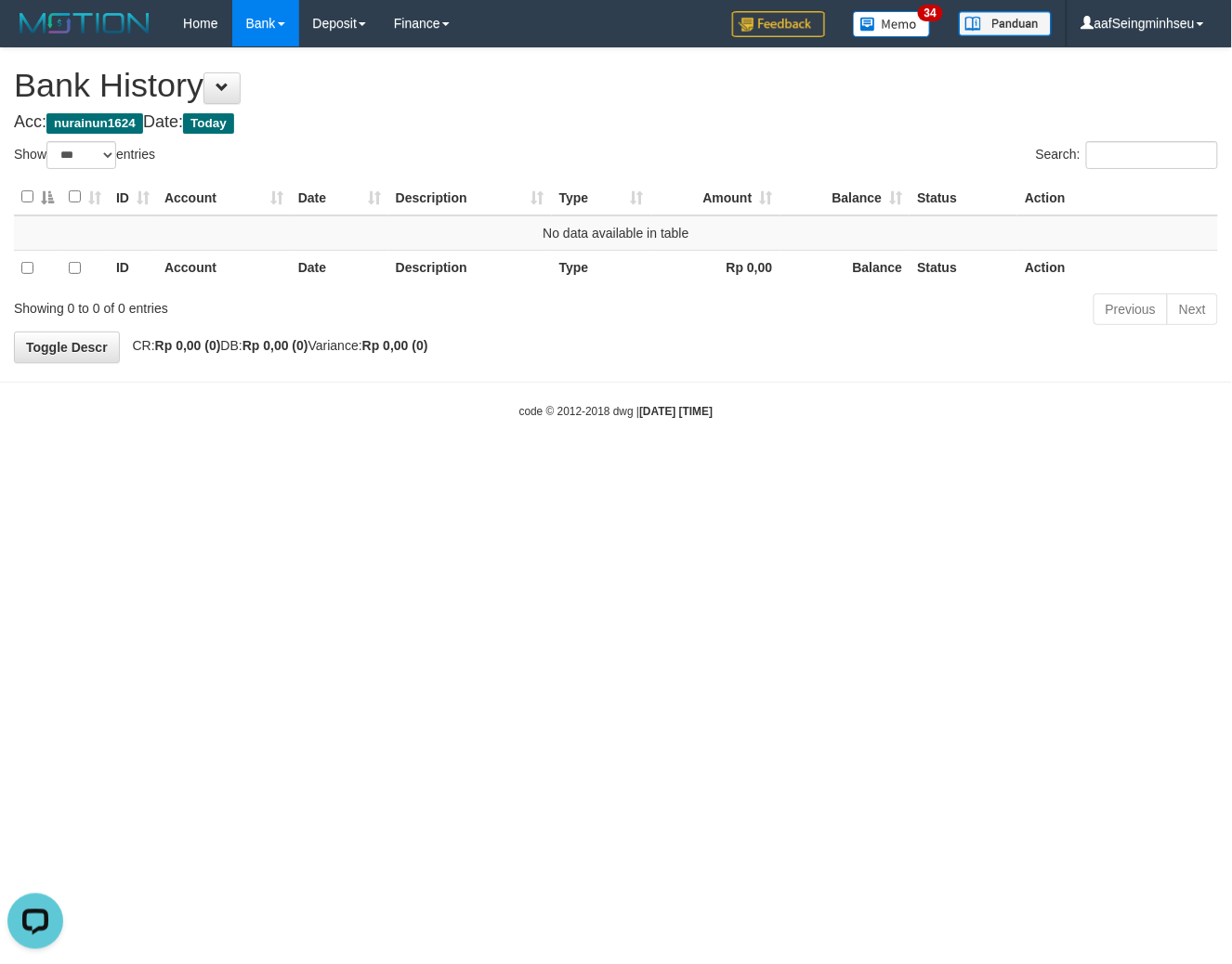 scroll, scrollTop: 0, scrollLeft: 0, axis: both 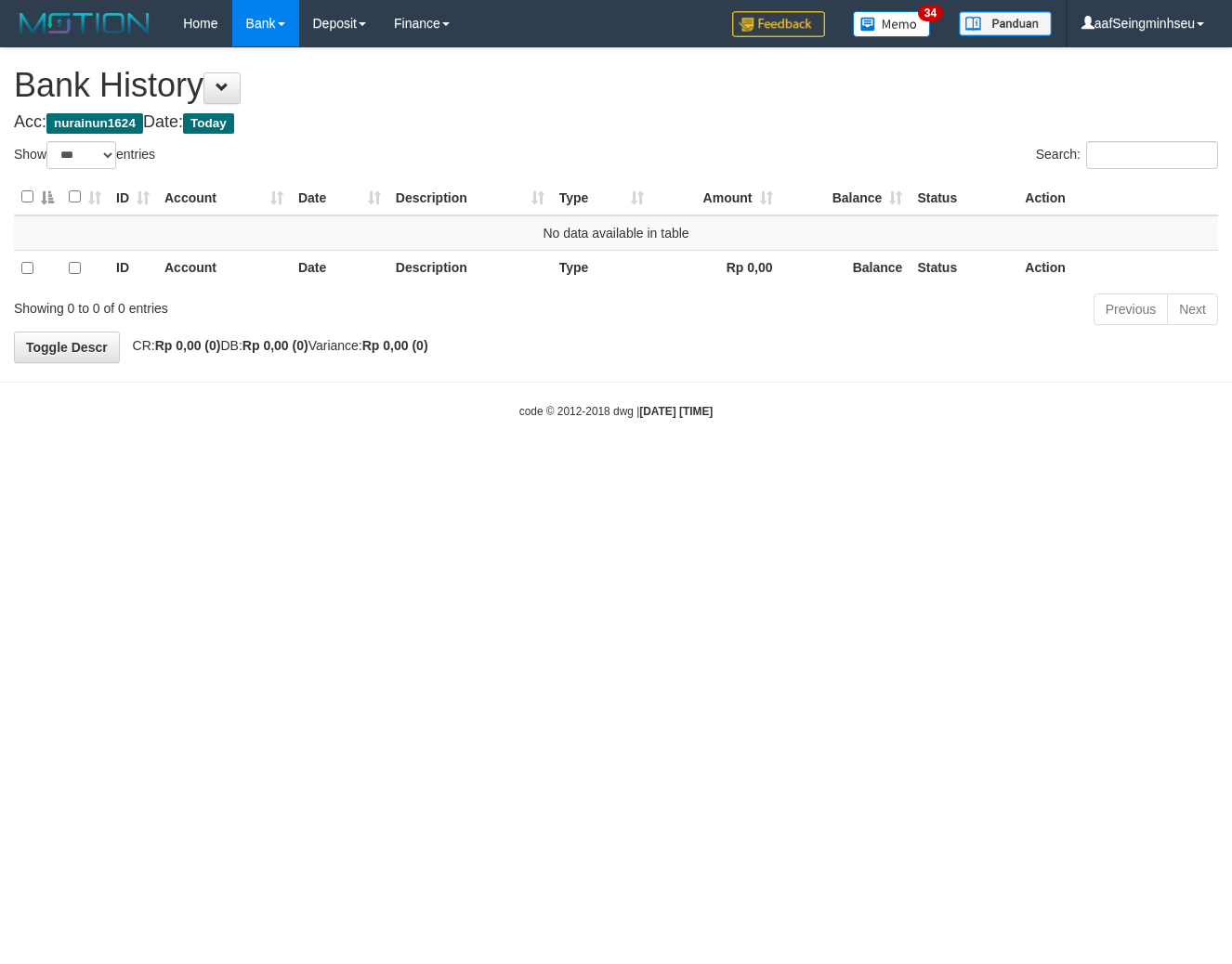 select on "***" 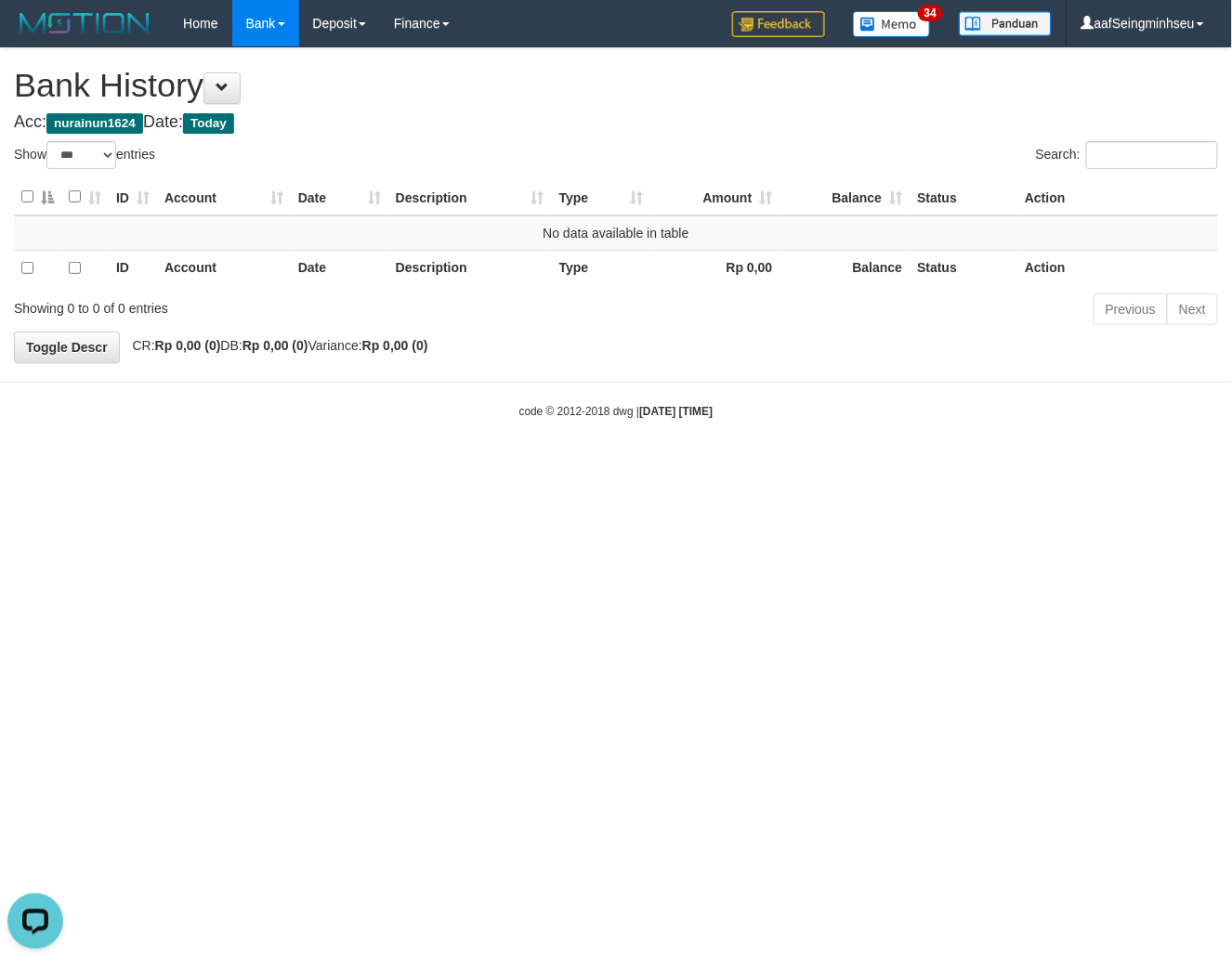 scroll, scrollTop: 0, scrollLeft: 0, axis: both 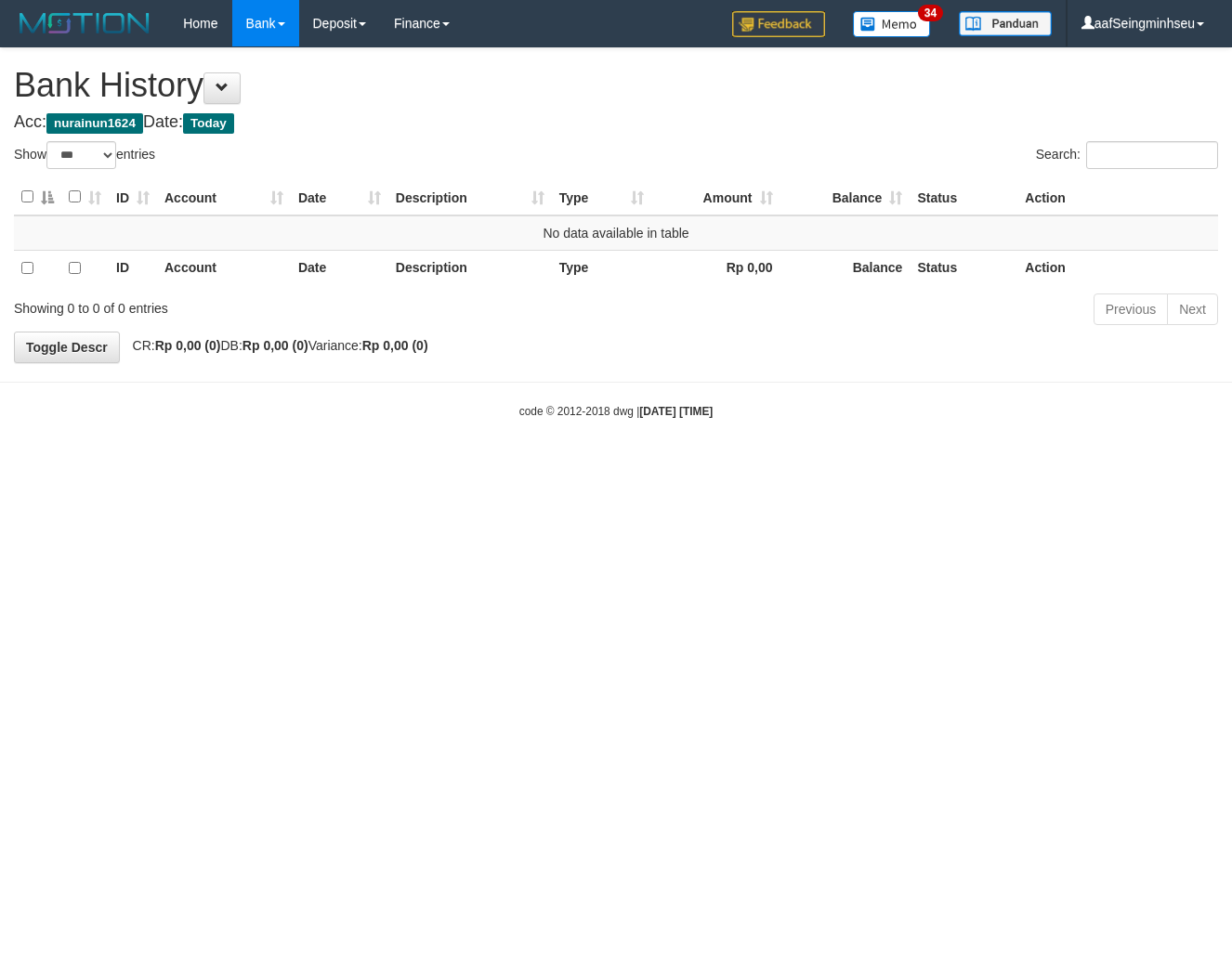 select on "***" 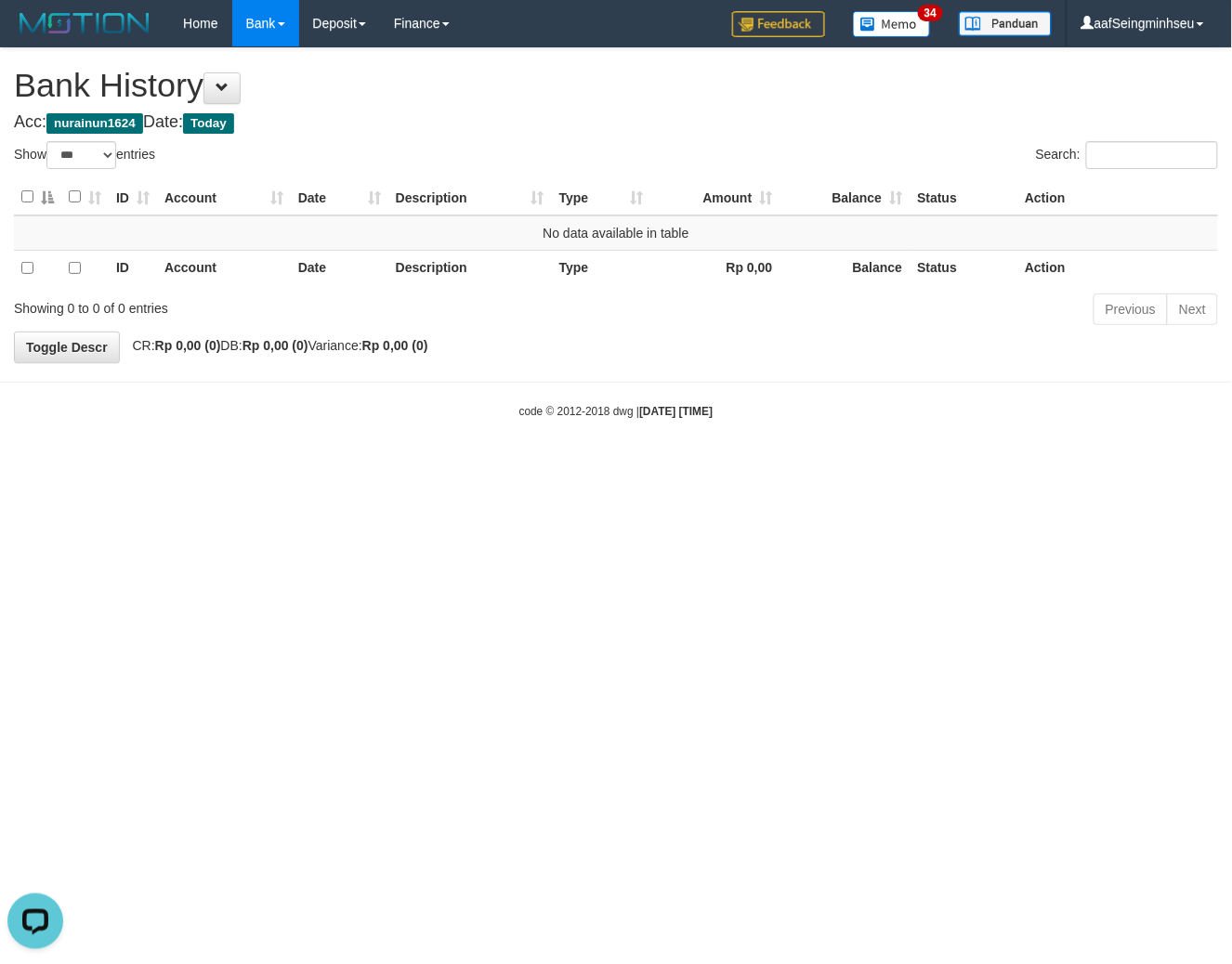 scroll, scrollTop: 0, scrollLeft: 0, axis: both 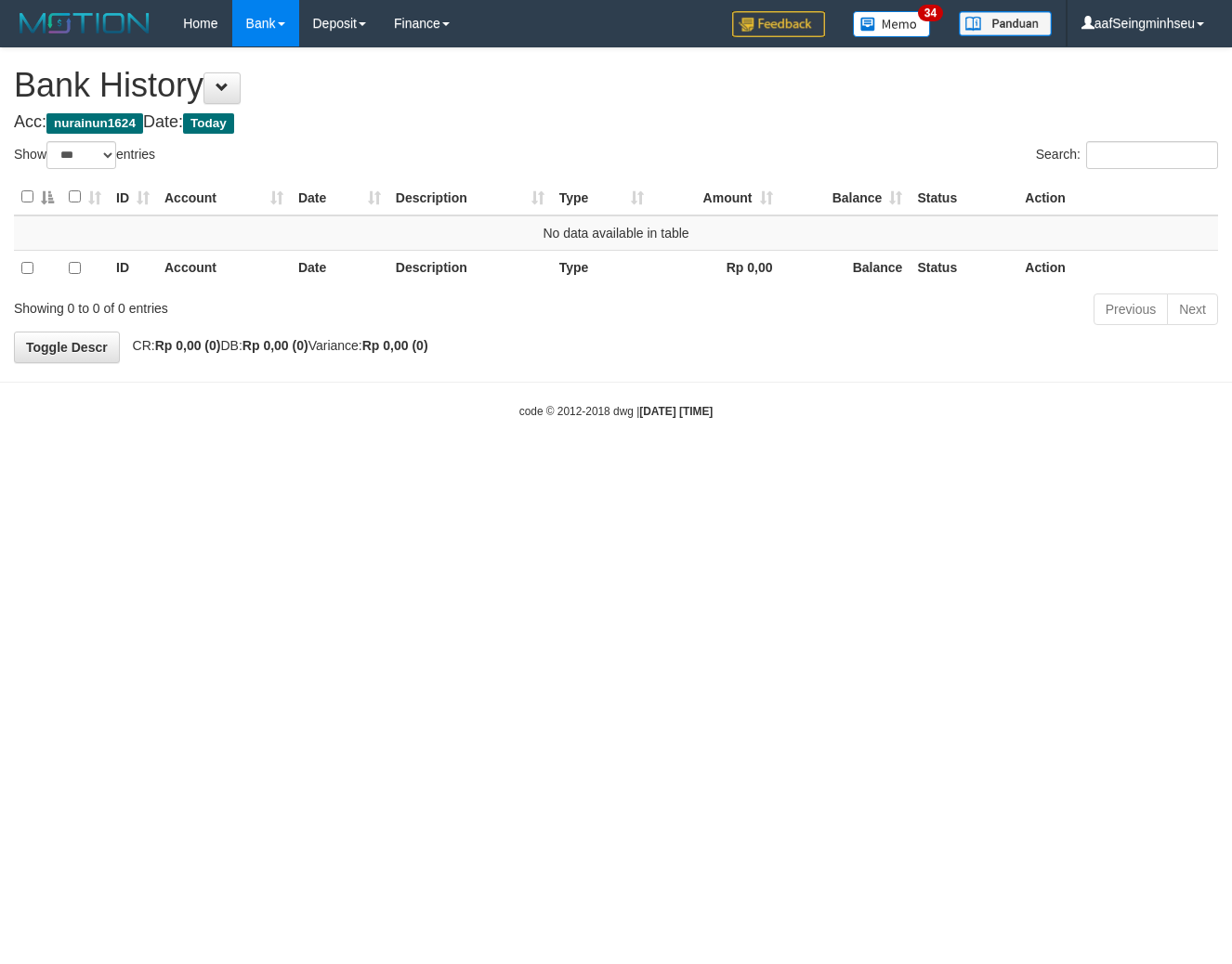 select on "***" 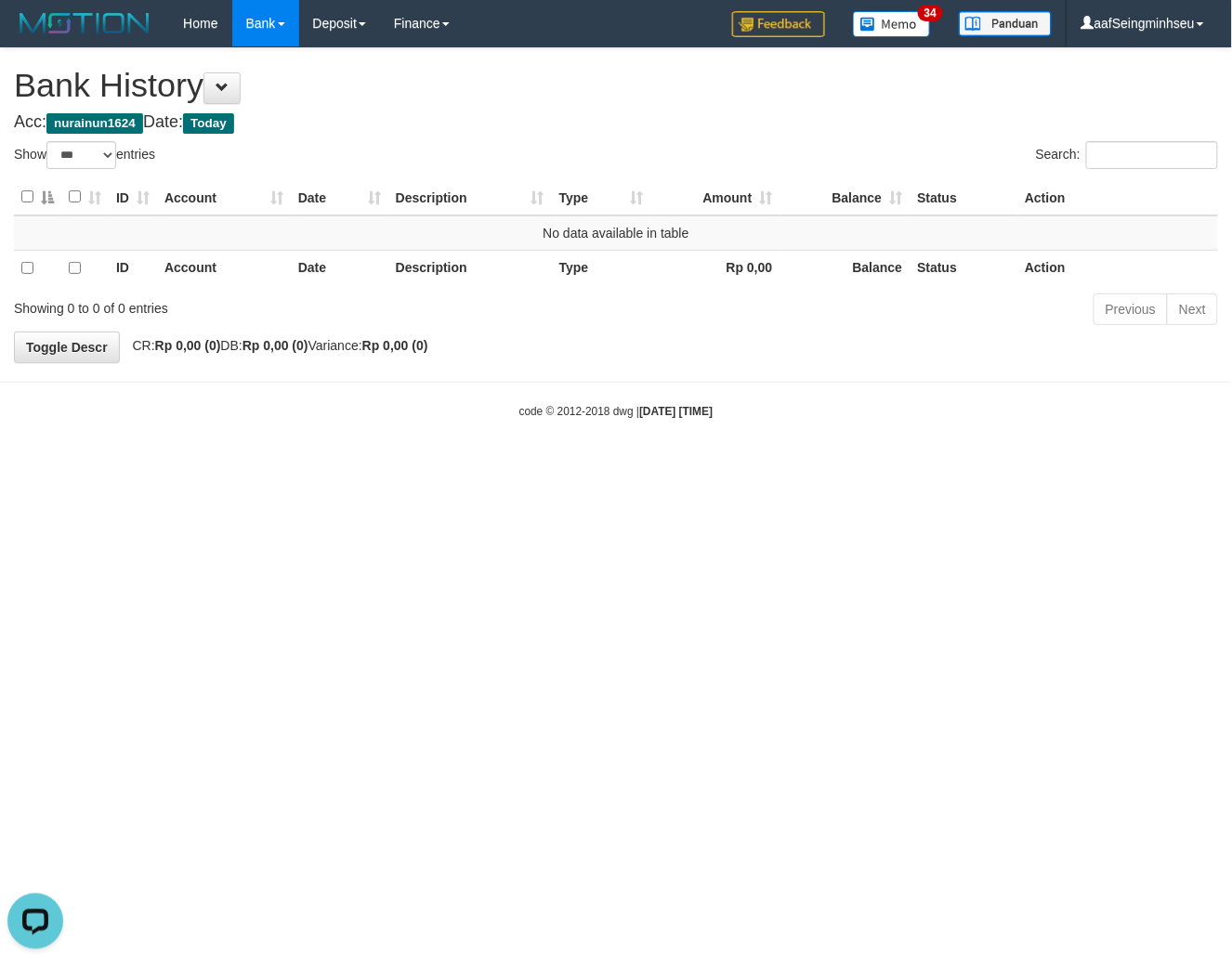 scroll, scrollTop: 0, scrollLeft: 0, axis: both 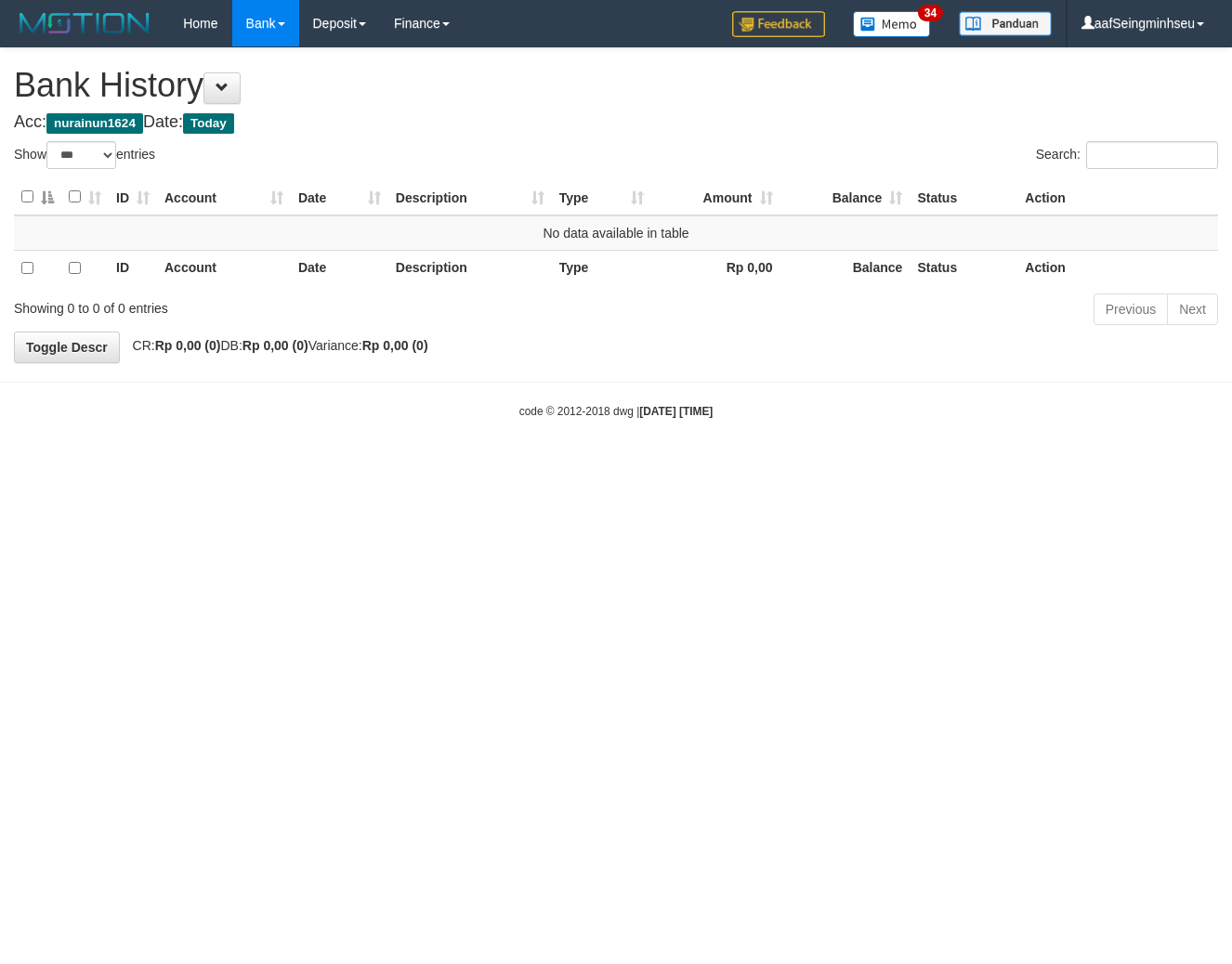 select on "***" 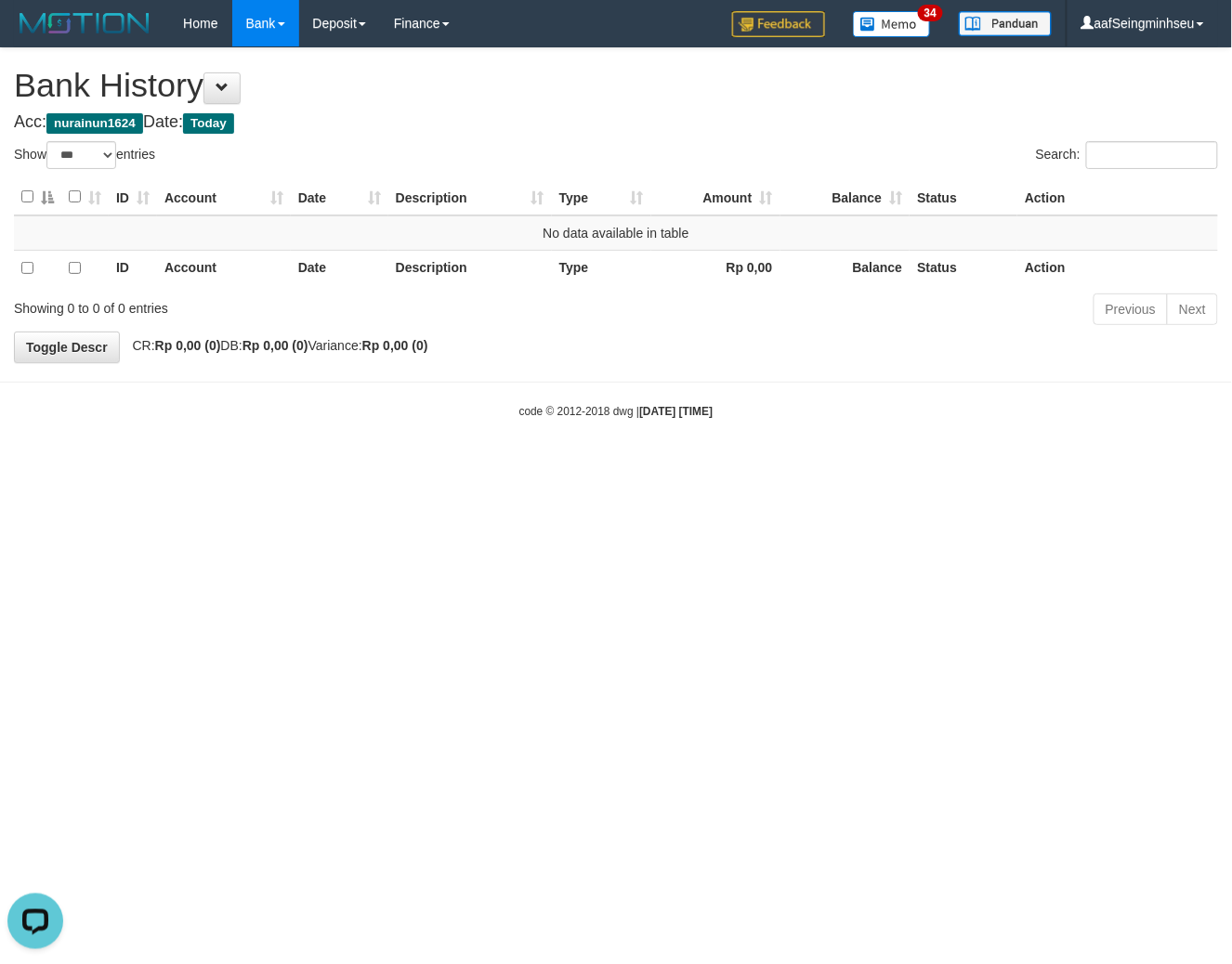 scroll, scrollTop: 0, scrollLeft: 0, axis: both 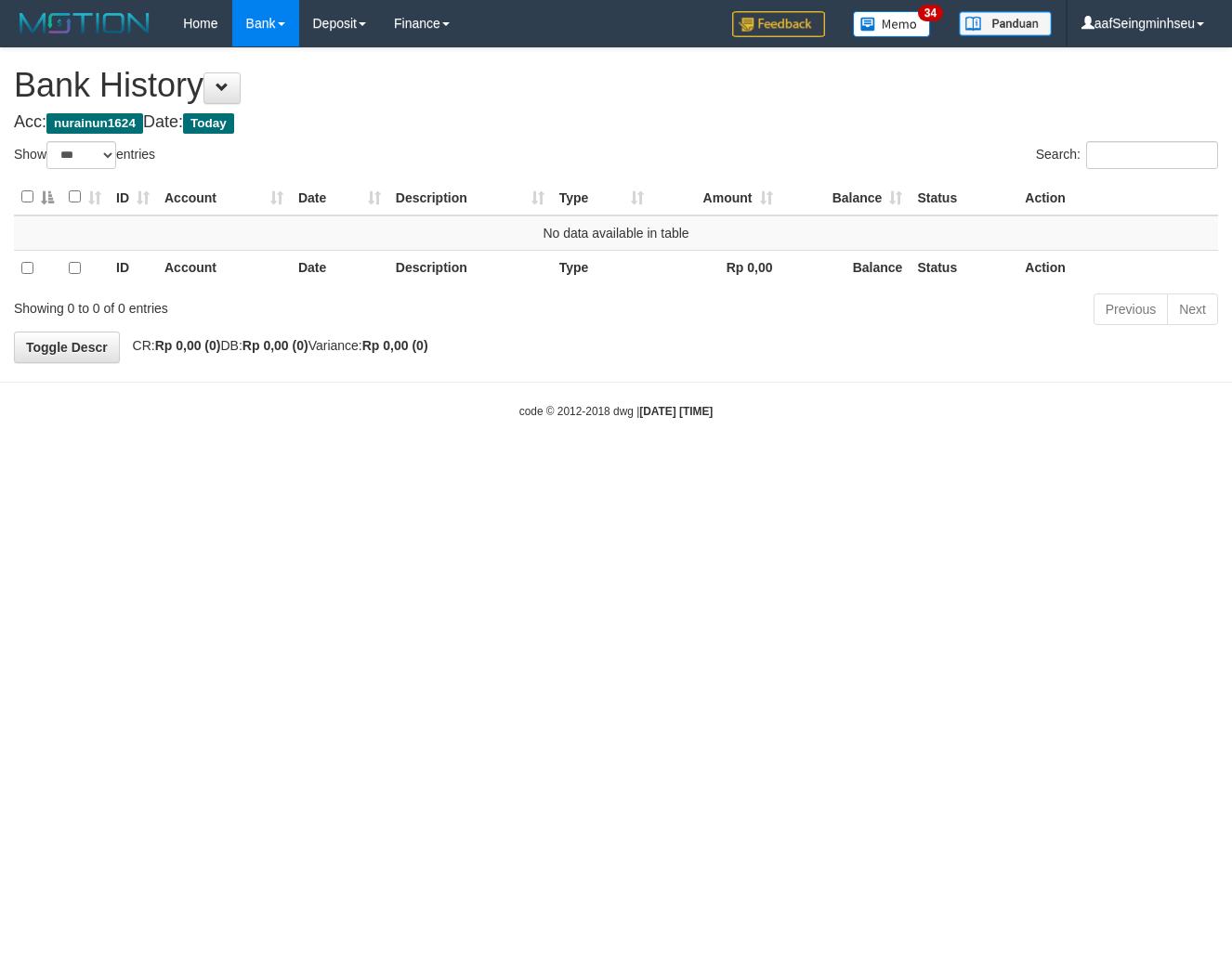 select on "***" 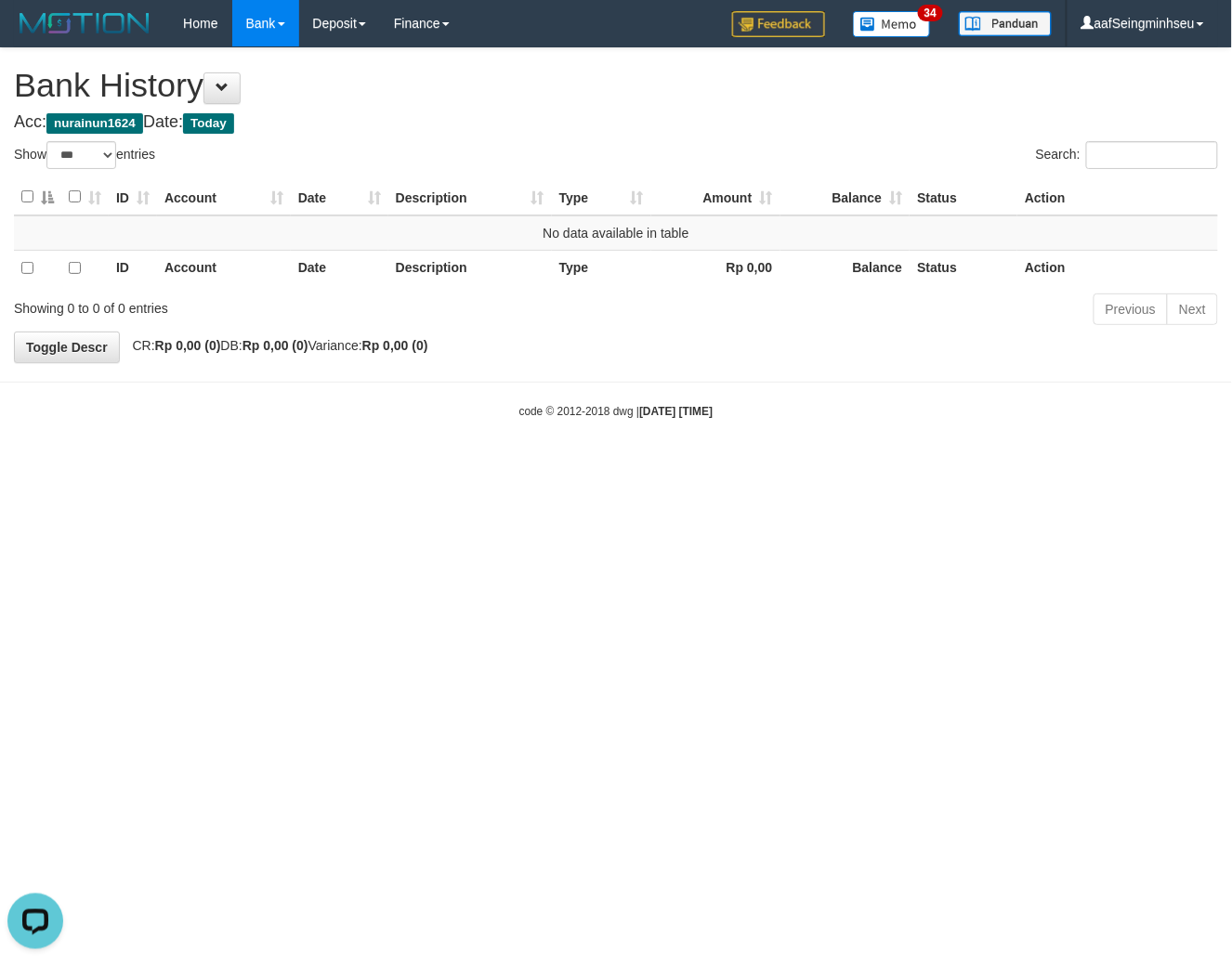scroll, scrollTop: 0, scrollLeft: 0, axis: both 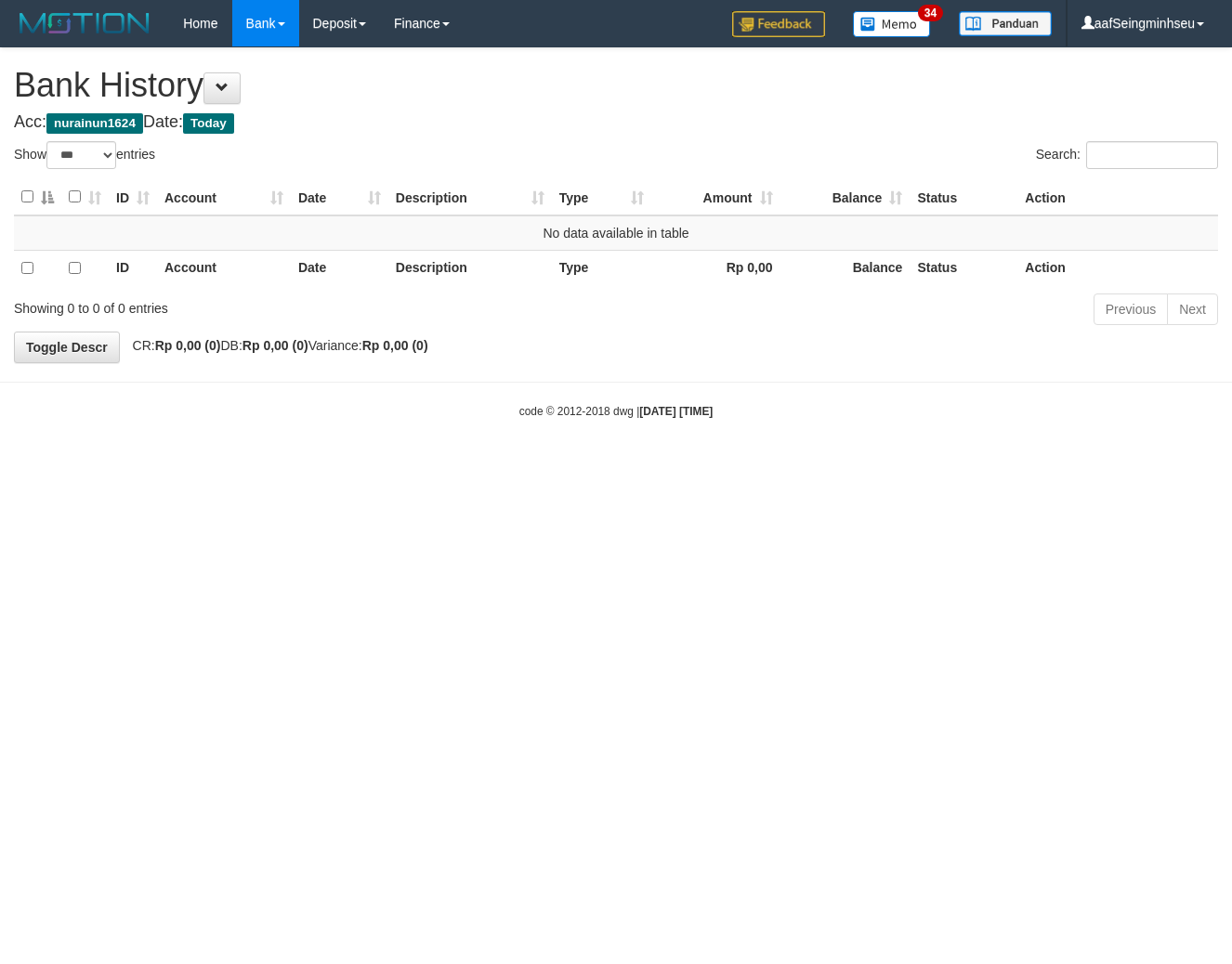 select on "***" 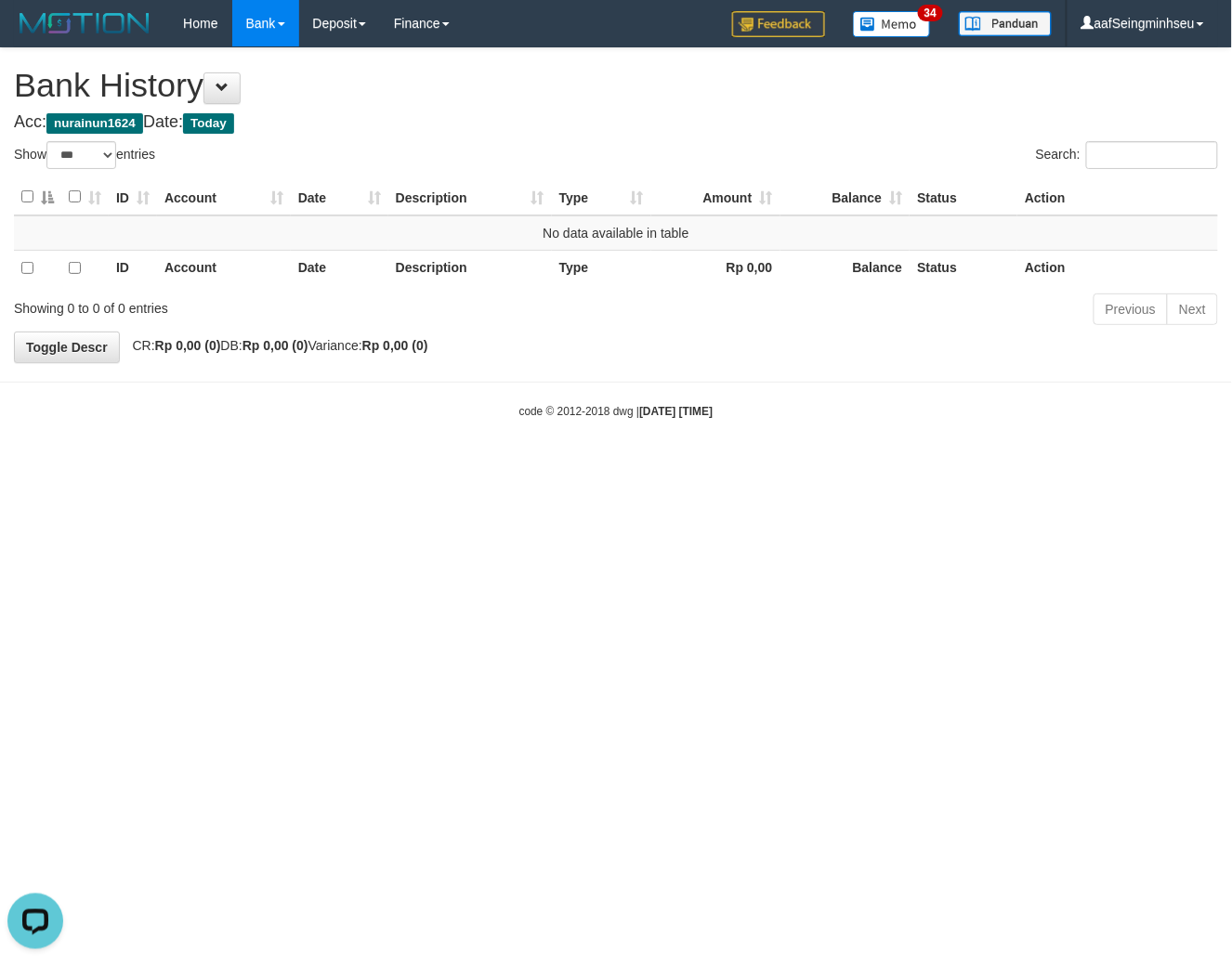 scroll, scrollTop: 0, scrollLeft: 0, axis: both 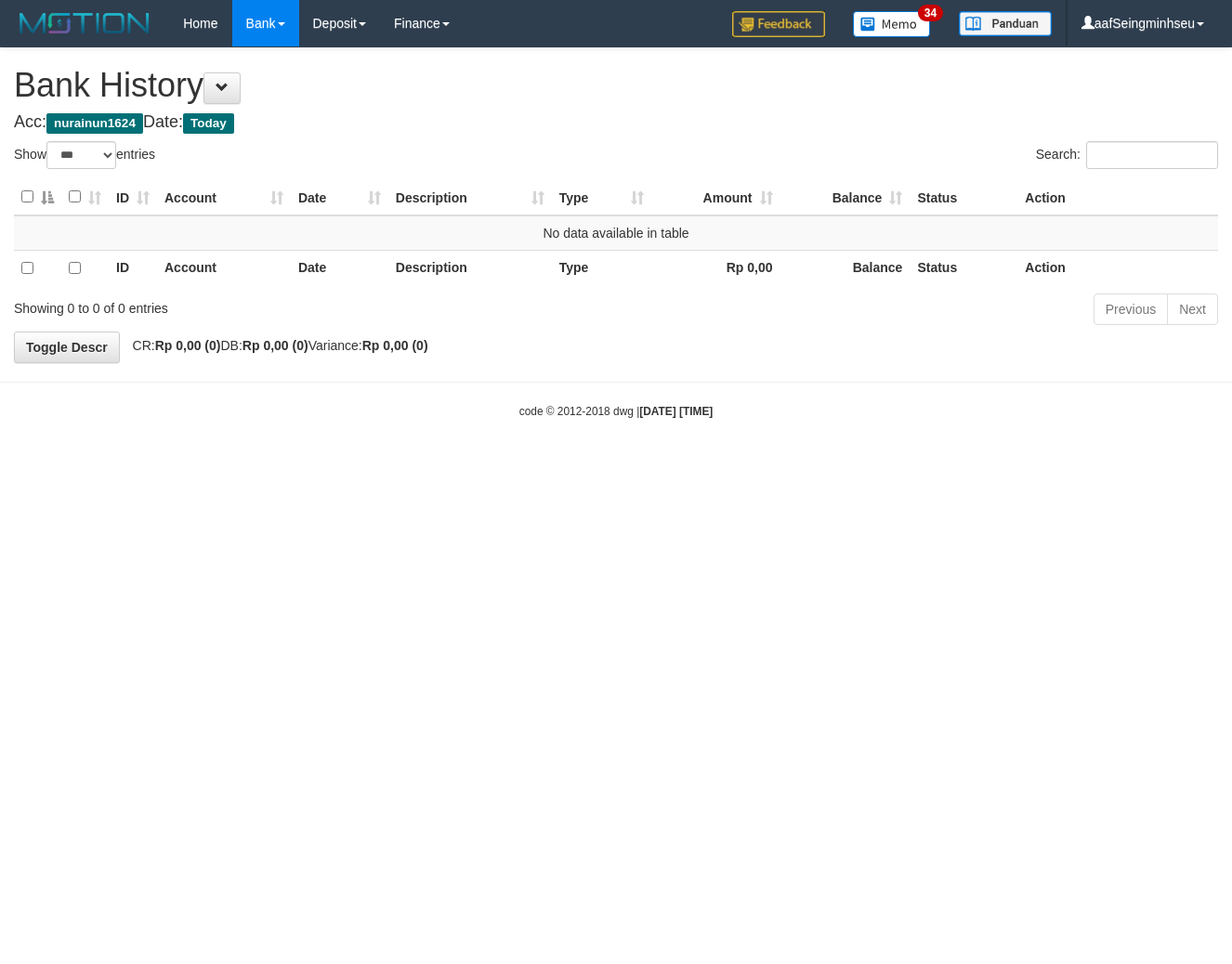 select on "***" 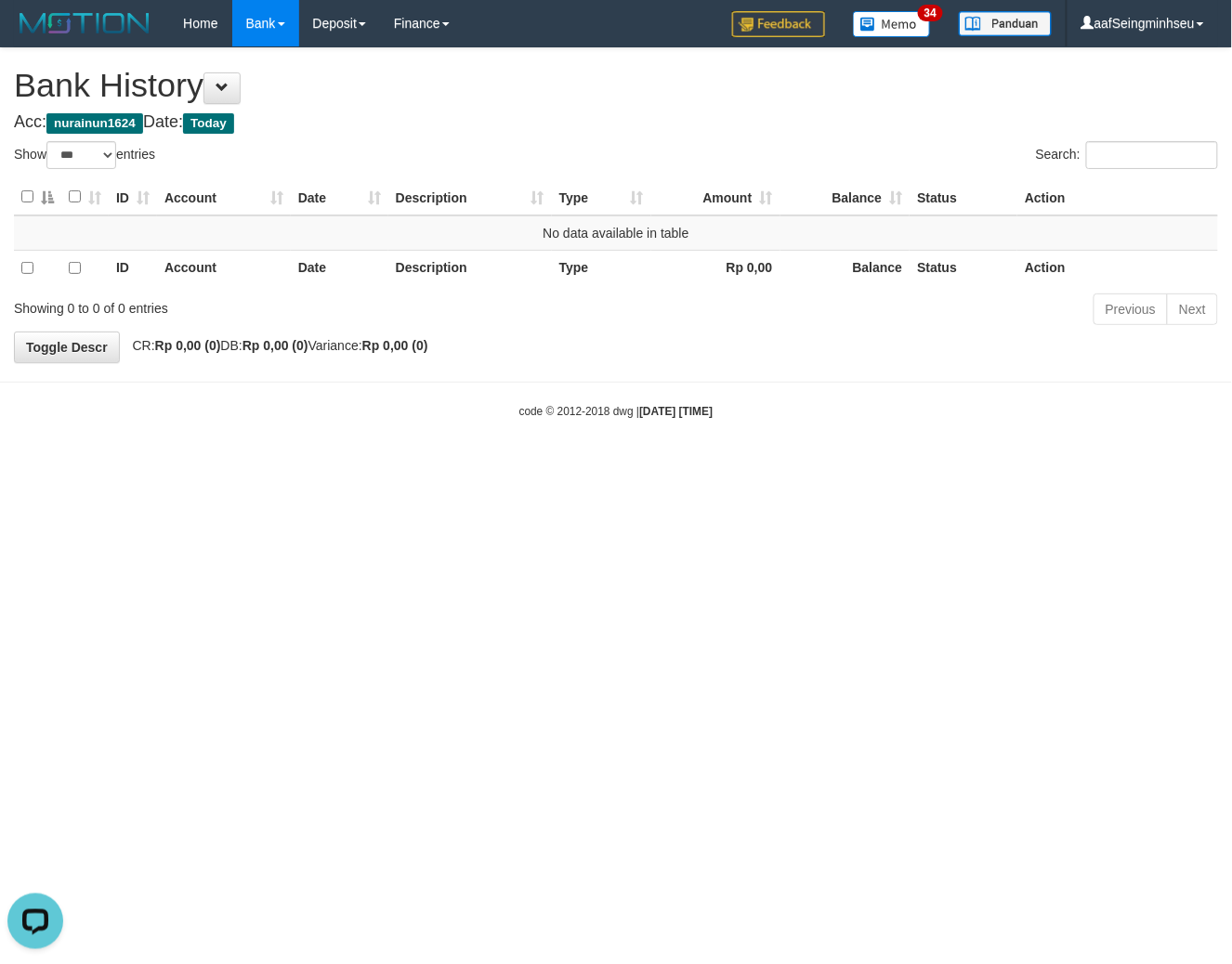 scroll, scrollTop: 0, scrollLeft: 0, axis: both 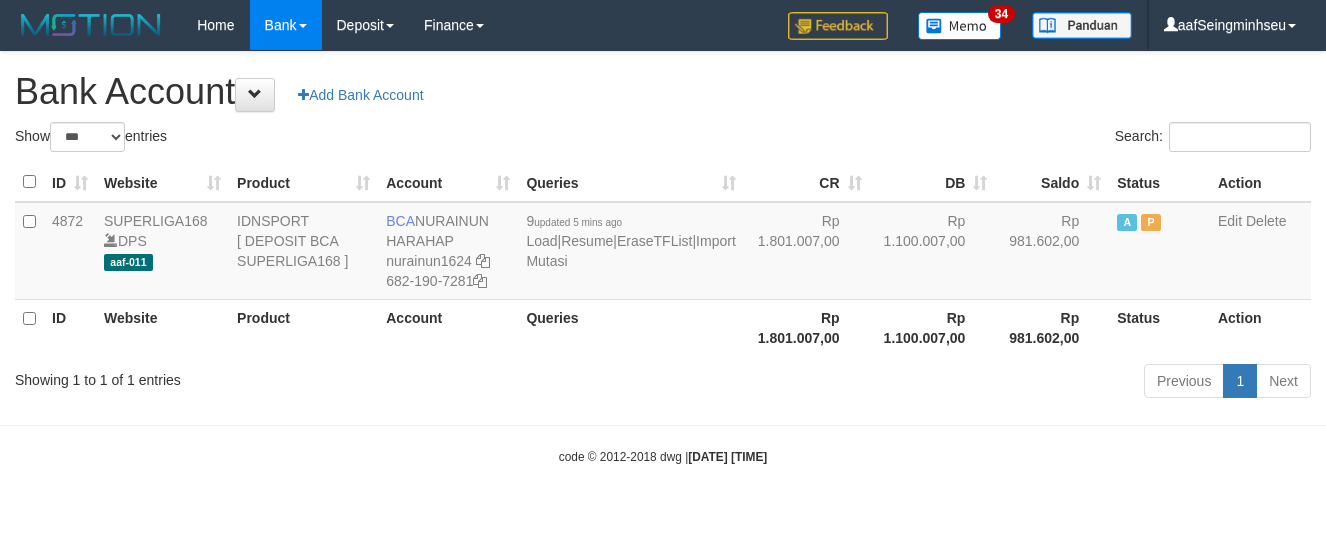 select on "***" 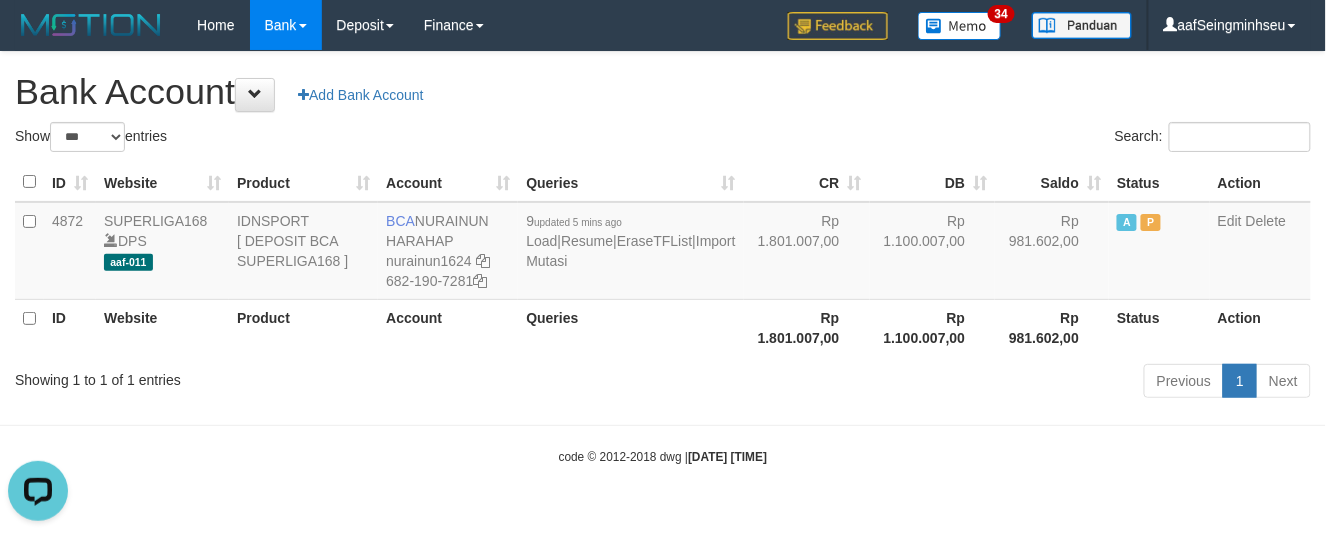 scroll, scrollTop: 0, scrollLeft: 0, axis: both 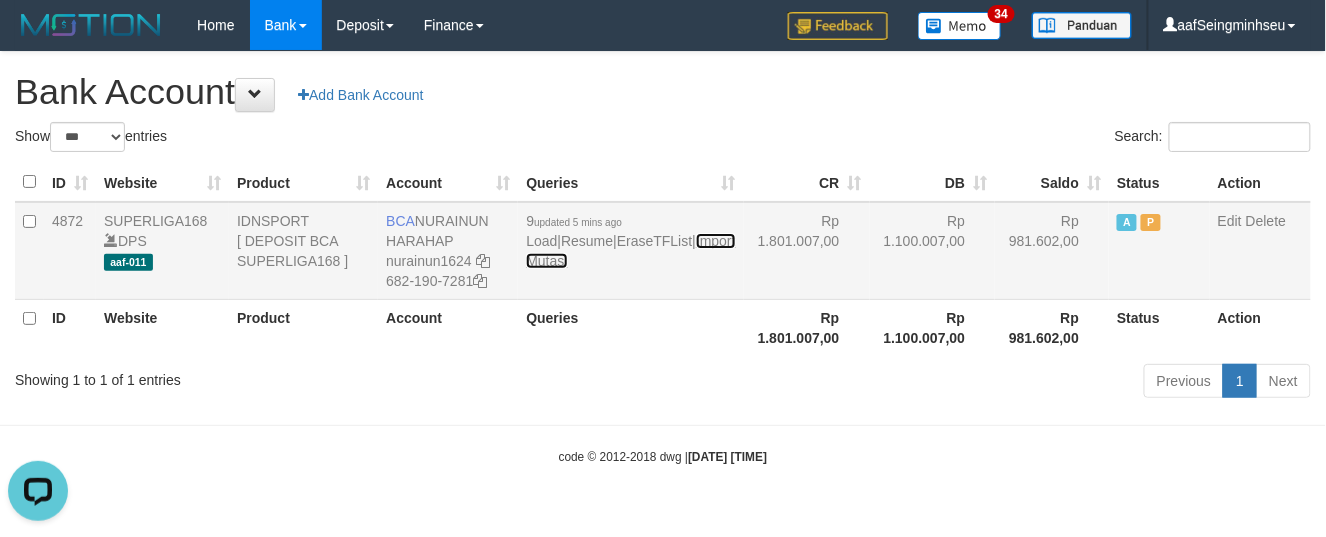 click on "Import Mutasi" at bounding box center (630, 251) 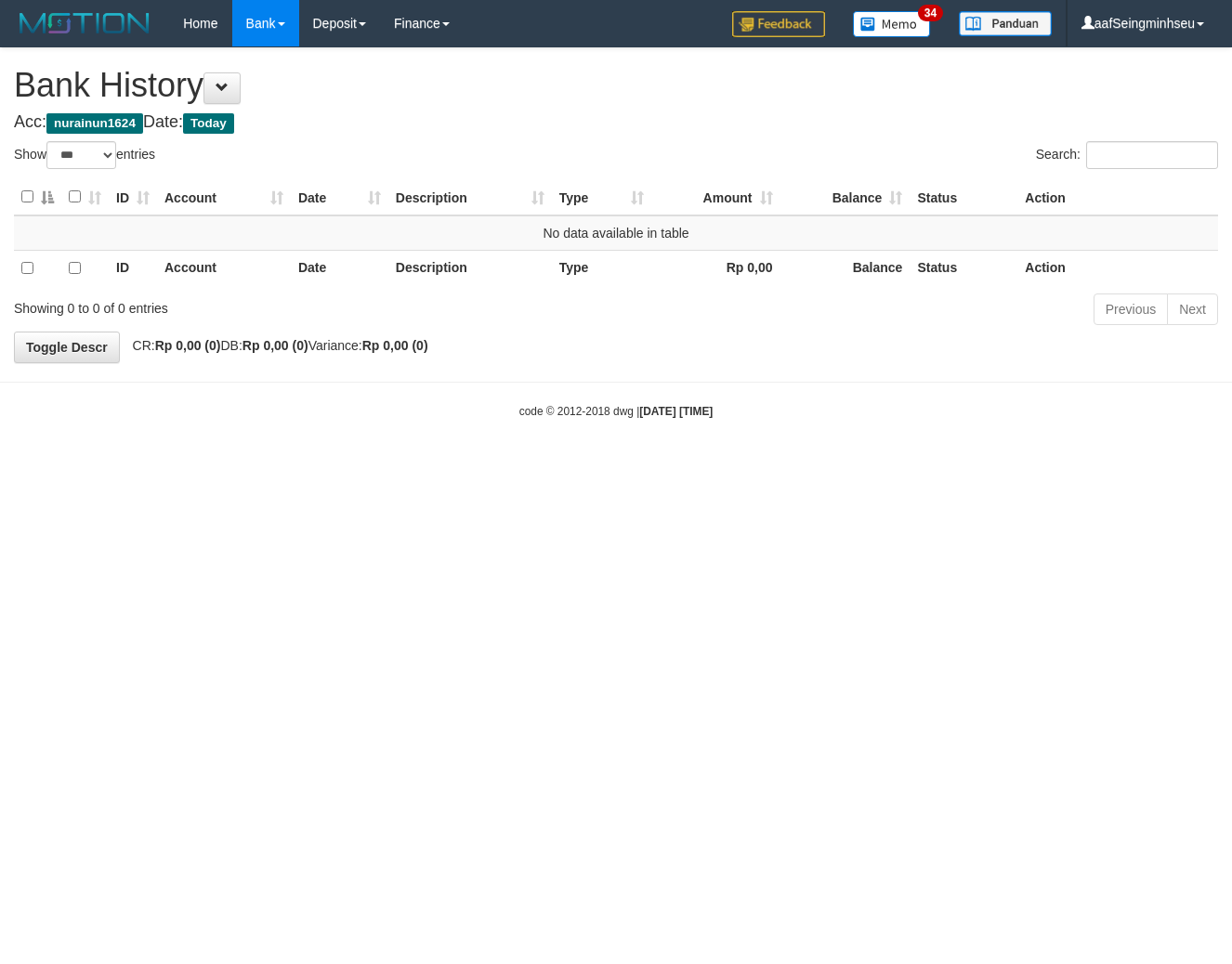 select on "***" 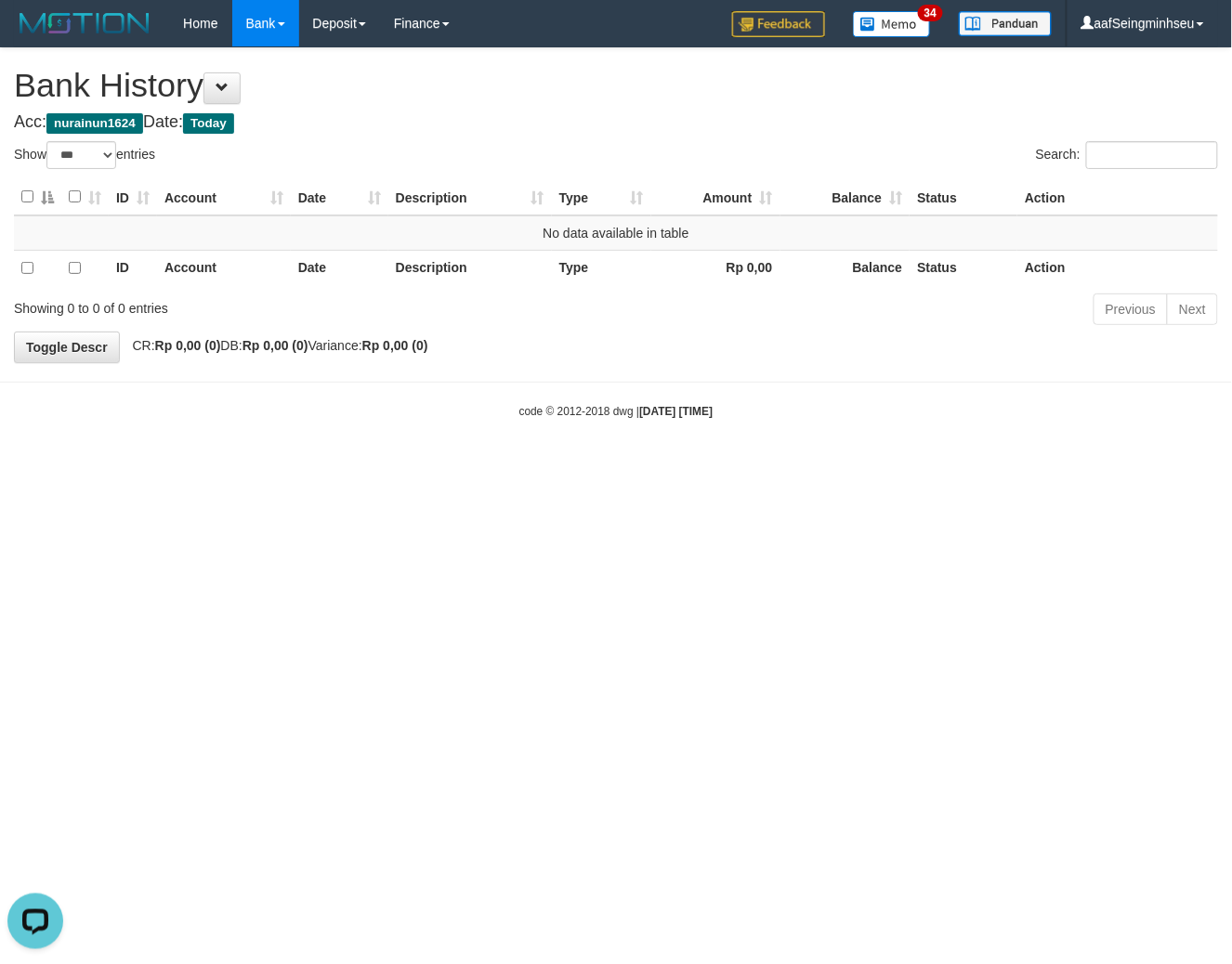 scroll, scrollTop: 0, scrollLeft: 0, axis: both 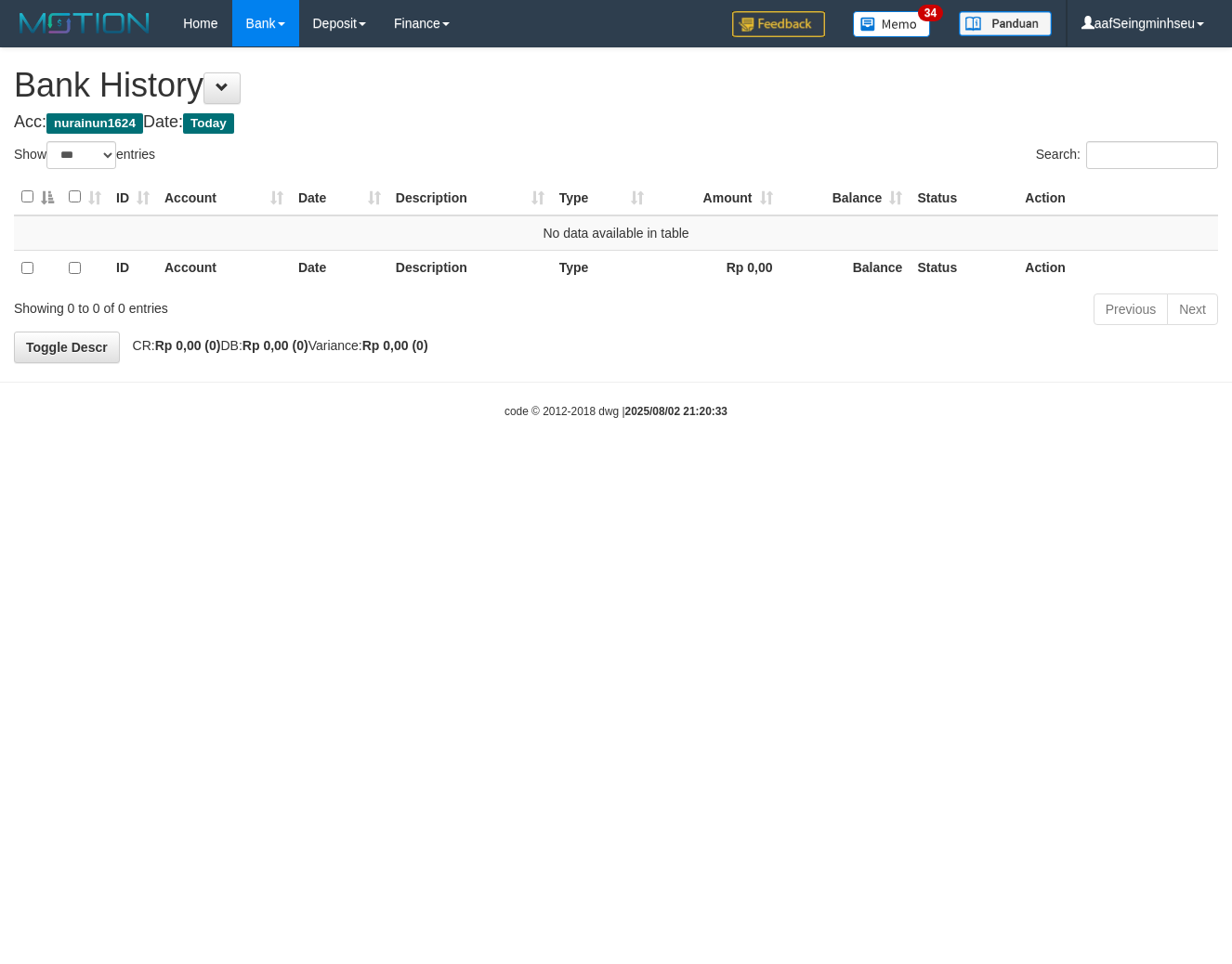 select on "***" 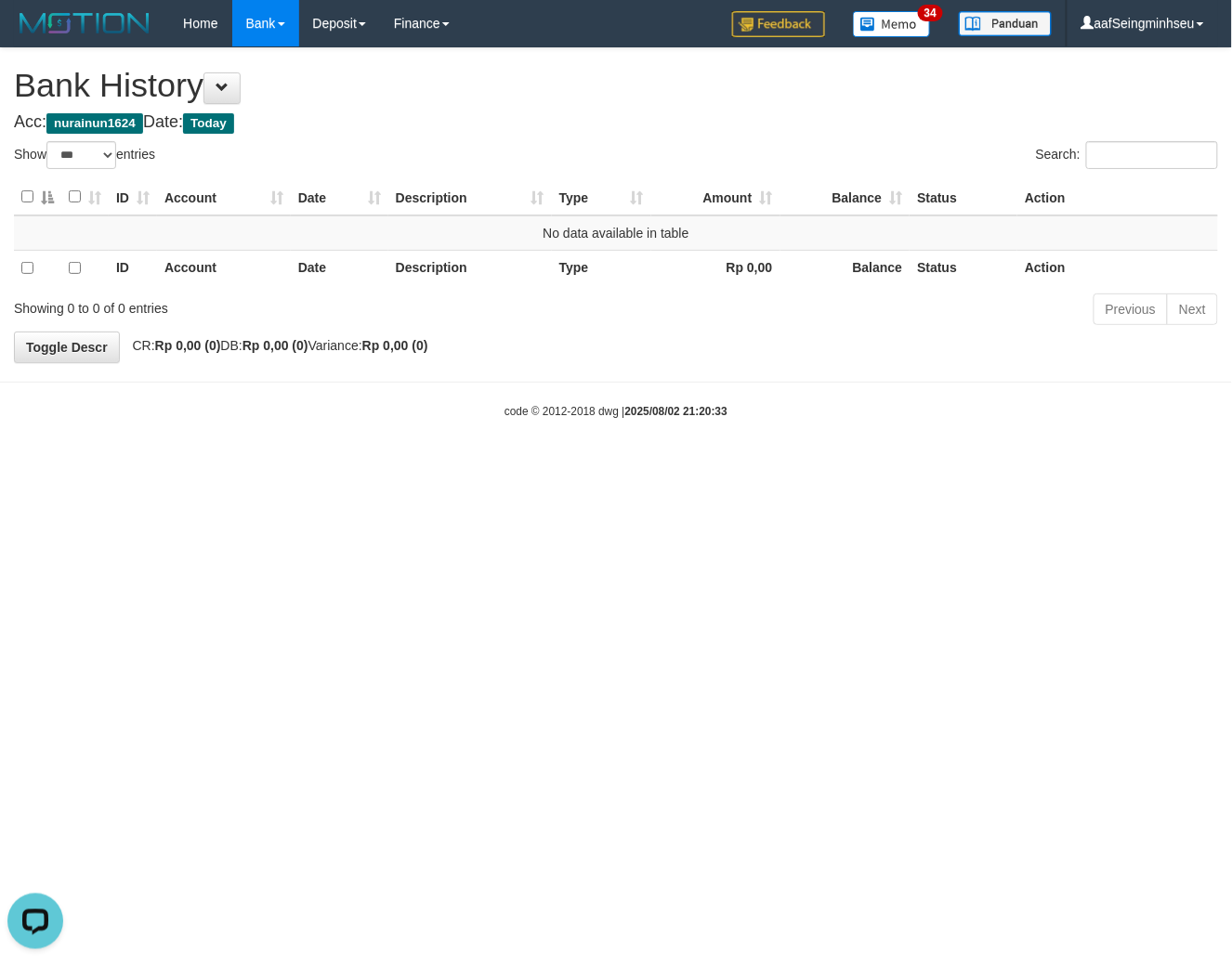 scroll, scrollTop: 0, scrollLeft: 0, axis: both 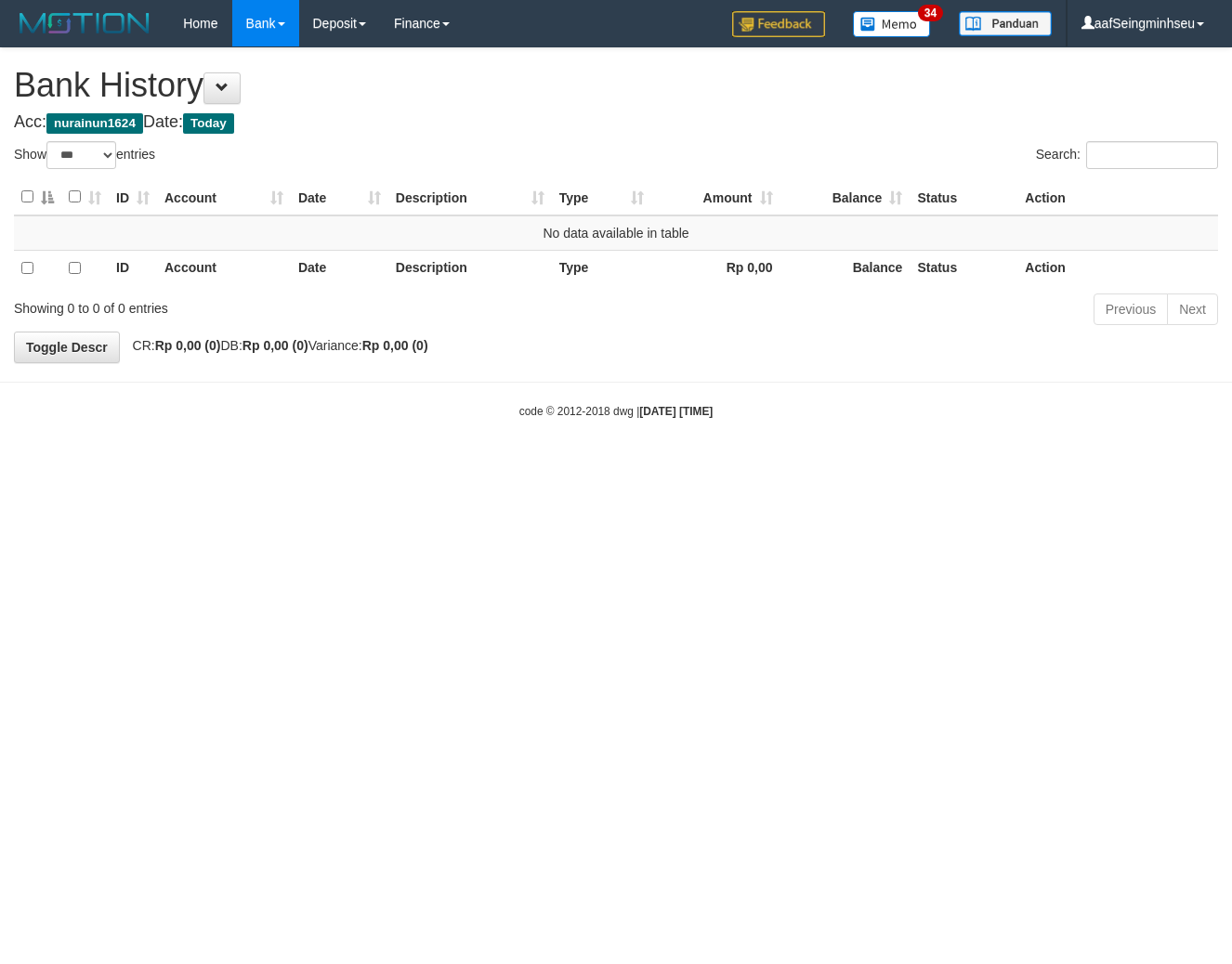 select on "***" 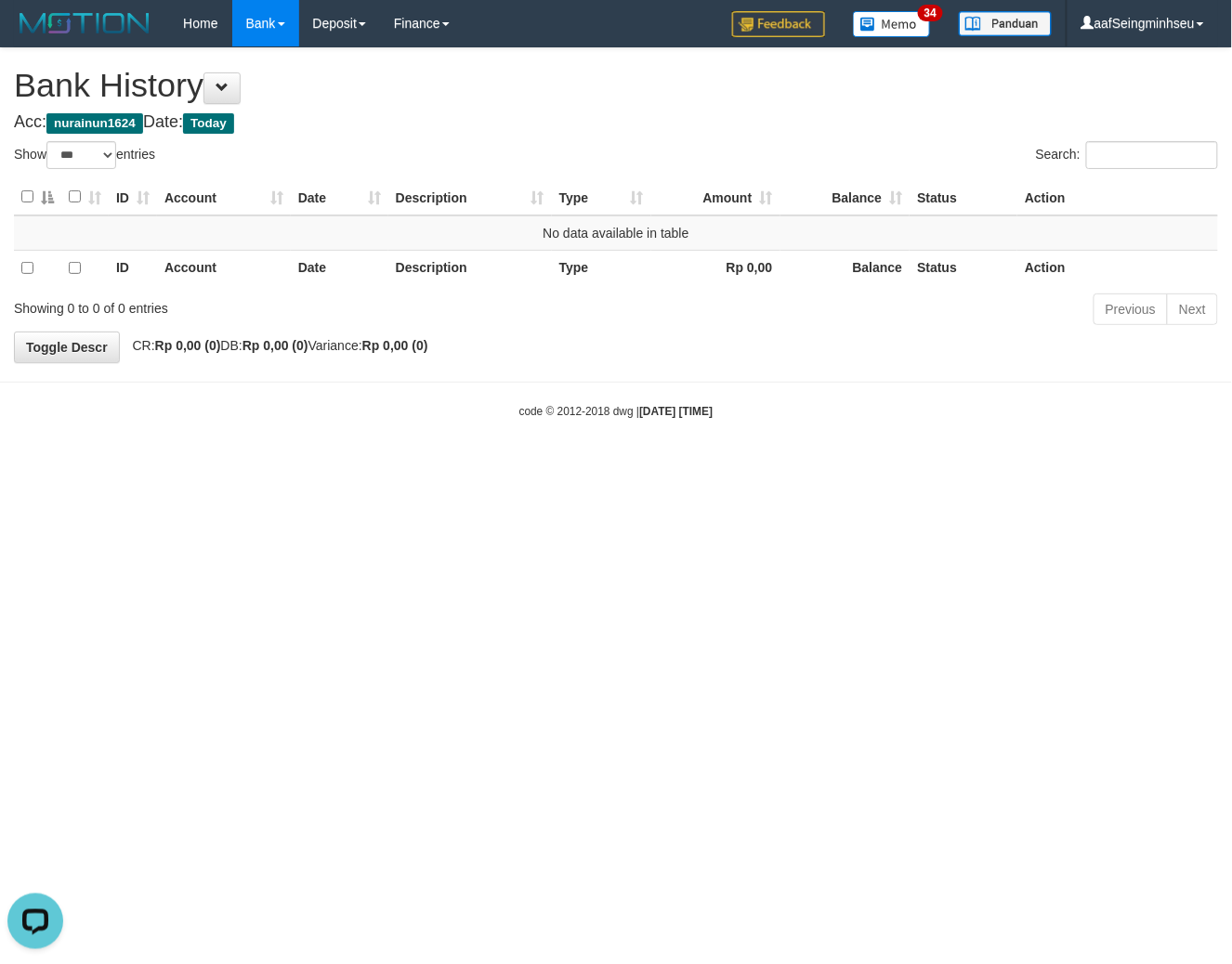 scroll, scrollTop: 0, scrollLeft: 0, axis: both 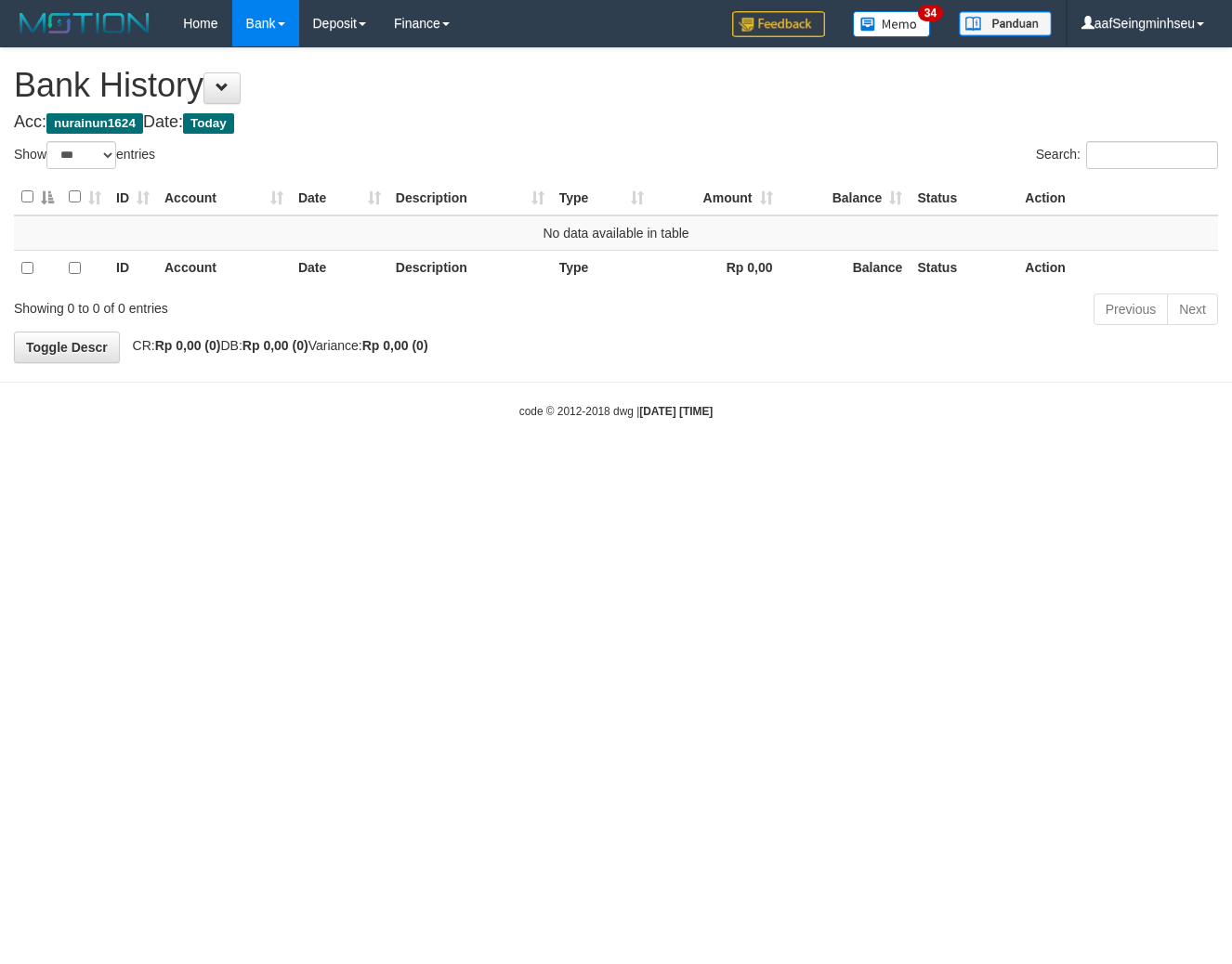 select on "***" 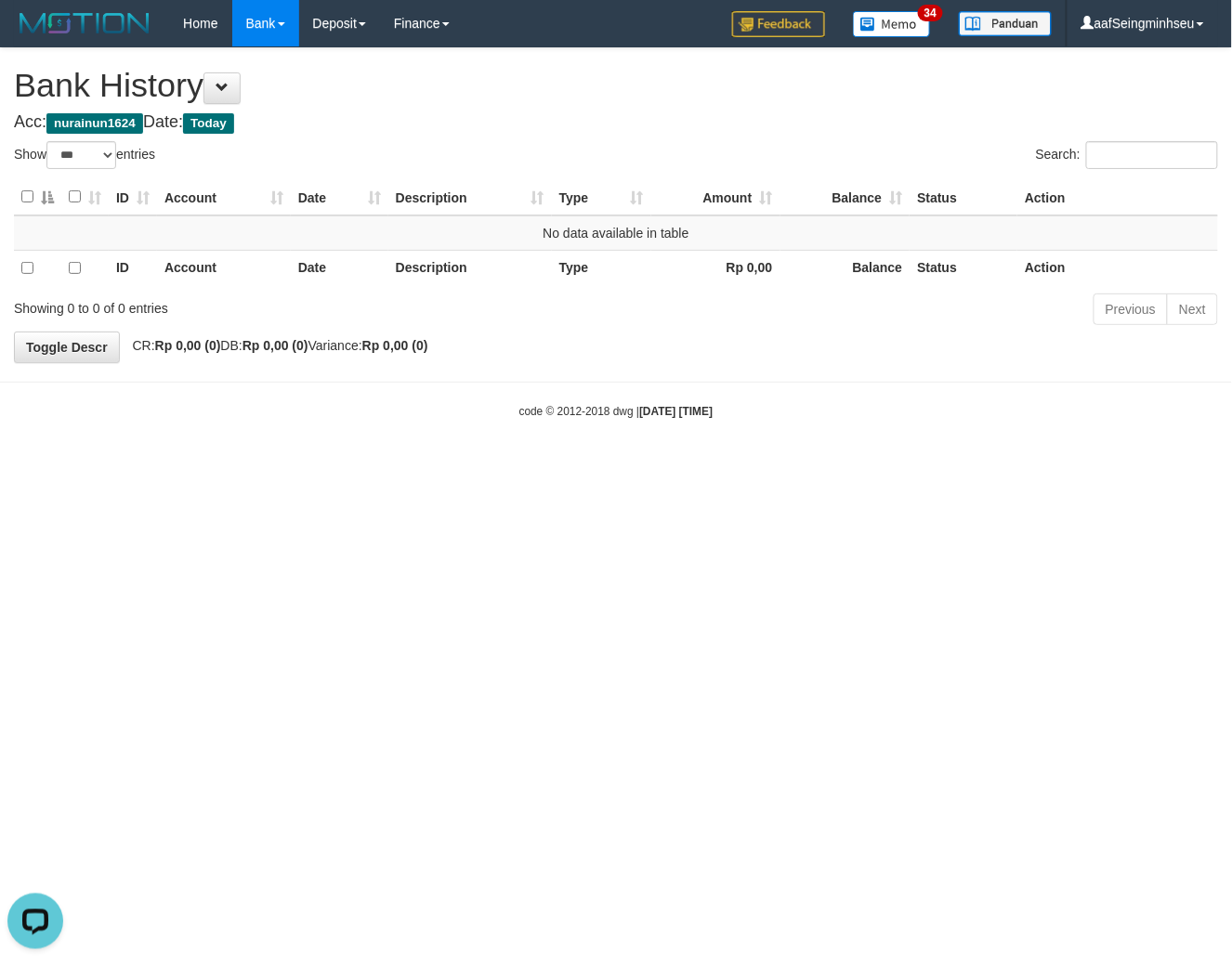 scroll, scrollTop: 0, scrollLeft: 0, axis: both 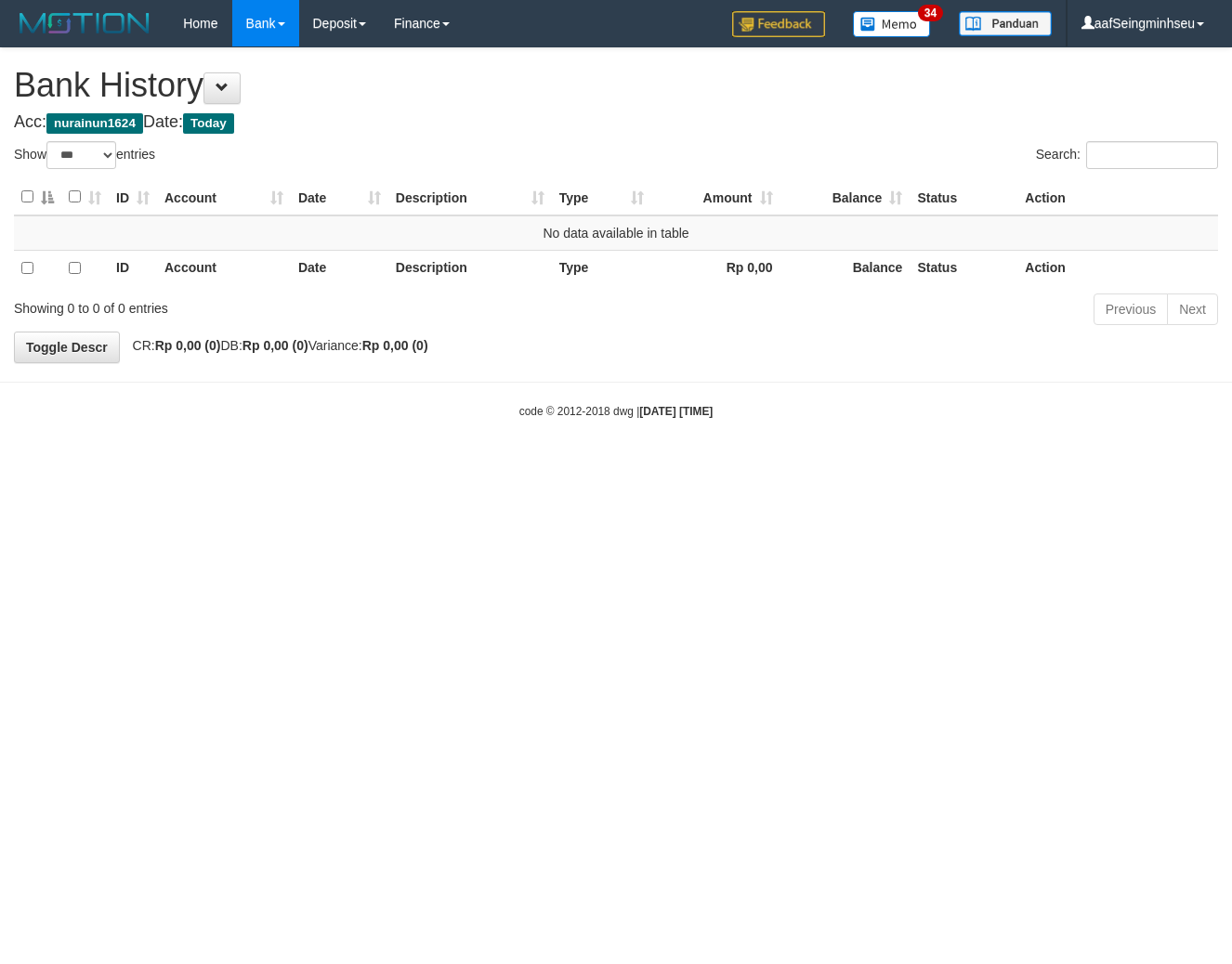 select on "***" 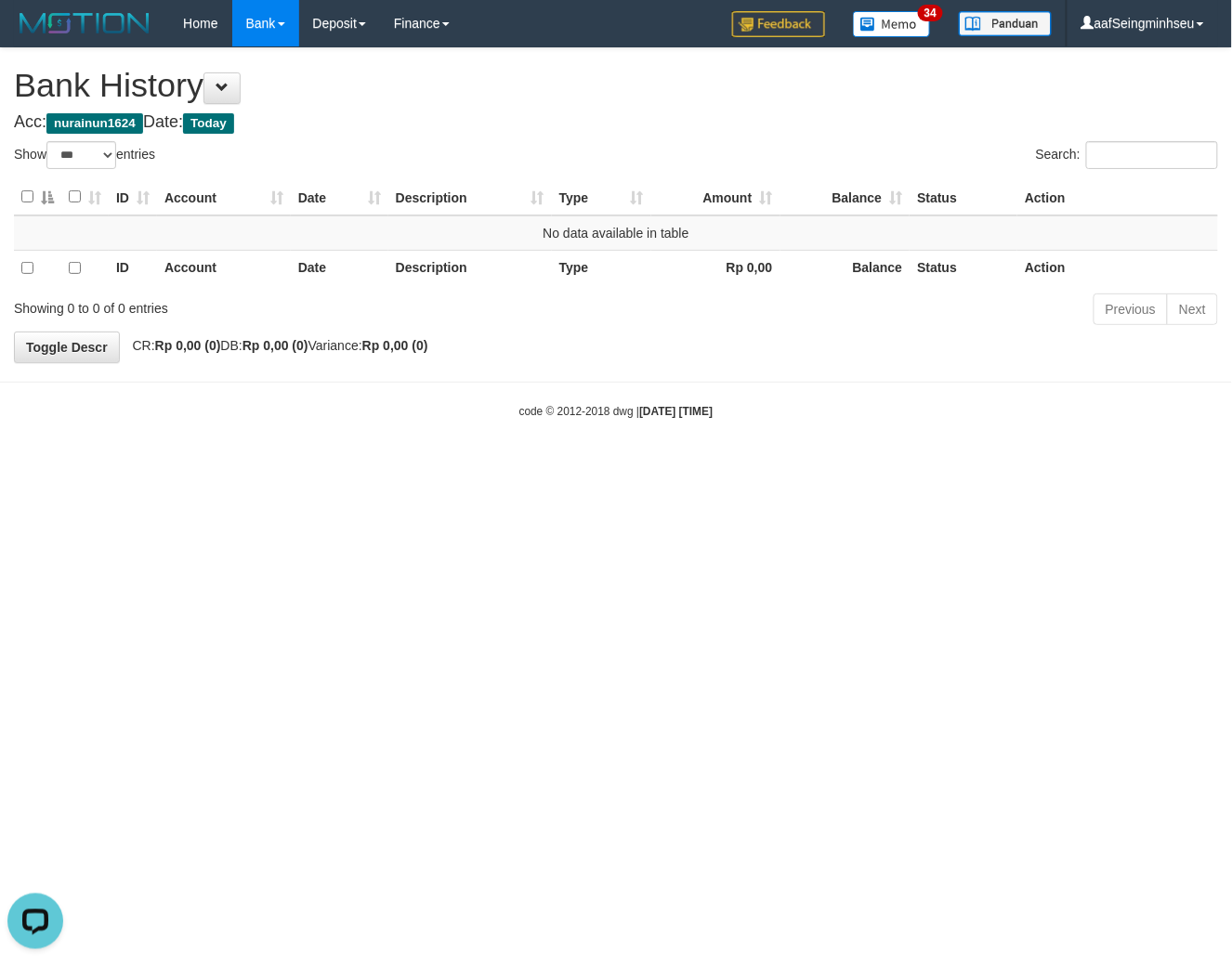 scroll, scrollTop: 0, scrollLeft: 0, axis: both 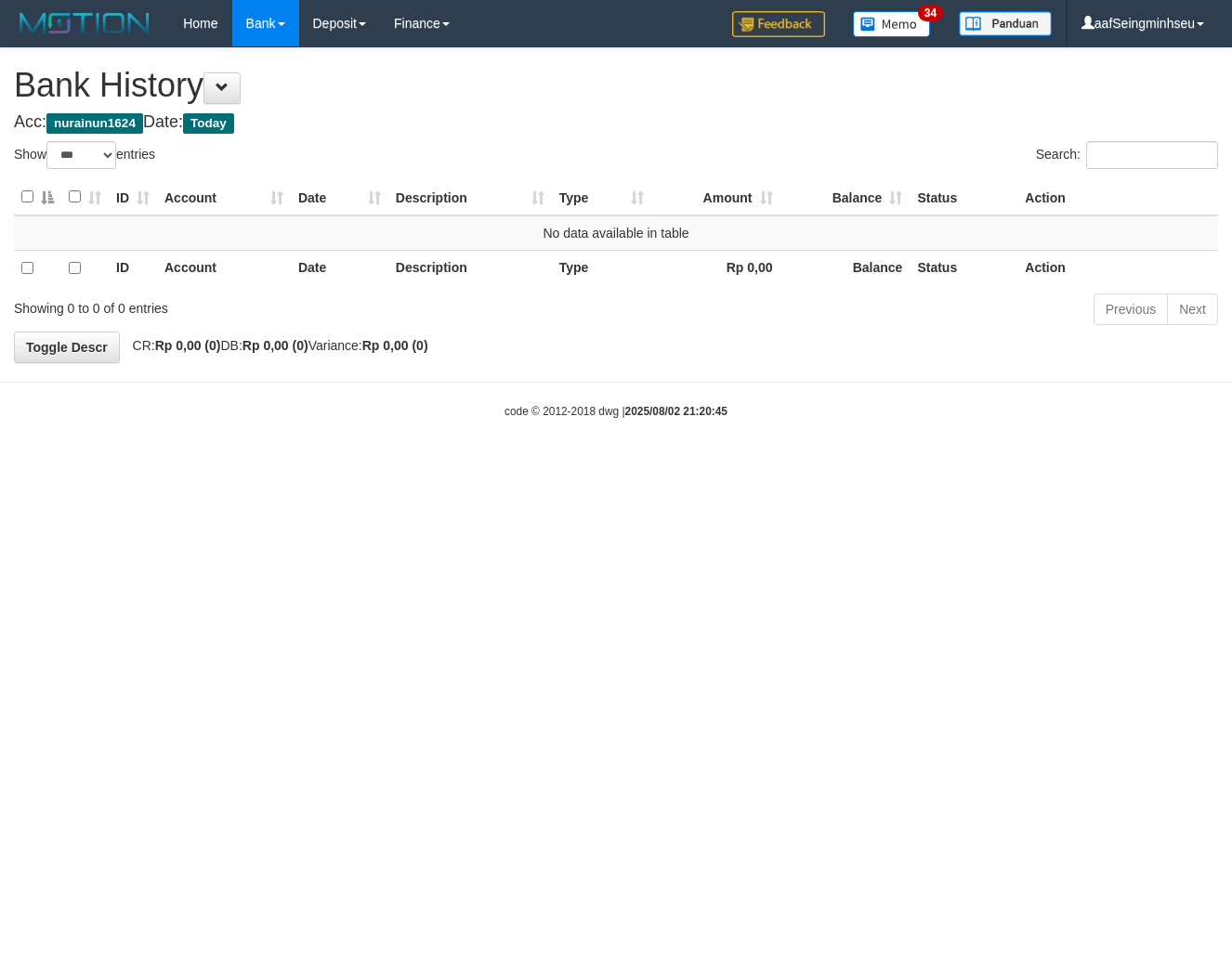 select on "***" 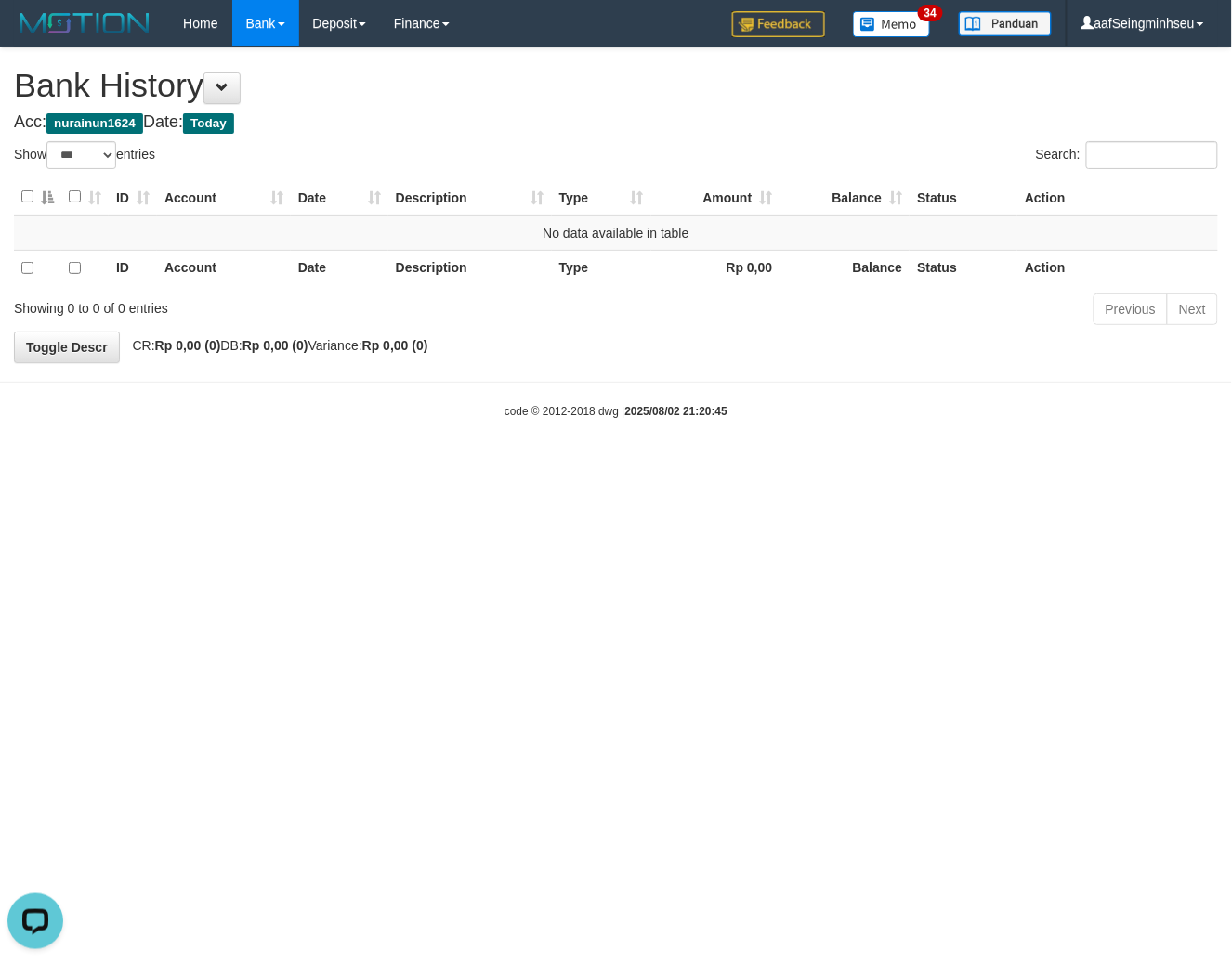 scroll, scrollTop: 0, scrollLeft: 0, axis: both 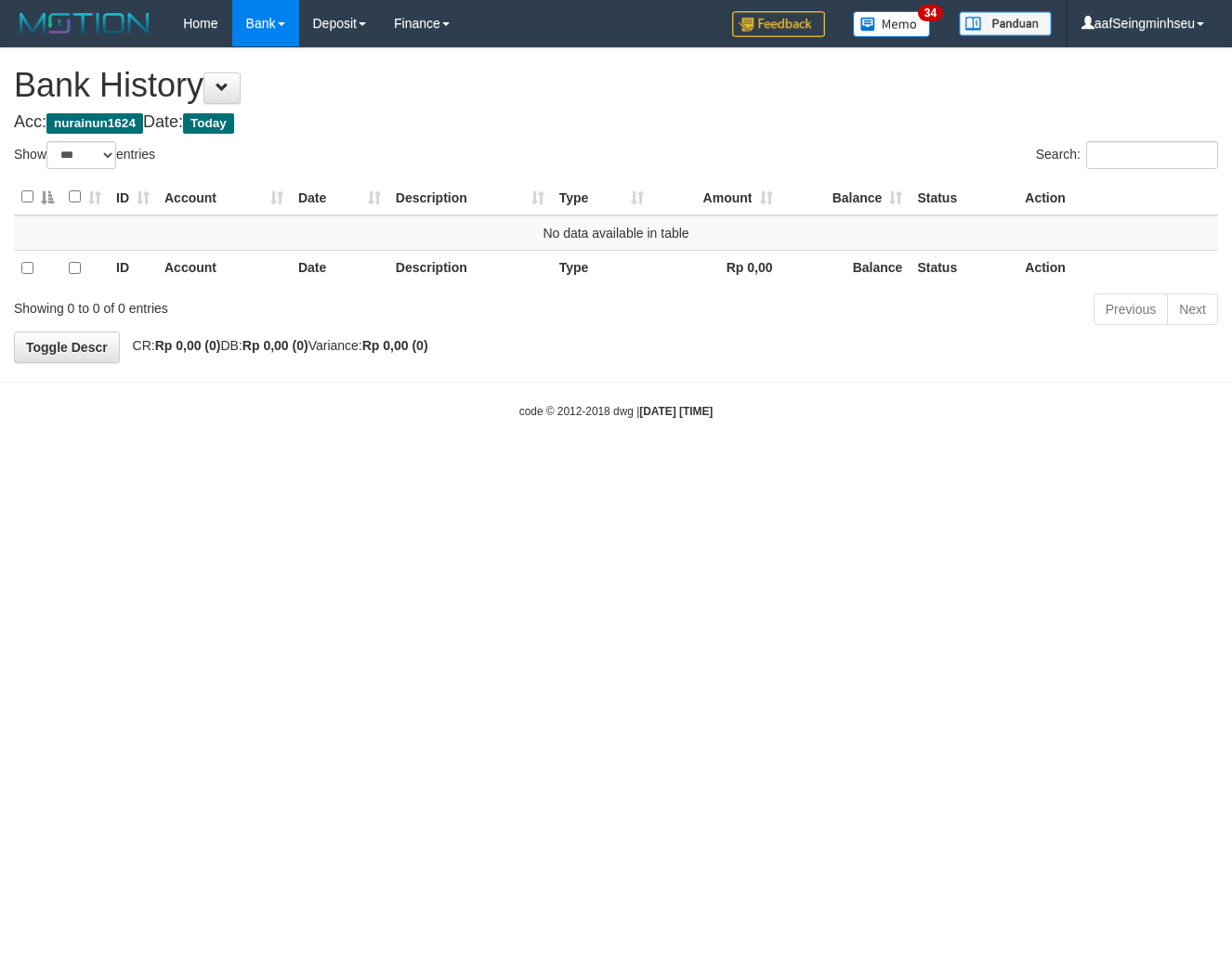 select on "***" 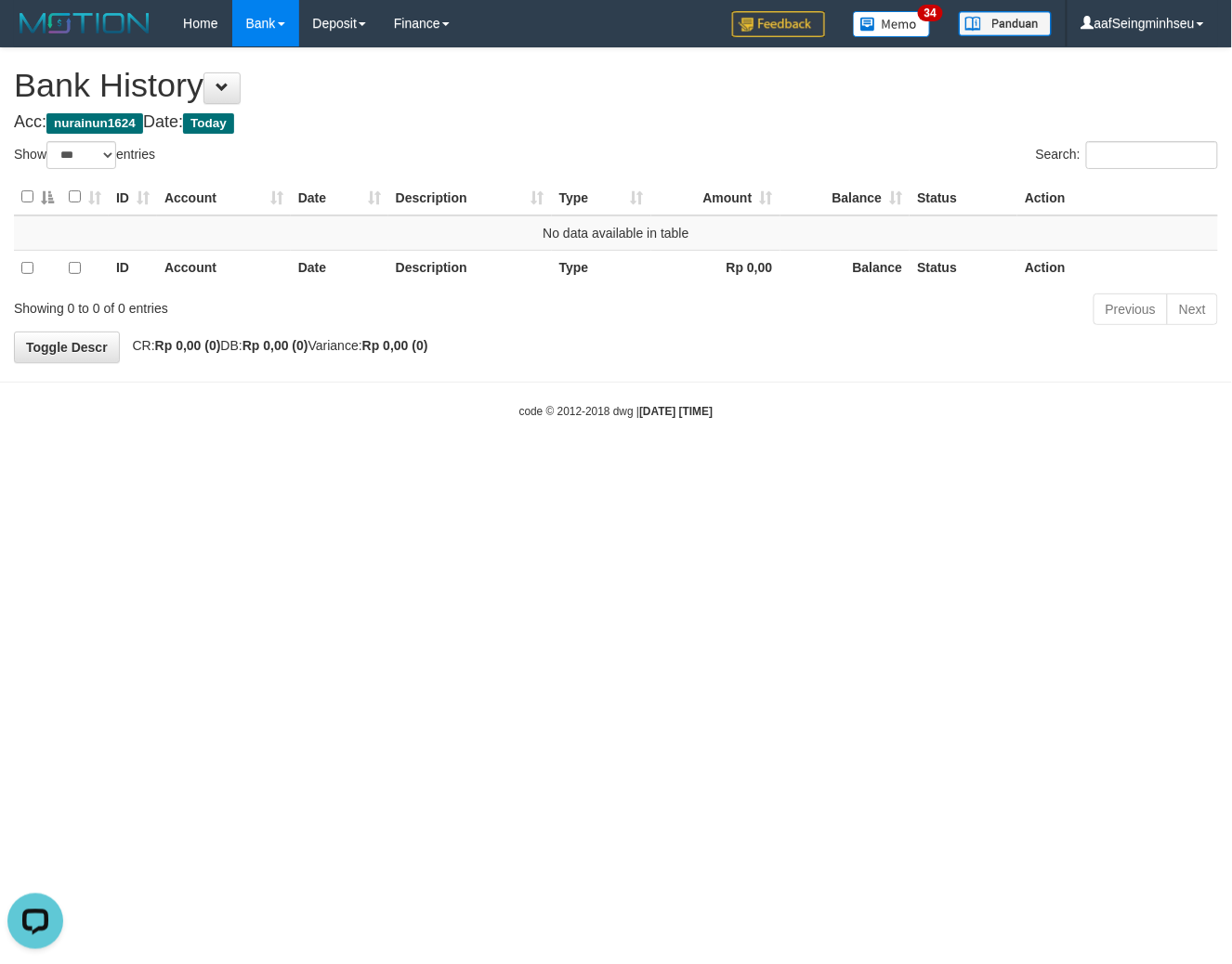 scroll, scrollTop: 0, scrollLeft: 0, axis: both 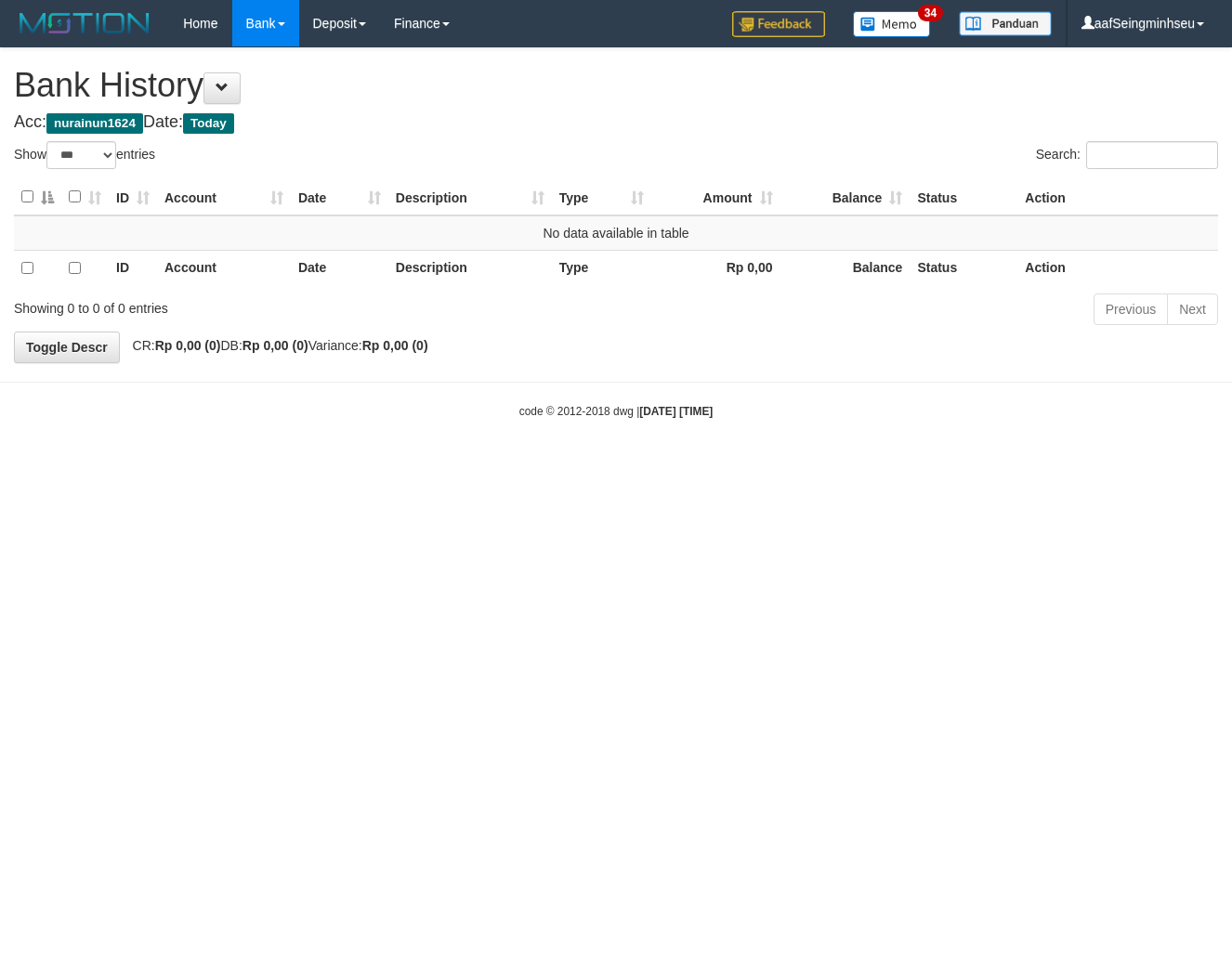 select on "***" 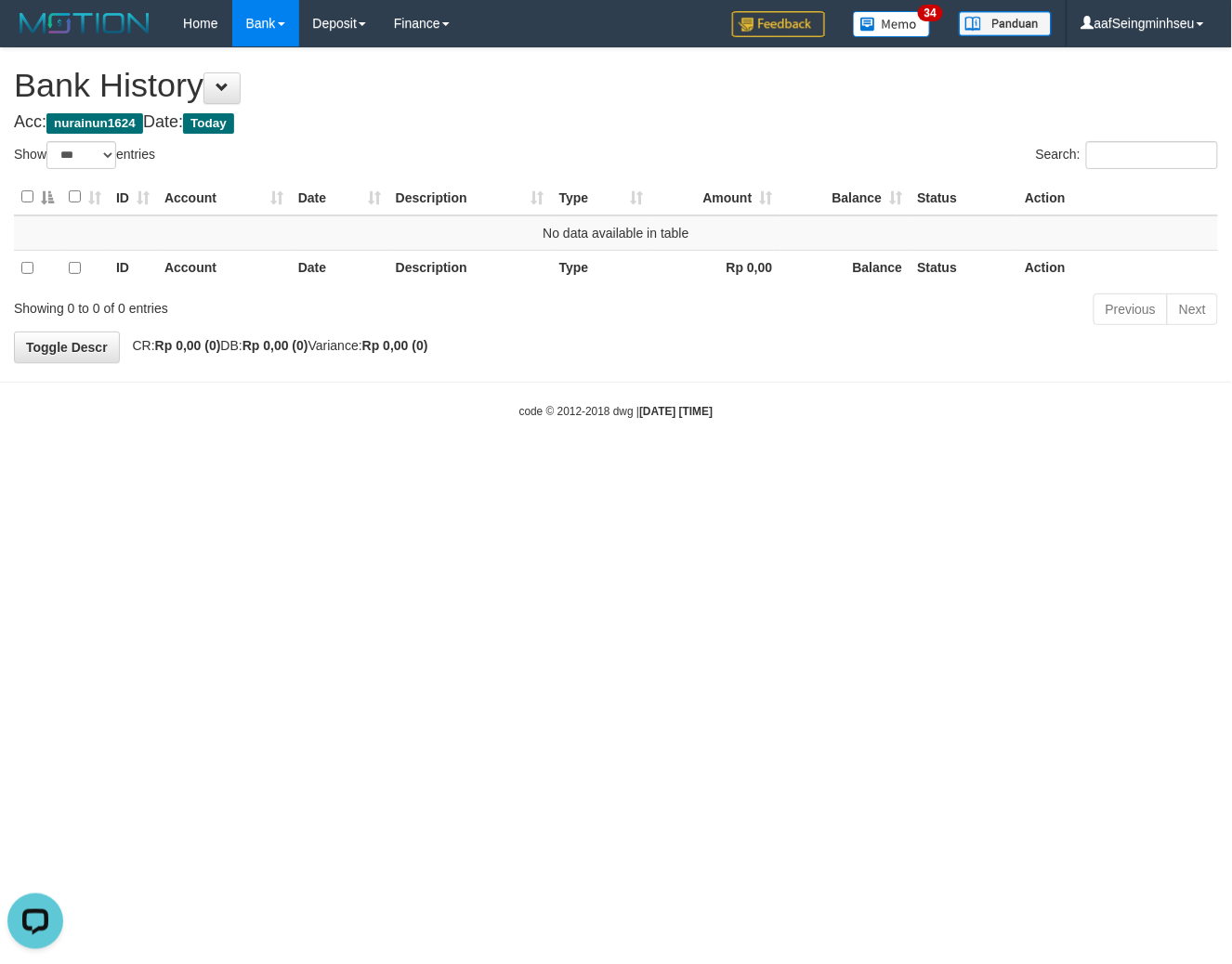scroll, scrollTop: 0, scrollLeft: 0, axis: both 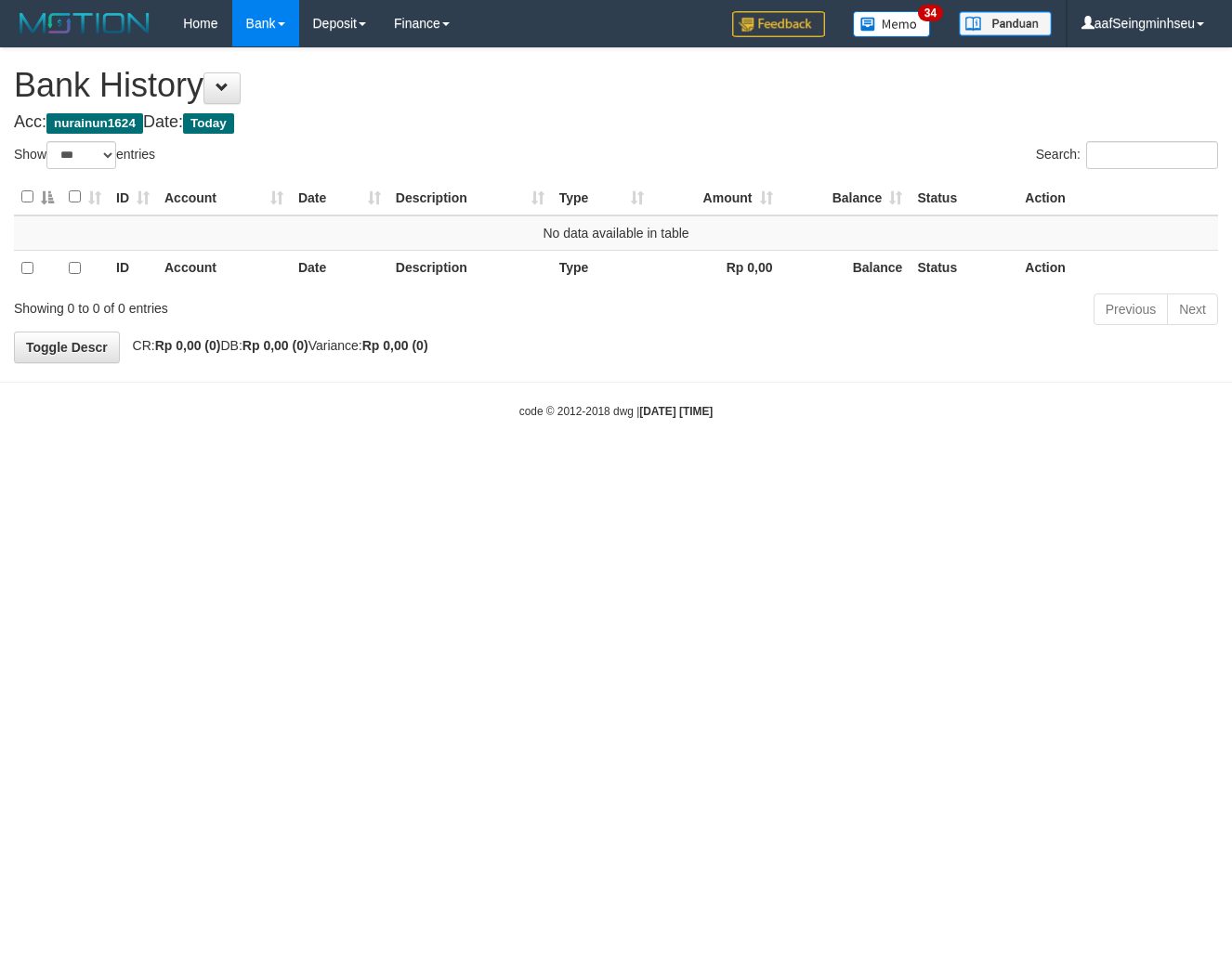 select on "***" 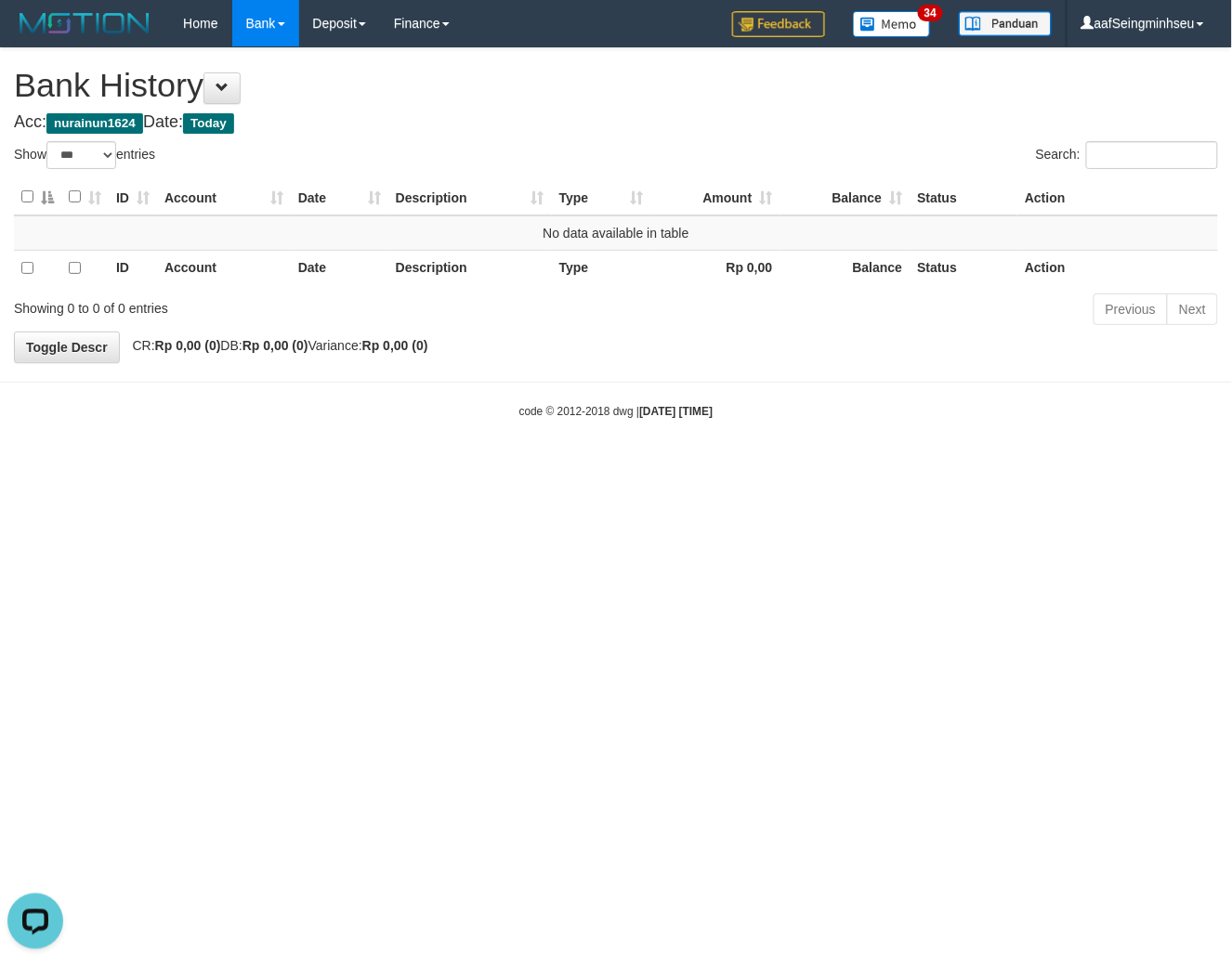 scroll, scrollTop: 0, scrollLeft: 0, axis: both 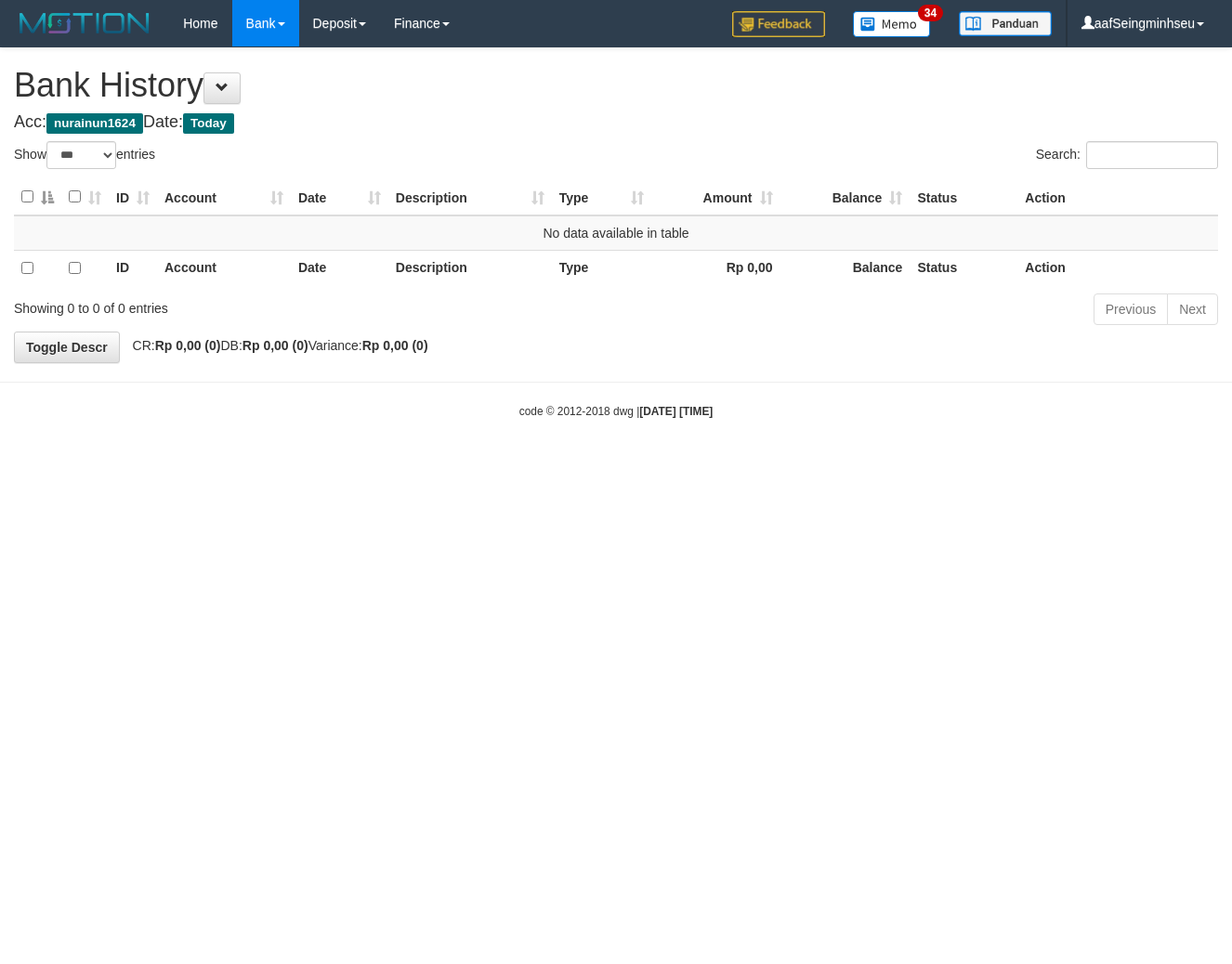 select on "***" 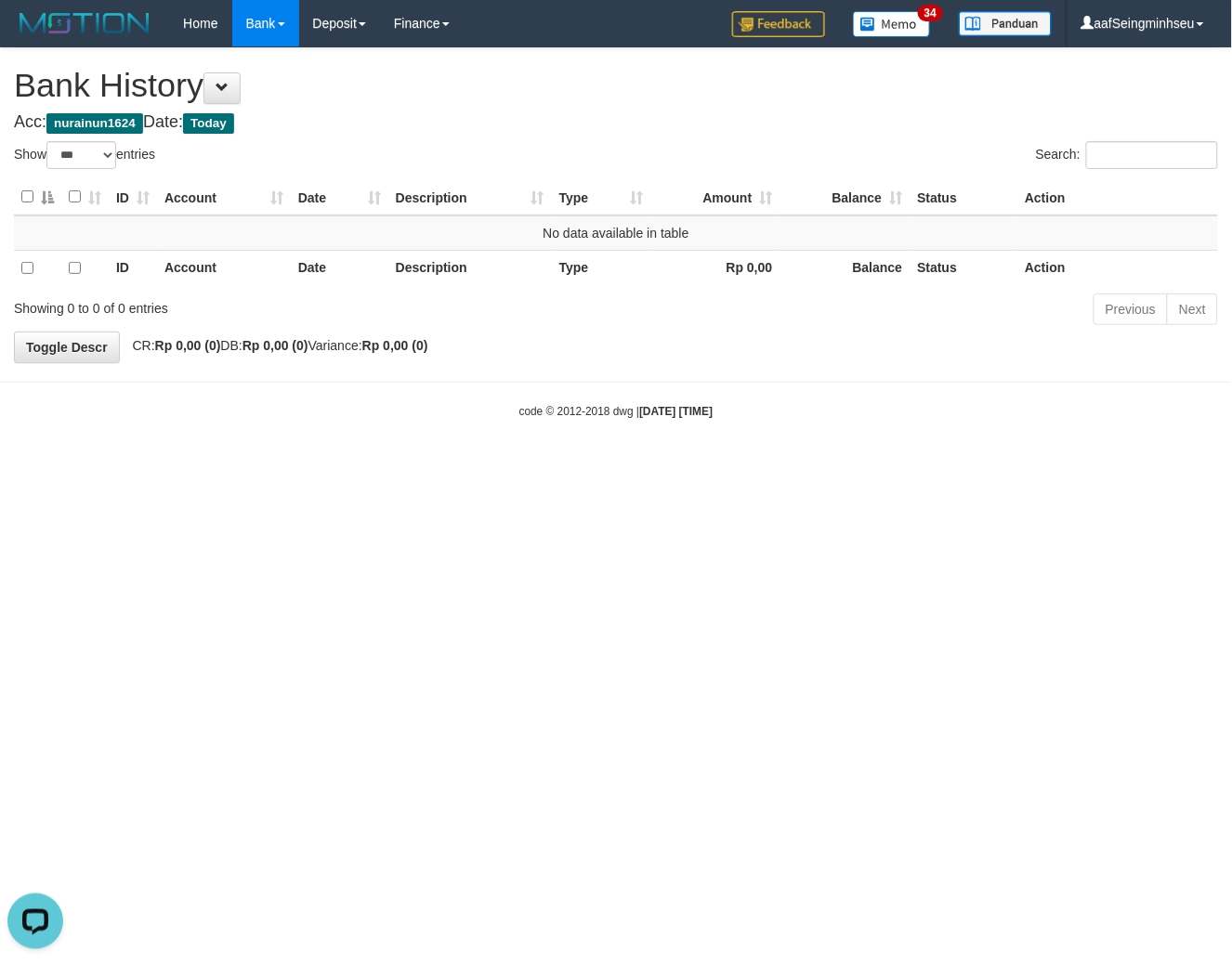 scroll, scrollTop: 0, scrollLeft: 0, axis: both 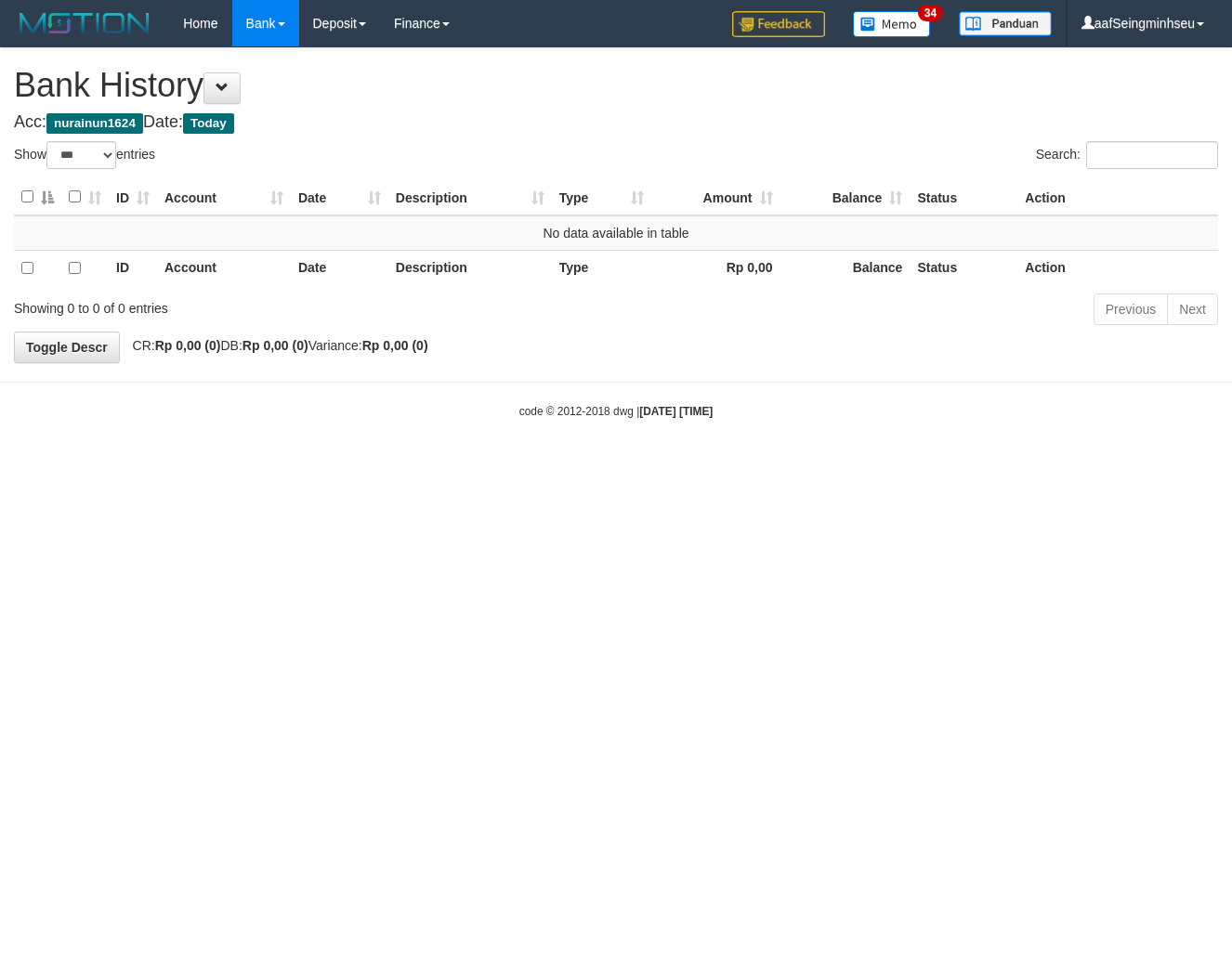 select on "***" 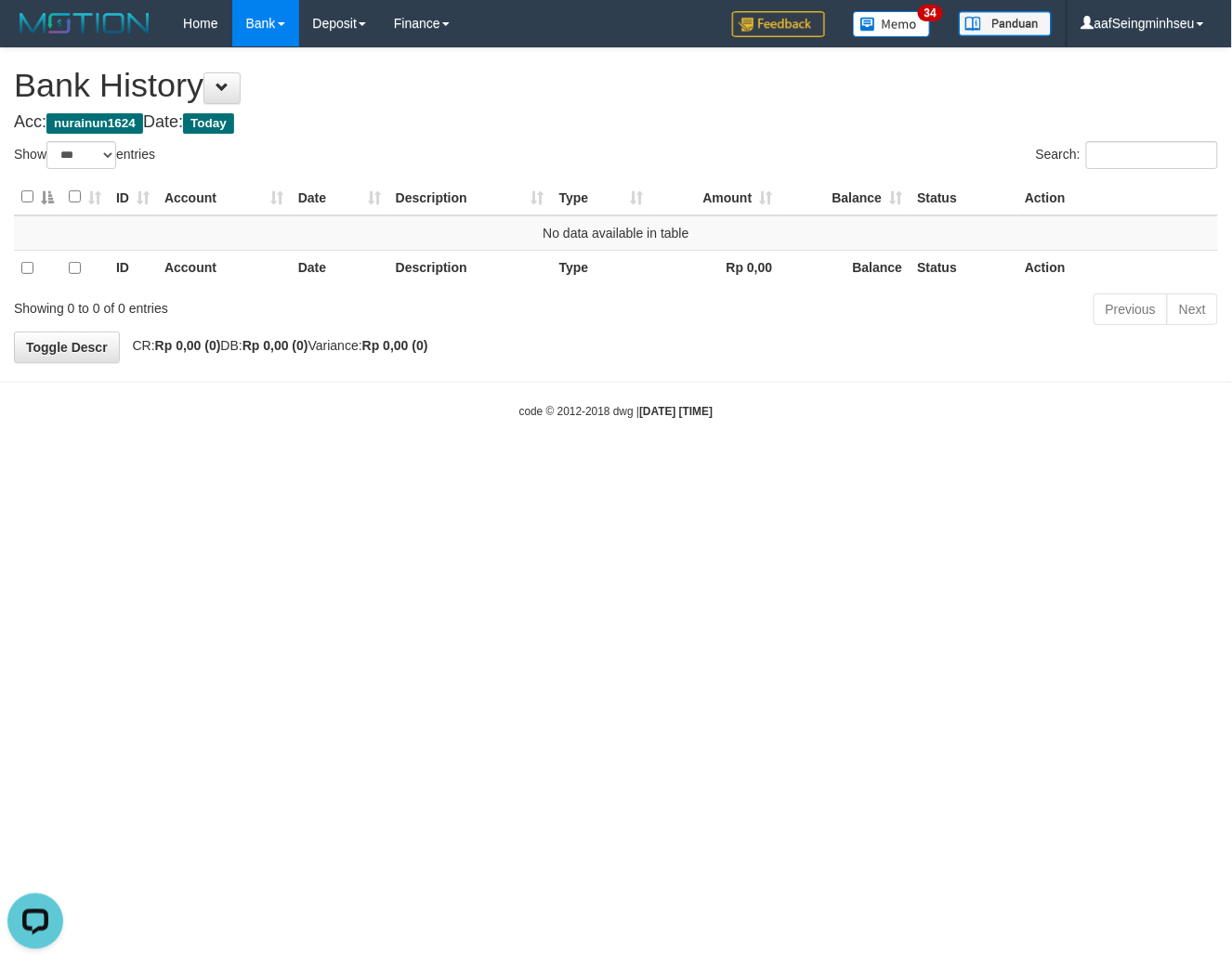 scroll, scrollTop: 0, scrollLeft: 0, axis: both 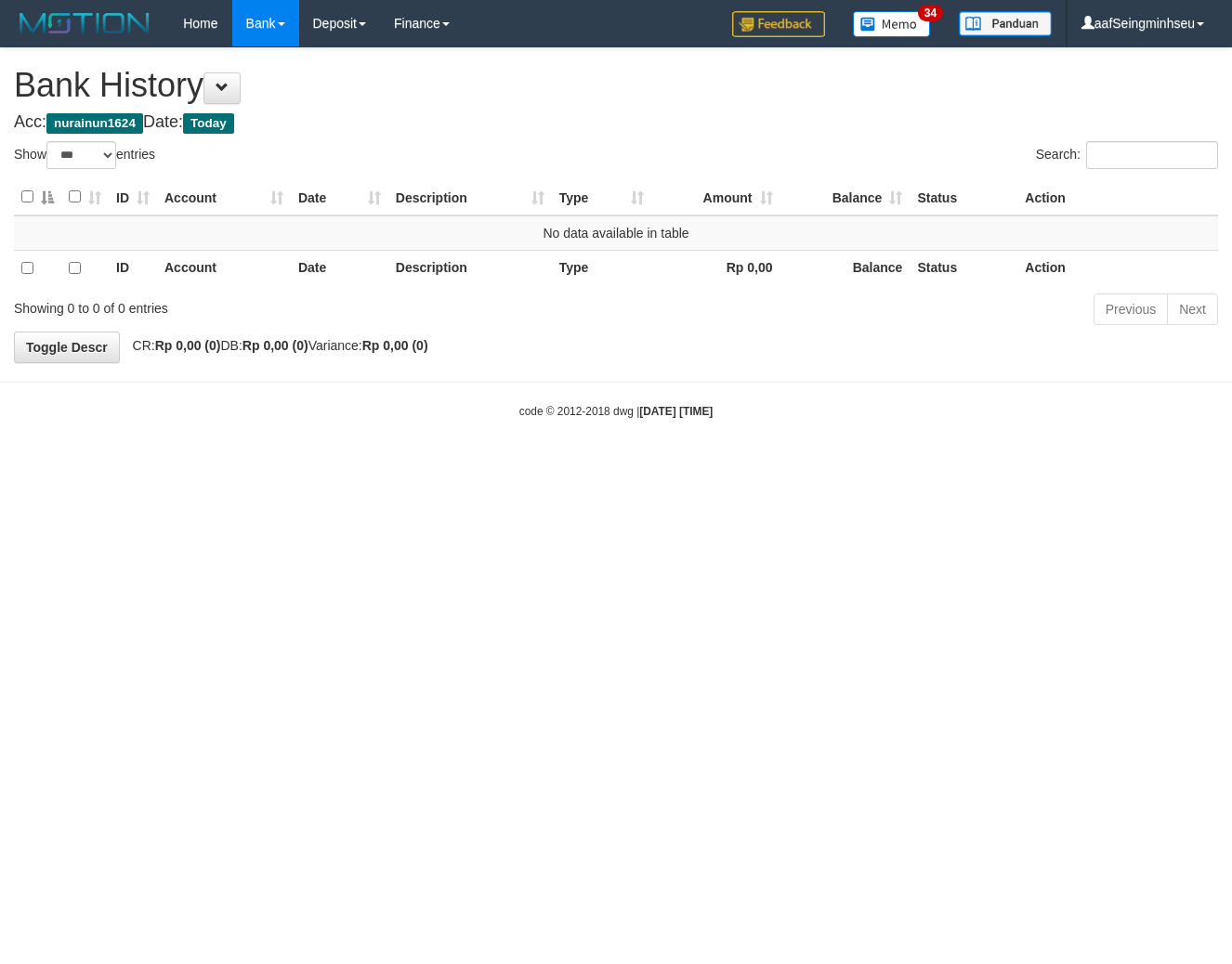 select on "***" 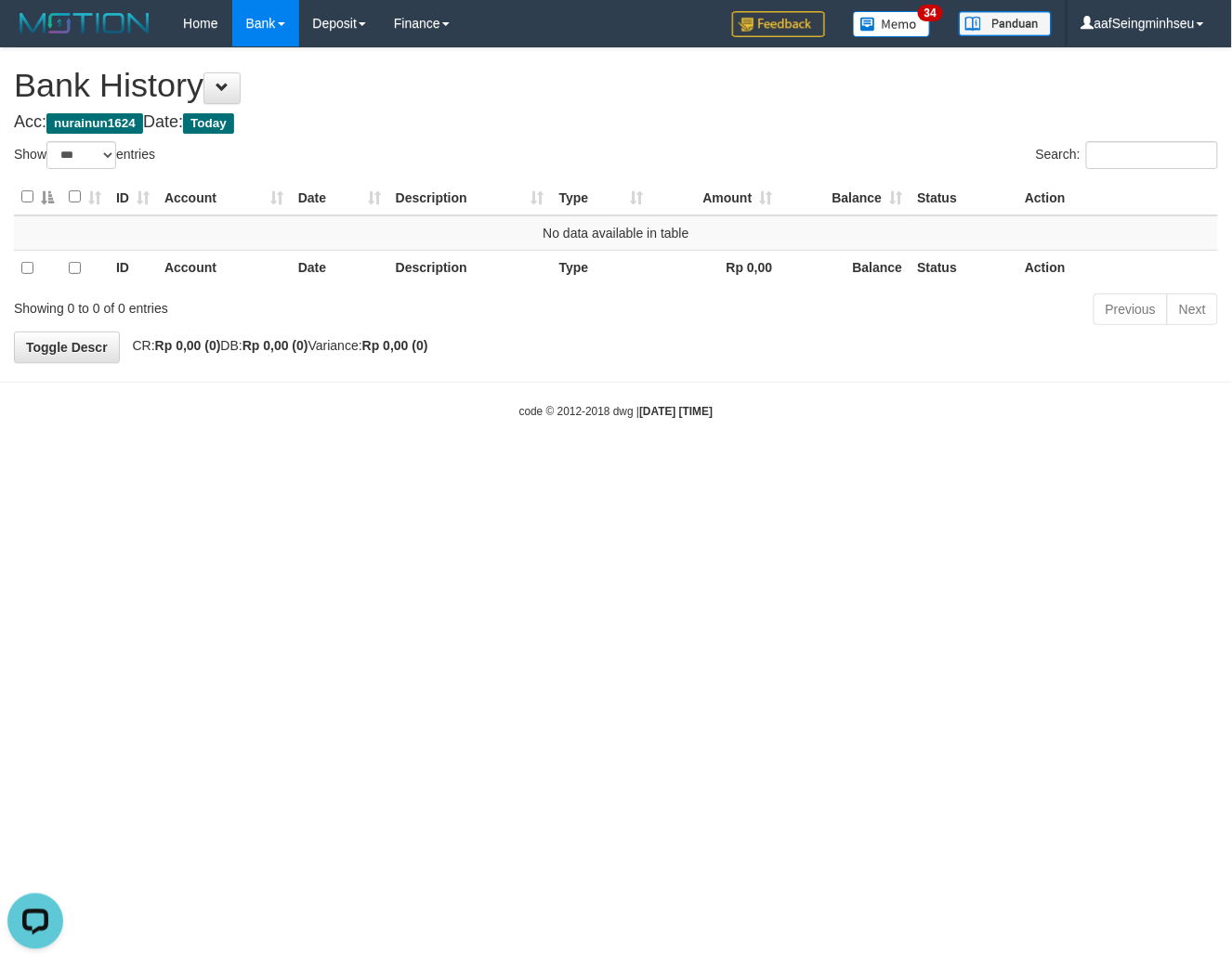 scroll, scrollTop: 0, scrollLeft: 0, axis: both 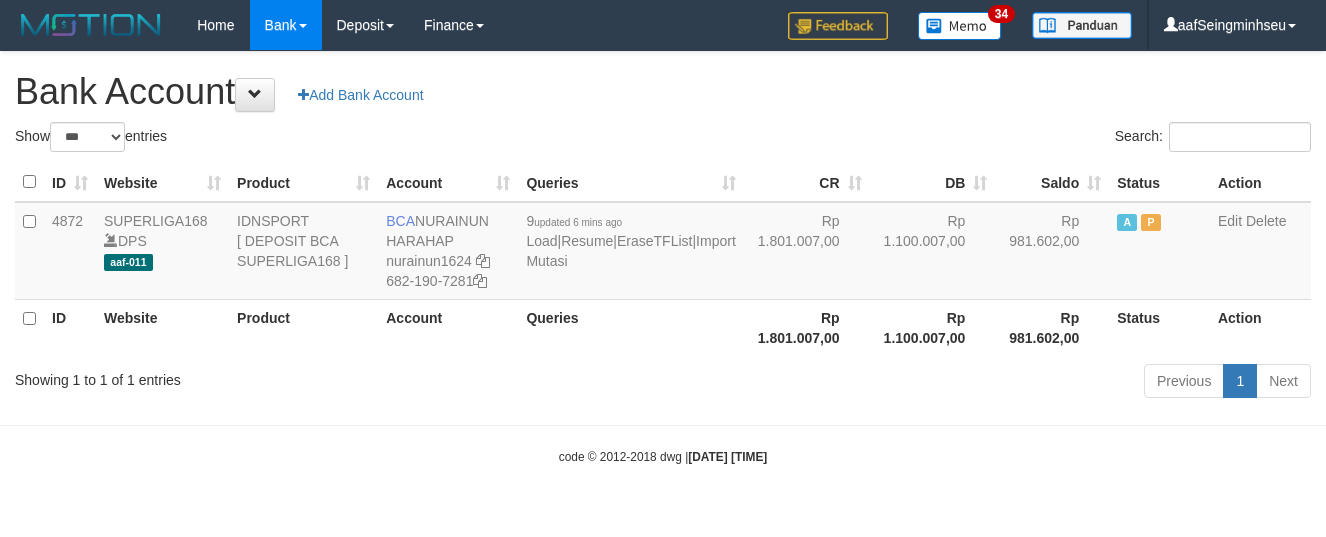 select on "***" 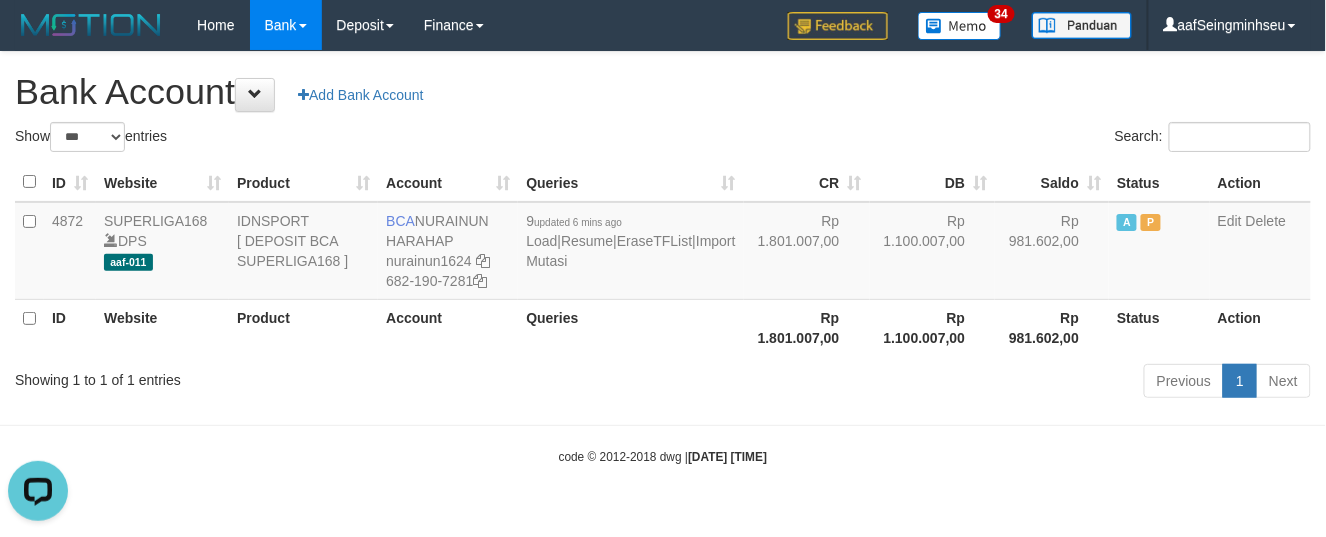 scroll, scrollTop: 0, scrollLeft: 0, axis: both 